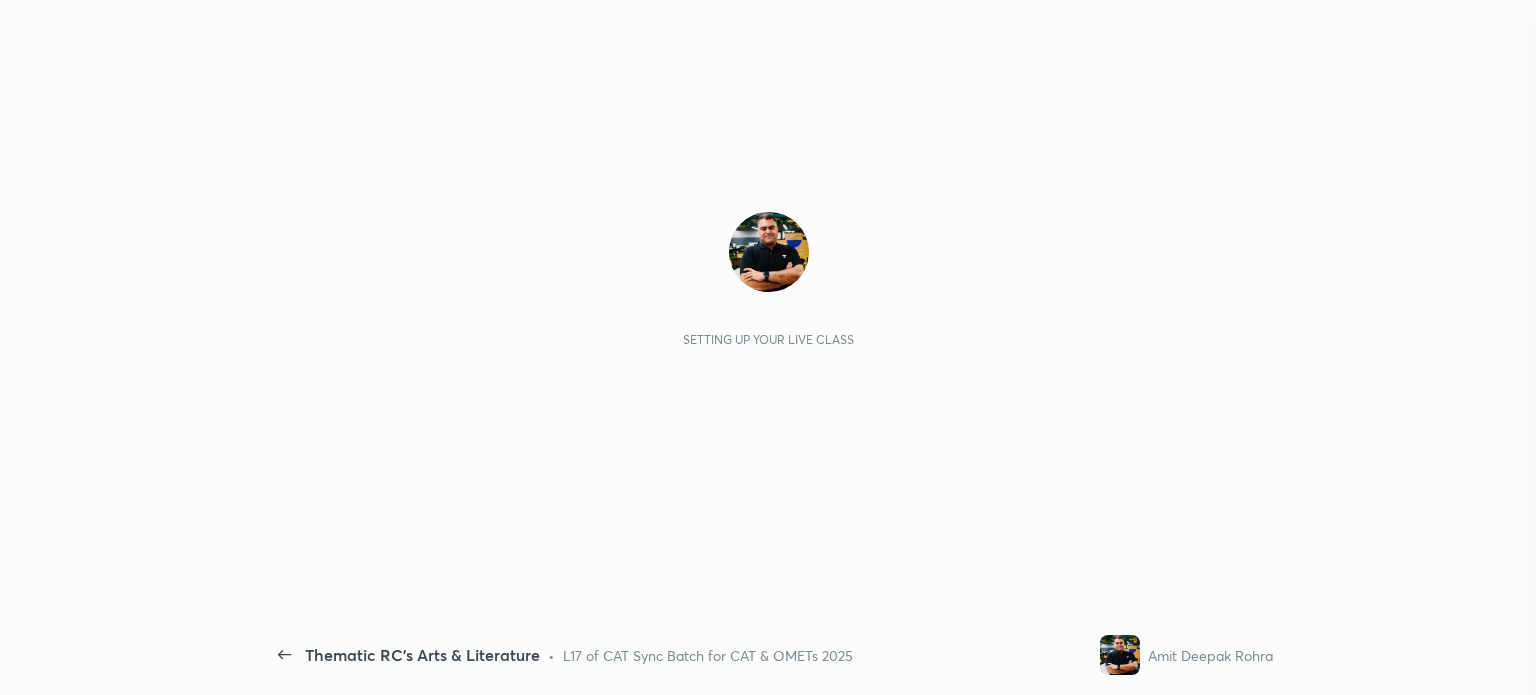 scroll, scrollTop: 0, scrollLeft: 0, axis: both 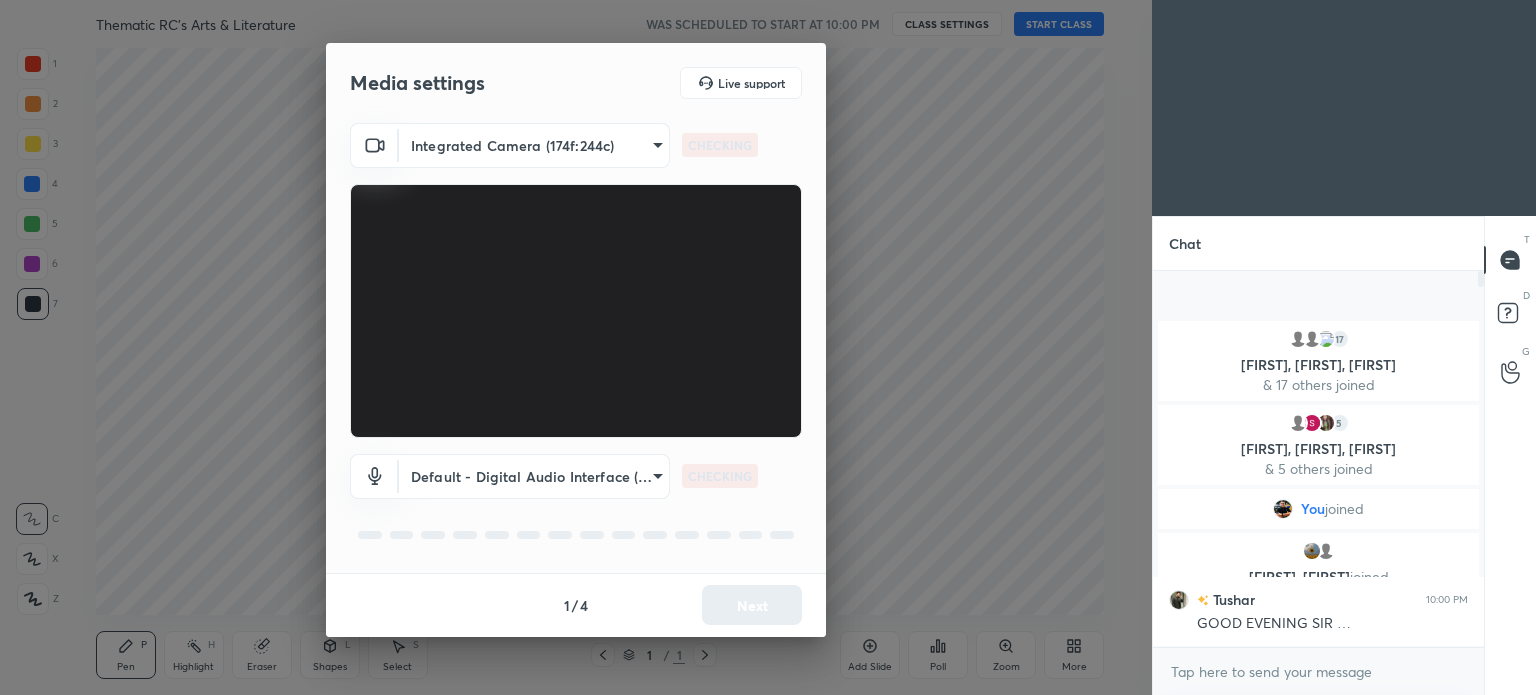 click on "1 2 3 4 5 6 7 C X Z C X Z E E Erase all   H H Thematic RC's Arts & Literature WAS SCHEDULED TO START AT  10:00 PM CLASS SETTINGS START CLASS Setting up your live class Back Thematic RC's Arts & Literature • L17 of CAT Sync Batch for CAT & OMETs 2025 [PERSON] [PERSON] Pen P Highlight H Eraser Shapes L Select S 1 / 1 Add Slide Poll Zoom More Chat 17 [PERSON], [PERSON], [PERSON]  &  17 others  joined 5 [PERSON], [PERSON], [PERSON]  &  5 others  joined You  joined [PERSON], [PERSON]  joined [PERSON] 10:00 PM GOOD EVENING SIR … 4 NEW MESSAGES Enable hand raising Enable raise hand to speak to learners. Once enabled, chat will be turned off temporarily. Enable x   introducing Raise a hand with a doubt Now learners can raise their hand along with a doubt  How it works? Doubts asked by learners will show up here Raise hand disabled You have disabled Raise hand currently. Enable it to invite learners to speak Enable Can't raise hand Looks like educator just invited you to speak. Please wait before you can raise your hand again. Got it" at bounding box center [768, 347] 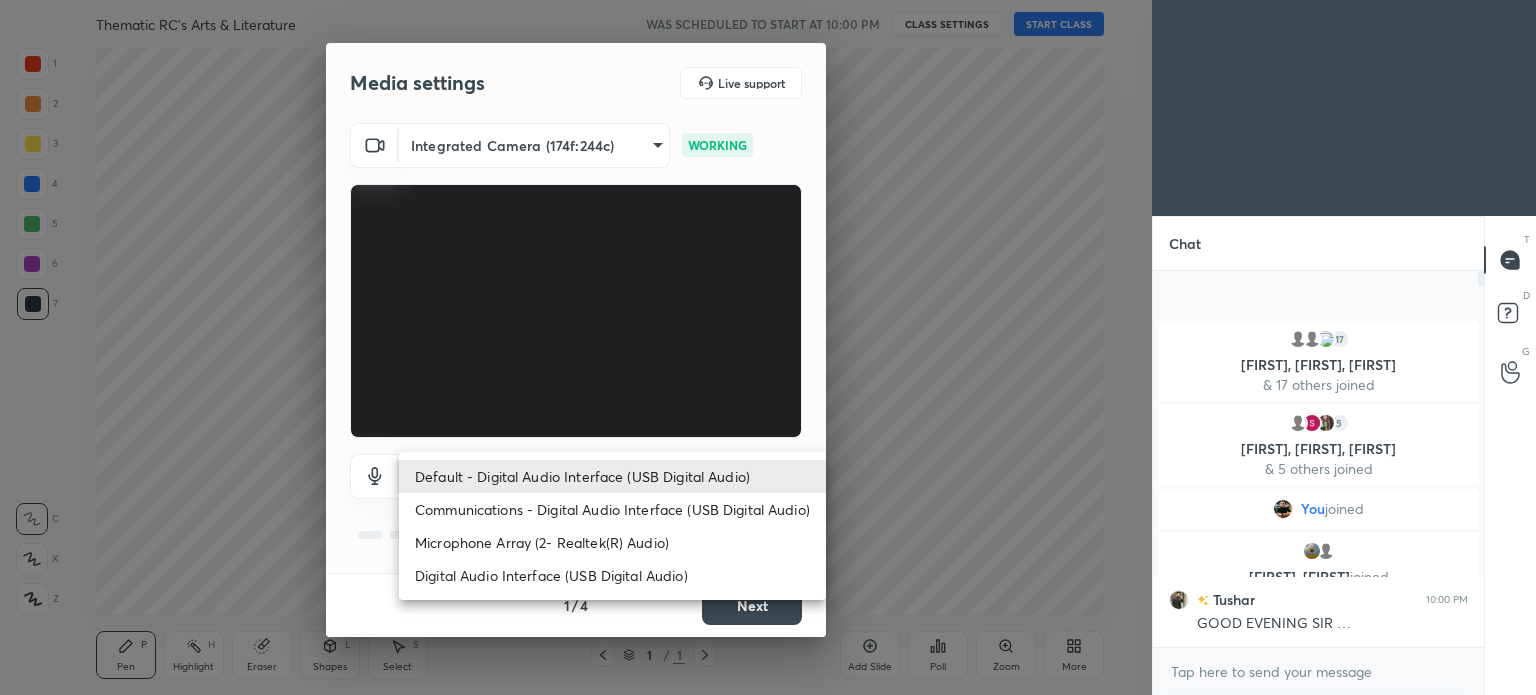 click on "Microphone Array (2- Realtek(R) Audio)" at bounding box center [612, 542] 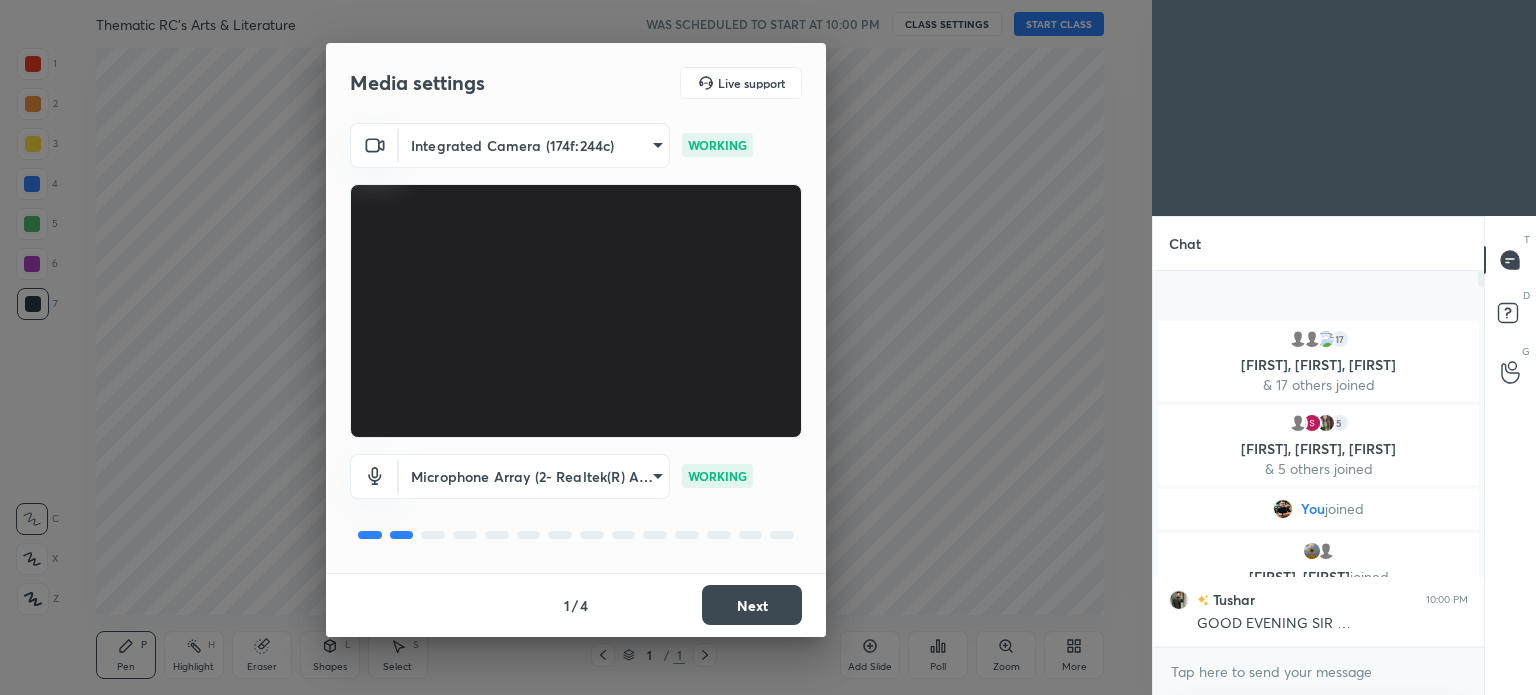 click on "Next" at bounding box center [752, 605] 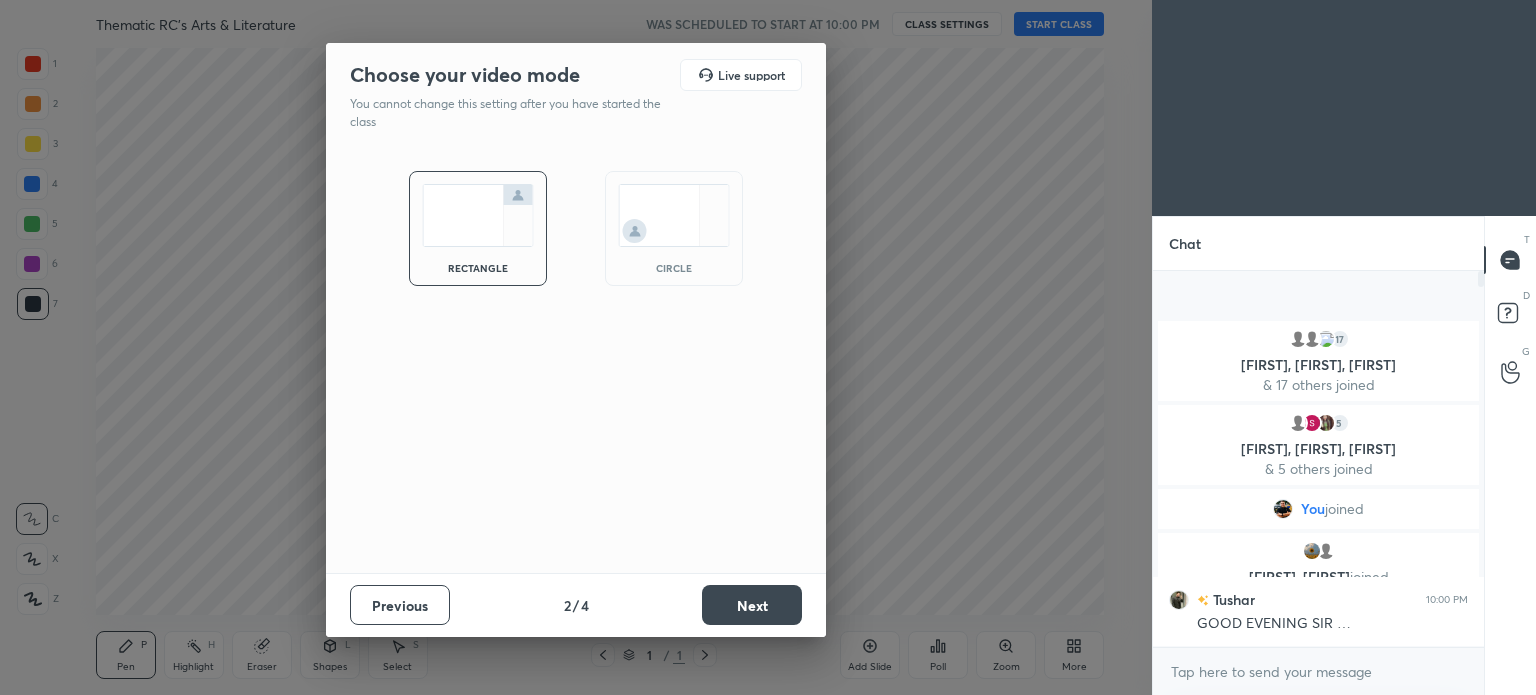 click on "Next" at bounding box center (752, 605) 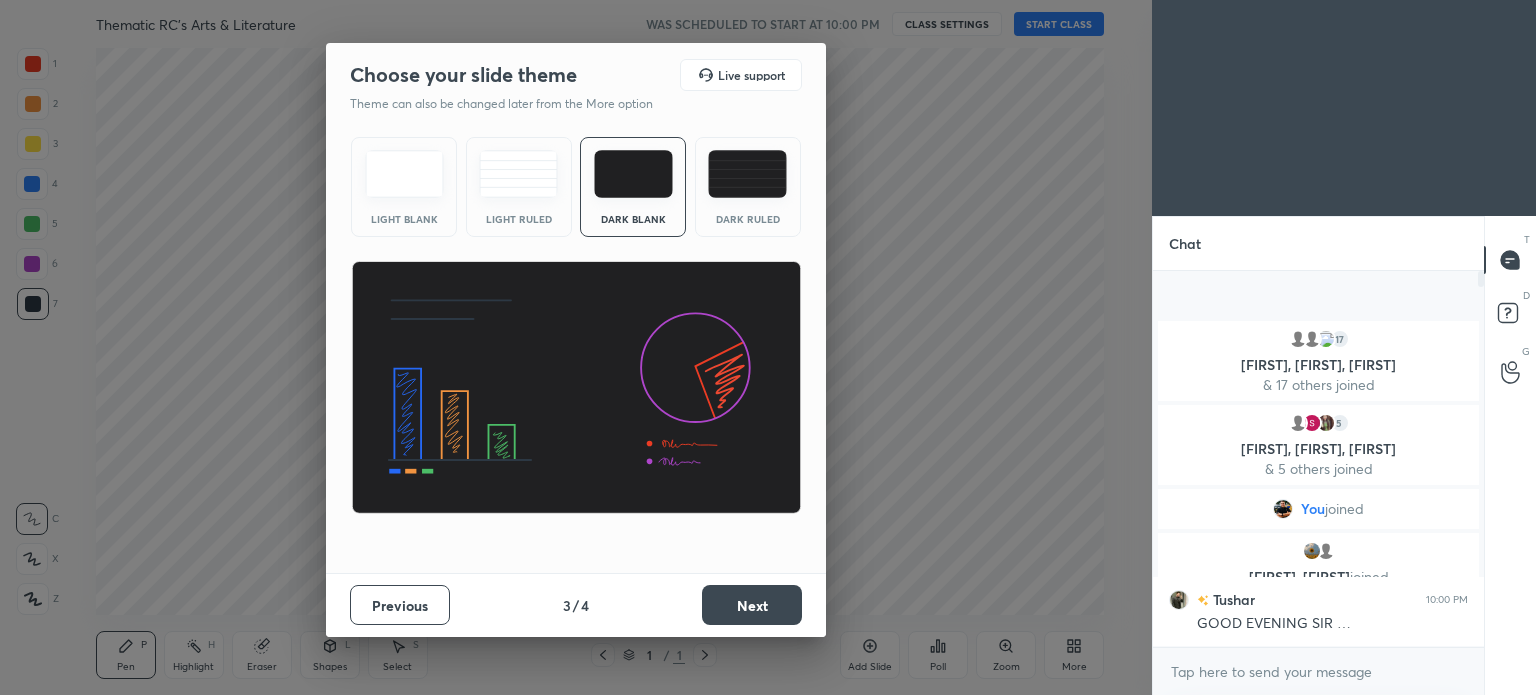 click on "Next" at bounding box center [752, 605] 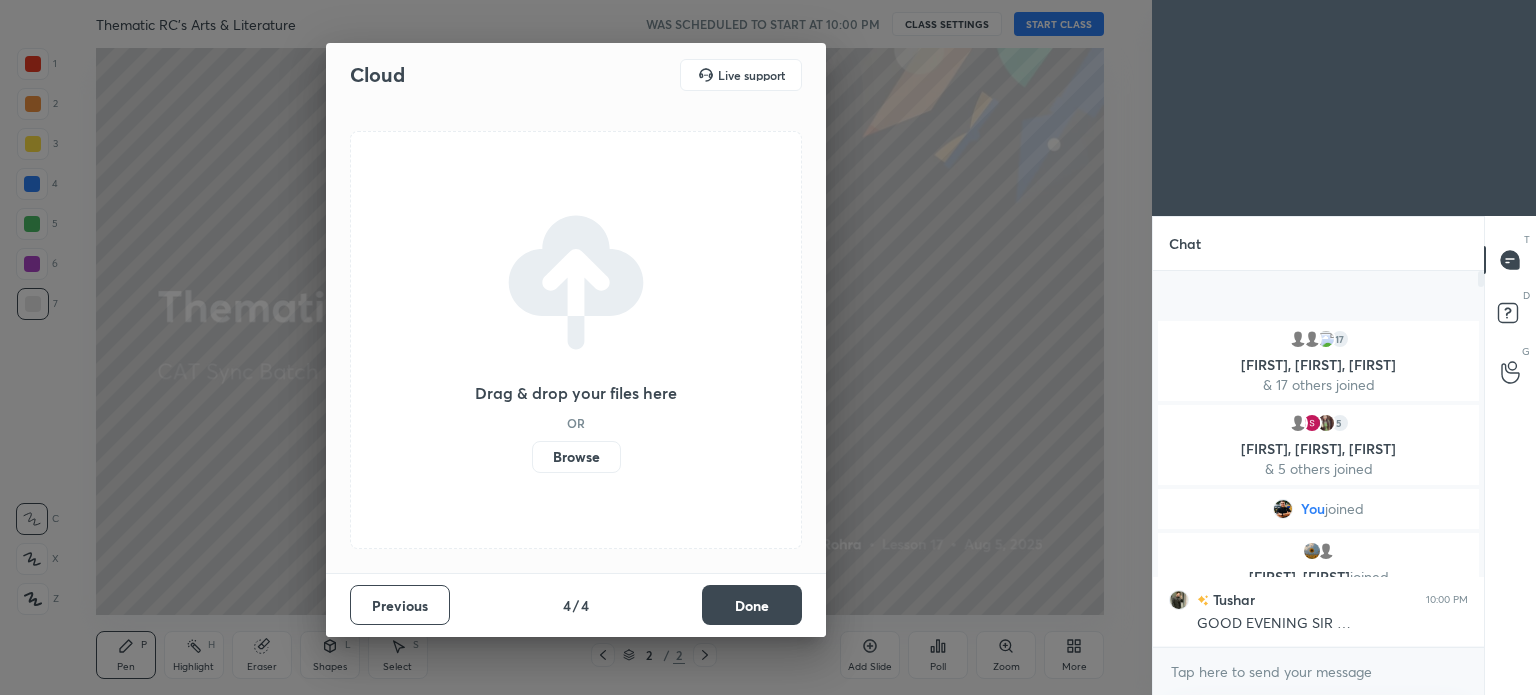 click on "Browse" at bounding box center (576, 457) 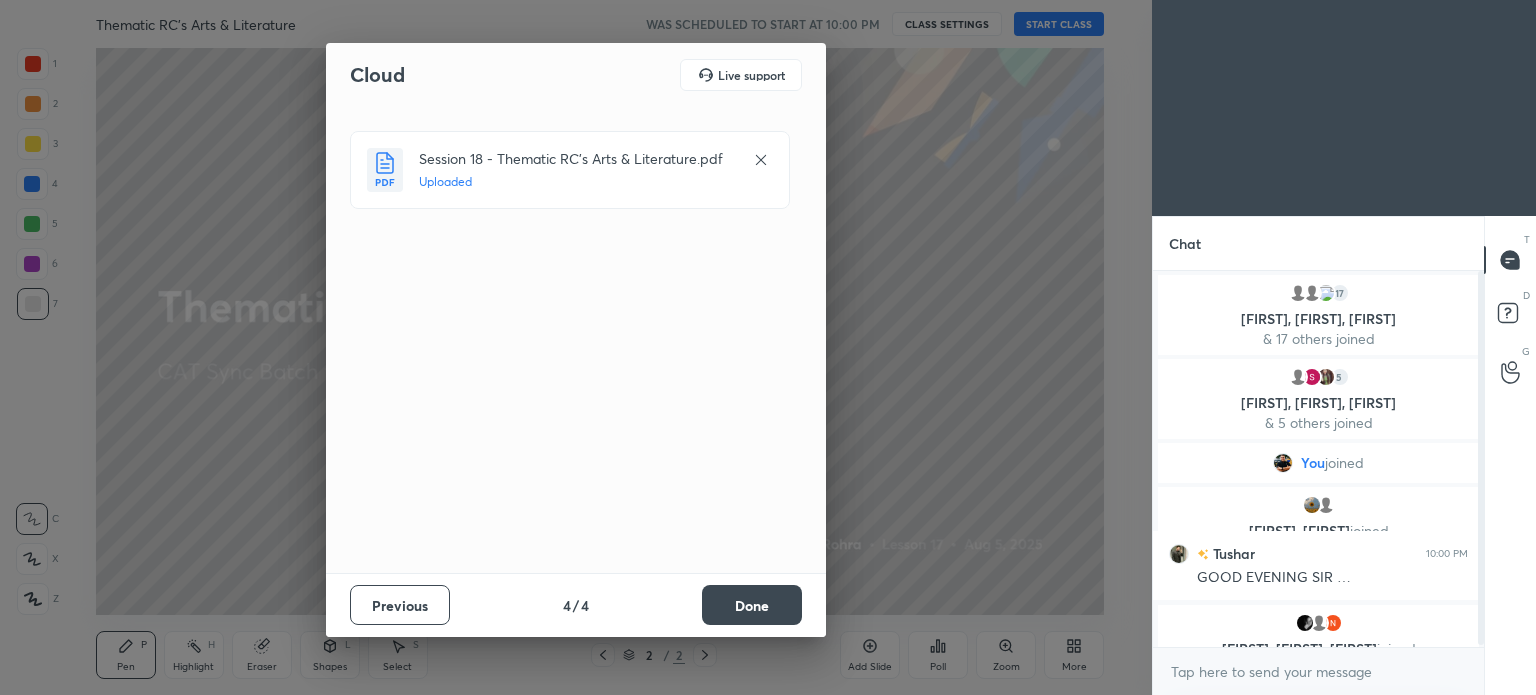 click on "Done" at bounding box center [752, 605] 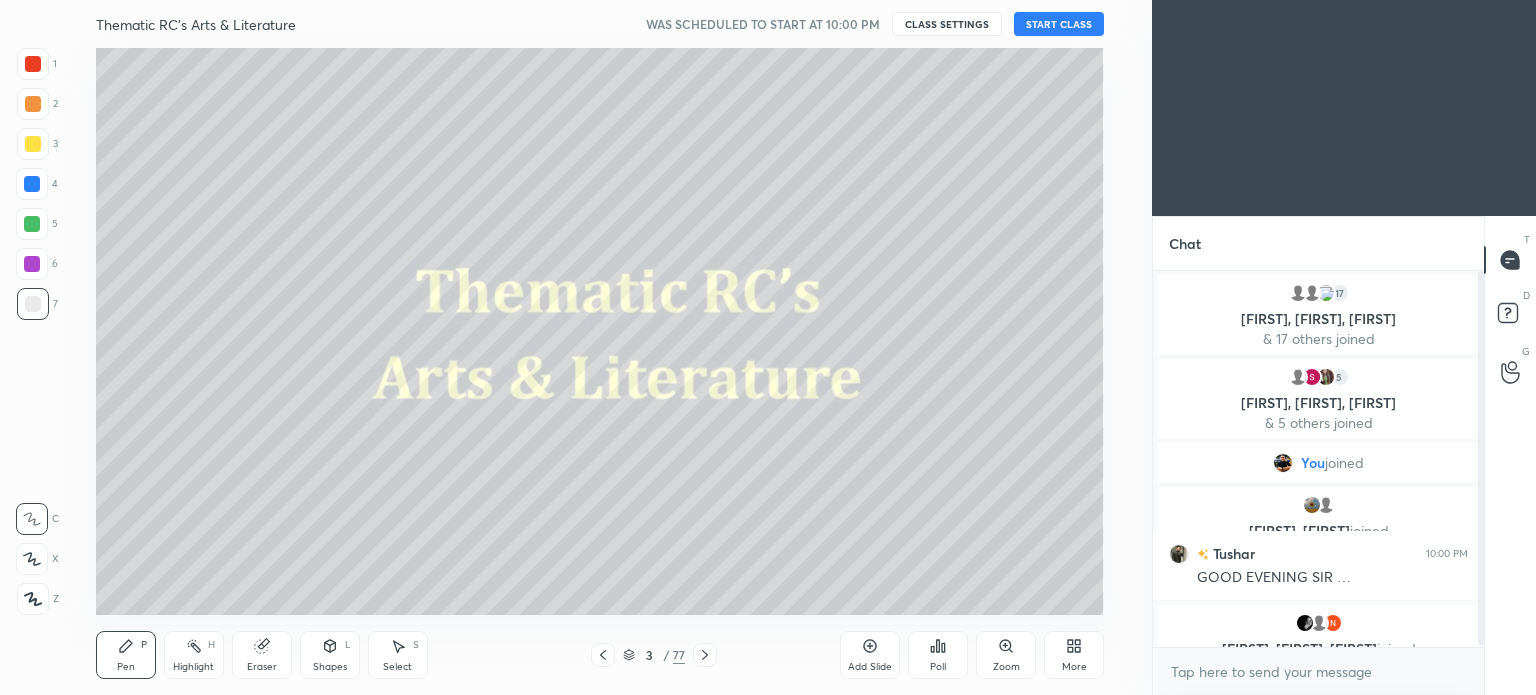 click on "START CLASS" at bounding box center (1059, 24) 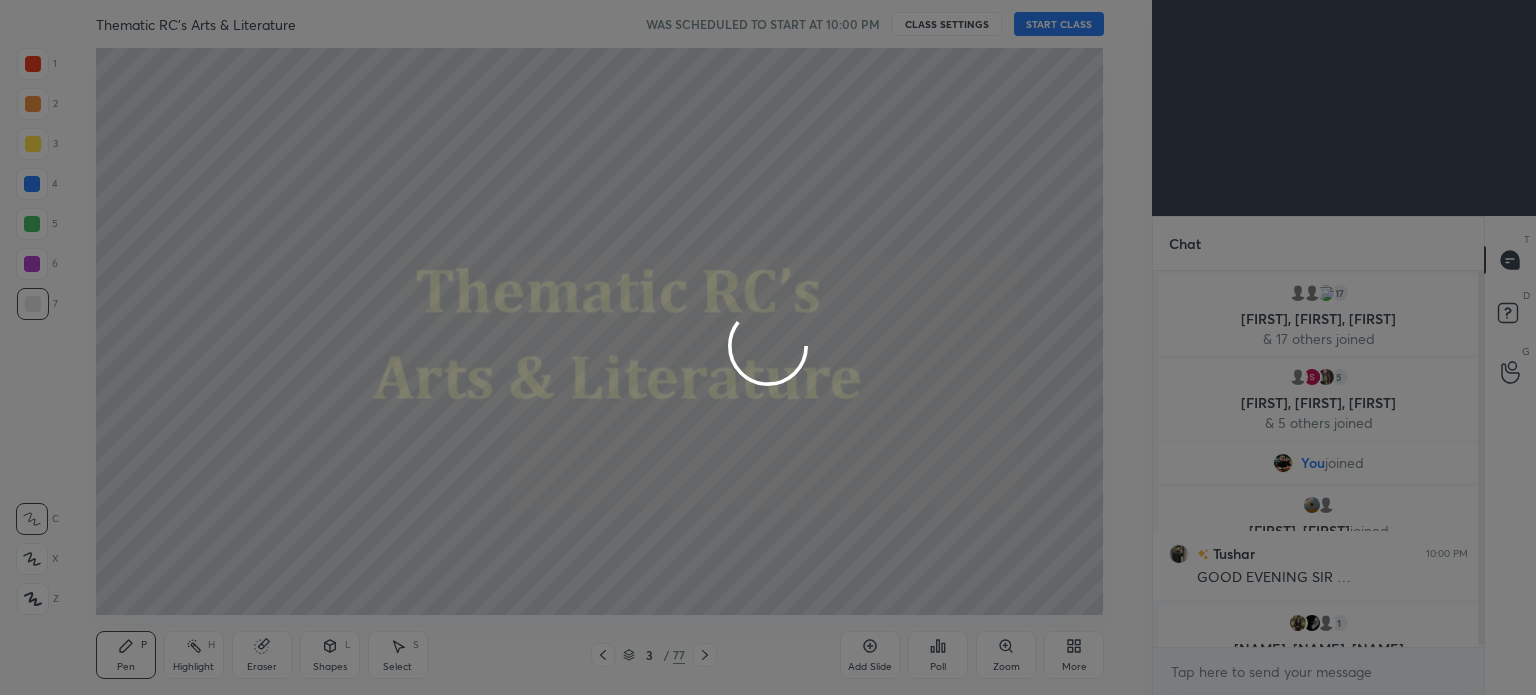 type on "x" 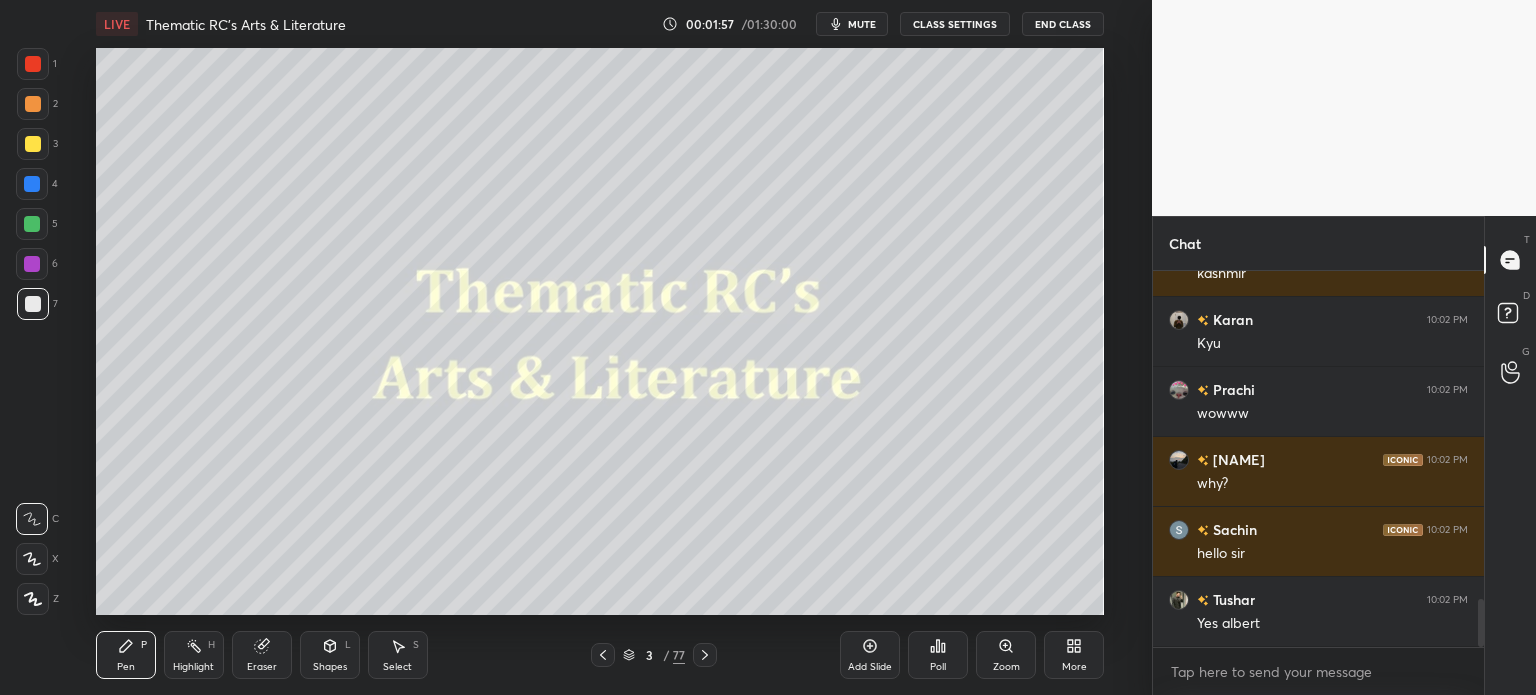 scroll, scrollTop: 2580, scrollLeft: 0, axis: vertical 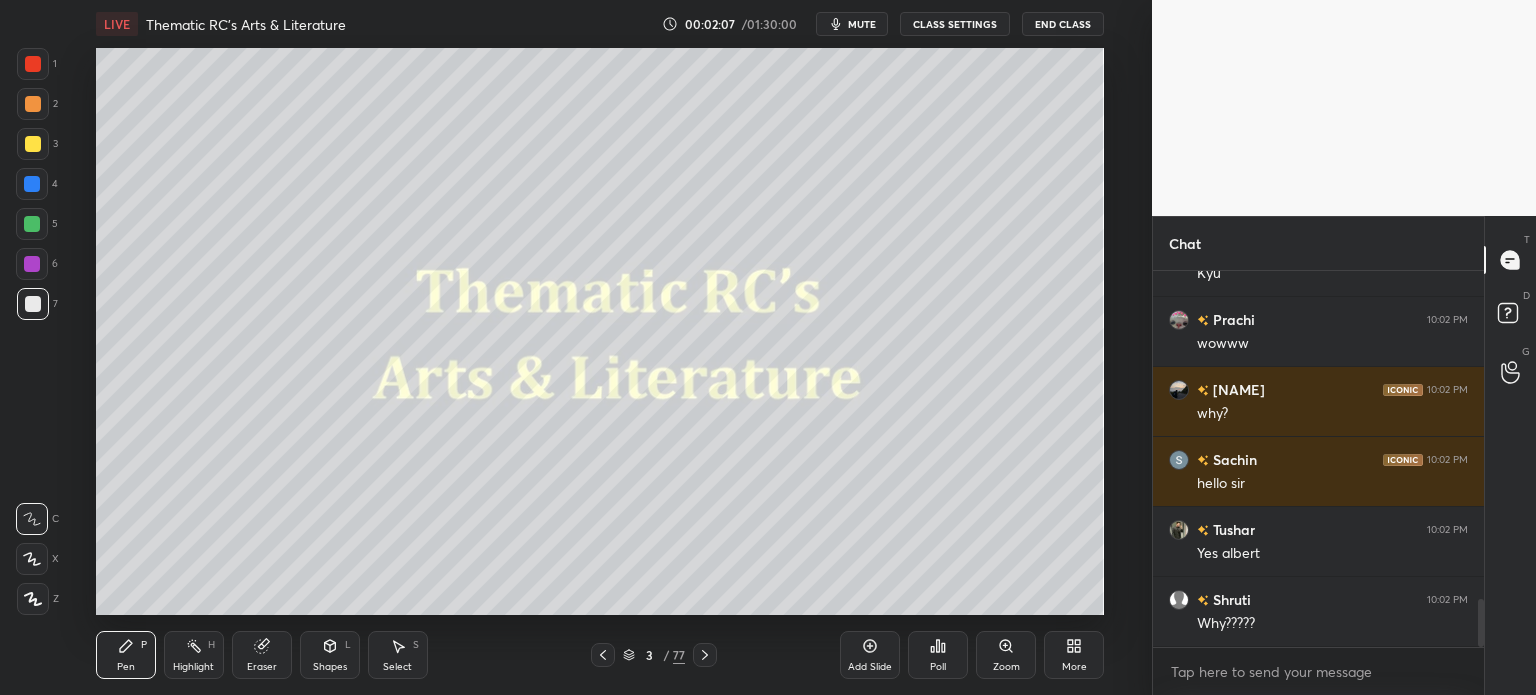 click at bounding box center (33, 64) 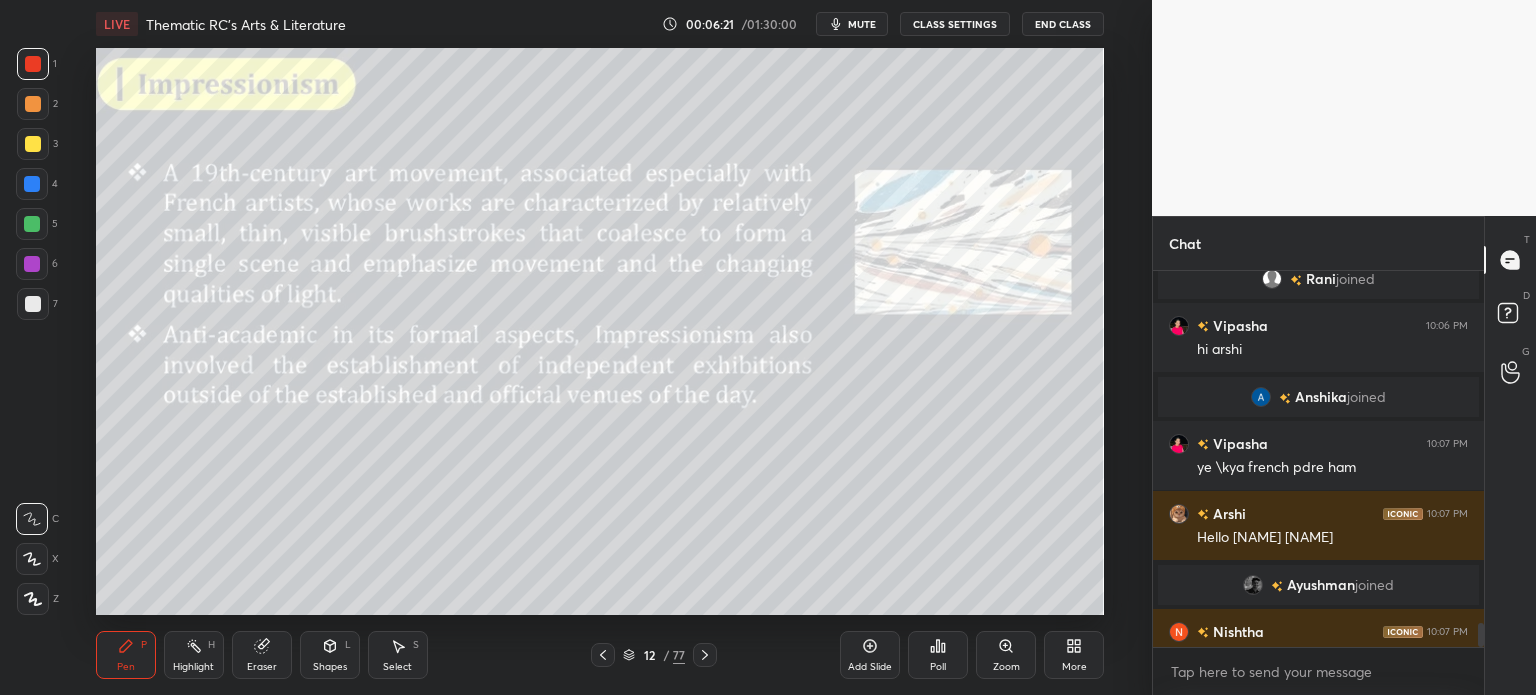 scroll, scrollTop: 5444, scrollLeft: 0, axis: vertical 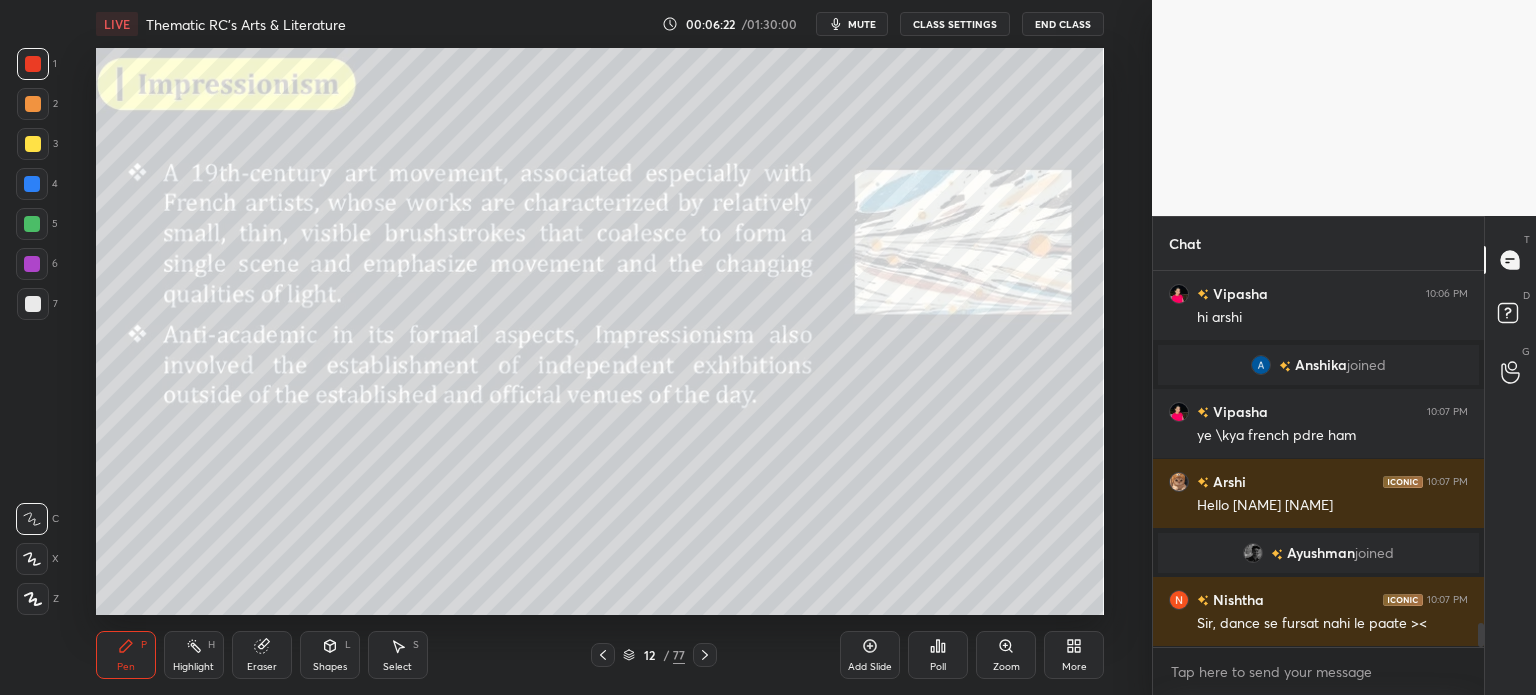 click on "CLASS SETTINGS" at bounding box center (955, 24) 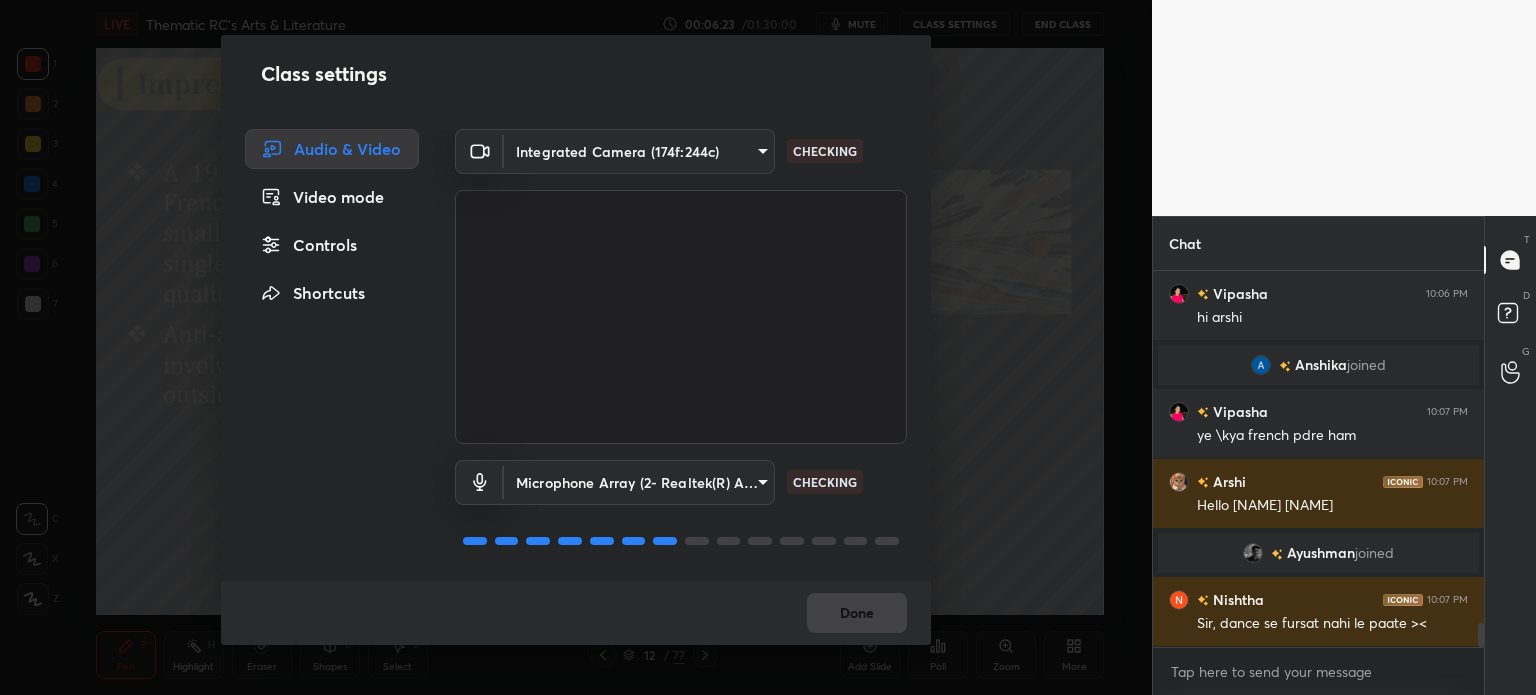 click on "Controls" at bounding box center (332, 245) 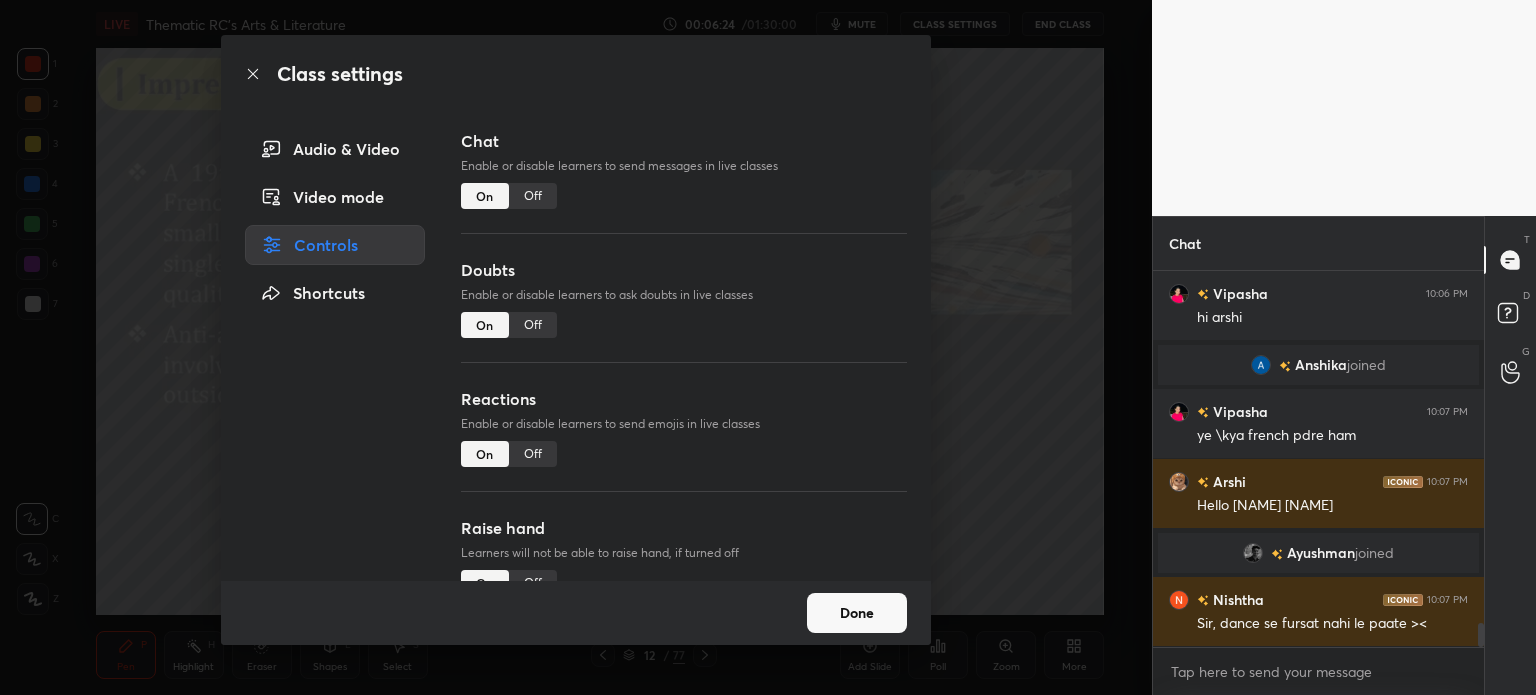 click on "Off" at bounding box center [533, 196] 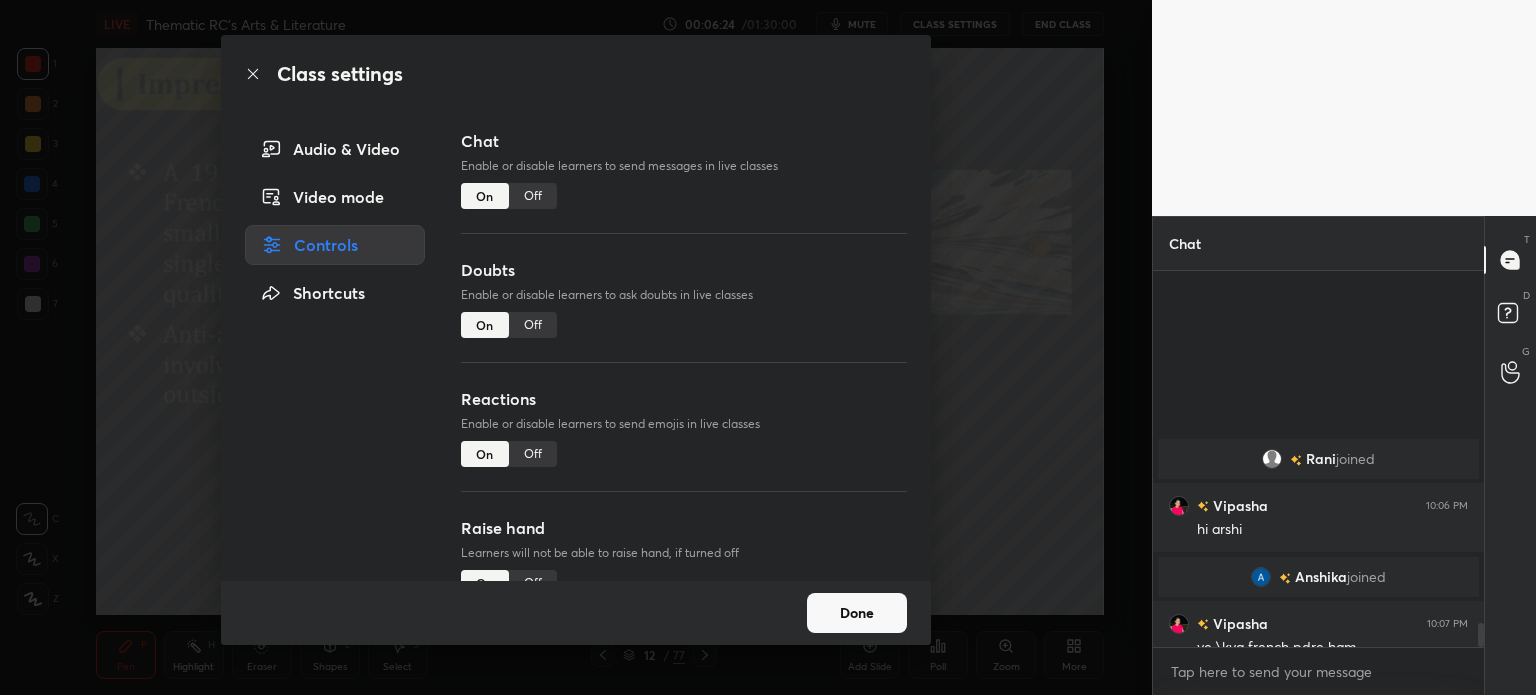 scroll, scrollTop: 330, scrollLeft: 325, axis: both 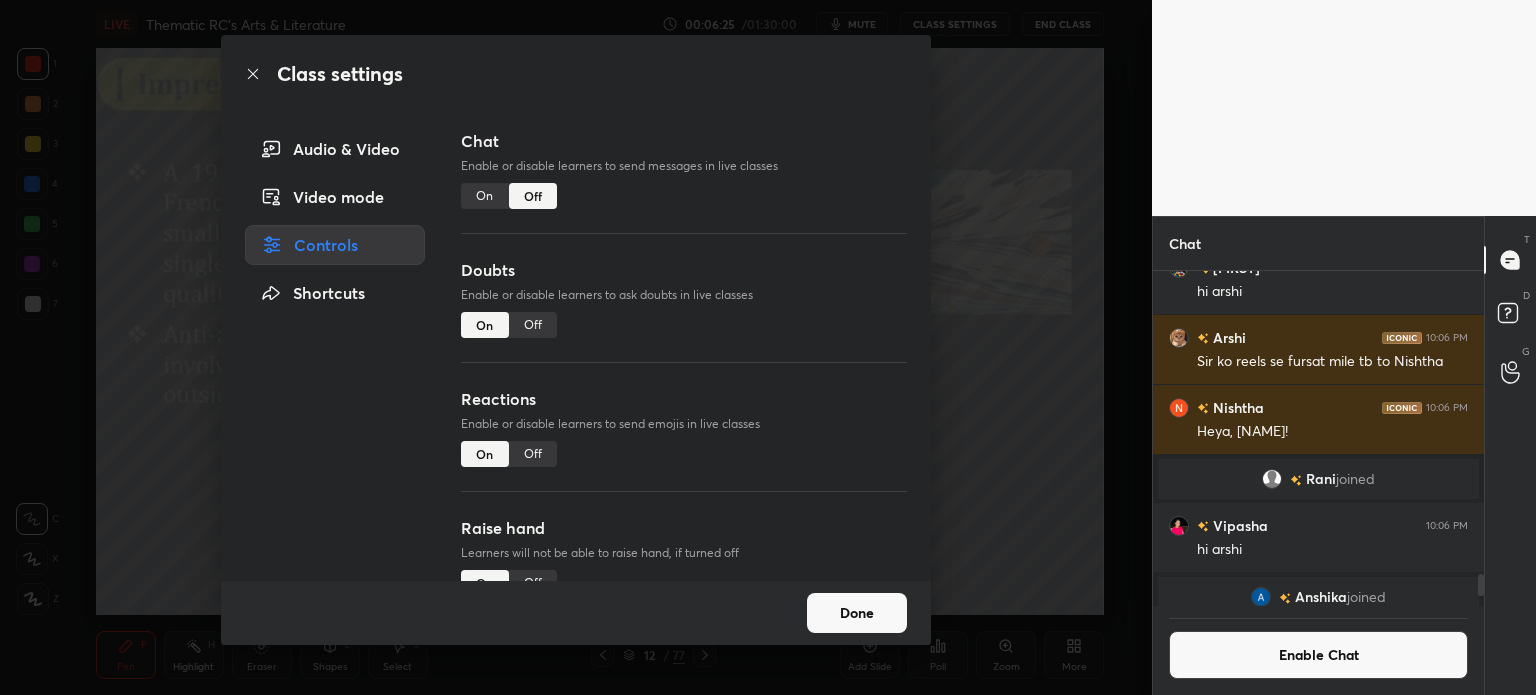 click on "Done" at bounding box center (857, 613) 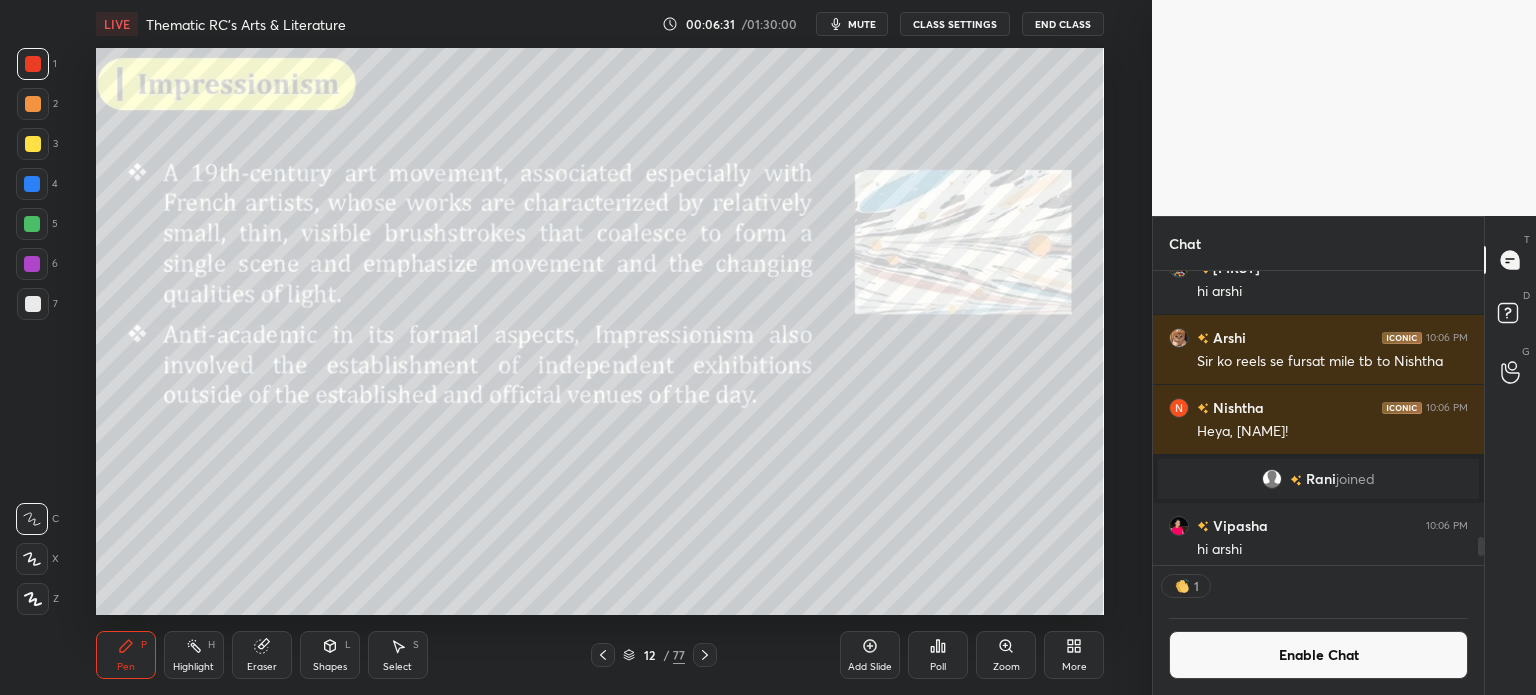 scroll, scrollTop: 288, scrollLeft: 325, axis: both 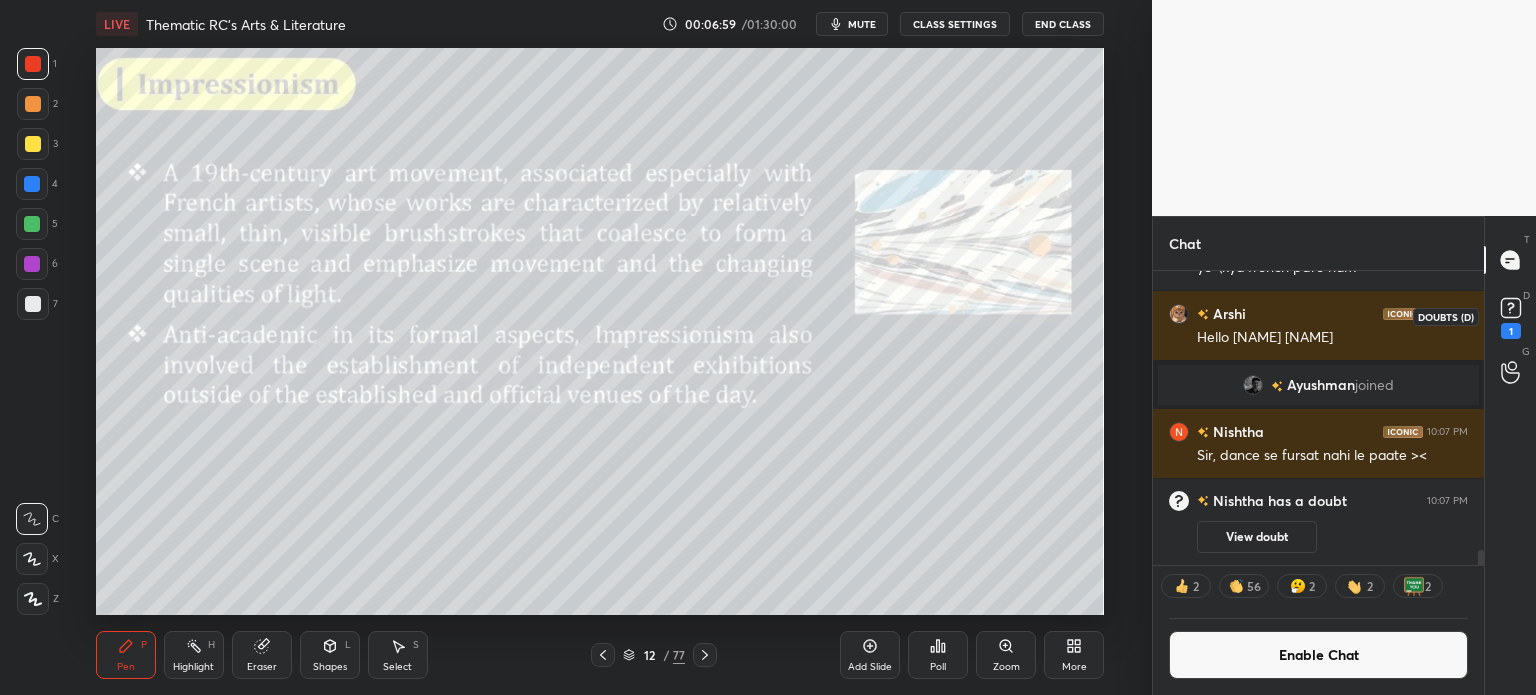 click 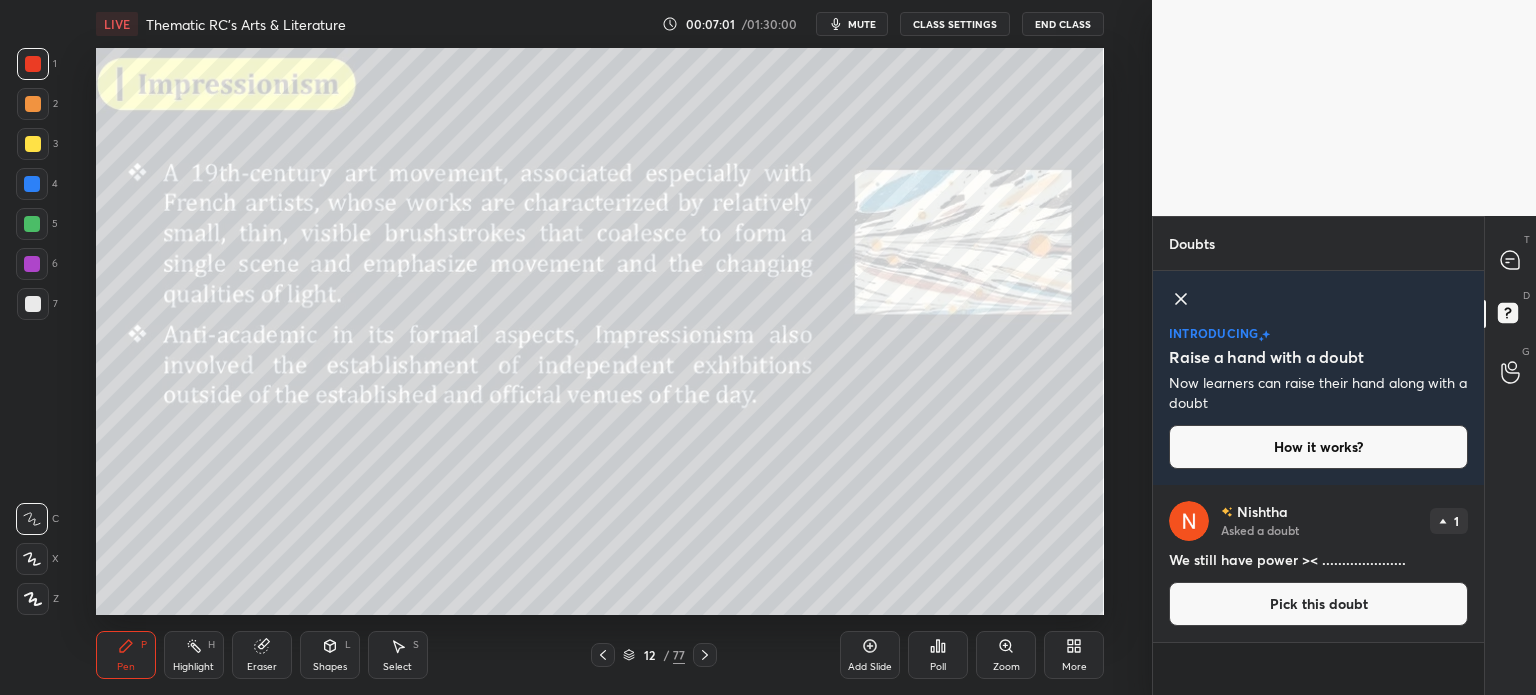 click 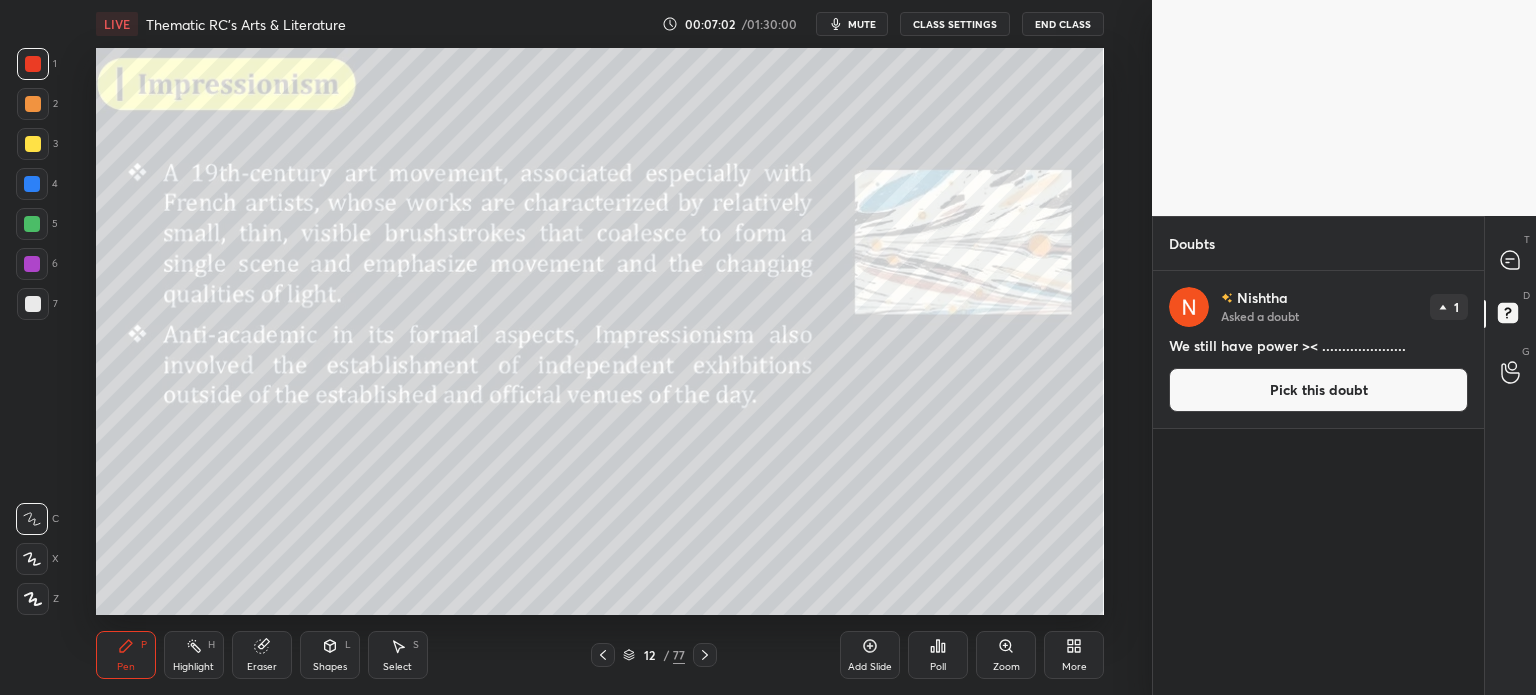 click 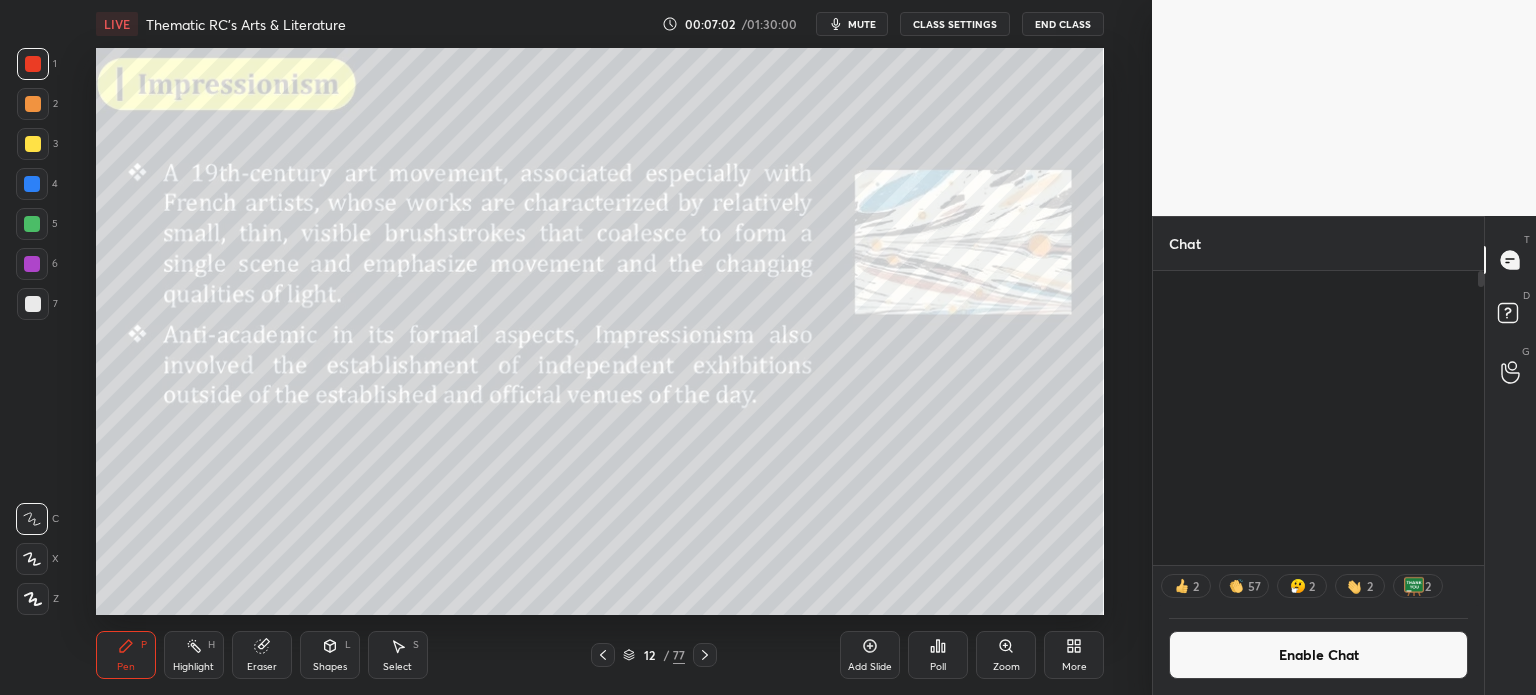 scroll, scrollTop: 5932, scrollLeft: 0, axis: vertical 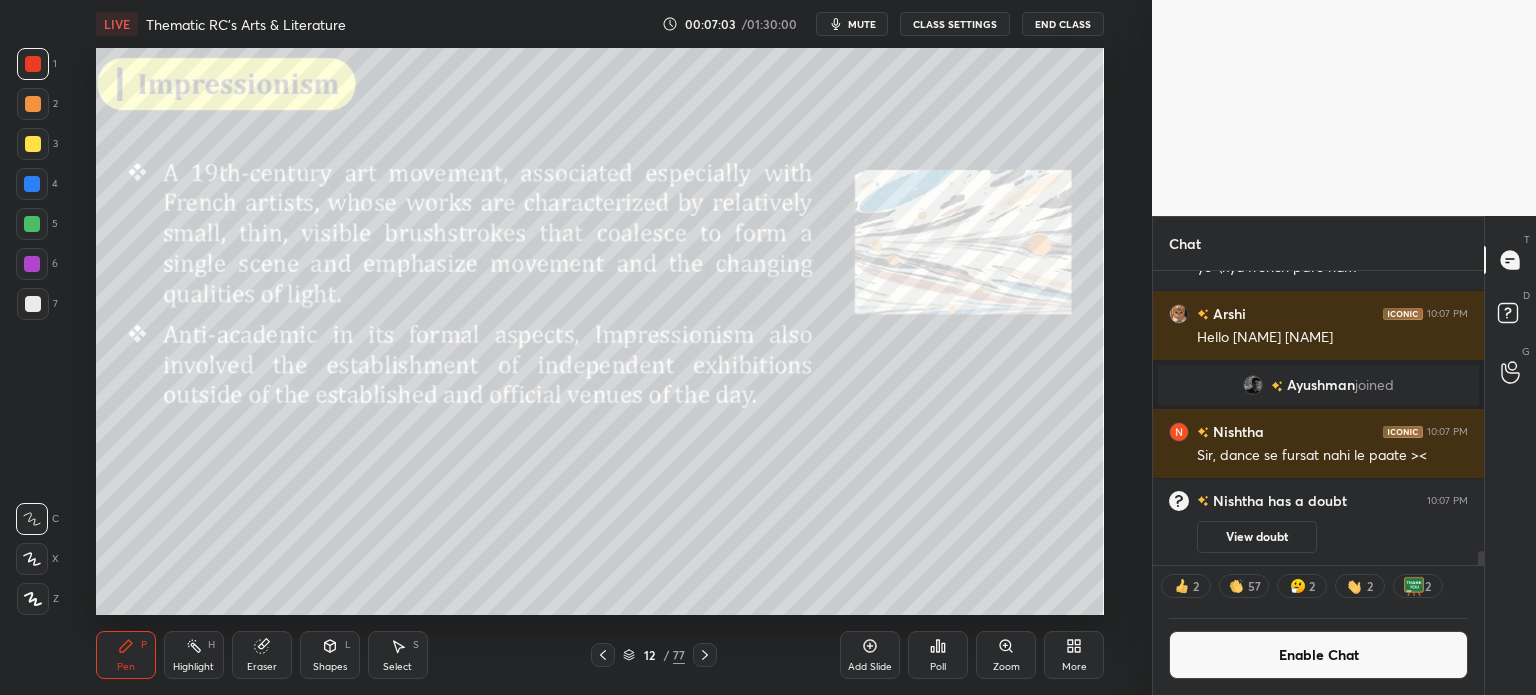 click on "CLASS SETTINGS" at bounding box center [955, 24] 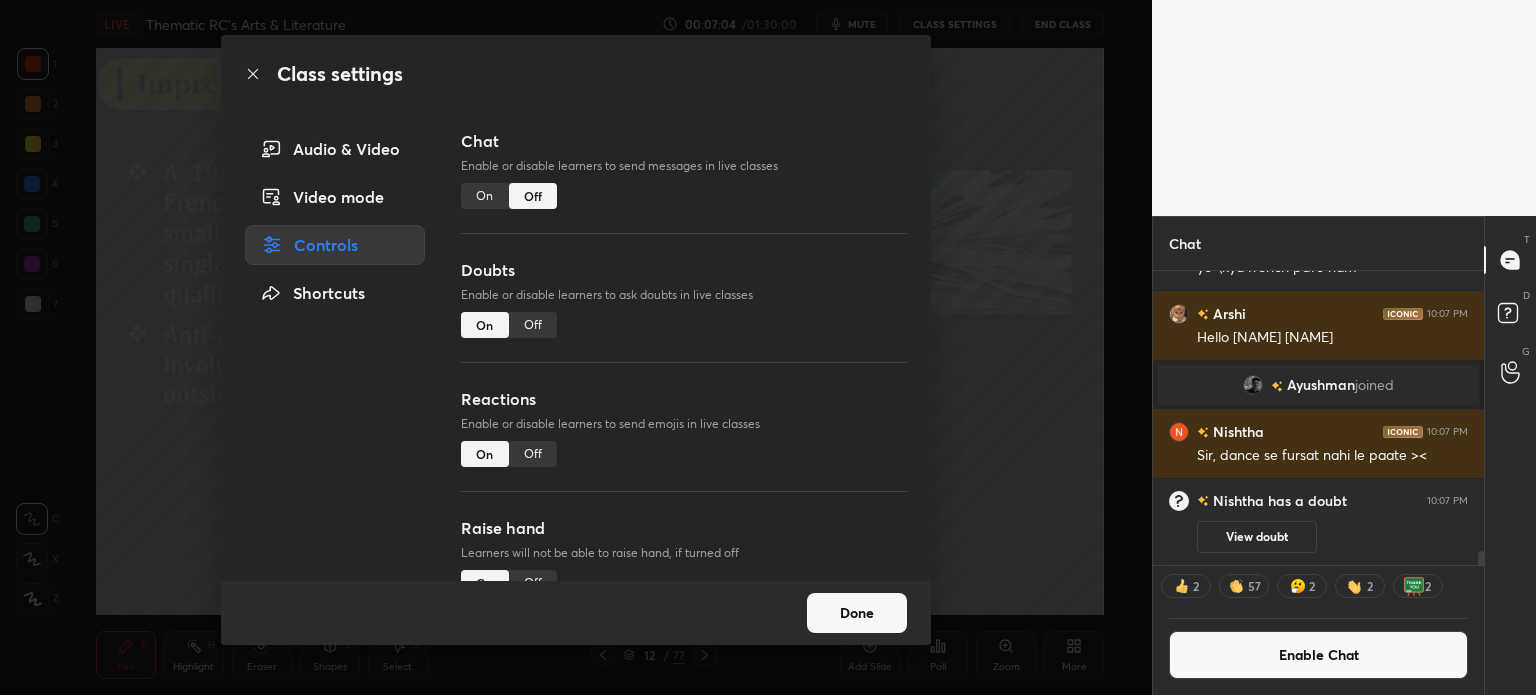 click on "Off" at bounding box center [533, 325] 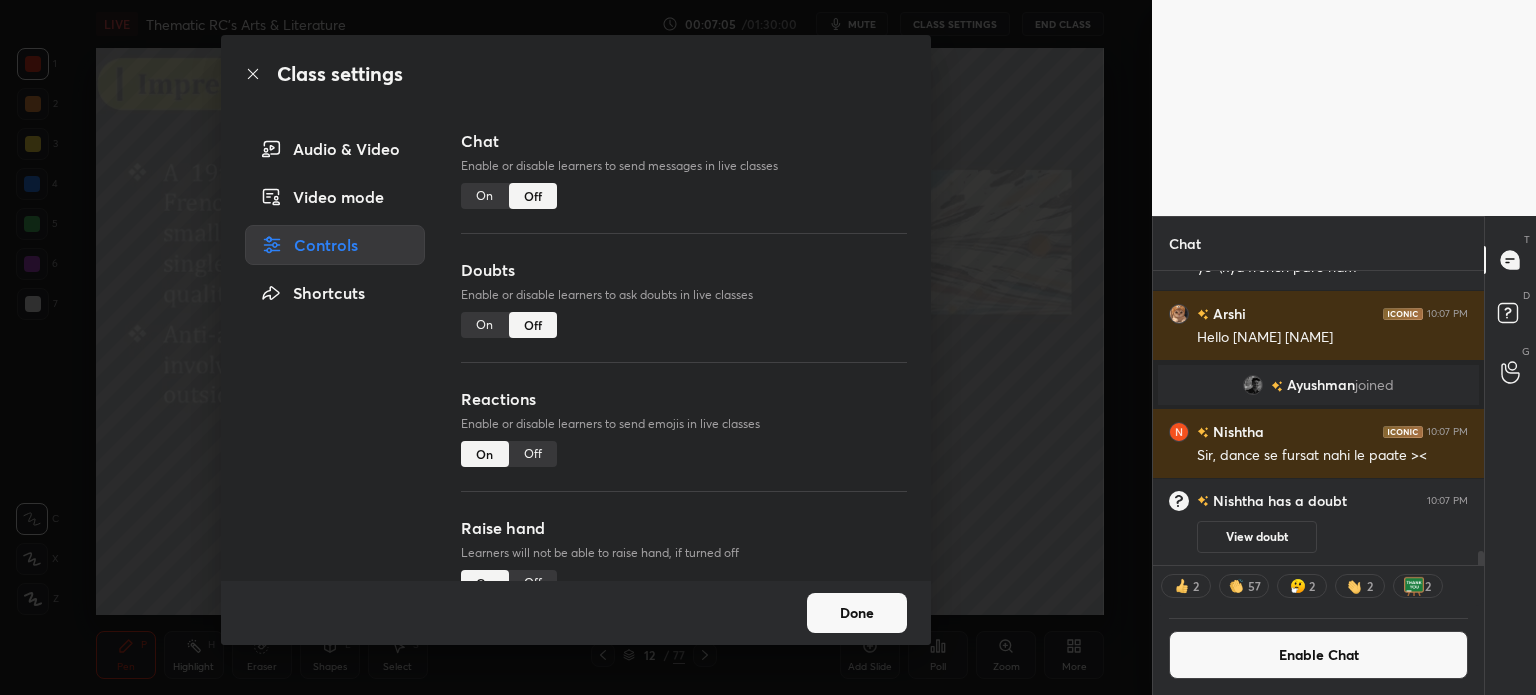 click on "Done" at bounding box center [857, 613] 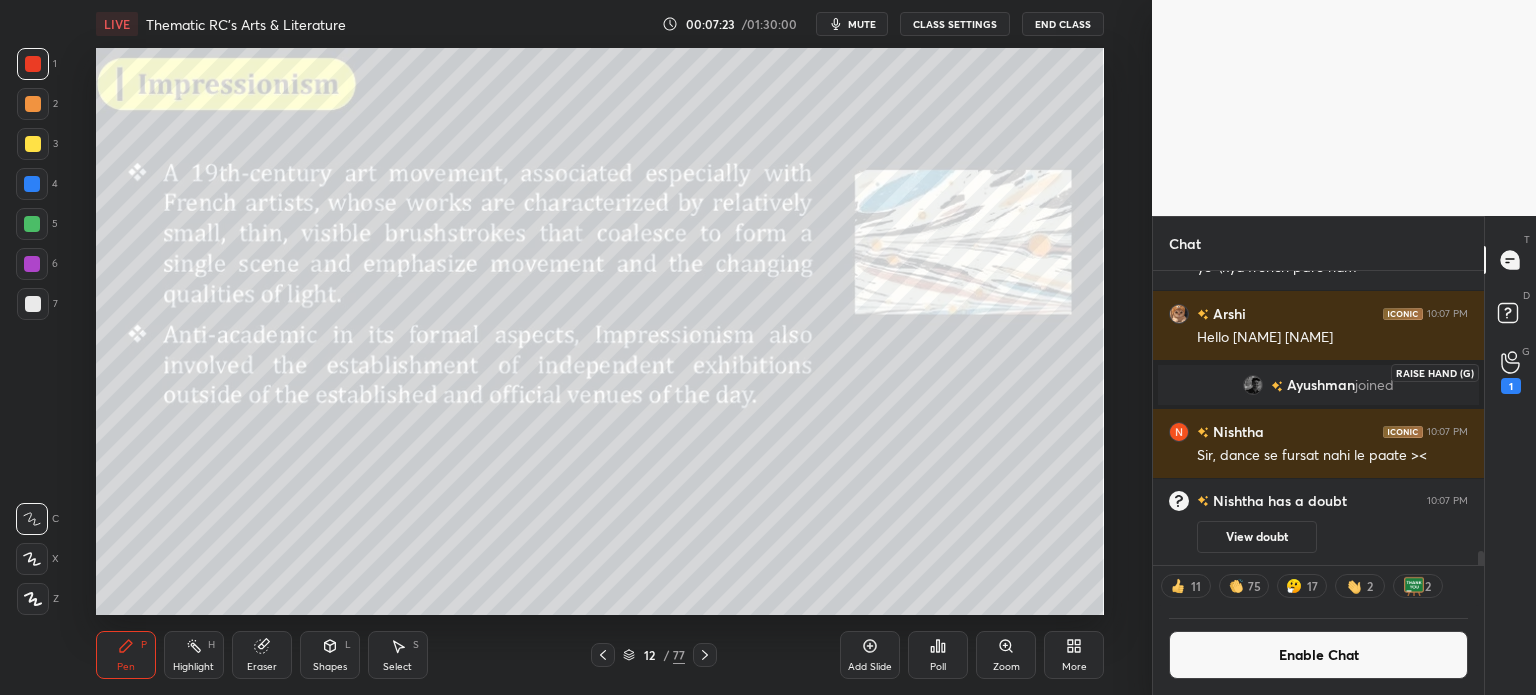 click on "1" at bounding box center [1511, 386] 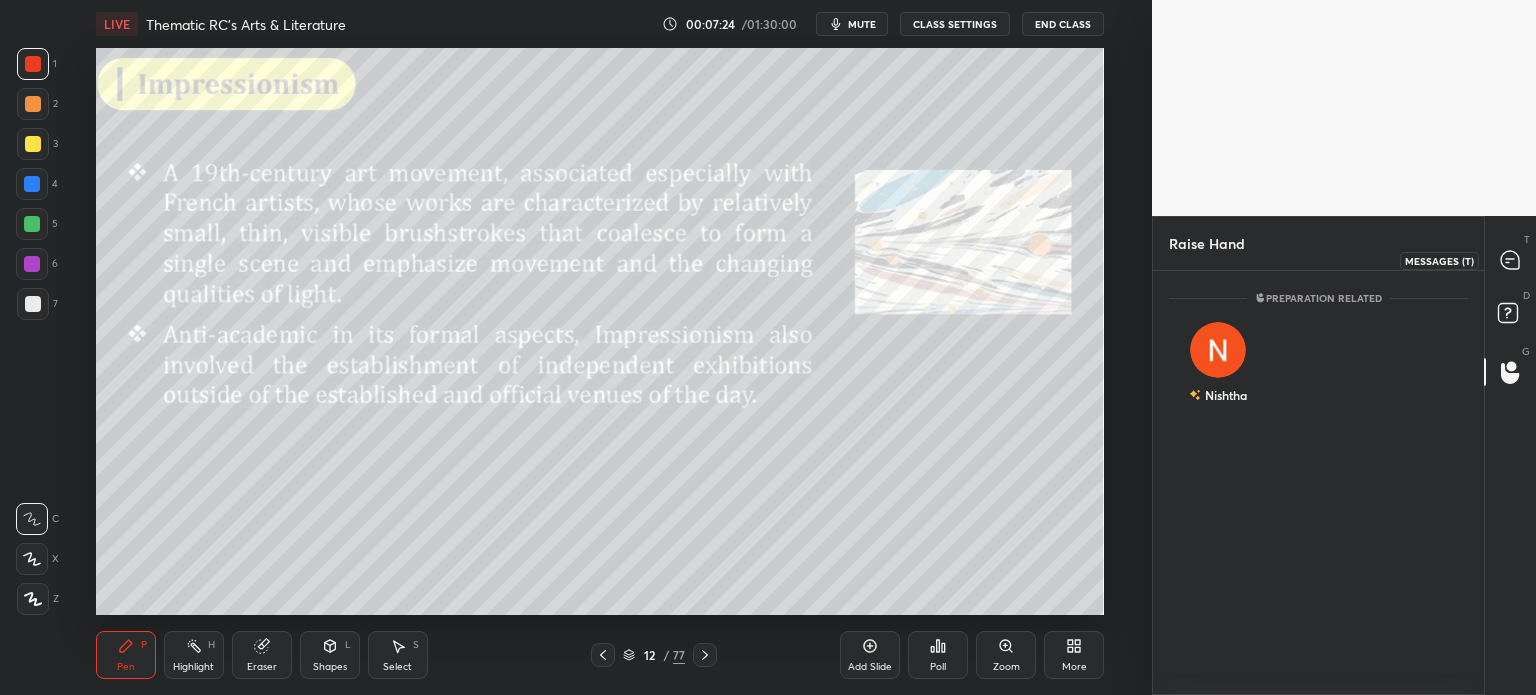 click 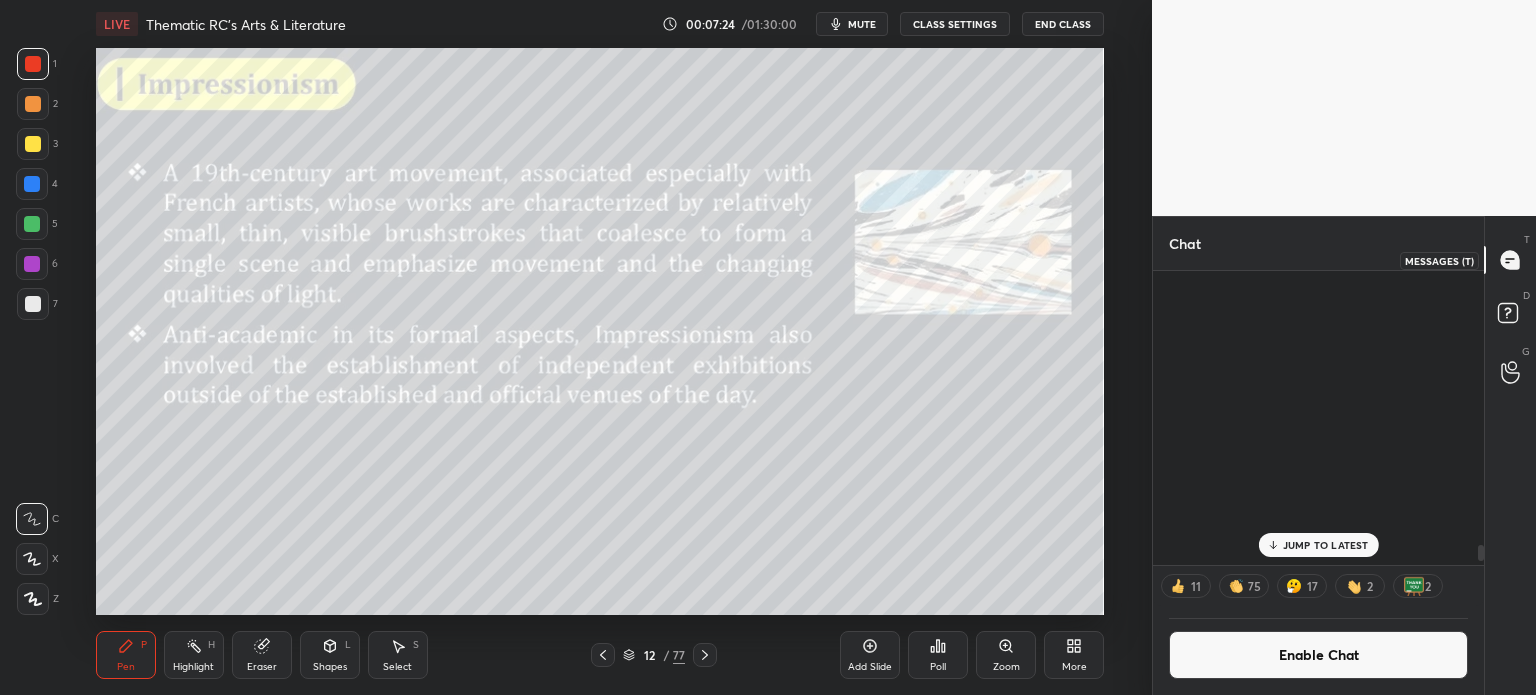 scroll, scrollTop: 5697, scrollLeft: 0, axis: vertical 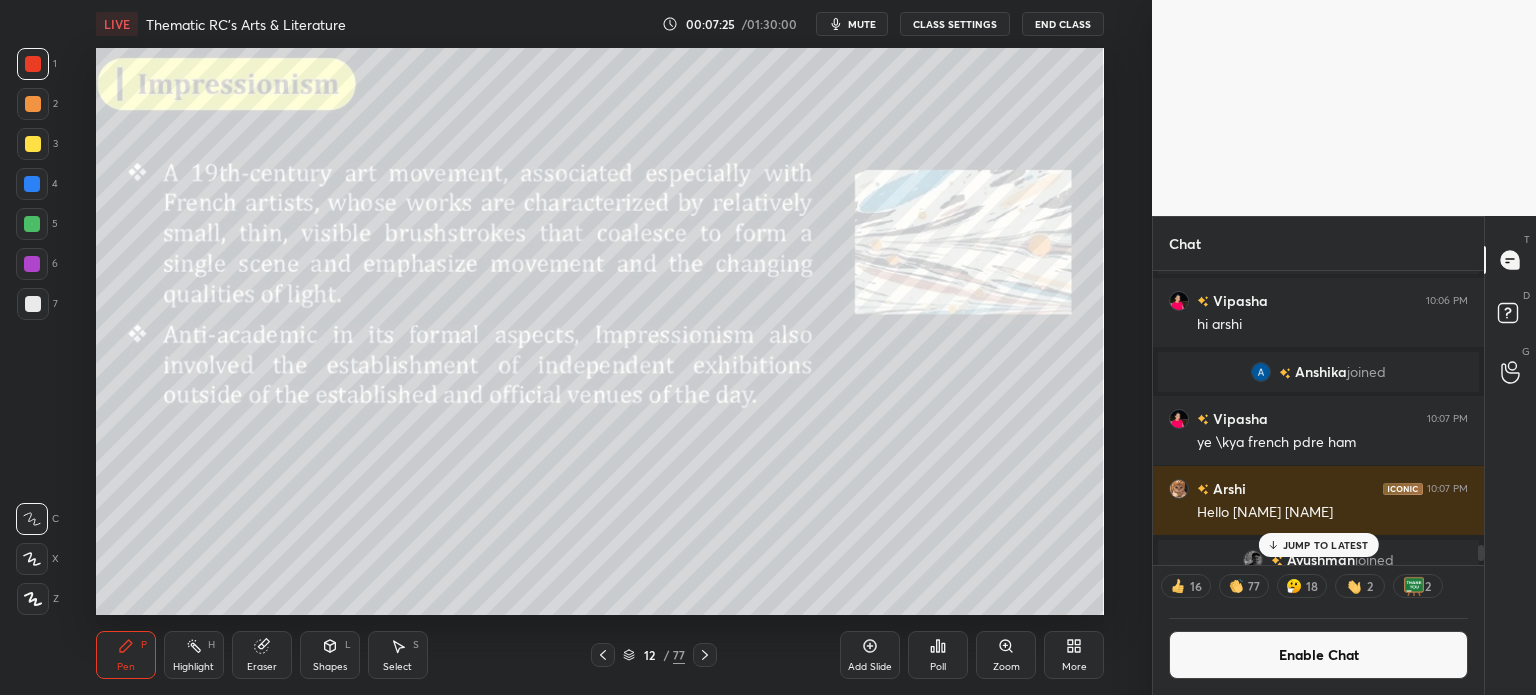 click on "JUMP TO LATEST" at bounding box center [1326, 545] 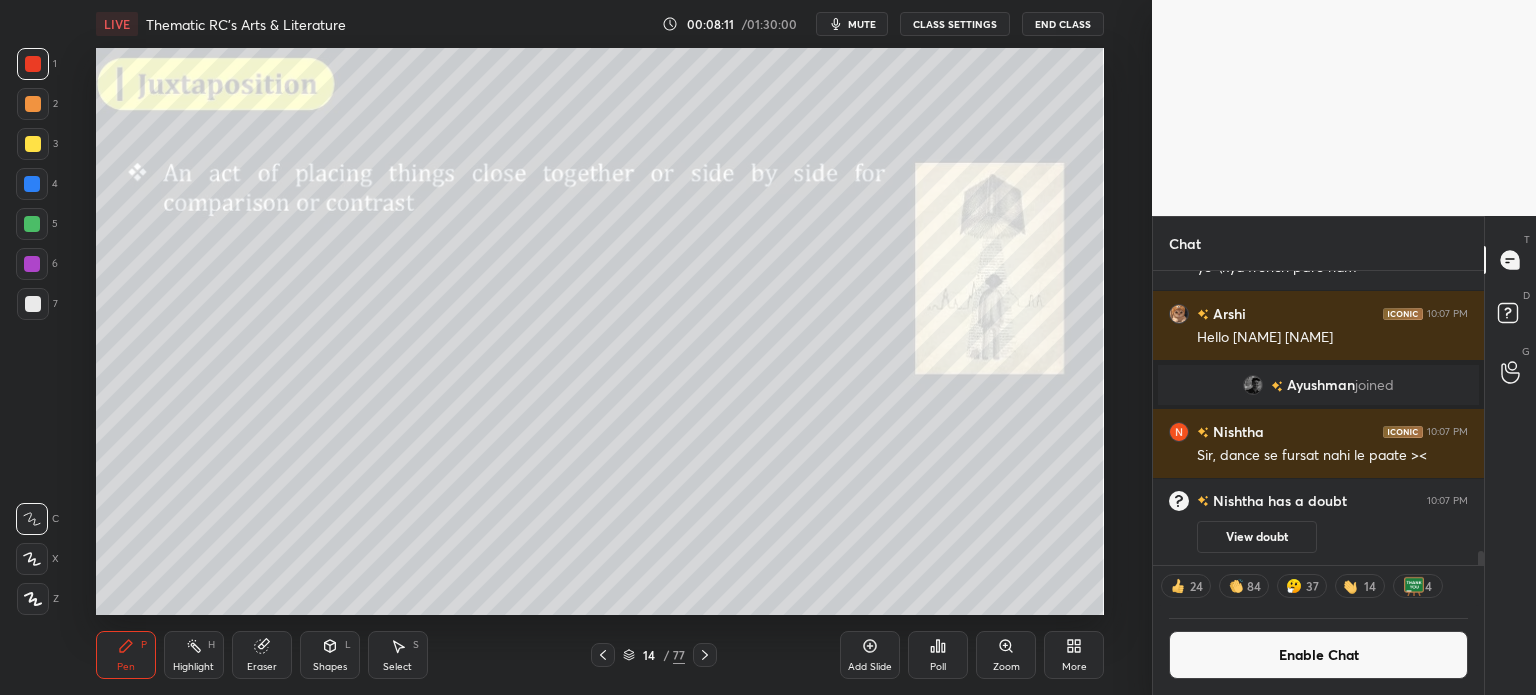 scroll, scrollTop: 1, scrollLeft: 6, axis: both 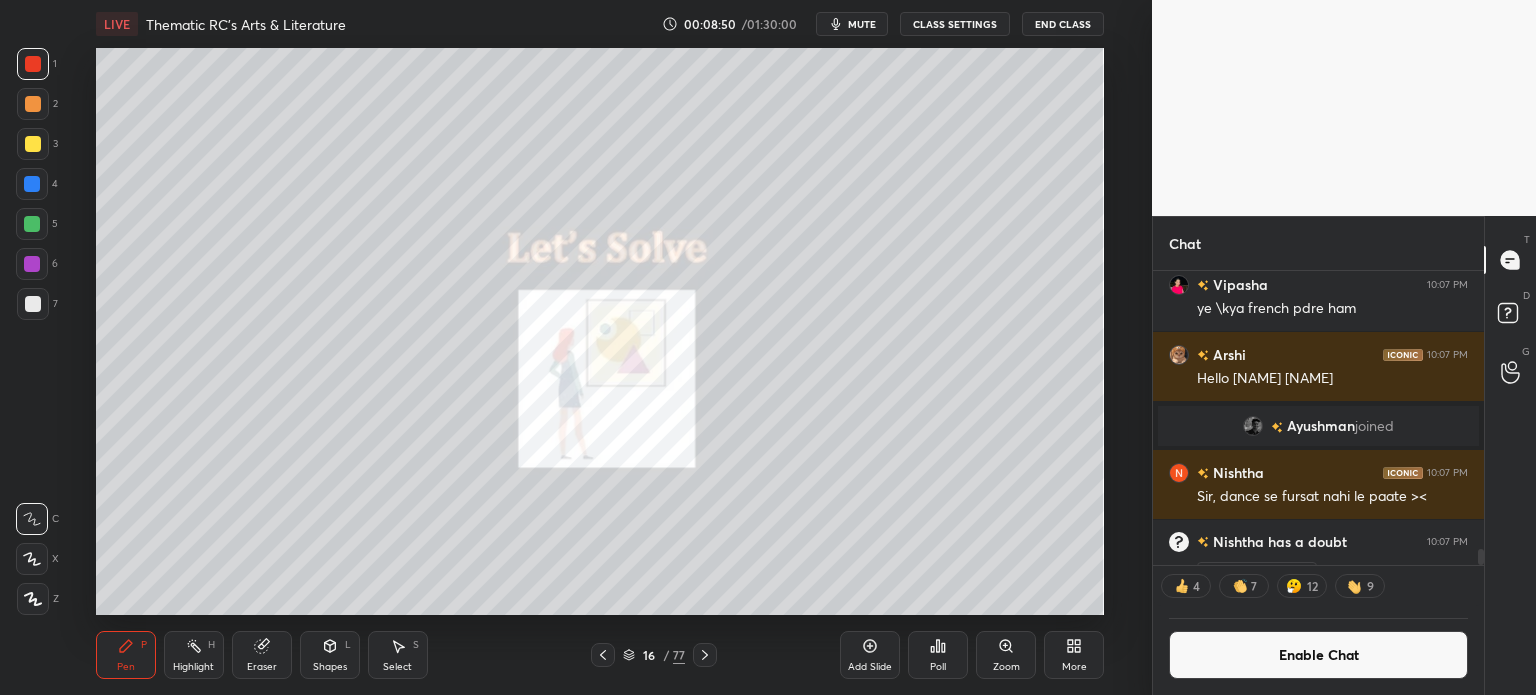 click on "Enable Chat" at bounding box center (1318, 655) 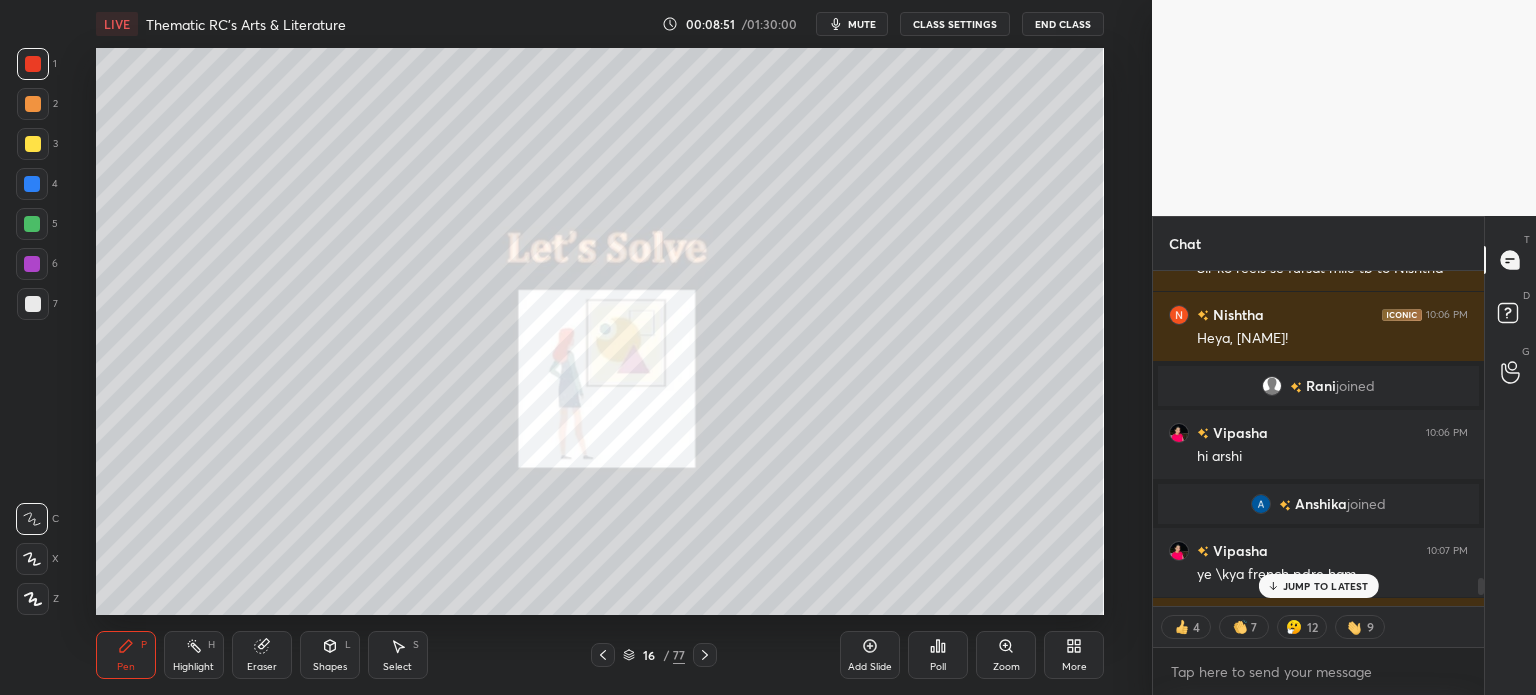 click on "JUMP TO LATEST" at bounding box center (1326, 586) 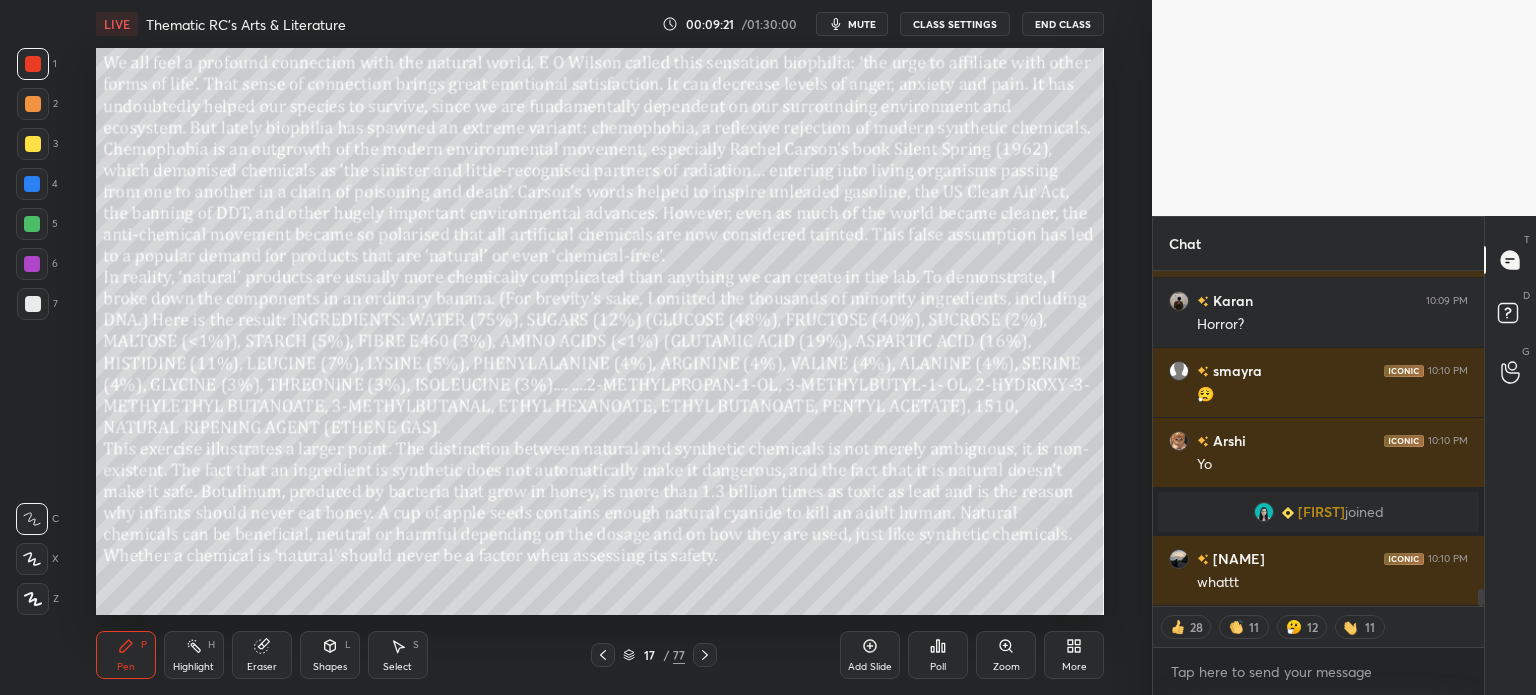 scroll, scrollTop: 6288, scrollLeft: 0, axis: vertical 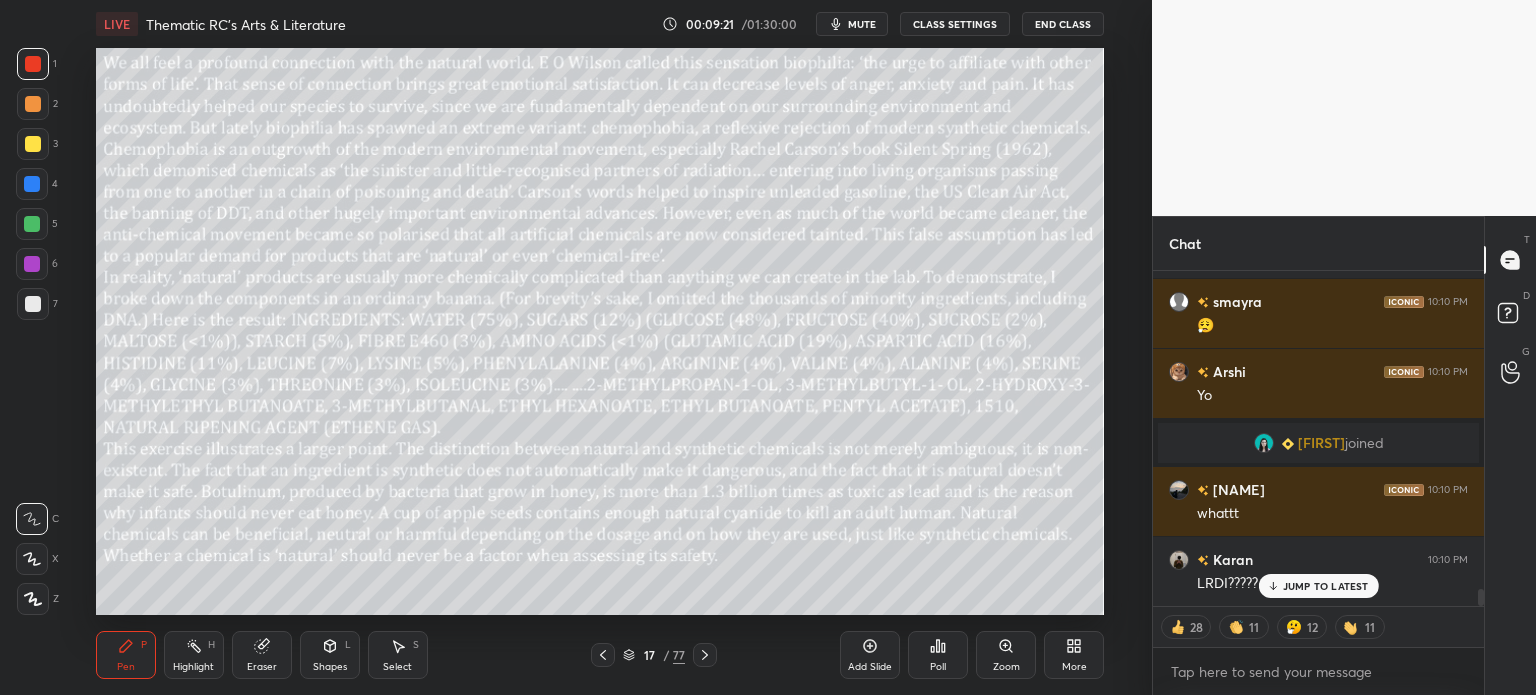 type on "x" 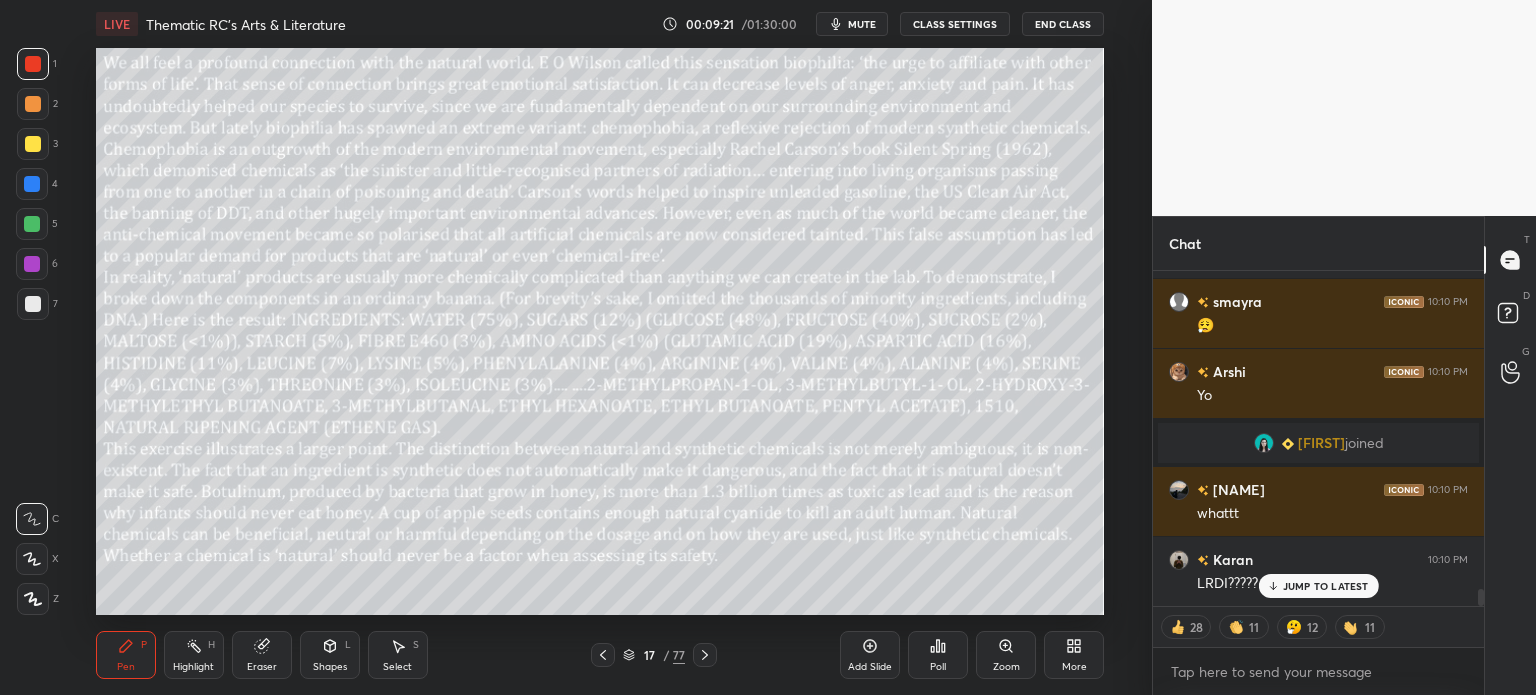 scroll, scrollTop: 5, scrollLeft: 6, axis: both 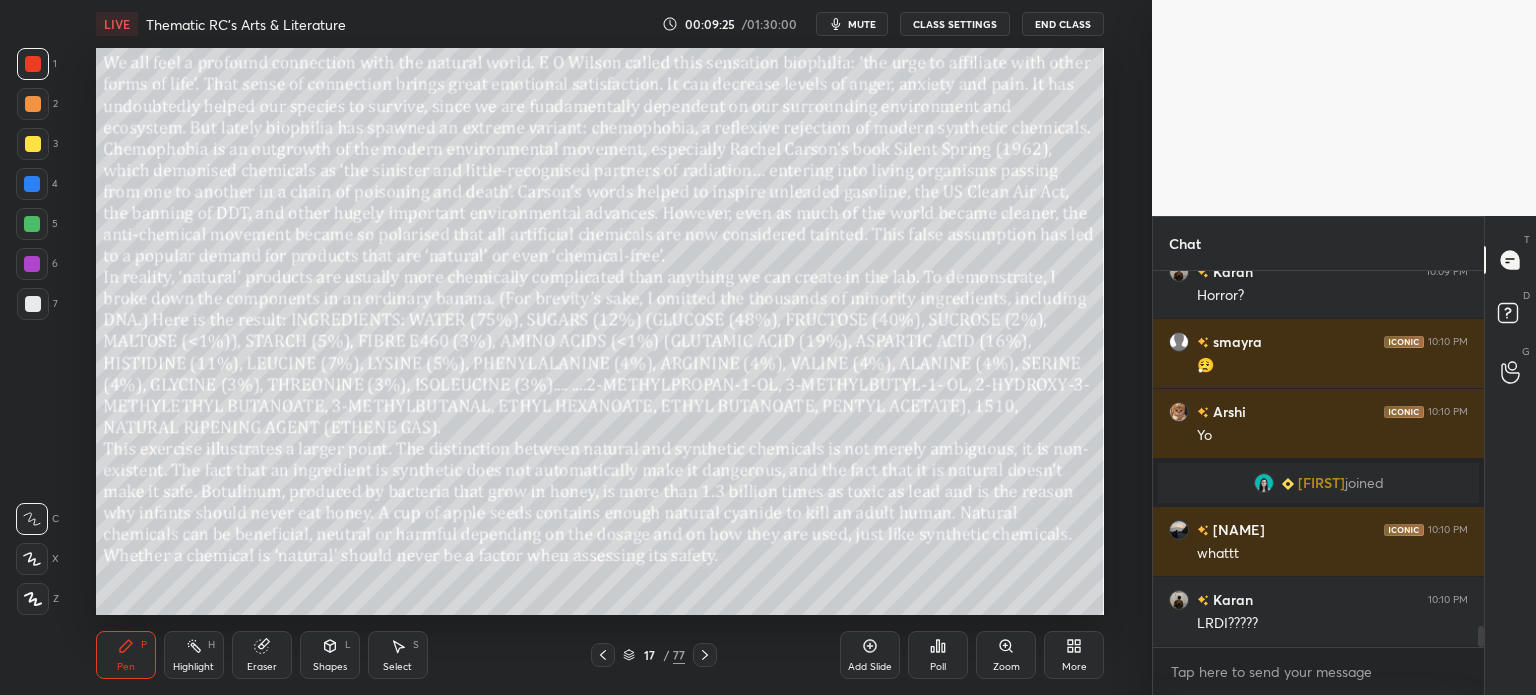 click on "CLASS SETTINGS" at bounding box center (955, 24) 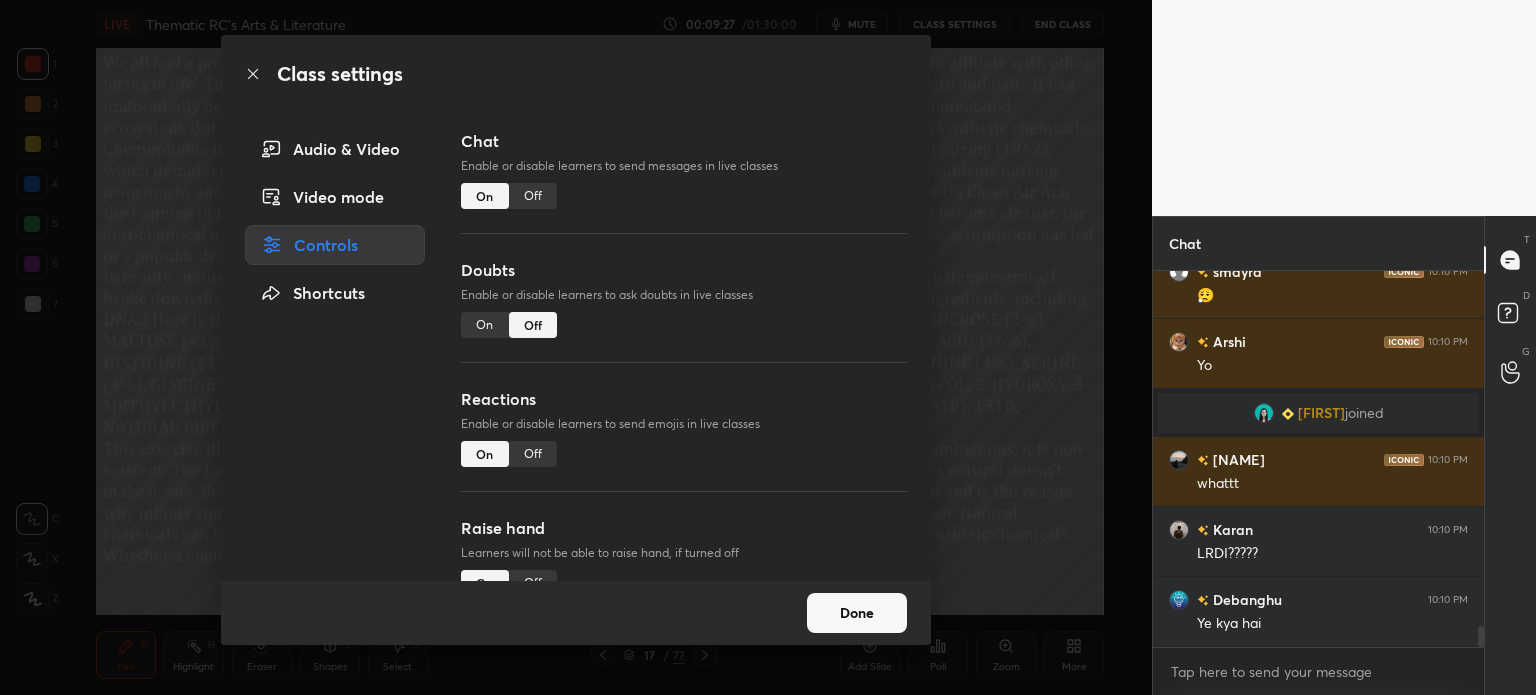 click on "Off" at bounding box center [533, 196] 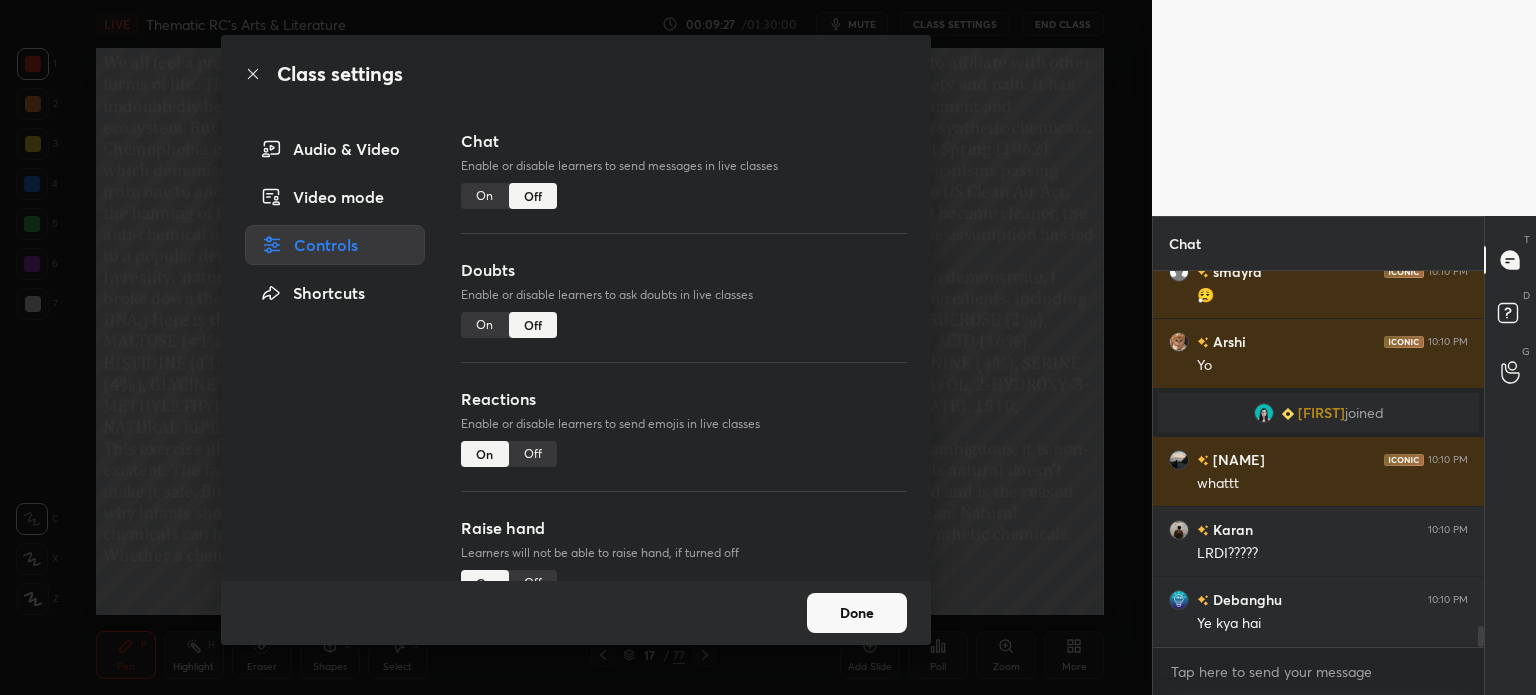 scroll, scrollTop: 5874, scrollLeft: 0, axis: vertical 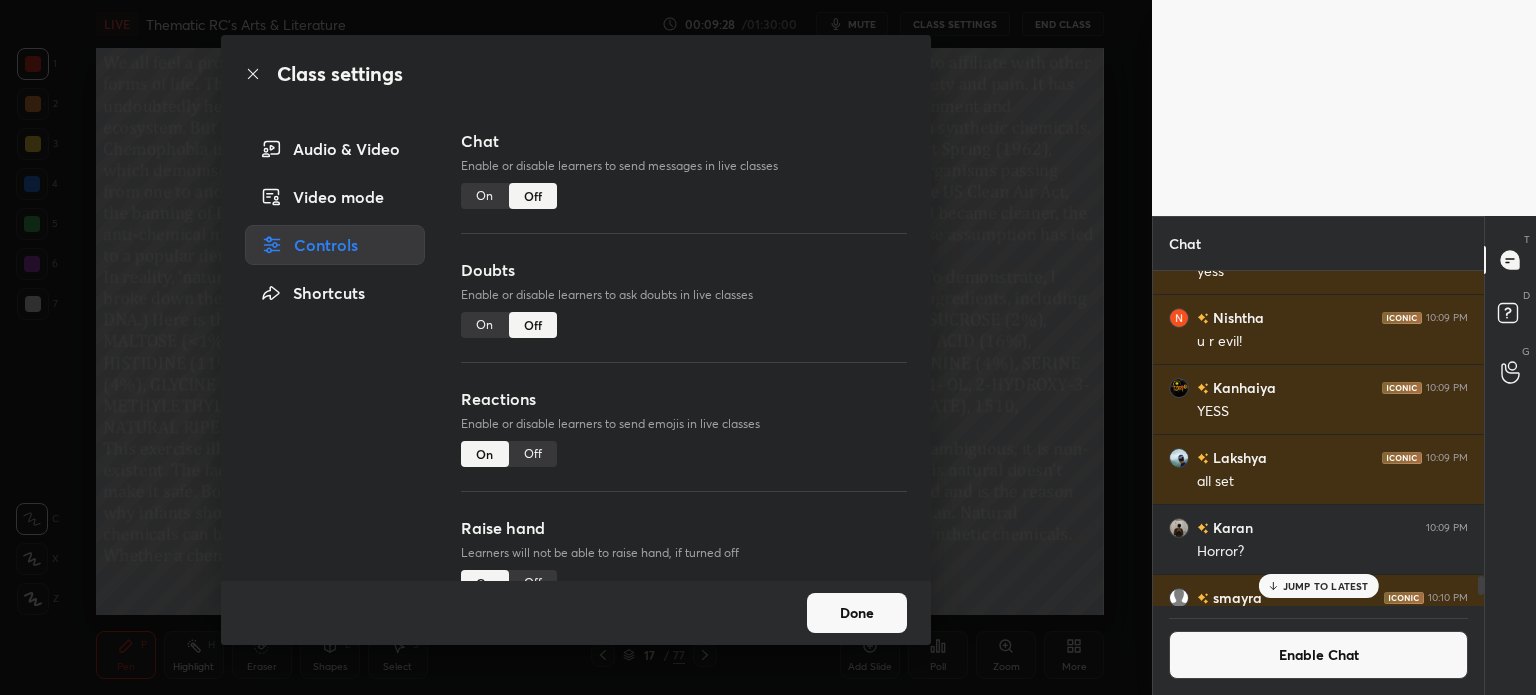 click on "Done" at bounding box center [857, 613] 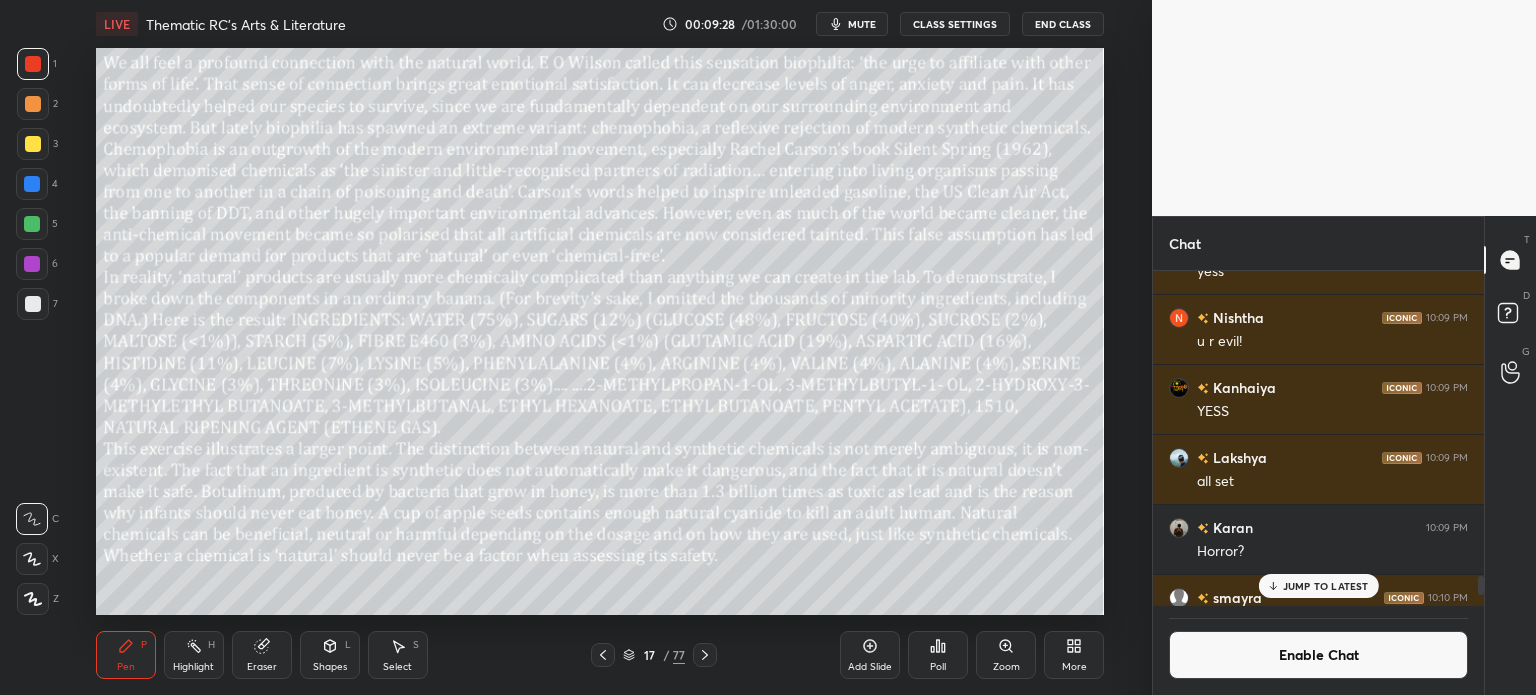 click on "JUMP TO LATEST" at bounding box center (1326, 586) 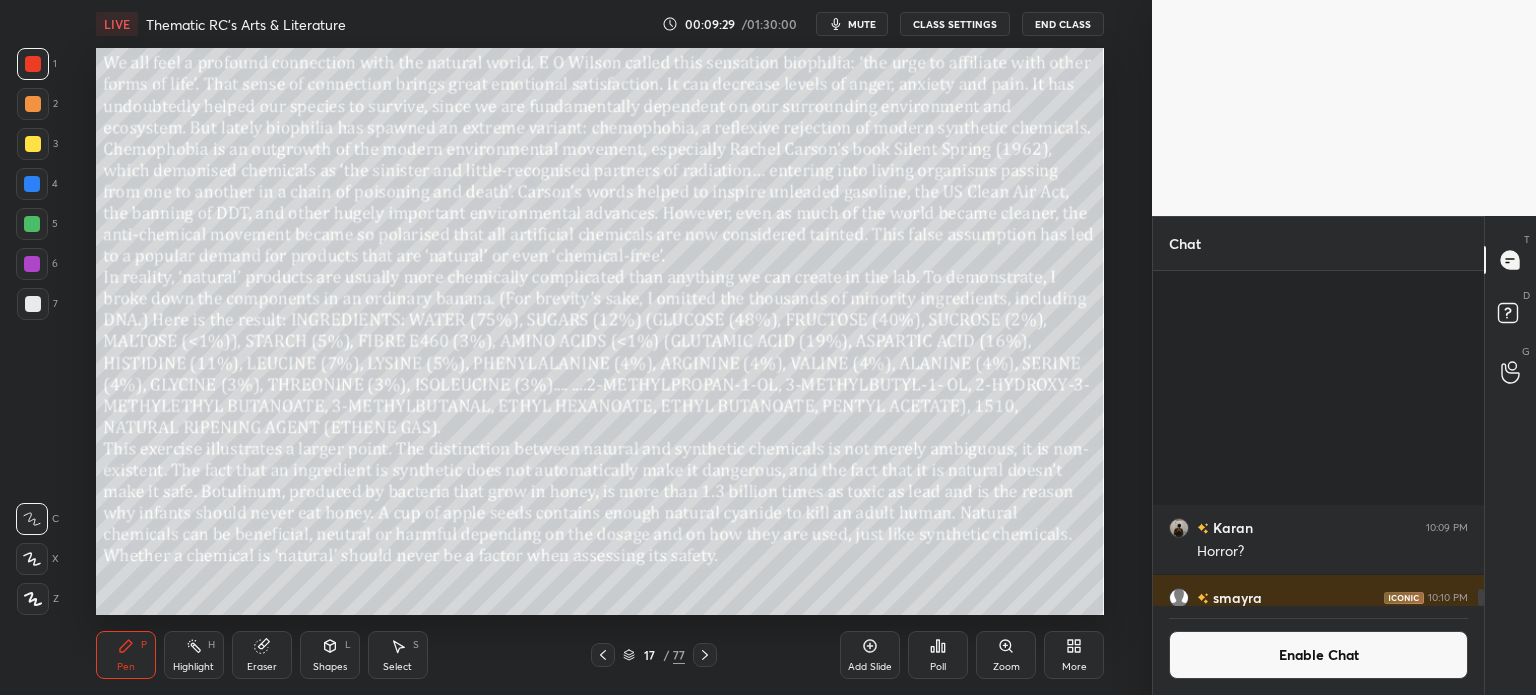 scroll, scrollTop: 6240, scrollLeft: 0, axis: vertical 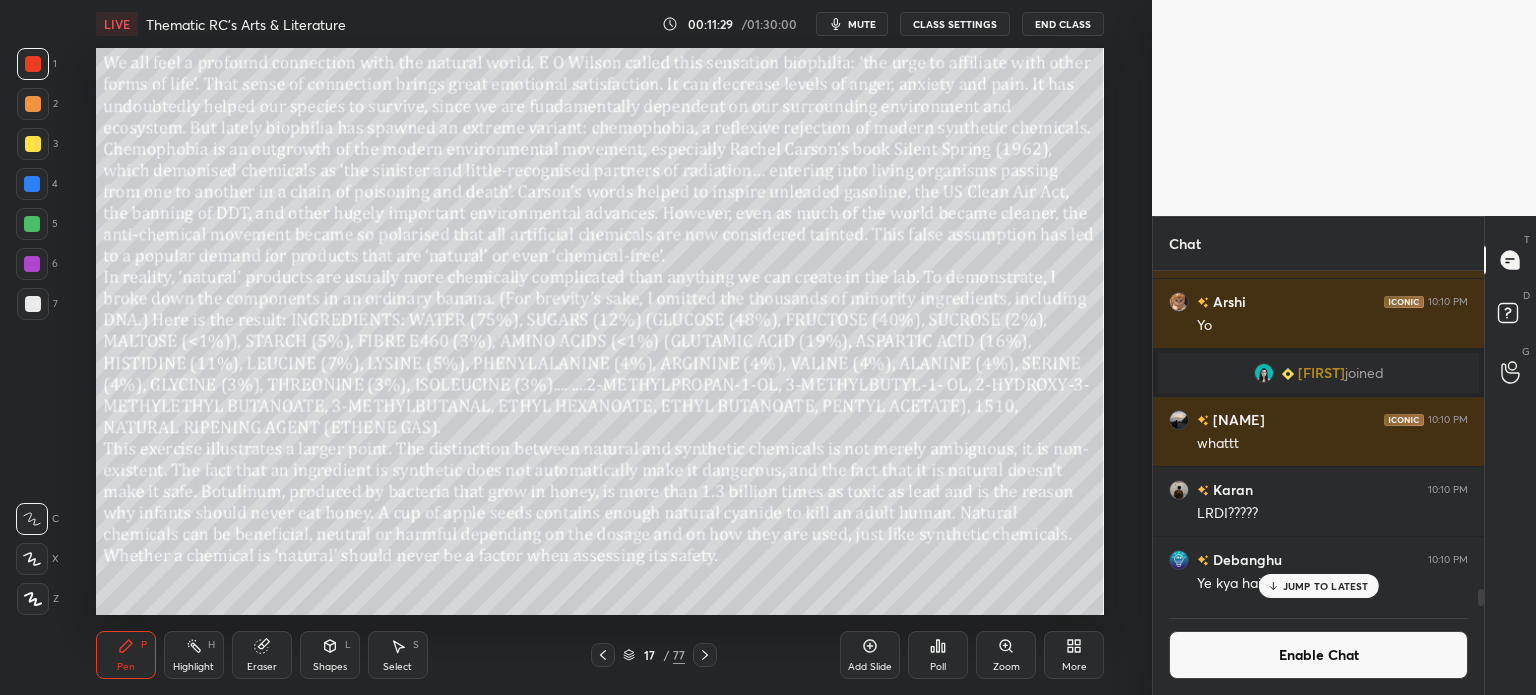 click on "JUMP TO LATEST" at bounding box center [1326, 586] 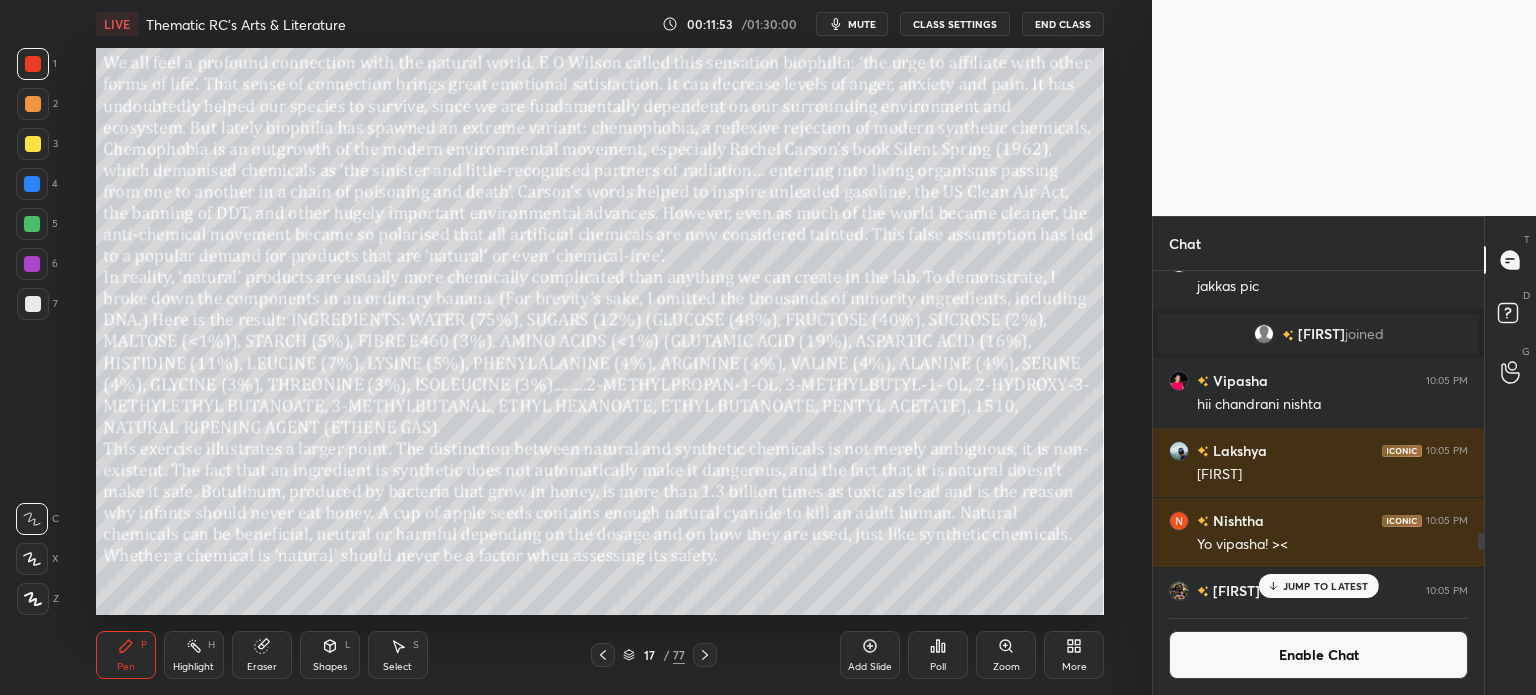 scroll, scrollTop: 4603, scrollLeft: 0, axis: vertical 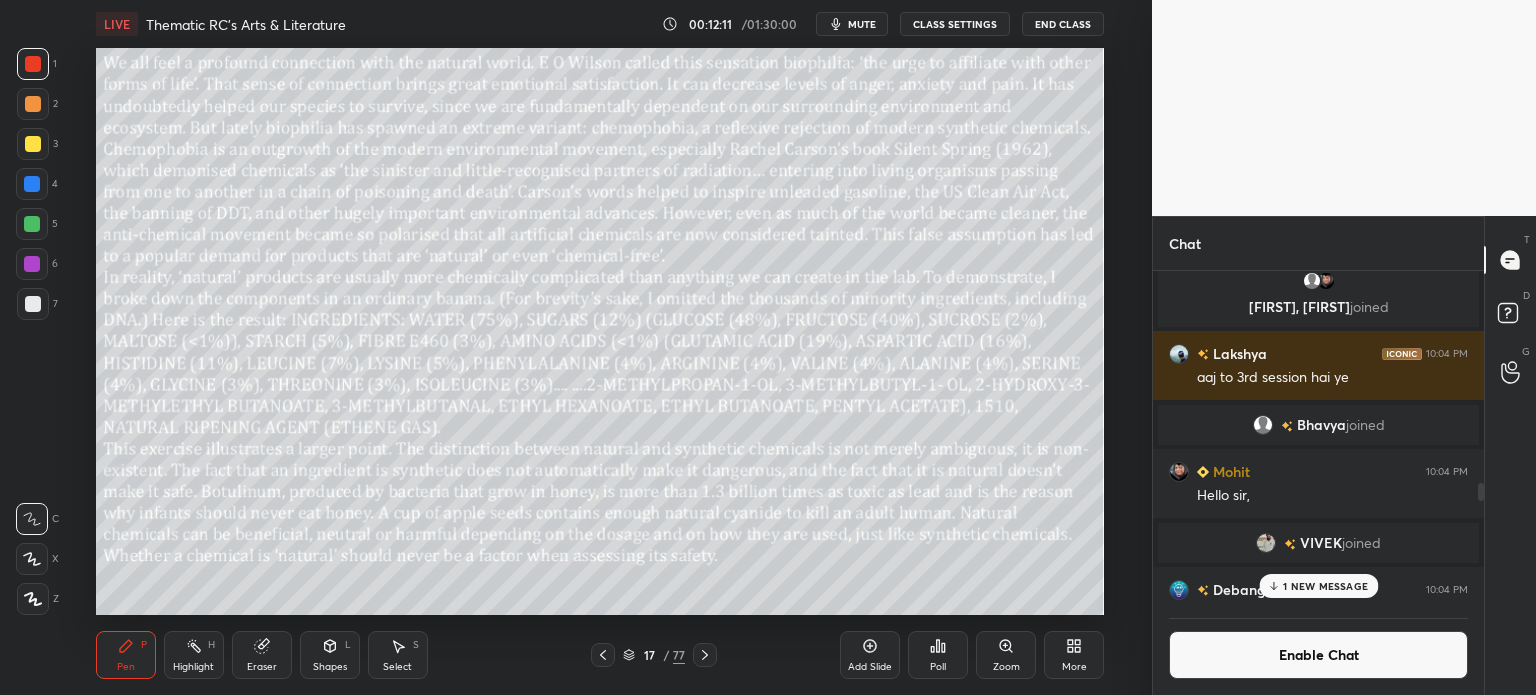 click on "1 NEW MESSAGE" at bounding box center [1325, 586] 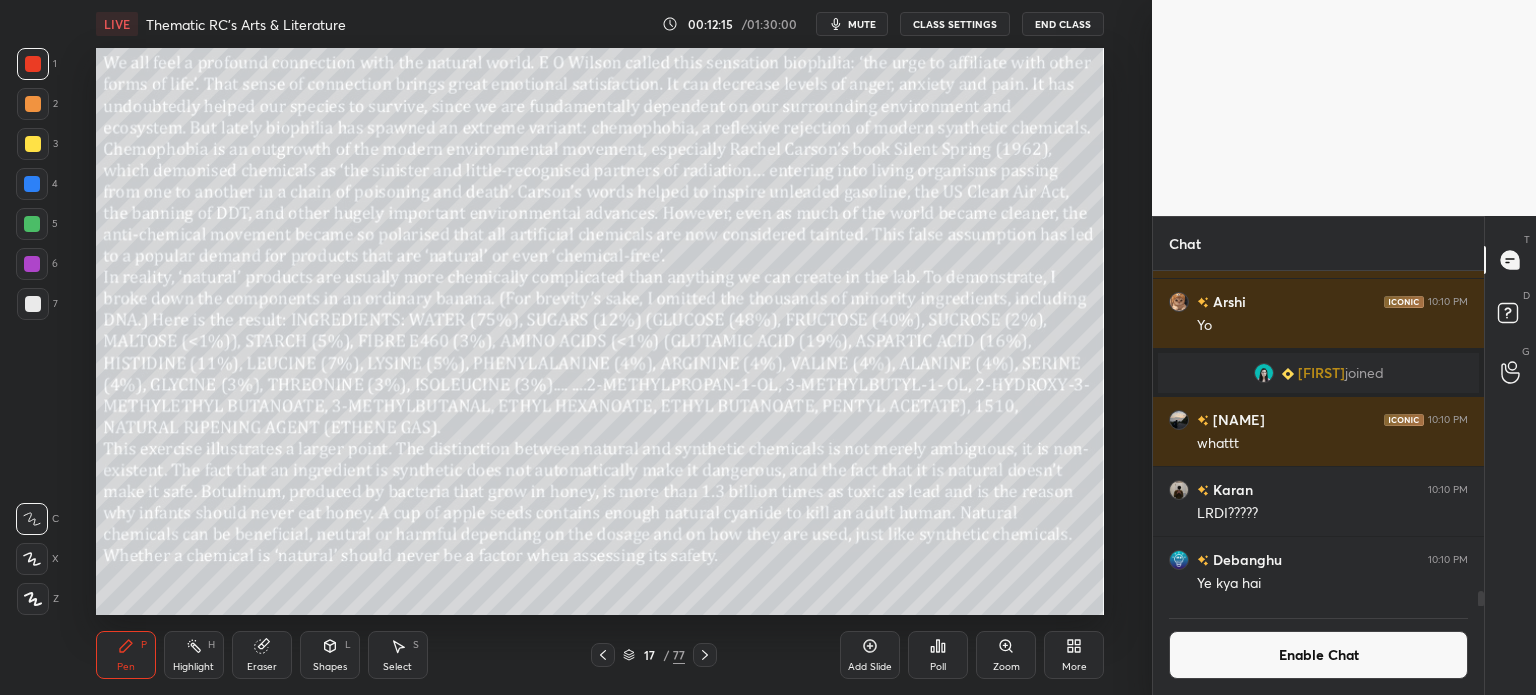 click on "Enable Chat" at bounding box center [1318, 655] 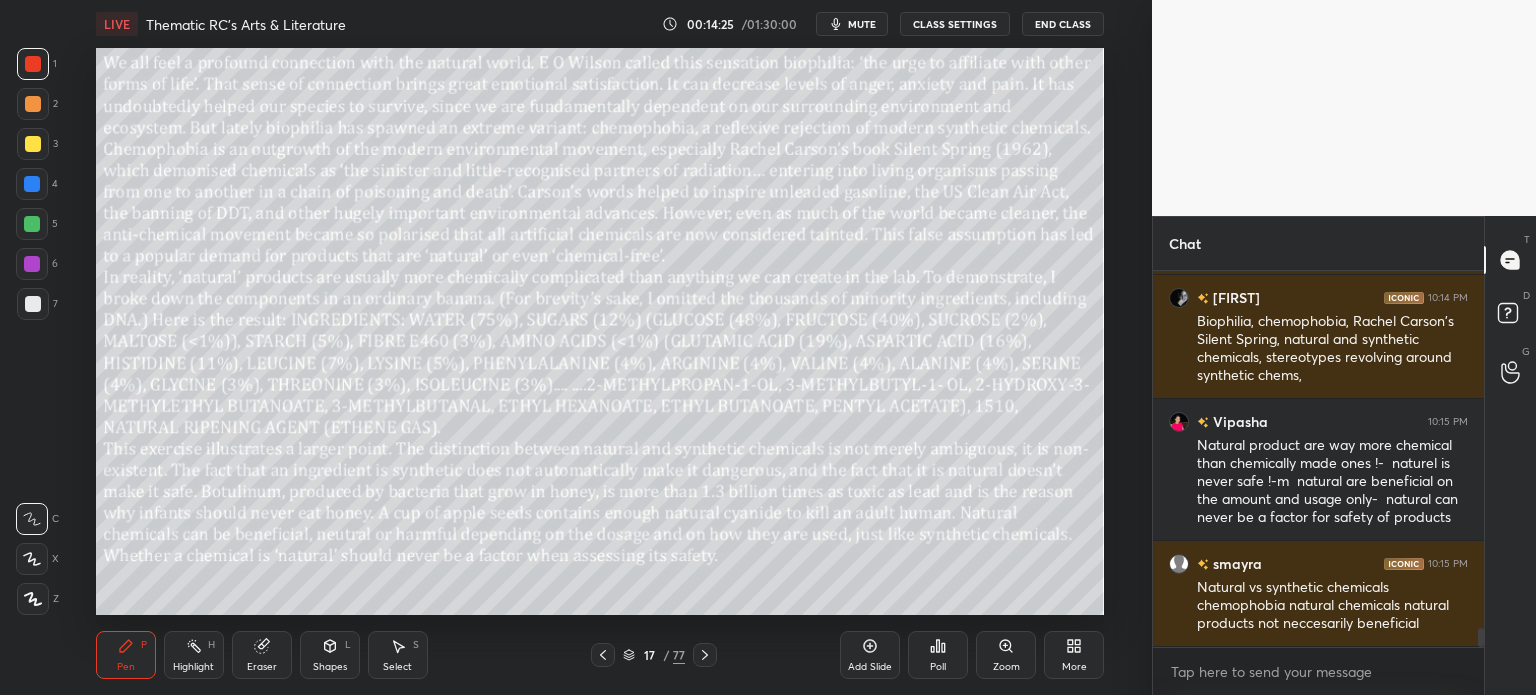 scroll, scrollTop: 6974, scrollLeft: 0, axis: vertical 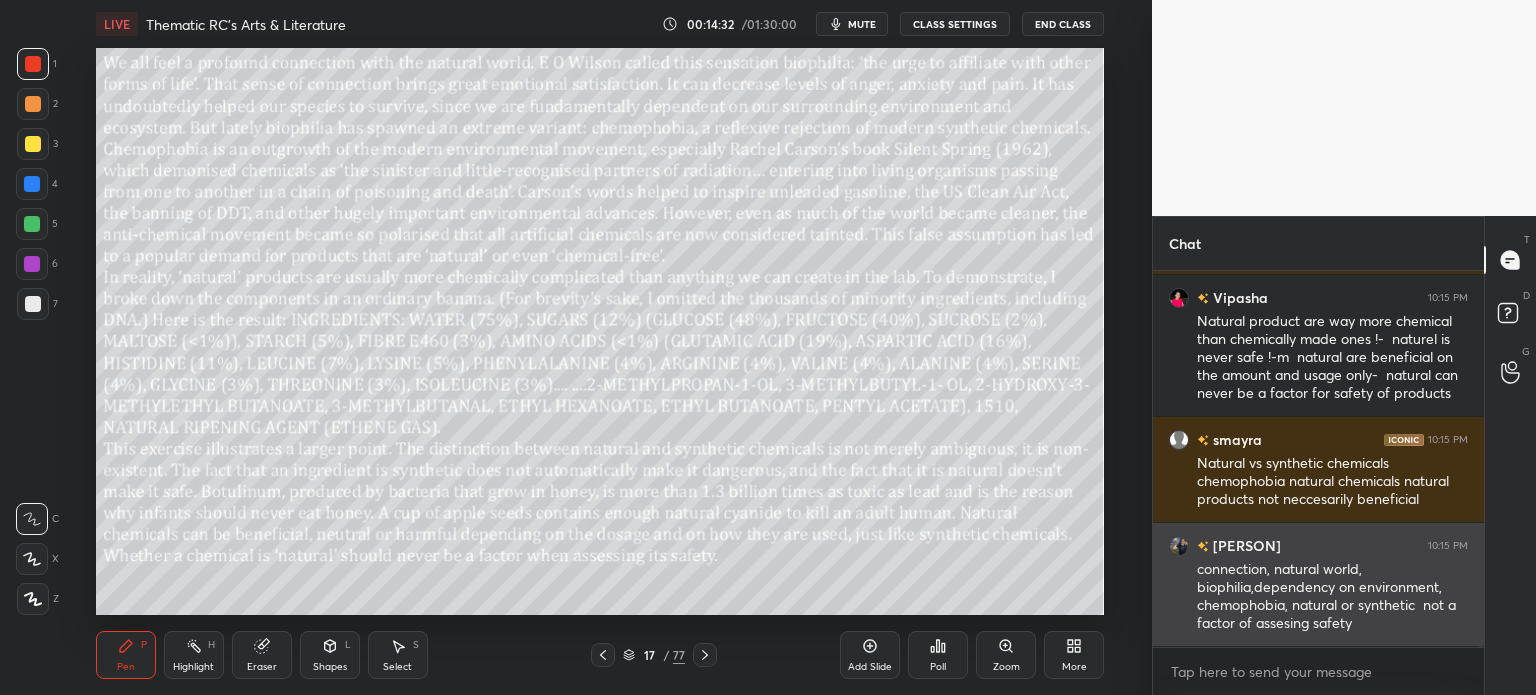click at bounding box center (1179, 546) 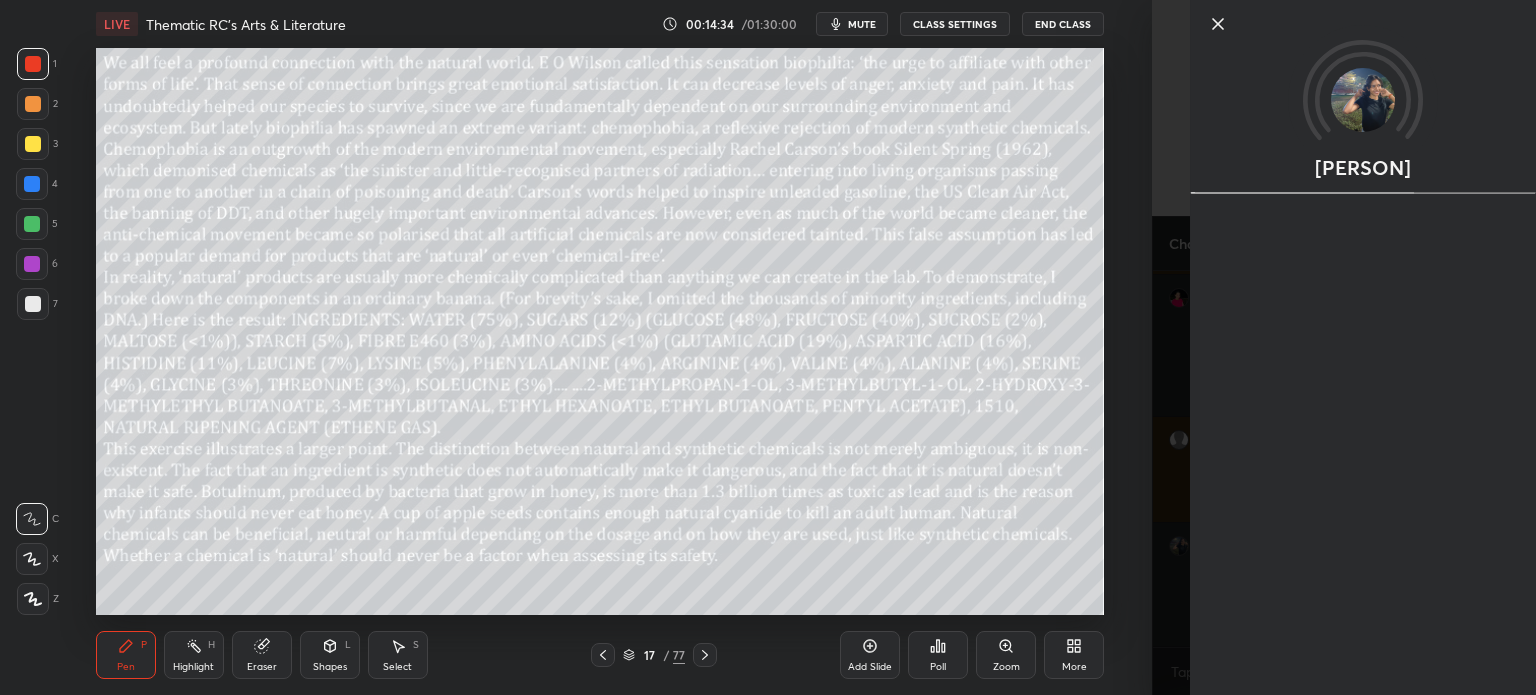 click at bounding box center (1363, 100) 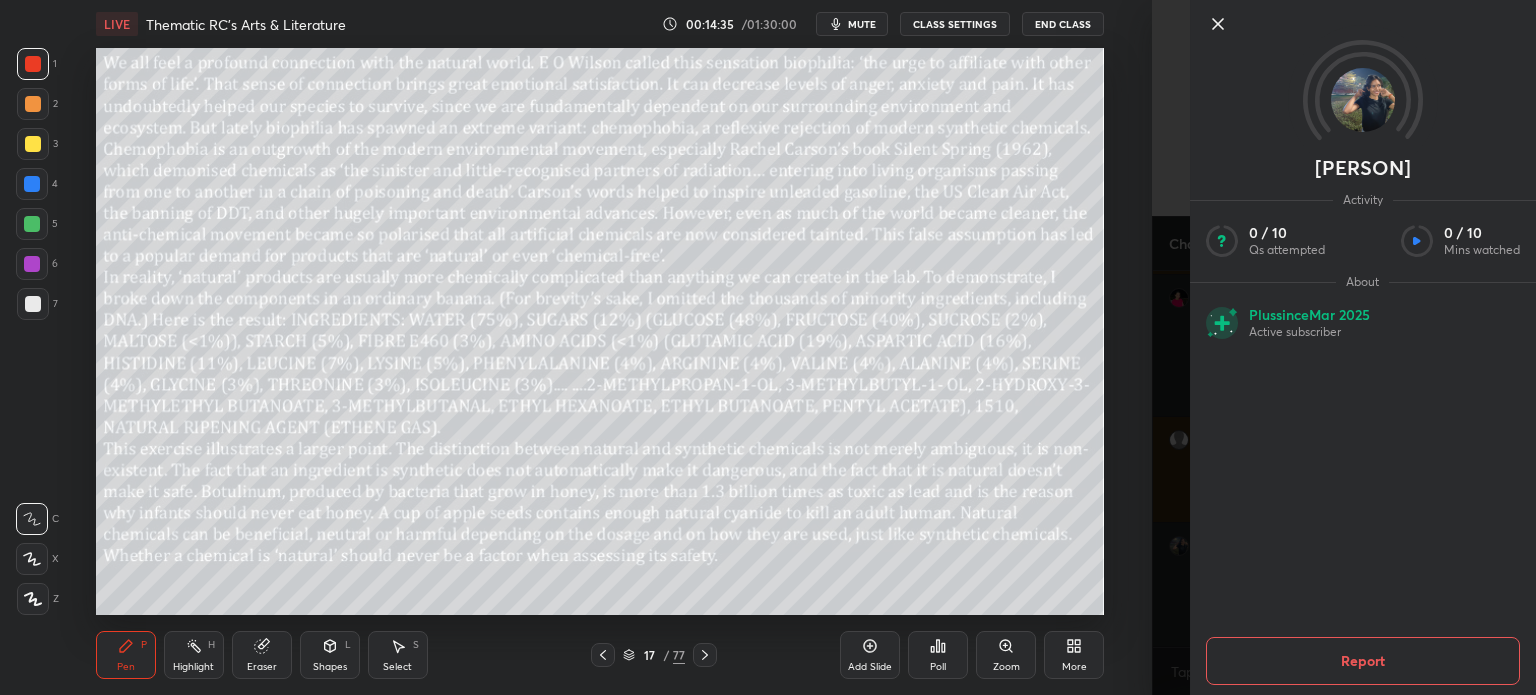 click 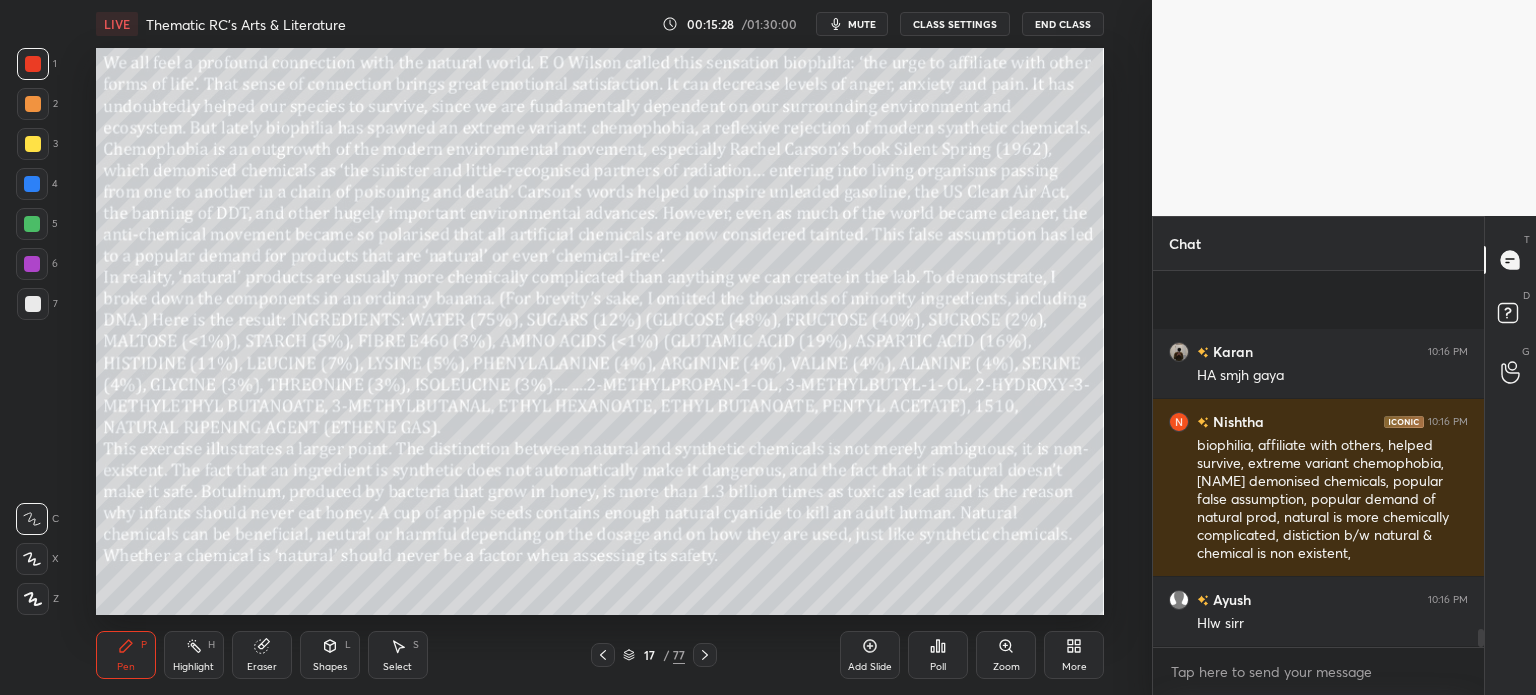 scroll, scrollTop: 7678, scrollLeft: 0, axis: vertical 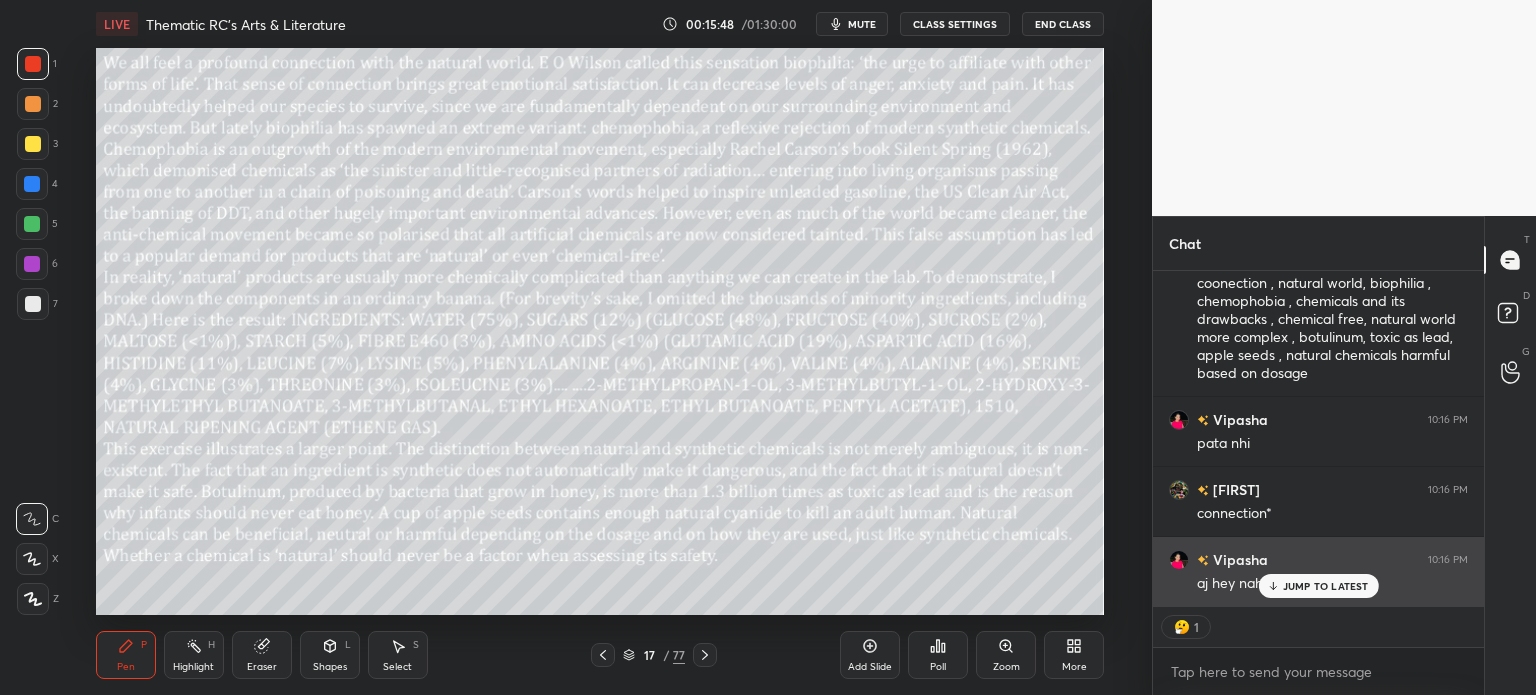 click on "JUMP TO LATEST" at bounding box center (1326, 586) 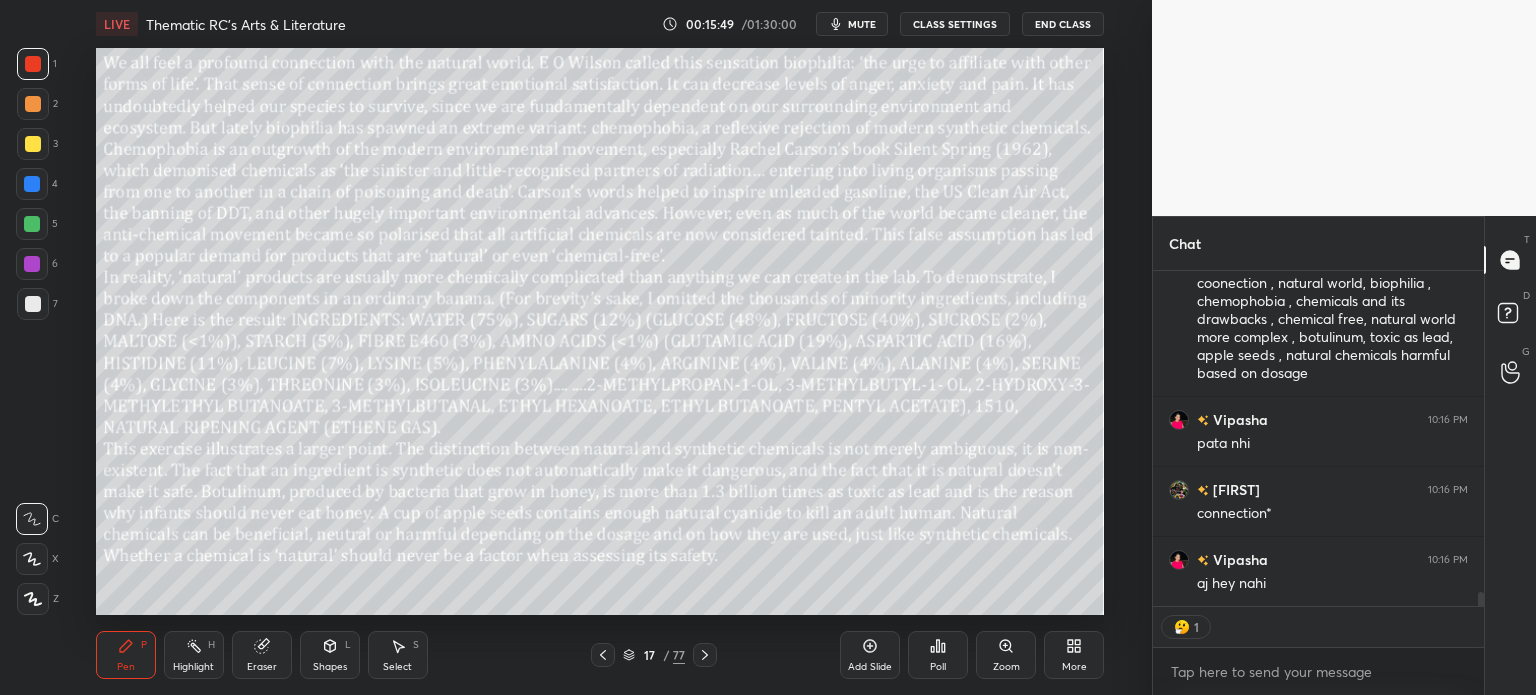 scroll, scrollTop: 7, scrollLeft: 6, axis: both 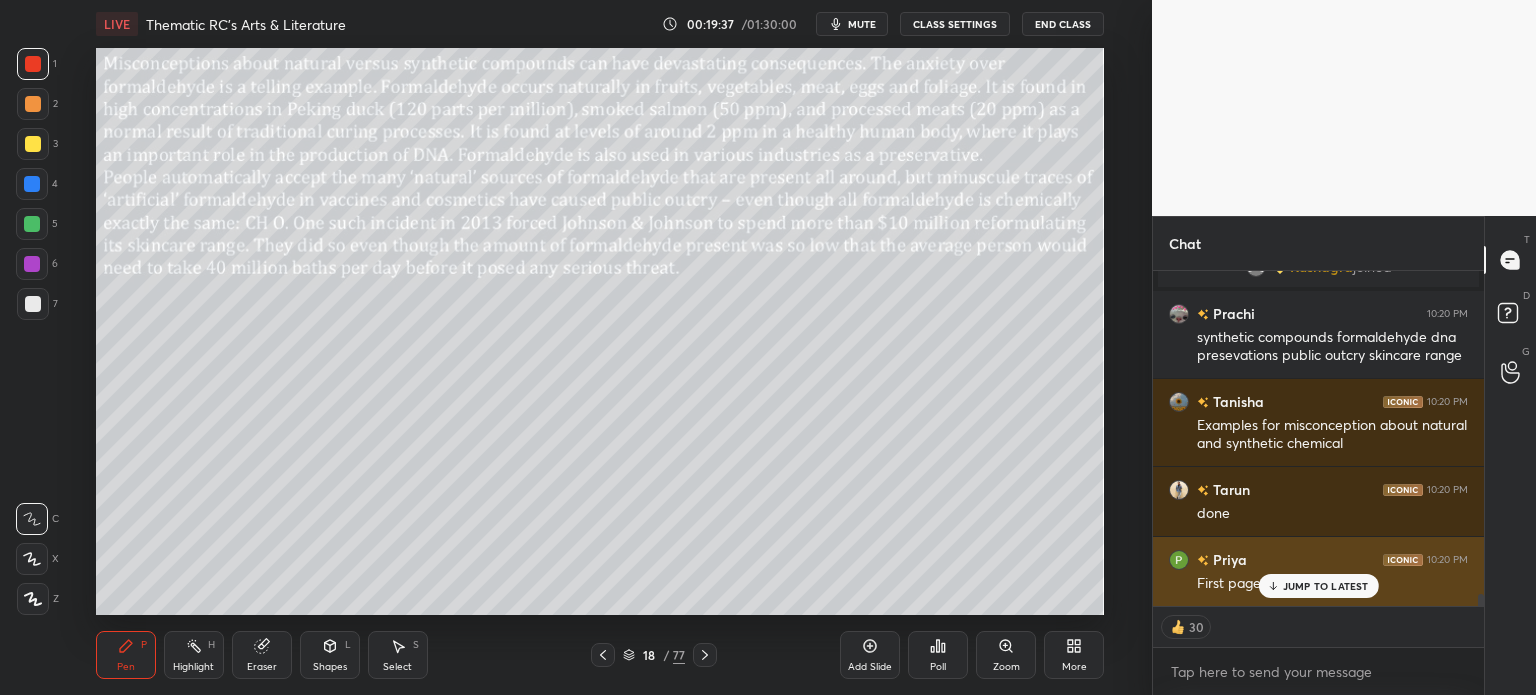 click on "JUMP TO LATEST" at bounding box center [1318, 586] 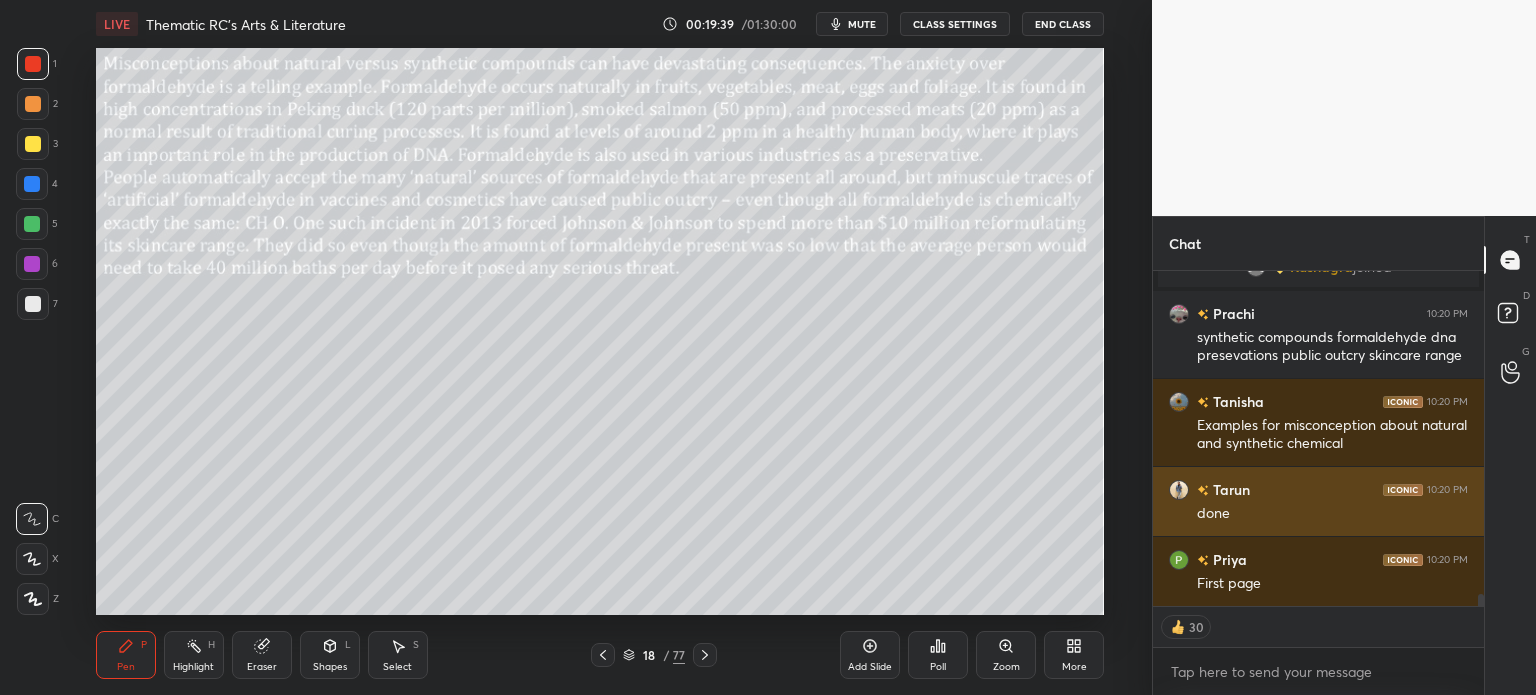scroll, scrollTop: 9136, scrollLeft: 0, axis: vertical 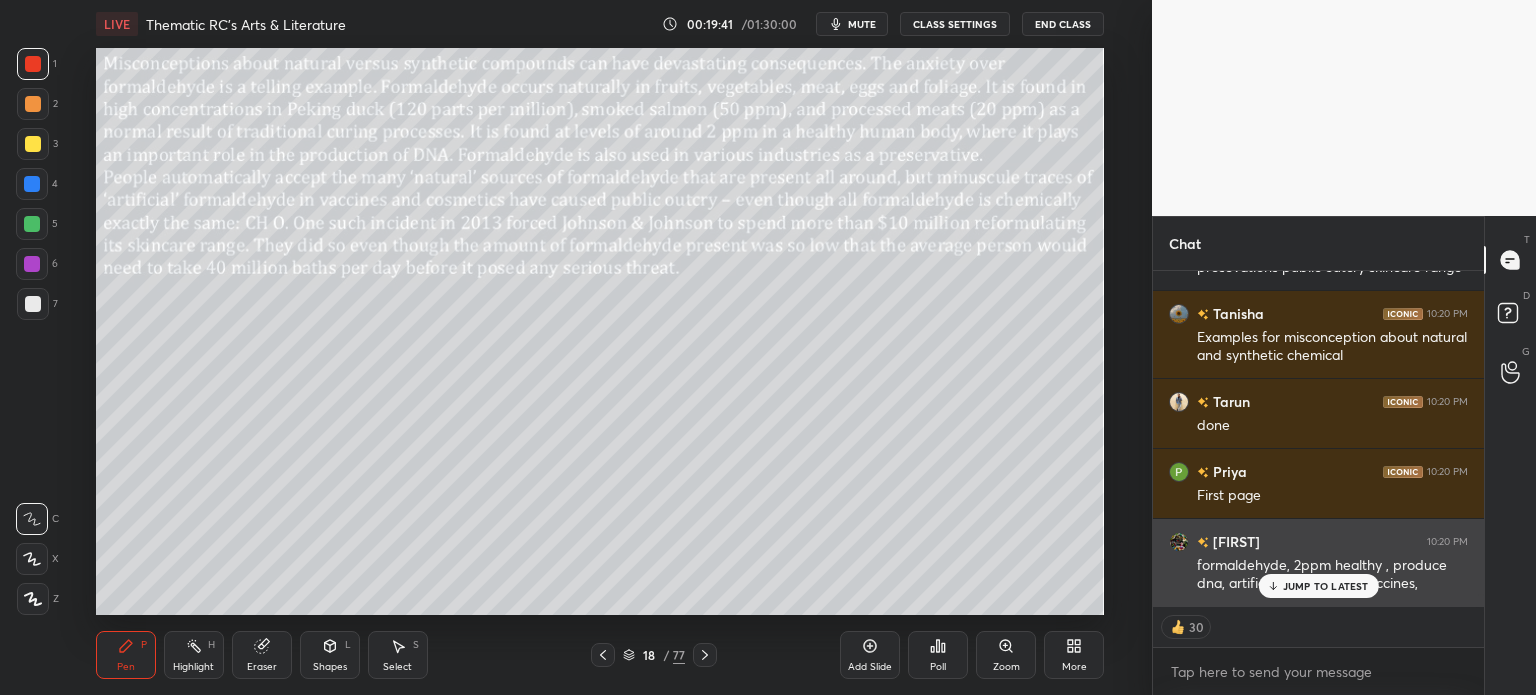 click on "JUMP TO LATEST" at bounding box center (1326, 586) 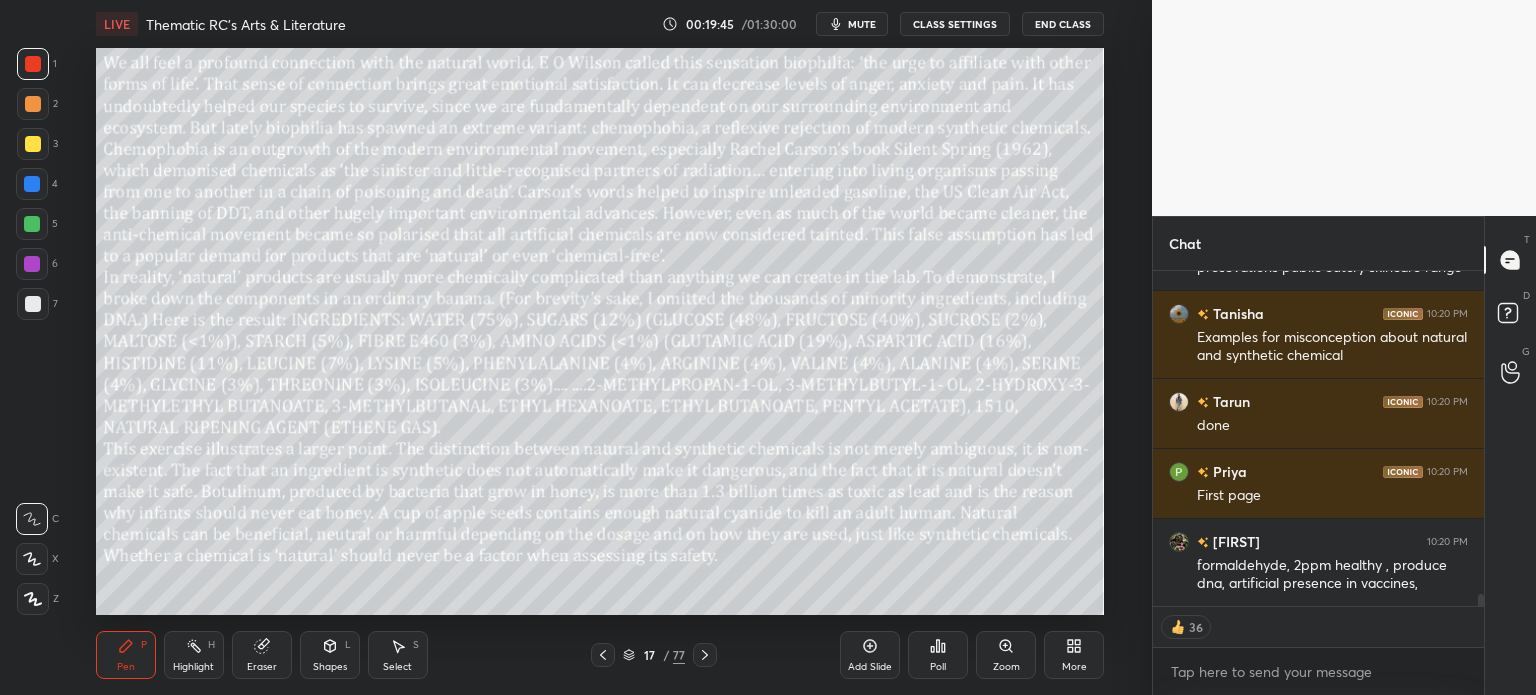 scroll, scrollTop: 9224, scrollLeft: 0, axis: vertical 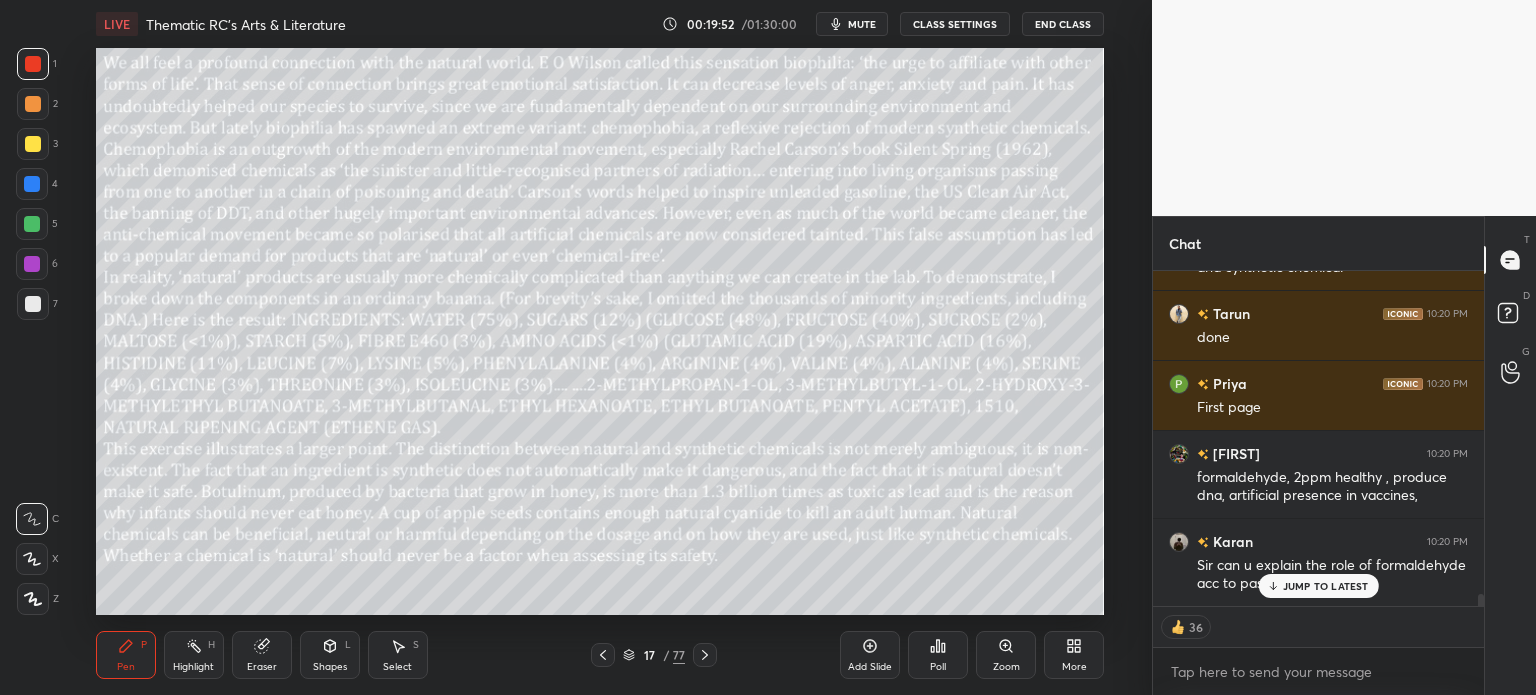 click on "JUMP TO LATEST" at bounding box center [1326, 586] 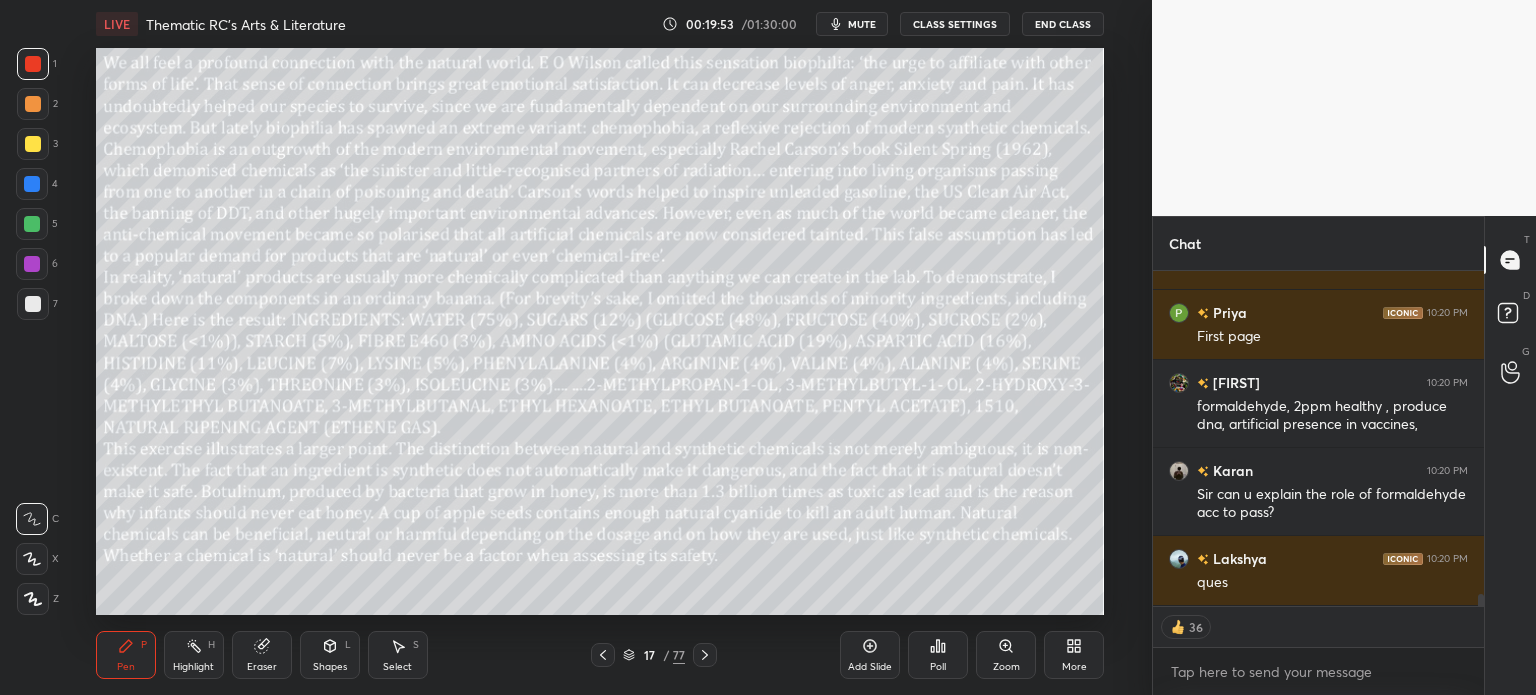 scroll, scrollTop: 9452, scrollLeft: 0, axis: vertical 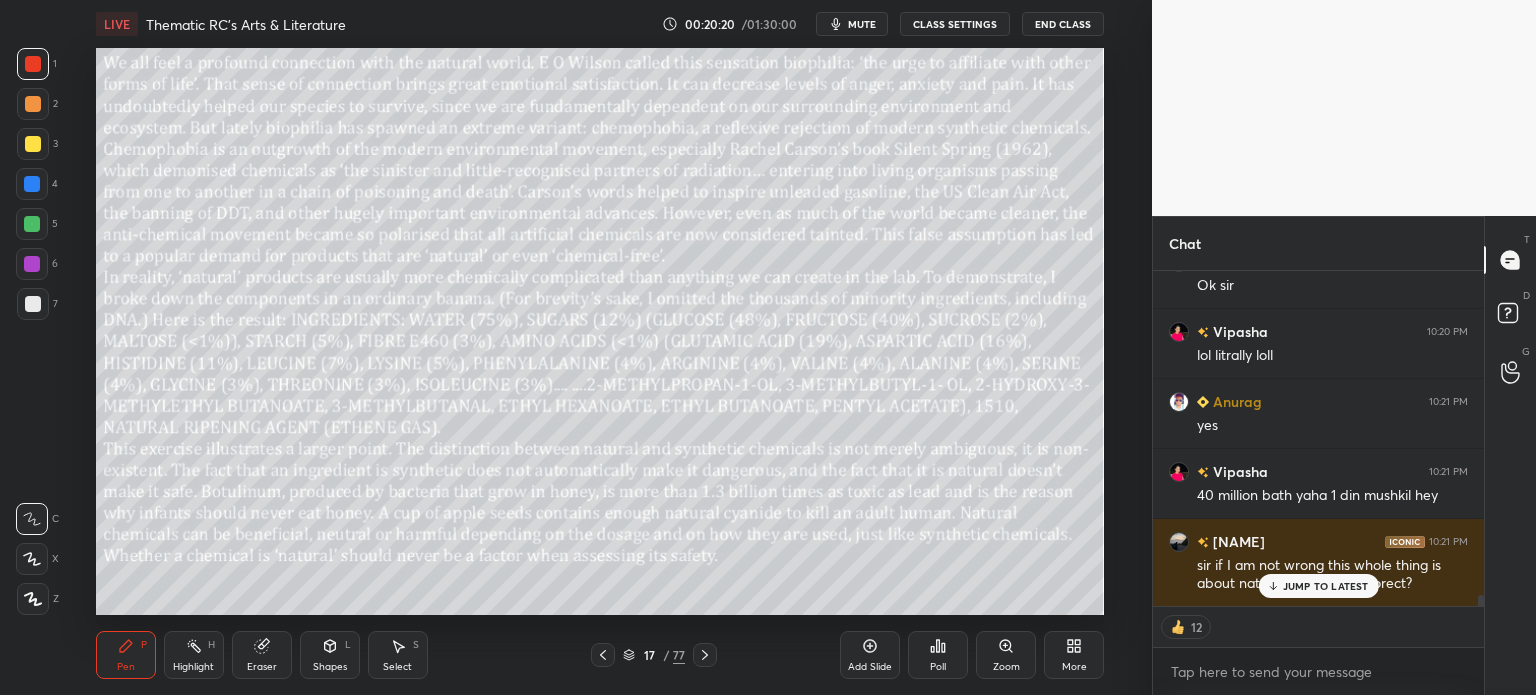 click on "JUMP TO LATEST" at bounding box center (1318, 586) 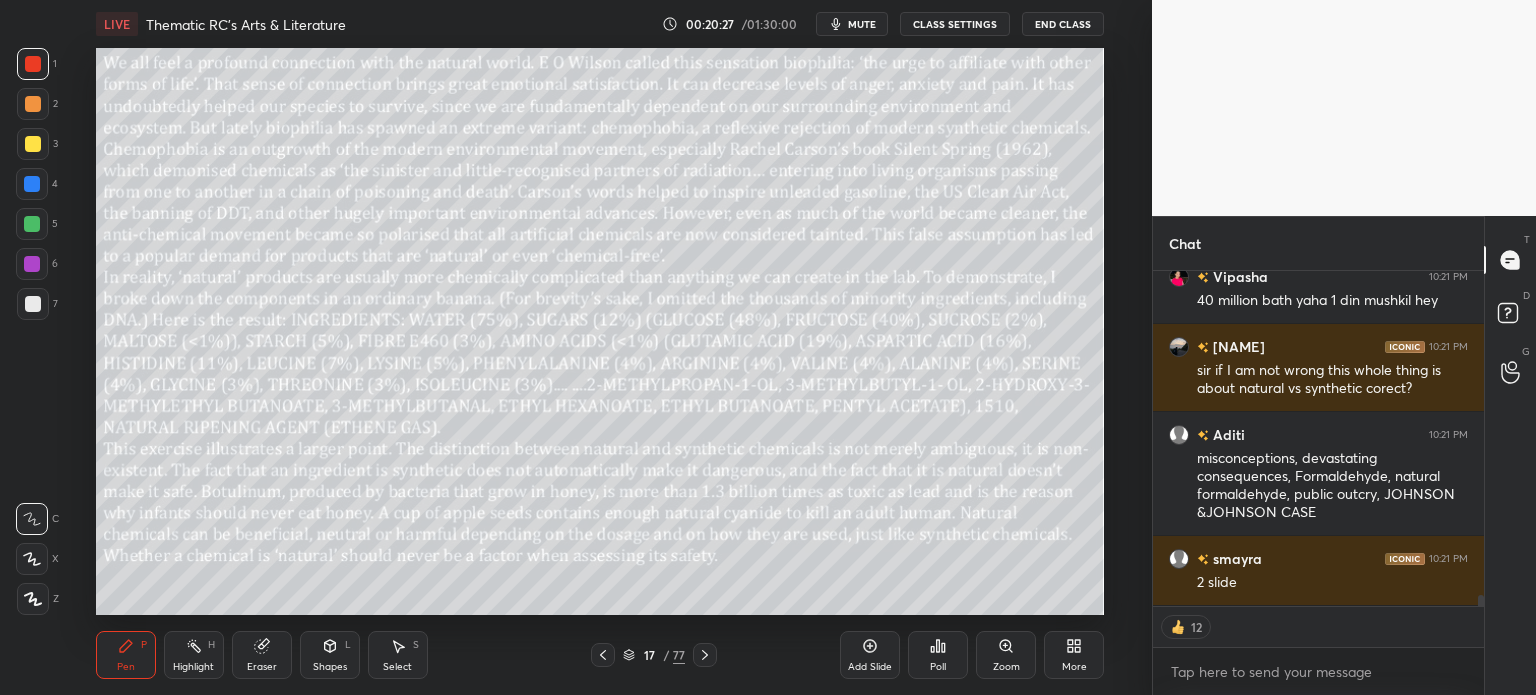 scroll, scrollTop: 10312, scrollLeft: 0, axis: vertical 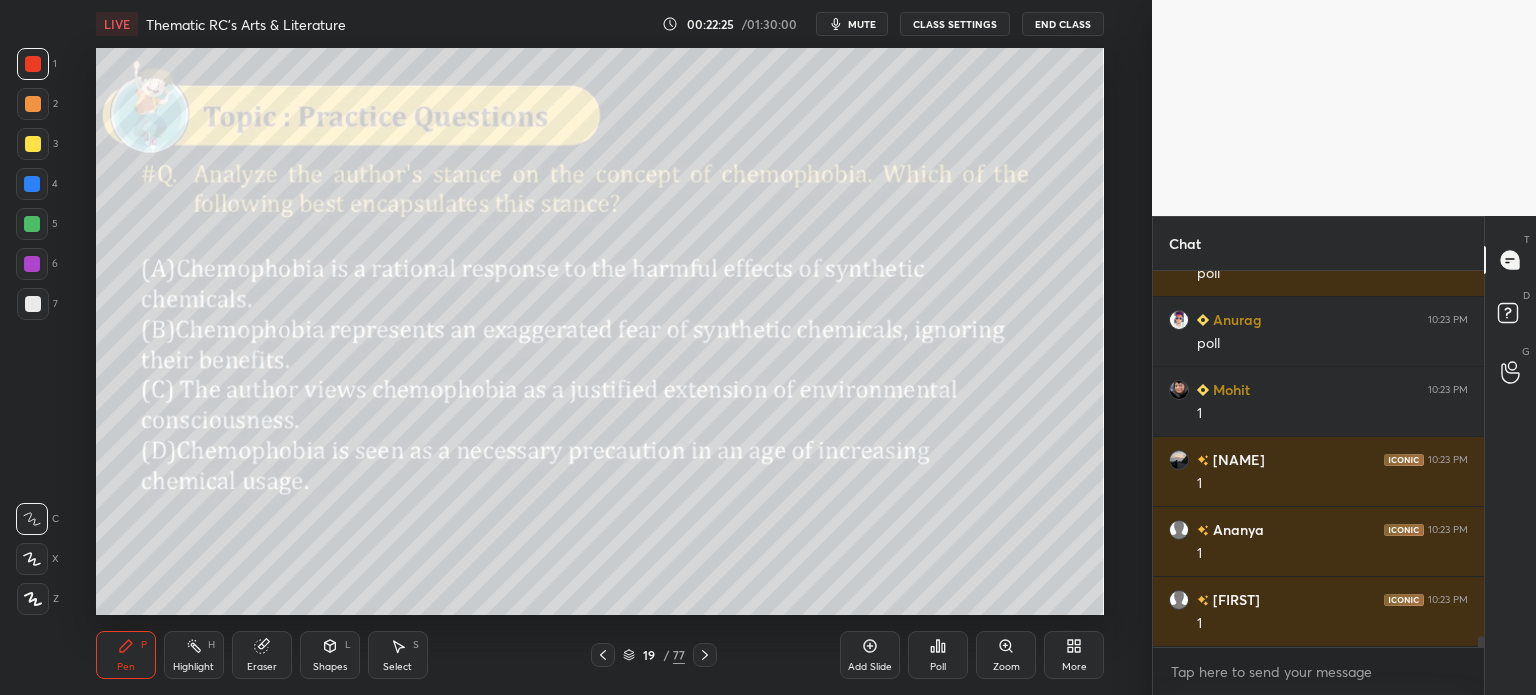 click on "19 / 77" at bounding box center [654, 655] 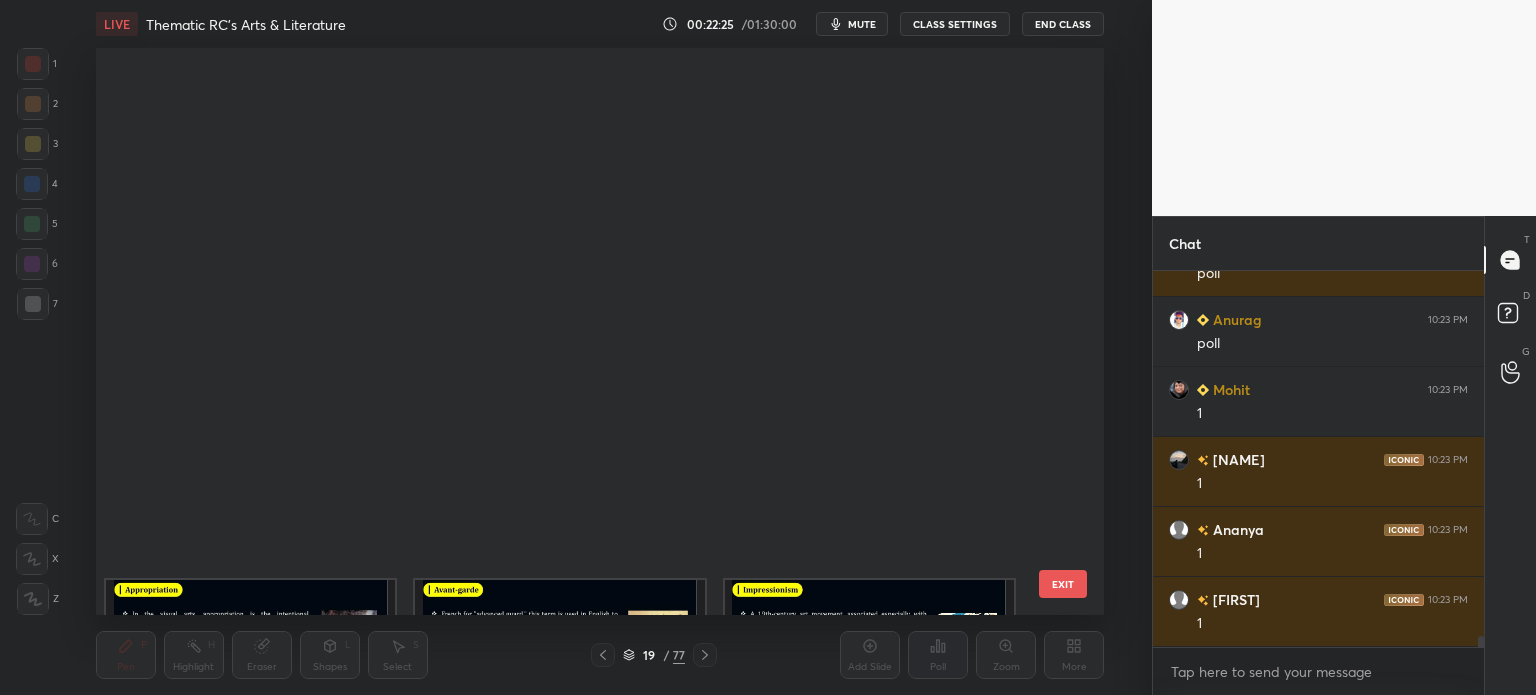 scroll, scrollTop: 651, scrollLeft: 0, axis: vertical 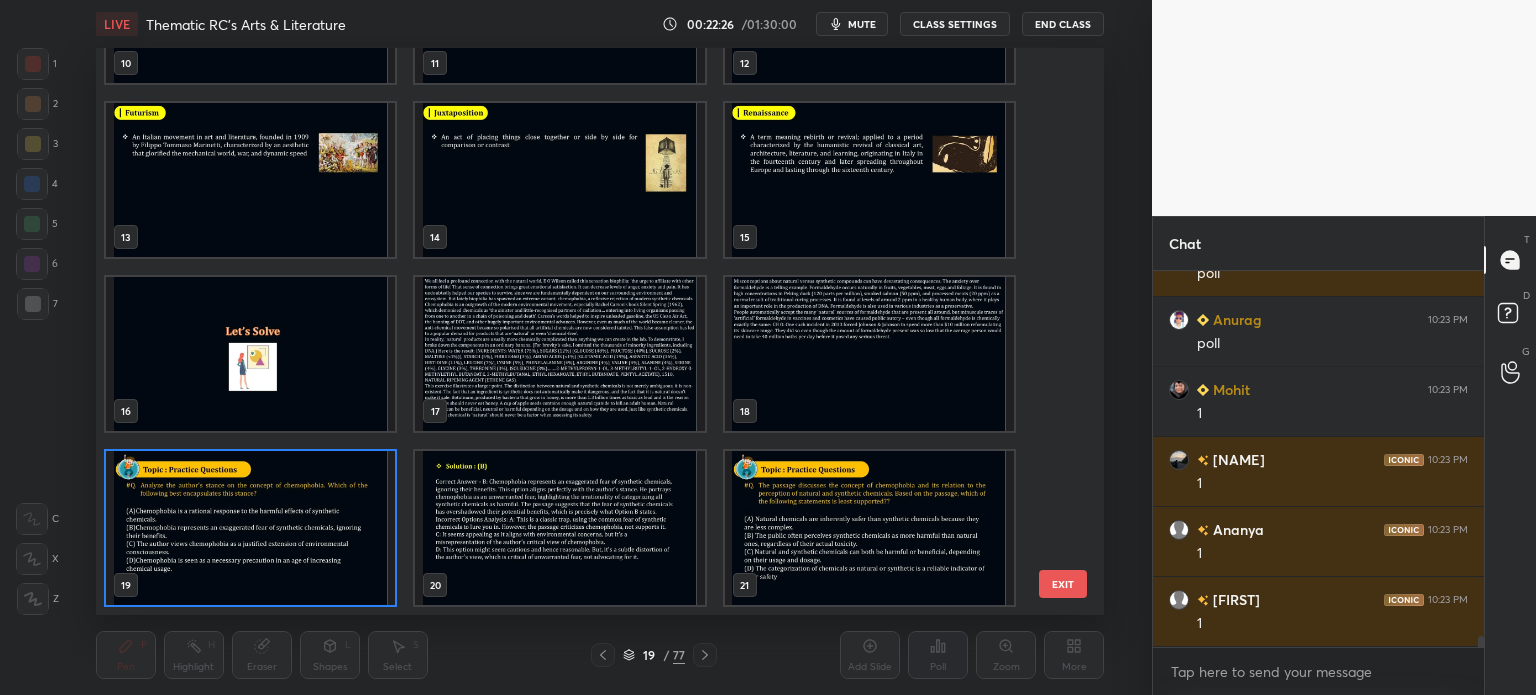 click at bounding box center [559, 354] 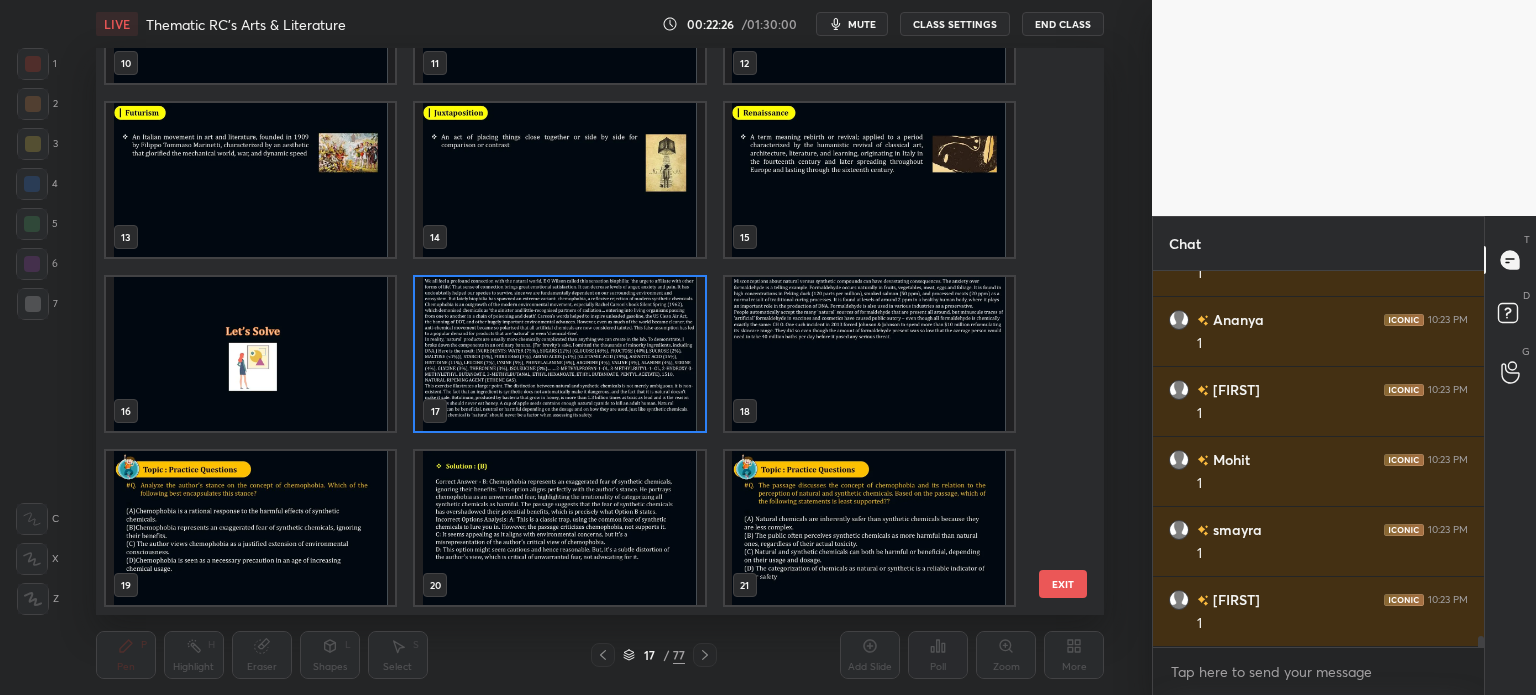 click at bounding box center [559, 354] 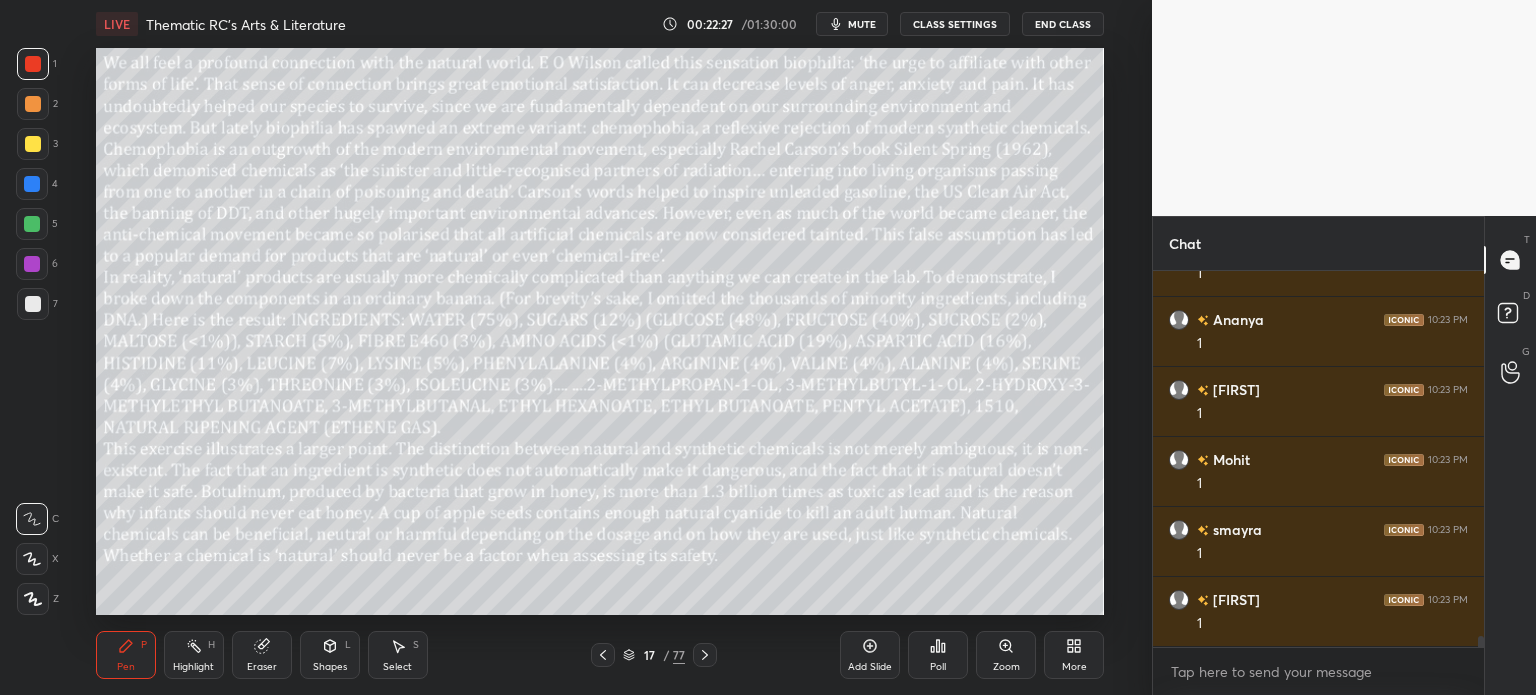 scroll, scrollTop: 12816, scrollLeft: 0, axis: vertical 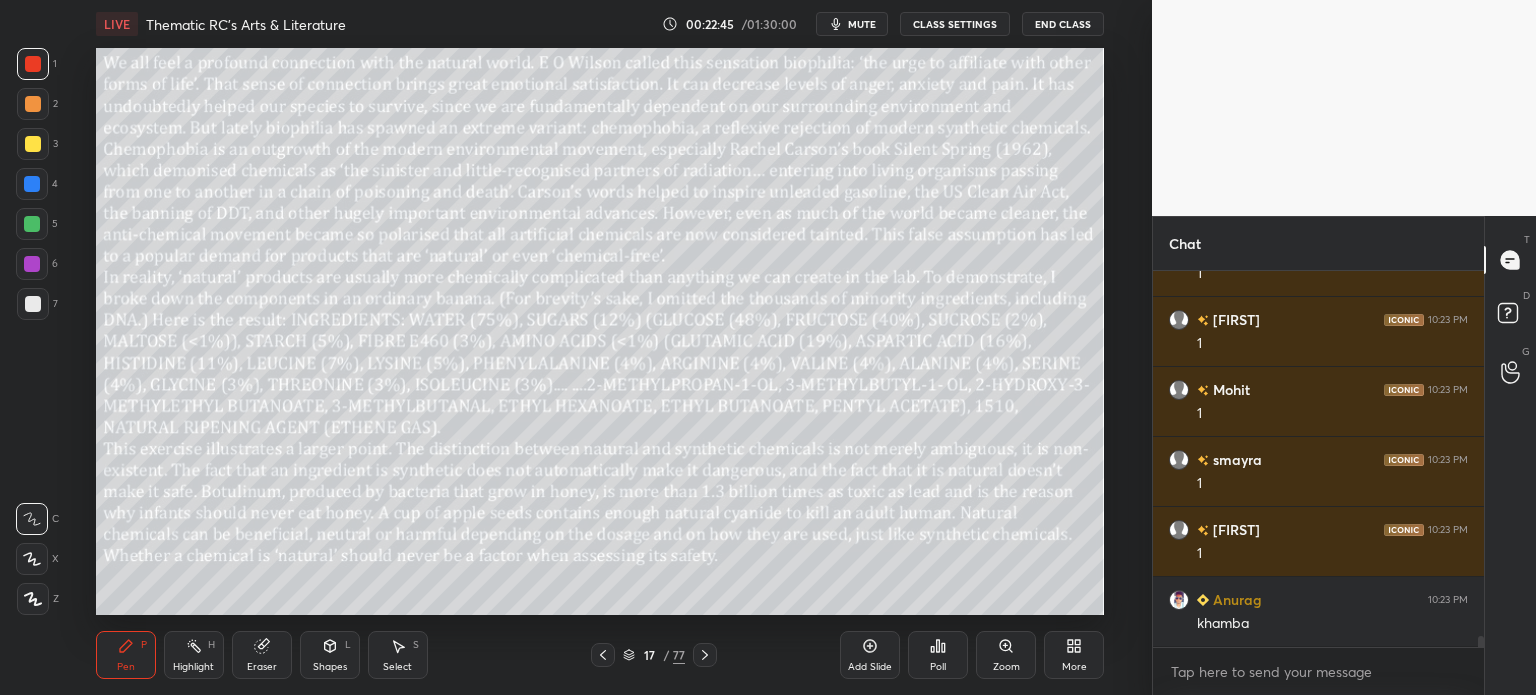 click on "Eraser" at bounding box center (262, 655) 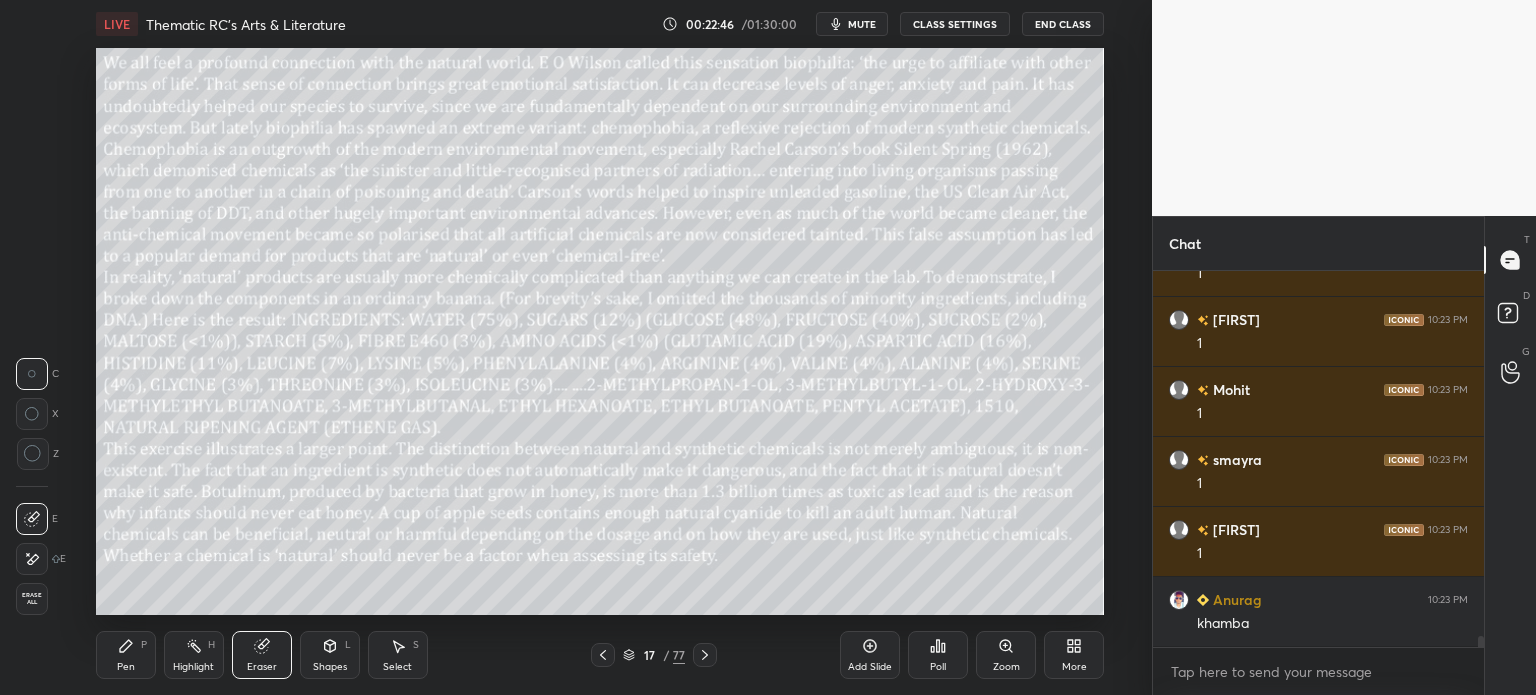 click on "Erase all" at bounding box center (32, 599) 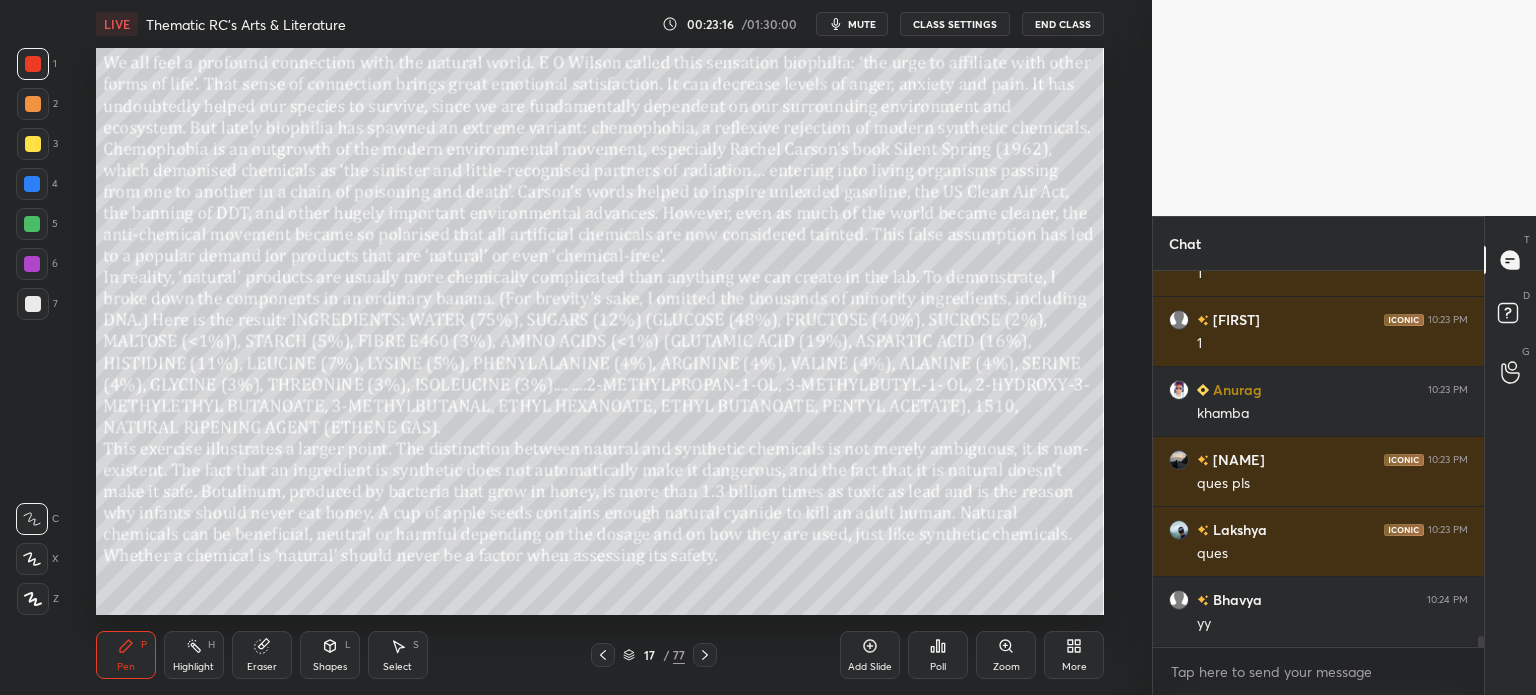 scroll, scrollTop: 13096, scrollLeft: 0, axis: vertical 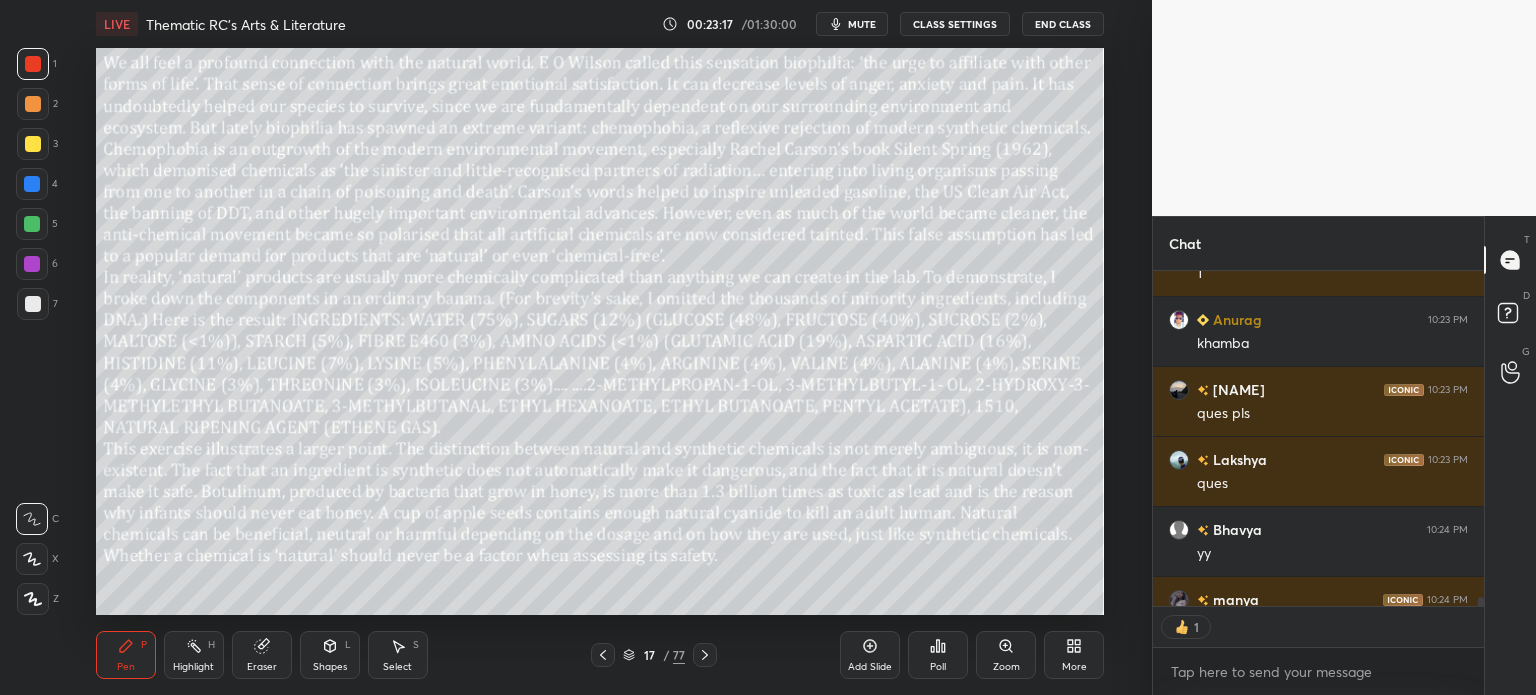 click on "17" at bounding box center (649, 655) 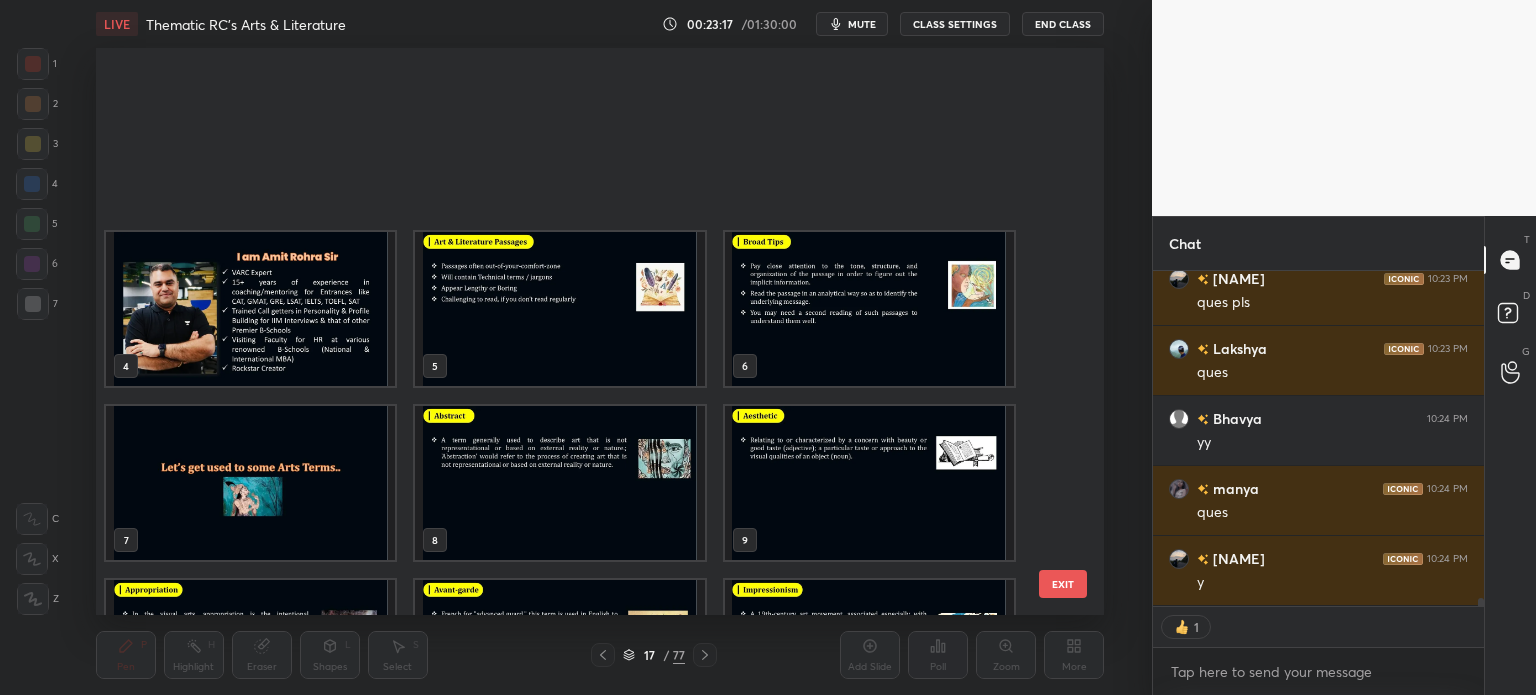 scroll, scrollTop: 476, scrollLeft: 0, axis: vertical 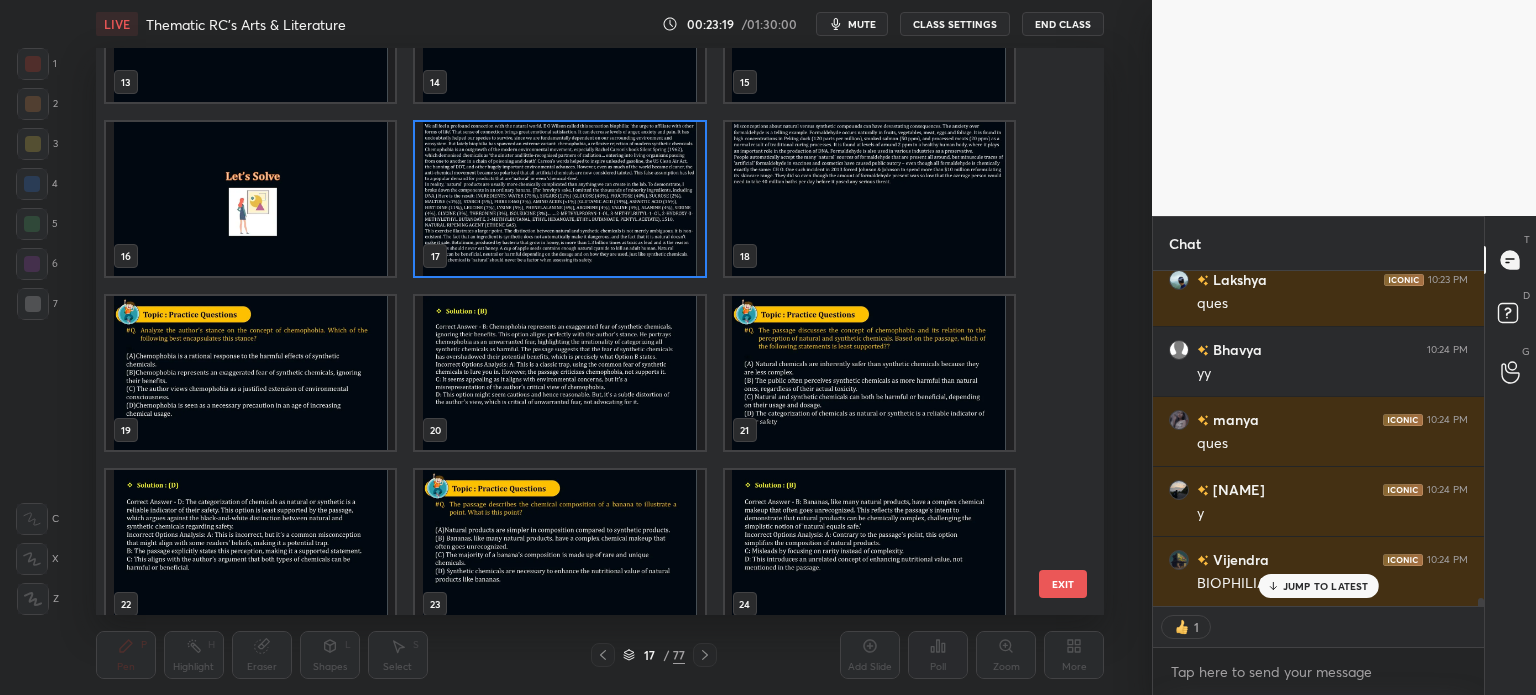 click at bounding box center (250, 373) 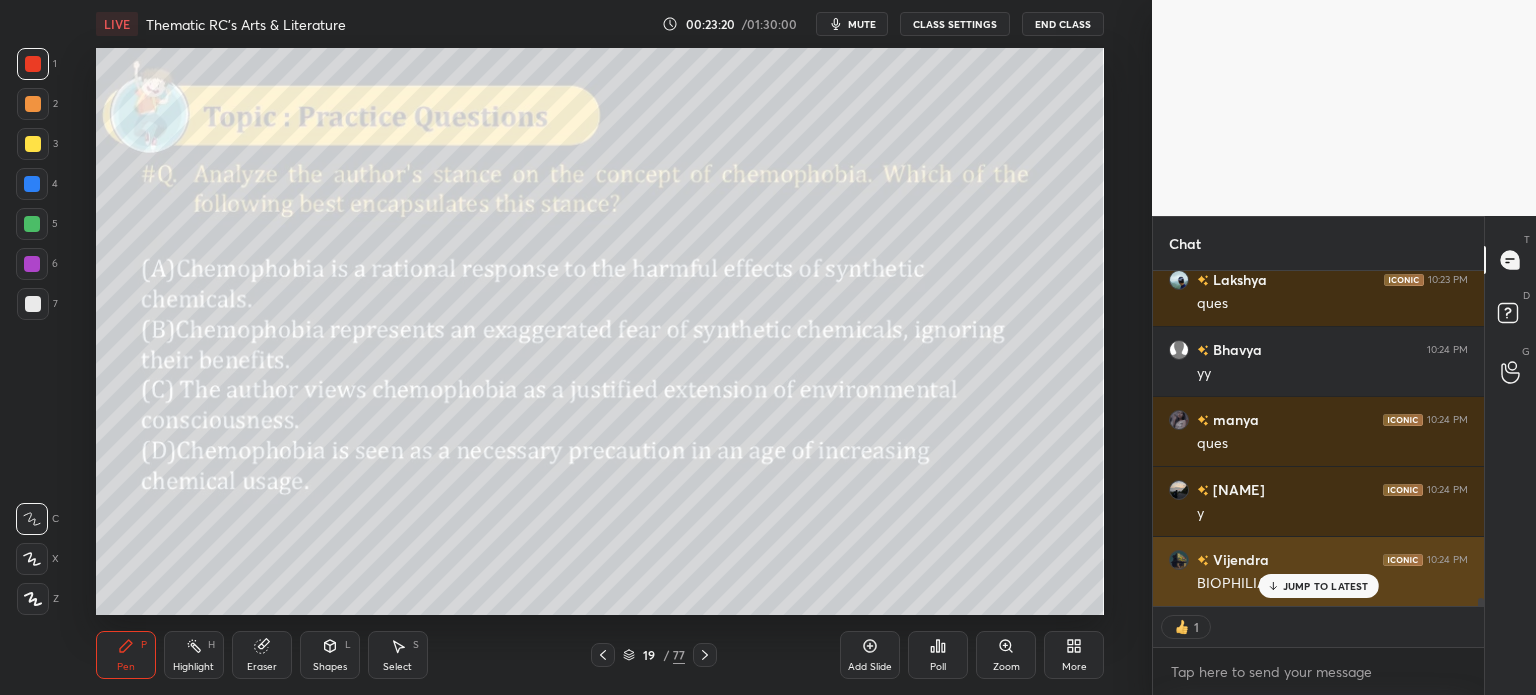 click on "JUMP TO LATEST" at bounding box center (1326, 586) 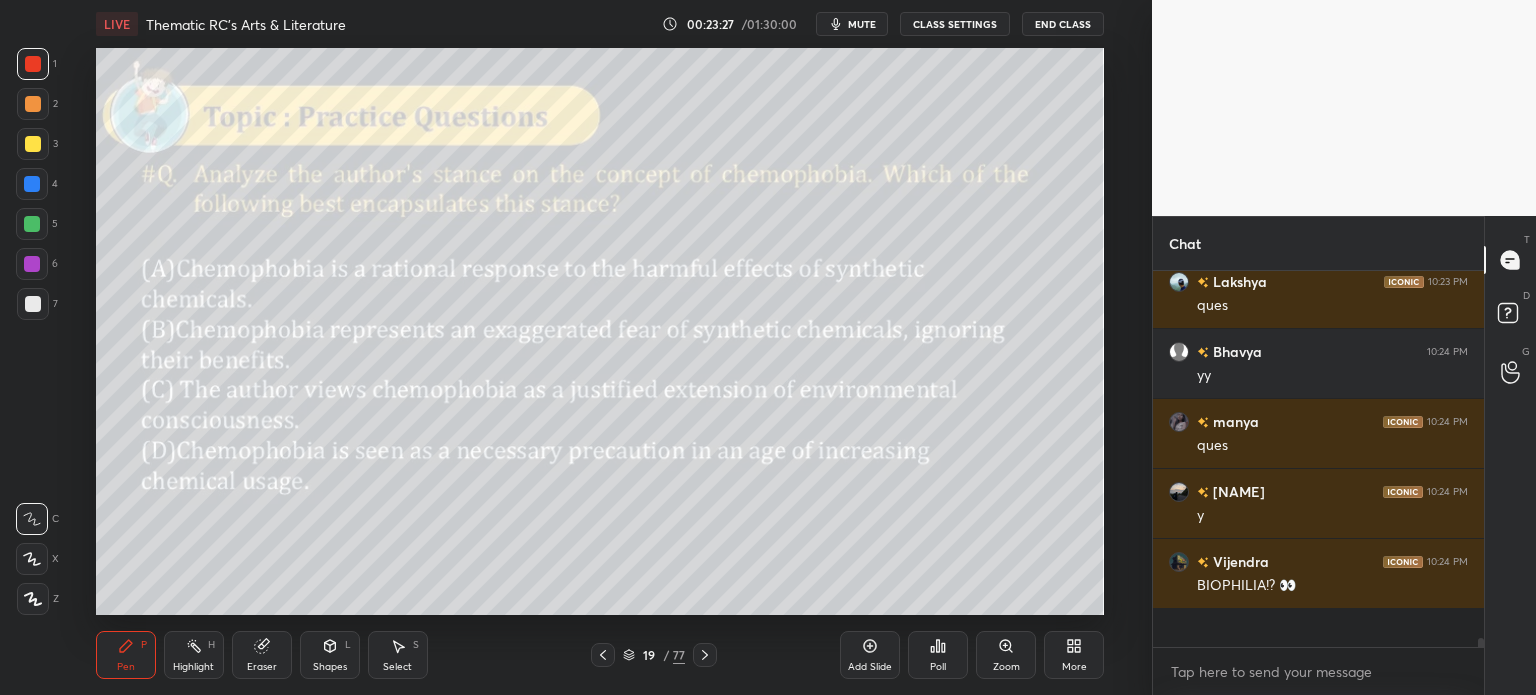 scroll, scrollTop: 5, scrollLeft: 6, axis: both 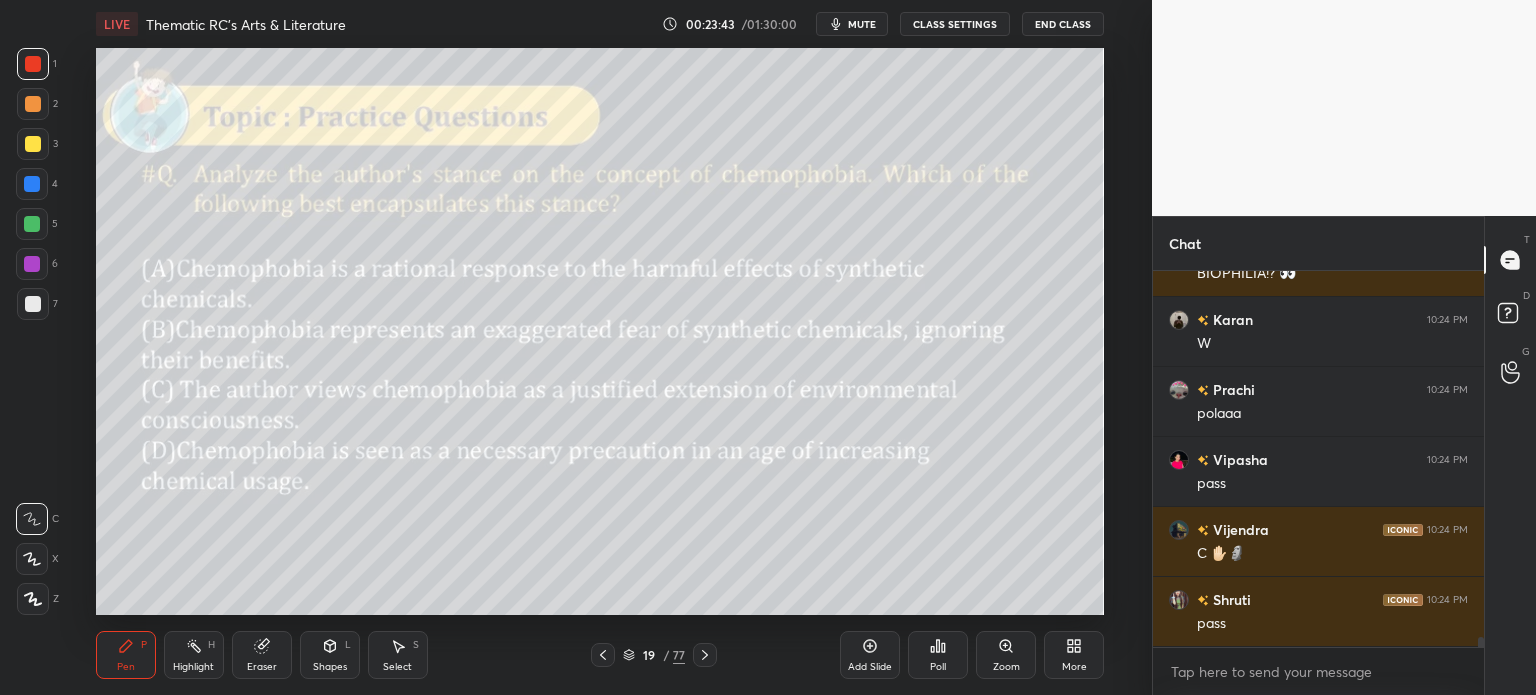click on "19" at bounding box center (649, 655) 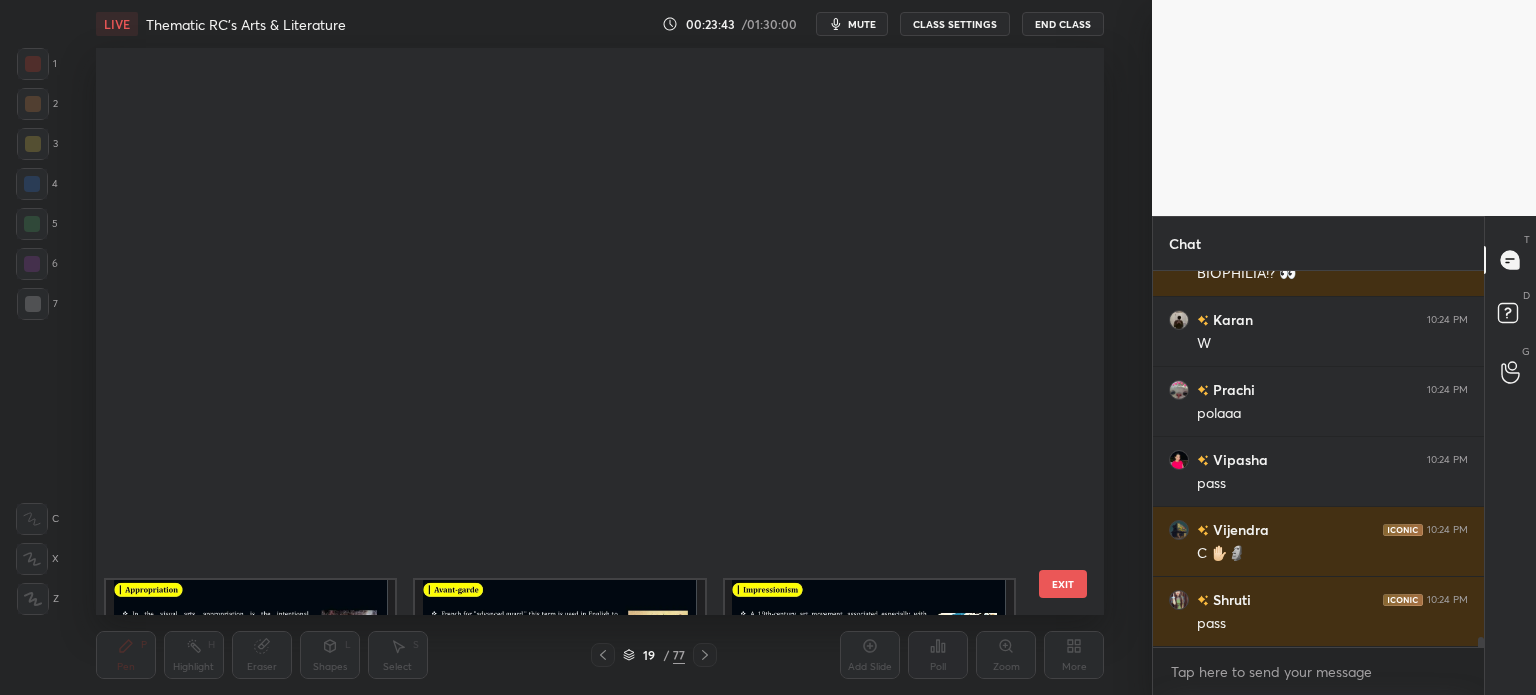 scroll, scrollTop: 651, scrollLeft: 0, axis: vertical 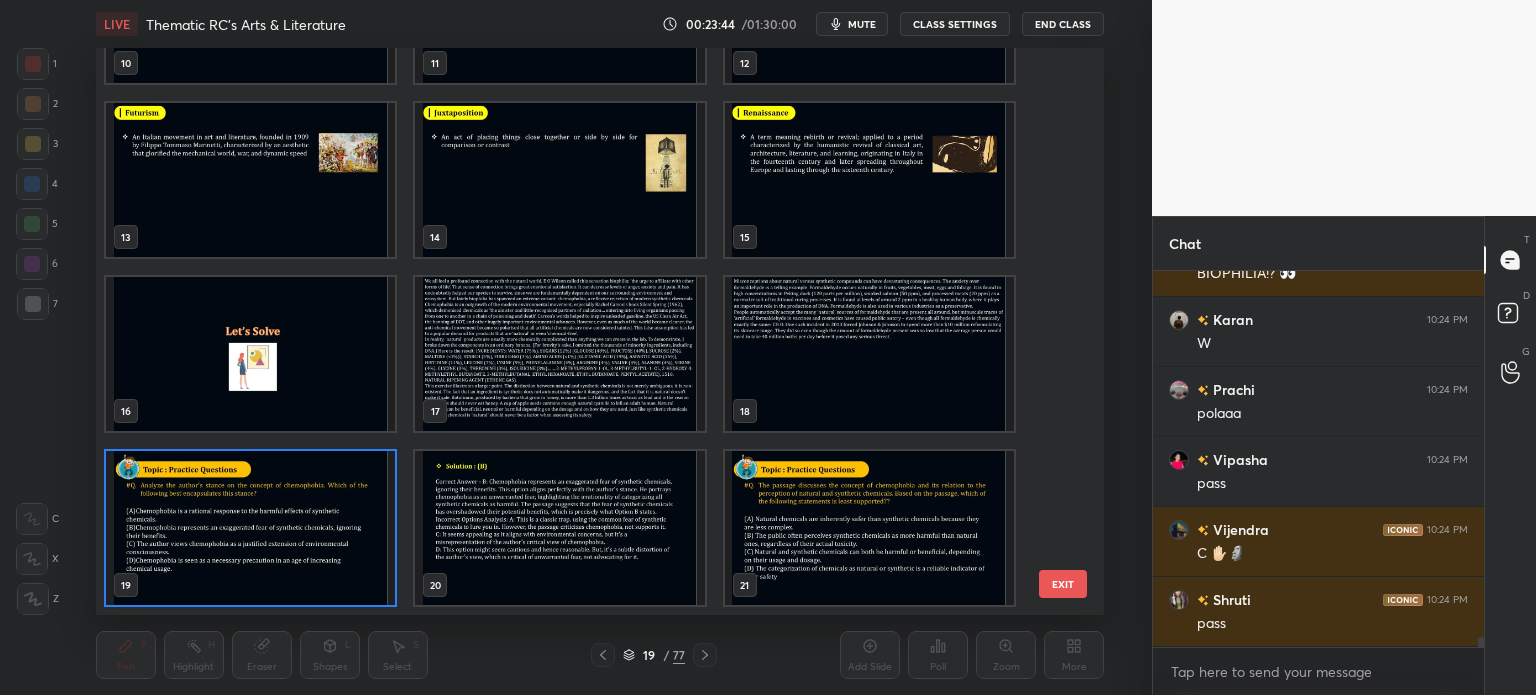 click at bounding box center [559, 354] 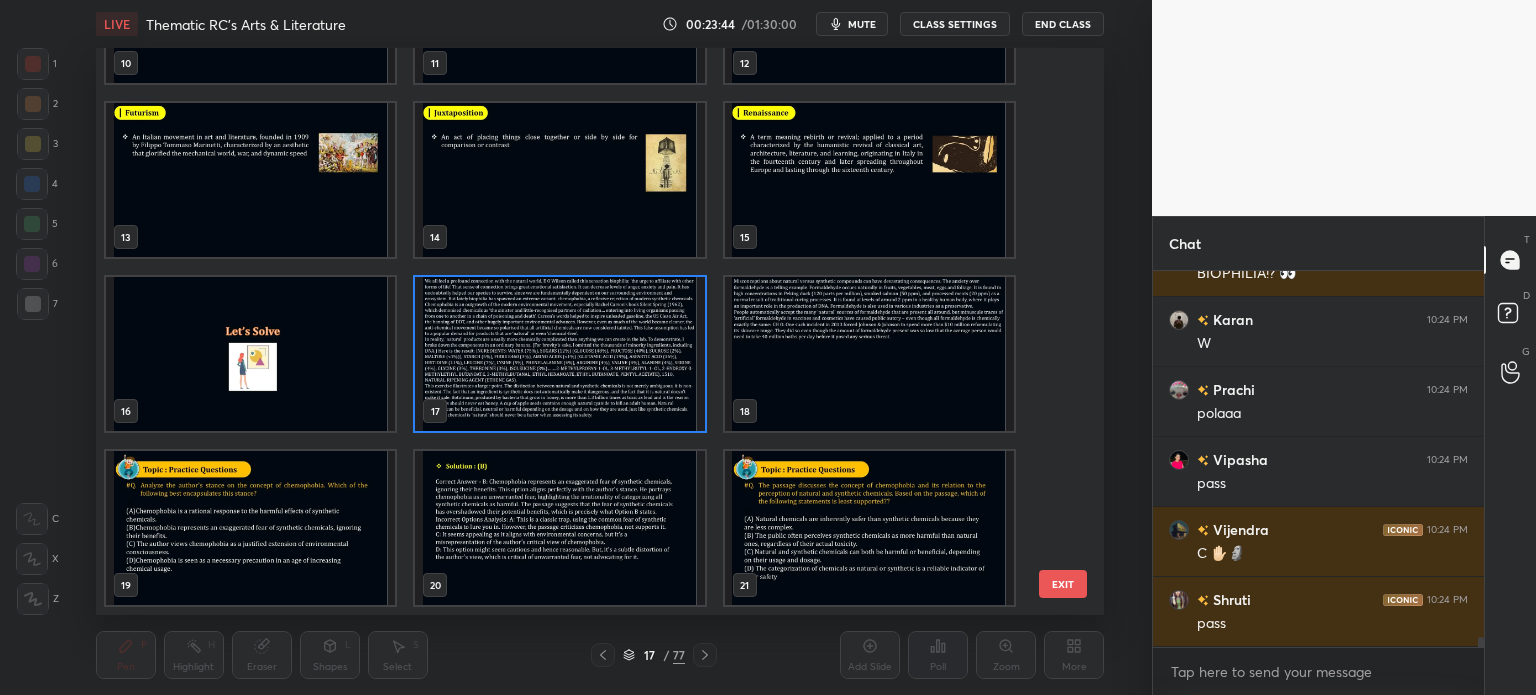 click at bounding box center (559, 354) 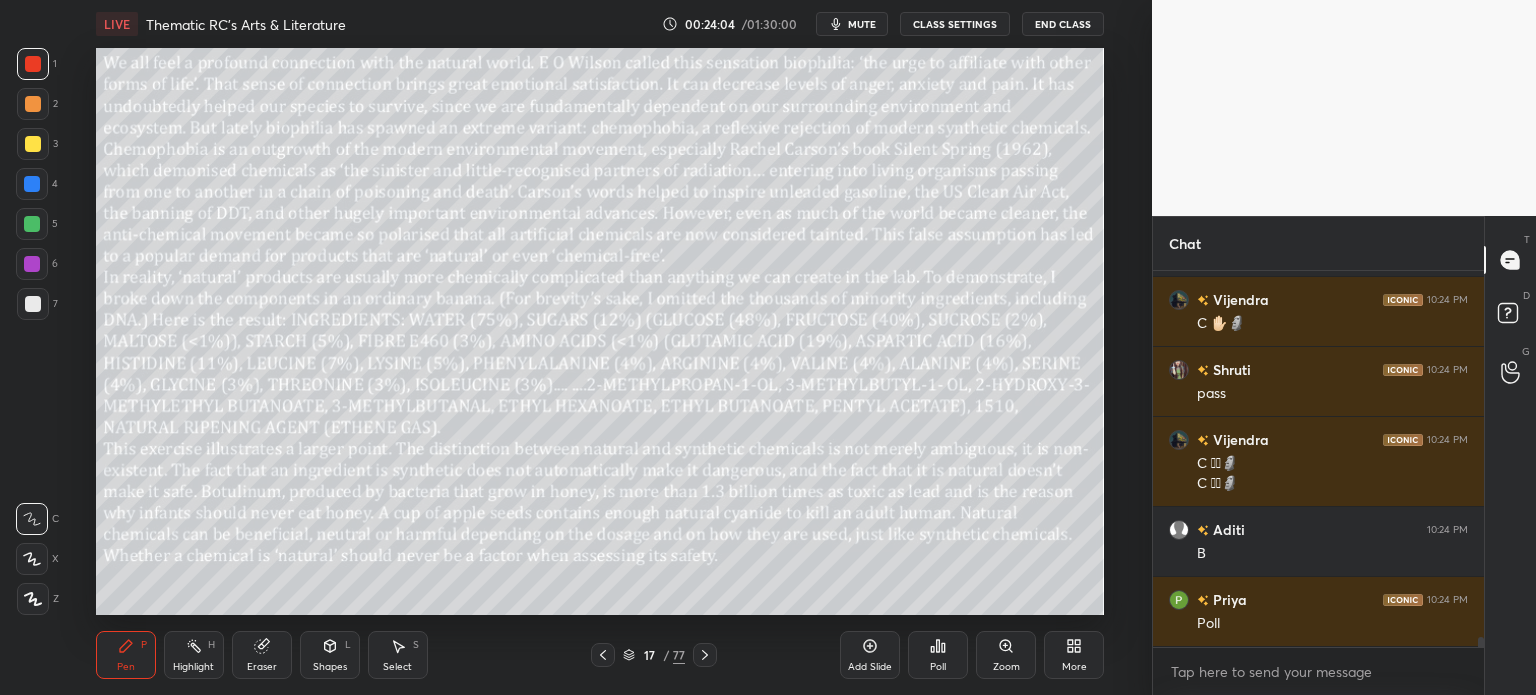 scroll, scrollTop: 13904, scrollLeft: 0, axis: vertical 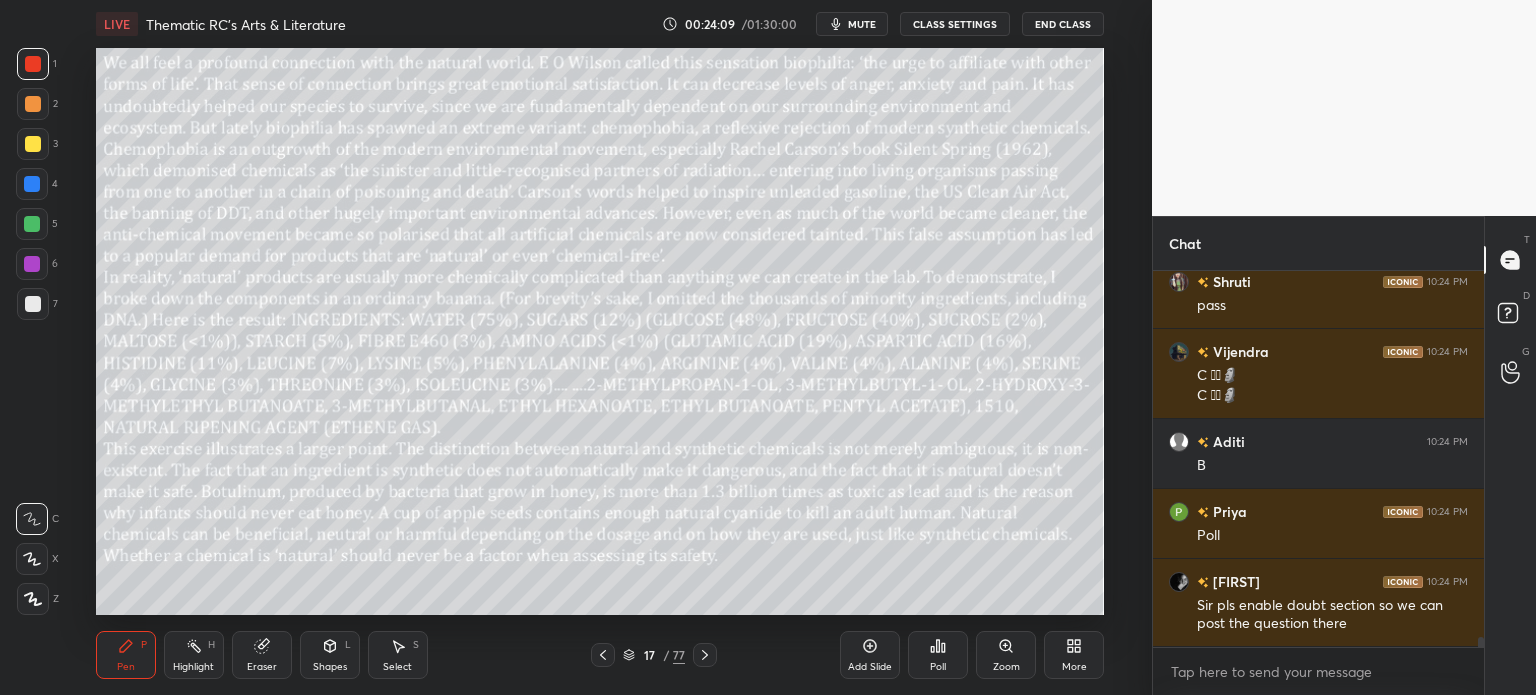 click on "CLASS SETTINGS" at bounding box center (955, 24) 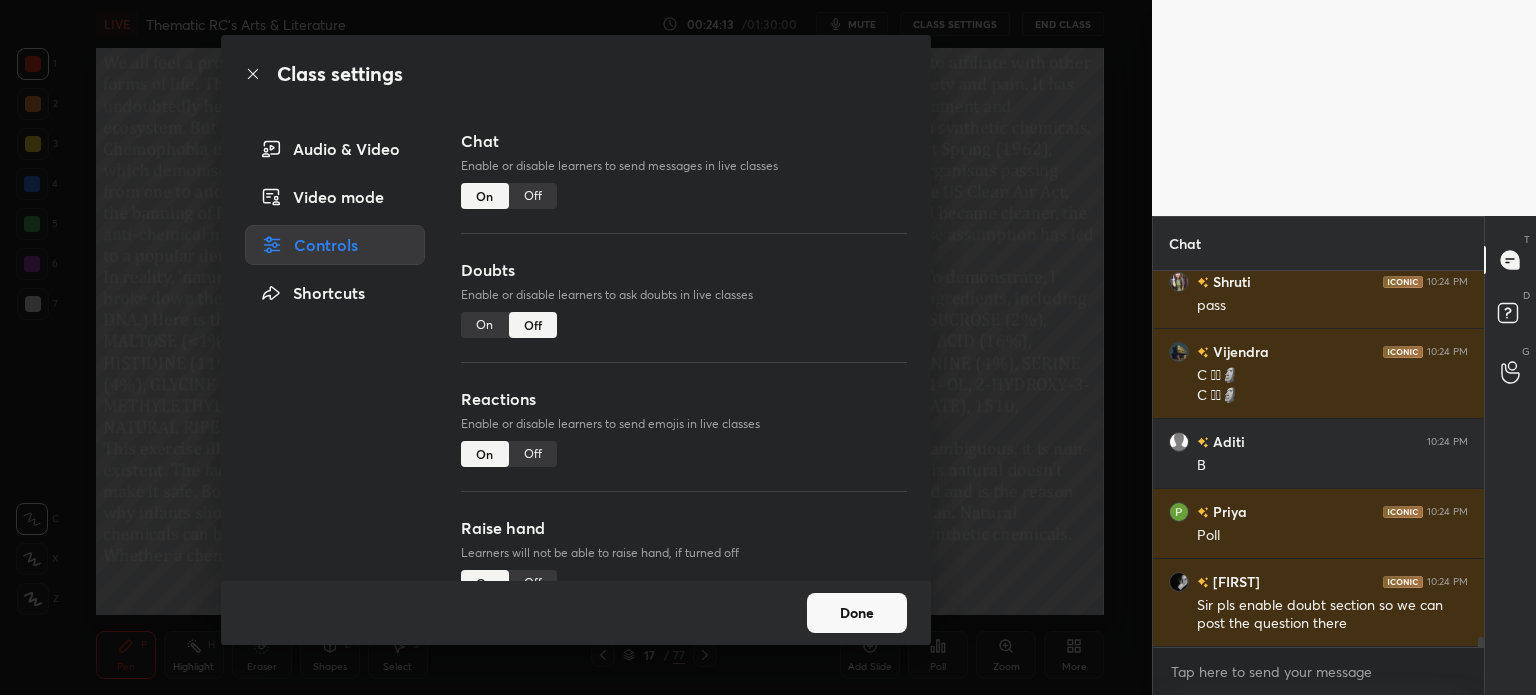 click on "On" at bounding box center (485, 325) 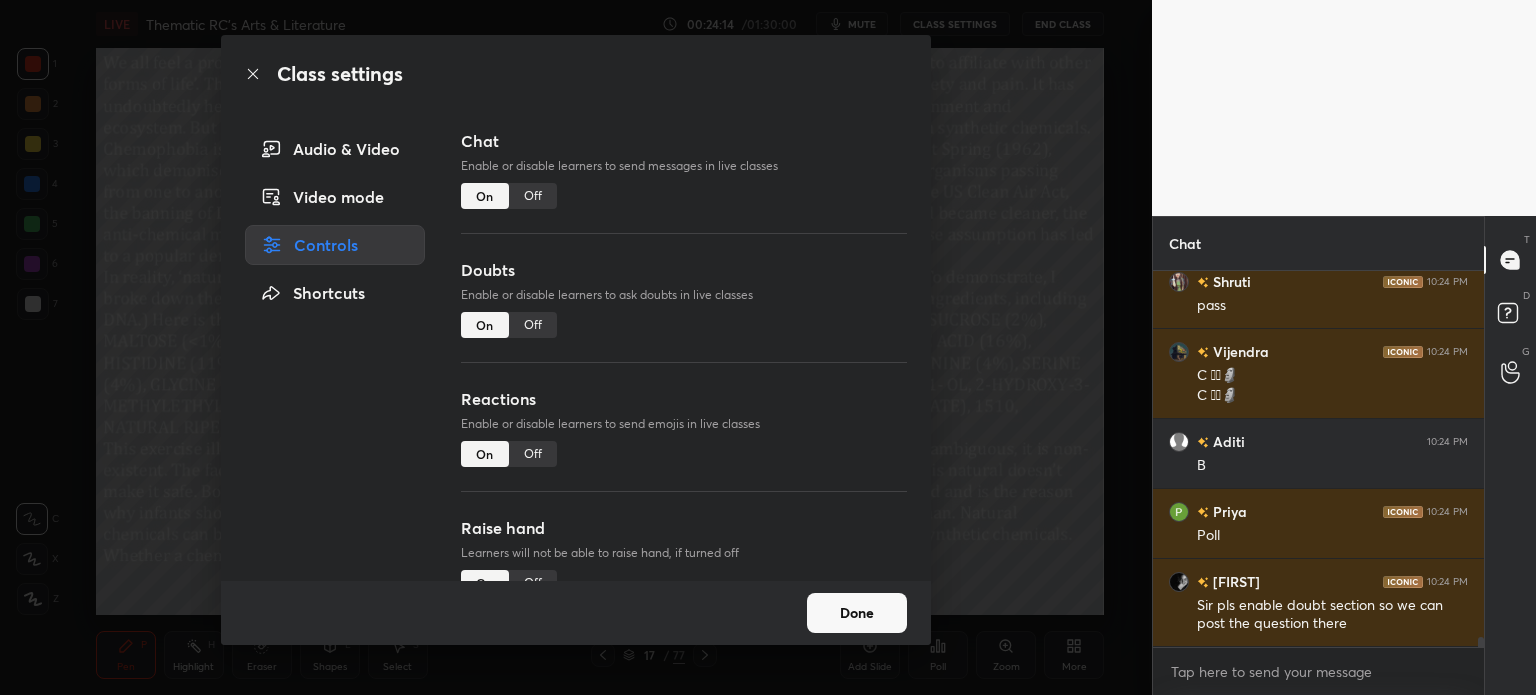 click on "Done" at bounding box center [857, 613] 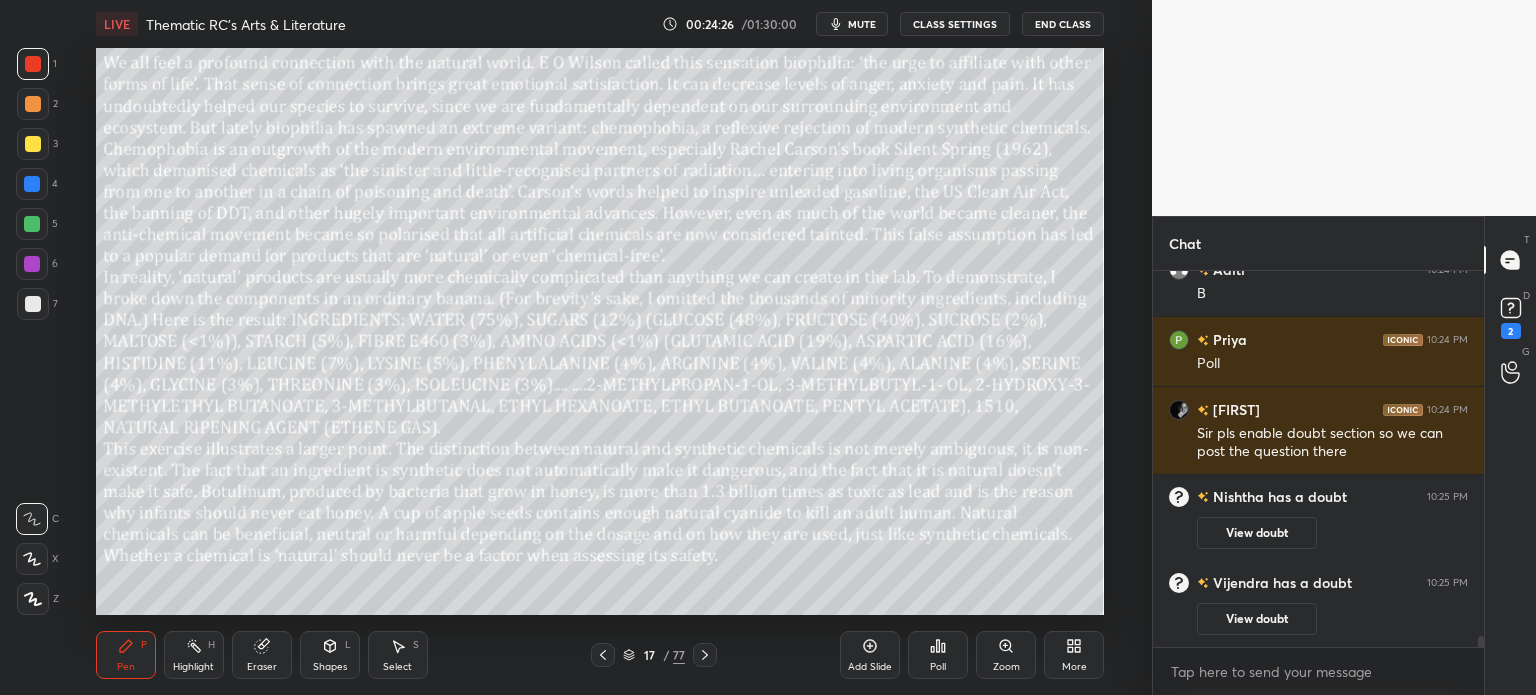 scroll, scrollTop: 12824, scrollLeft: 0, axis: vertical 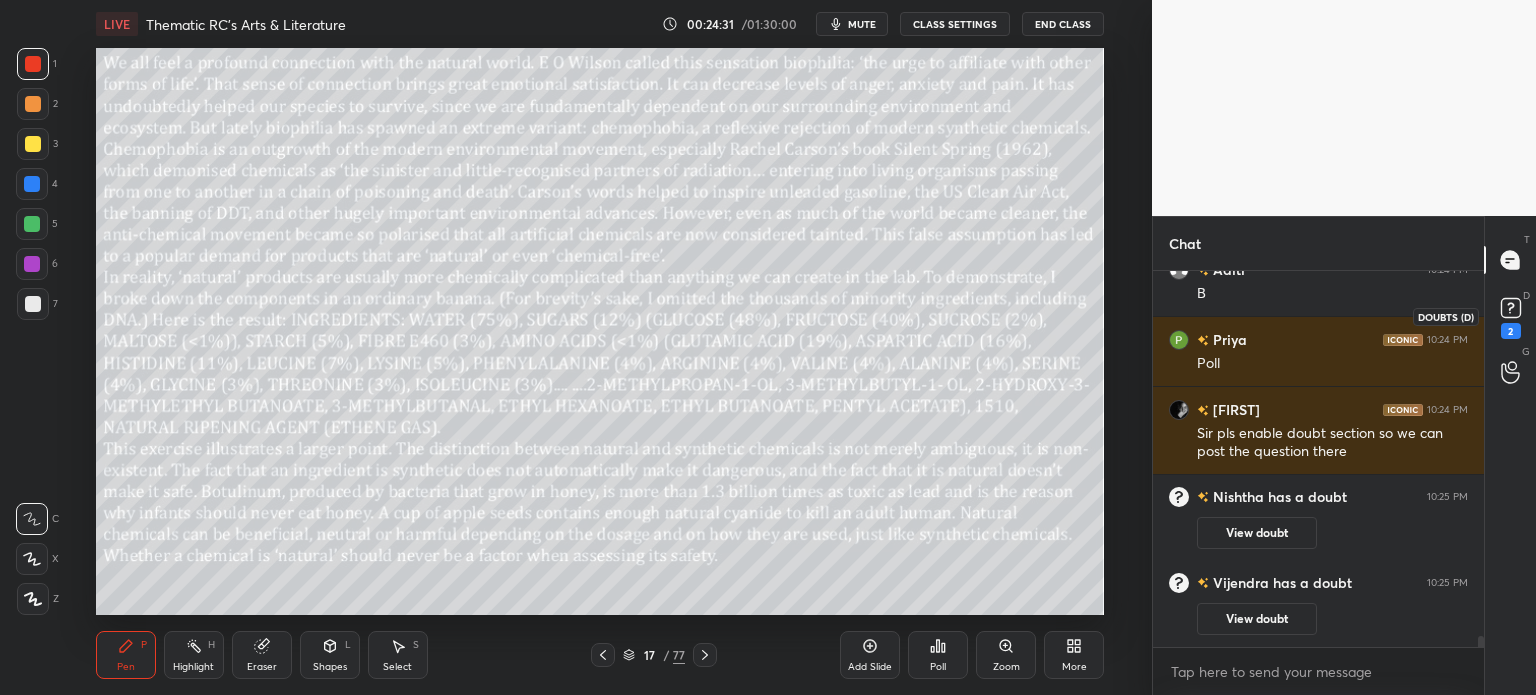 click 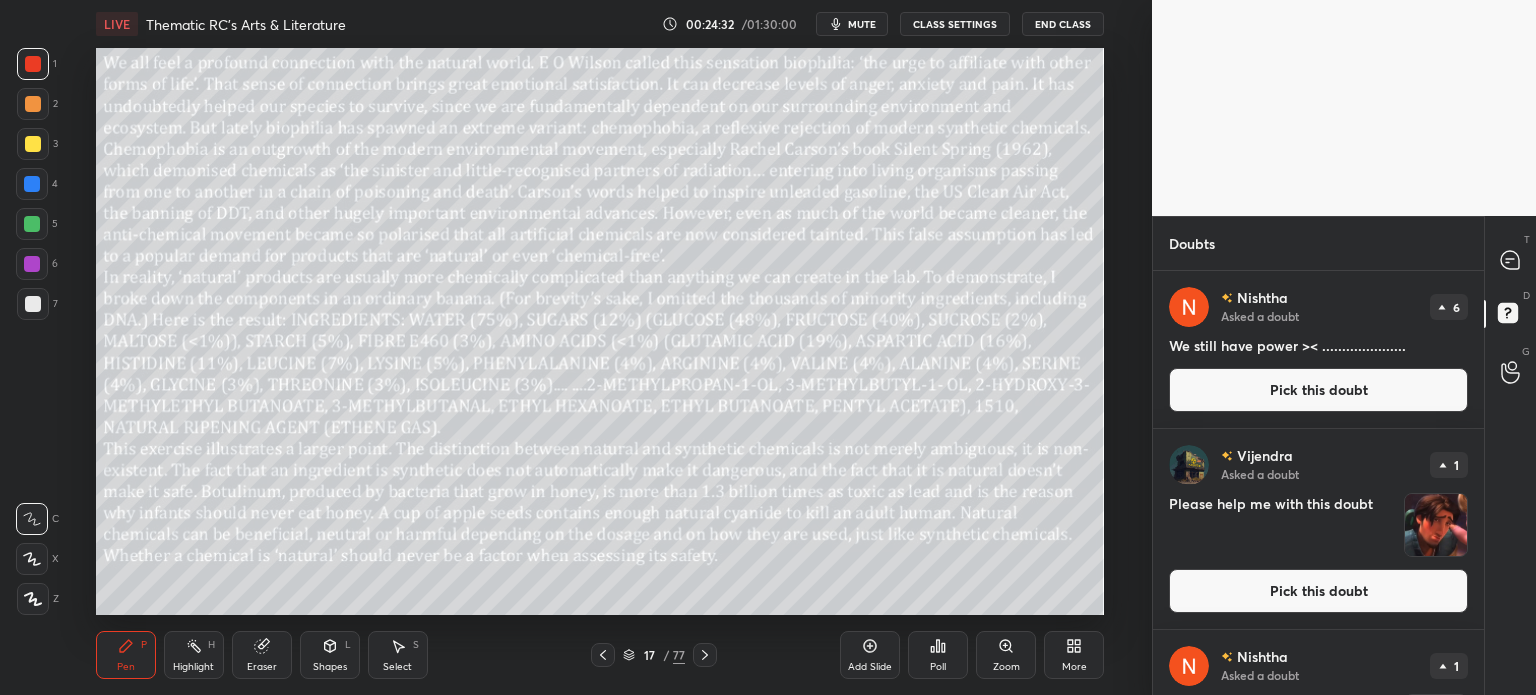 click at bounding box center [1436, 525] 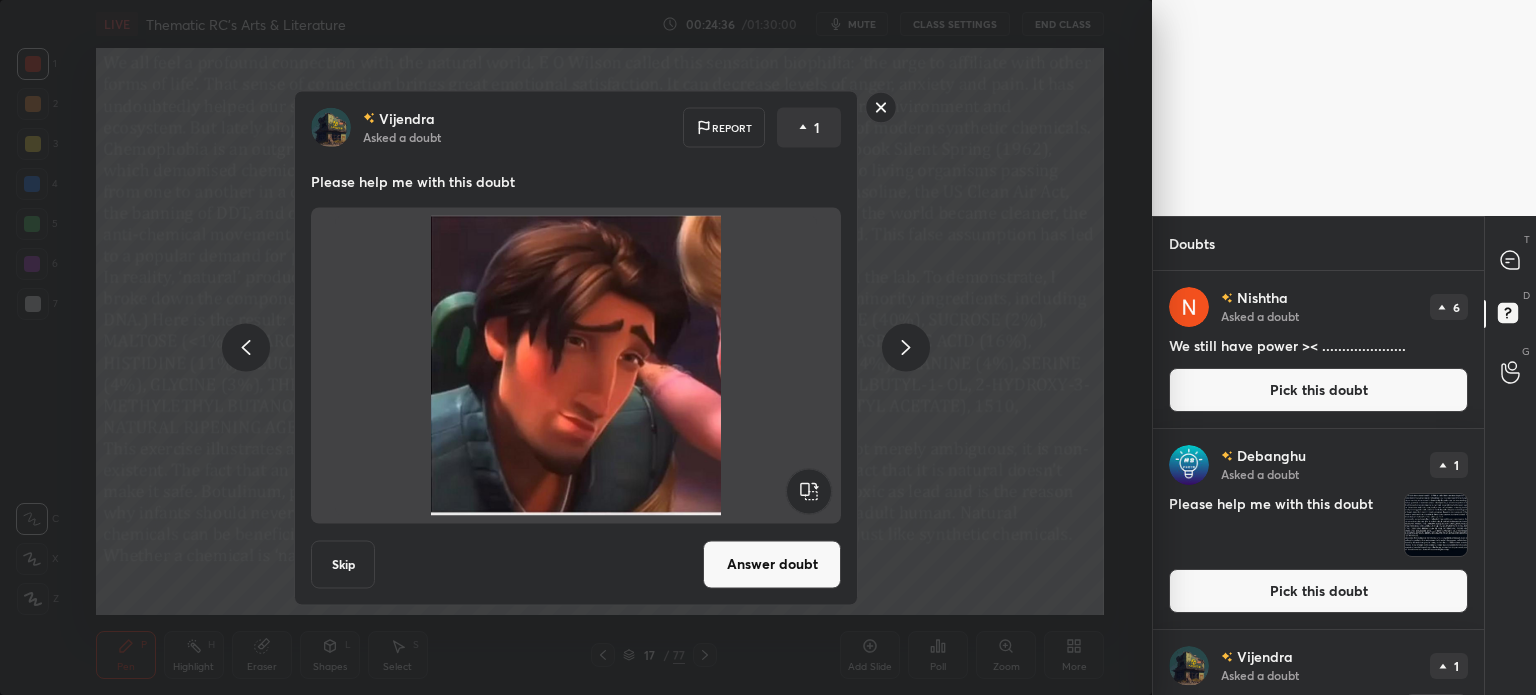 click on "Report" at bounding box center (724, 127) 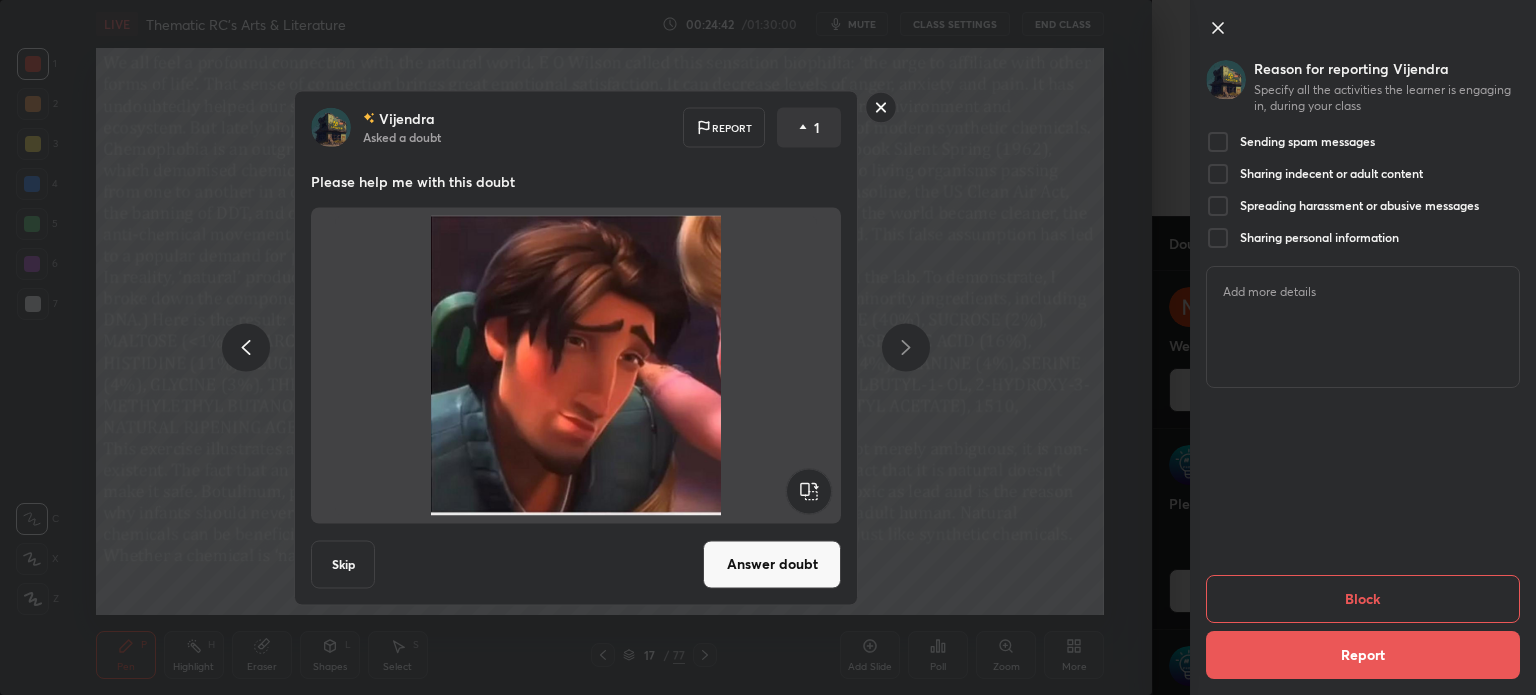 click 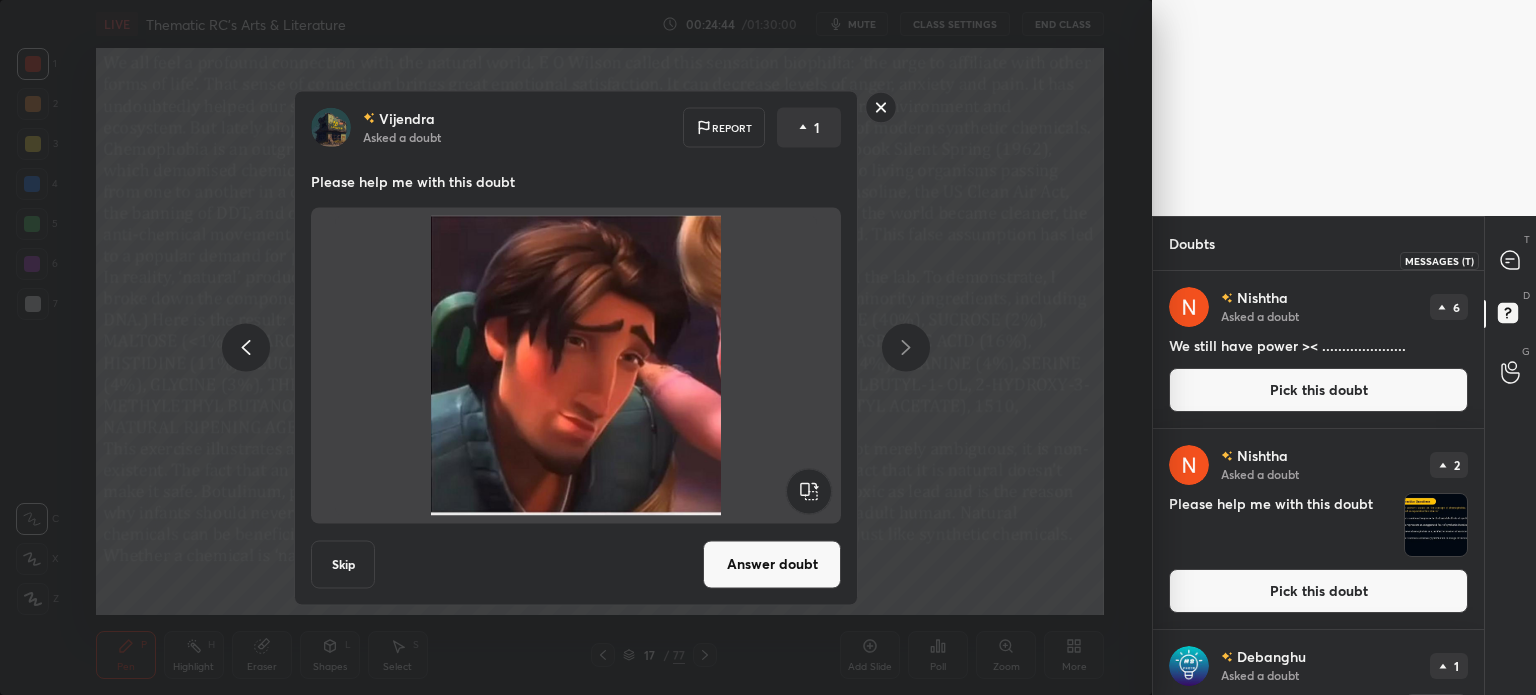 click 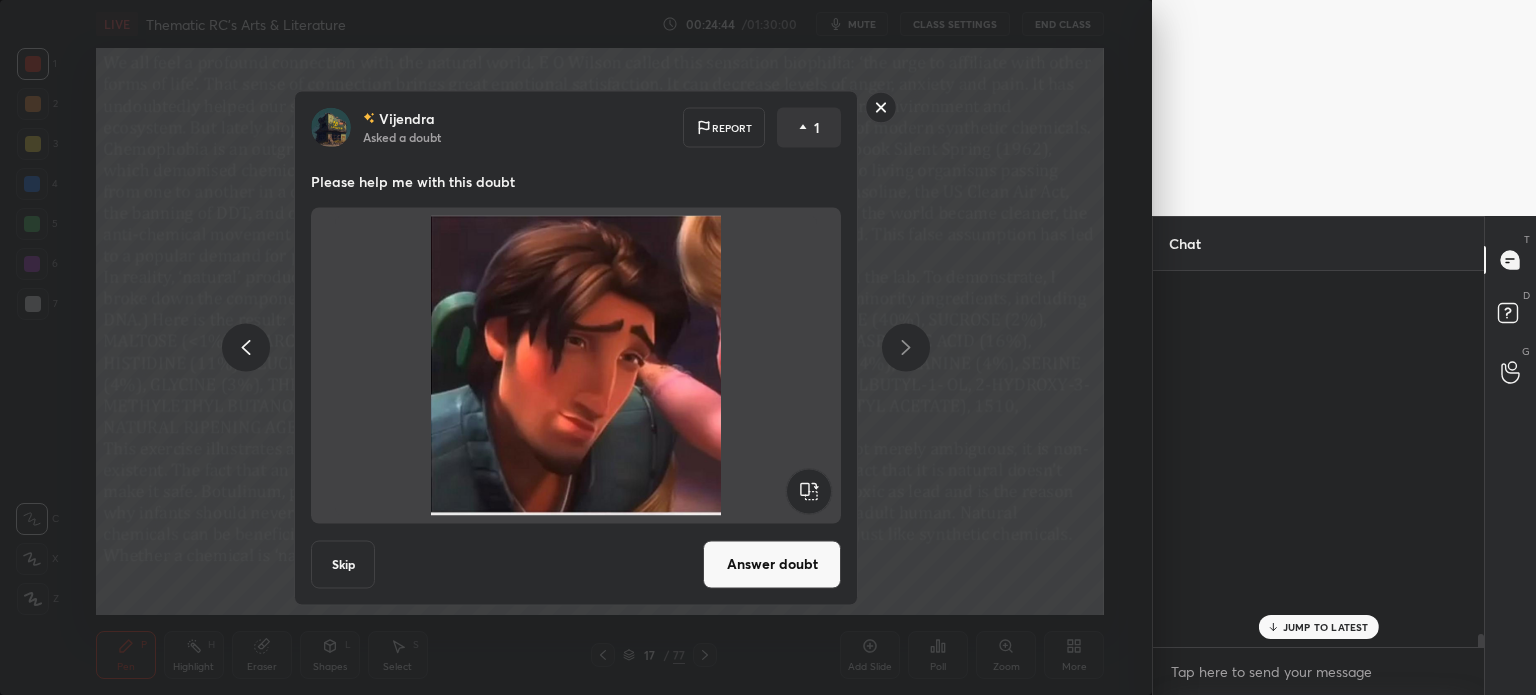 scroll, scrollTop: 13314, scrollLeft: 0, axis: vertical 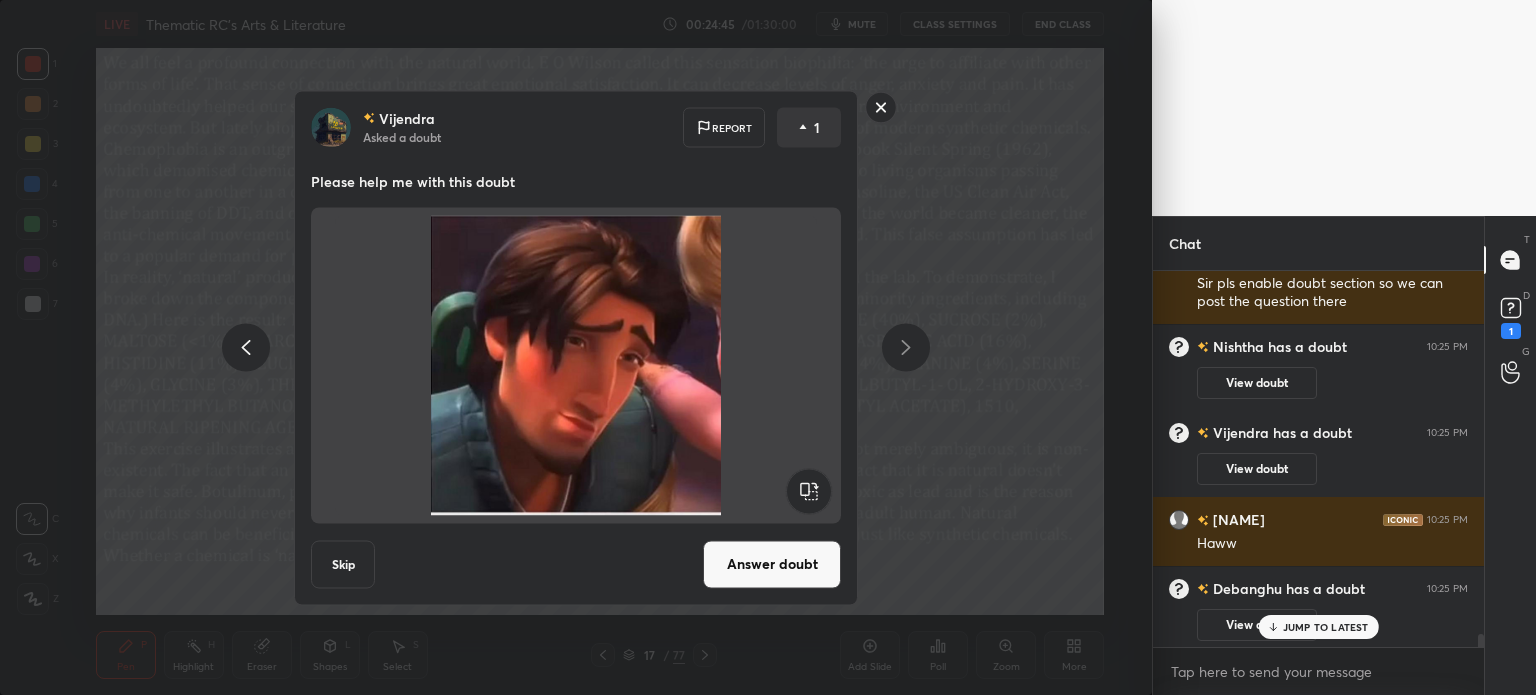 click 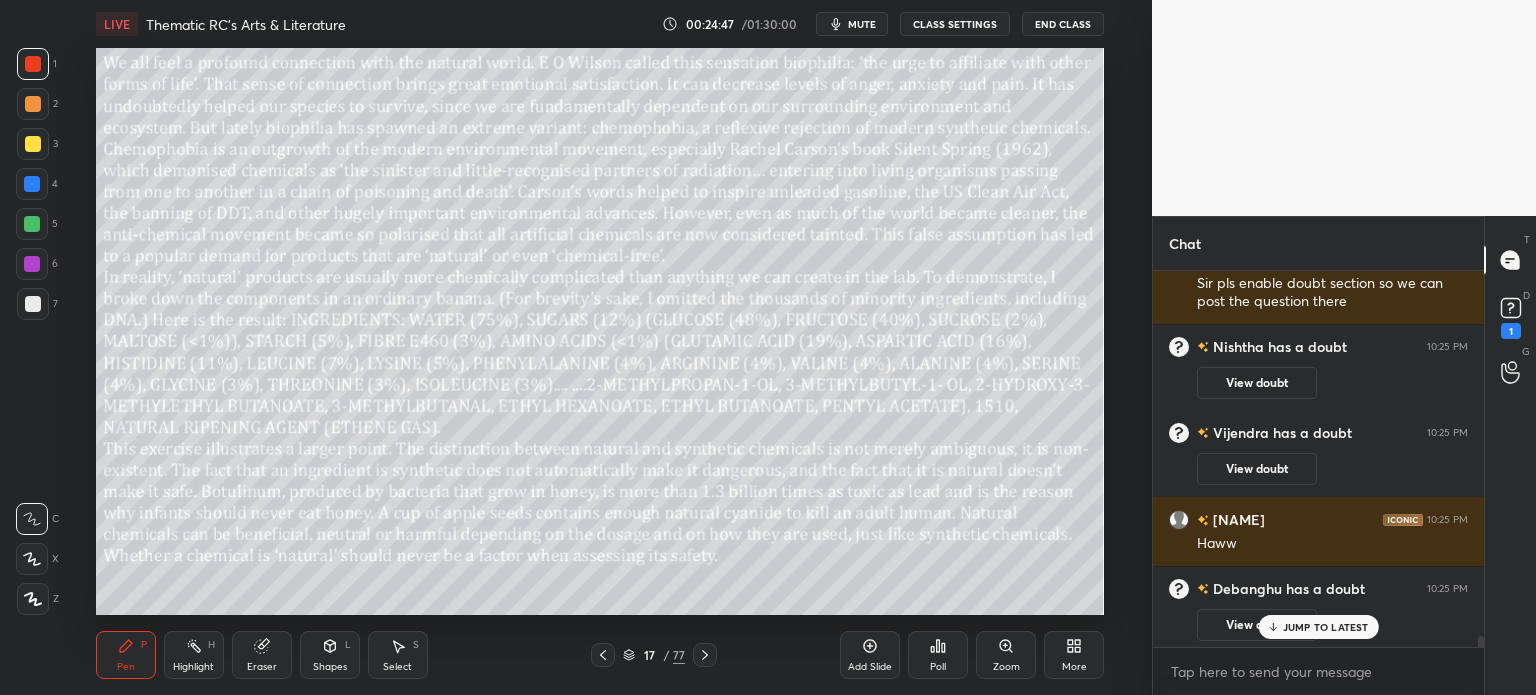 scroll, scrollTop: 13406, scrollLeft: 0, axis: vertical 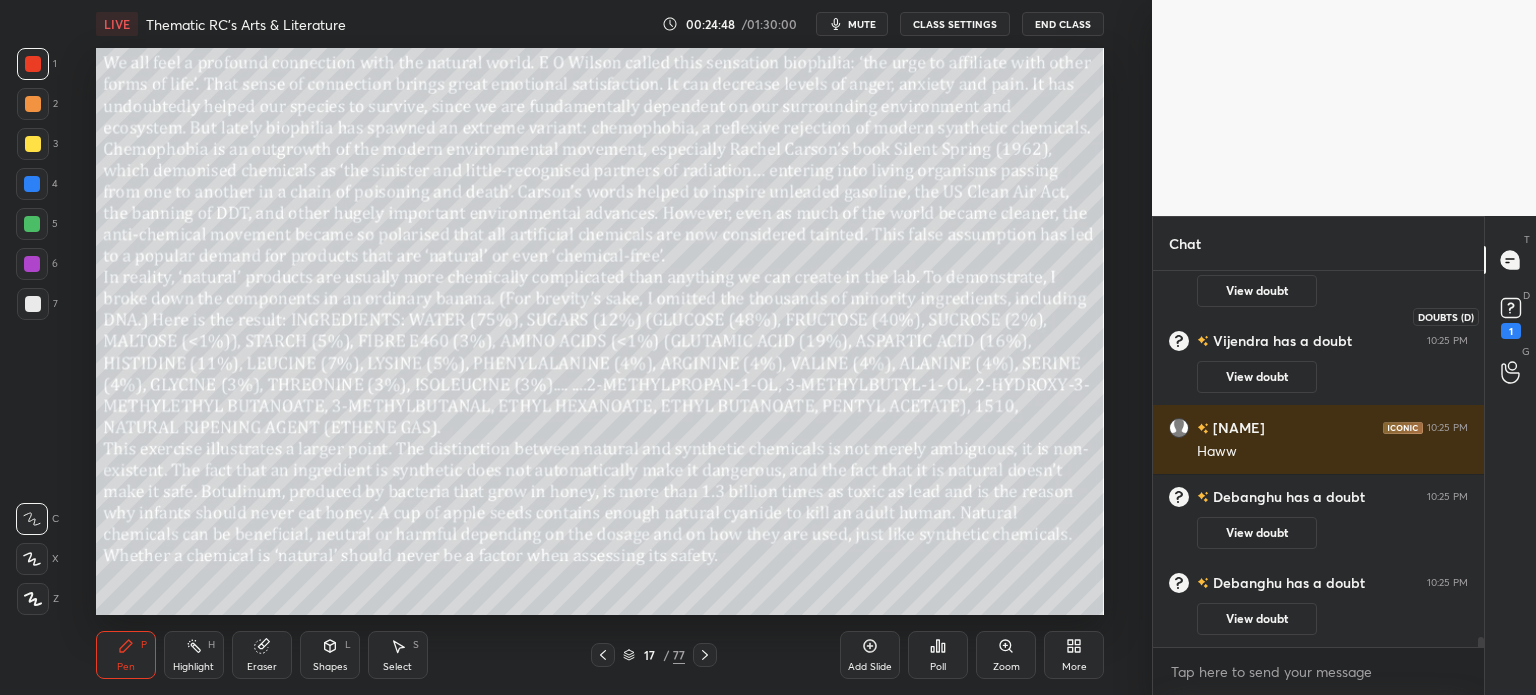 click 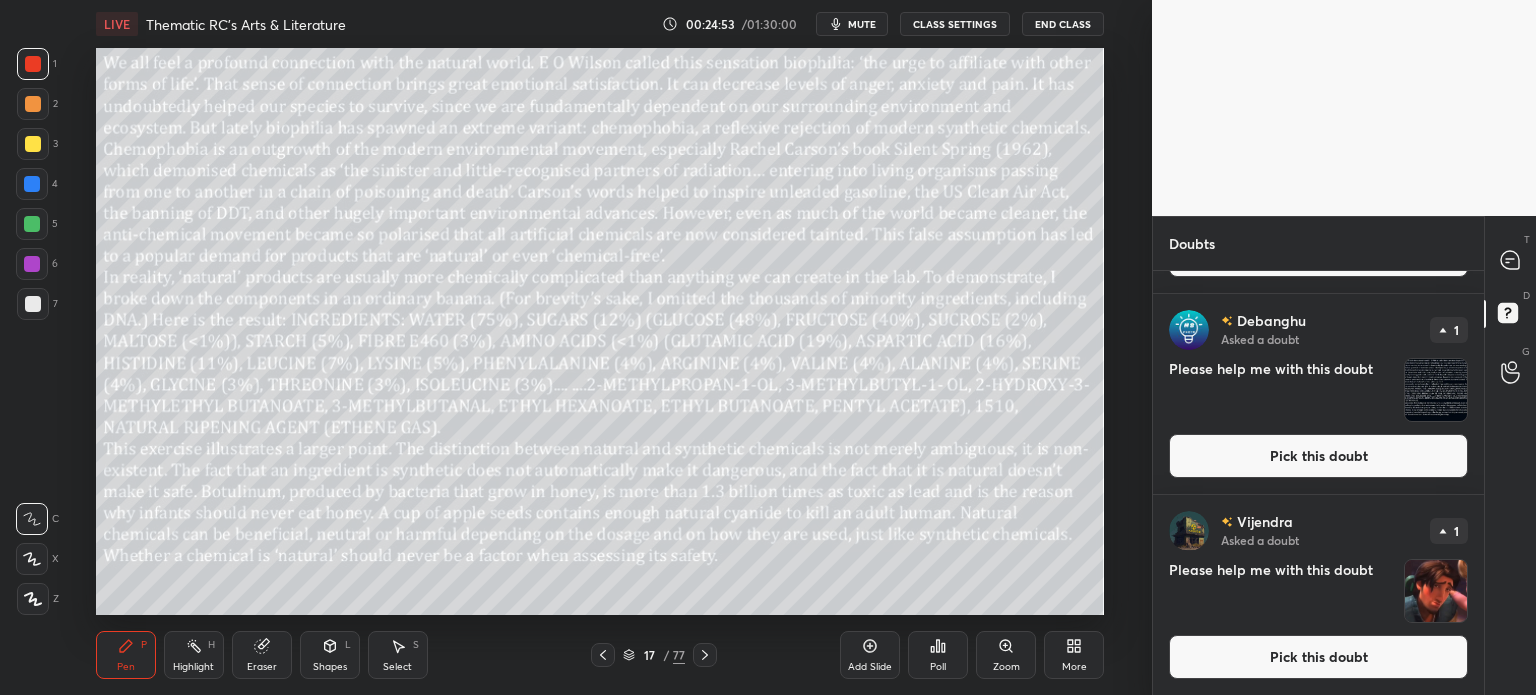 scroll, scrollTop: 739, scrollLeft: 0, axis: vertical 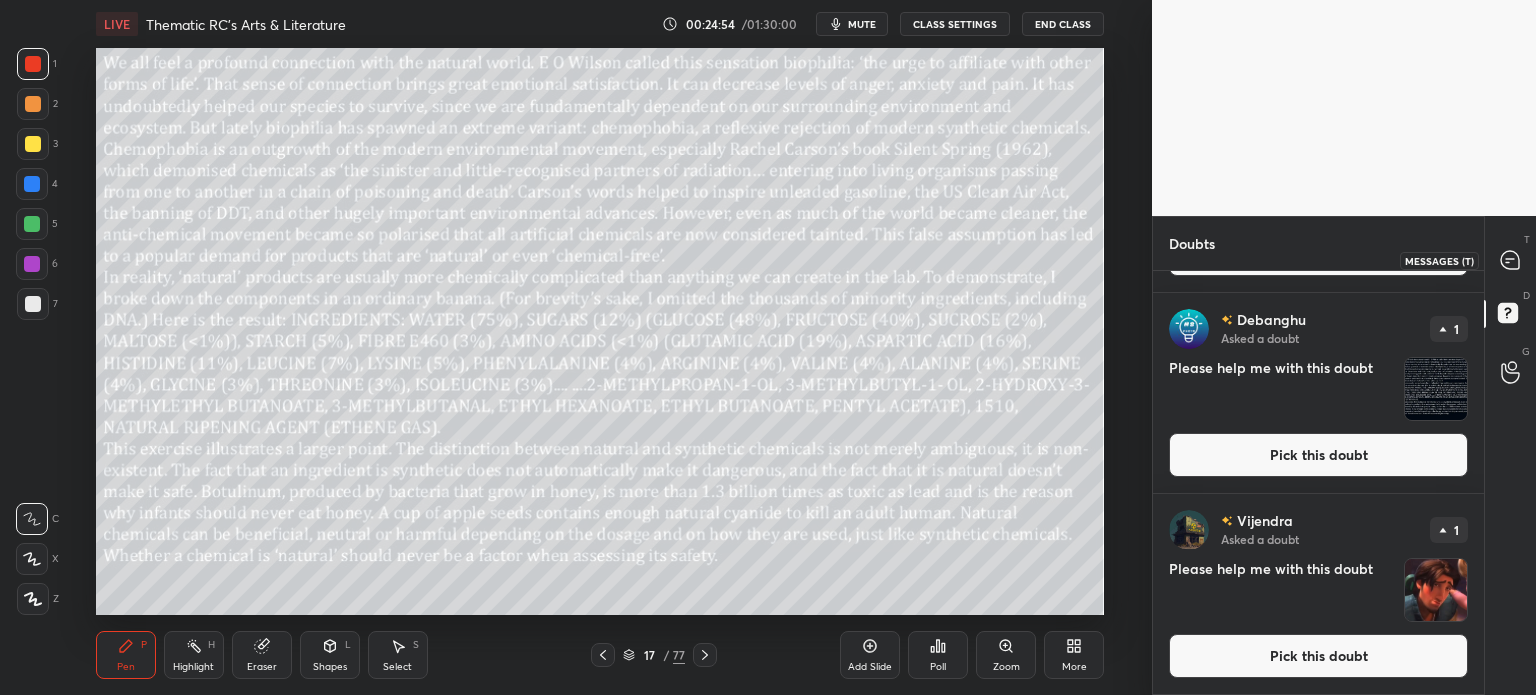 click 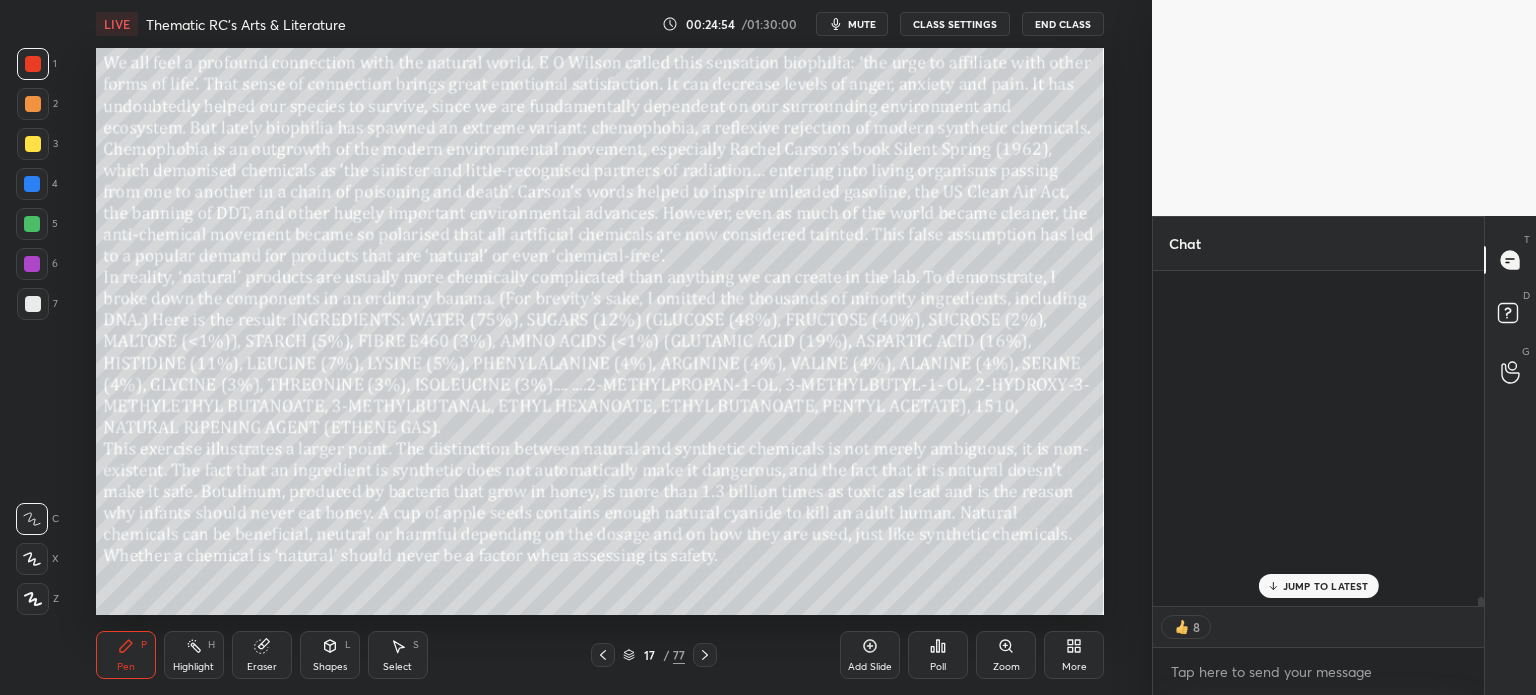 scroll, scrollTop: 13547, scrollLeft: 0, axis: vertical 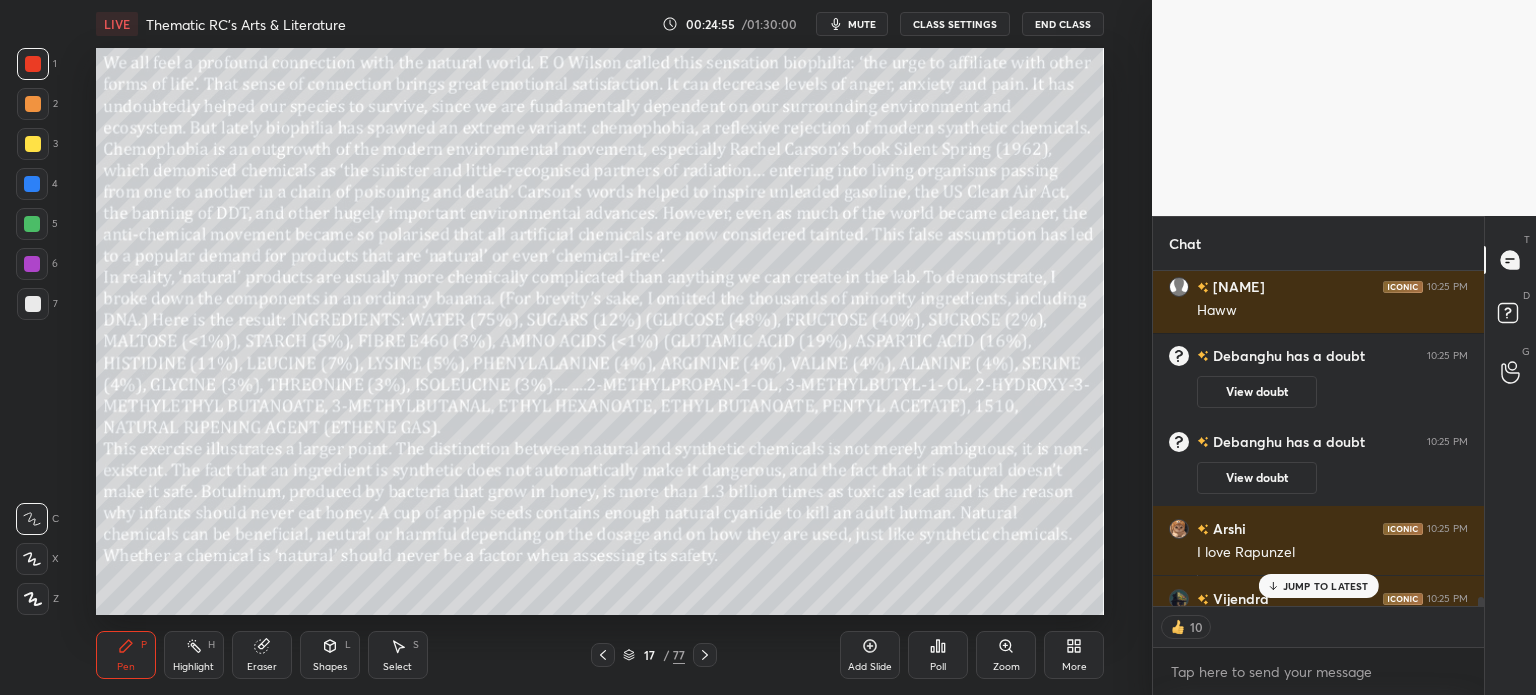 click on "JUMP TO LATEST" at bounding box center (1326, 586) 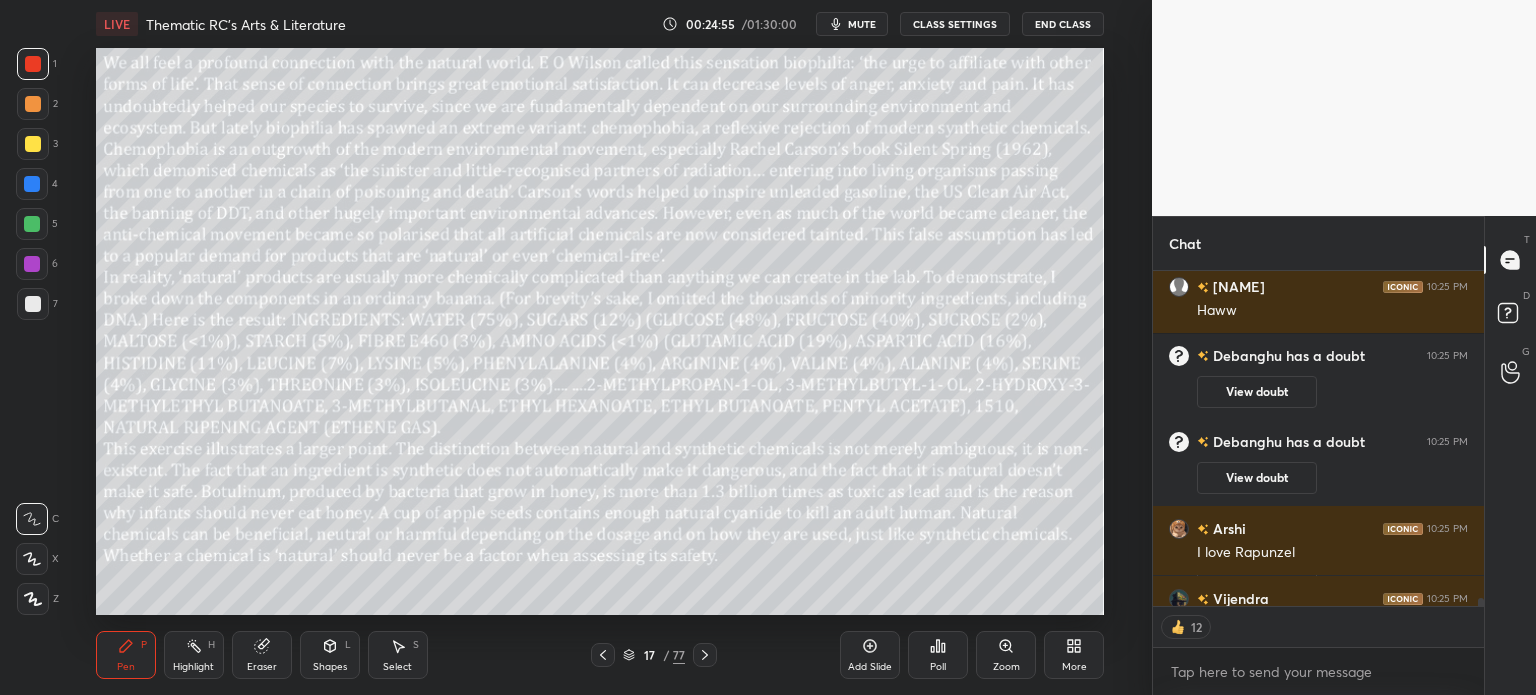 scroll, scrollTop: 13587, scrollLeft: 0, axis: vertical 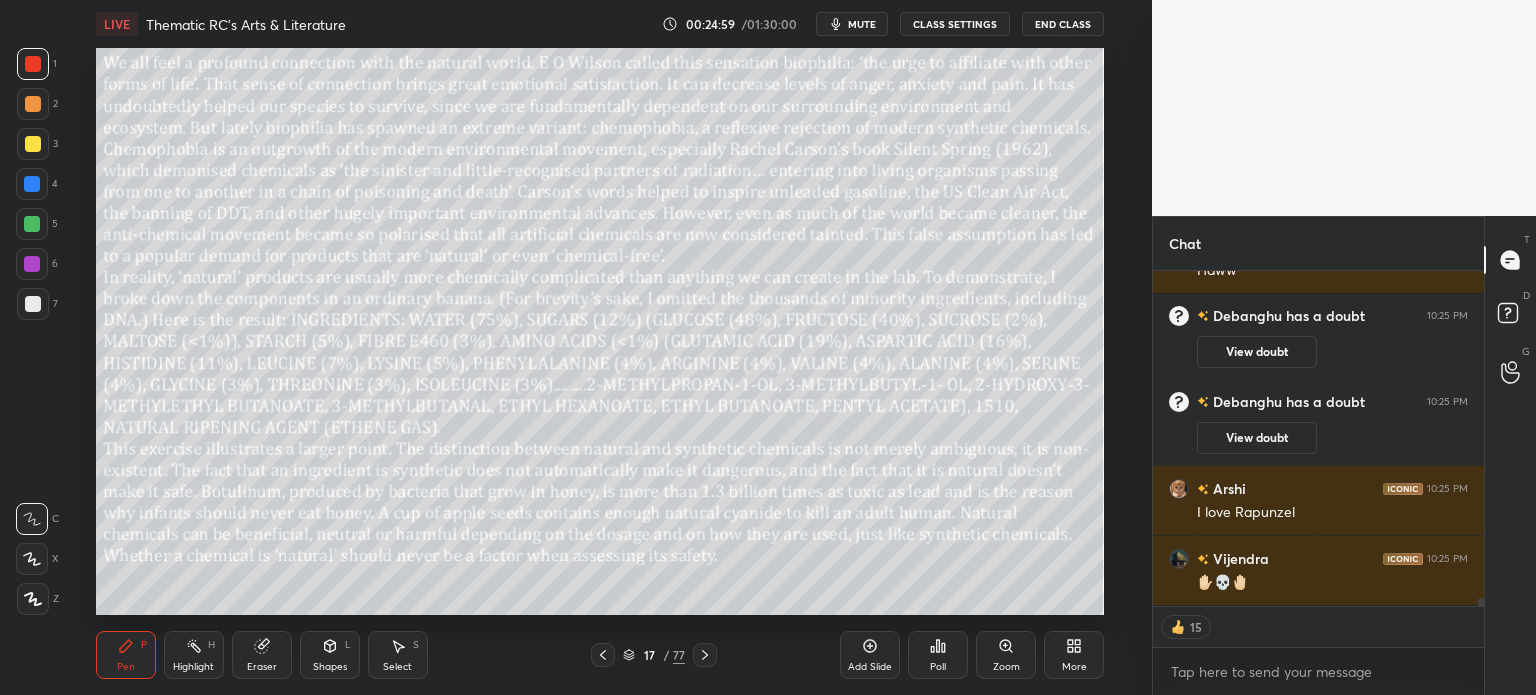 click on "17" at bounding box center [649, 655] 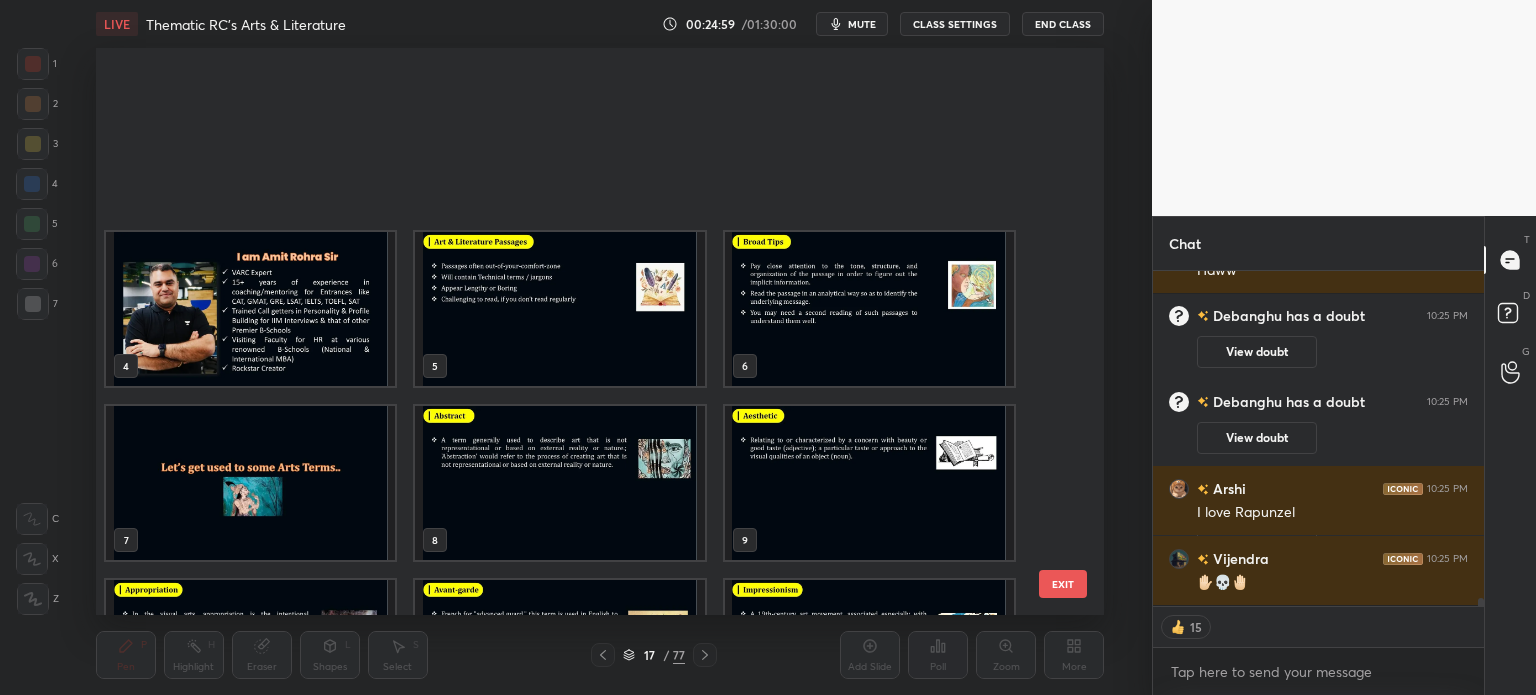 scroll, scrollTop: 476, scrollLeft: 0, axis: vertical 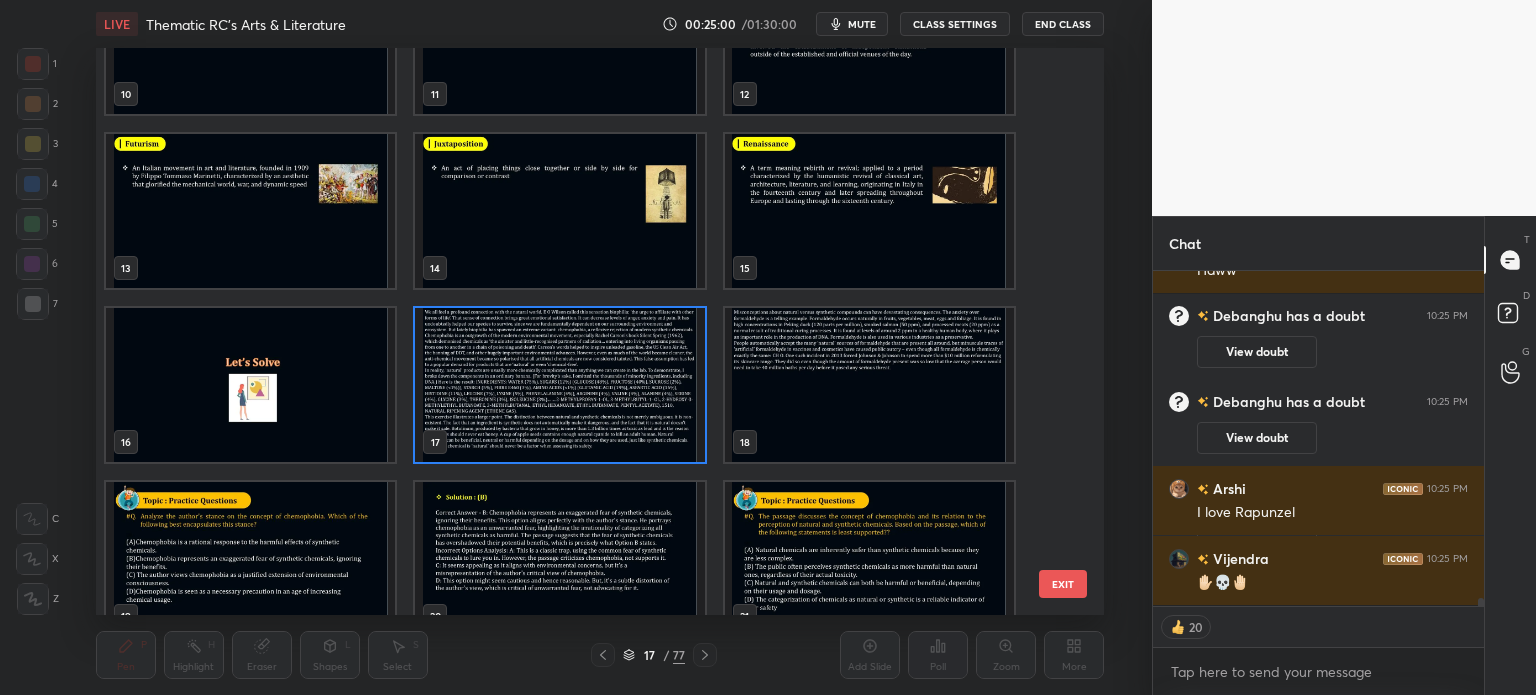 click at bounding box center (250, 559) 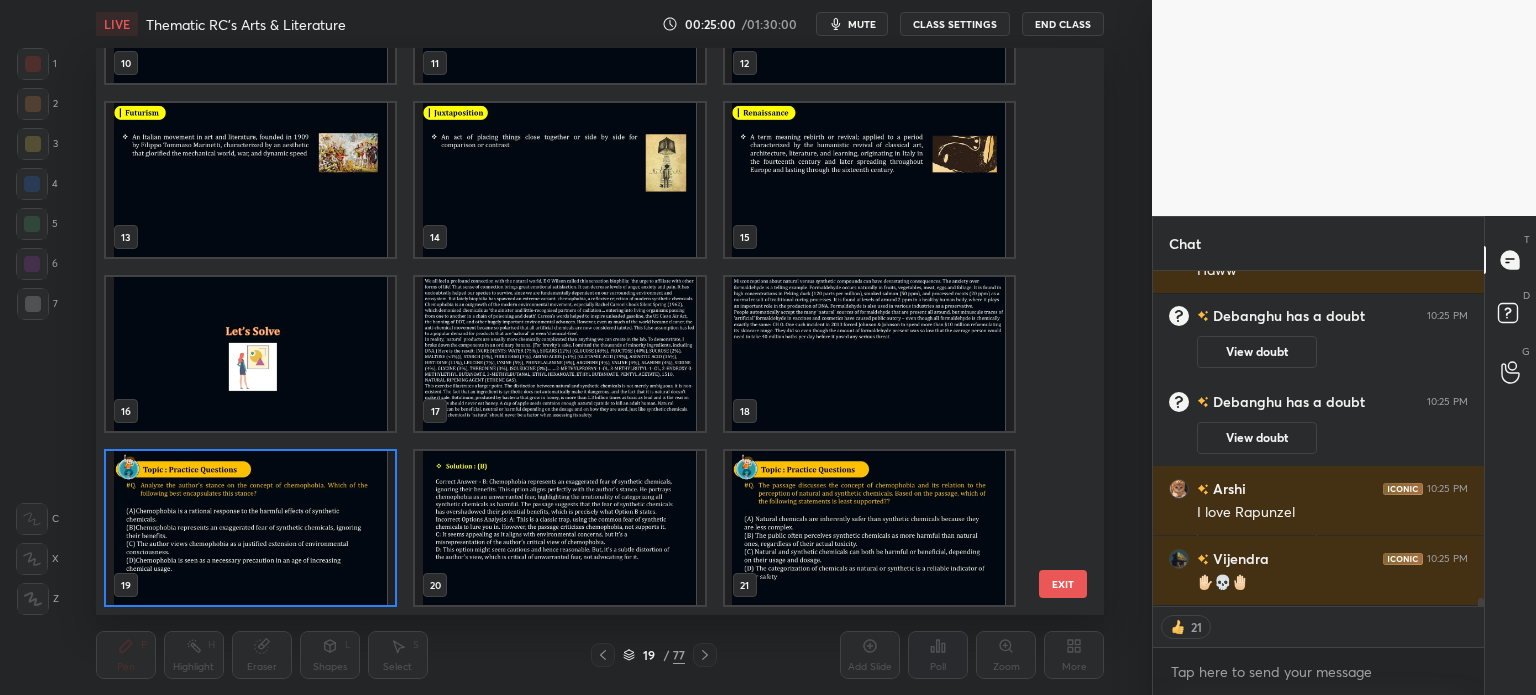 click on "10 11 12 13 14 15 16 17 18 19 20 21 22 23 24 25 26 27" at bounding box center (582, 331) 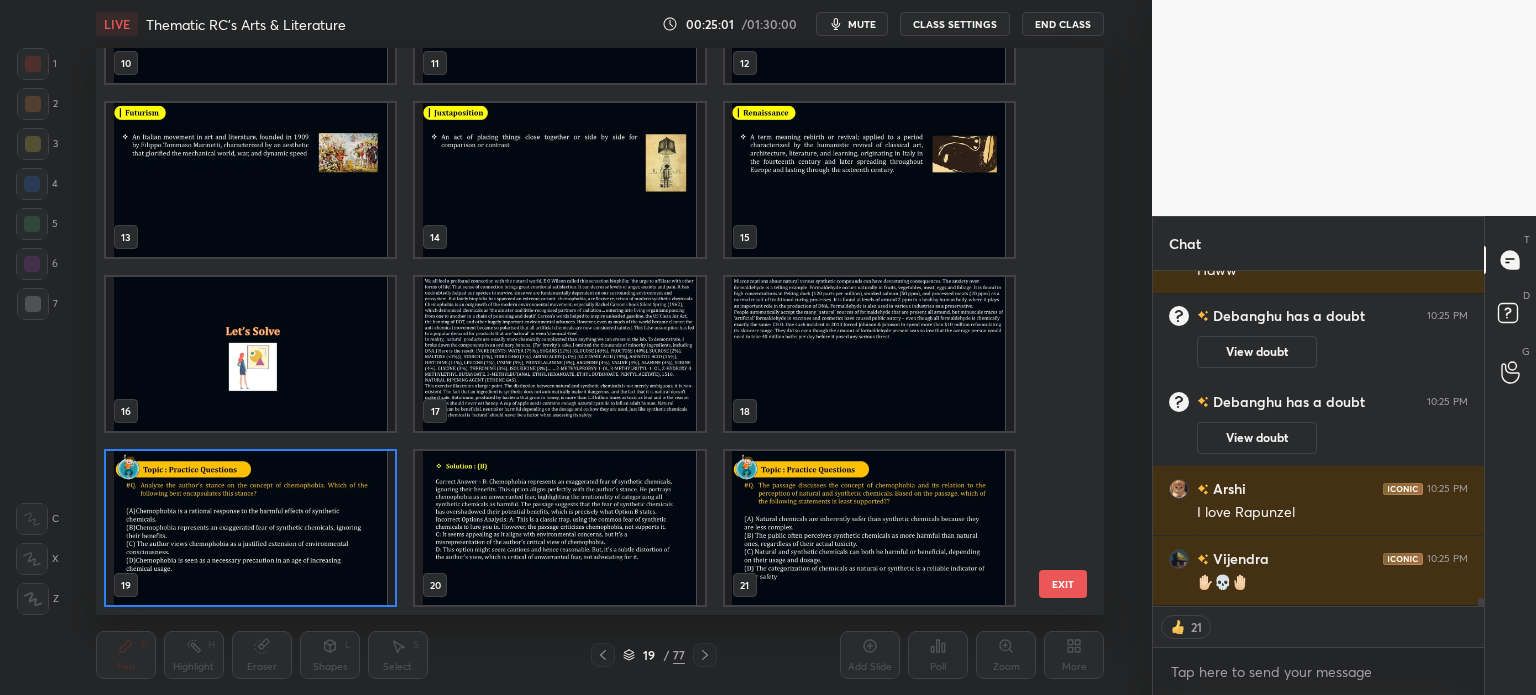 click at bounding box center (250, 528) 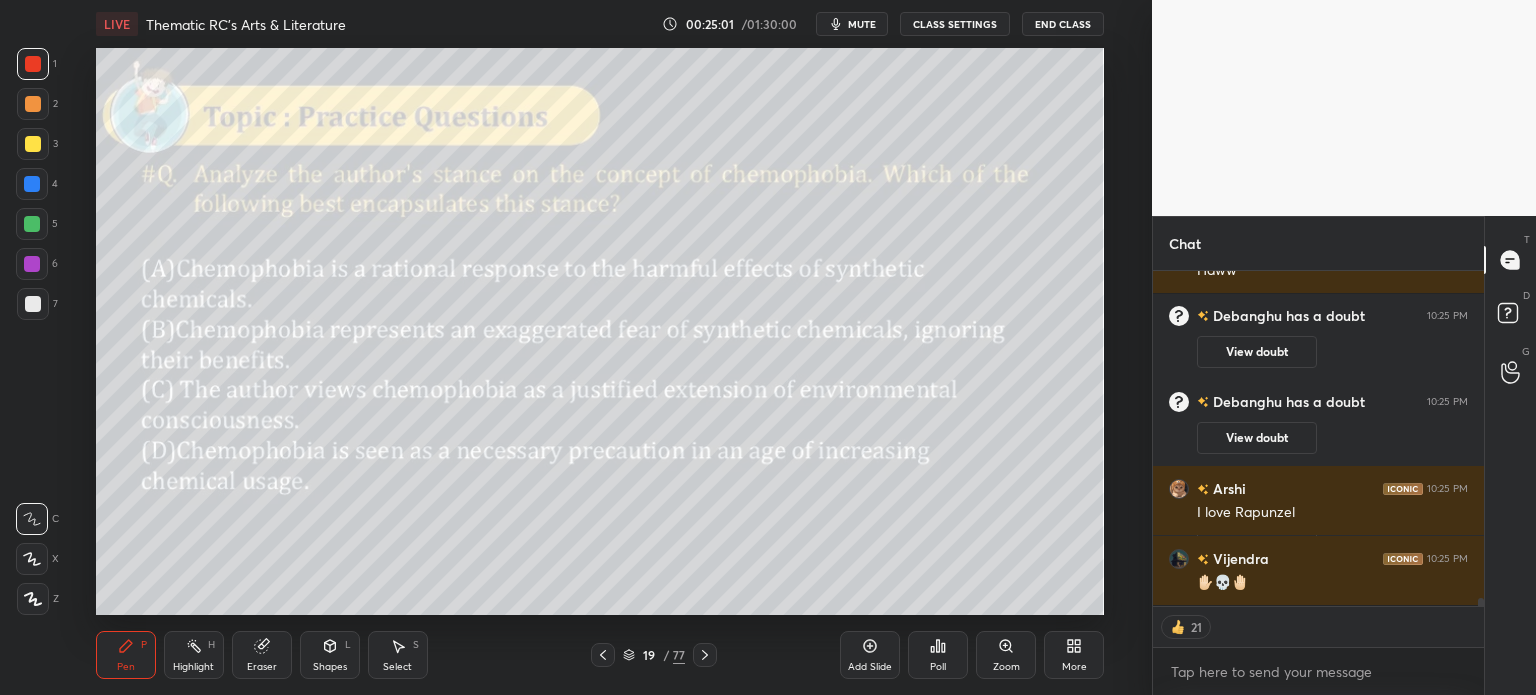 click at bounding box center (250, 528) 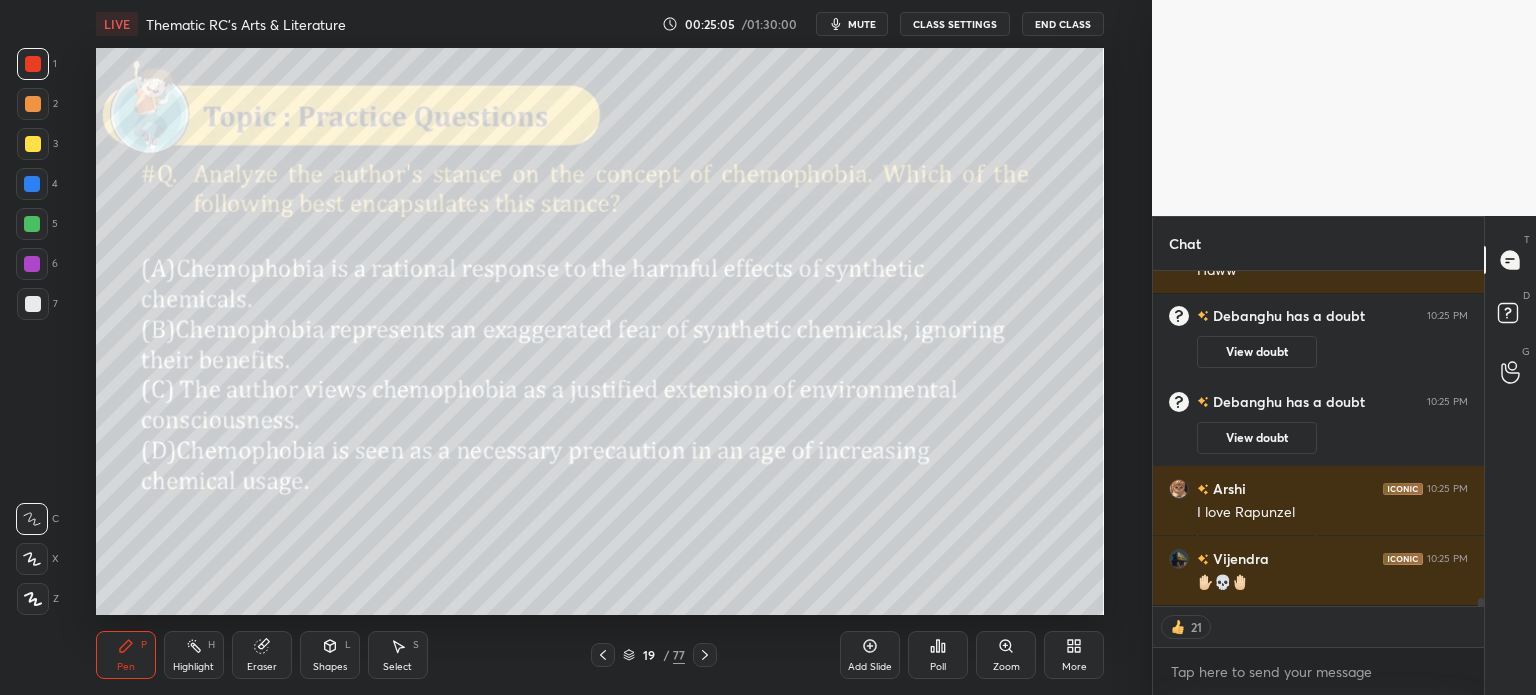 click 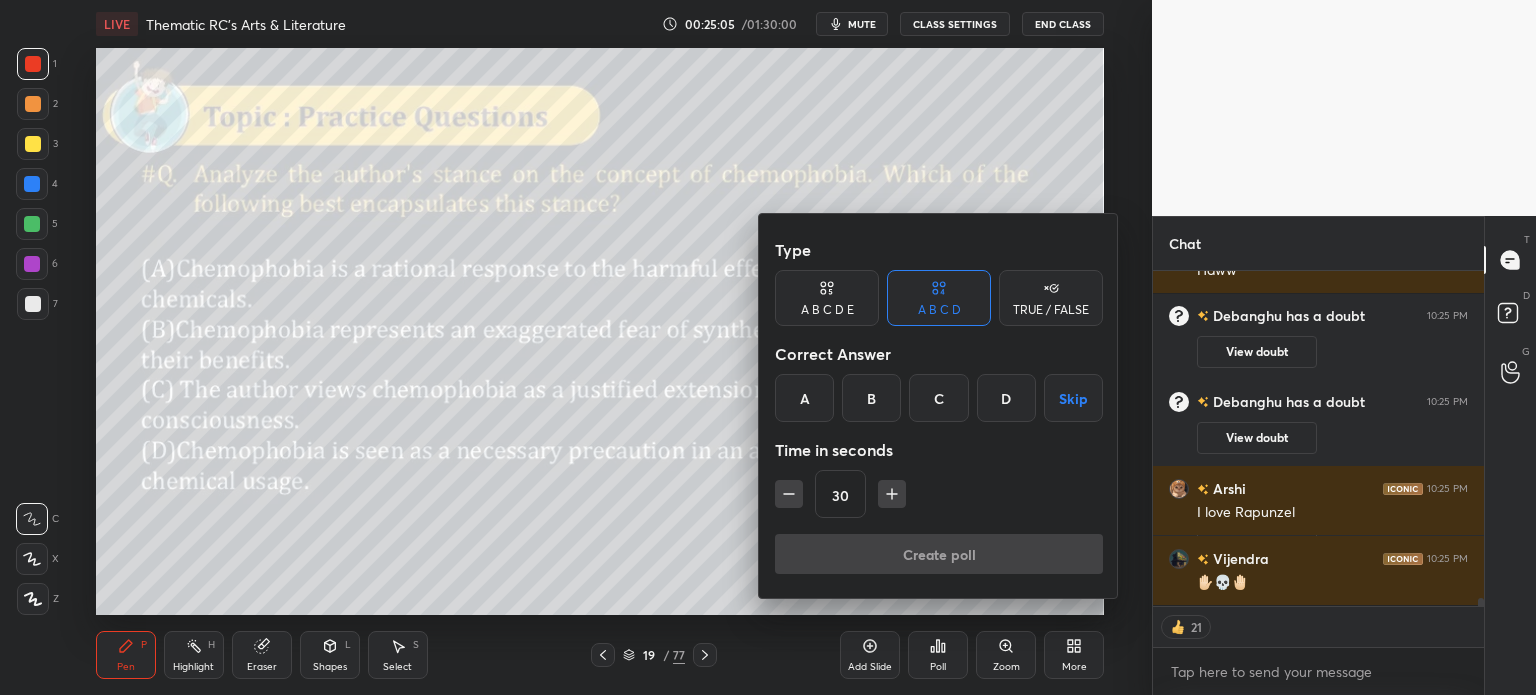 click on "B" at bounding box center [871, 398] 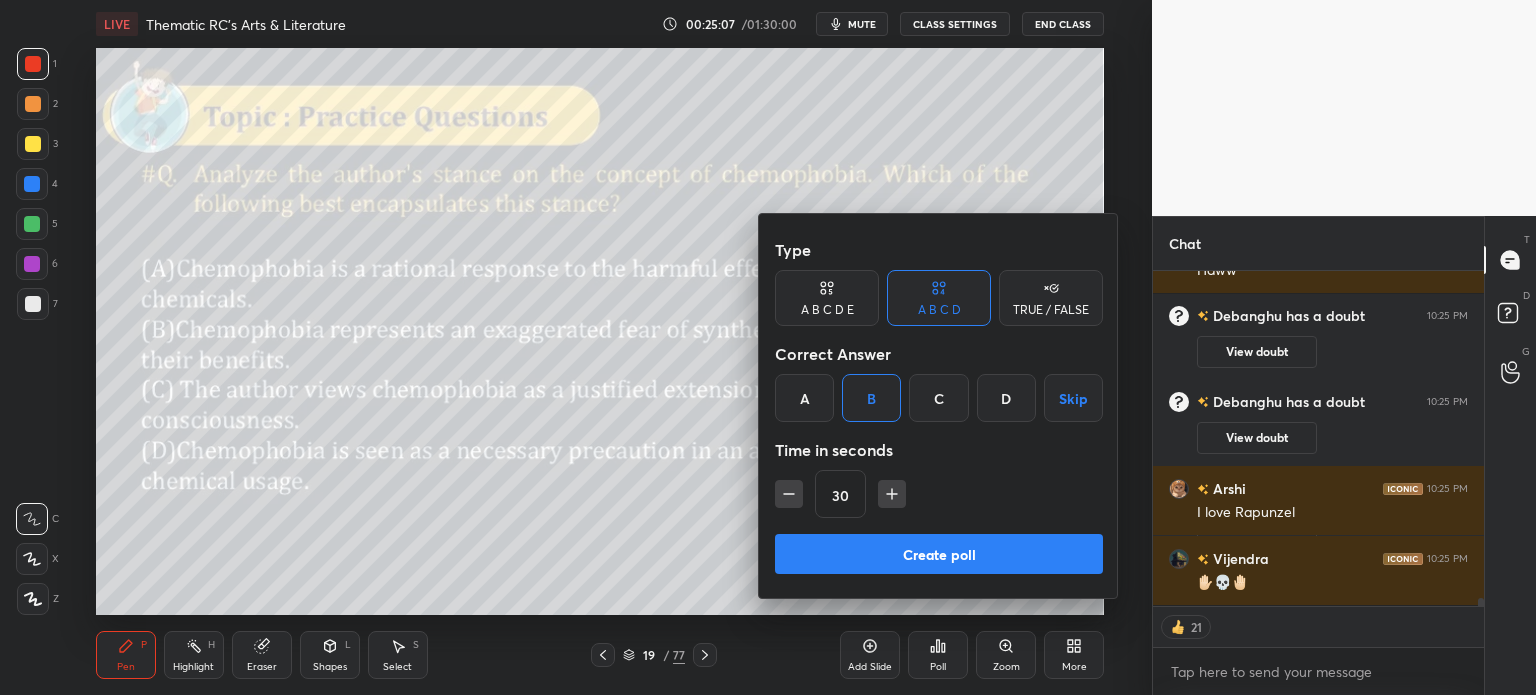scroll, scrollTop: 13656, scrollLeft: 0, axis: vertical 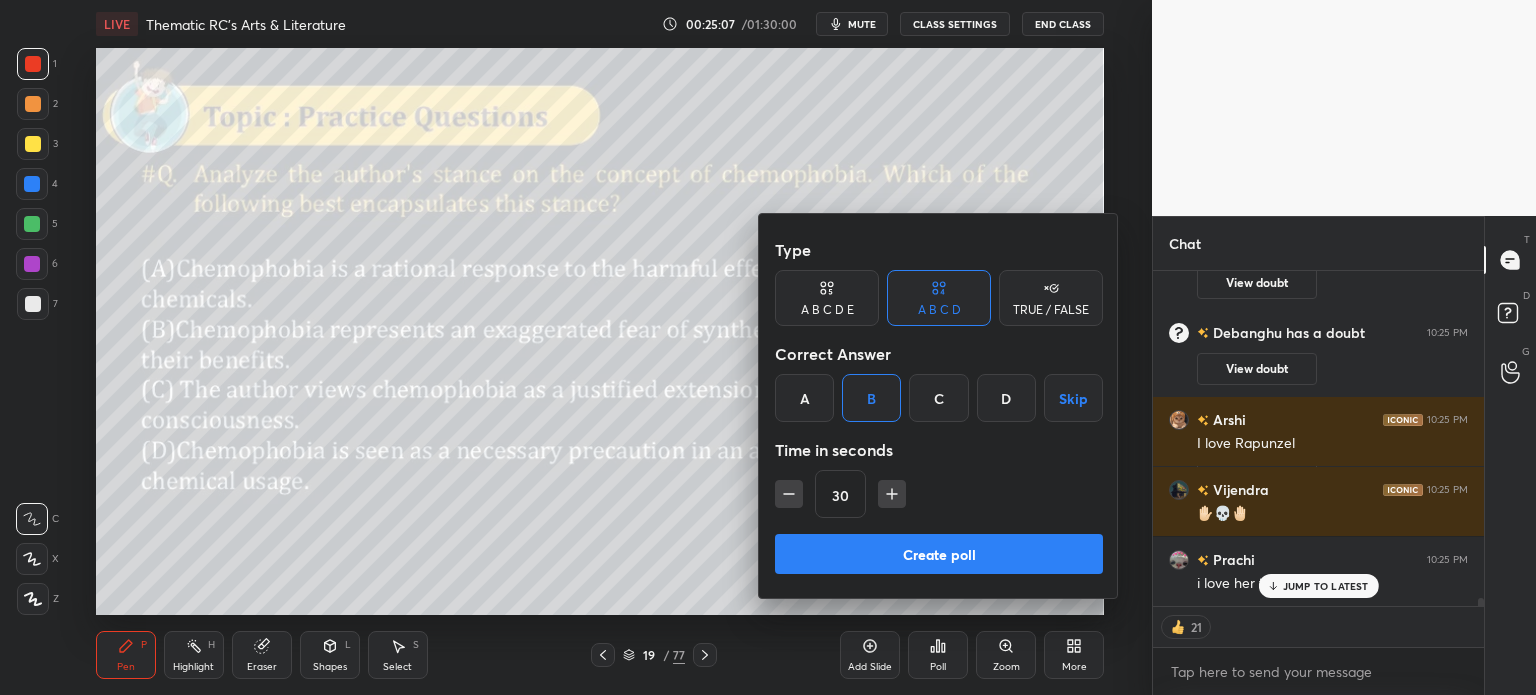click on "Create poll" at bounding box center [939, 554] 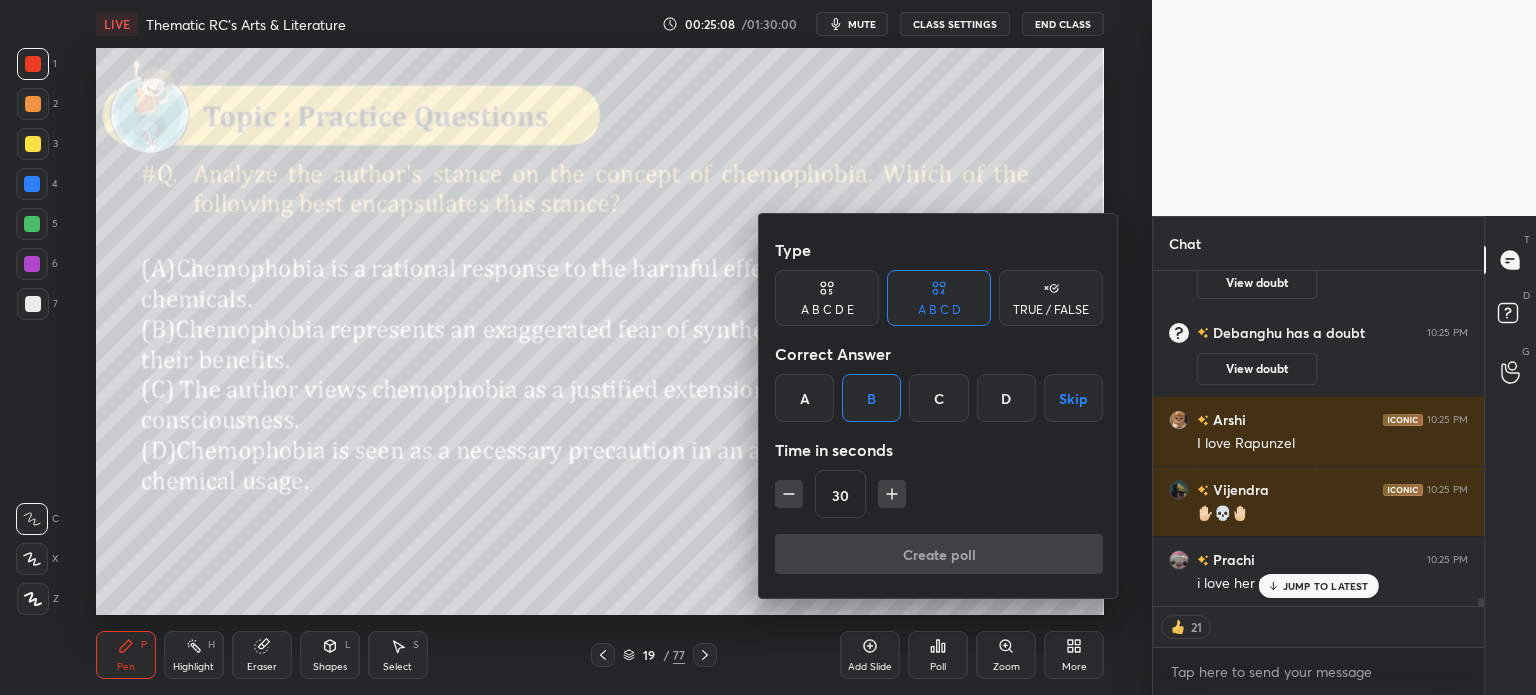 scroll, scrollTop: 263, scrollLeft: 325, axis: both 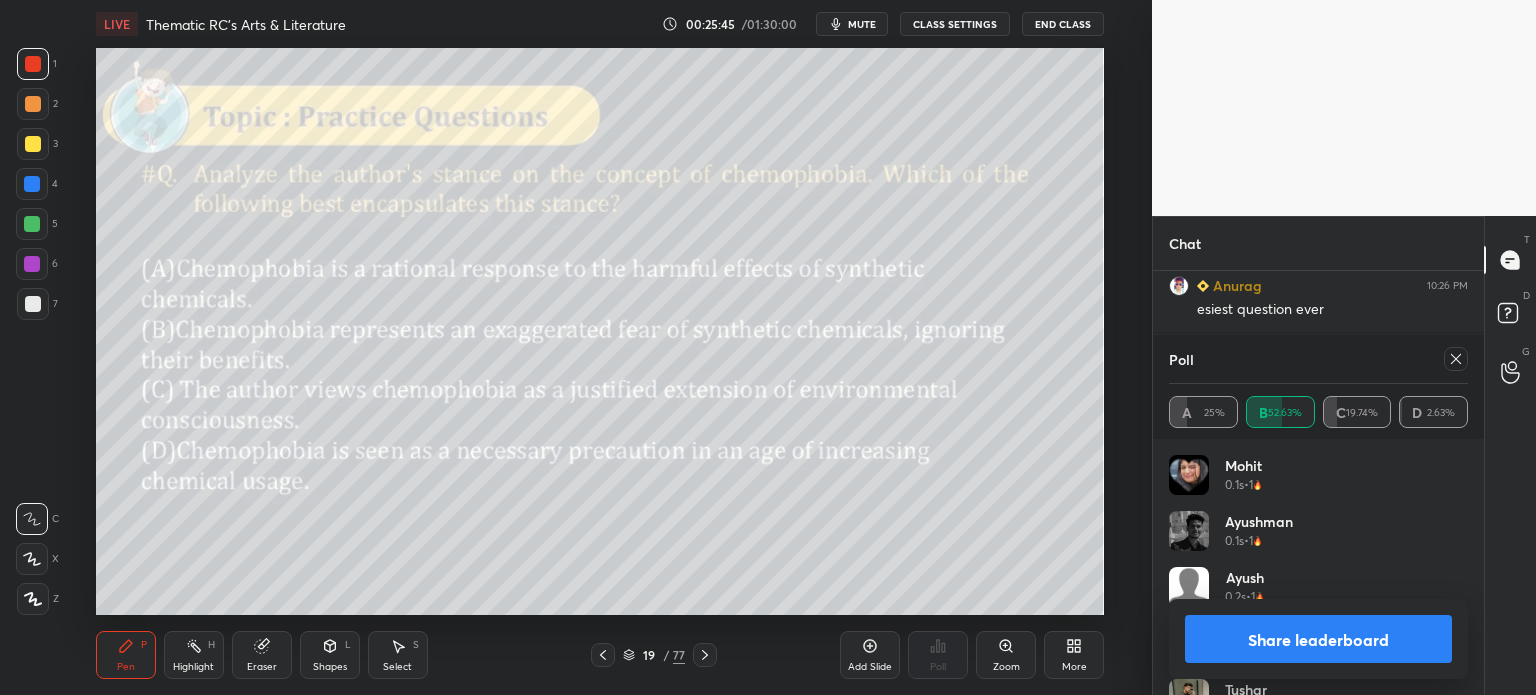 click on "Share leaderboard" at bounding box center [1318, 639] 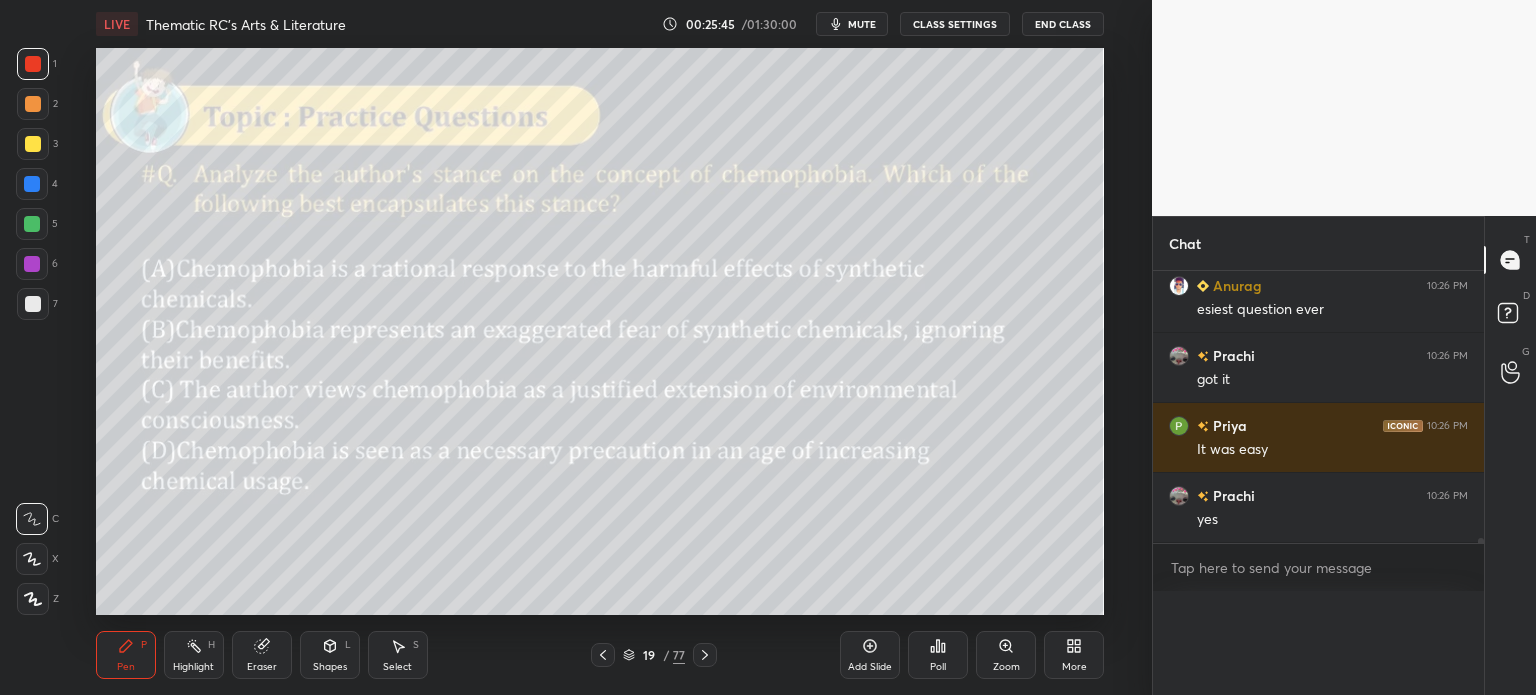 scroll, scrollTop: 120, scrollLeft: 293, axis: both 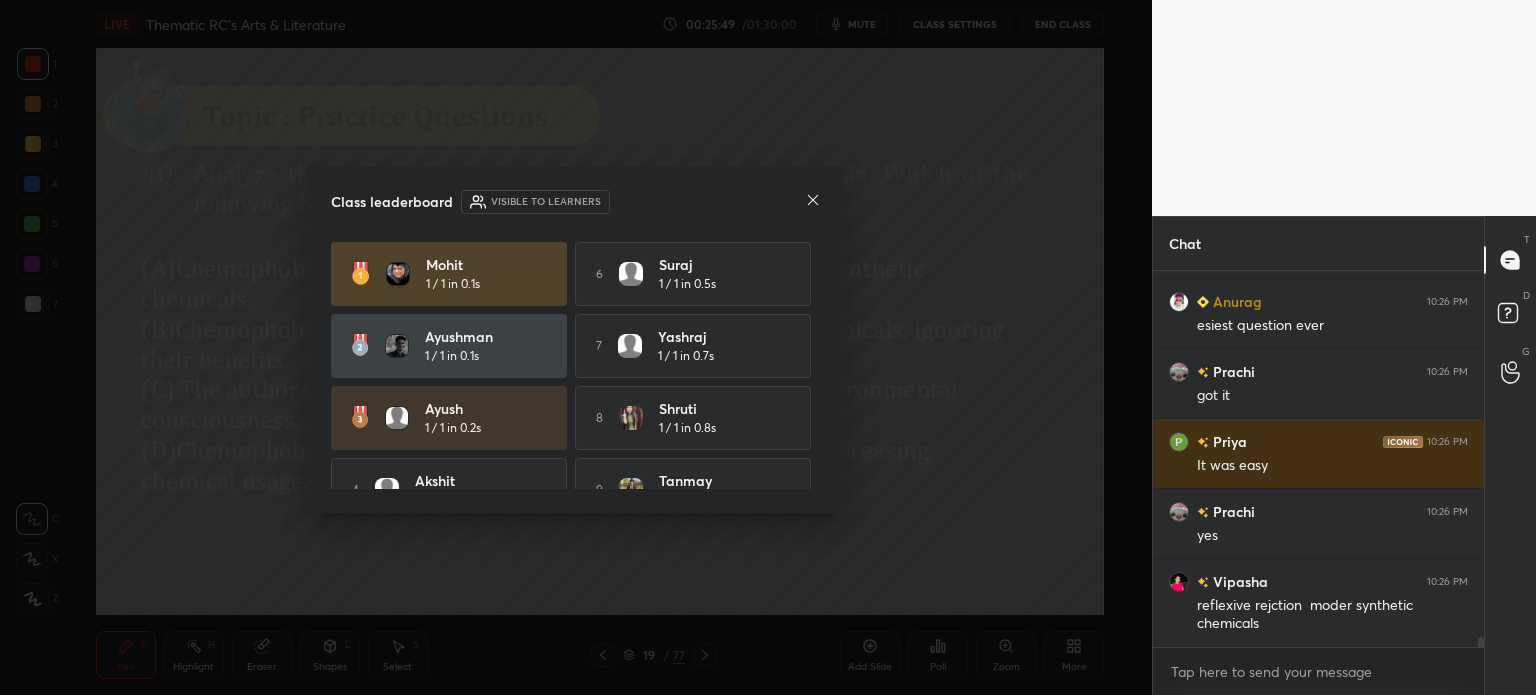 click 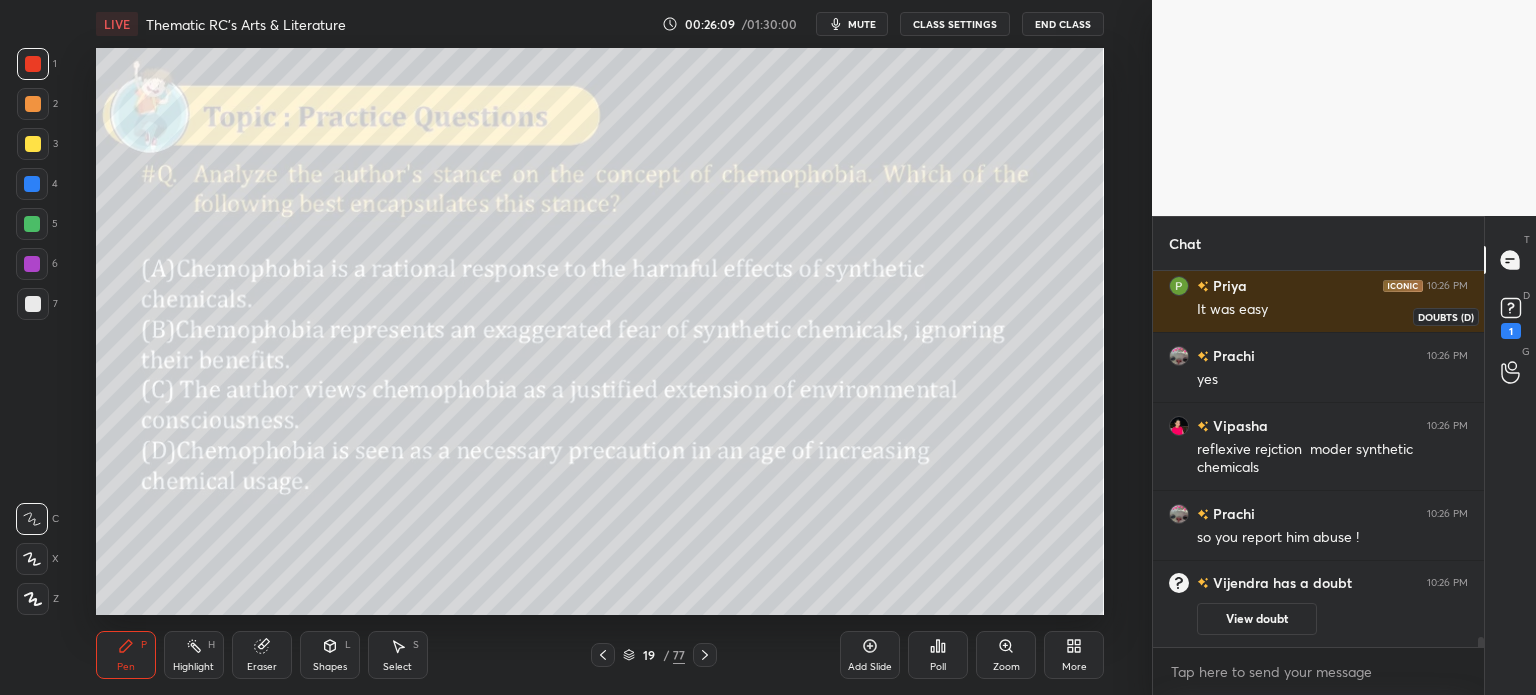 click 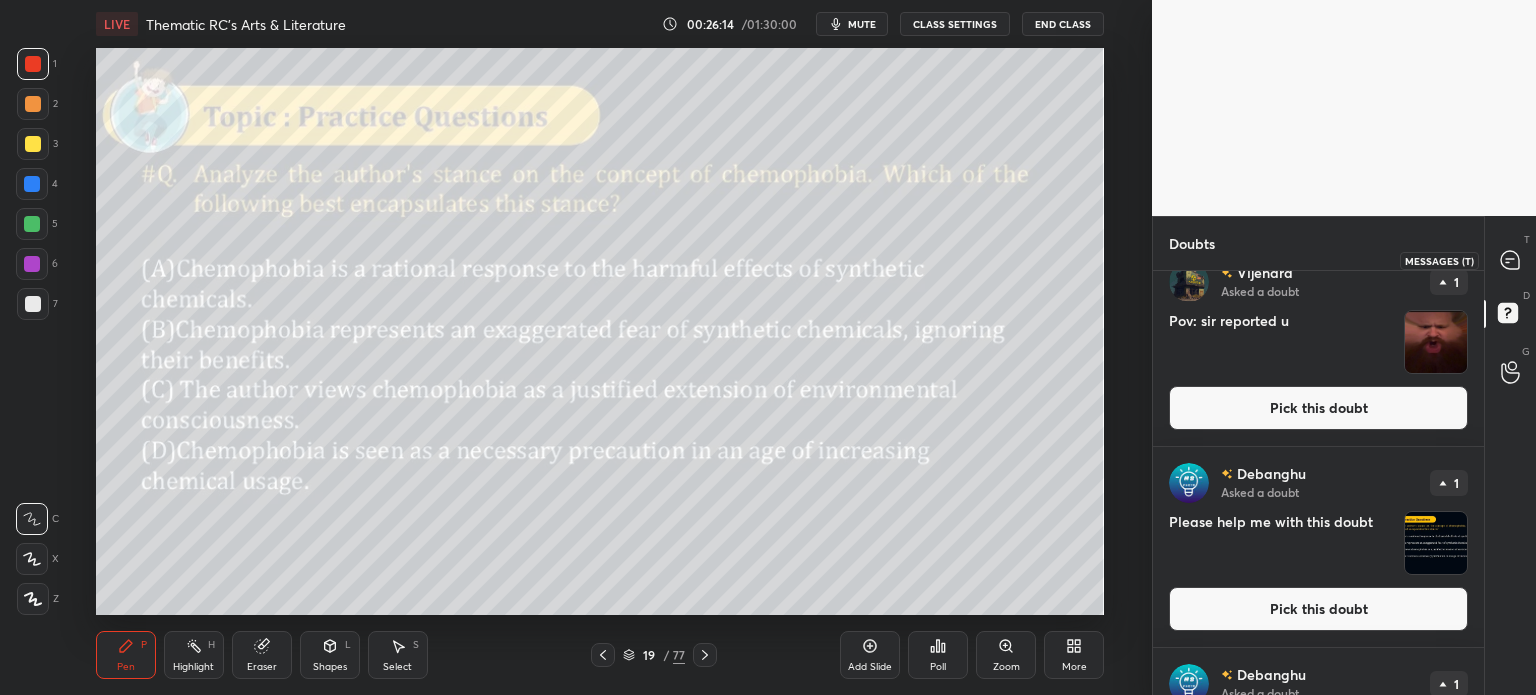 click 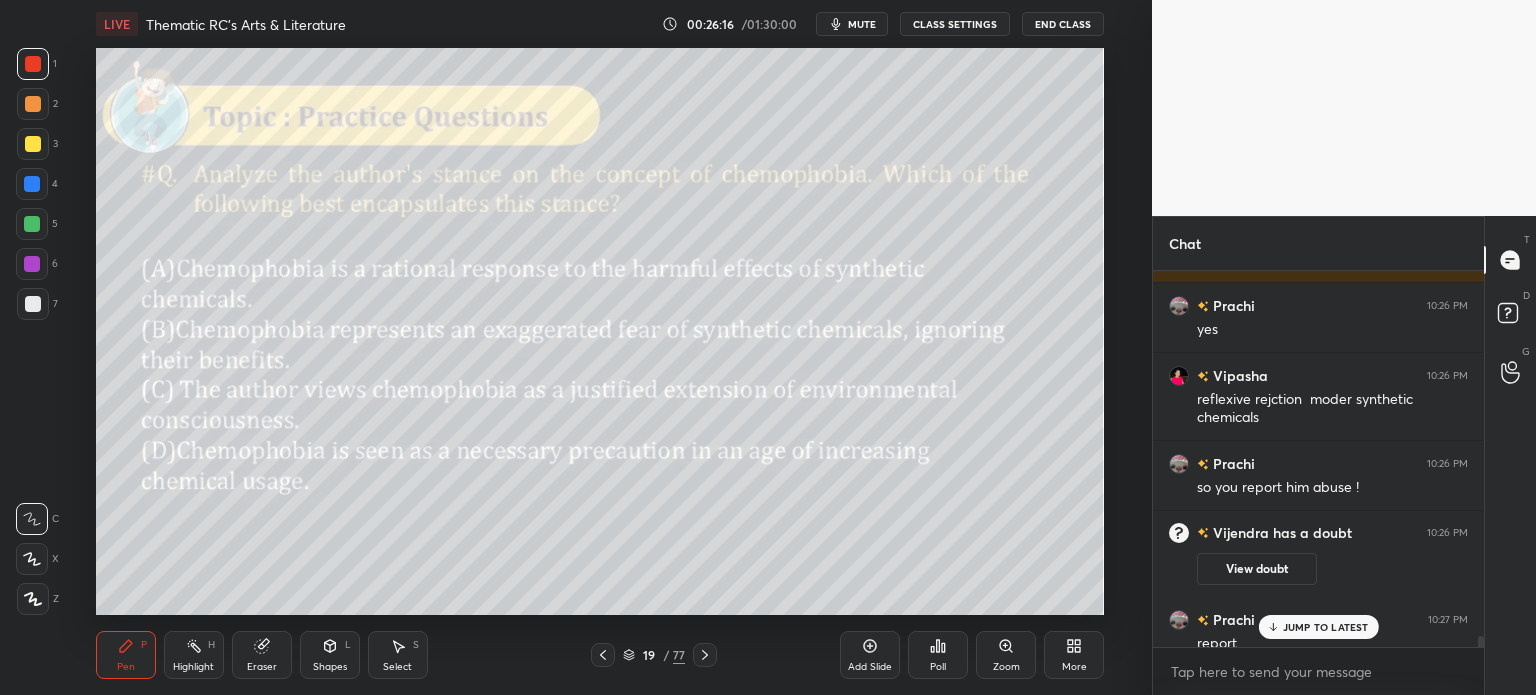 click on "JUMP TO LATEST" at bounding box center (1326, 627) 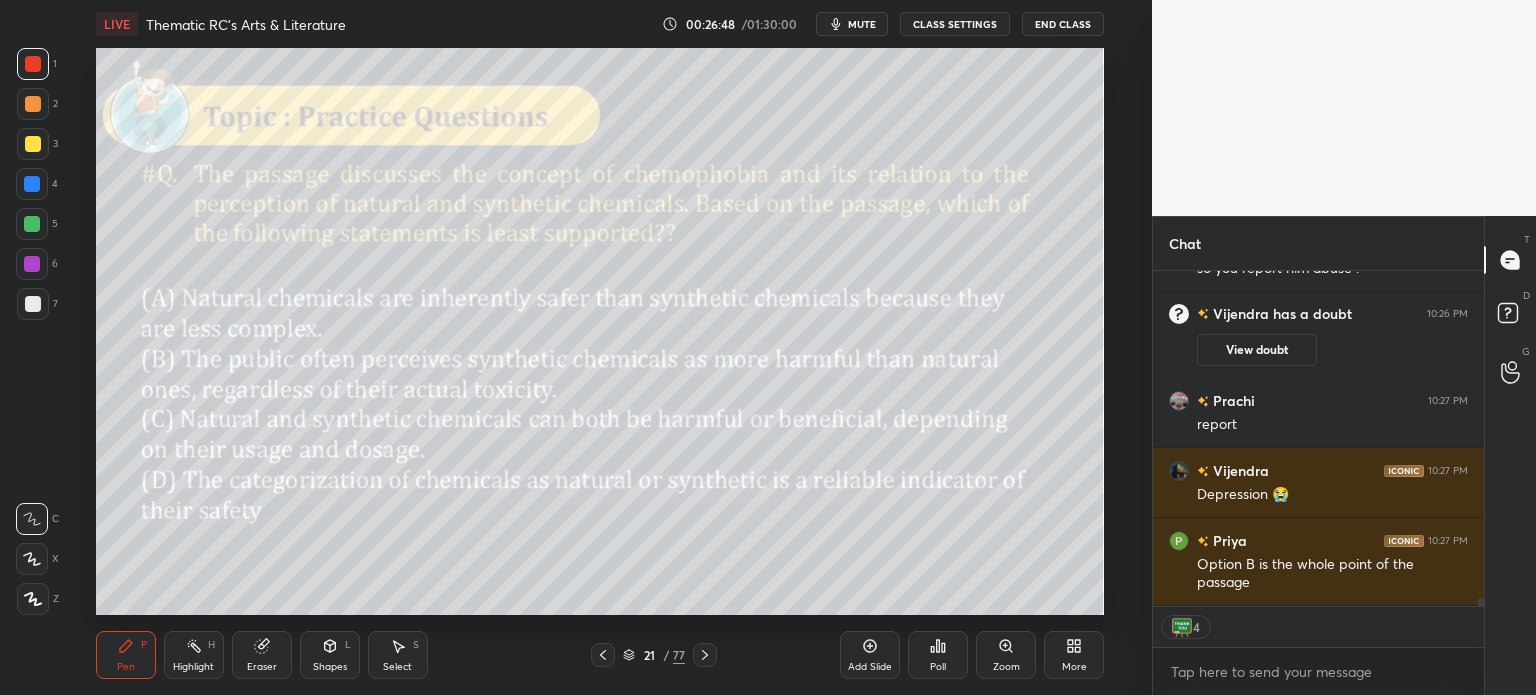 scroll, scrollTop: 7, scrollLeft: 6, axis: both 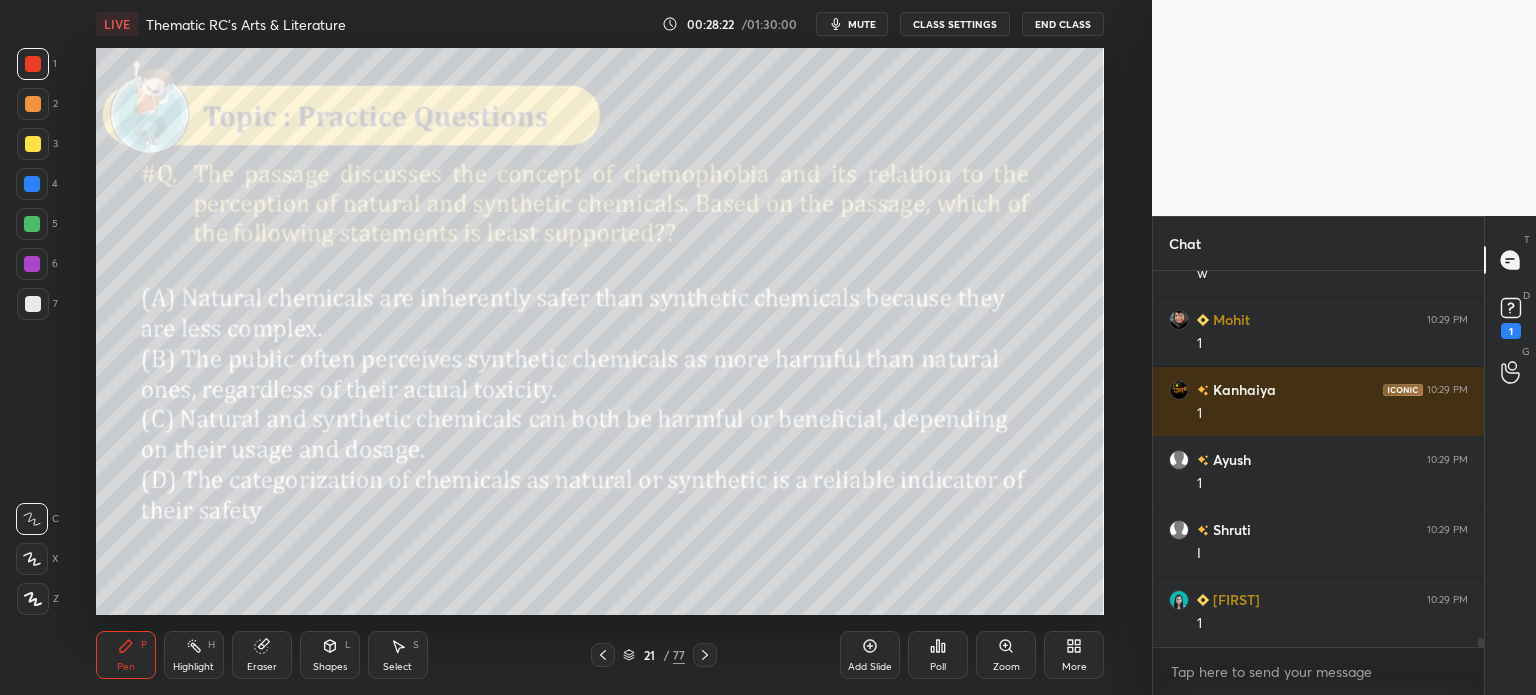 click on "21 / 77" at bounding box center [654, 655] 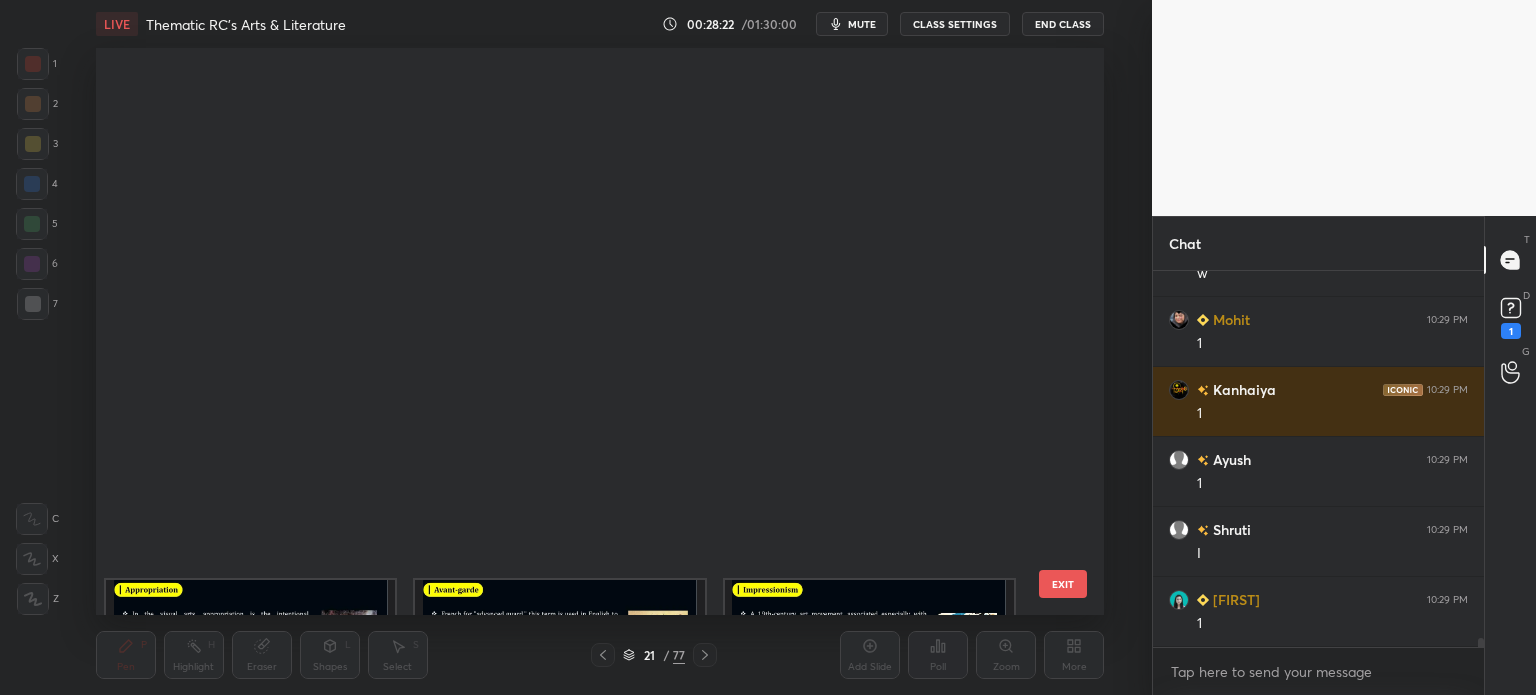 scroll, scrollTop: 651, scrollLeft: 0, axis: vertical 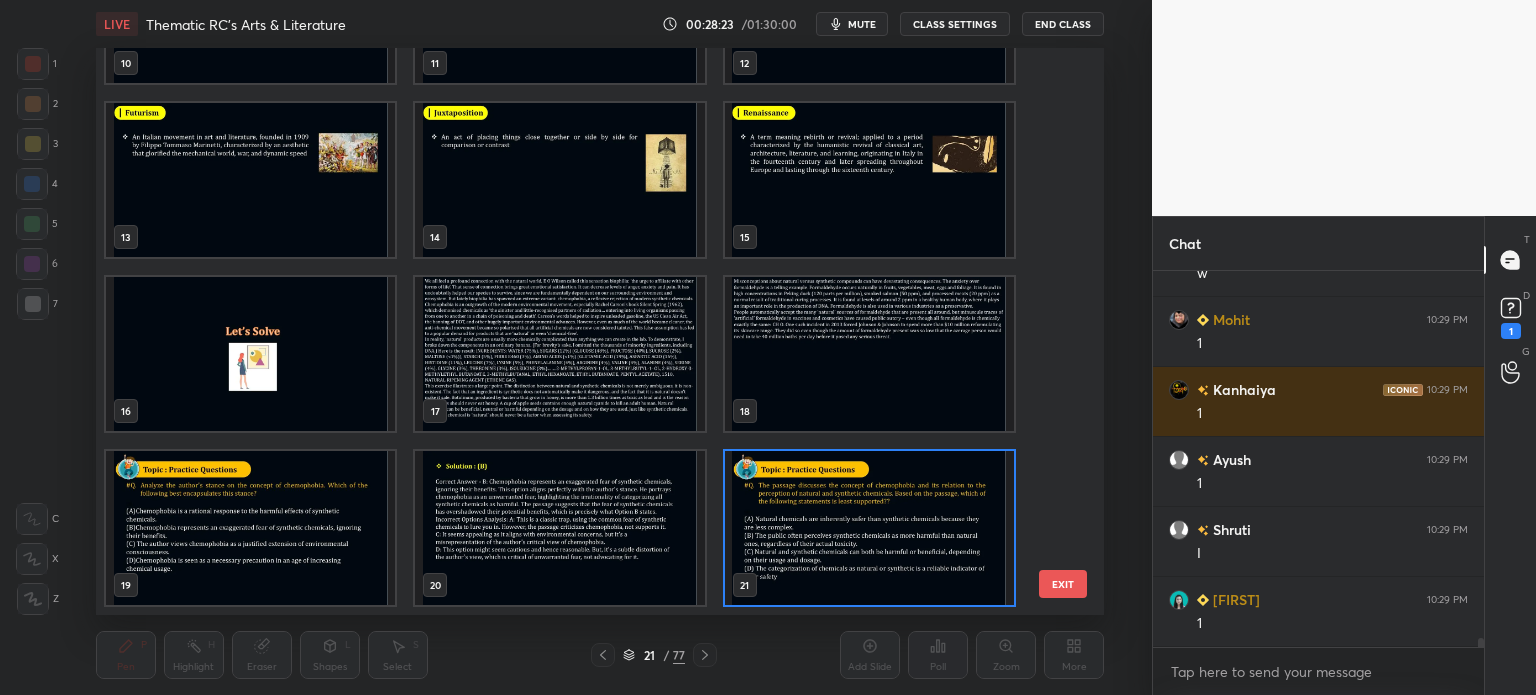 click at bounding box center [559, 354] 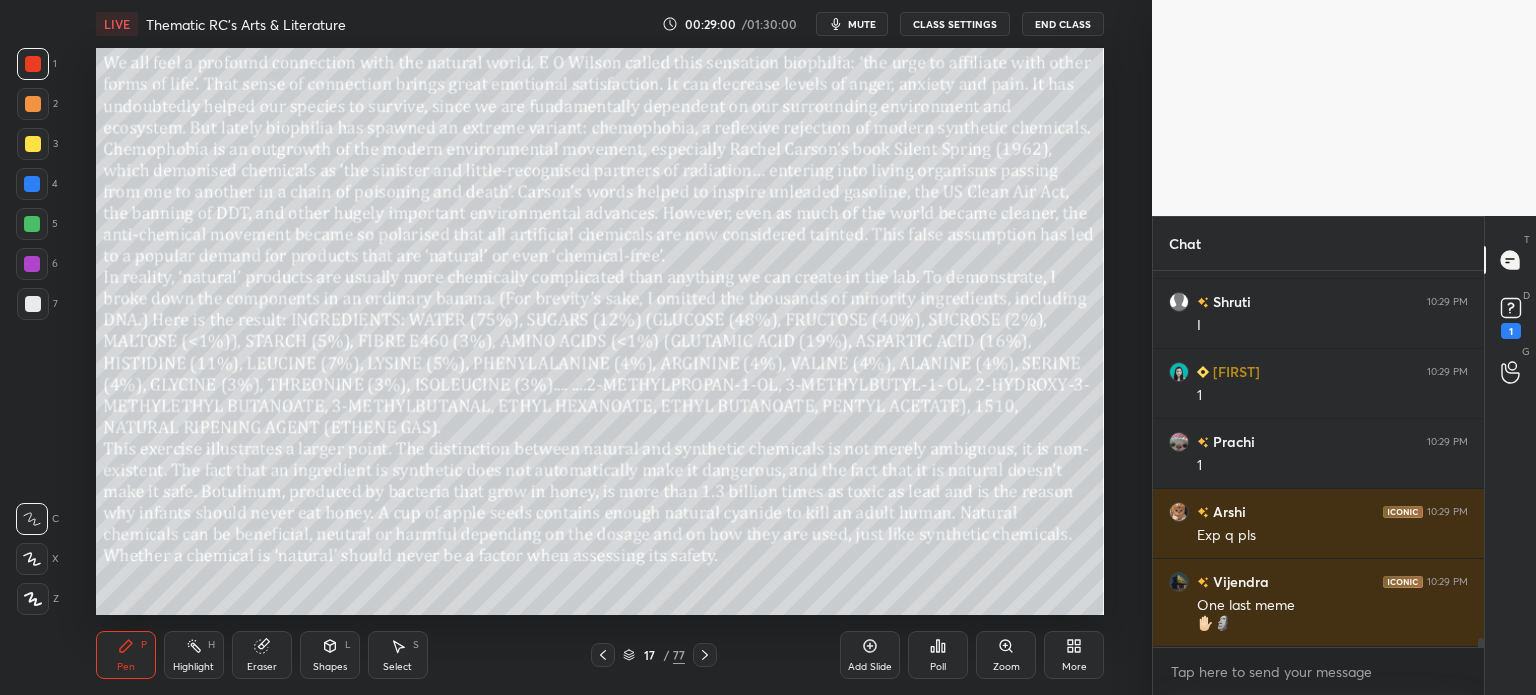 scroll, scrollTop: 15884, scrollLeft: 0, axis: vertical 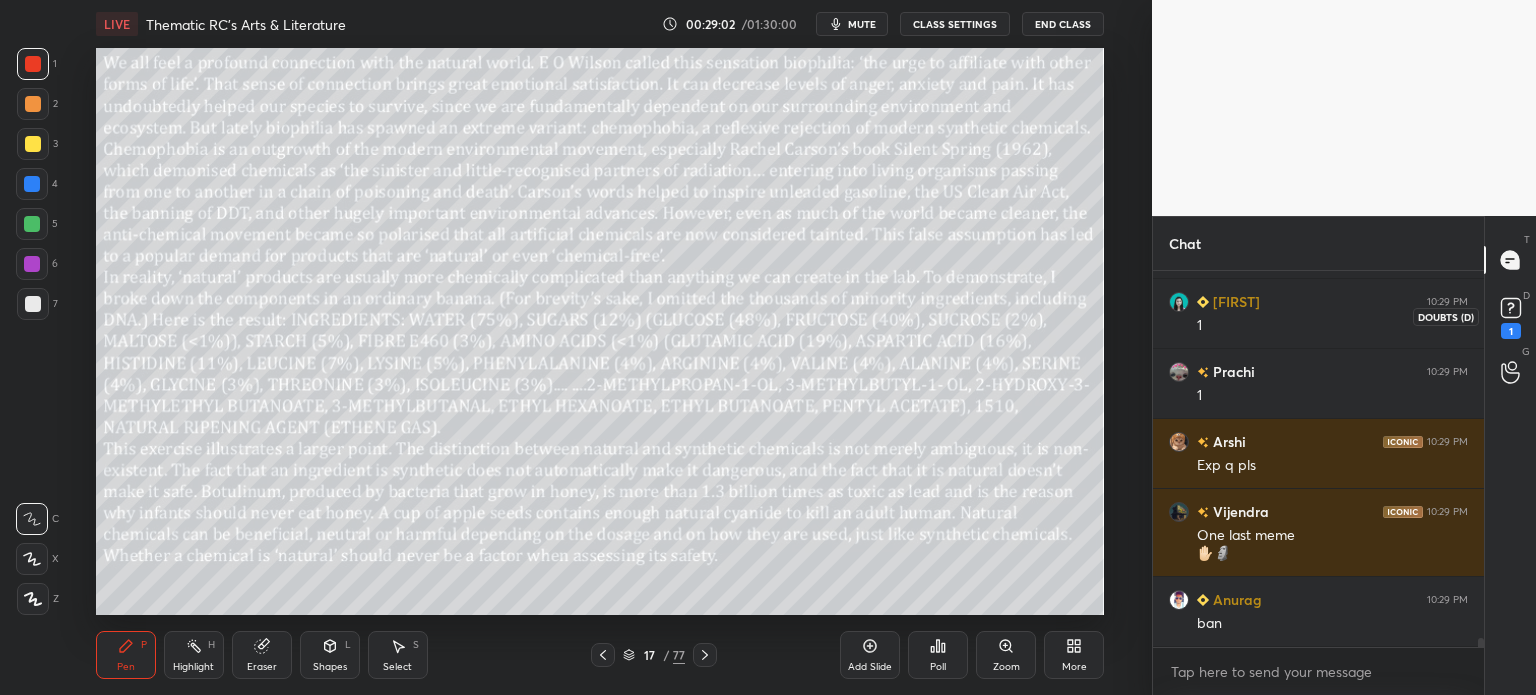 click 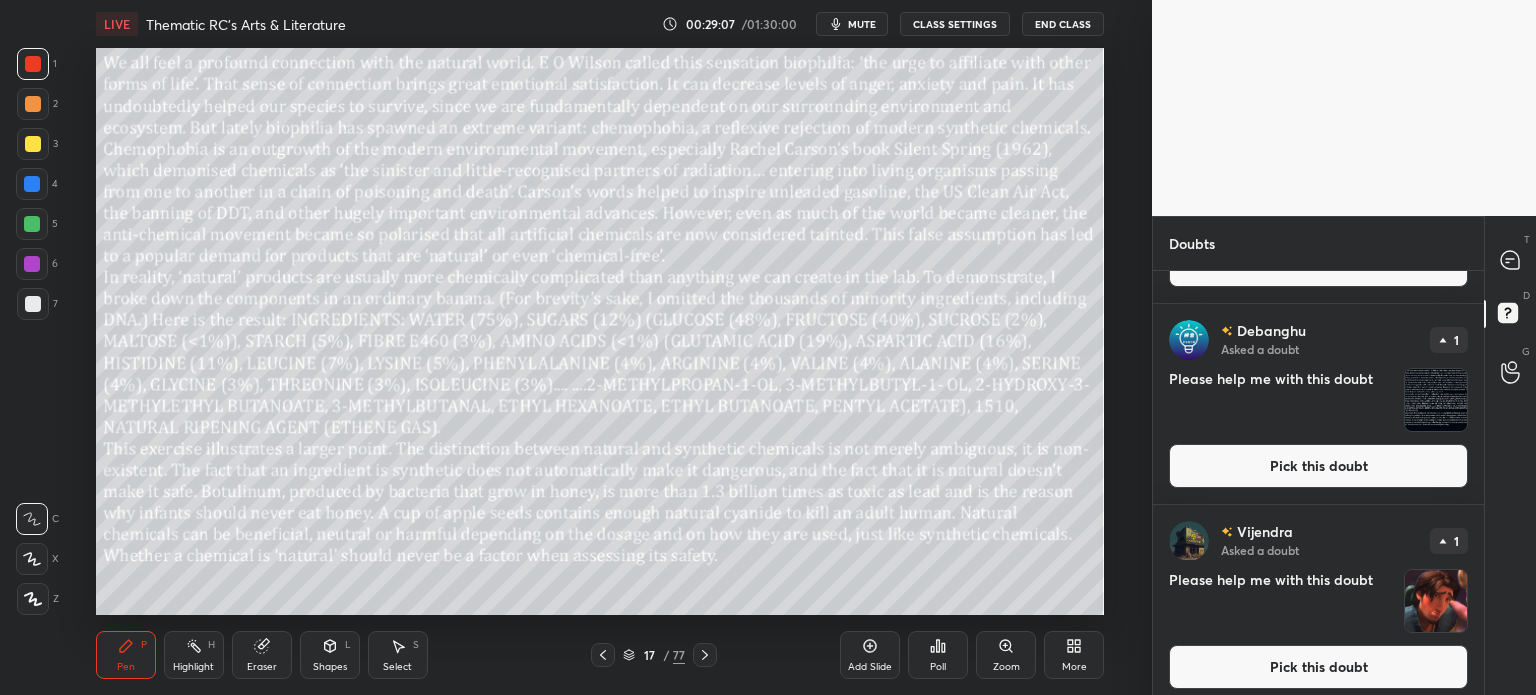 scroll, scrollTop: 1140, scrollLeft: 0, axis: vertical 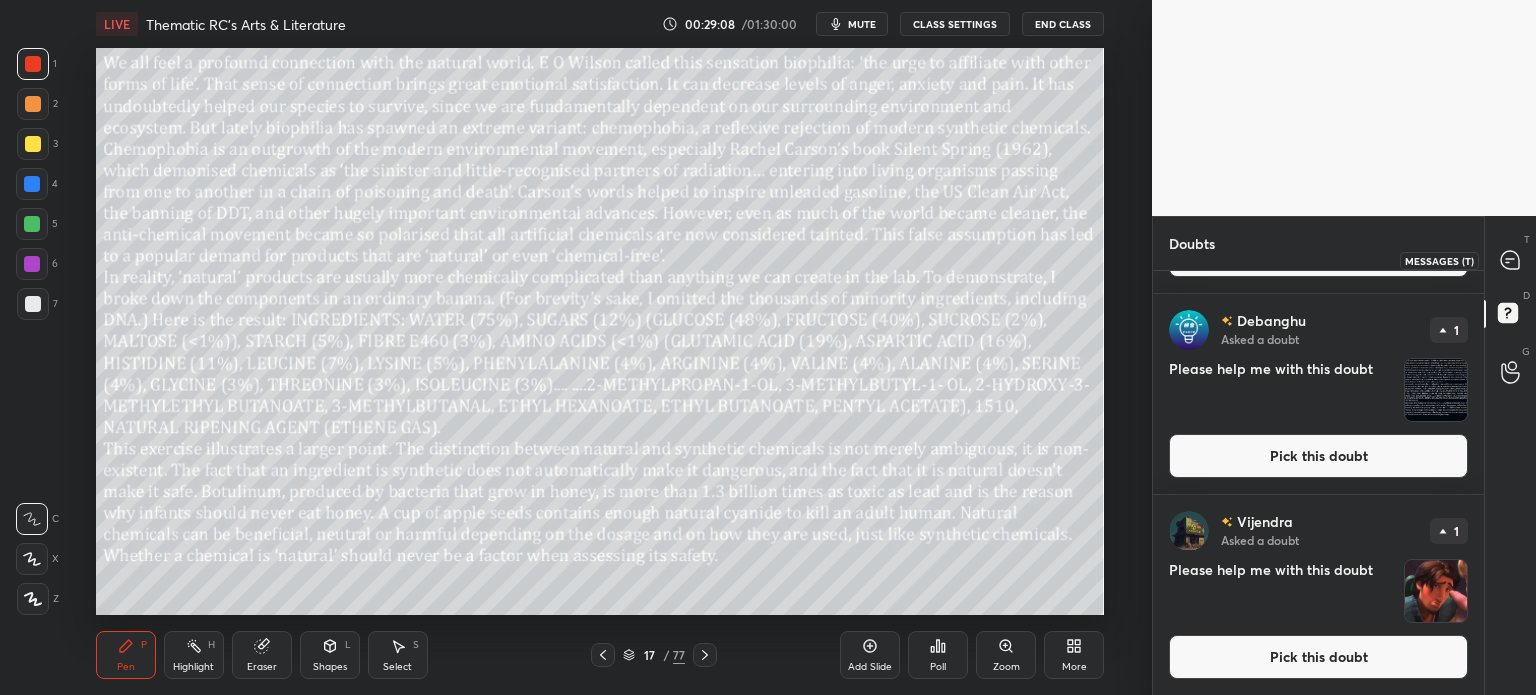 click 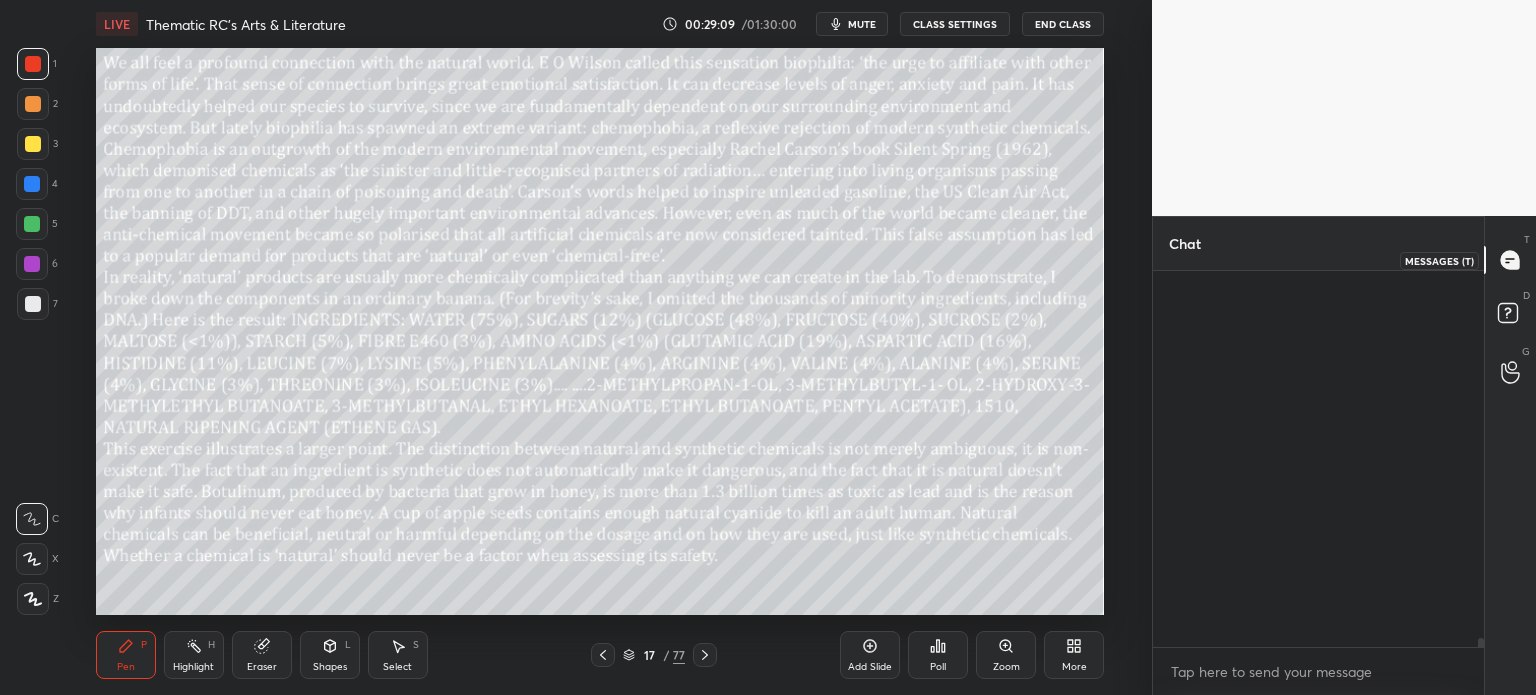 scroll, scrollTop: 16224, scrollLeft: 0, axis: vertical 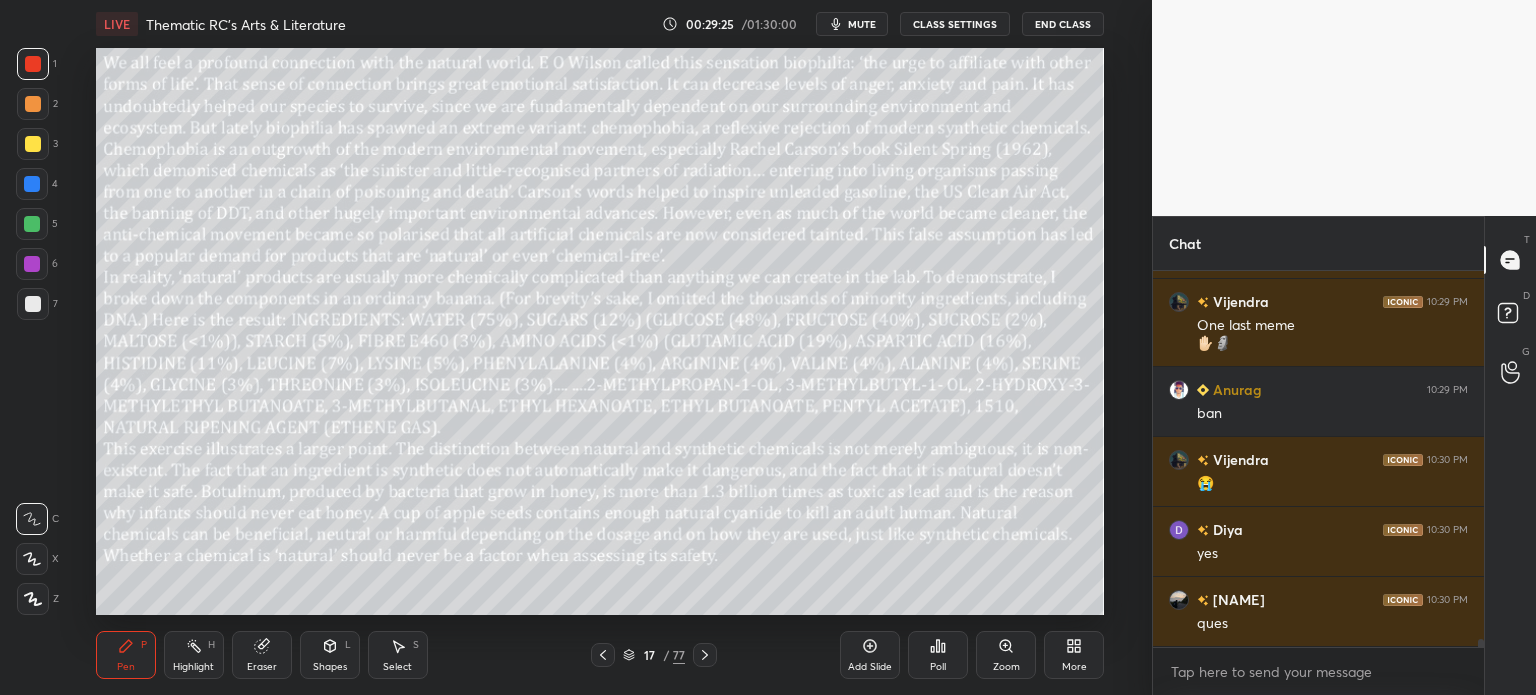 click on "17" at bounding box center [649, 655] 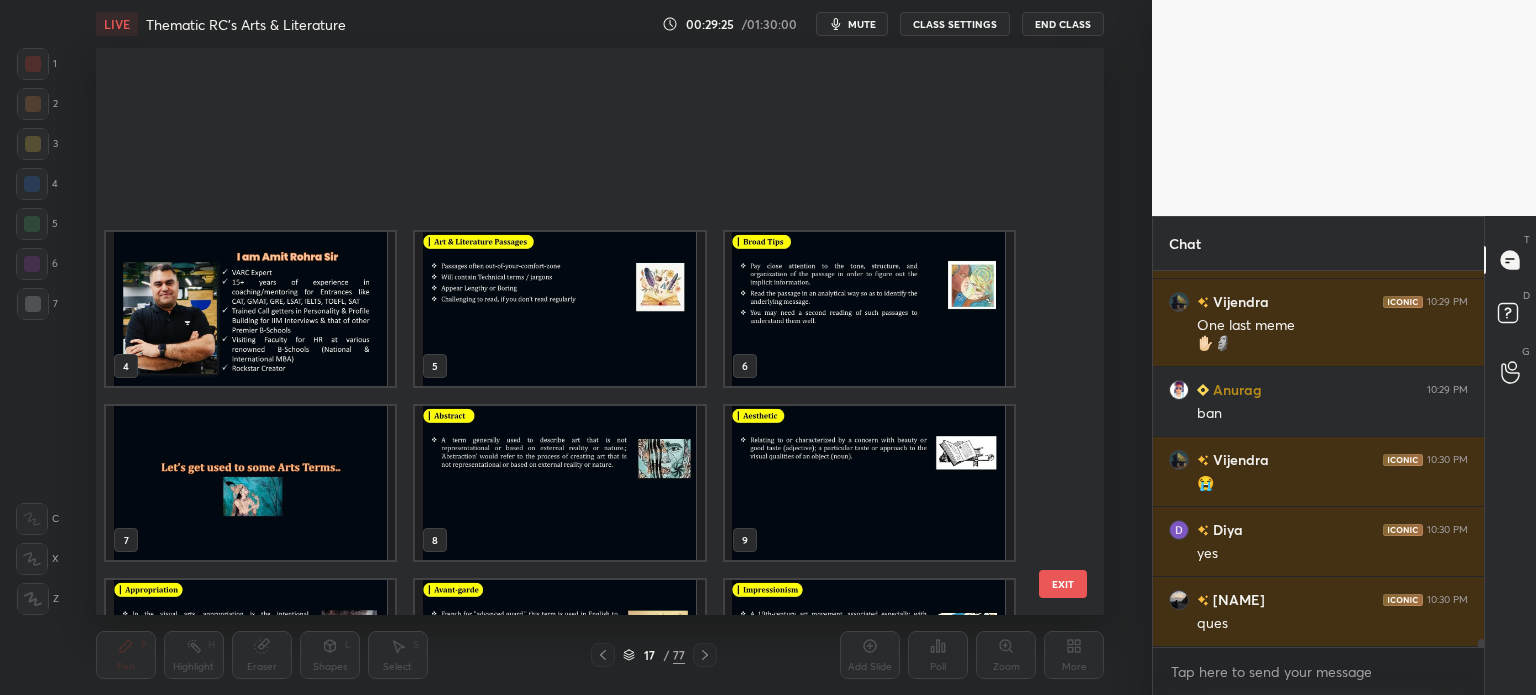 scroll, scrollTop: 476, scrollLeft: 0, axis: vertical 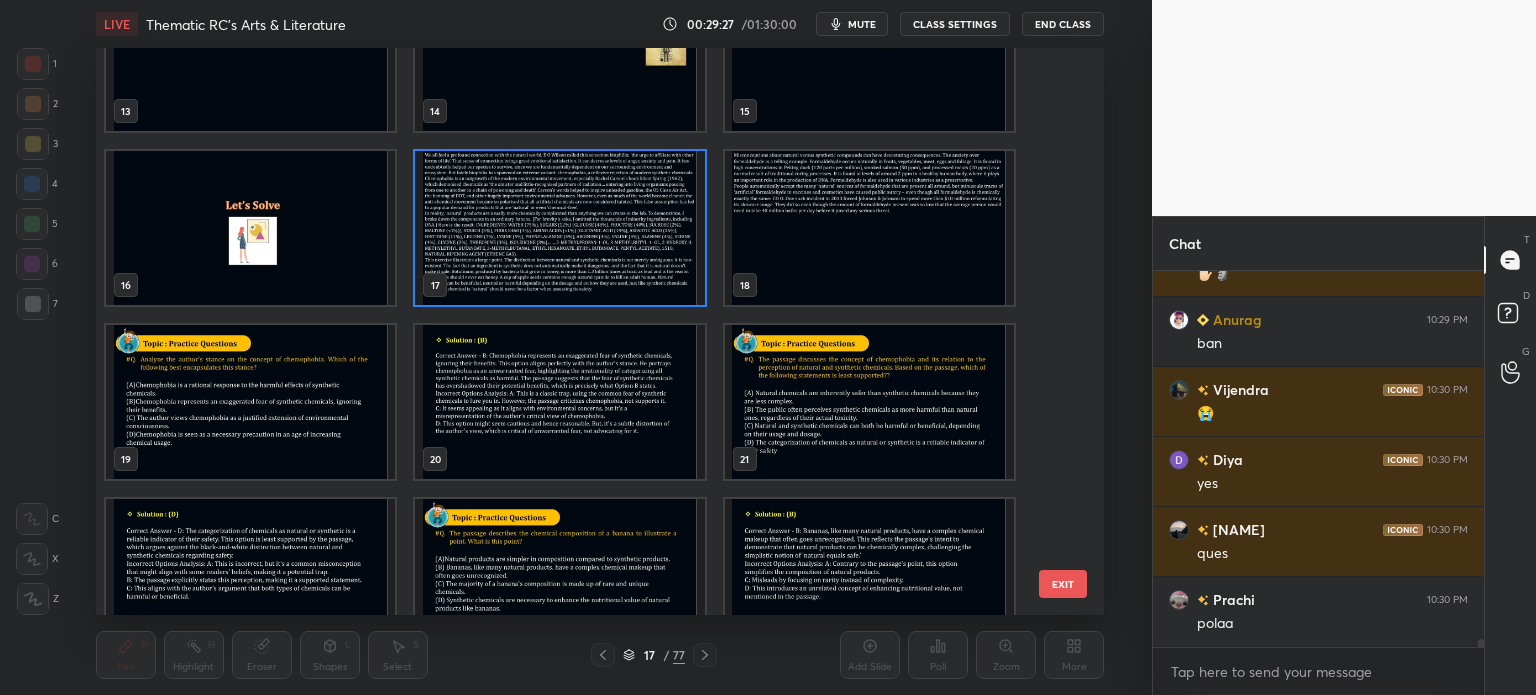 click at bounding box center (868, 402) 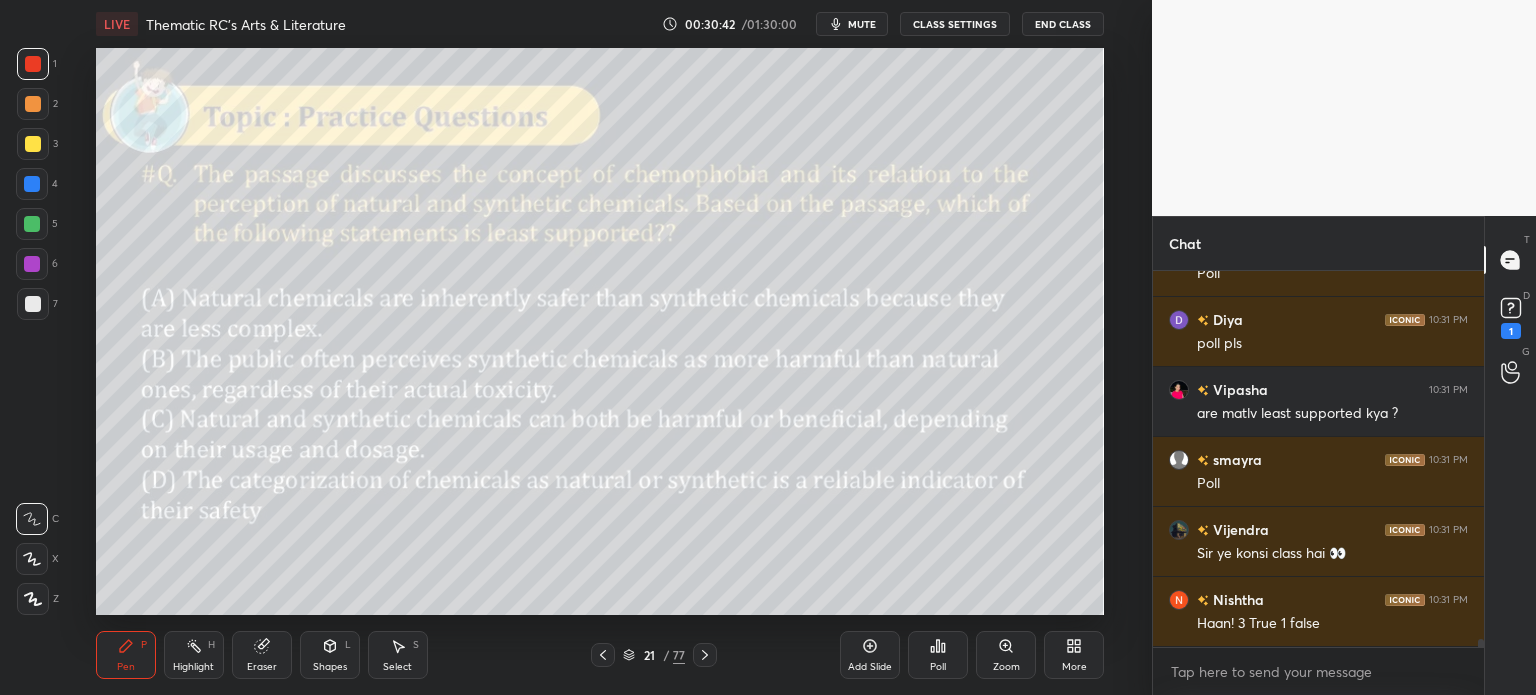 scroll, scrollTop: 16340, scrollLeft: 0, axis: vertical 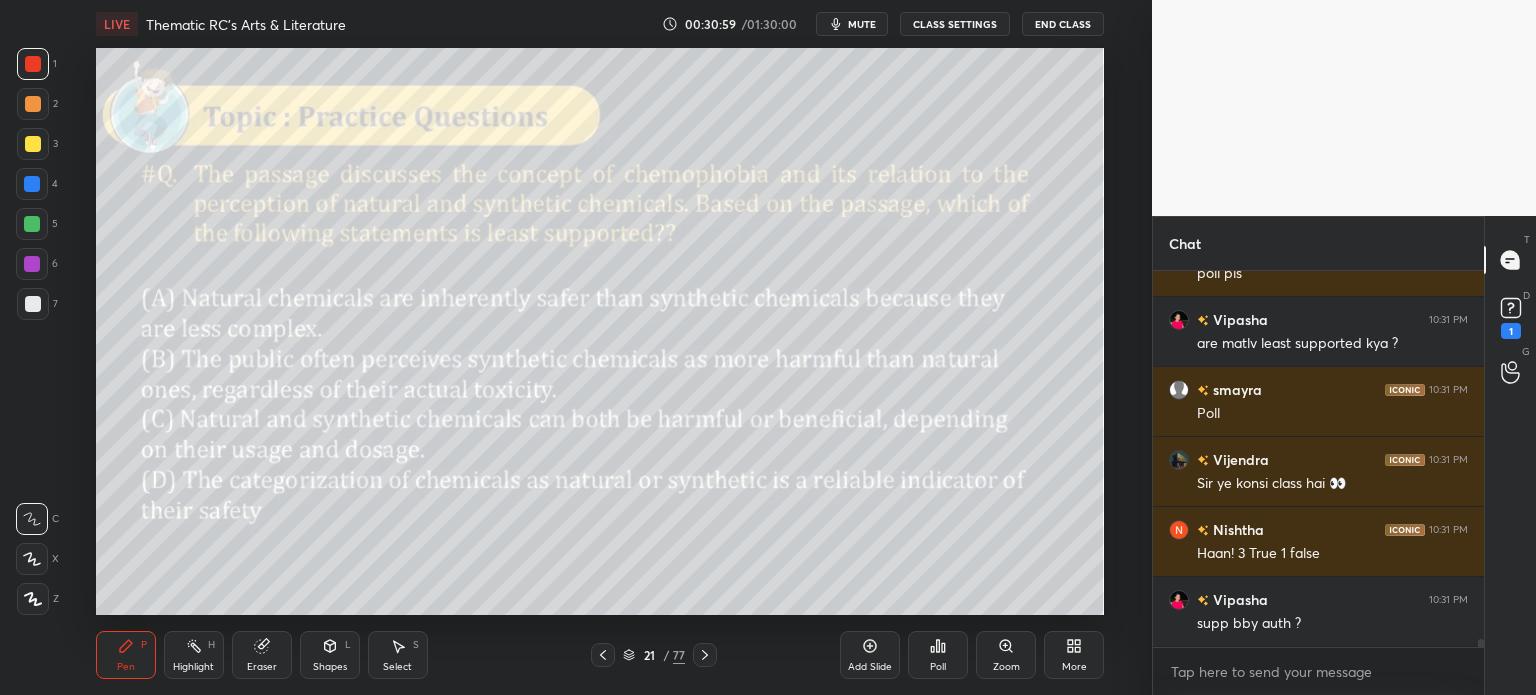 click 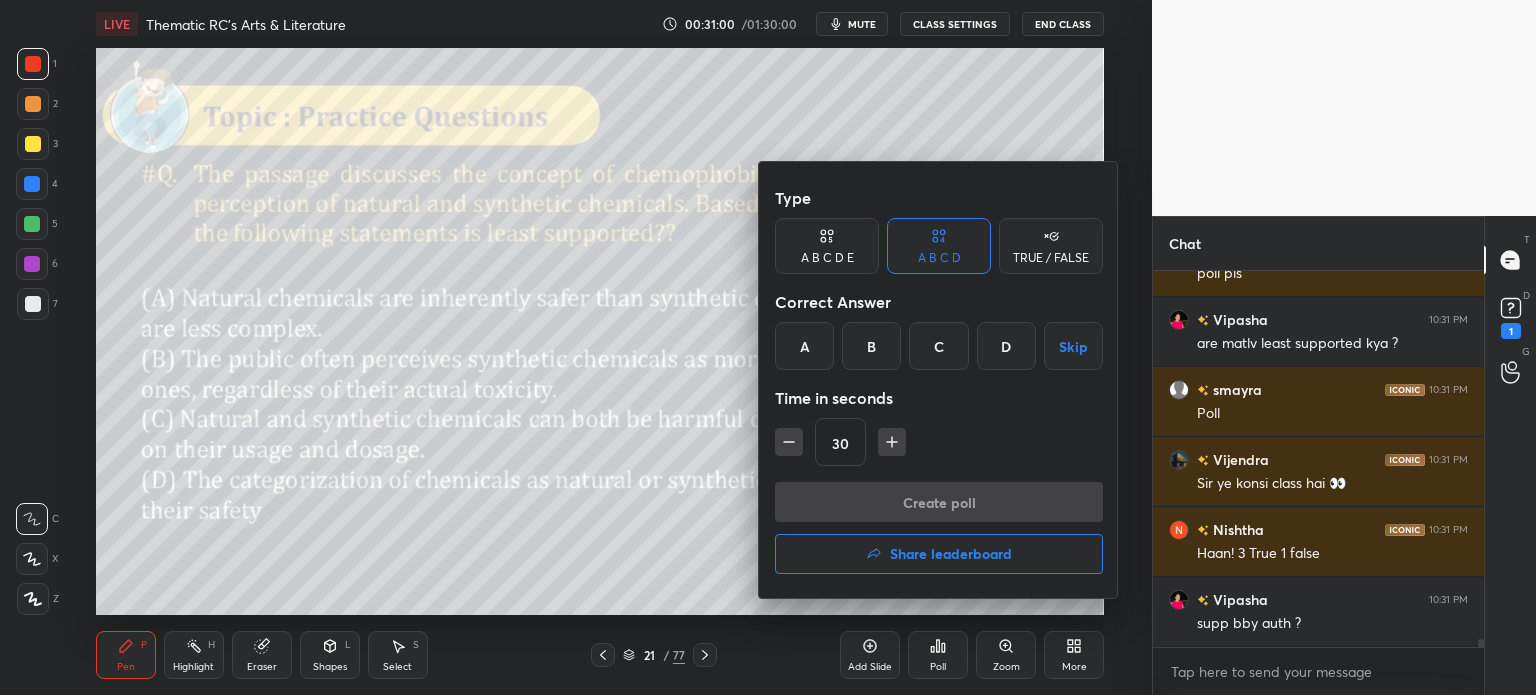 click on "D" at bounding box center (1006, 346) 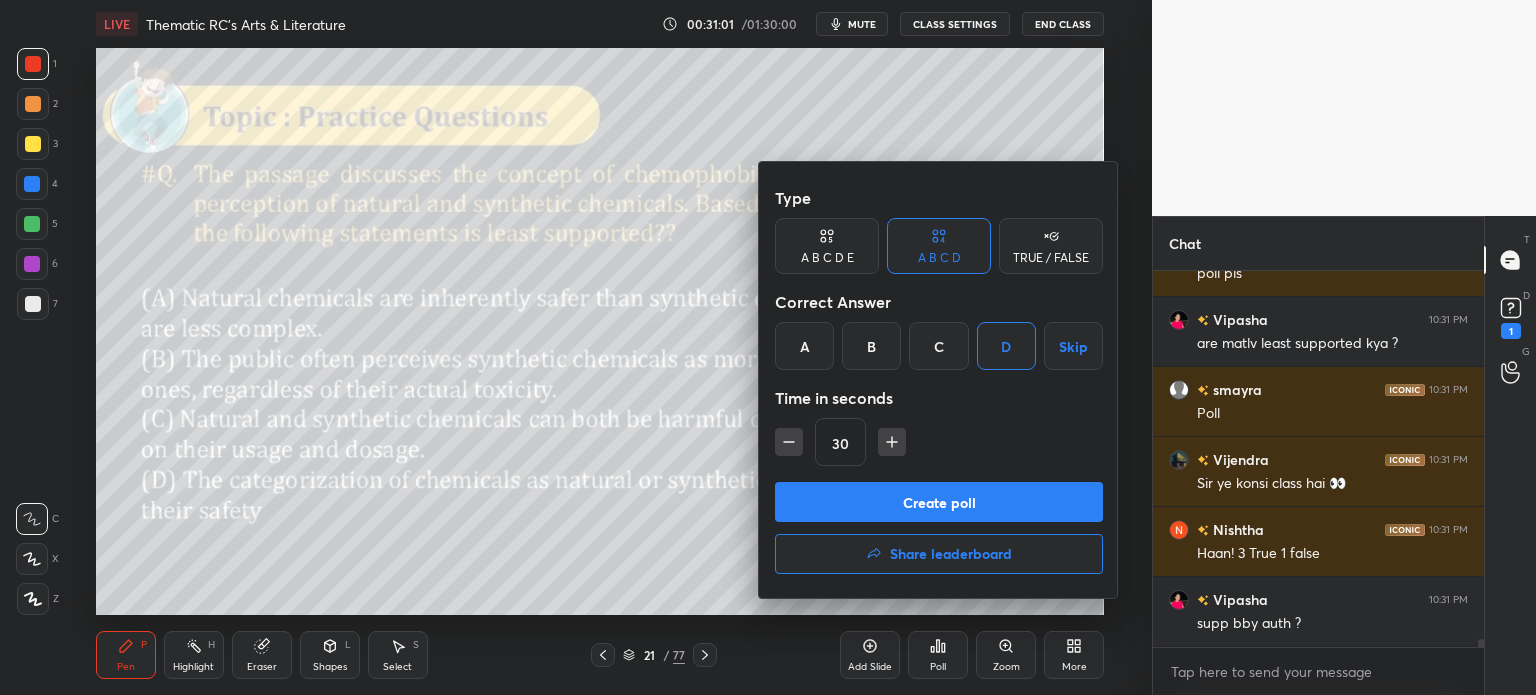 click on "Create poll" at bounding box center (939, 502) 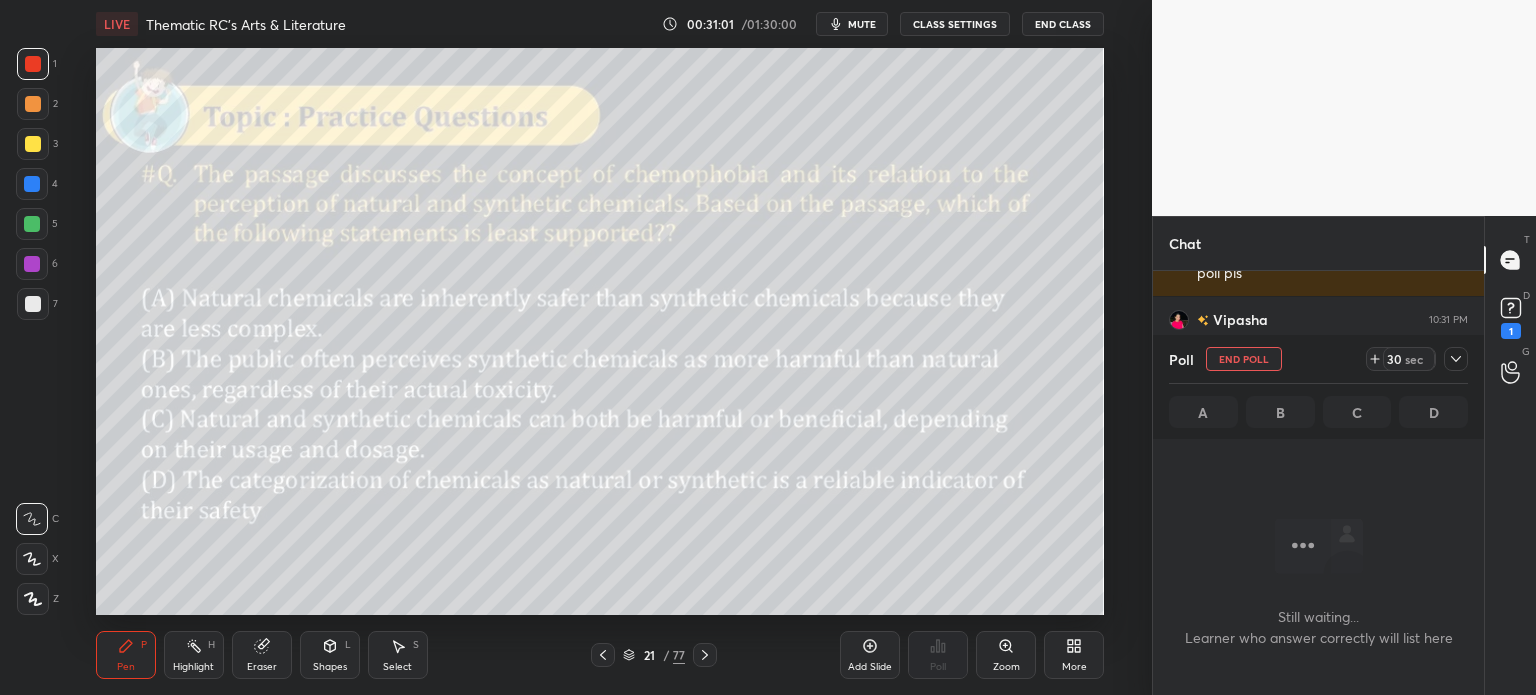 scroll, scrollTop: 6, scrollLeft: 6, axis: both 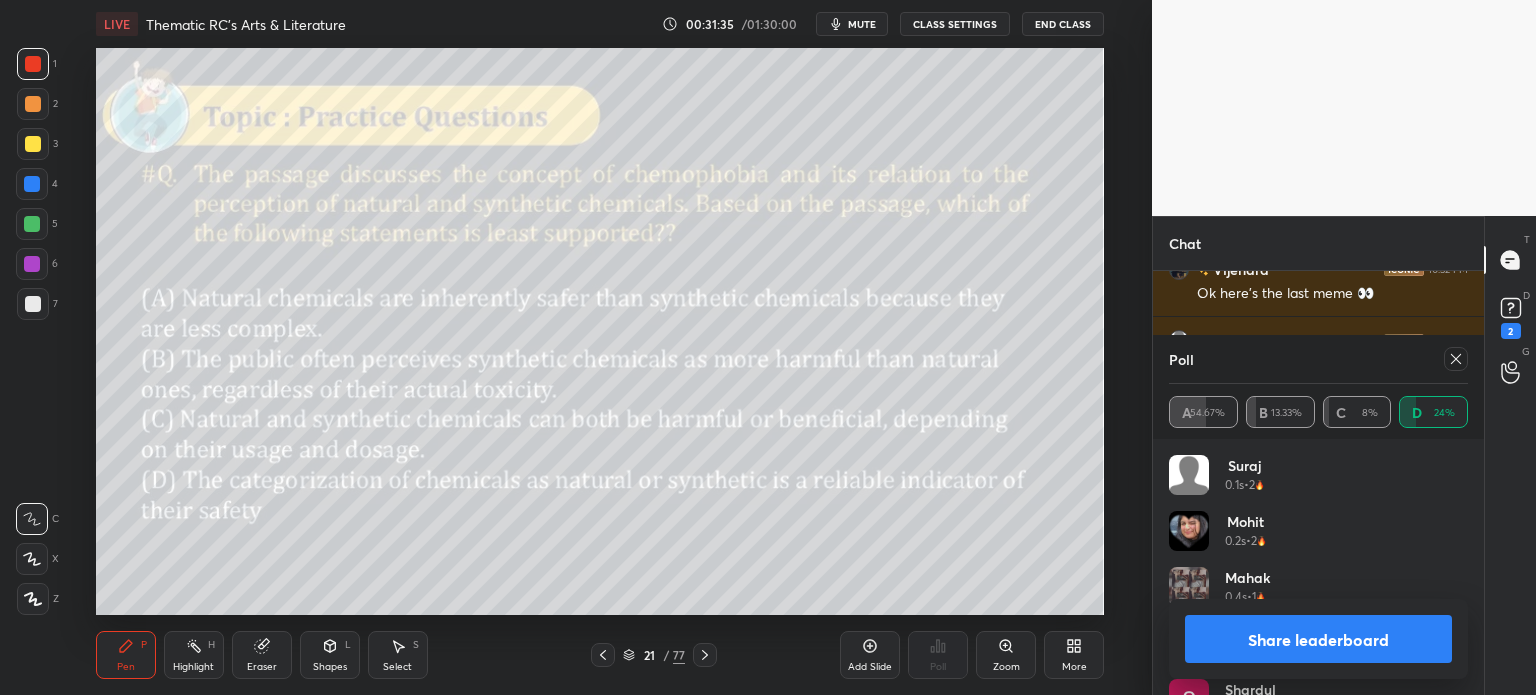 click on "Share leaderboard" at bounding box center (1318, 639) 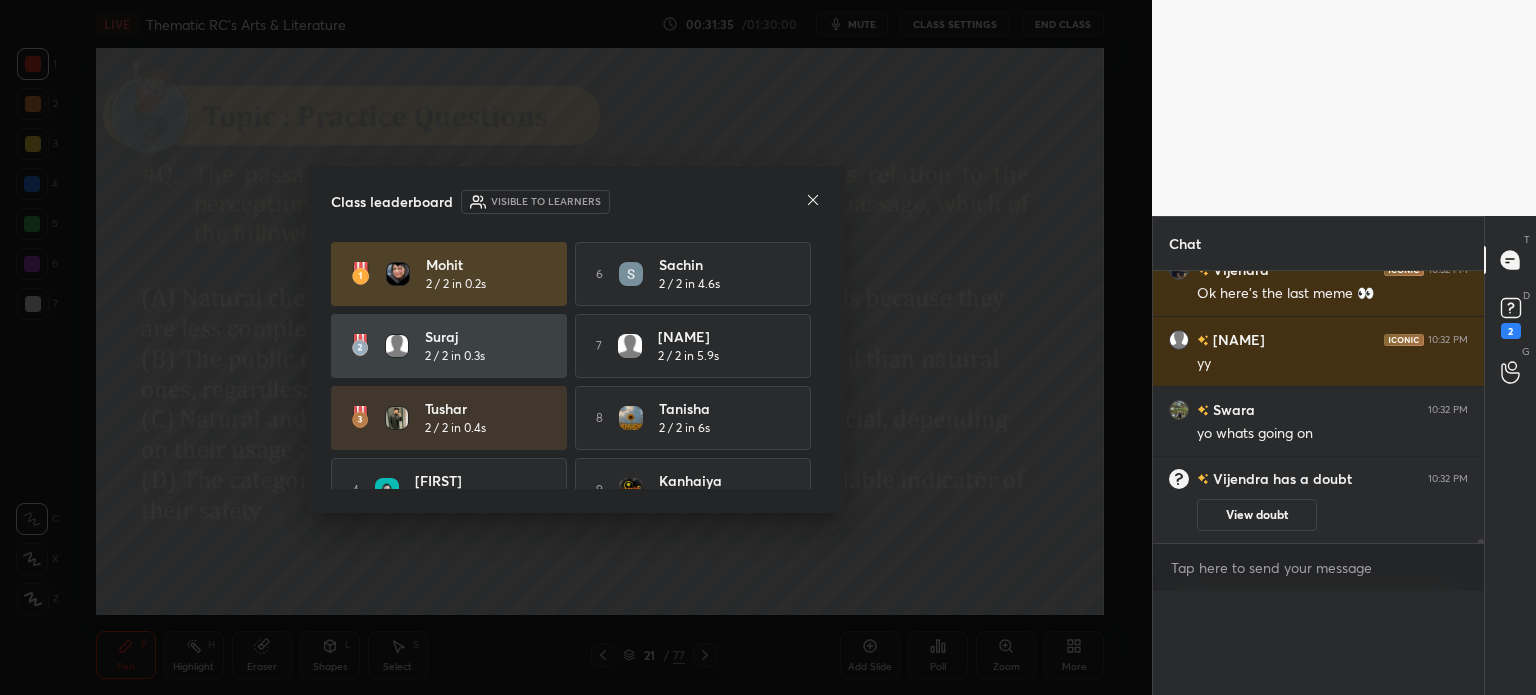 scroll, scrollTop: 0, scrollLeft: 0, axis: both 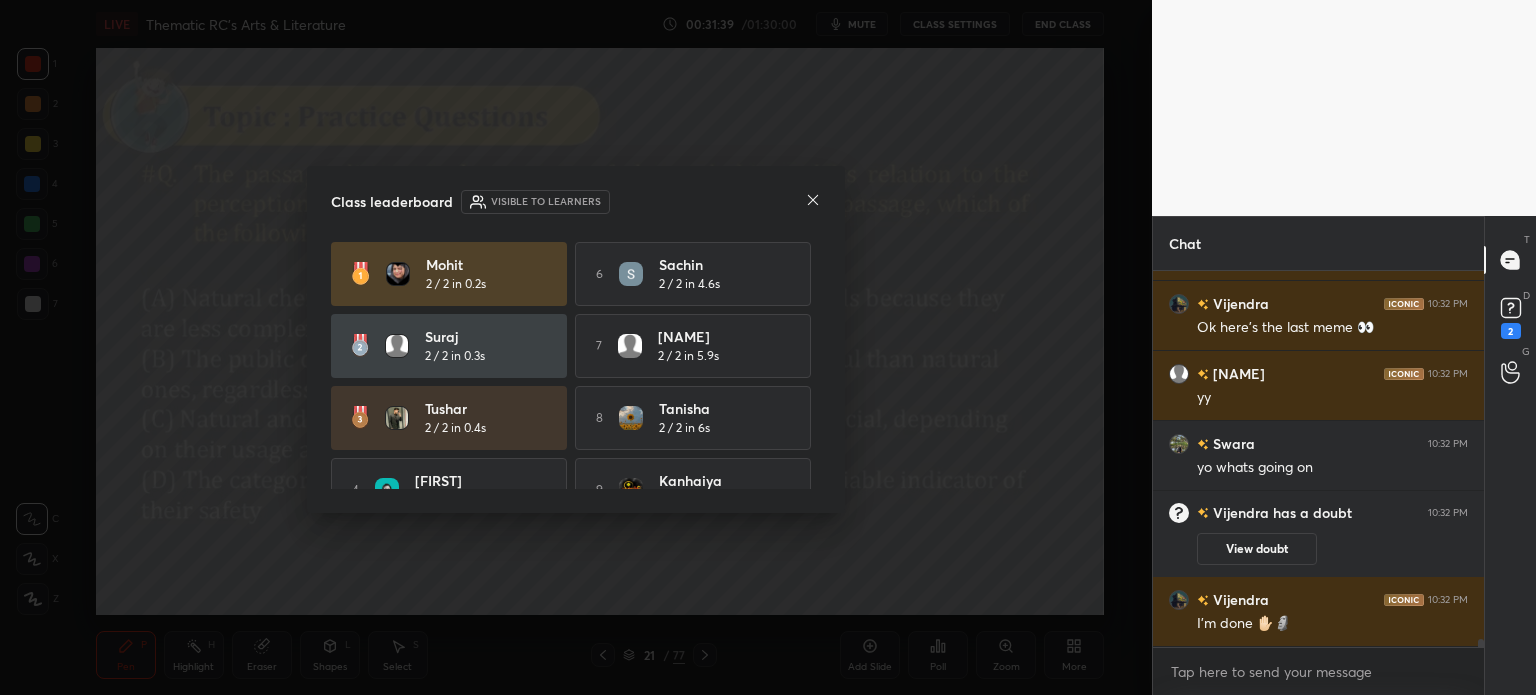 click 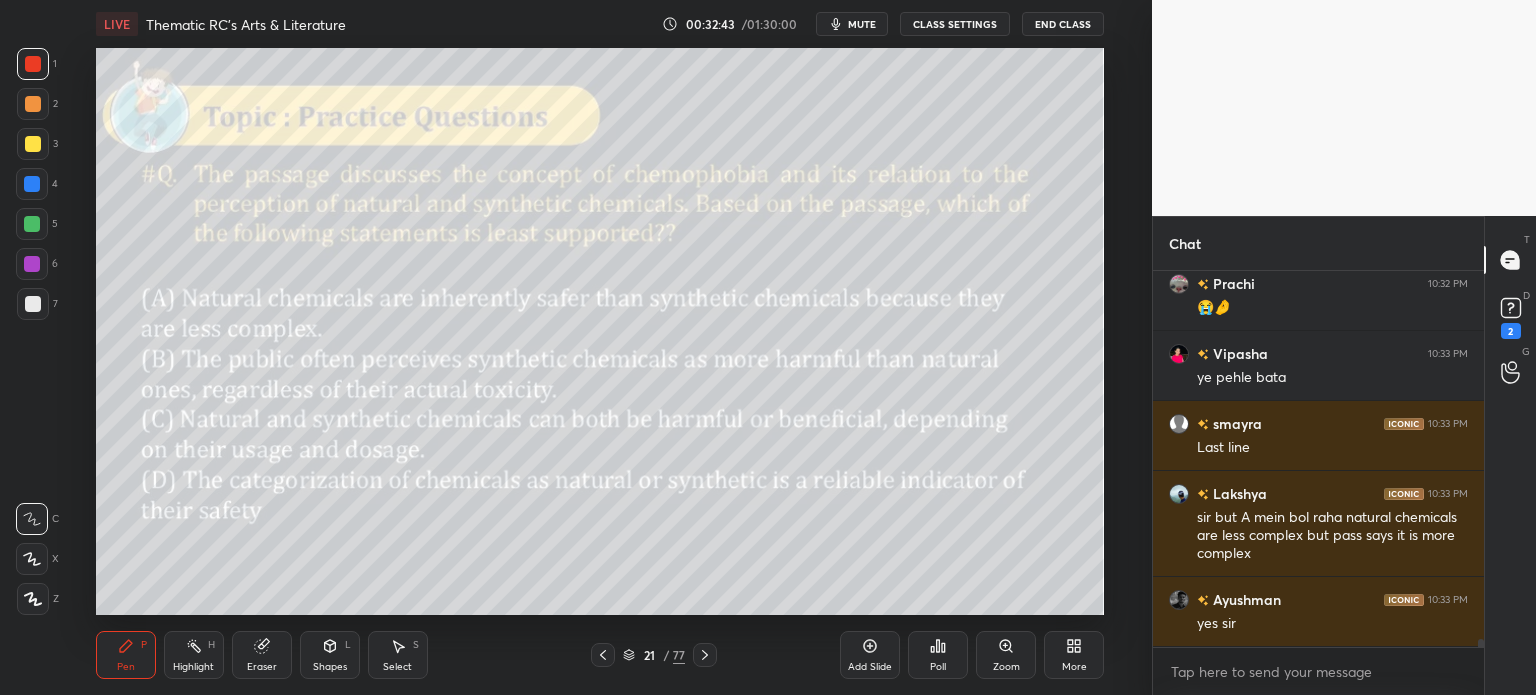 scroll, scrollTop: 17322, scrollLeft: 0, axis: vertical 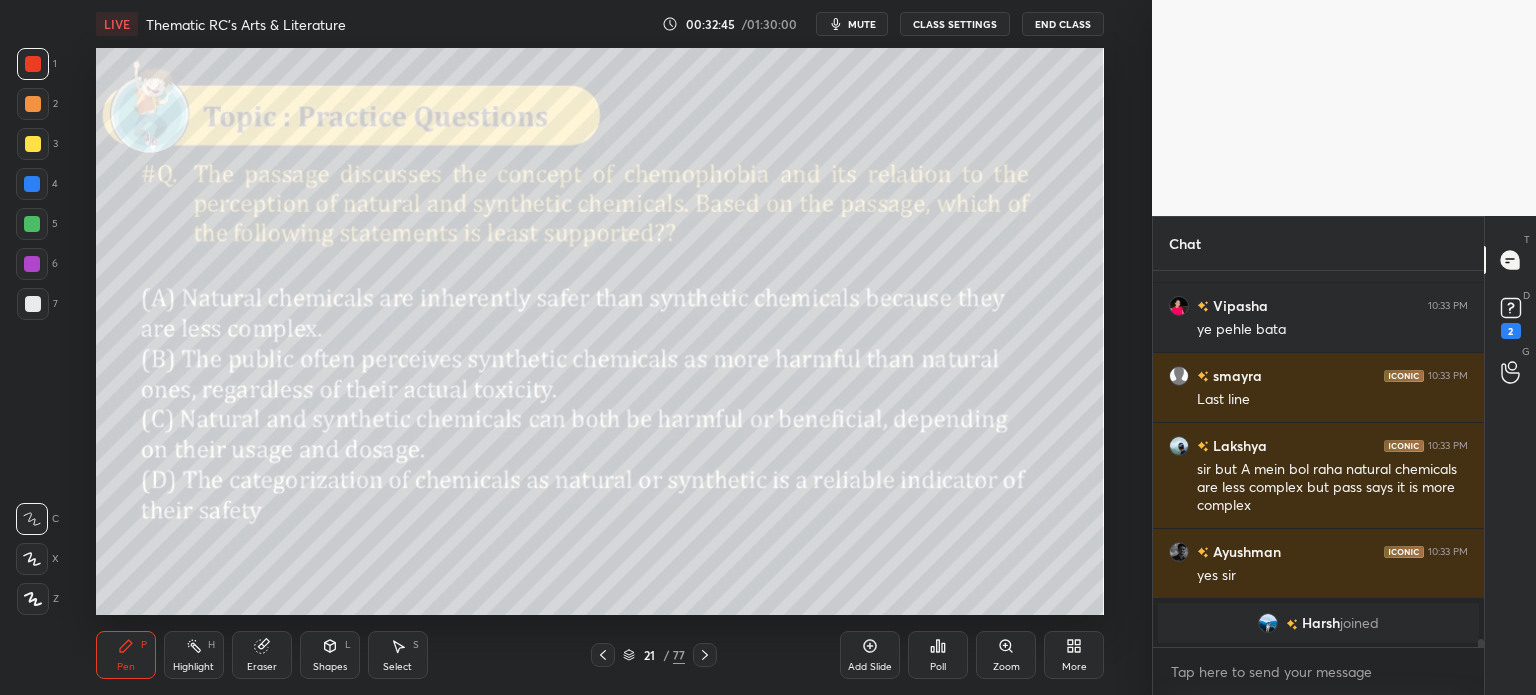 click on "21" at bounding box center (649, 655) 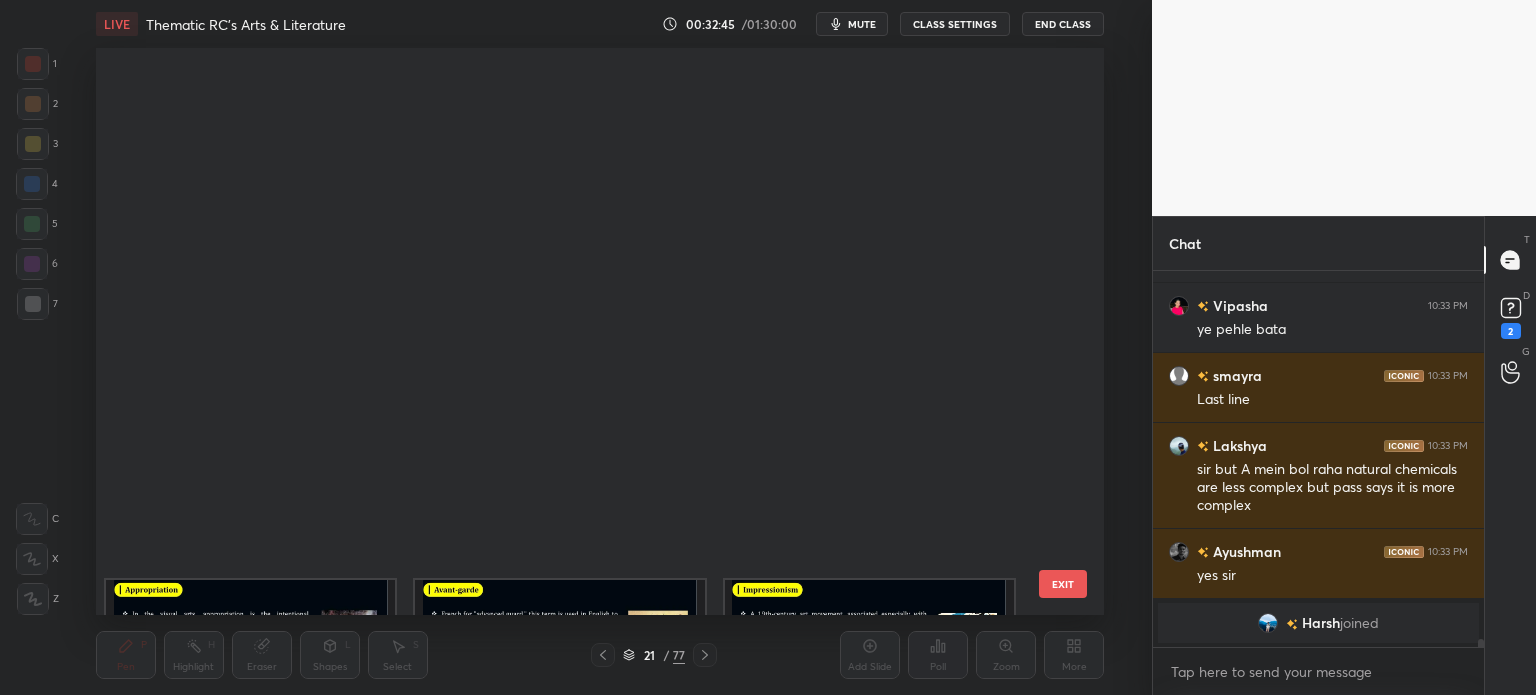 scroll, scrollTop: 651, scrollLeft: 0, axis: vertical 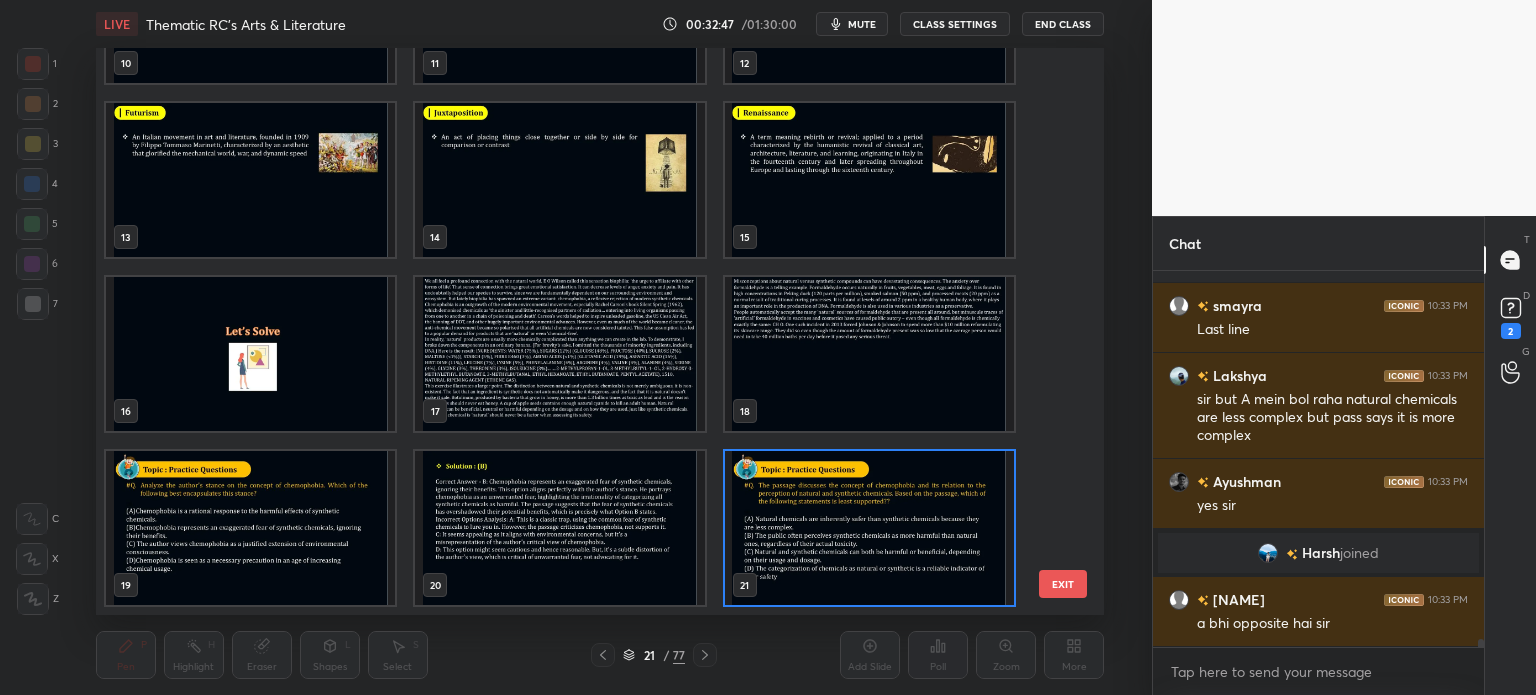 click at bounding box center [868, 528] 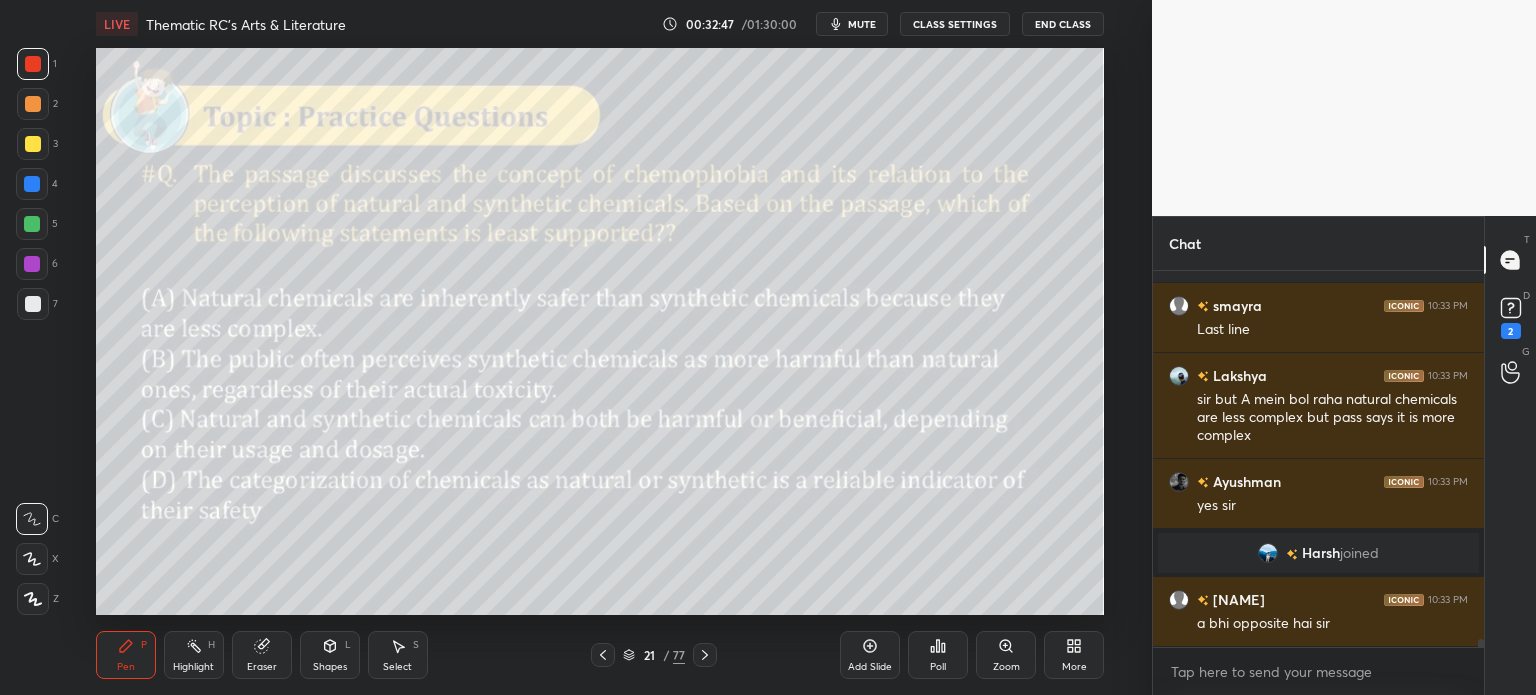 click at bounding box center (868, 528) 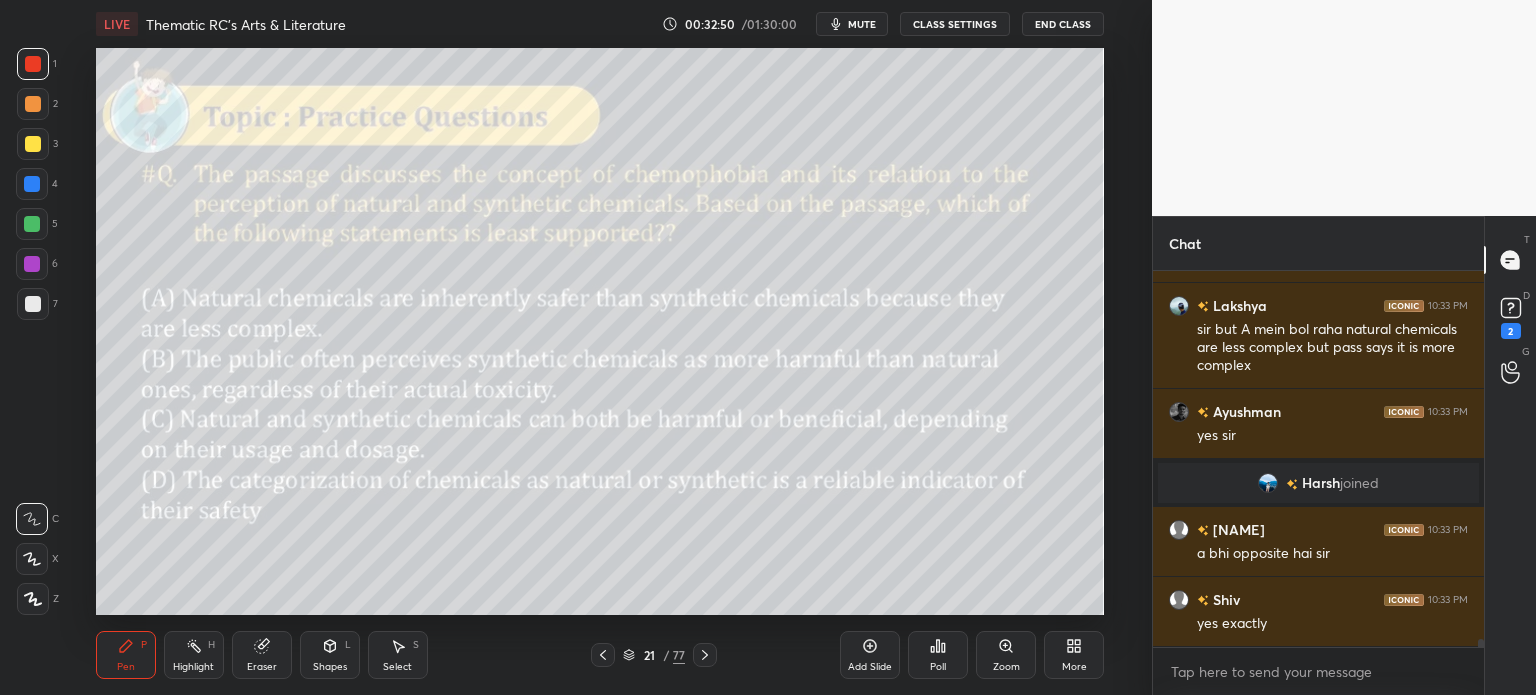 scroll, scrollTop: 17374, scrollLeft: 0, axis: vertical 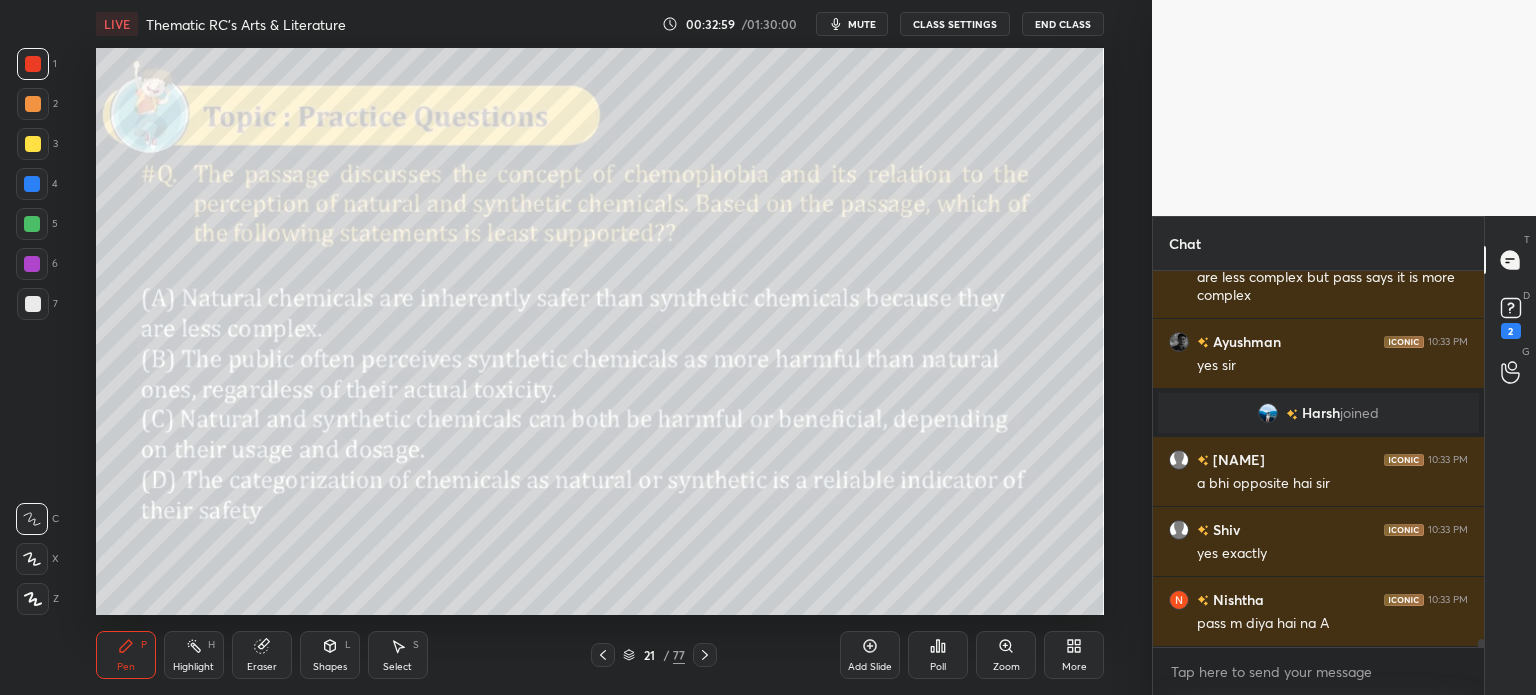 click on "21" at bounding box center [649, 655] 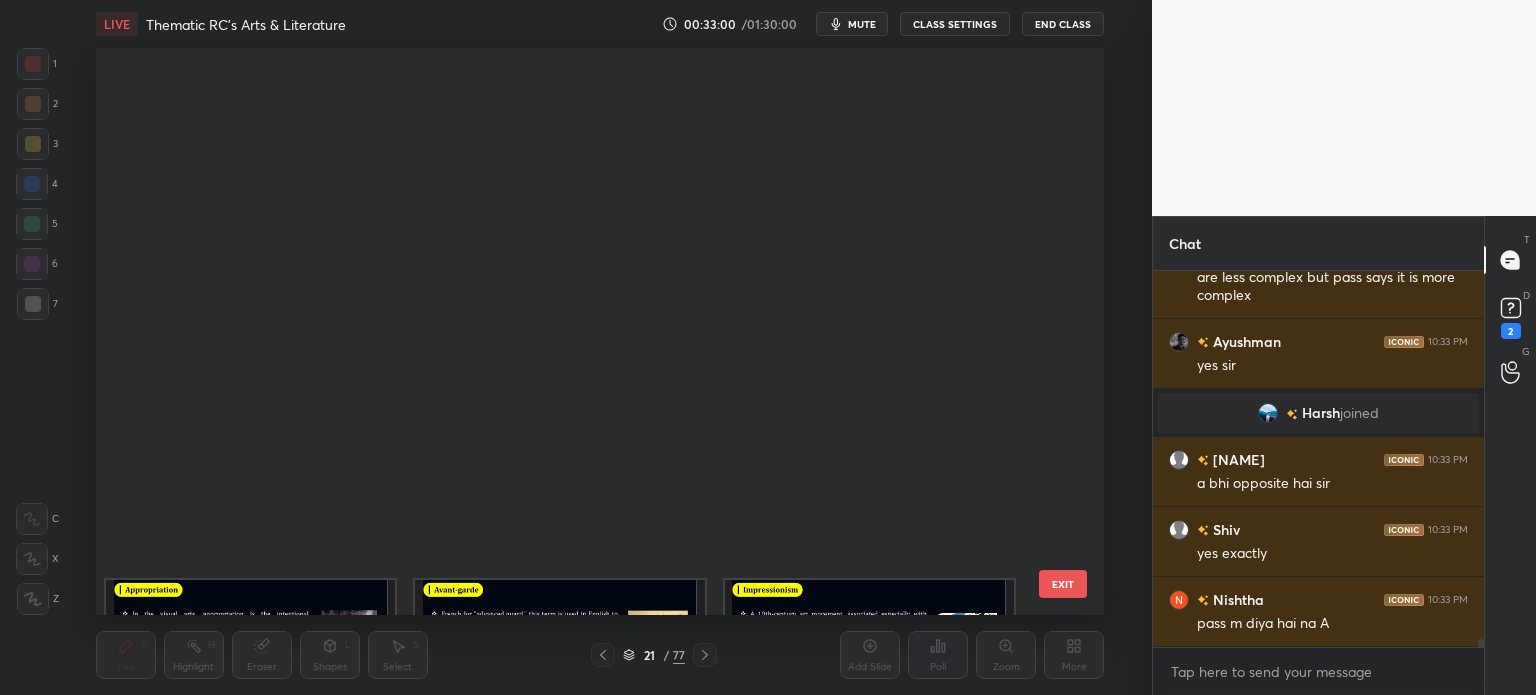 scroll, scrollTop: 651, scrollLeft: 0, axis: vertical 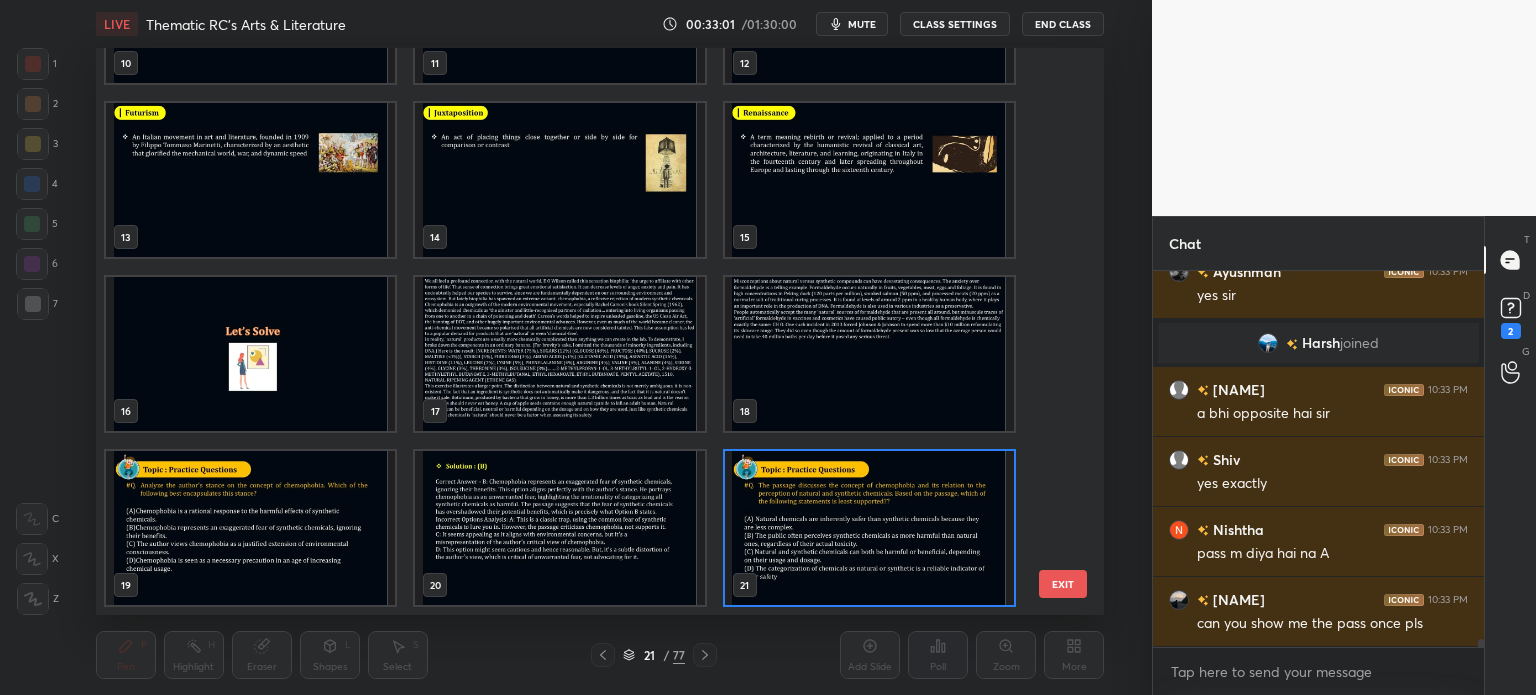 click at bounding box center (868, 528) 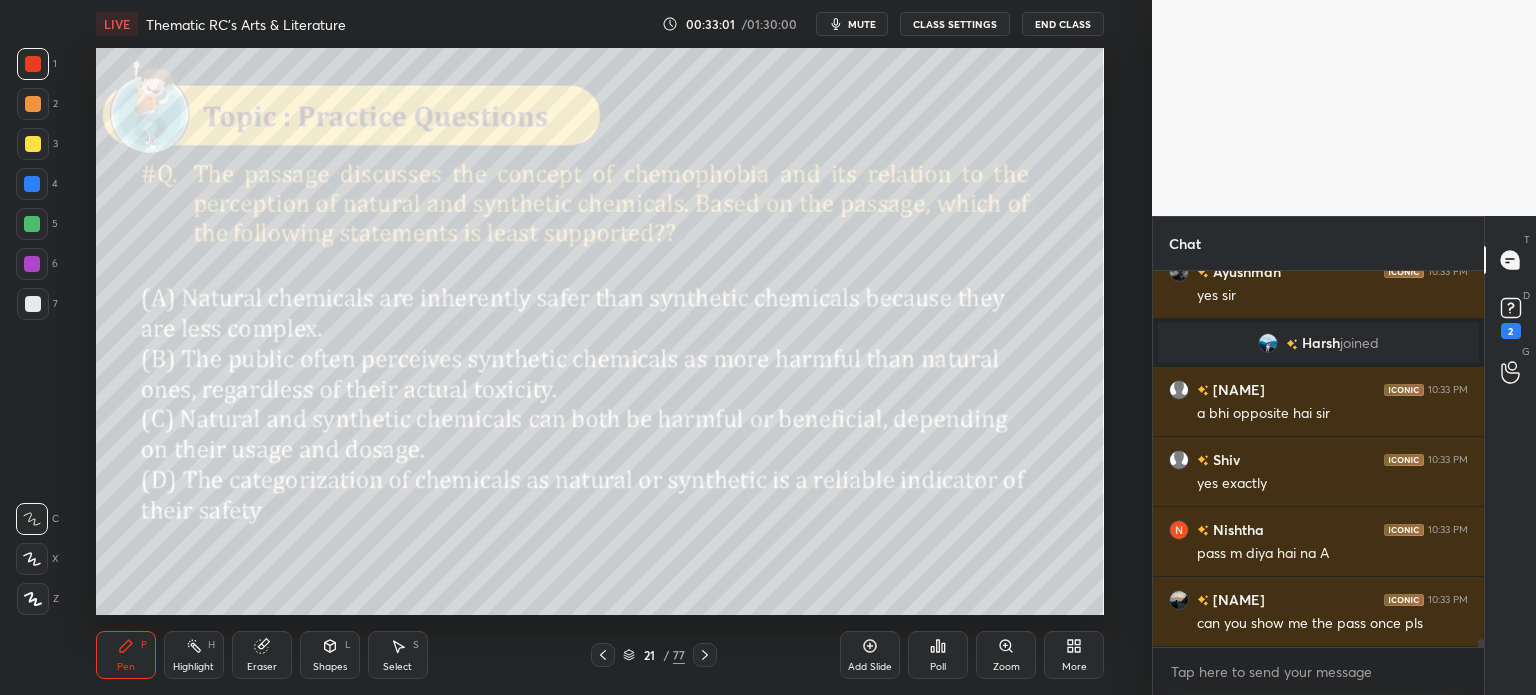 click at bounding box center [868, 528] 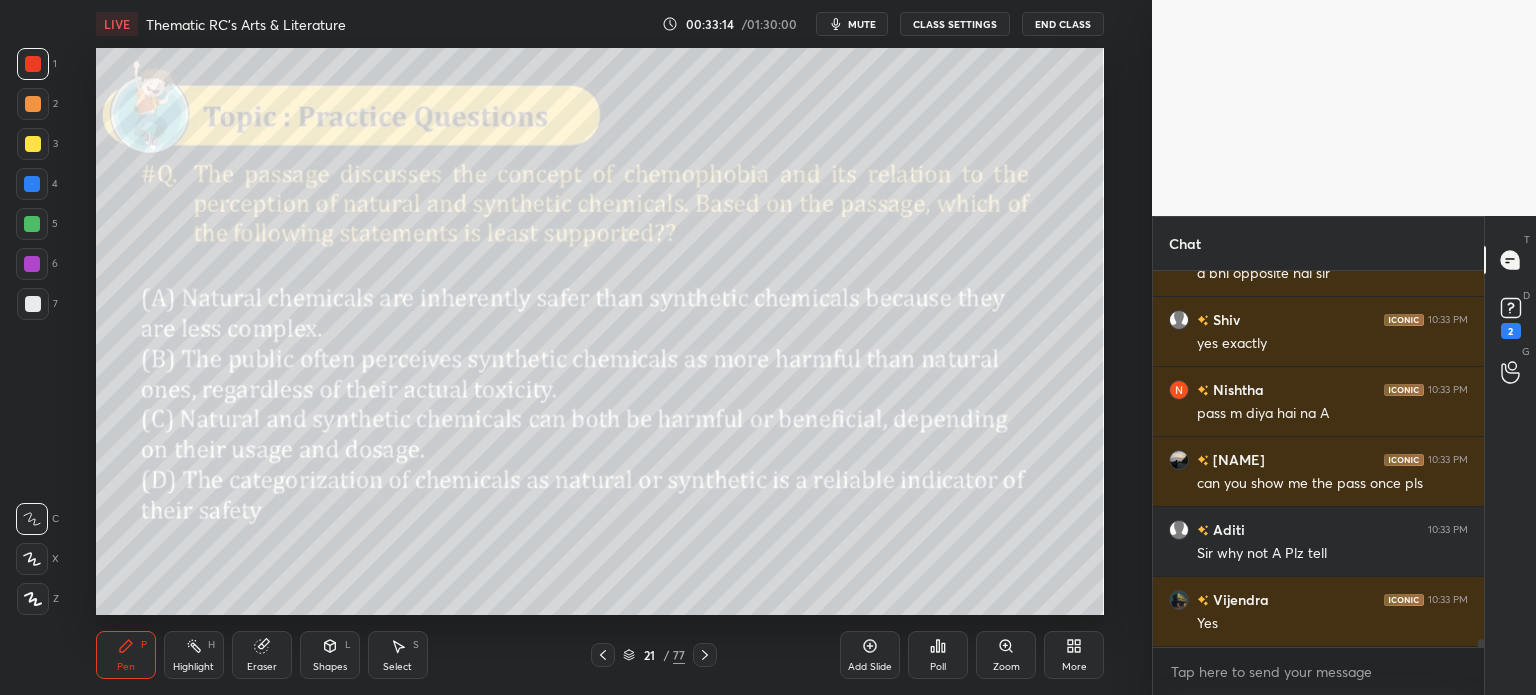 scroll, scrollTop: 17654, scrollLeft: 0, axis: vertical 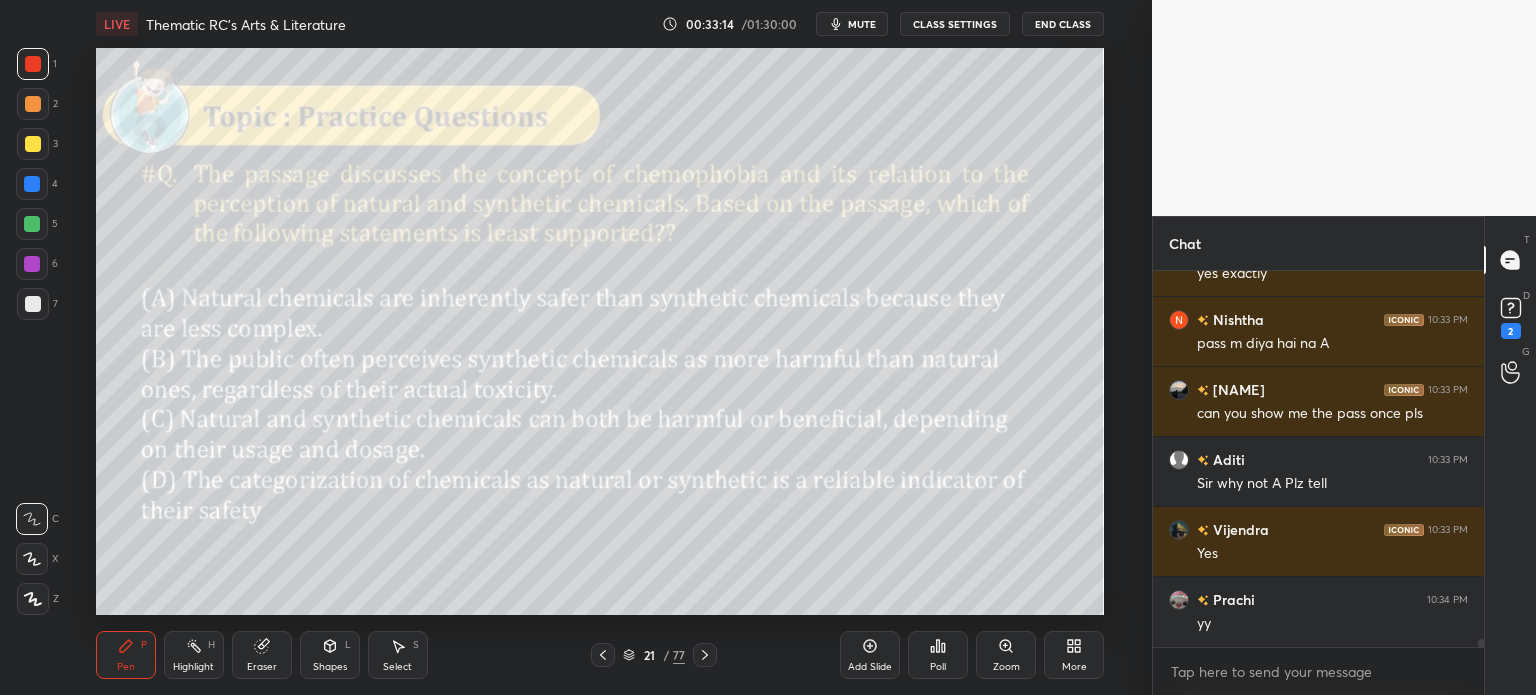 click on "21" at bounding box center [649, 655] 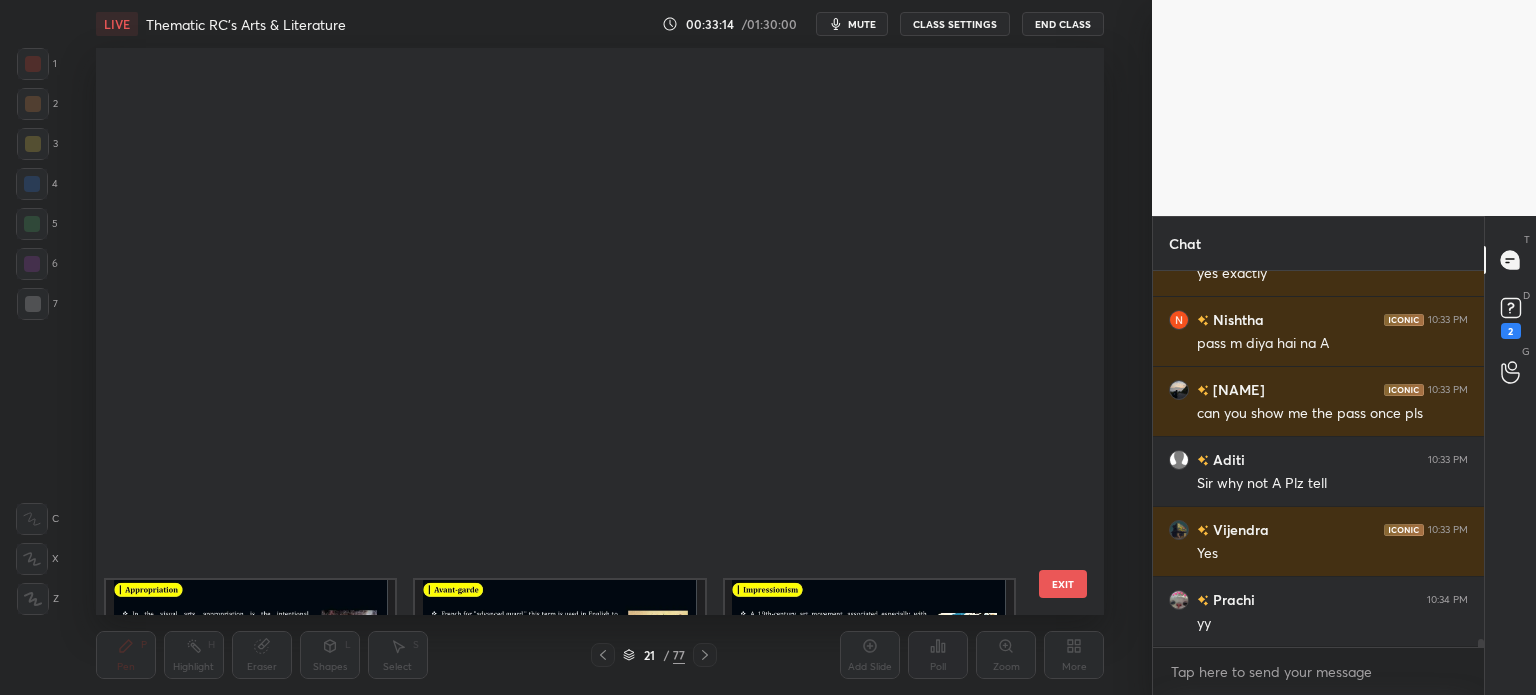 scroll, scrollTop: 651, scrollLeft: 0, axis: vertical 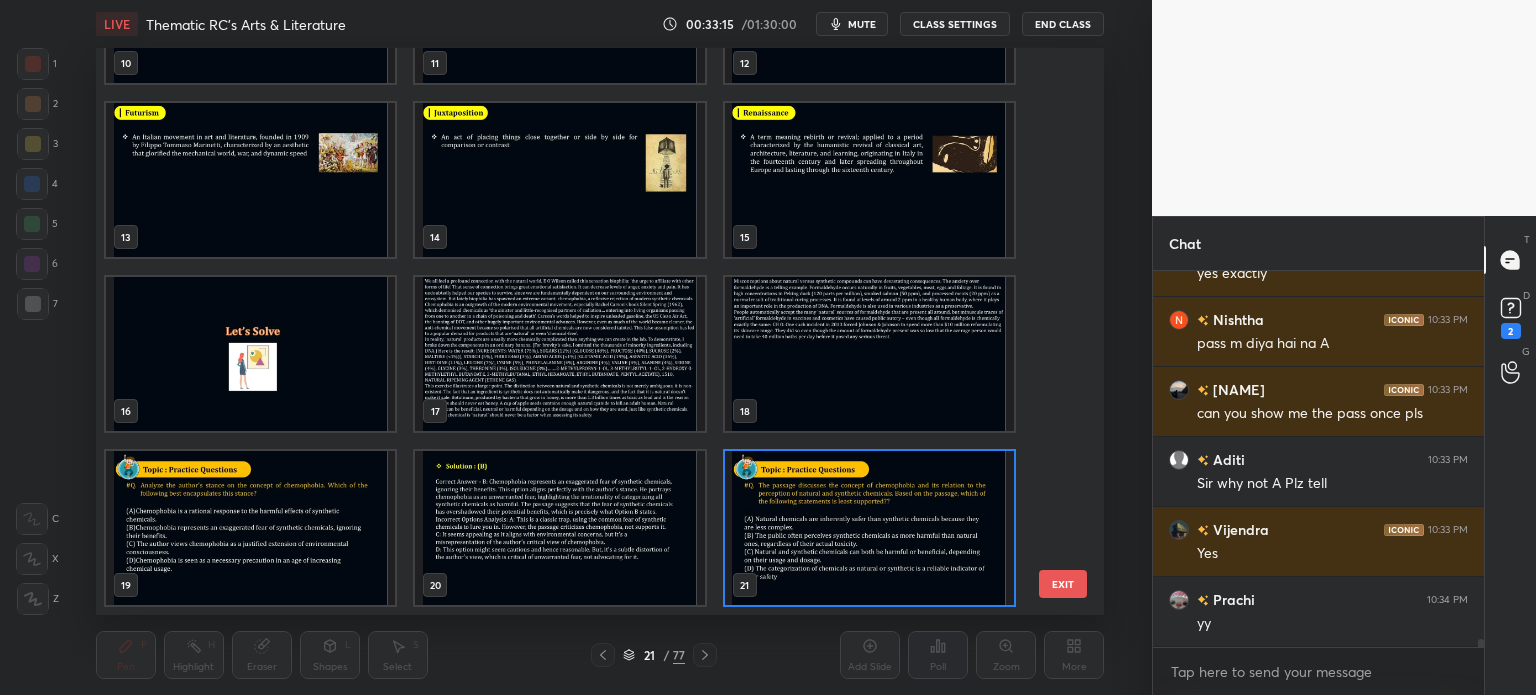 click at bounding box center (559, 354) 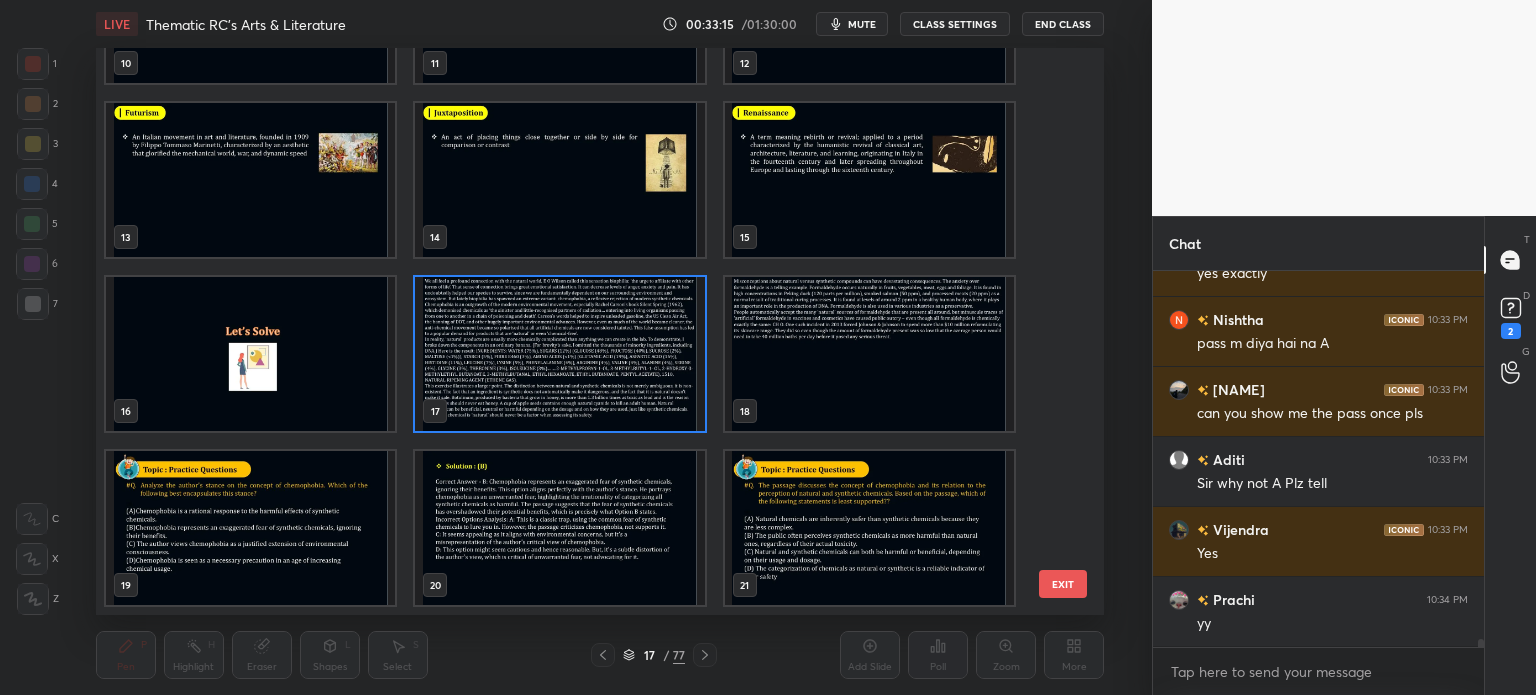 click at bounding box center (559, 354) 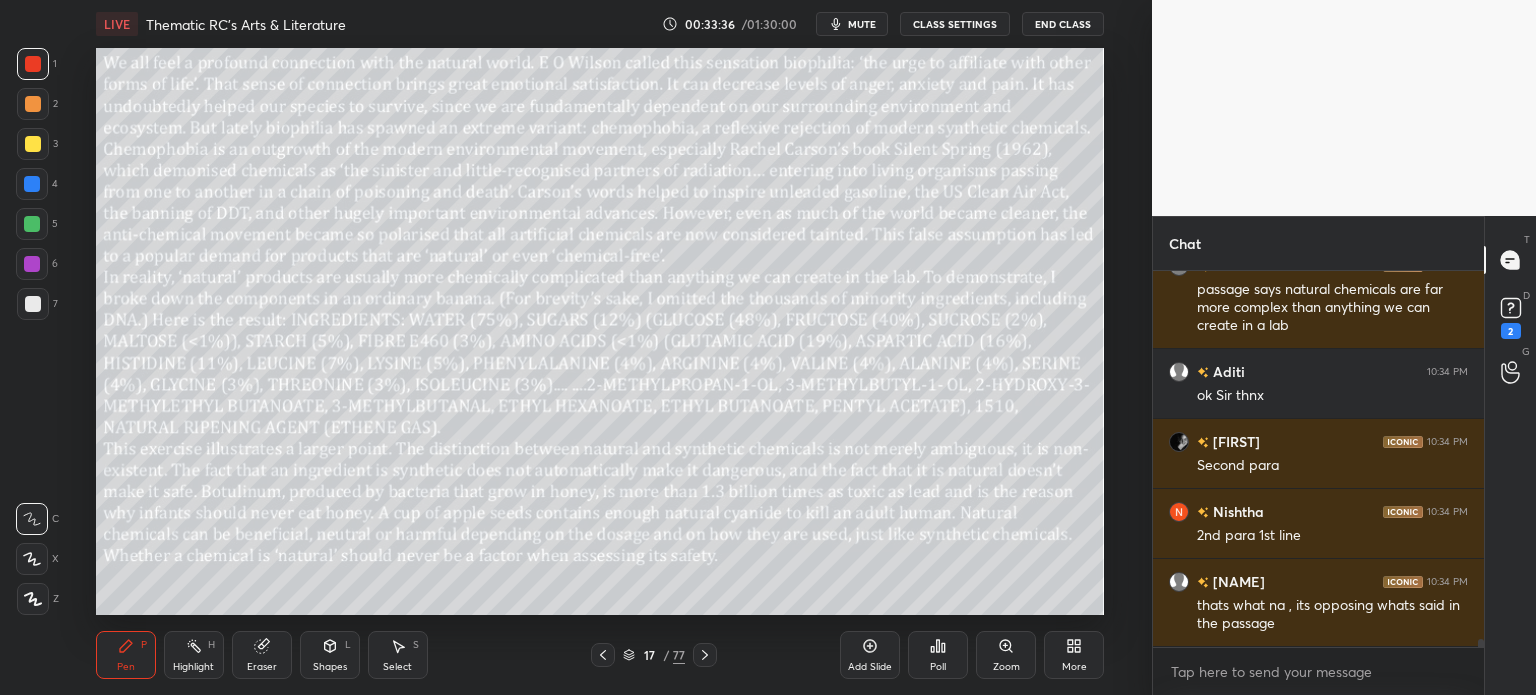 scroll, scrollTop: 18198, scrollLeft: 0, axis: vertical 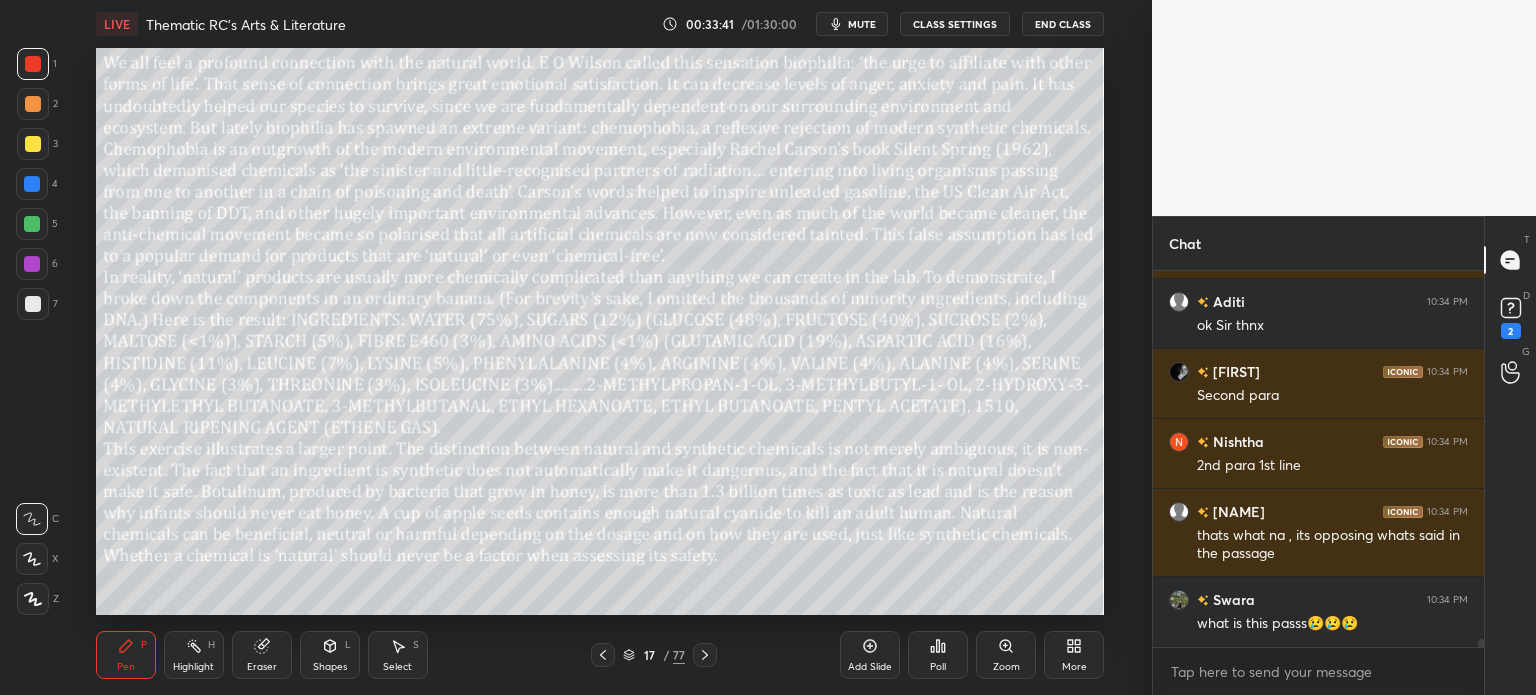 click on "17" at bounding box center [649, 655] 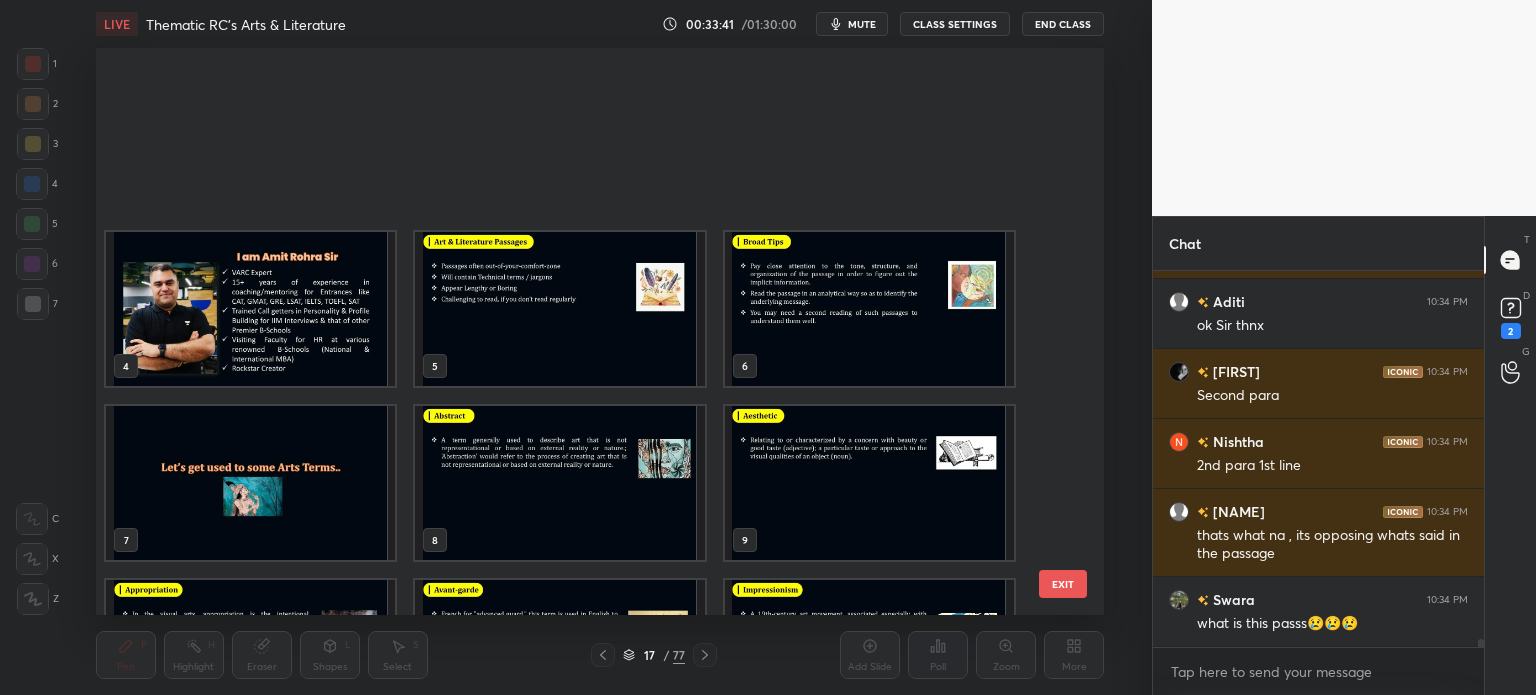 scroll, scrollTop: 476, scrollLeft: 0, axis: vertical 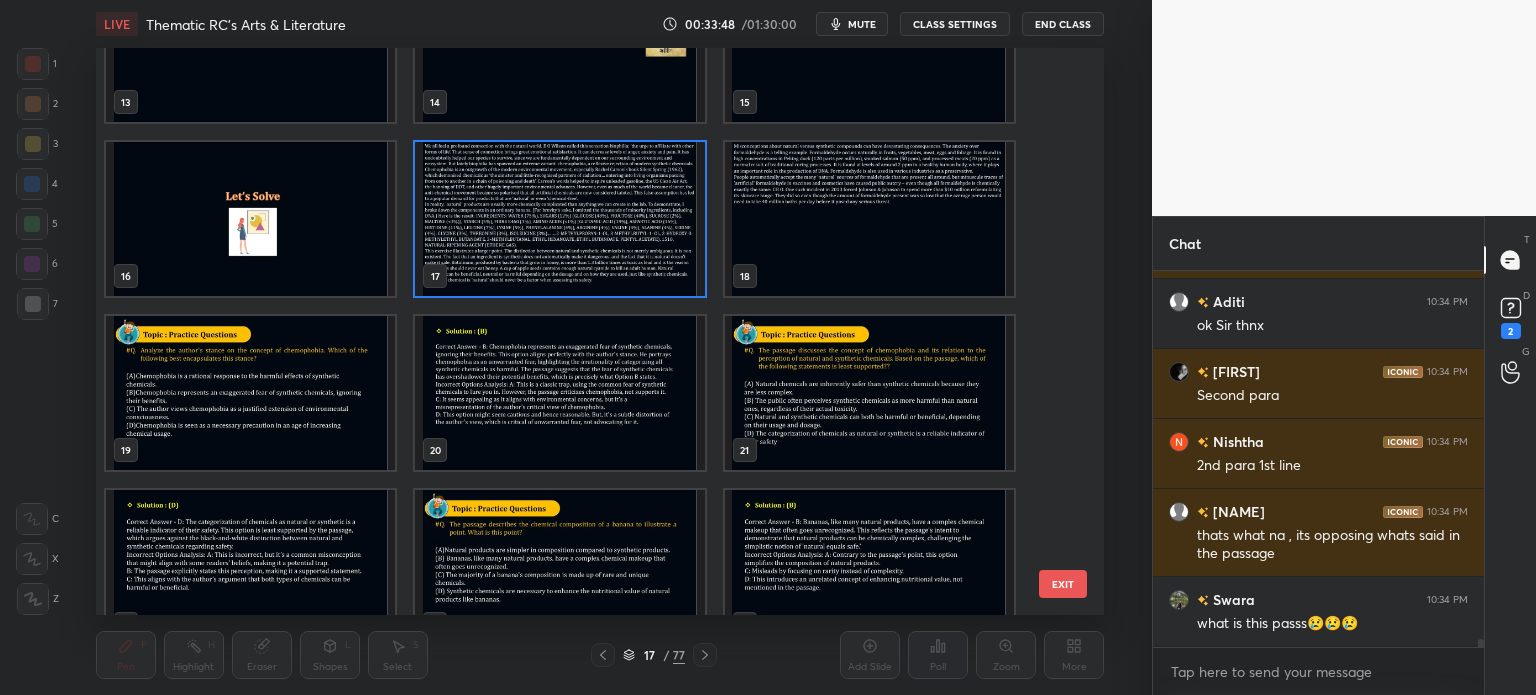 click at bounding box center [868, 393] 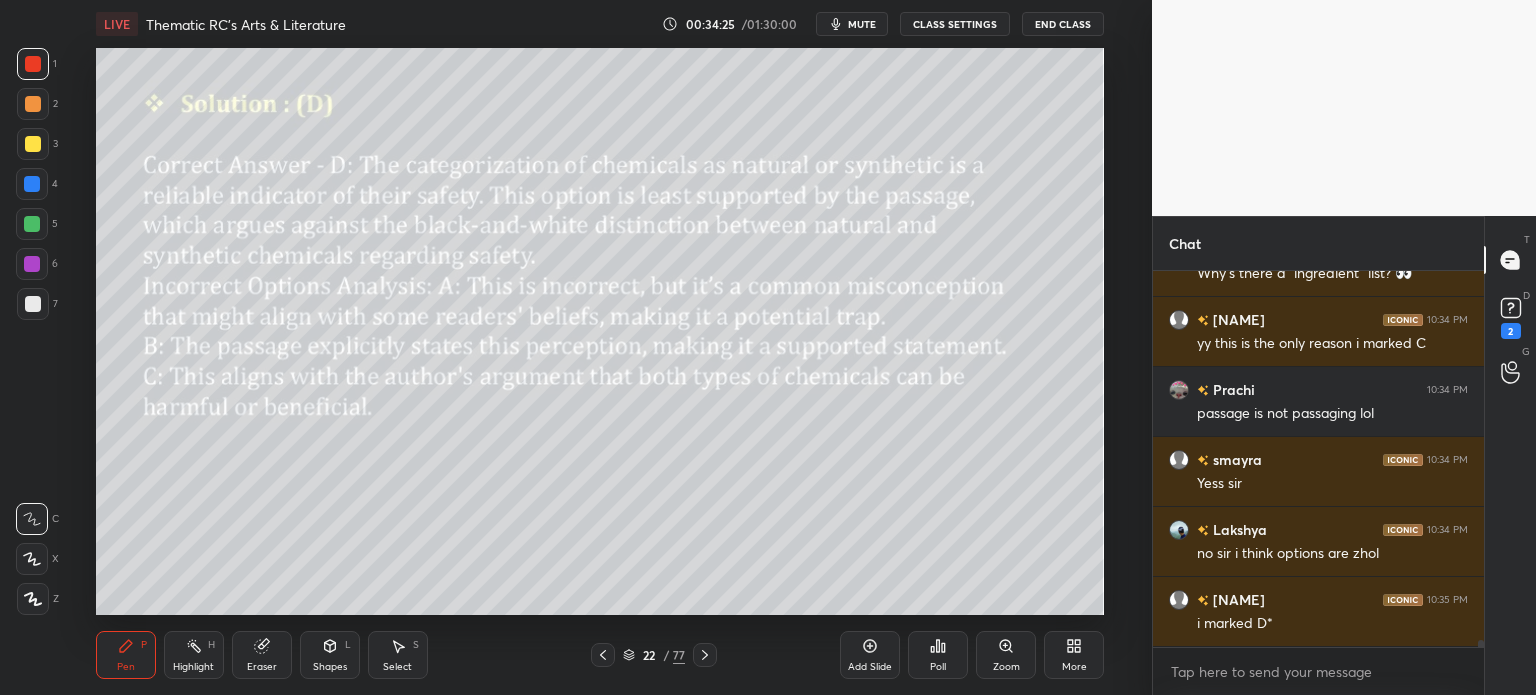 scroll, scrollTop: 18708, scrollLeft: 0, axis: vertical 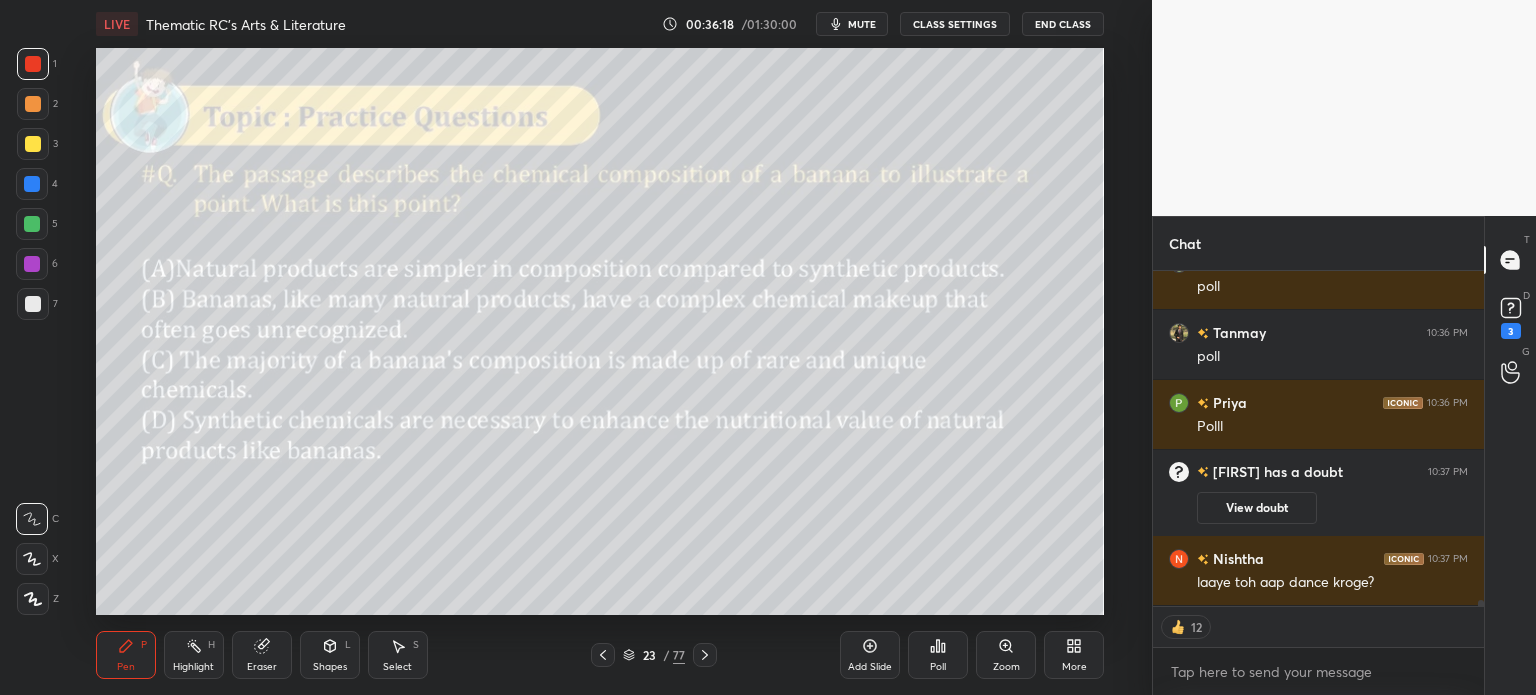 click on "/" at bounding box center (666, 655) 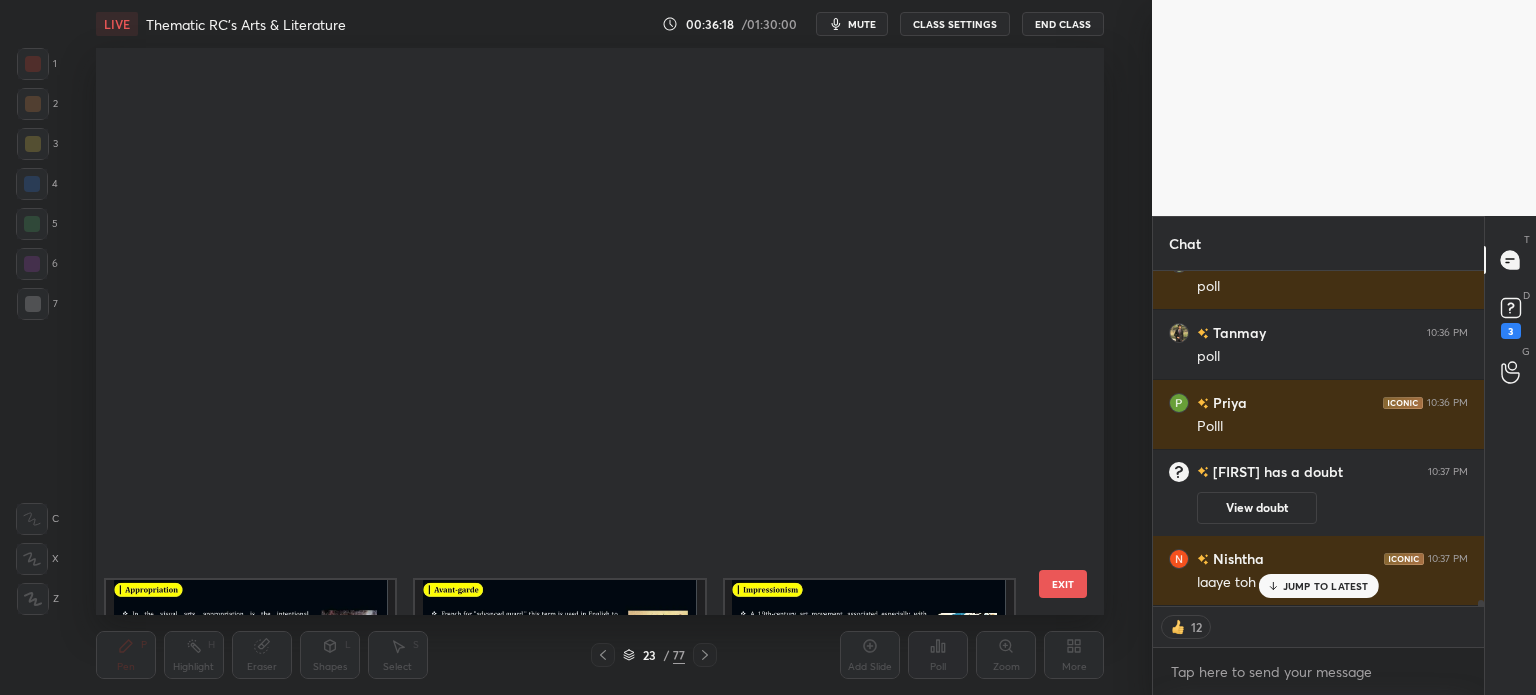 scroll, scrollTop: 19392, scrollLeft: 0, axis: vertical 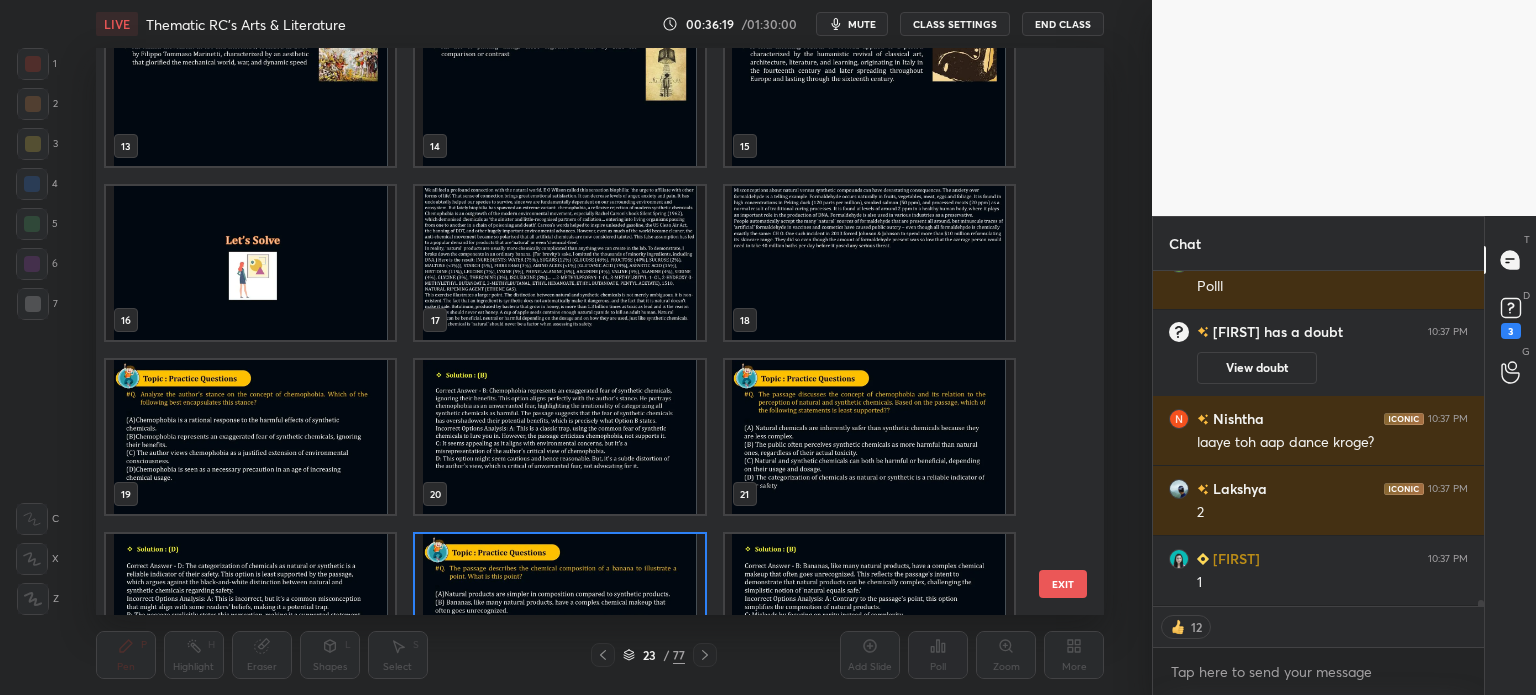 click at bounding box center [559, 263] 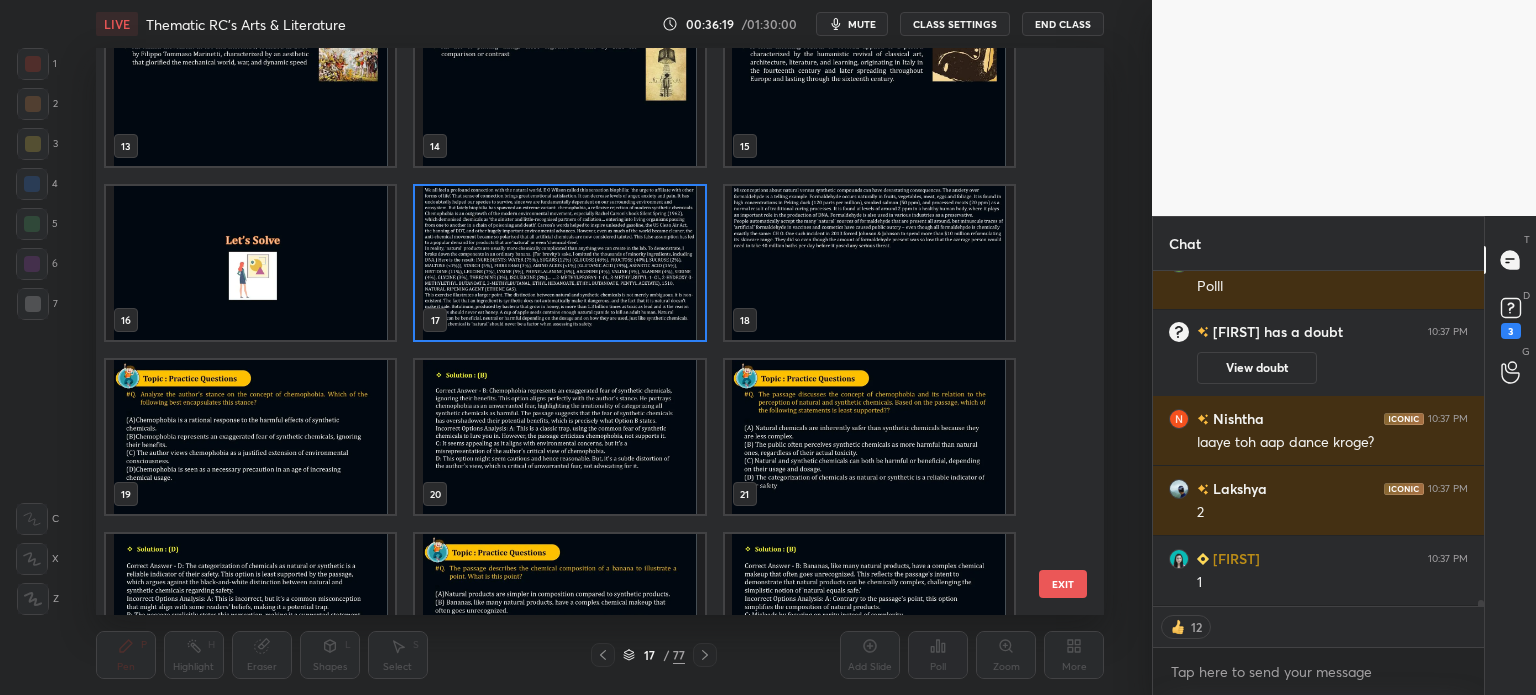click at bounding box center (559, 263) 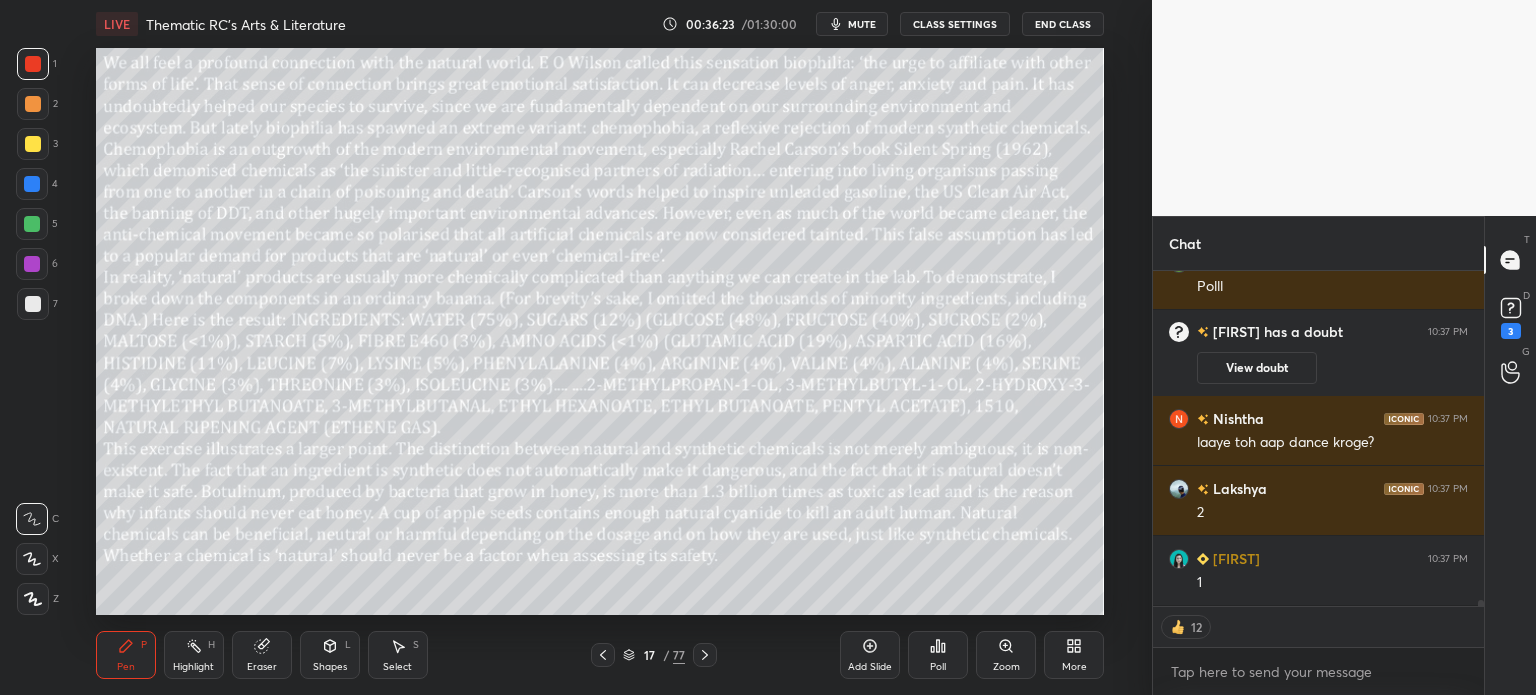 scroll, scrollTop: 19532, scrollLeft: 0, axis: vertical 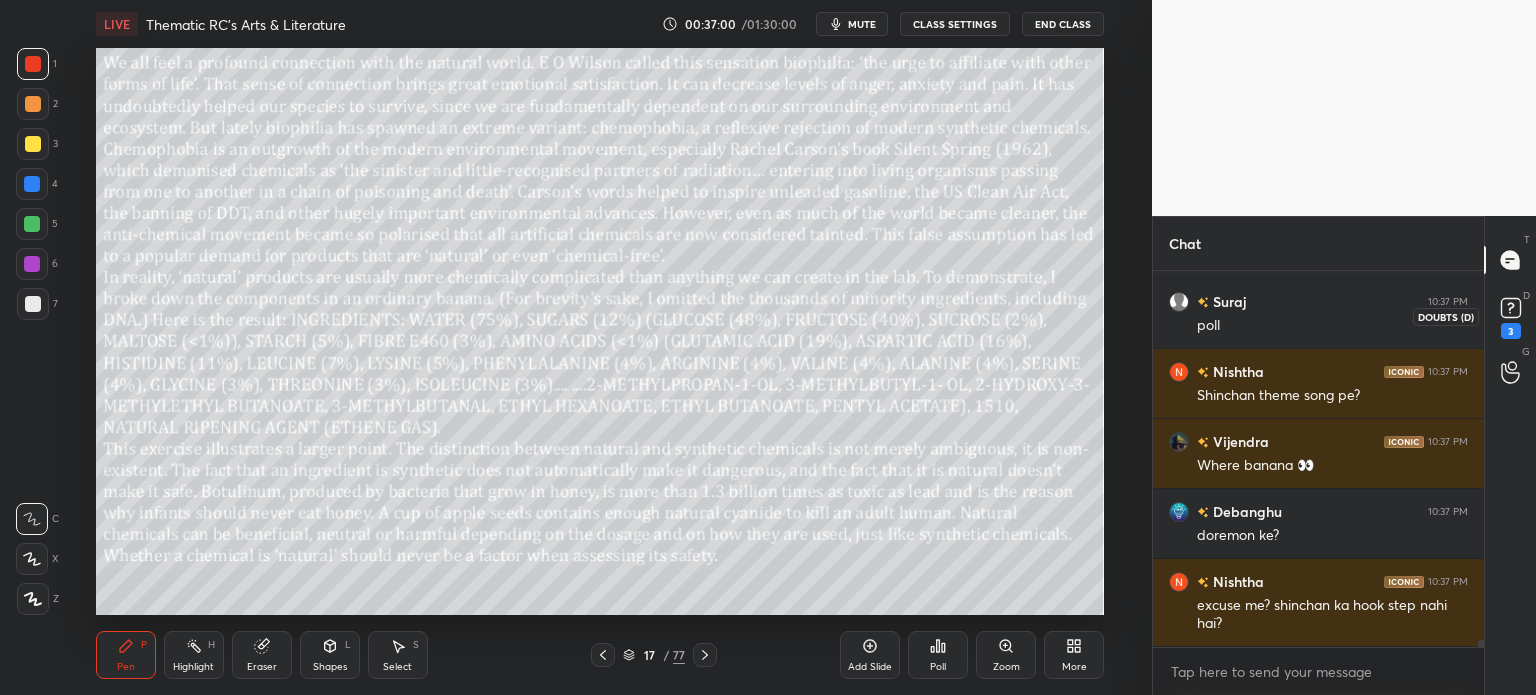 click 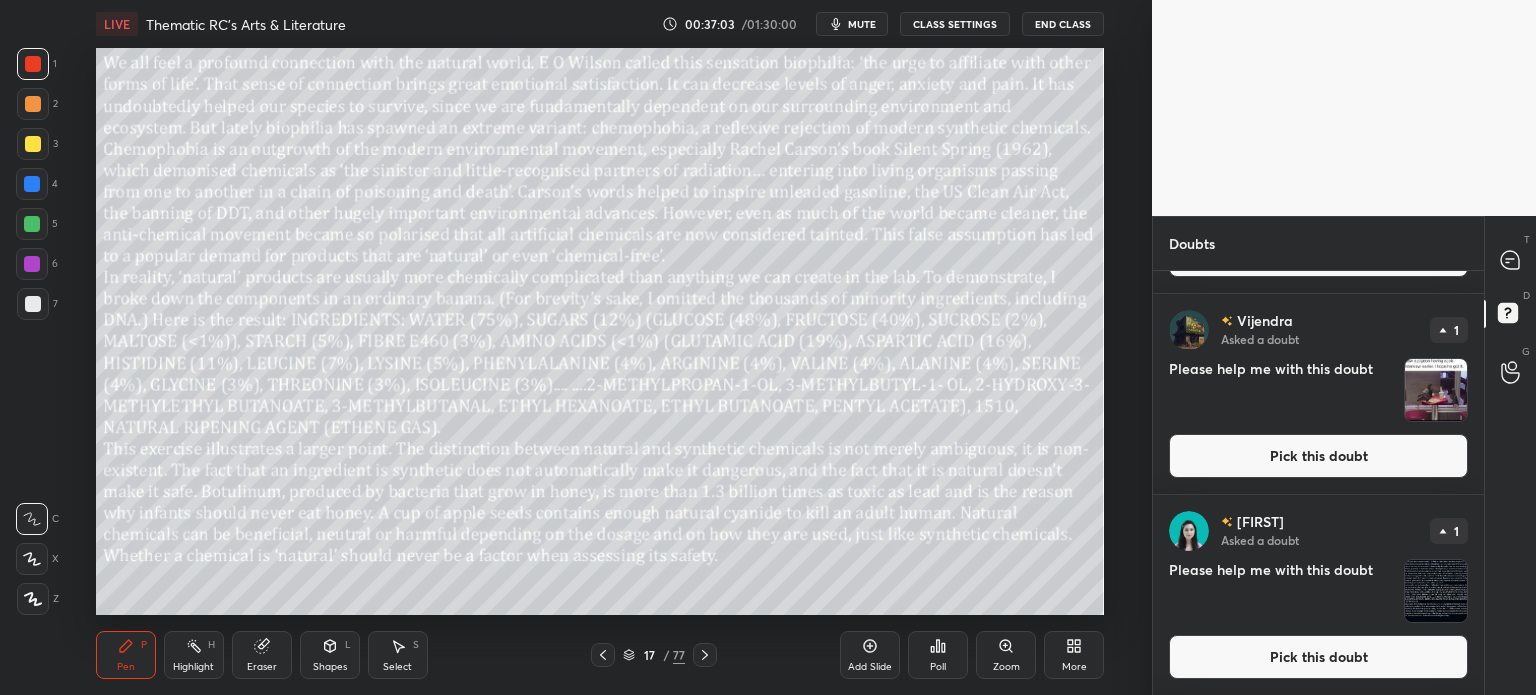 scroll, scrollTop: 756, scrollLeft: 0, axis: vertical 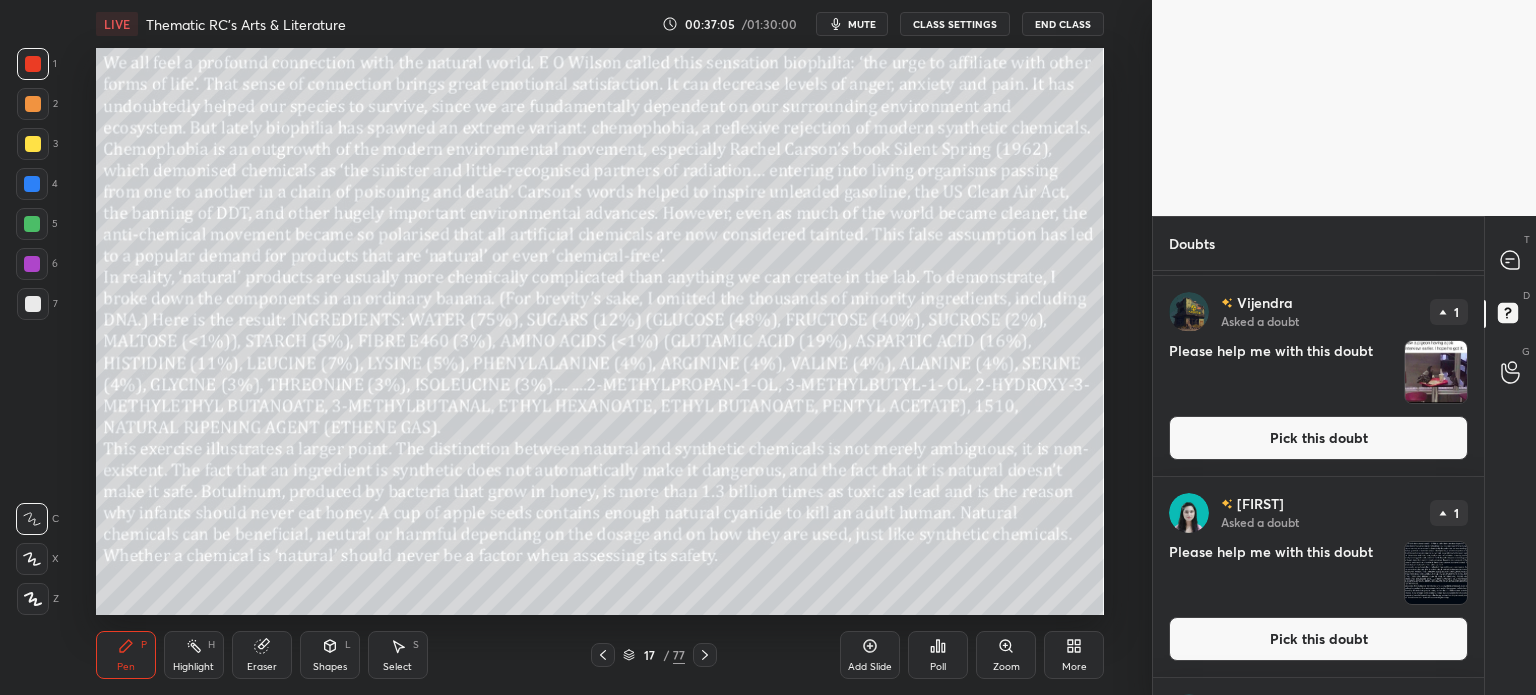 click at bounding box center [1436, 372] 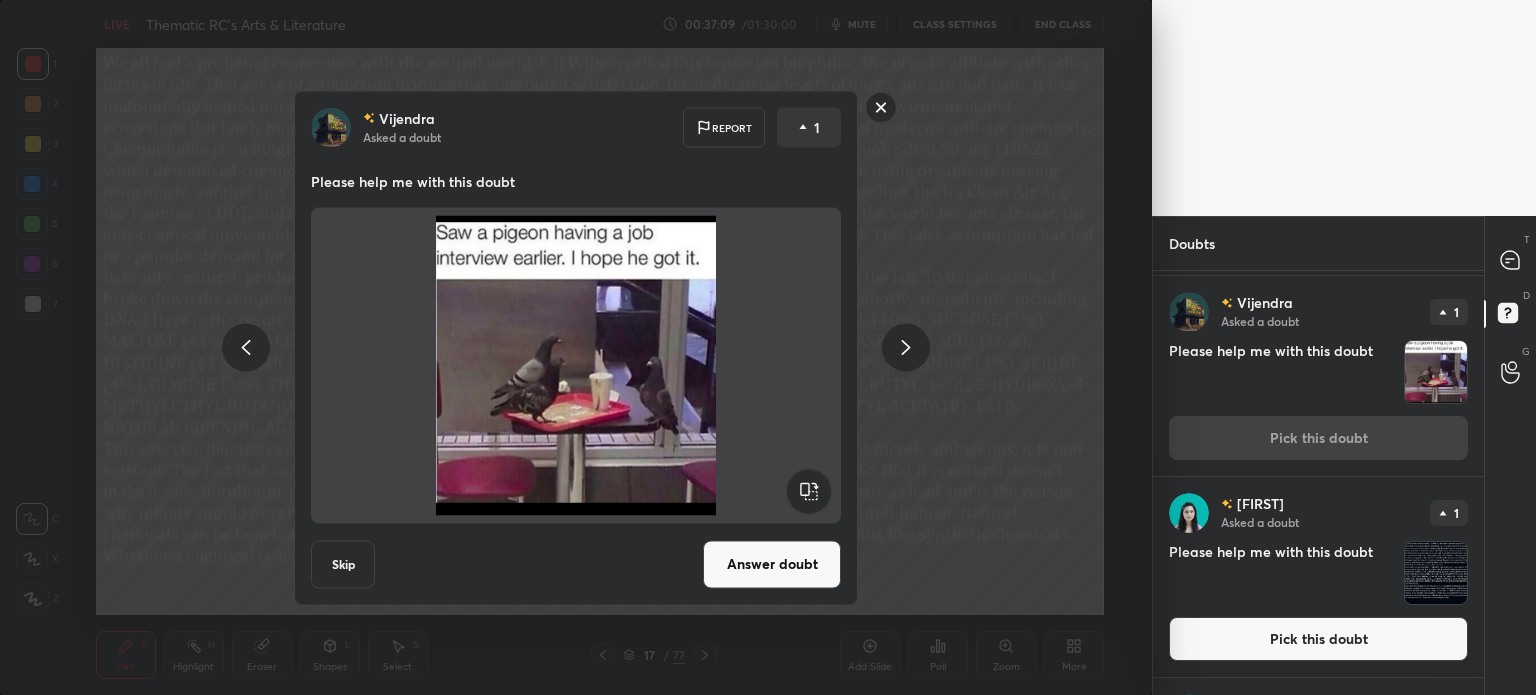 click 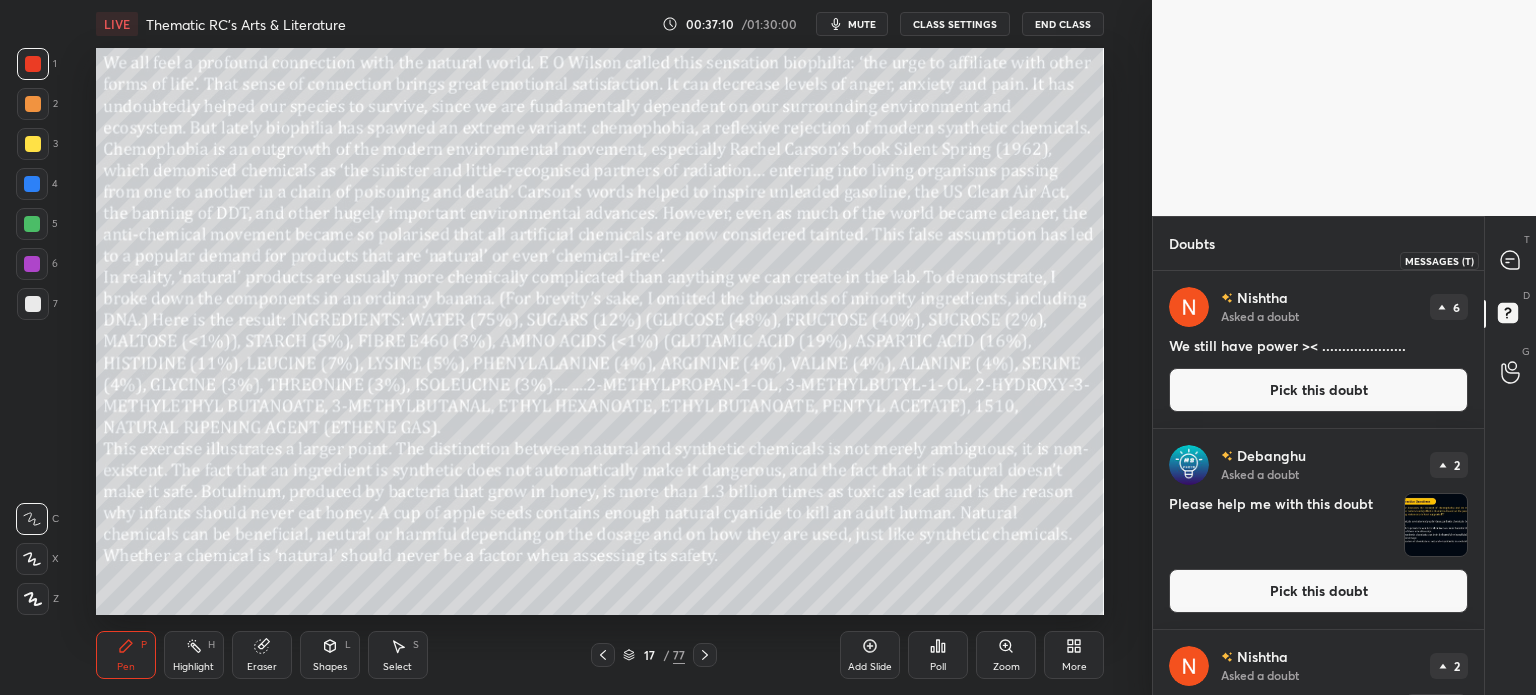 click 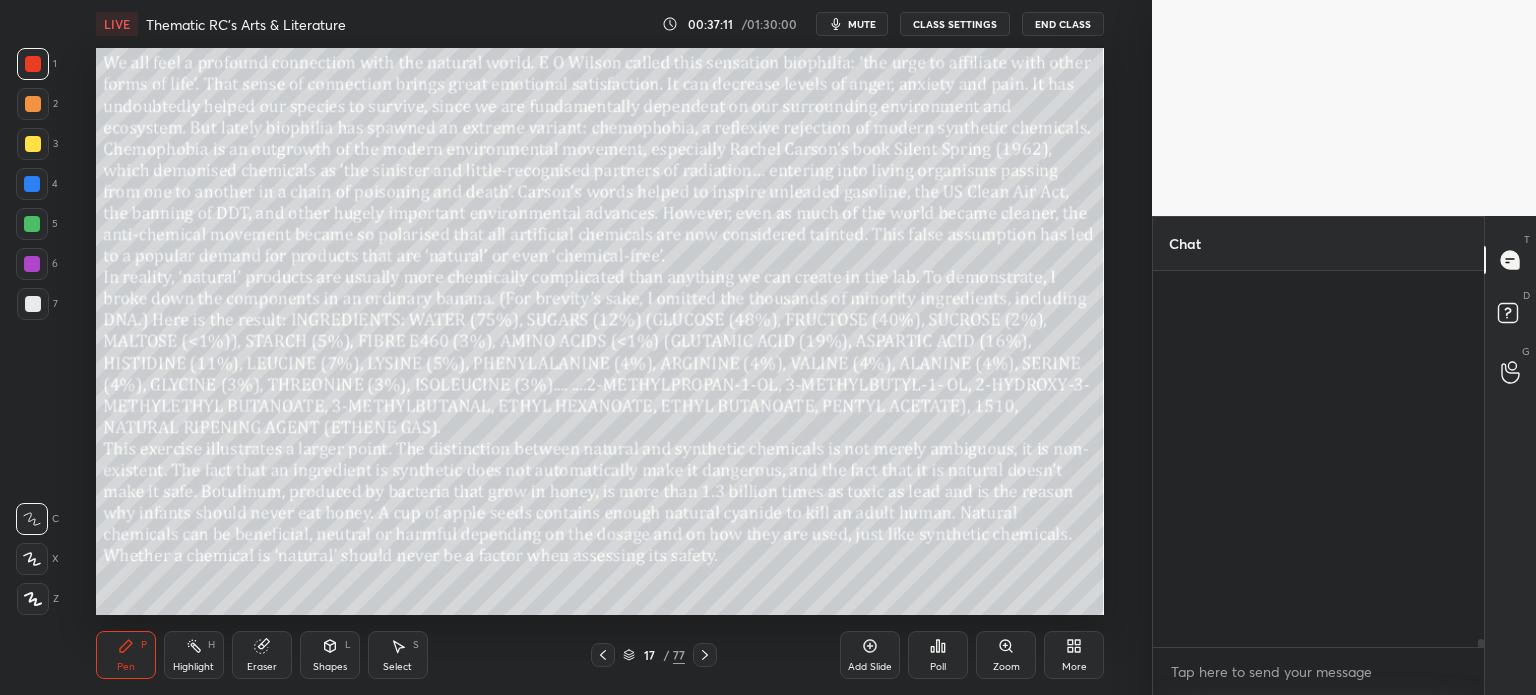 scroll, scrollTop: 20280, scrollLeft: 0, axis: vertical 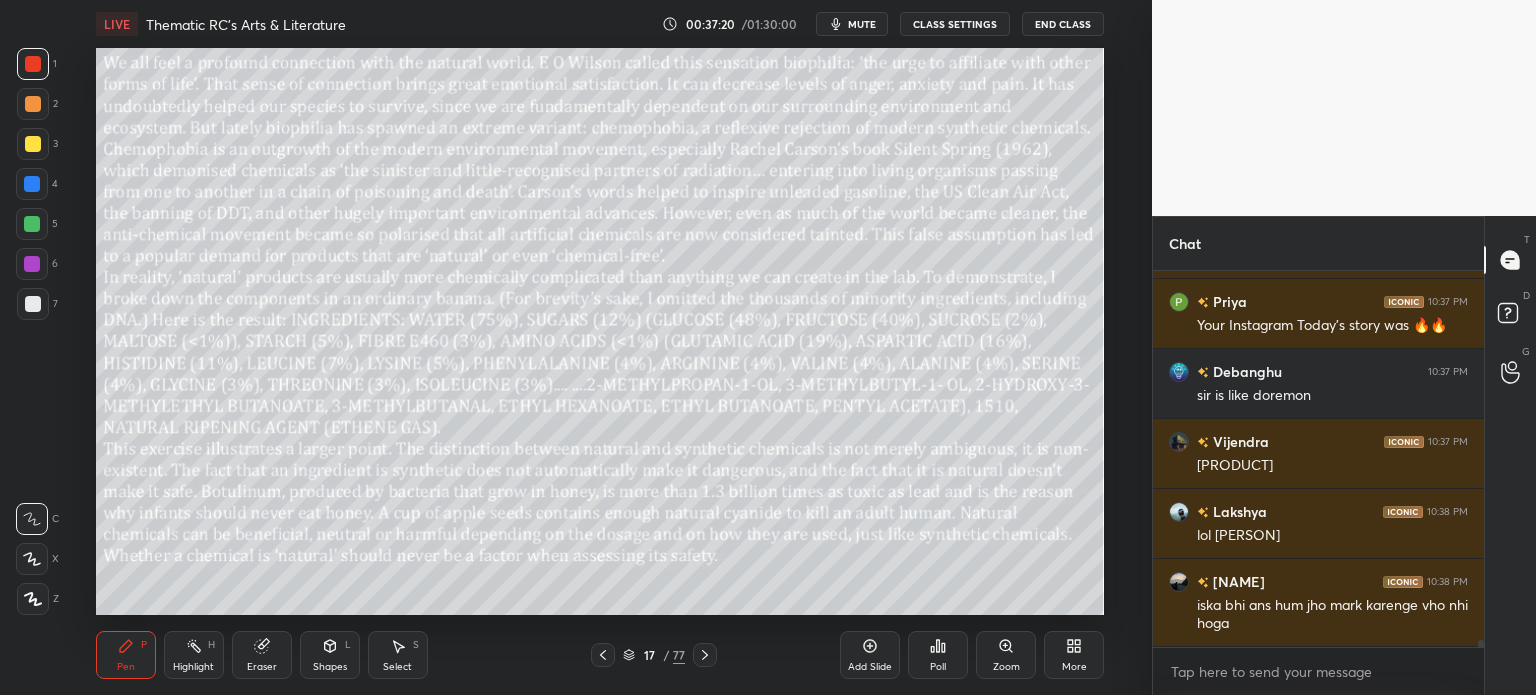 click on "17" at bounding box center [649, 655] 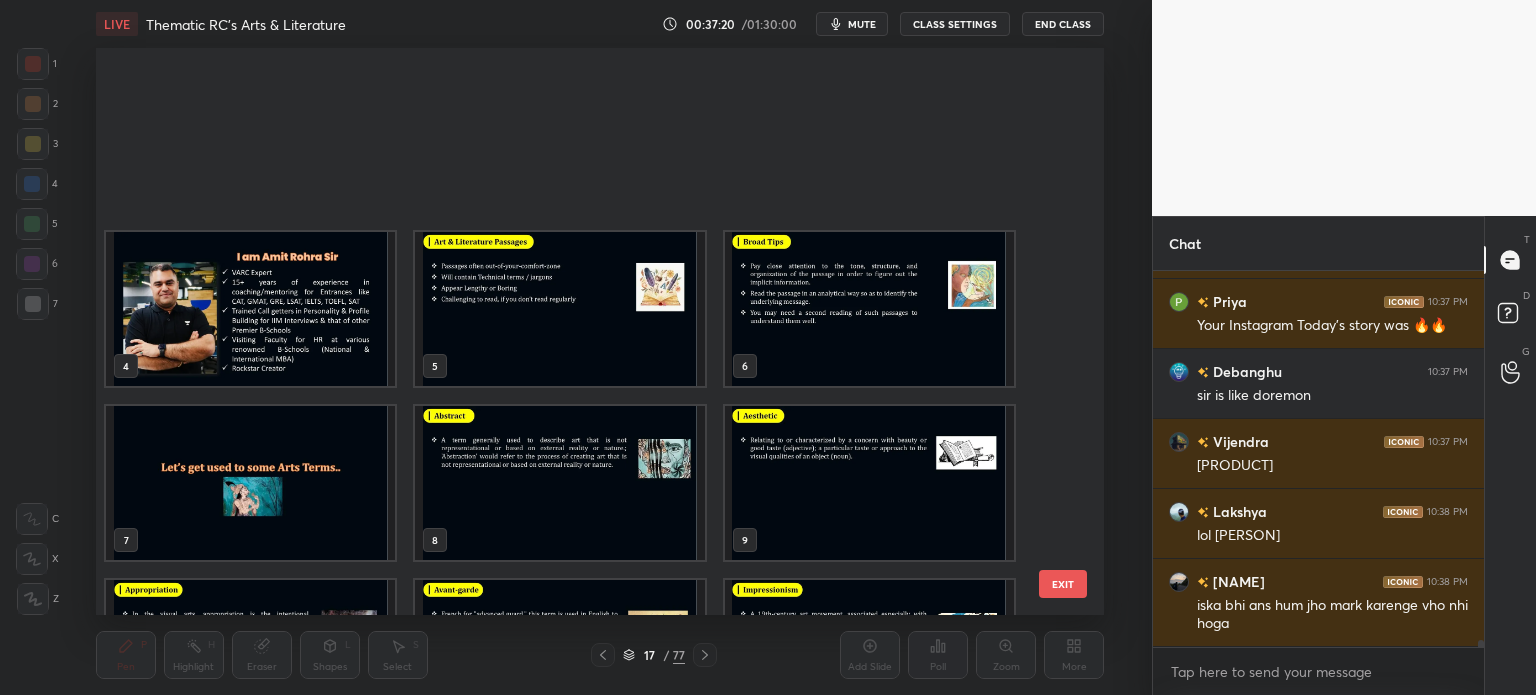 scroll, scrollTop: 476, scrollLeft: 0, axis: vertical 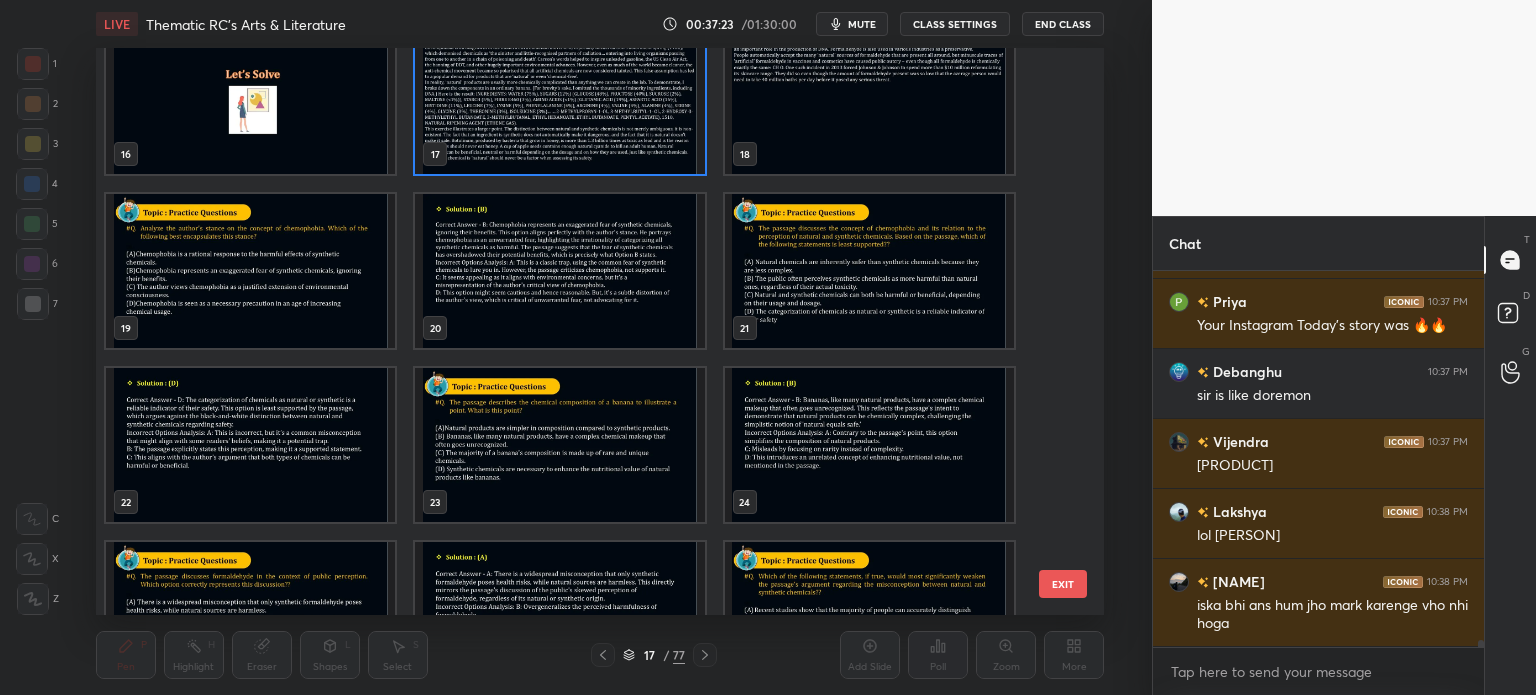 click at bounding box center [559, 445] 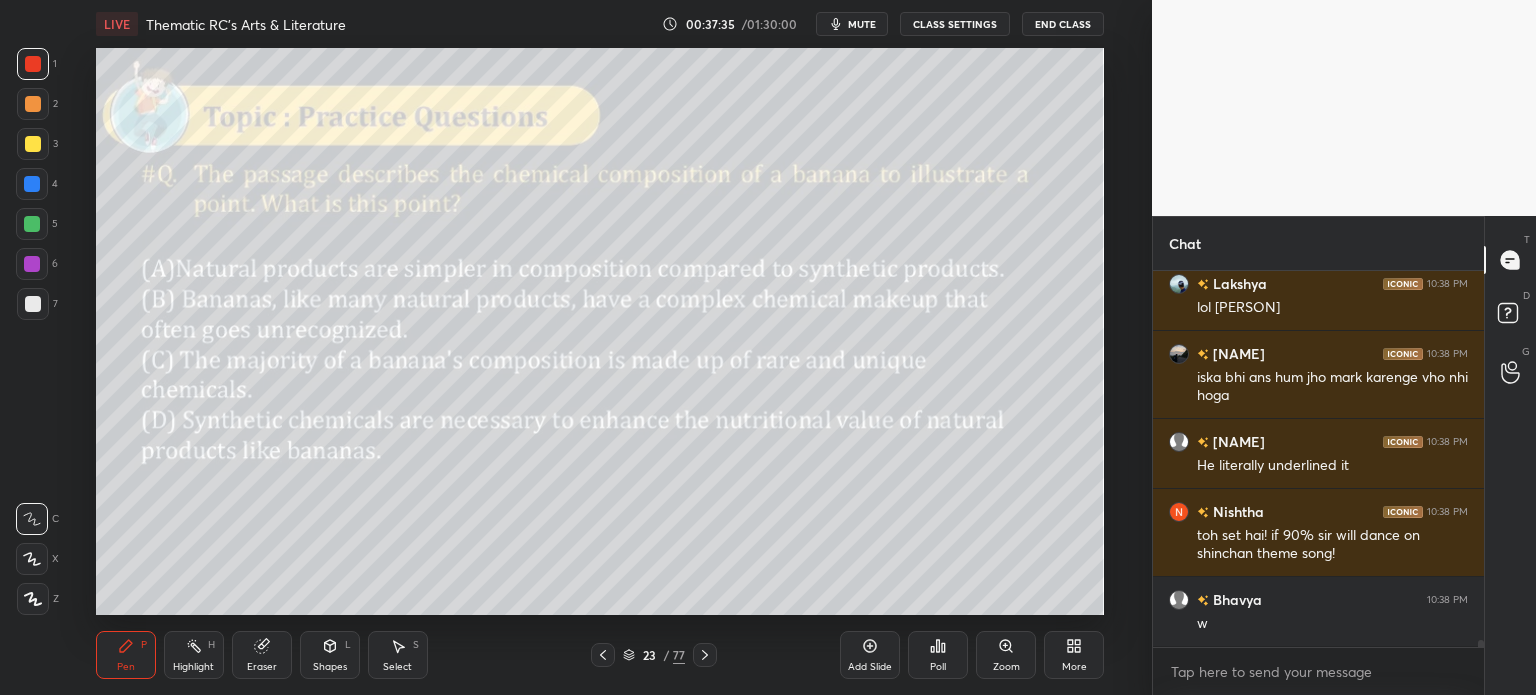scroll, scrollTop: 20796, scrollLeft: 0, axis: vertical 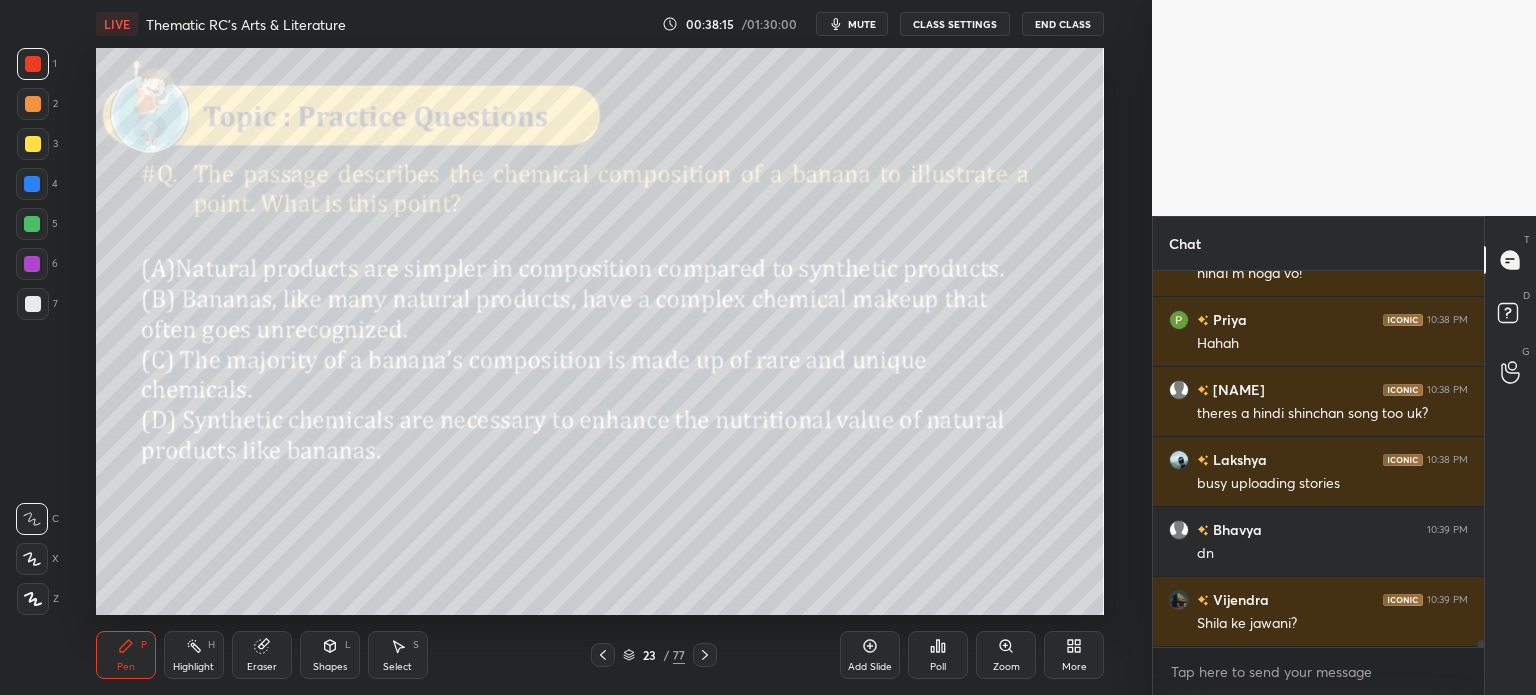 click 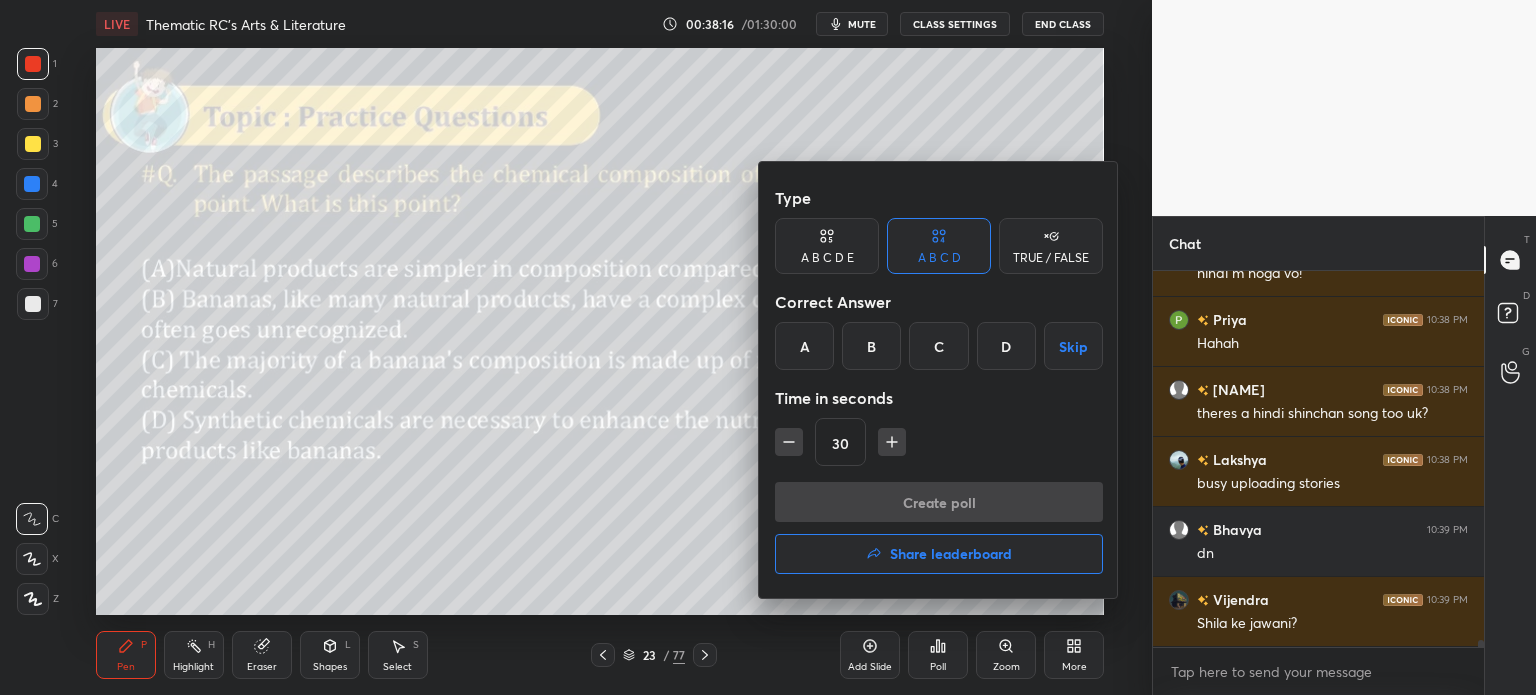 click on "B" at bounding box center (871, 346) 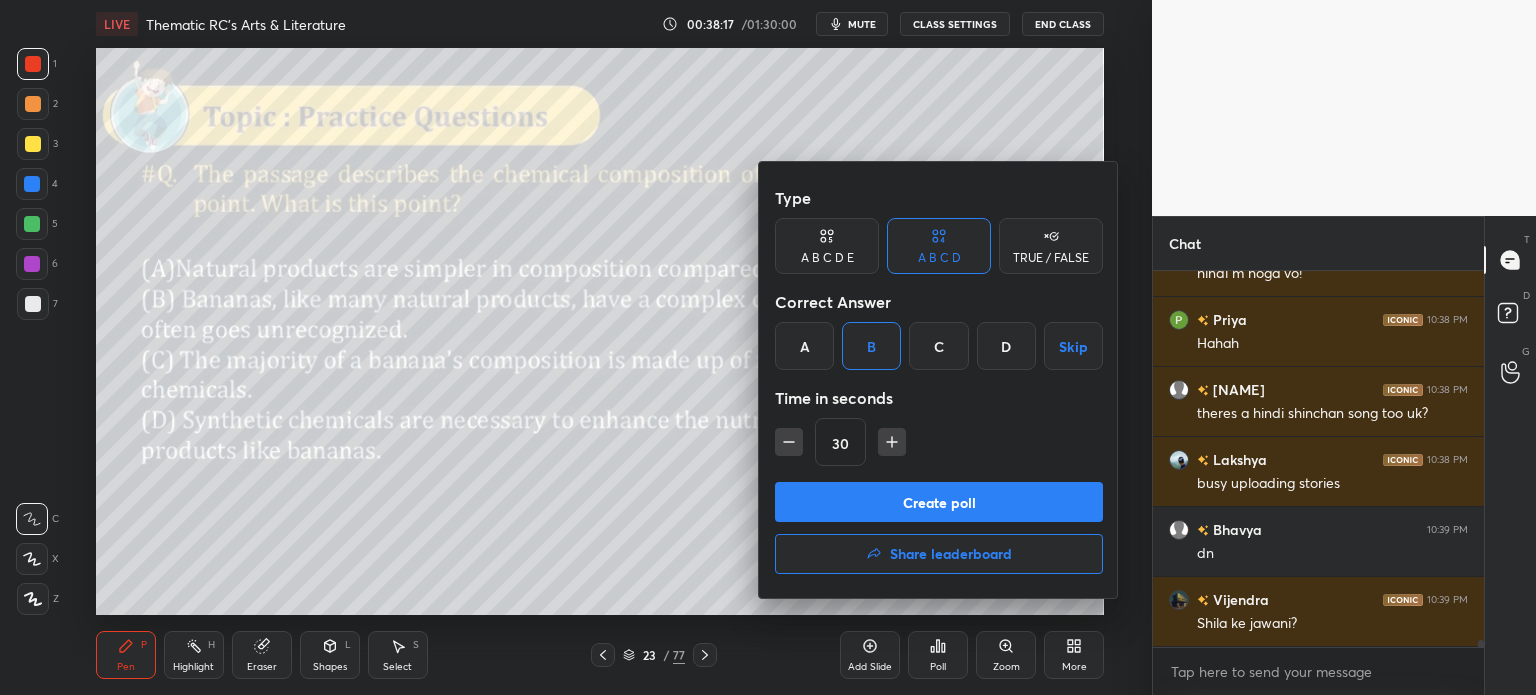 scroll, scrollTop: 21284, scrollLeft: 0, axis: vertical 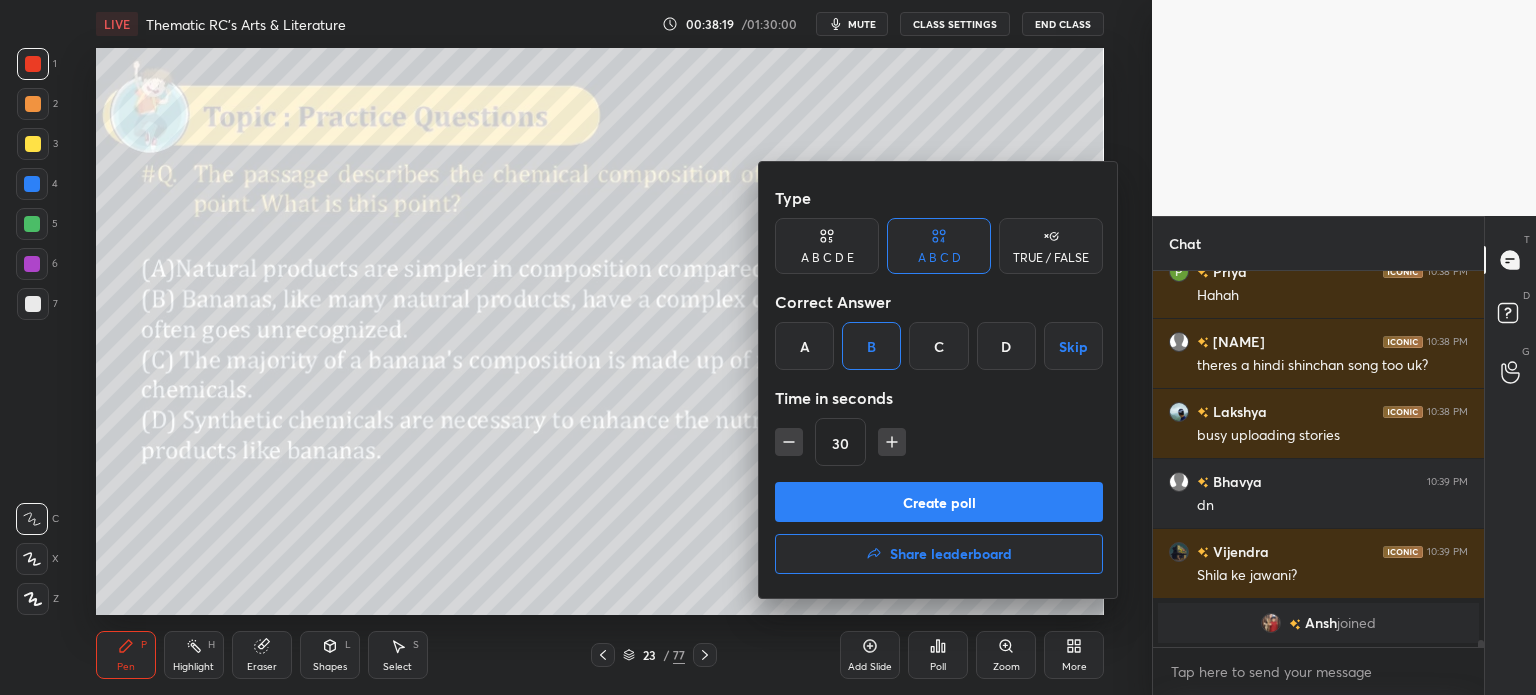 click on "Create poll" at bounding box center [939, 502] 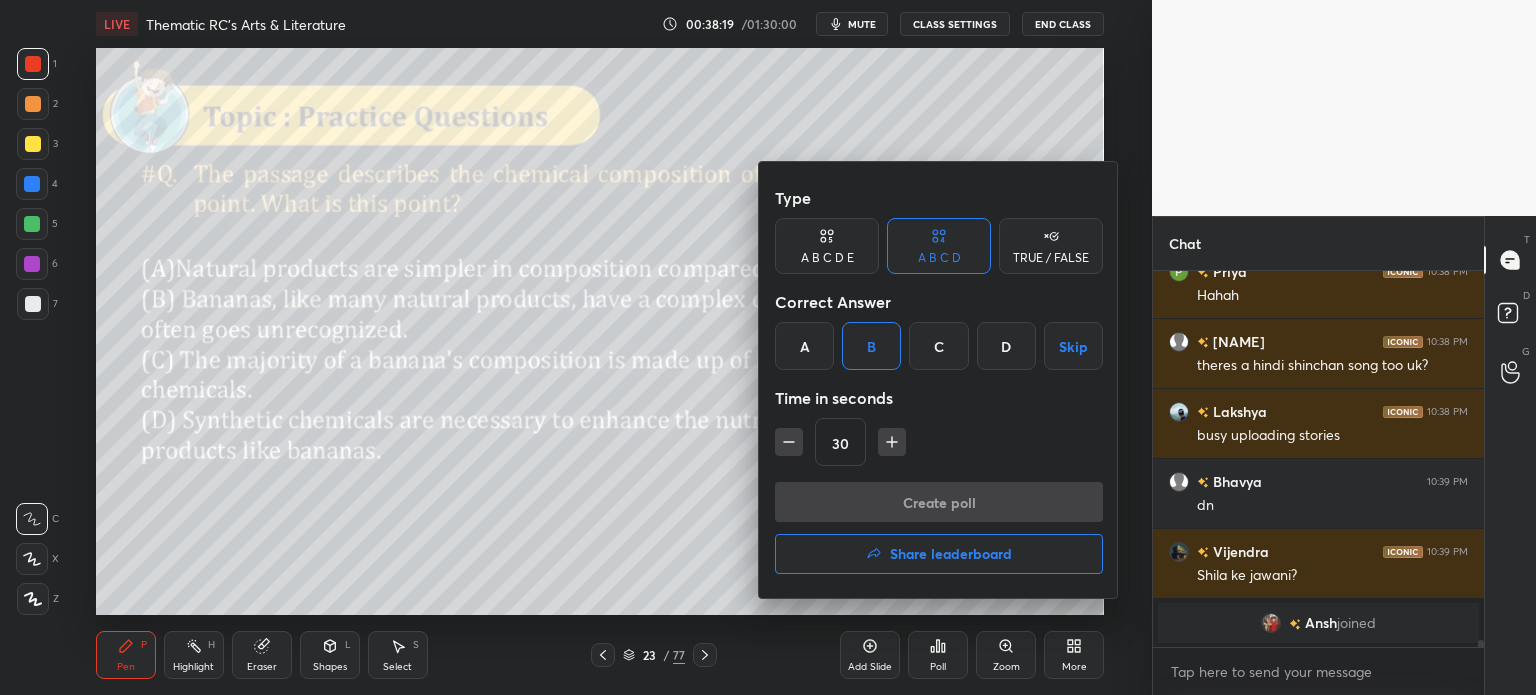 scroll, scrollTop: 6, scrollLeft: 6, axis: both 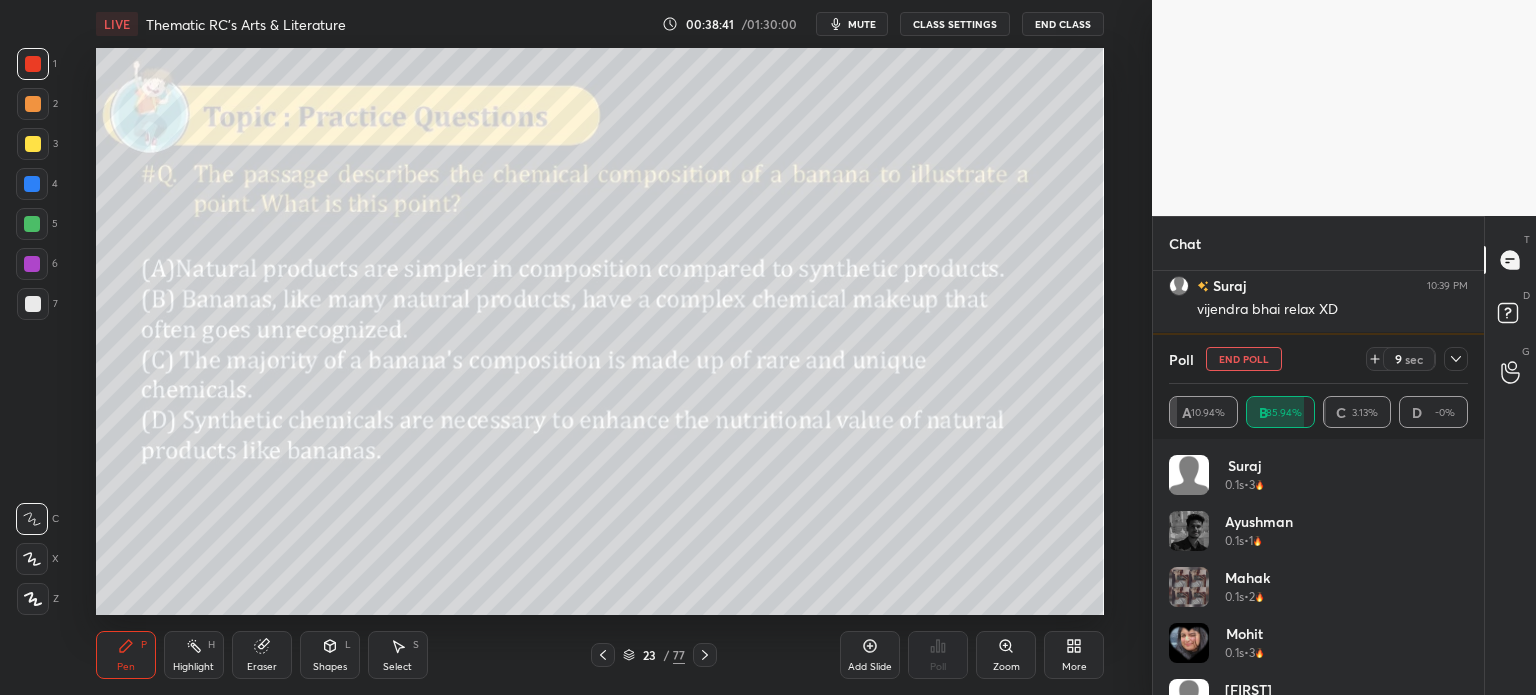 click on "Setting up your live class Poll for   secs No correct answer Start poll" at bounding box center (600, 331) 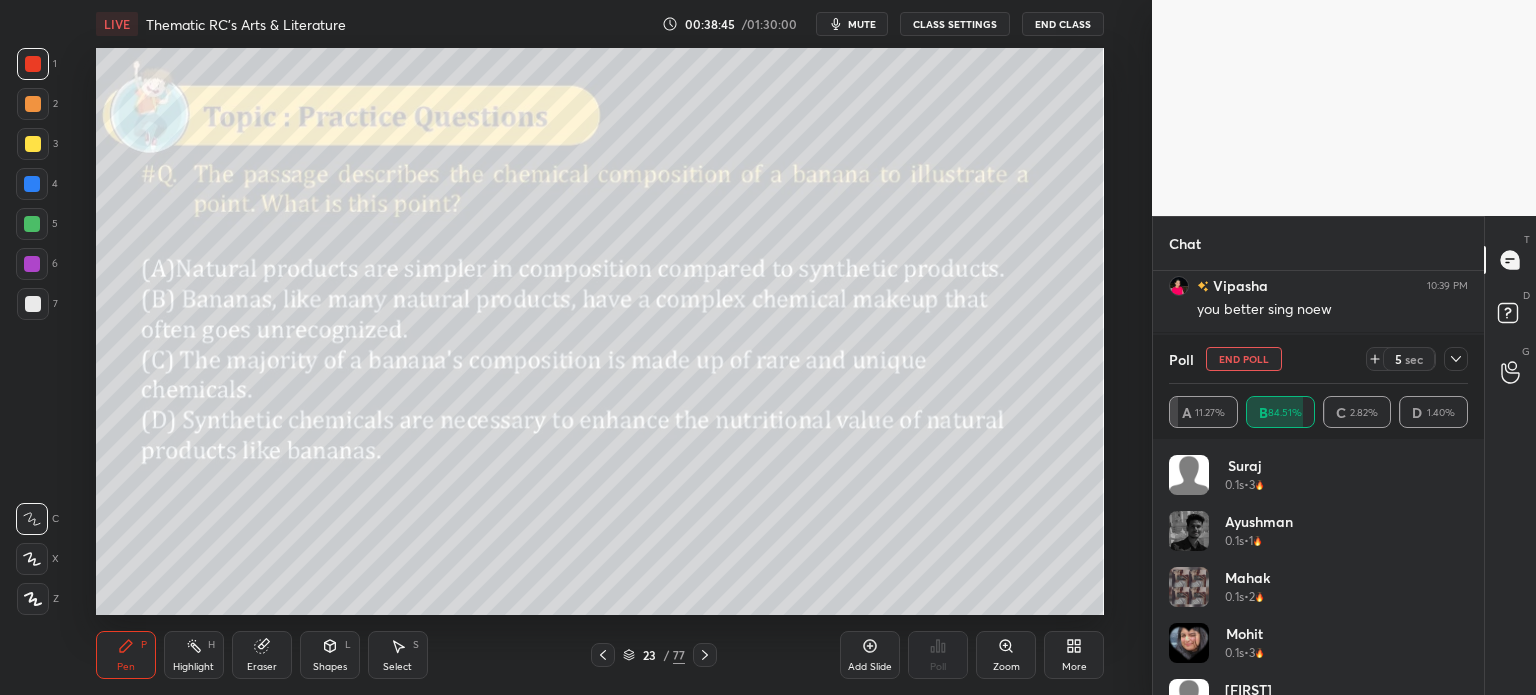 scroll, scrollTop: 21532, scrollLeft: 0, axis: vertical 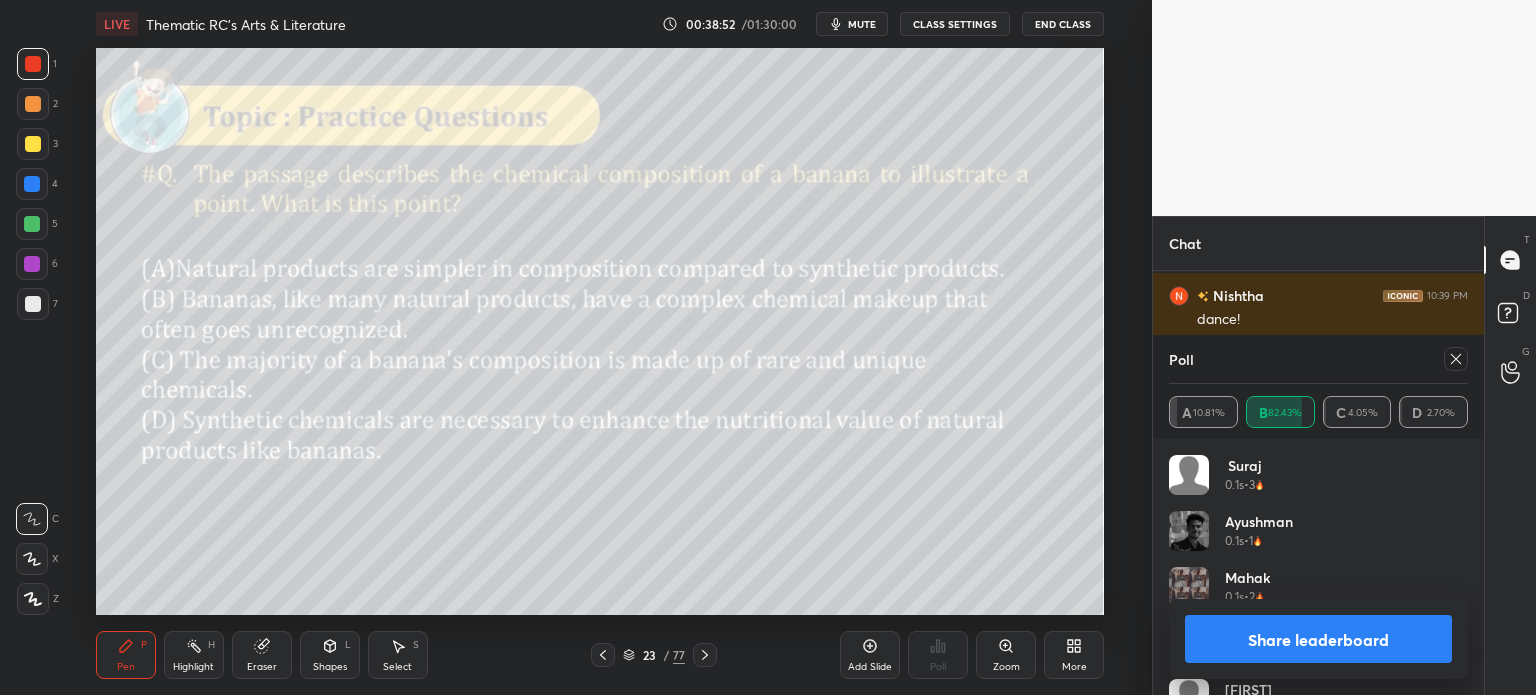 click on "Share leaderboard" at bounding box center (1318, 639) 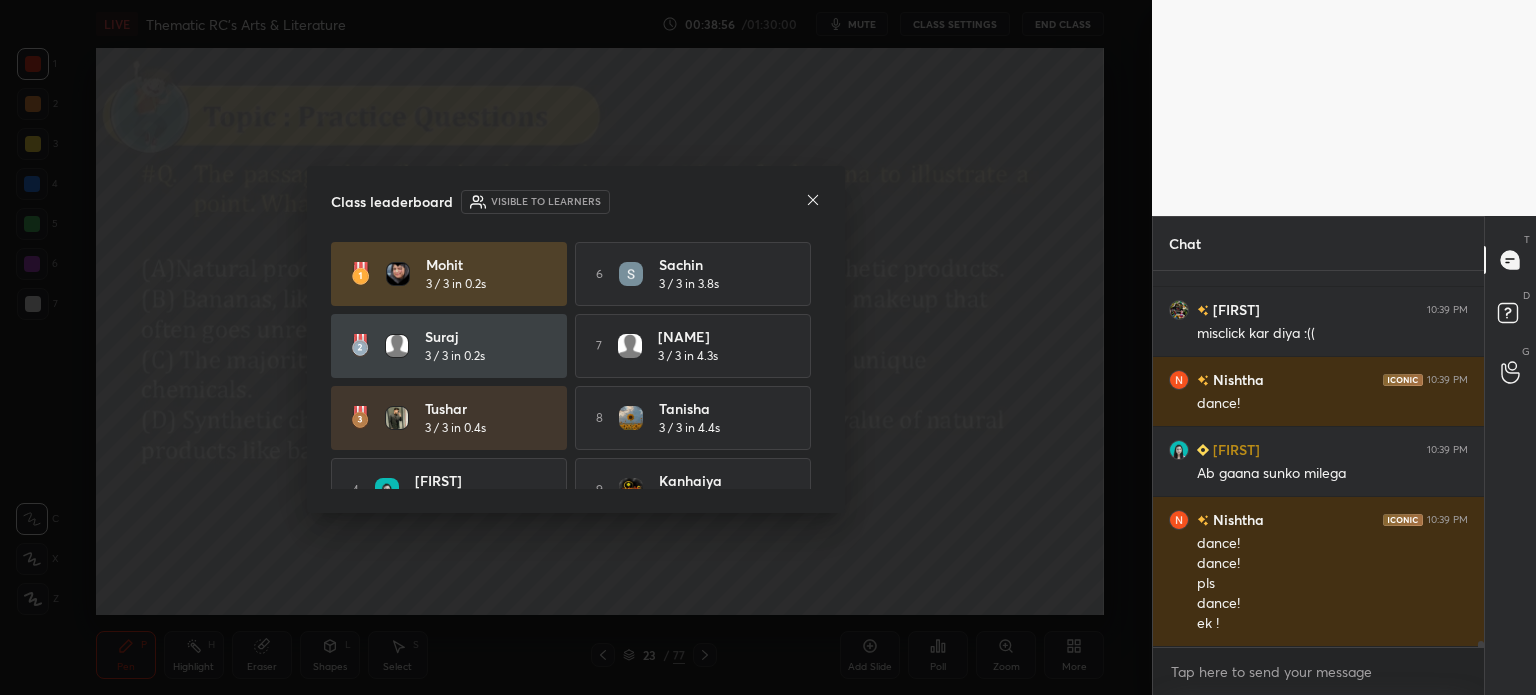 click 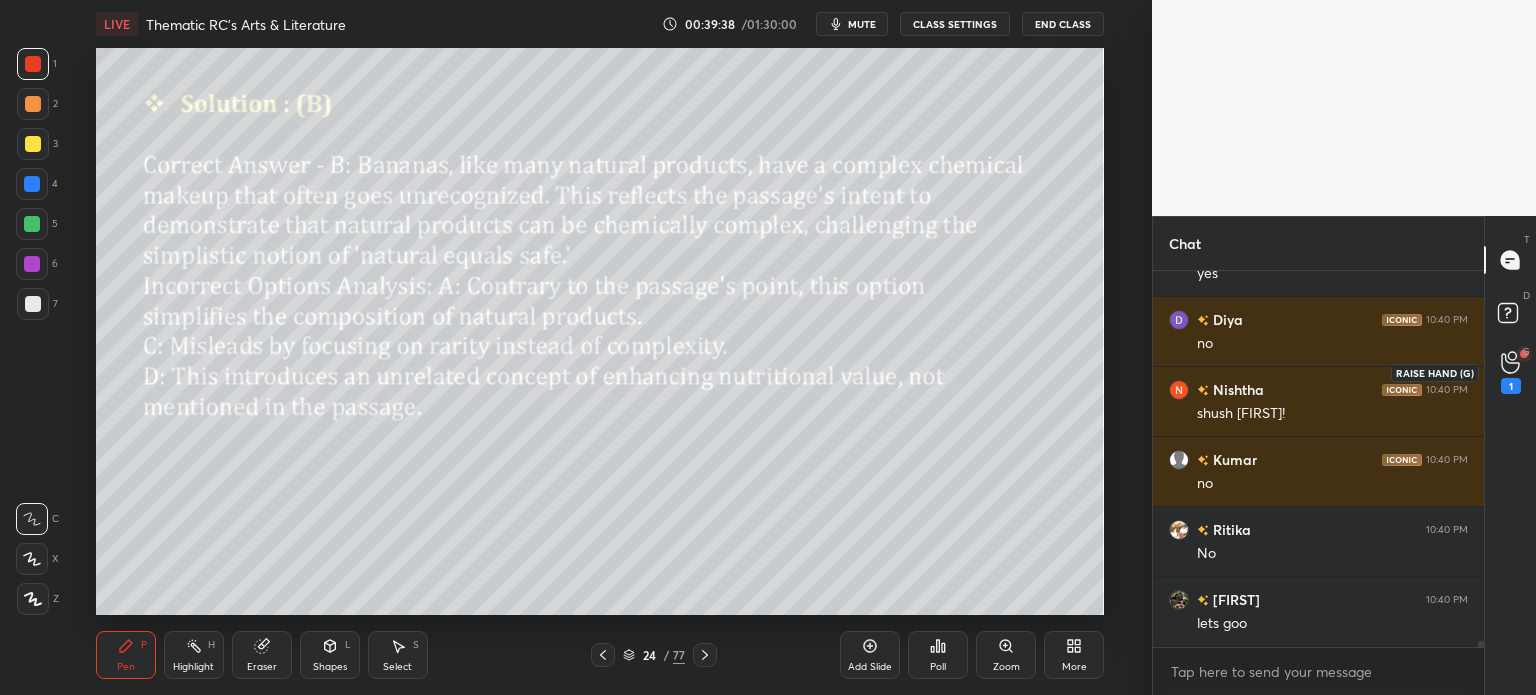 click 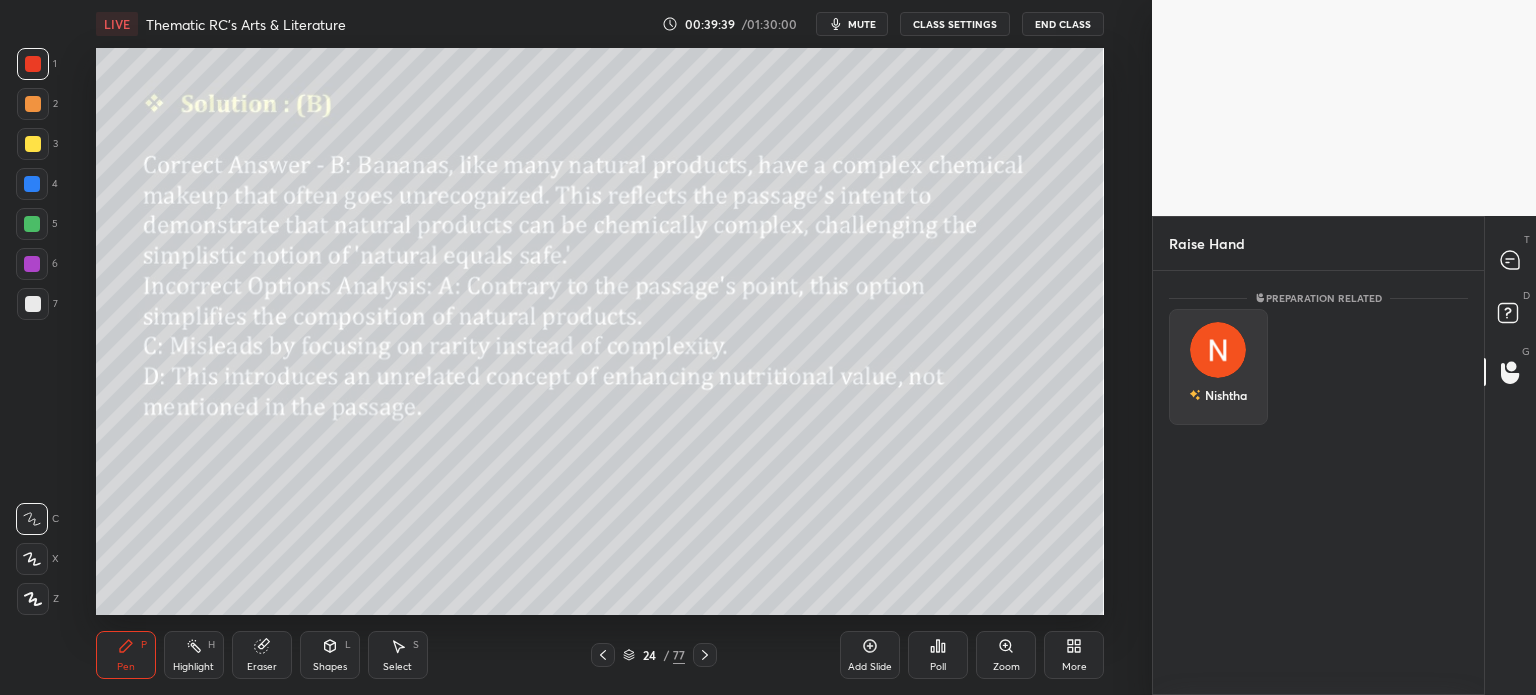 click on "Nishtha" at bounding box center [1218, 395] 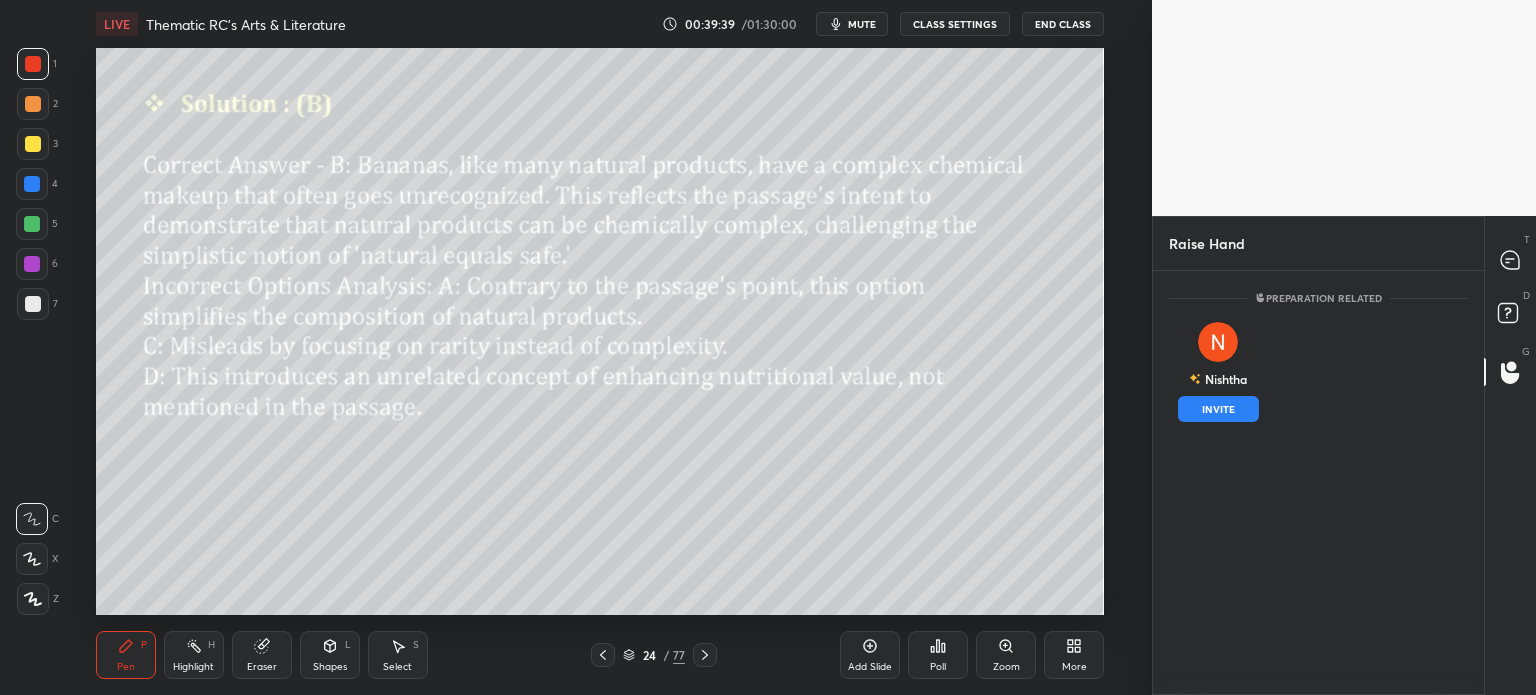 click on "INVITE" at bounding box center [1218, 409] 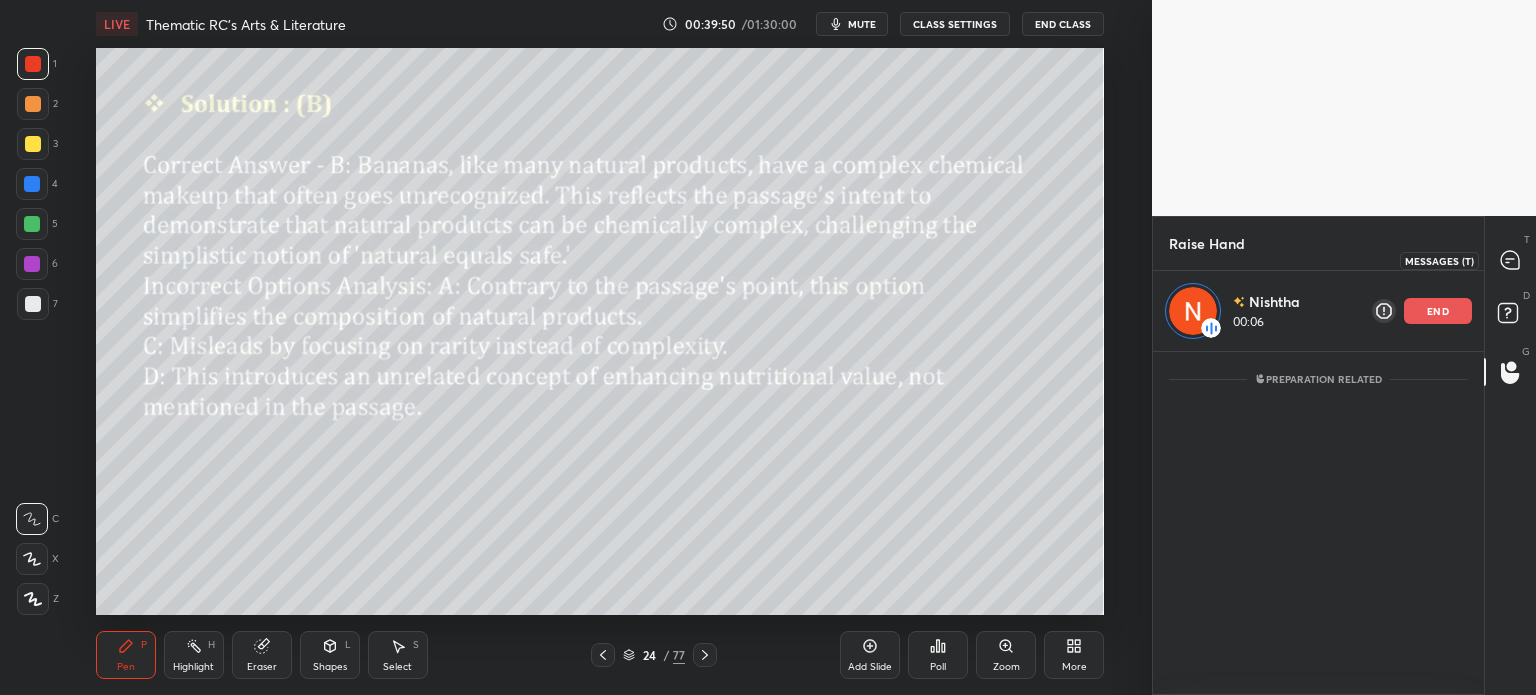 click 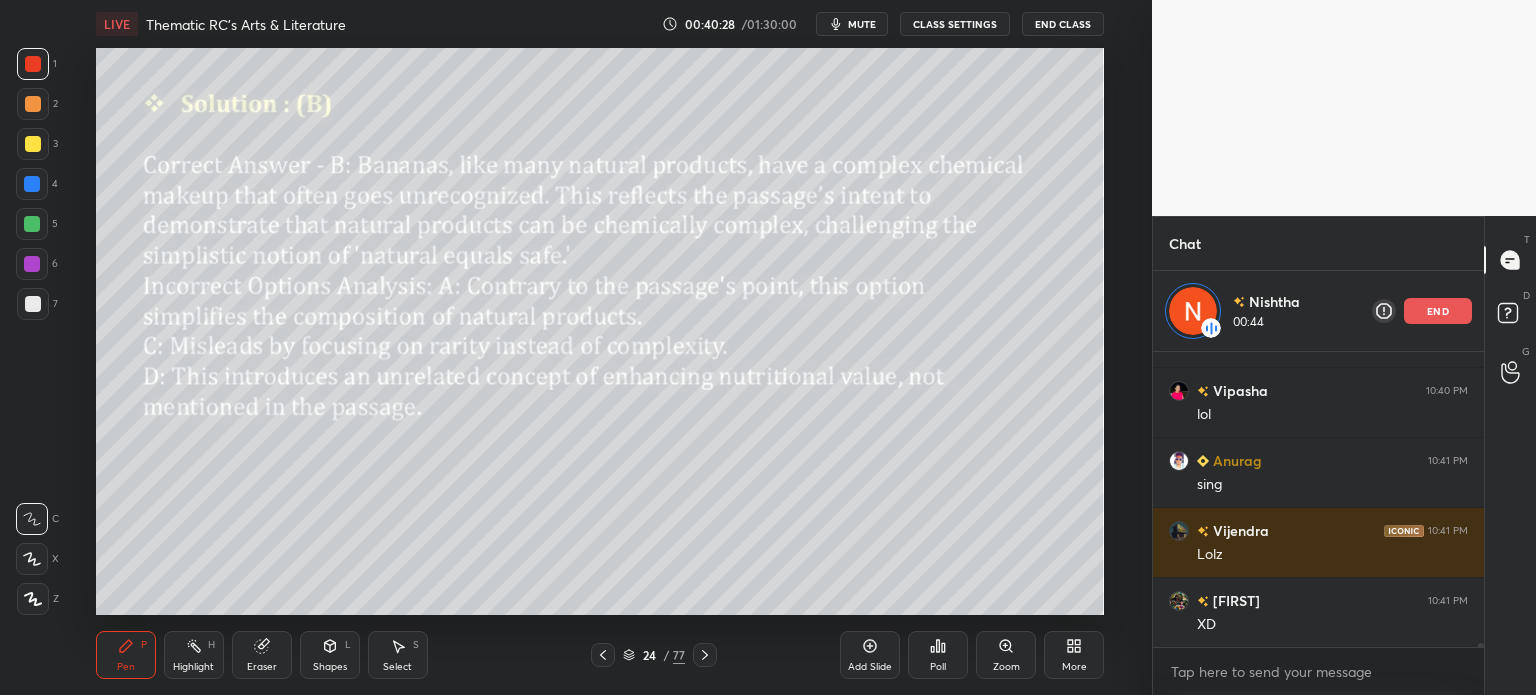 scroll, scrollTop: 23794, scrollLeft: 0, axis: vertical 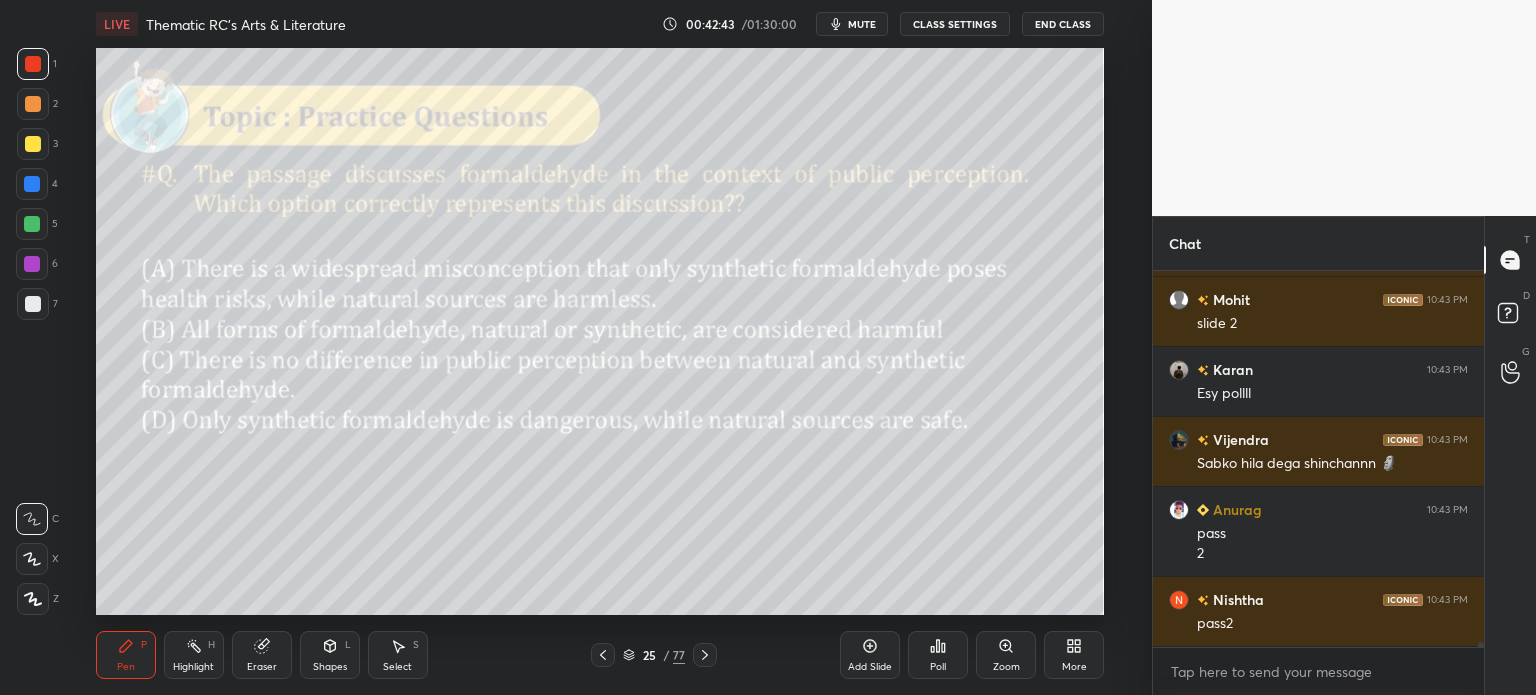 click on "25" at bounding box center [649, 655] 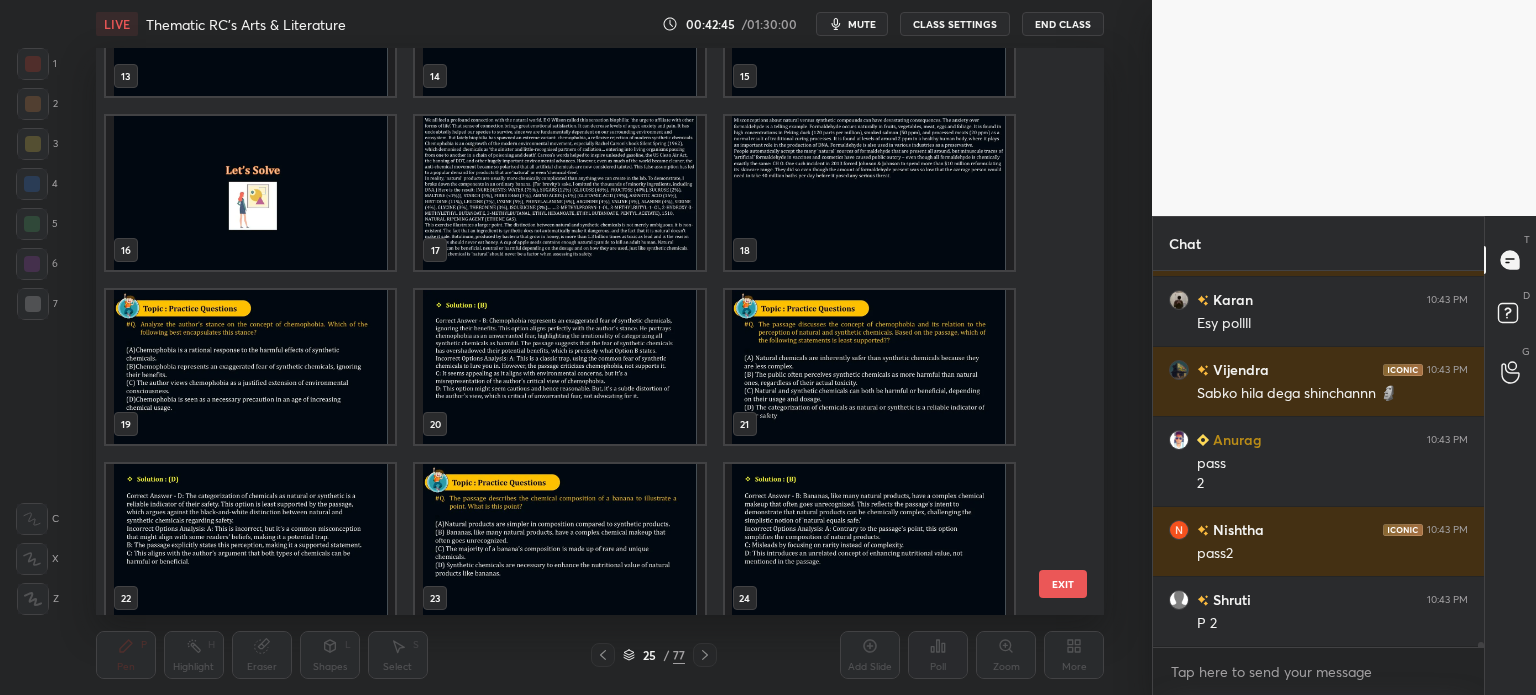 click at bounding box center [868, 193] 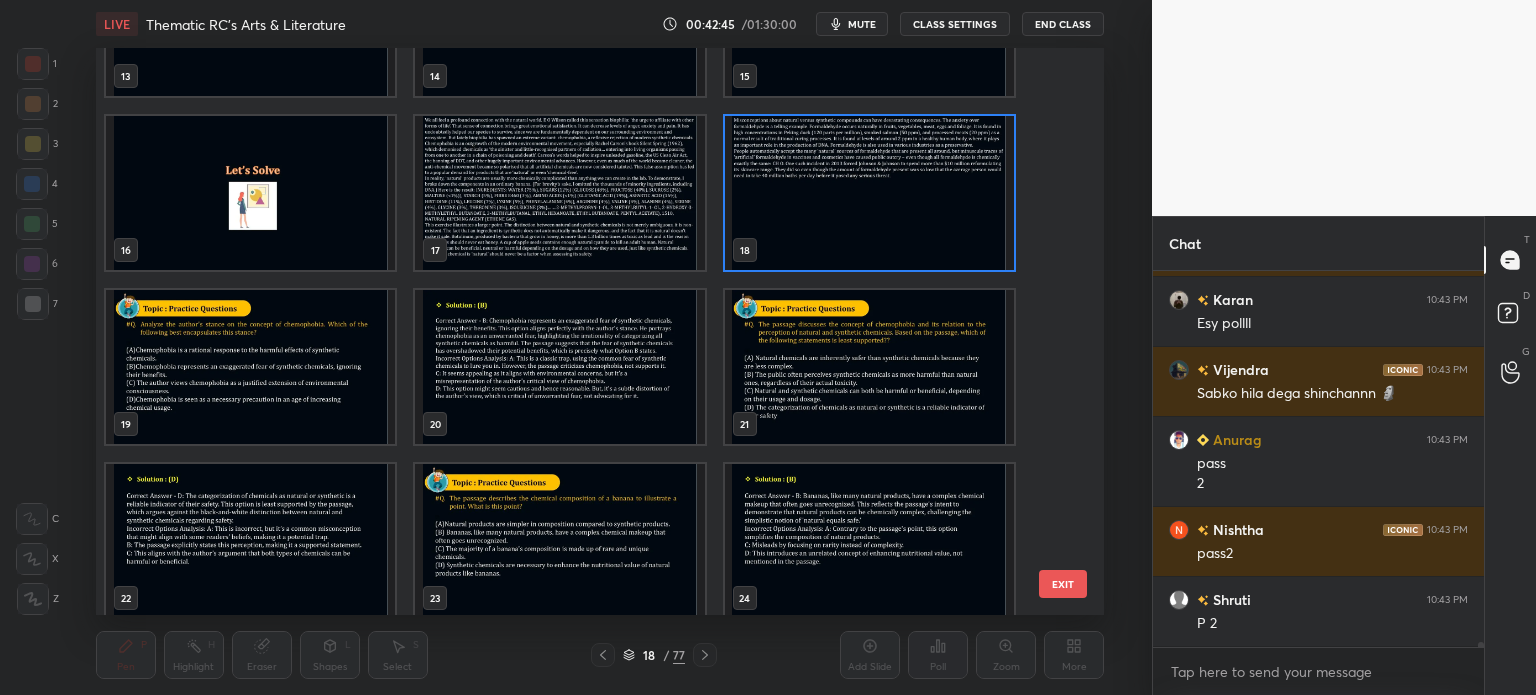 click at bounding box center (868, 193) 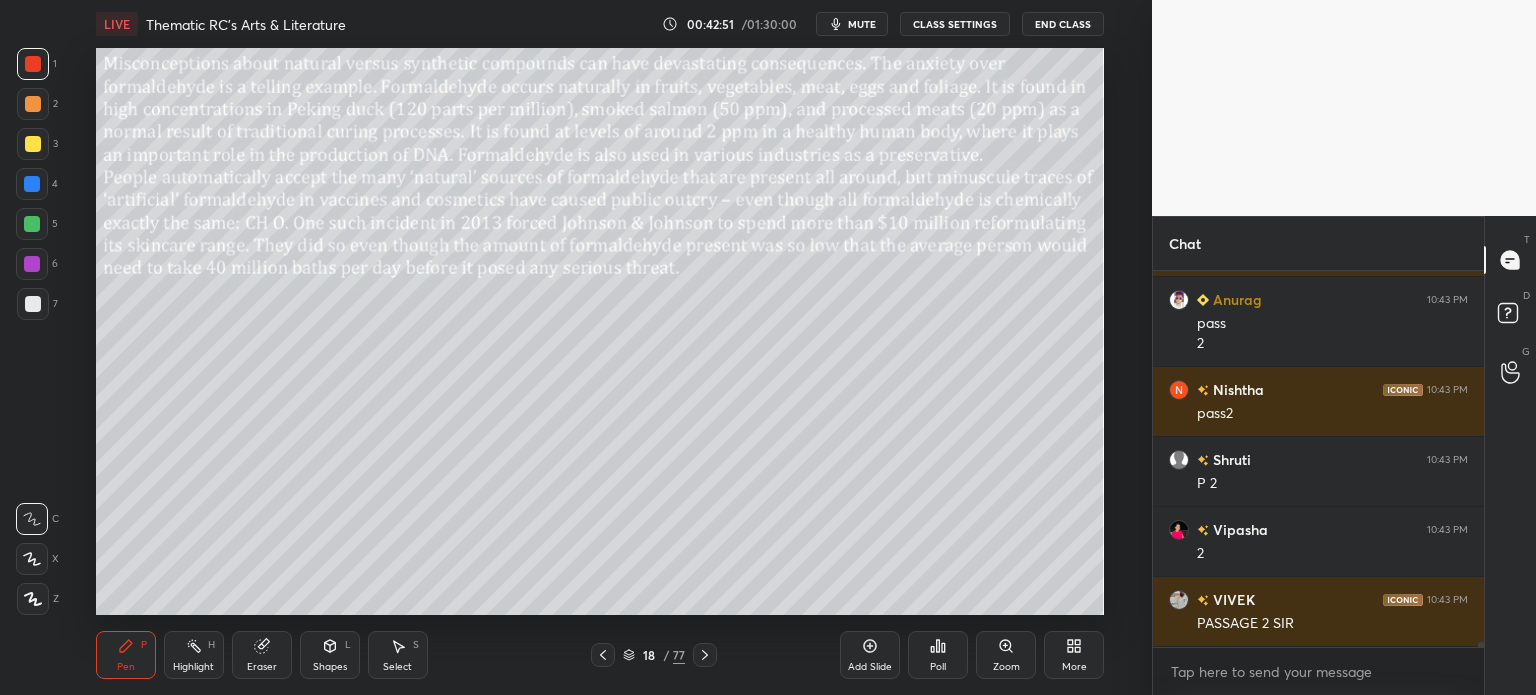 click on "Eraser" at bounding box center (262, 655) 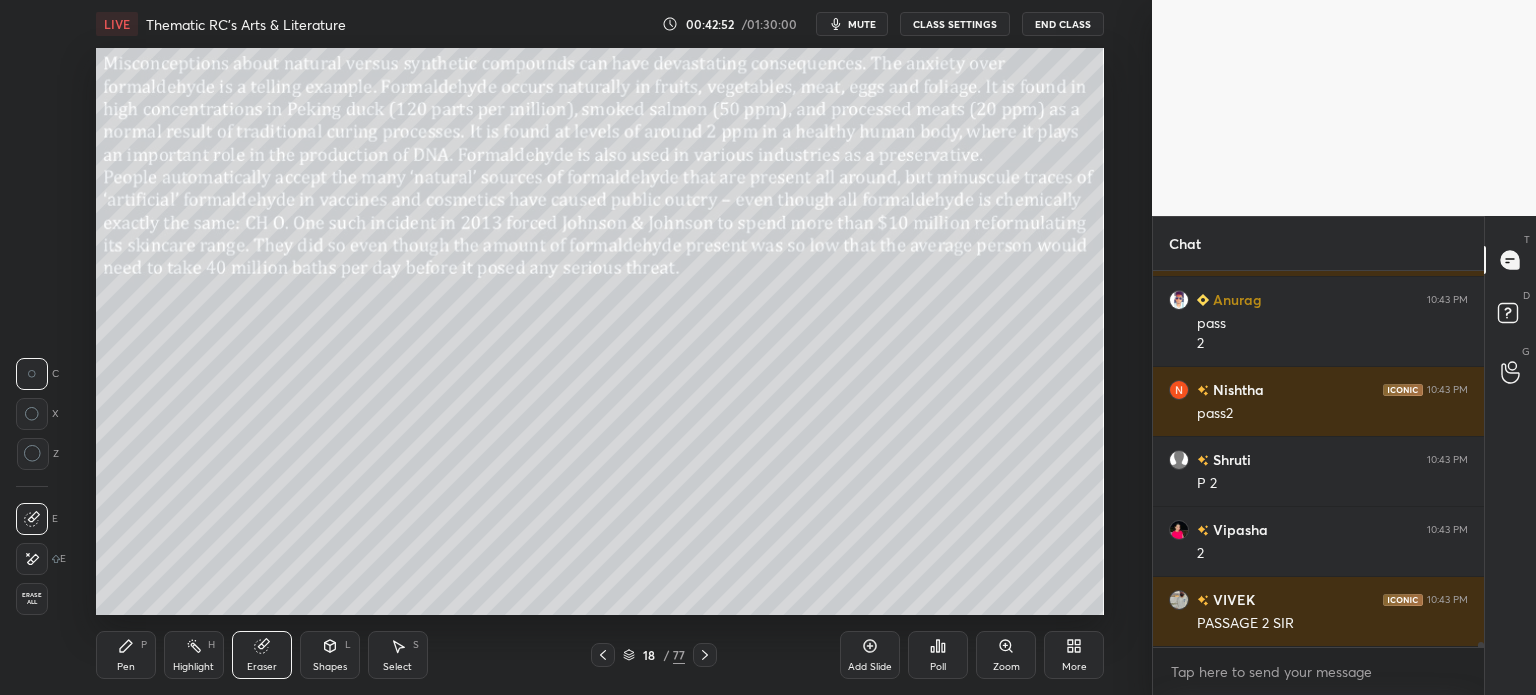 click on "Erase all" at bounding box center [32, 599] 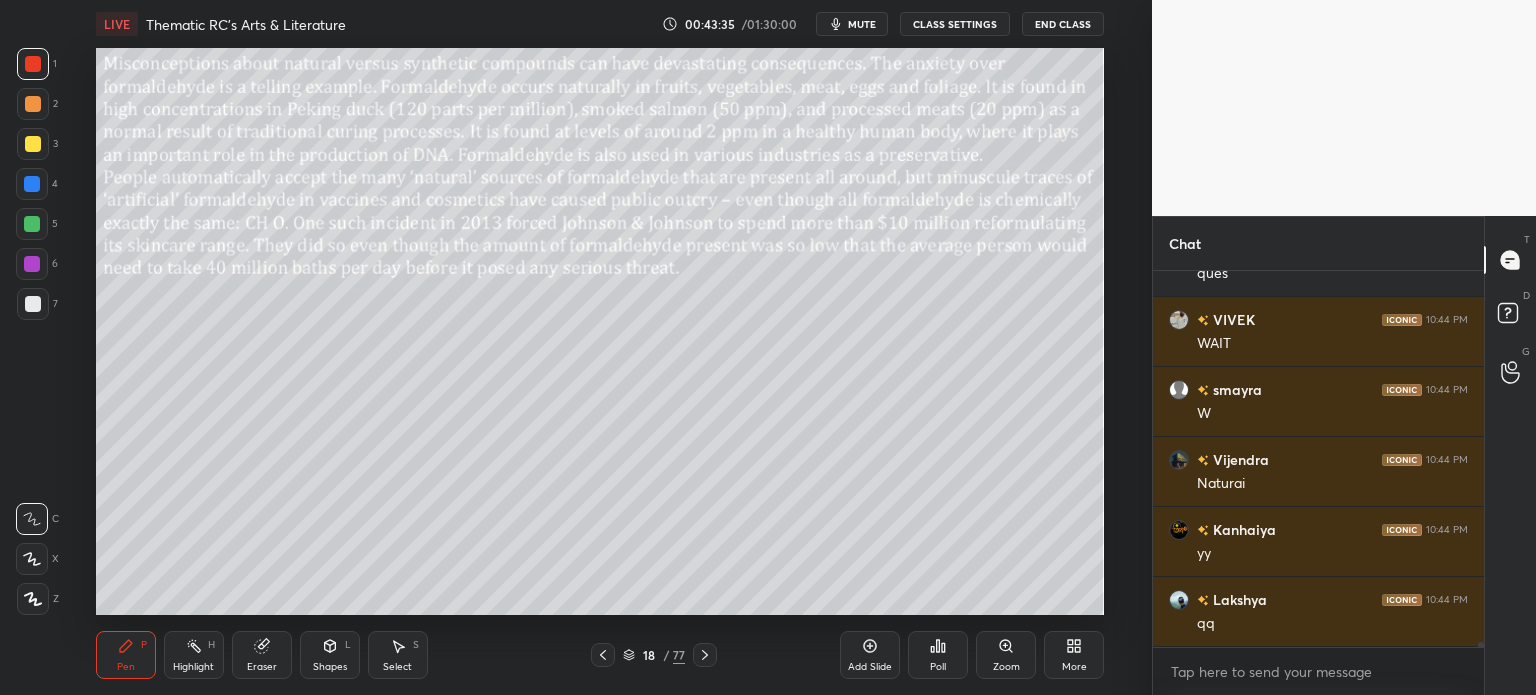 scroll, scrollTop: 26382, scrollLeft: 0, axis: vertical 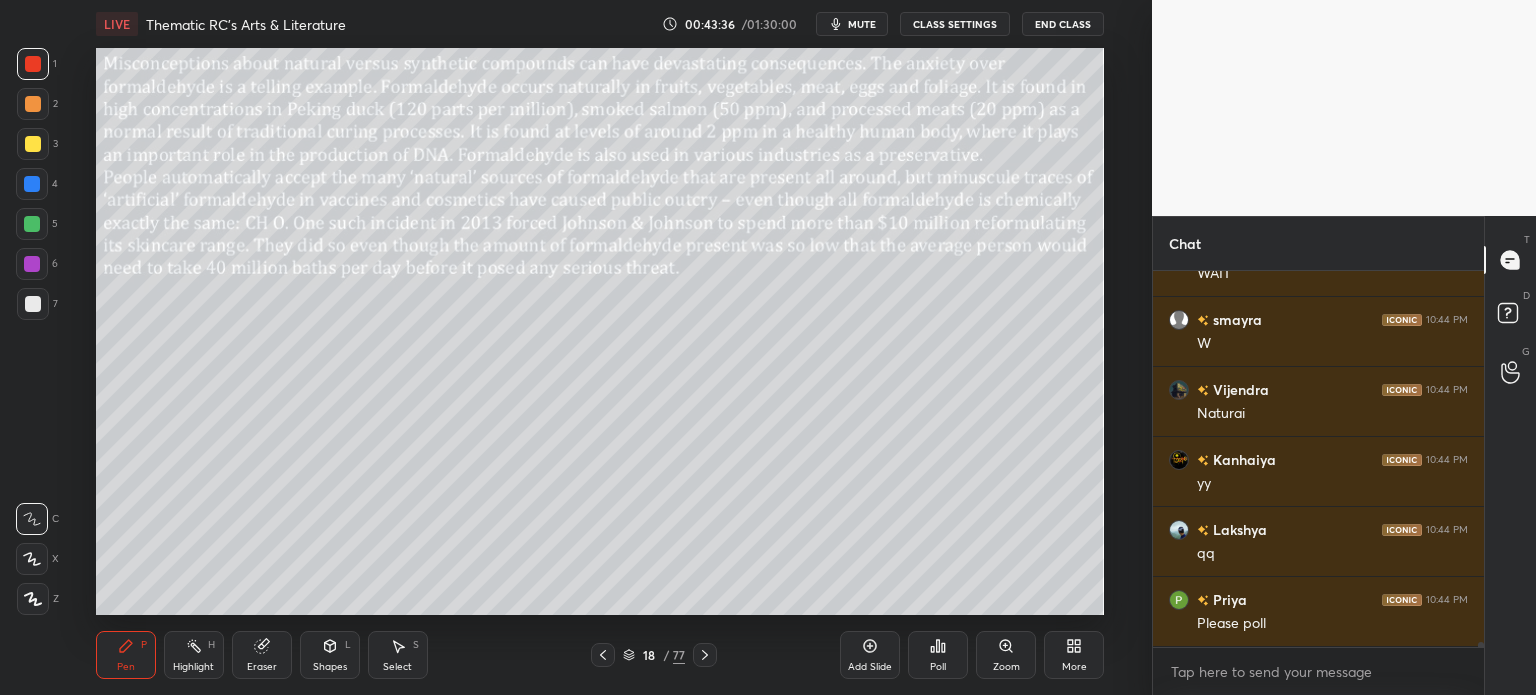 click on "18" at bounding box center [649, 655] 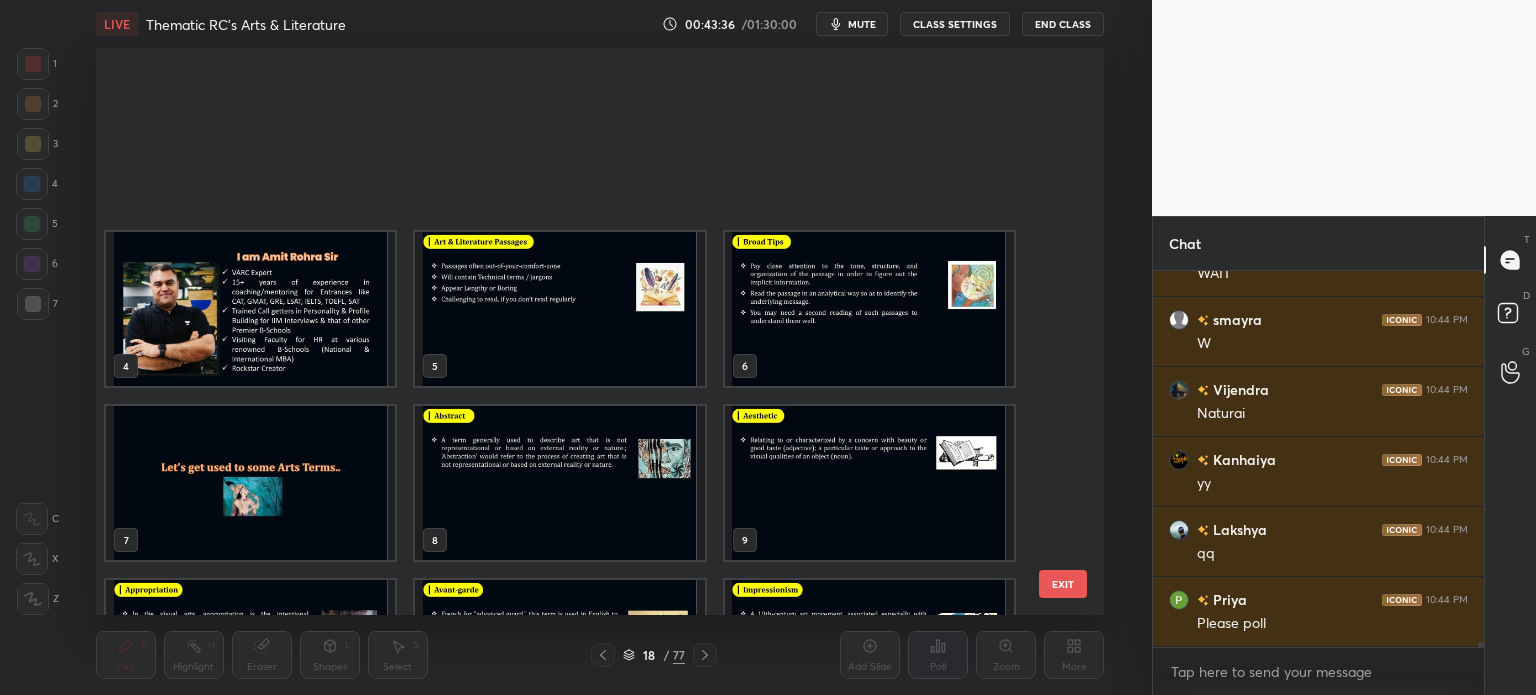 scroll, scrollTop: 476, scrollLeft: 0, axis: vertical 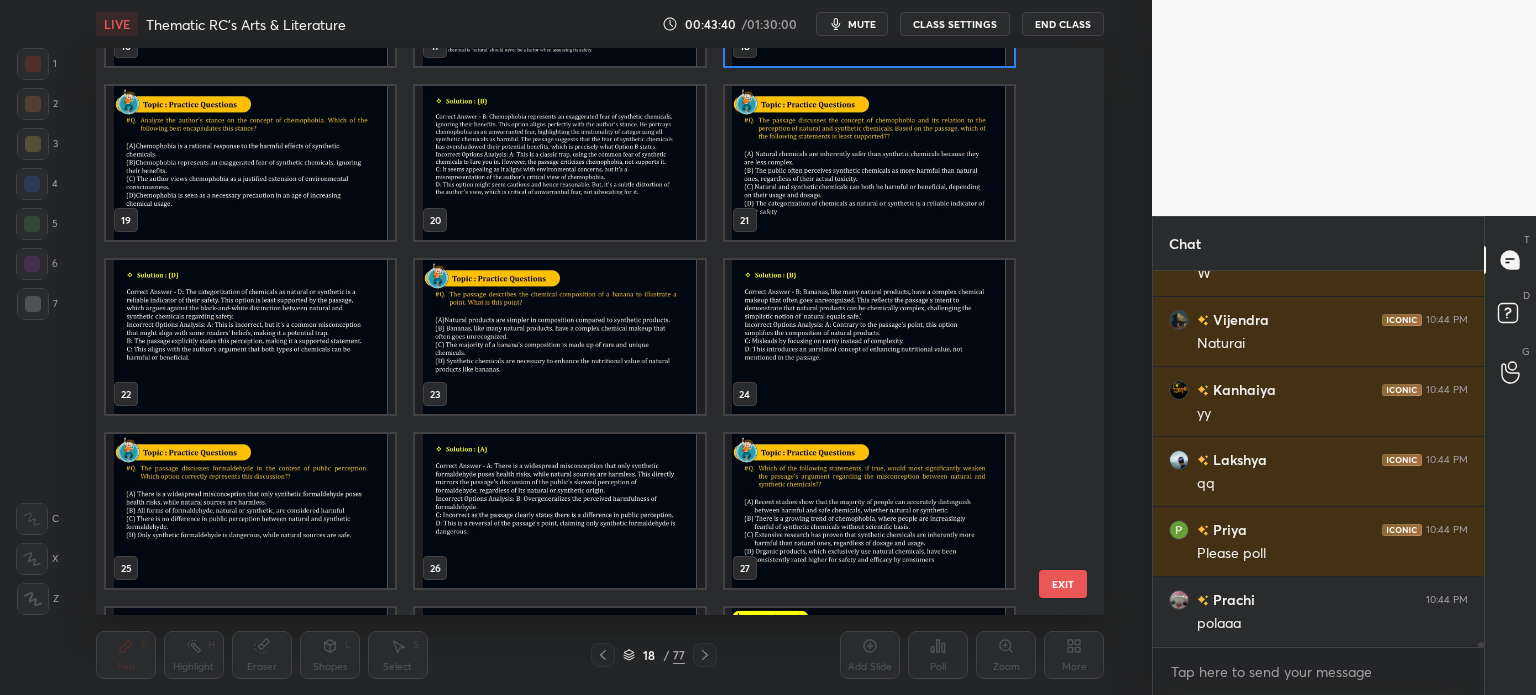 click at bounding box center [250, 511] 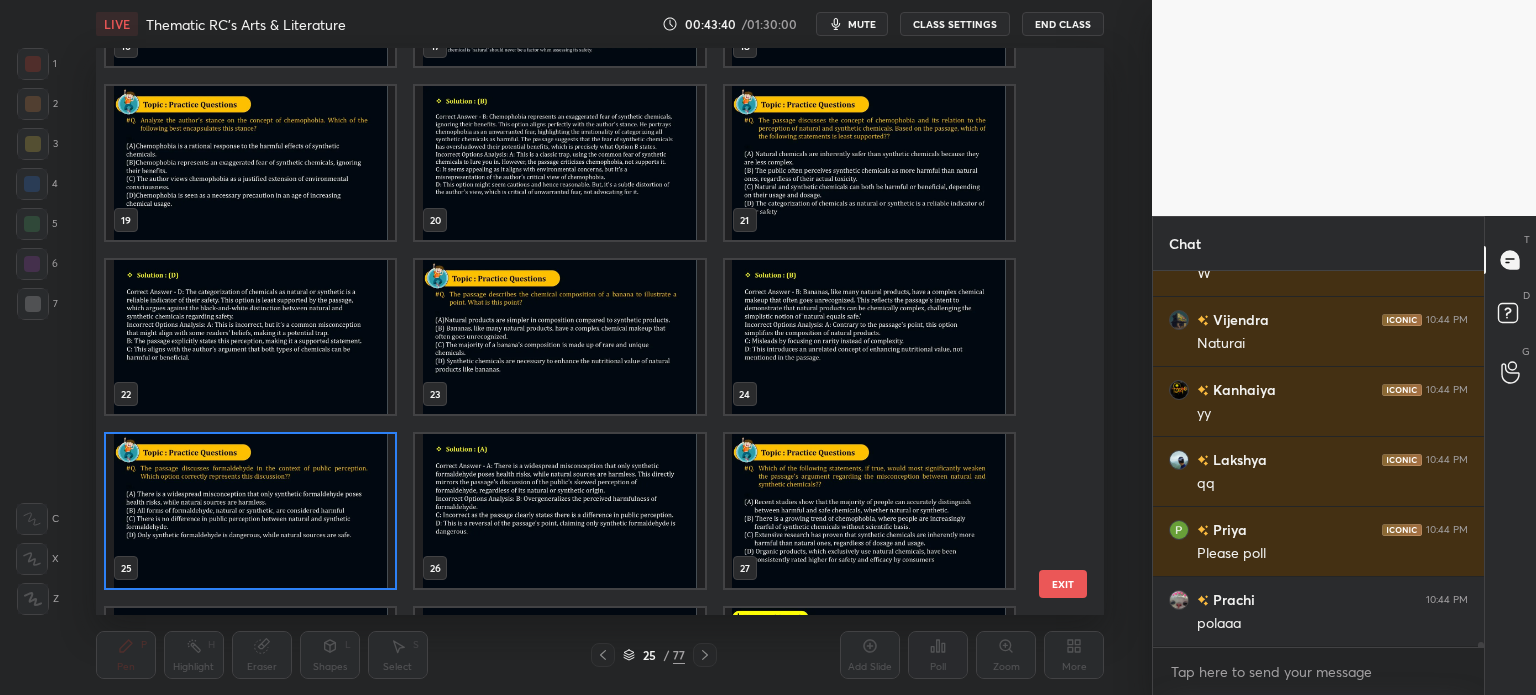 click at bounding box center [250, 511] 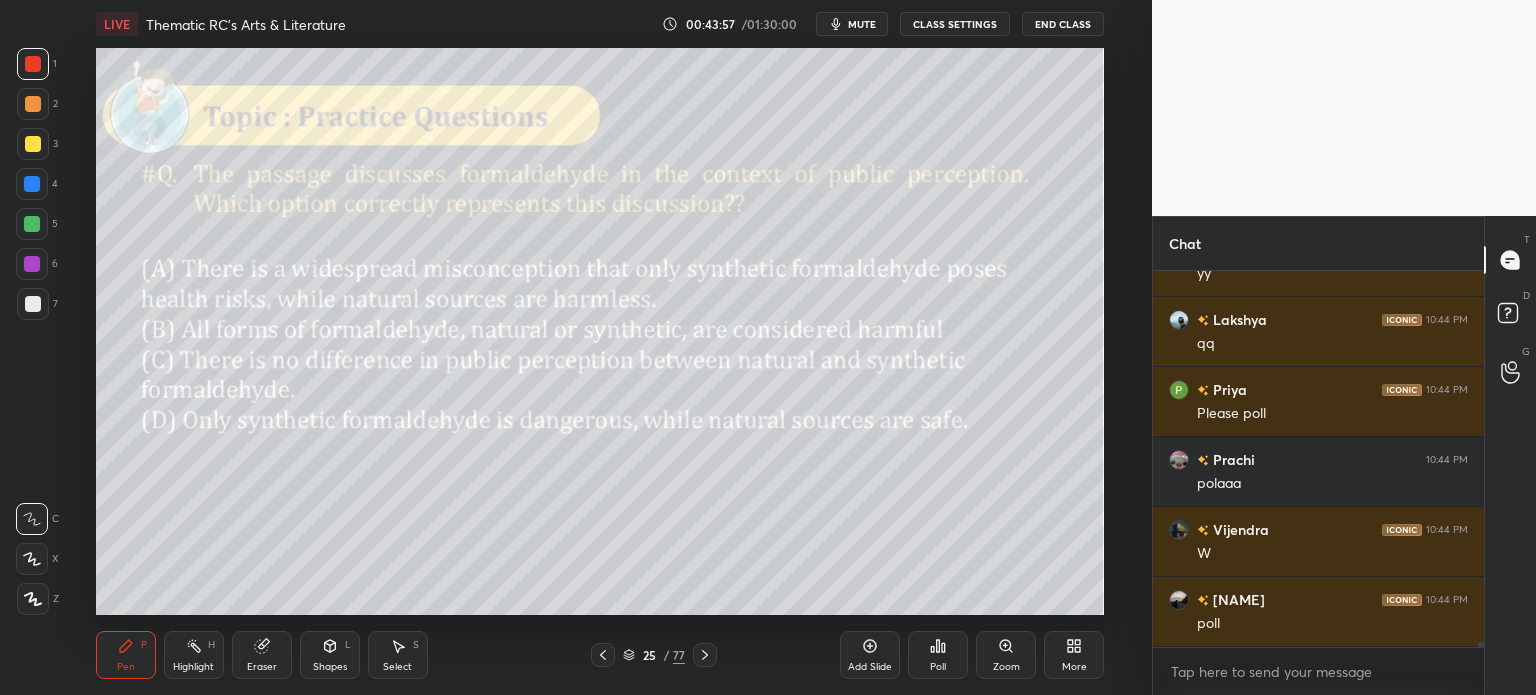 scroll, scrollTop: 26662, scrollLeft: 0, axis: vertical 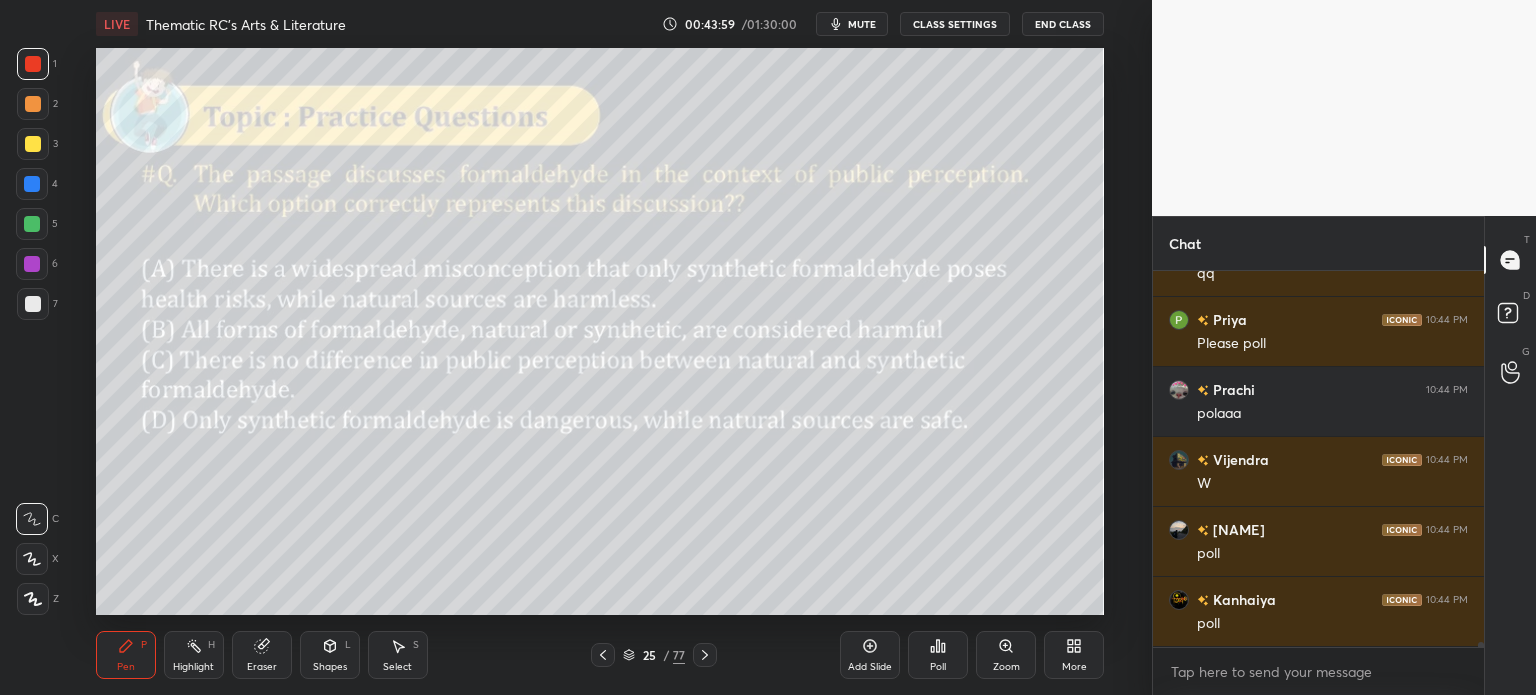 click 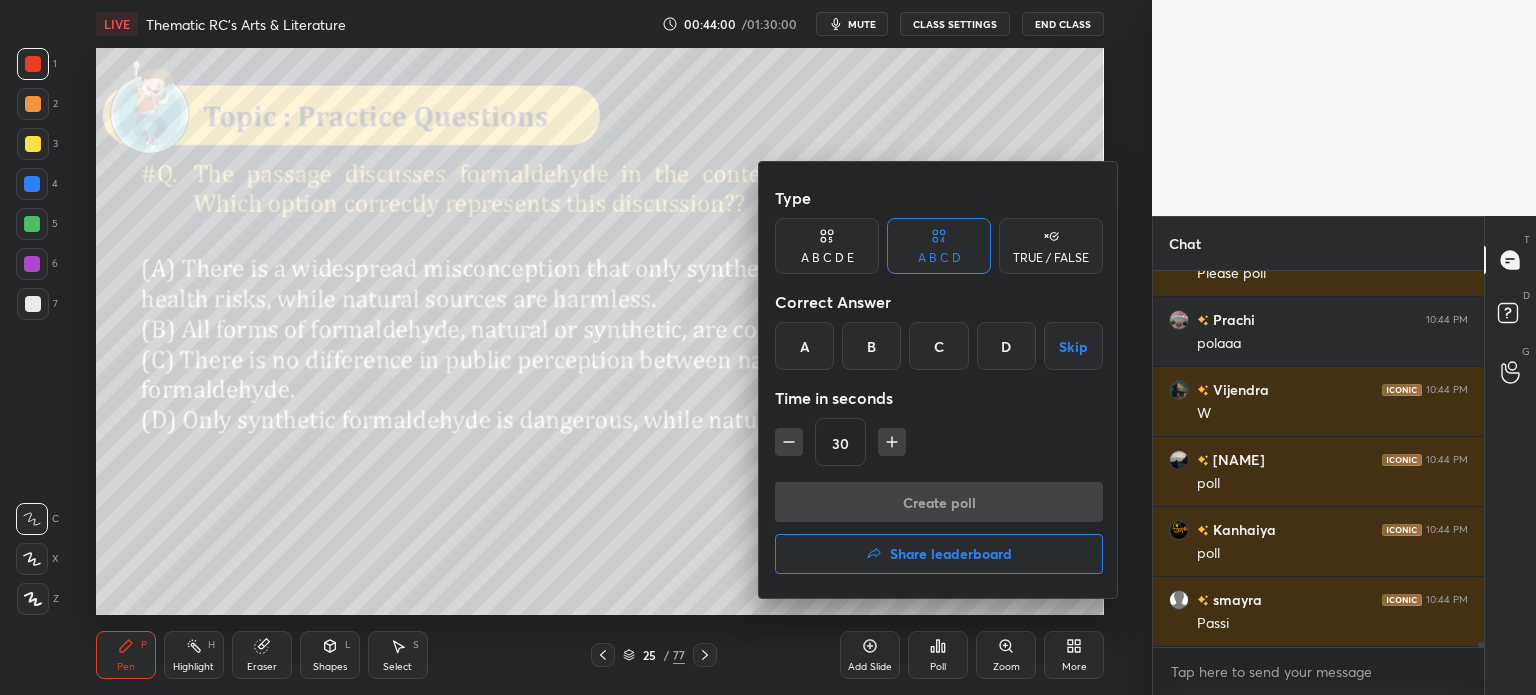 scroll, scrollTop: 26802, scrollLeft: 0, axis: vertical 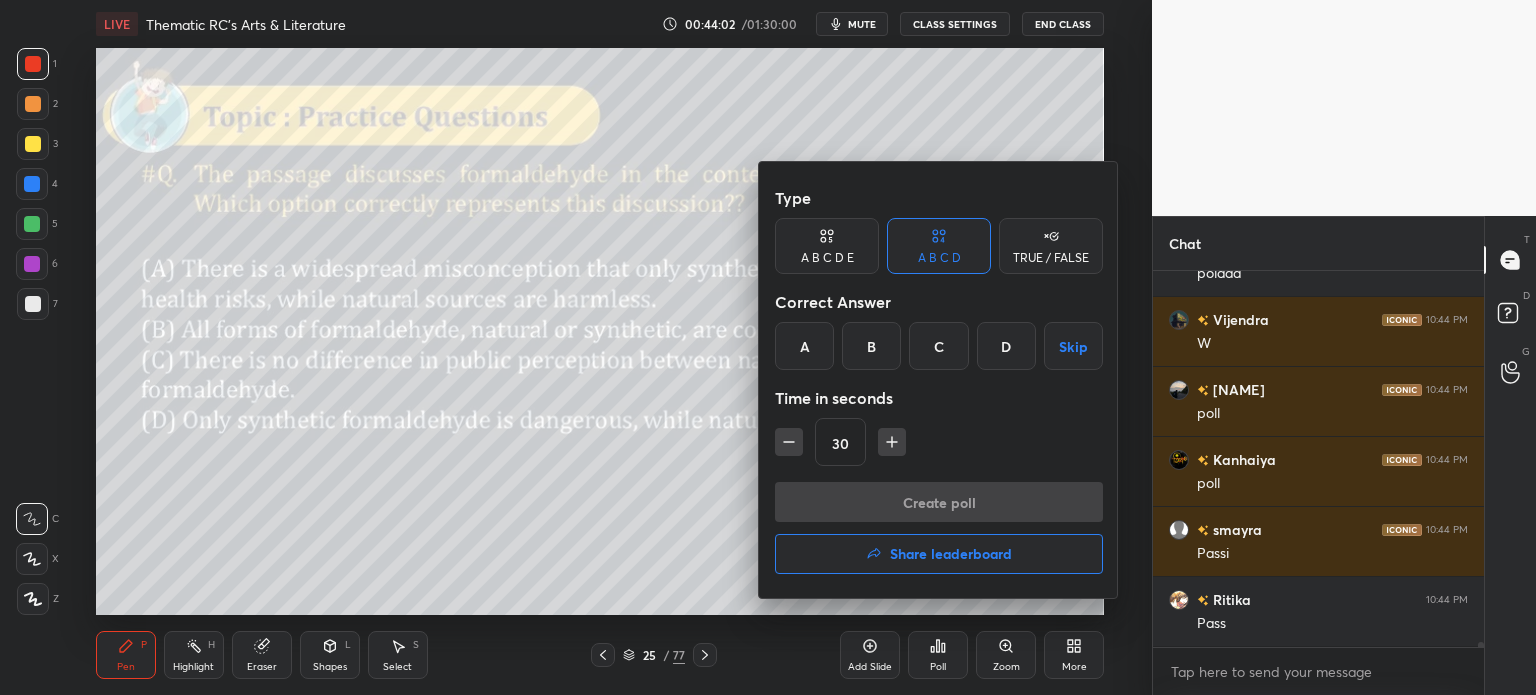 click at bounding box center (768, 347) 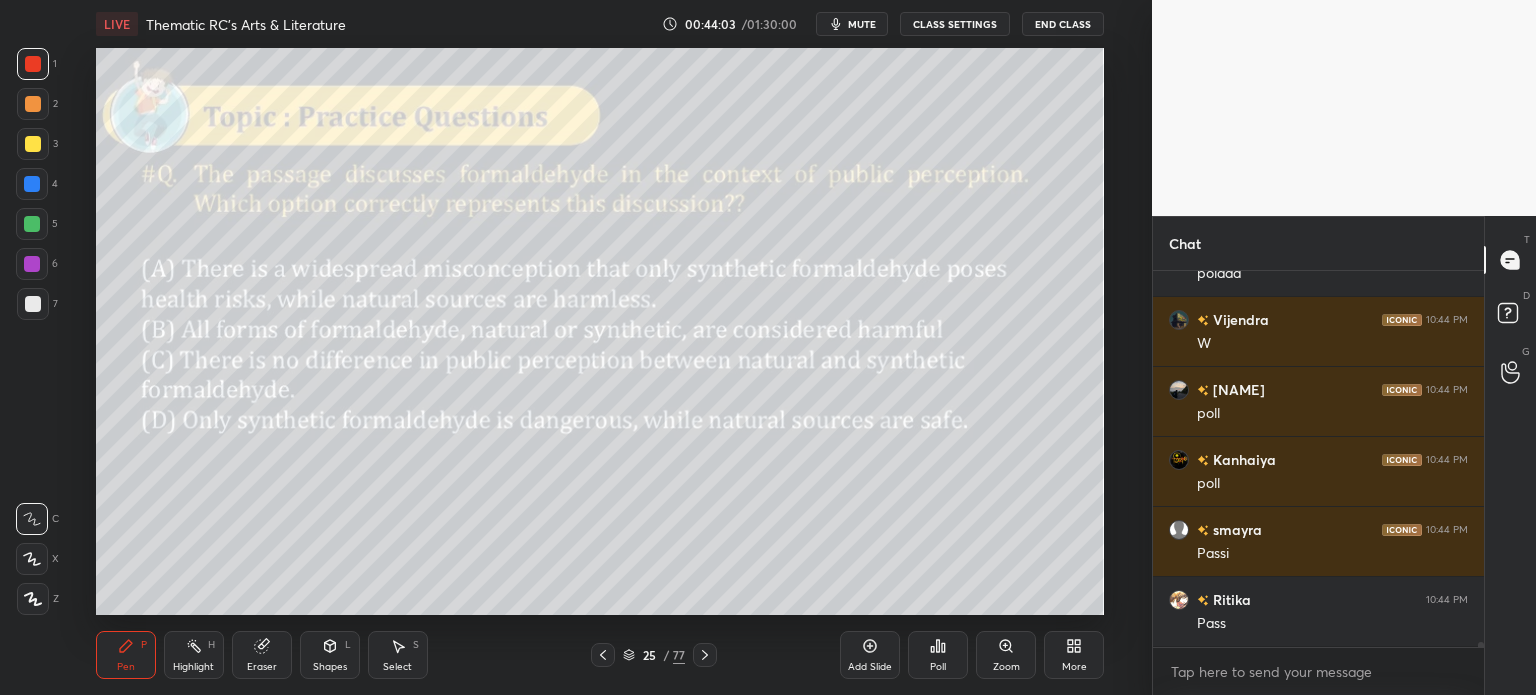 scroll, scrollTop: 26872, scrollLeft: 0, axis: vertical 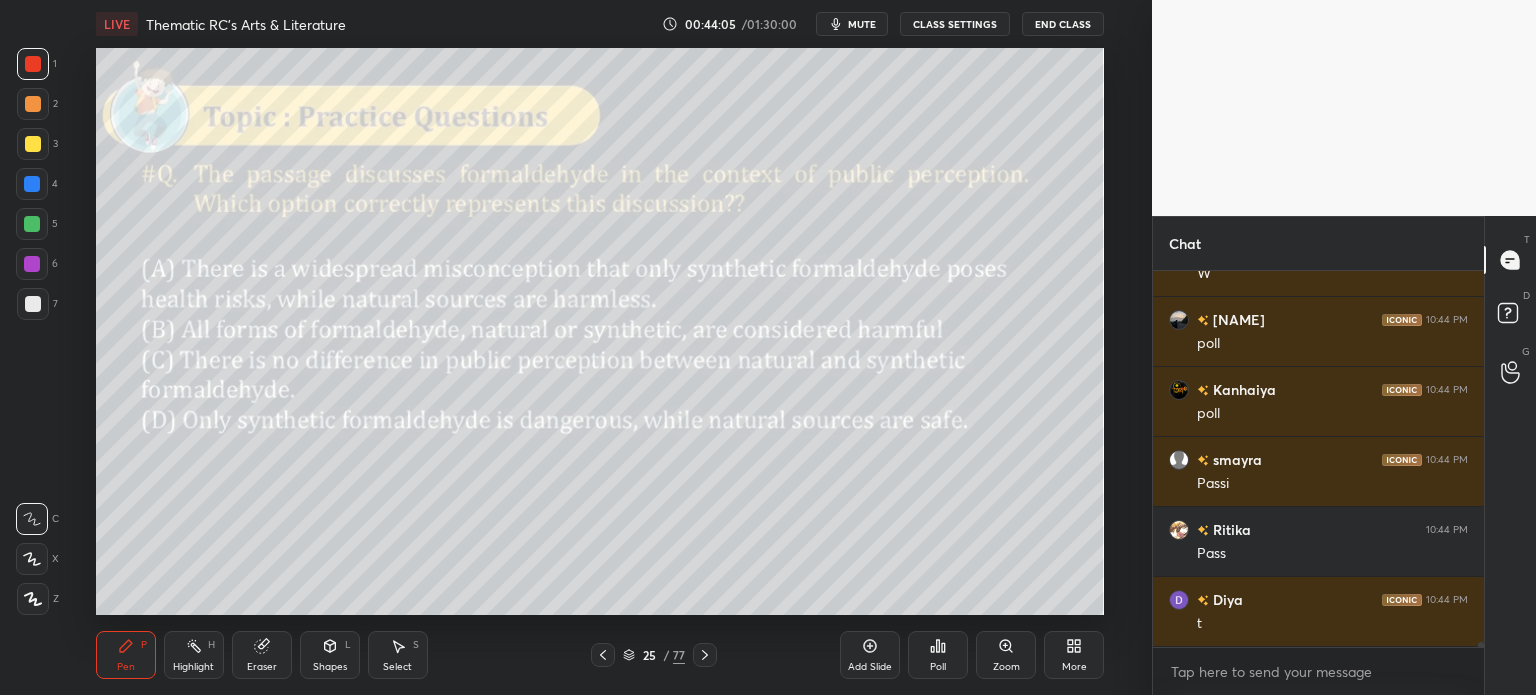 click on "/" at bounding box center [666, 655] 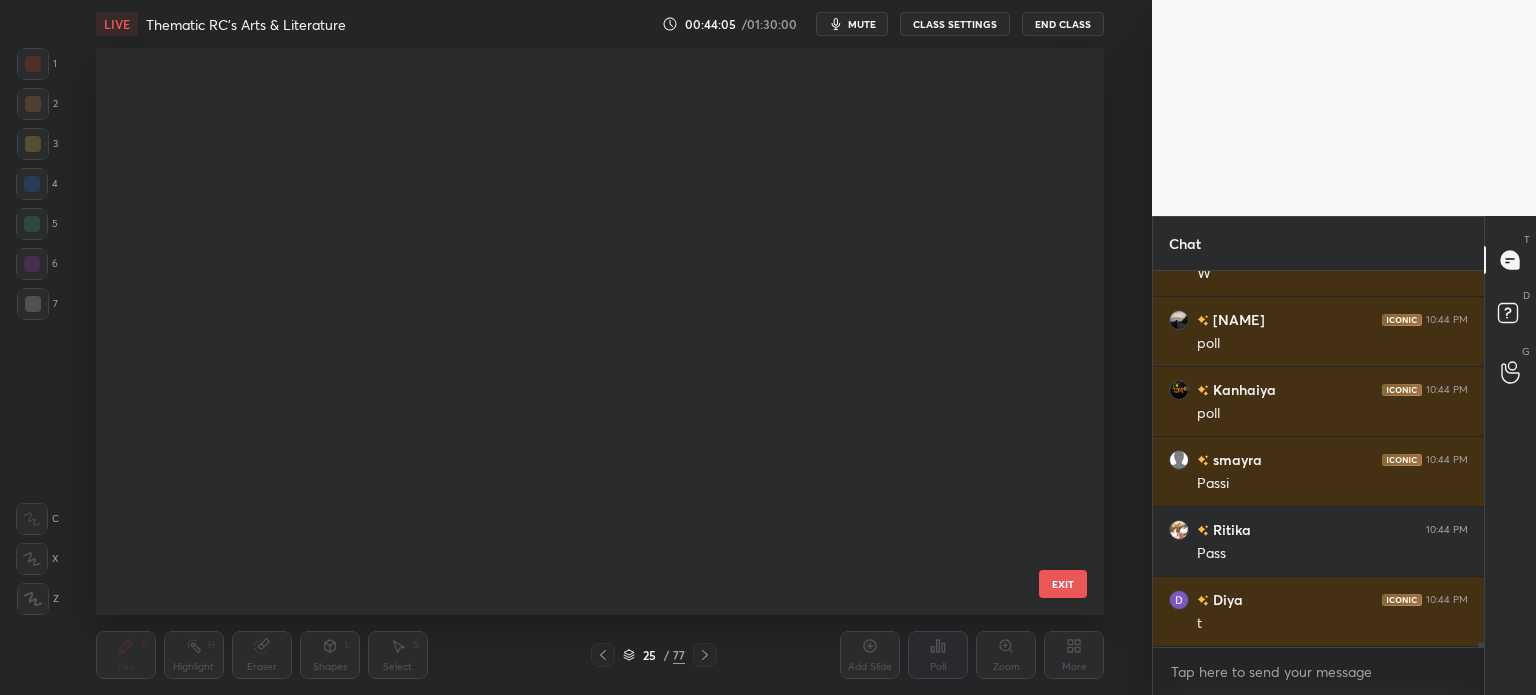 scroll, scrollTop: 999, scrollLeft: 0, axis: vertical 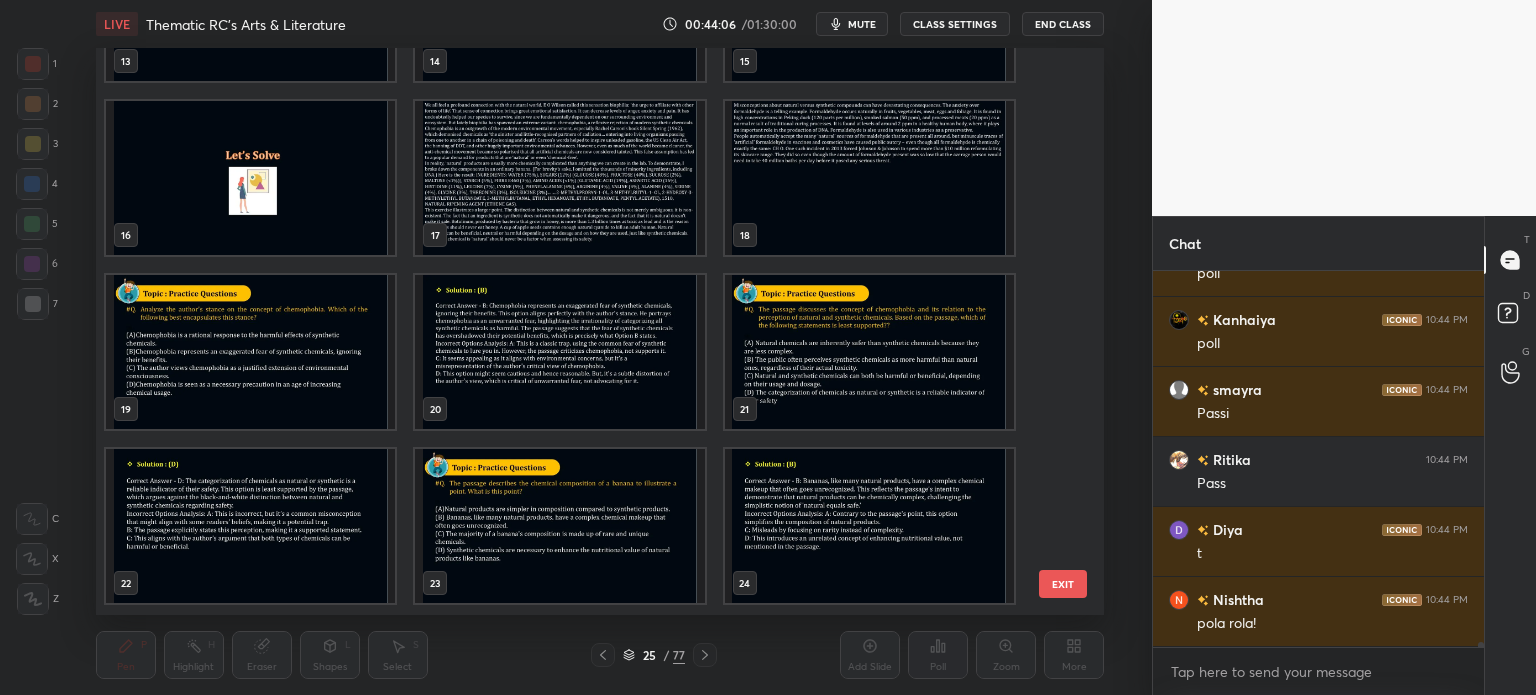 click at bounding box center (868, 178) 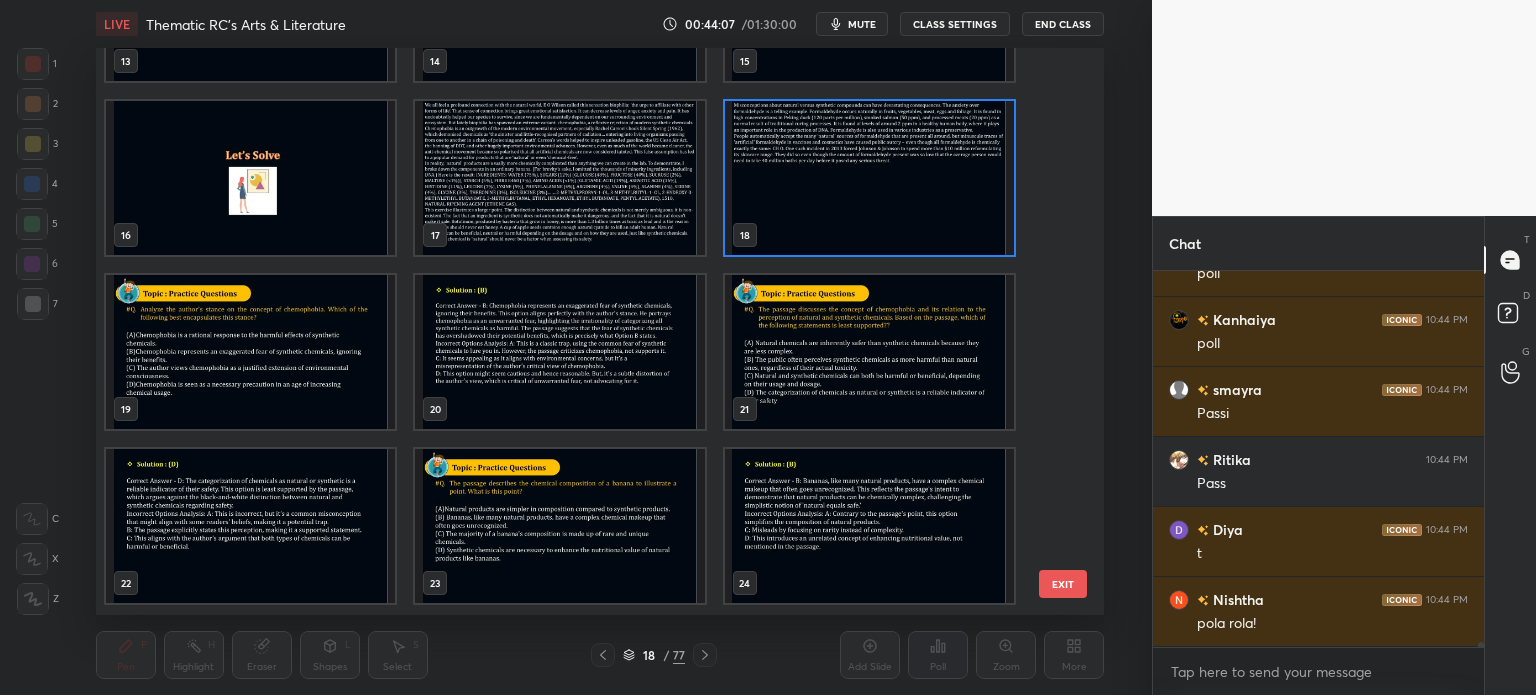 click at bounding box center [868, 178] 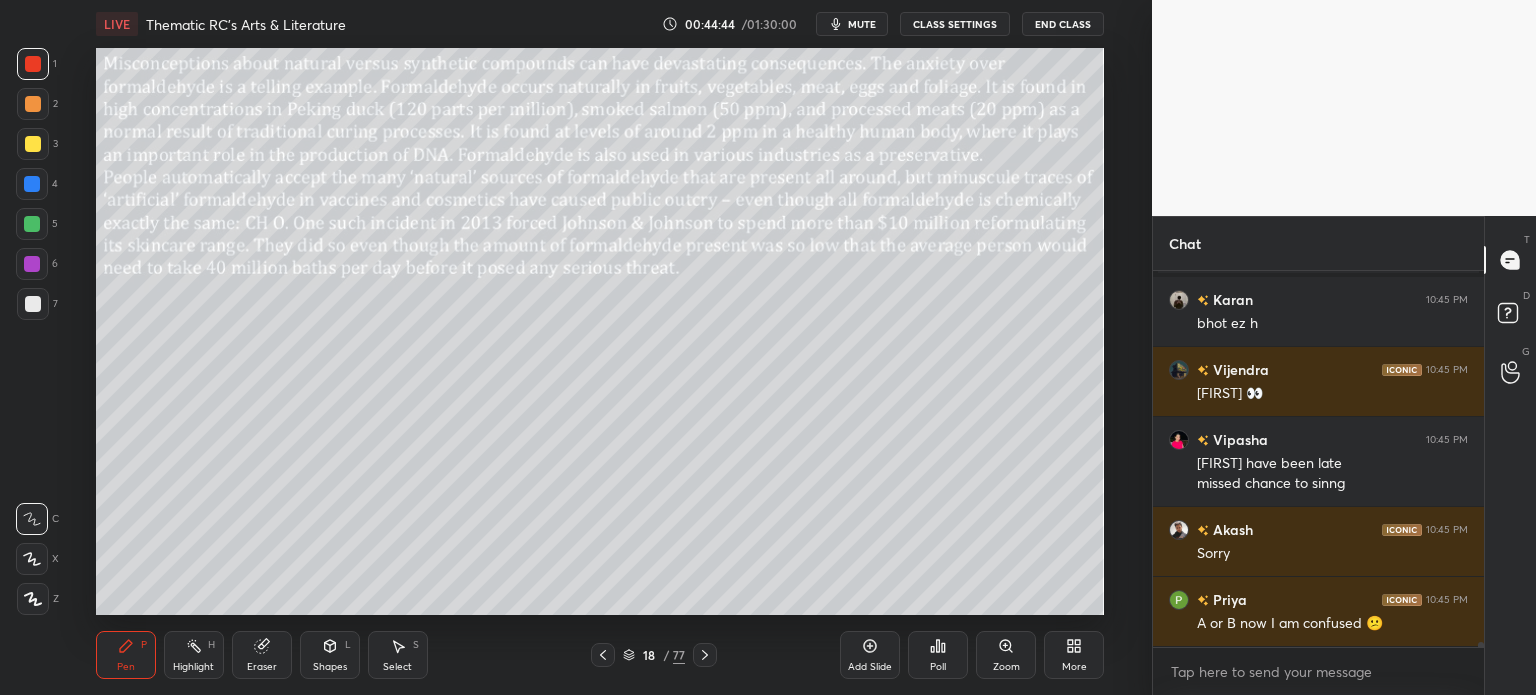 scroll, scrollTop: 26652, scrollLeft: 0, axis: vertical 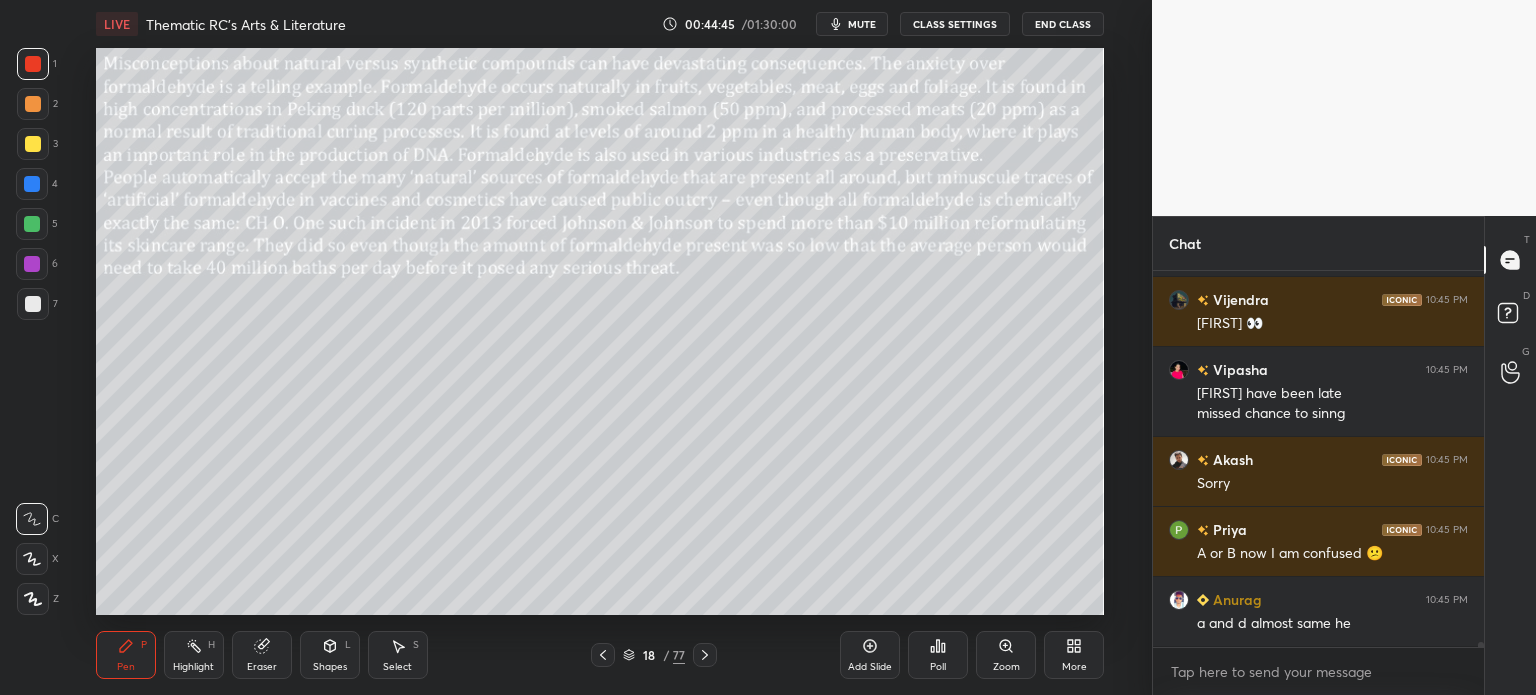 click on "18 / 77" at bounding box center [654, 655] 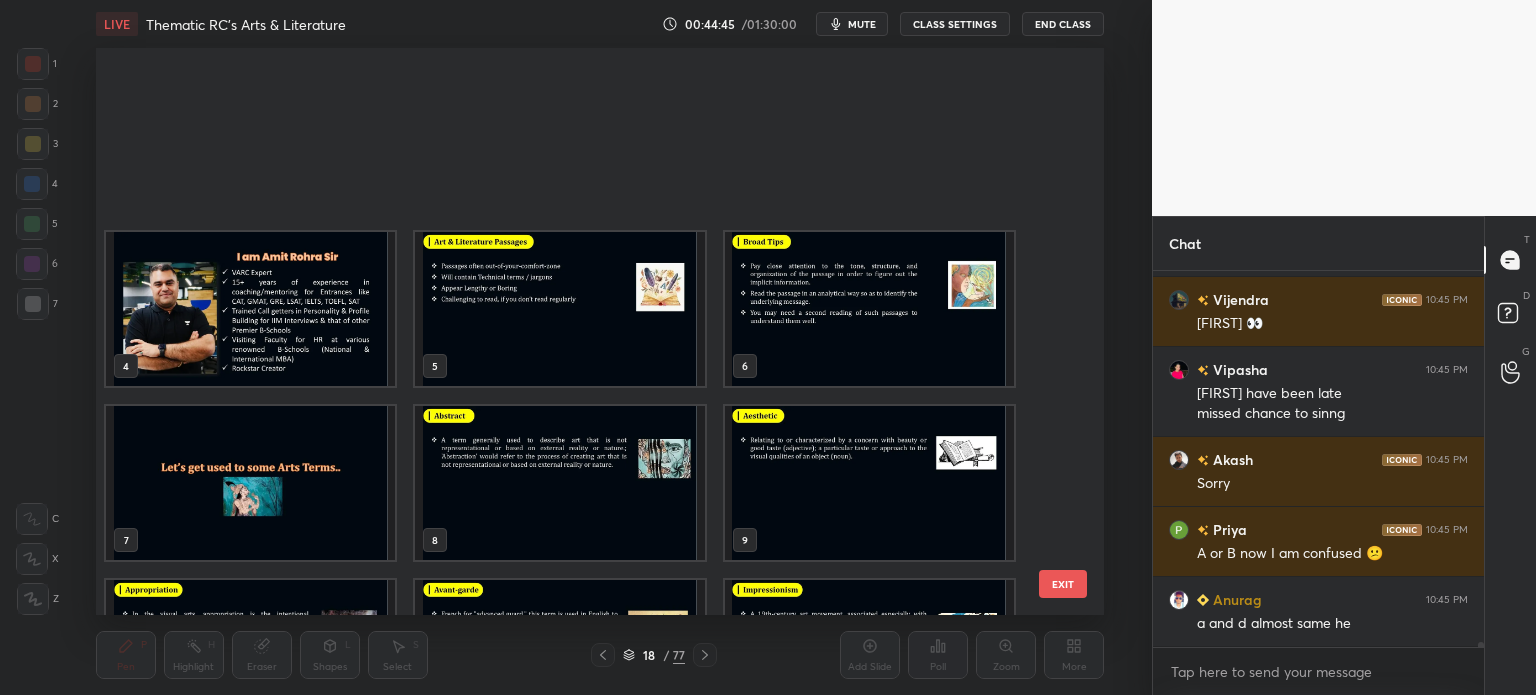 scroll, scrollTop: 476, scrollLeft: 0, axis: vertical 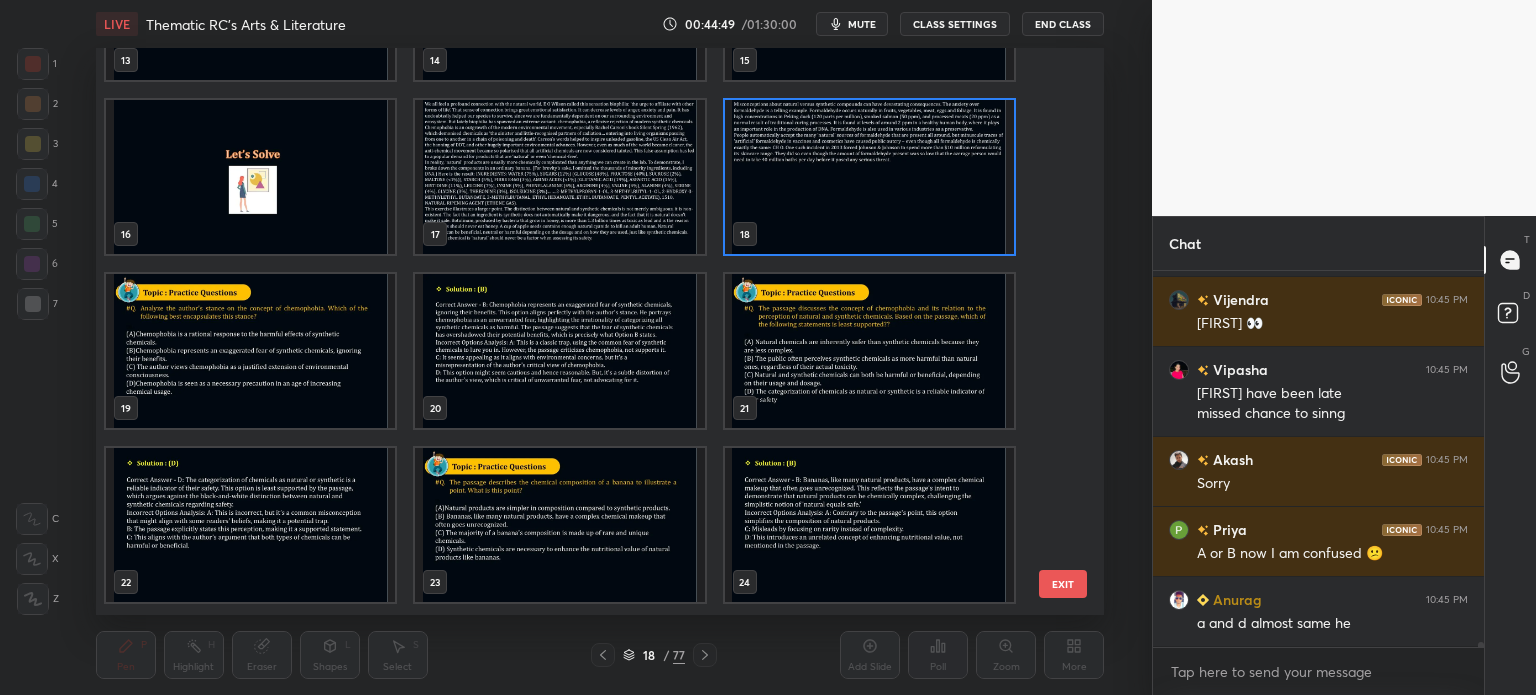 click at bounding box center [559, 525] 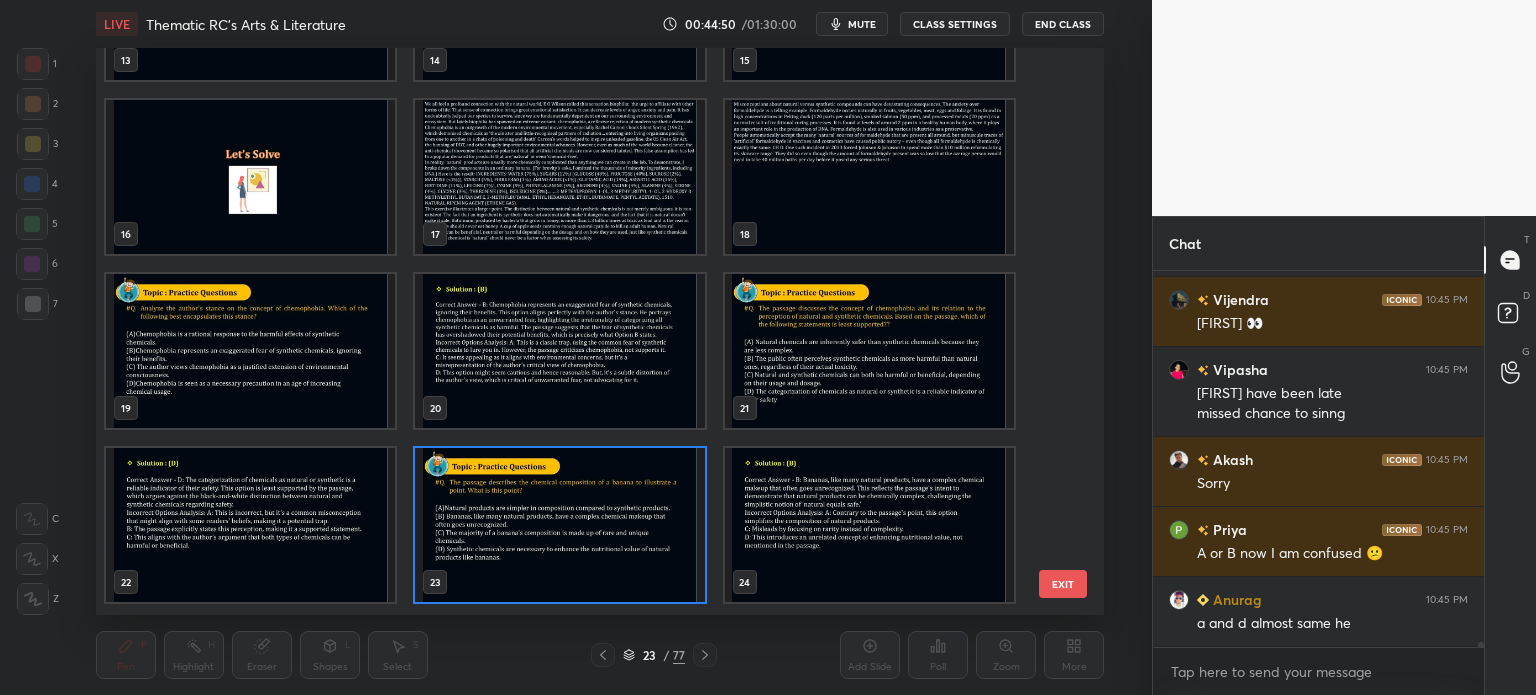 click at bounding box center [559, 525] 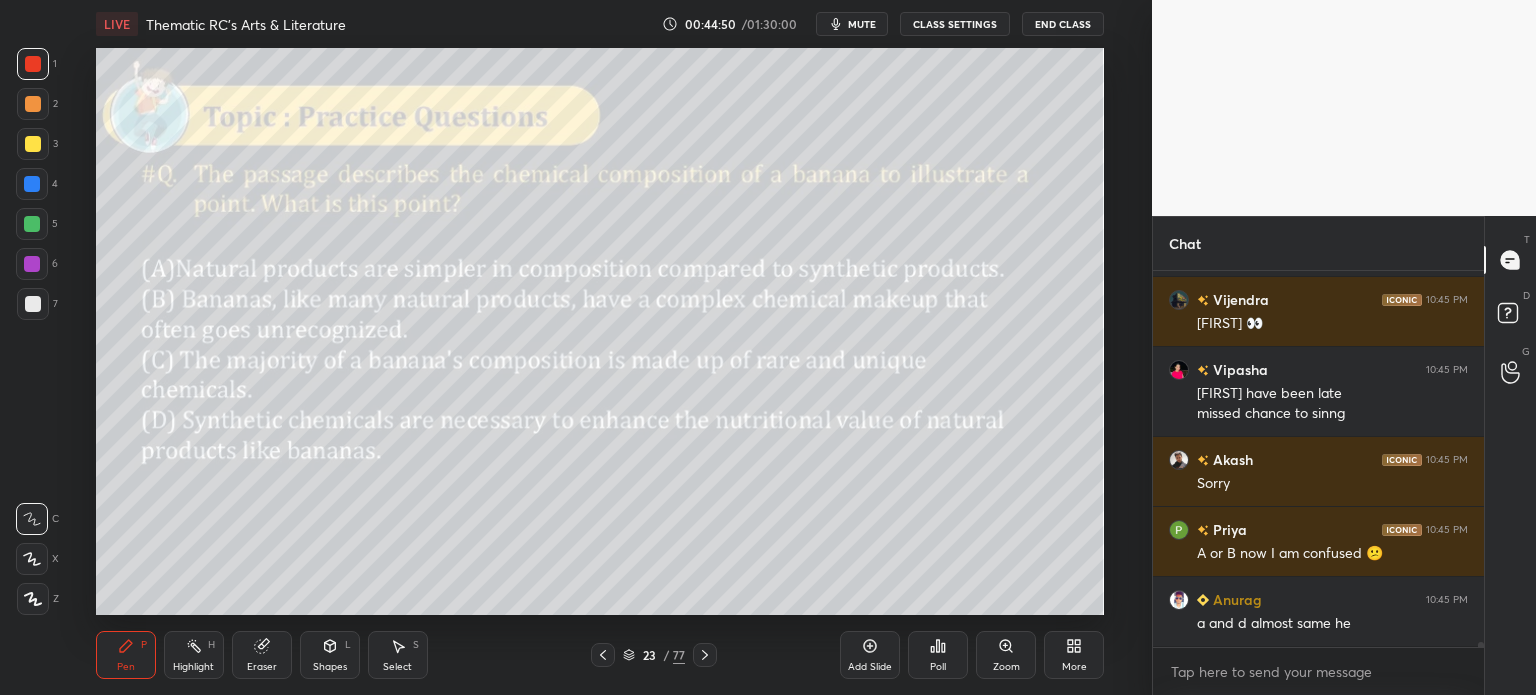 scroll, scrollTop: 26740, scrollLeft: 0, axis: vertical 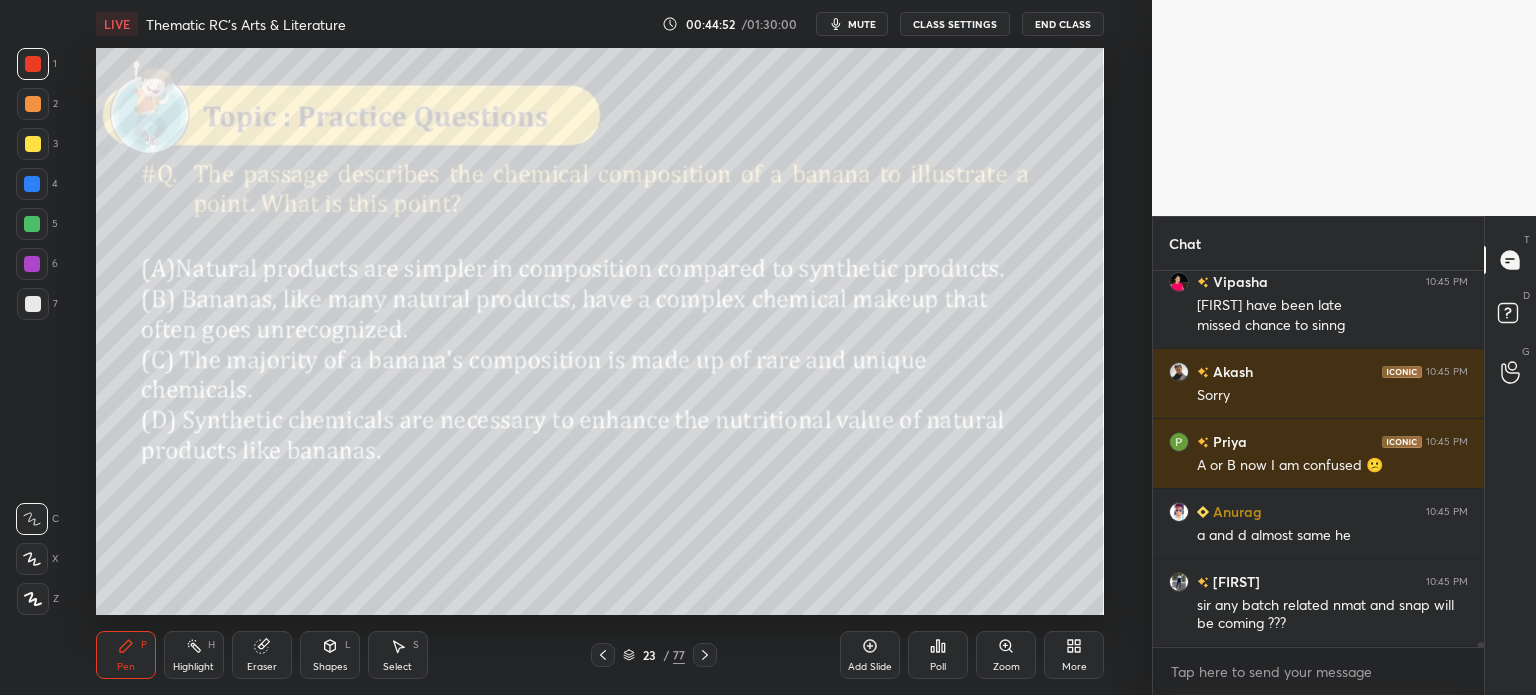 click on "23" at bounding box center [649, 655] 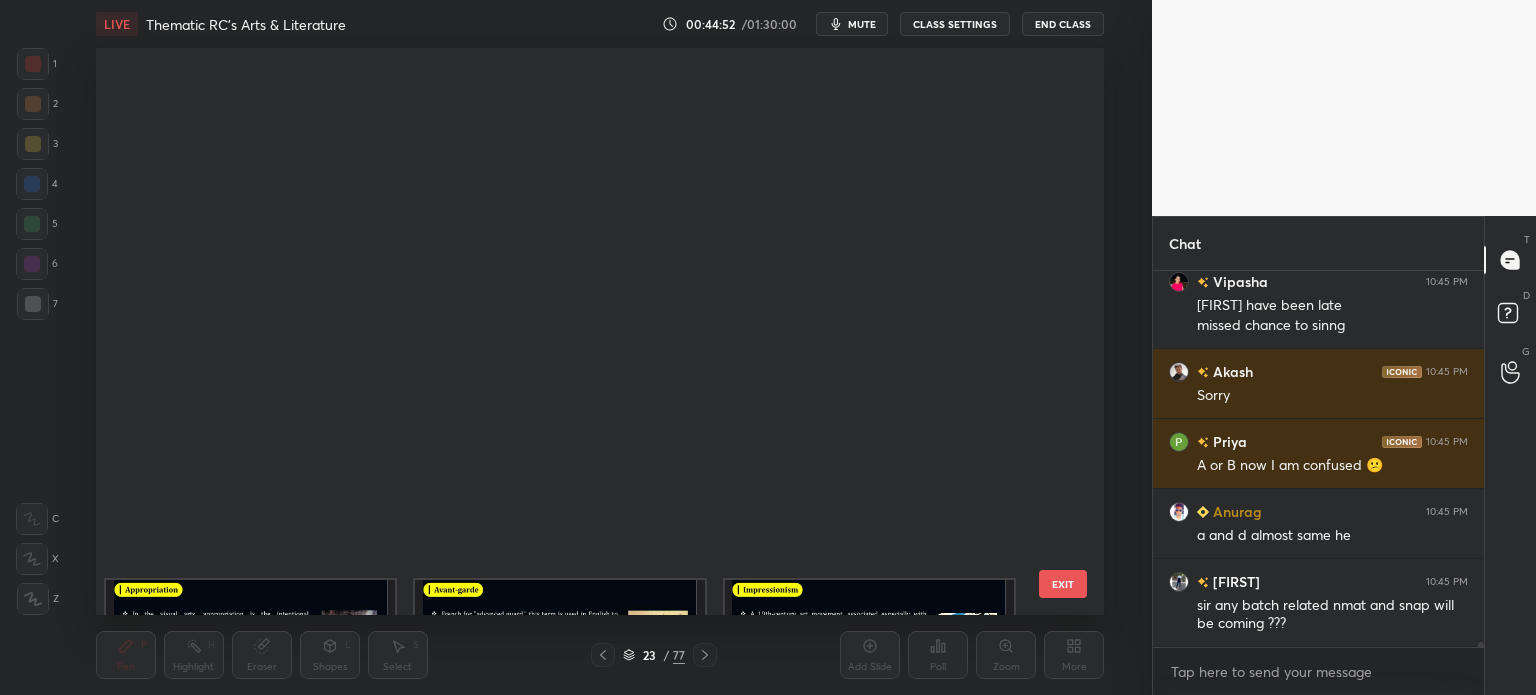 scroll, scrollTop: 824, scrollLeft: 0, axis: vertical 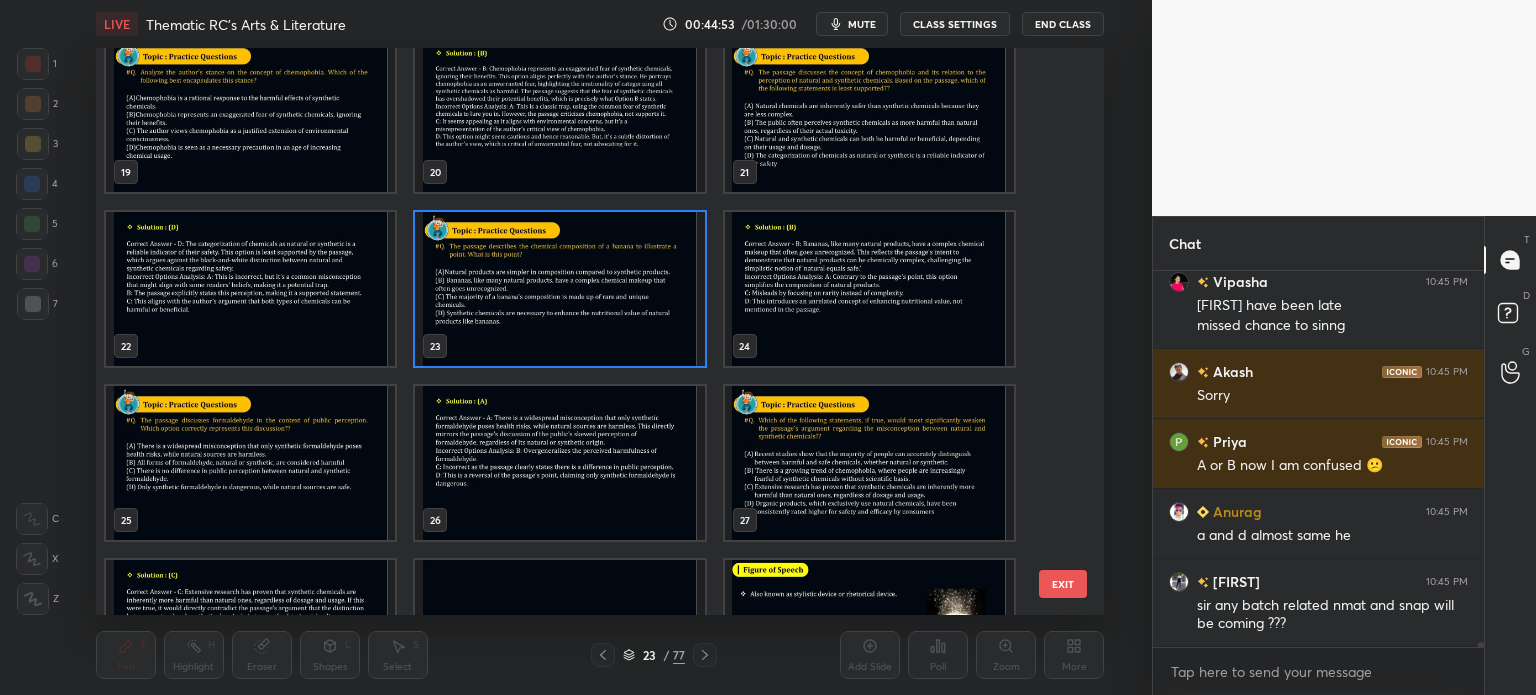 click at bounding box center [250, 463] 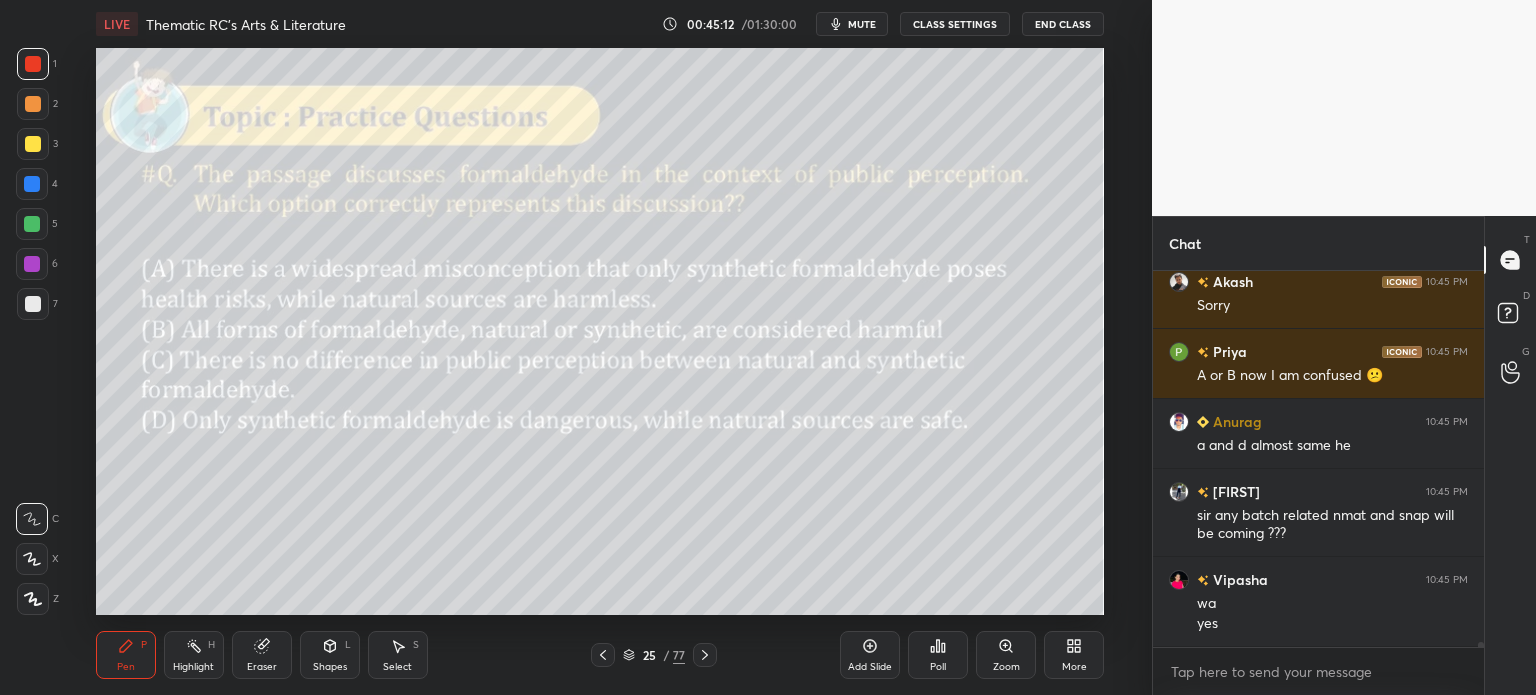 scroll, scrollTop: 26900, scrollLeft: 0, axis: vertical 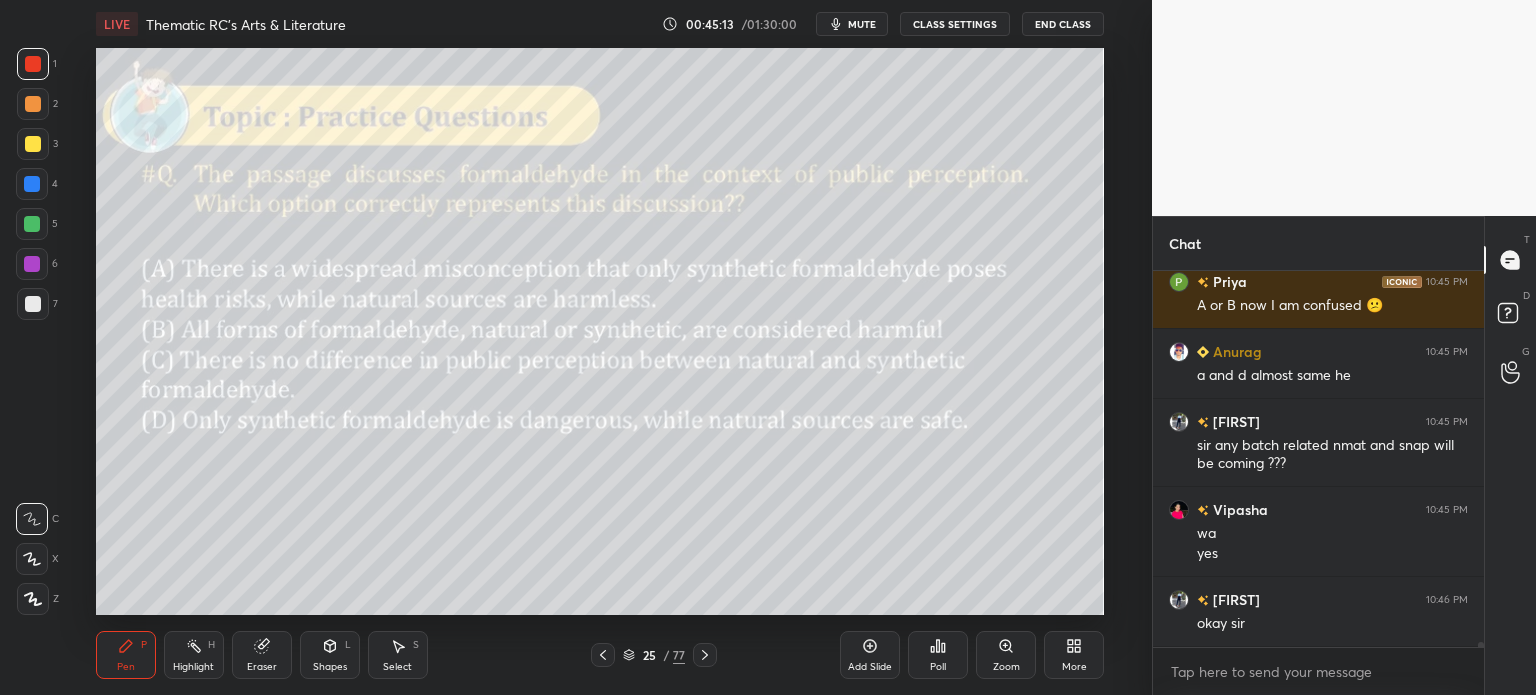 click 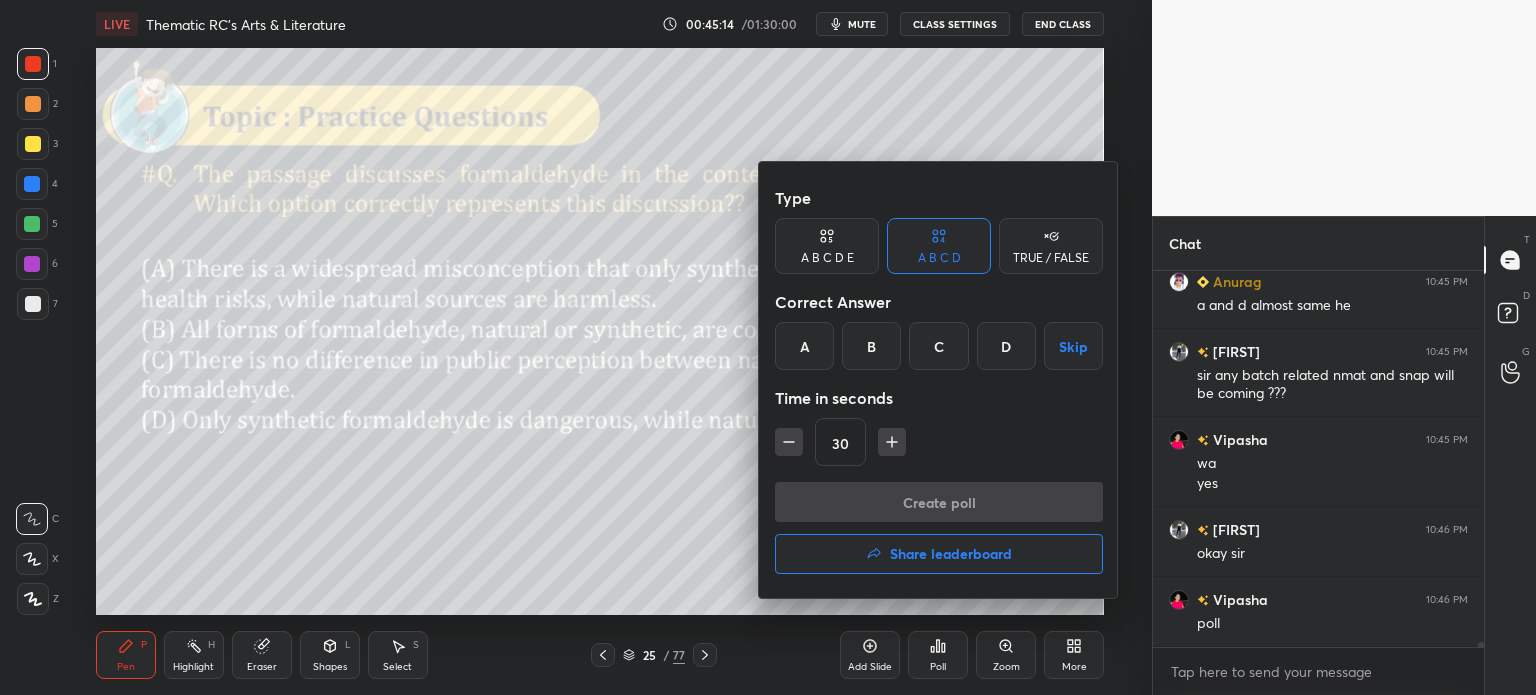 click on "A" at bounding box center (804, 346) 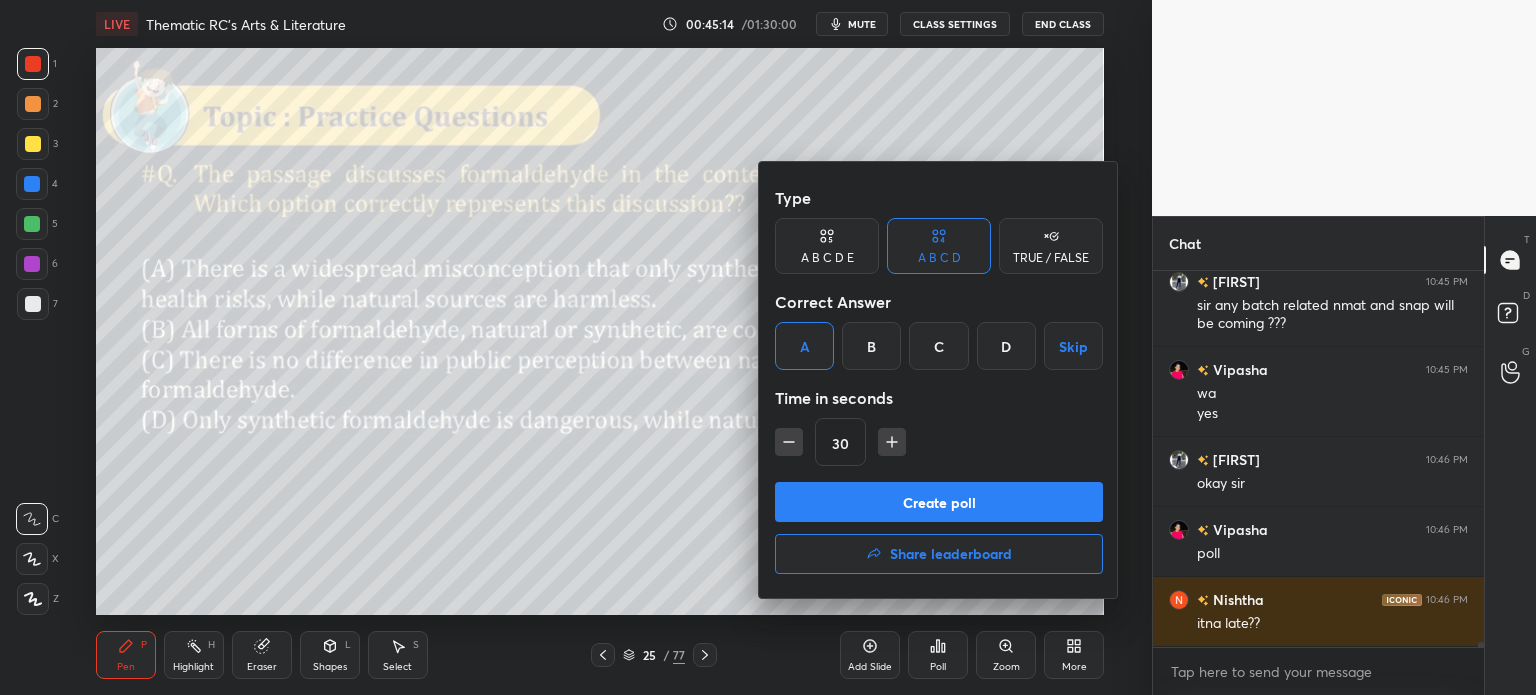 scroll, scrollTop: 335, scrollLeft: 325, axis: both 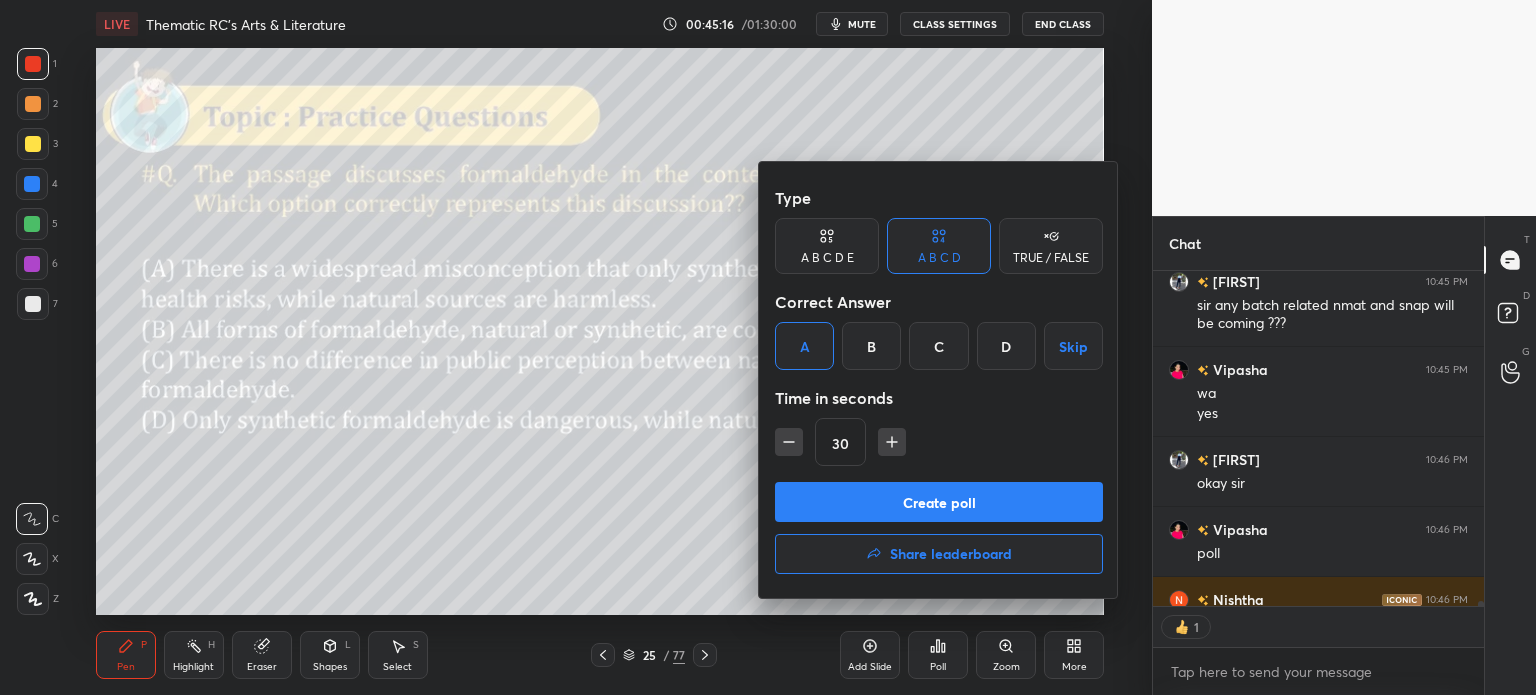click on "Create poll" at bounding box center [939, 502] 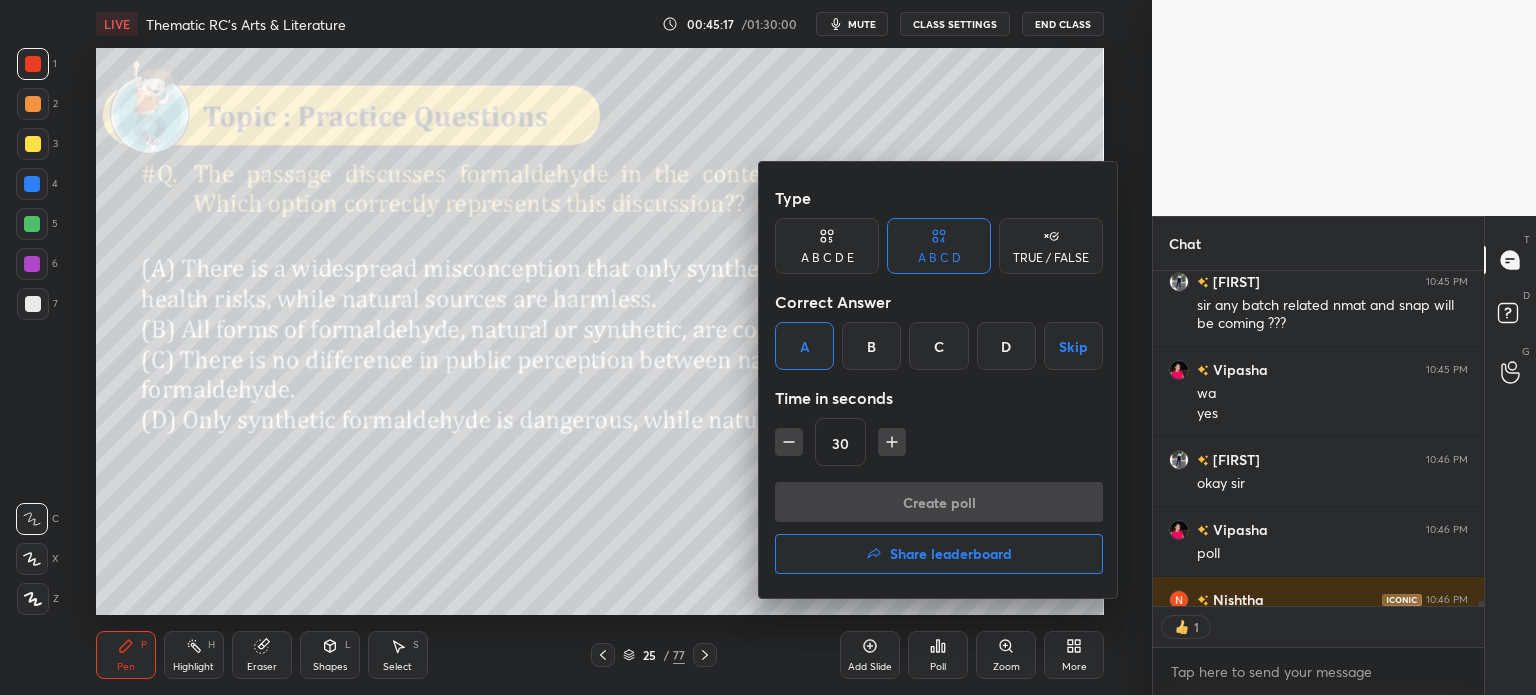 scroll, scrollTop: 309, scrollLeft: 325, axis: both 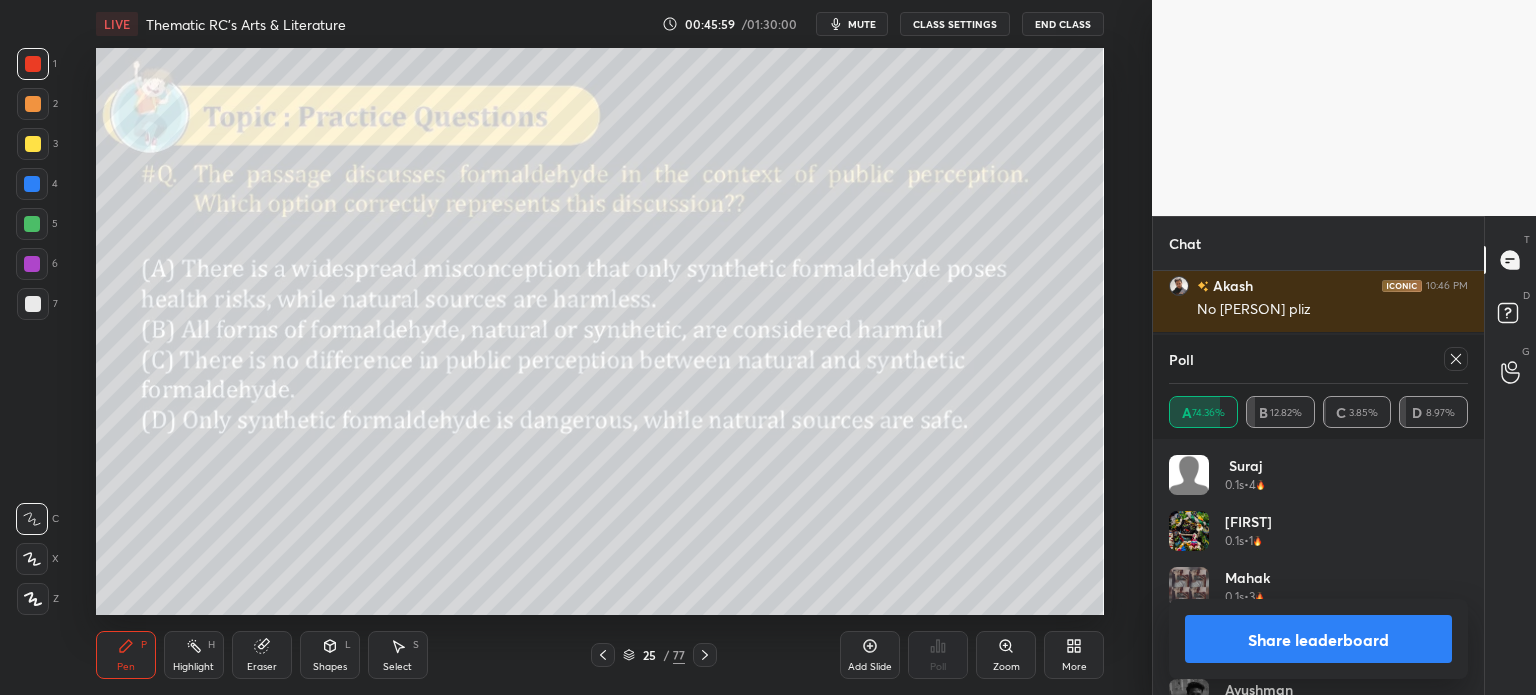 click on "Share leaderboard" at bounding box center (1318, 639) 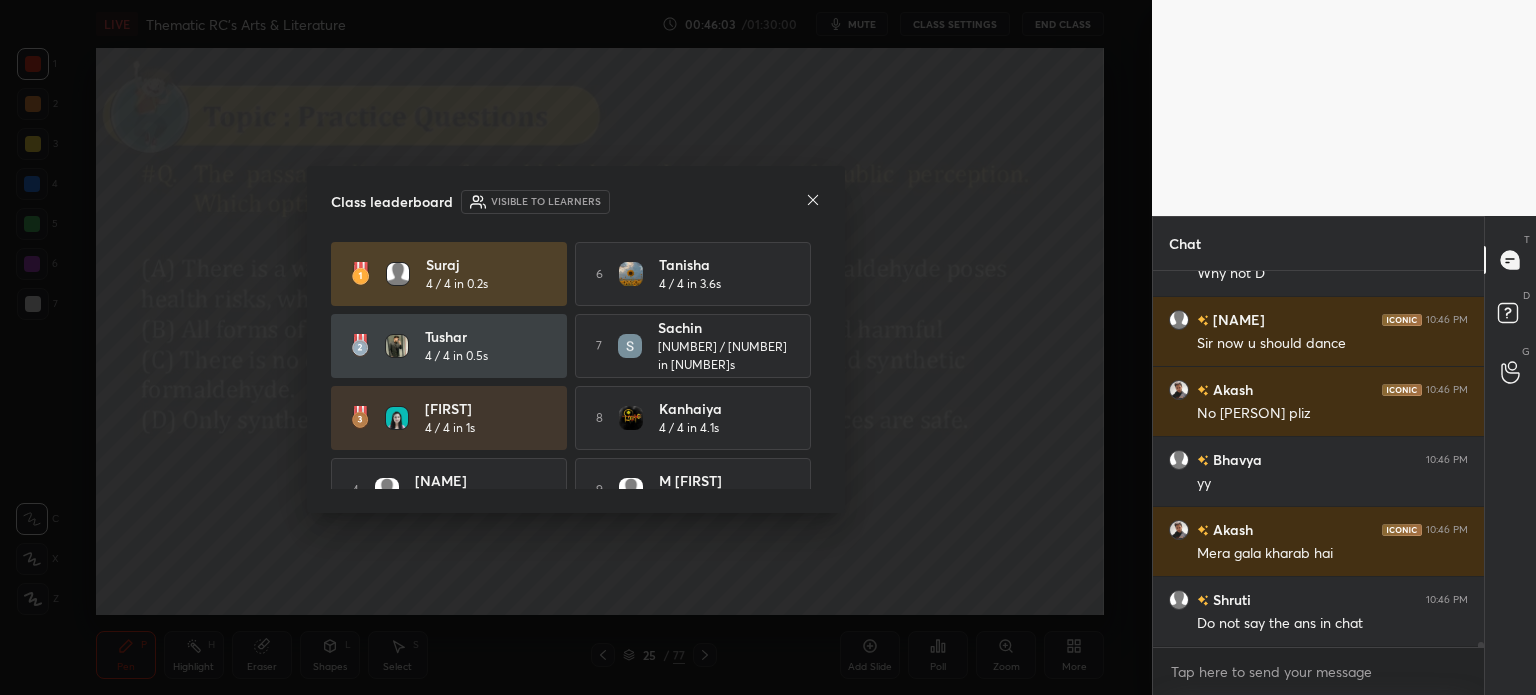 click 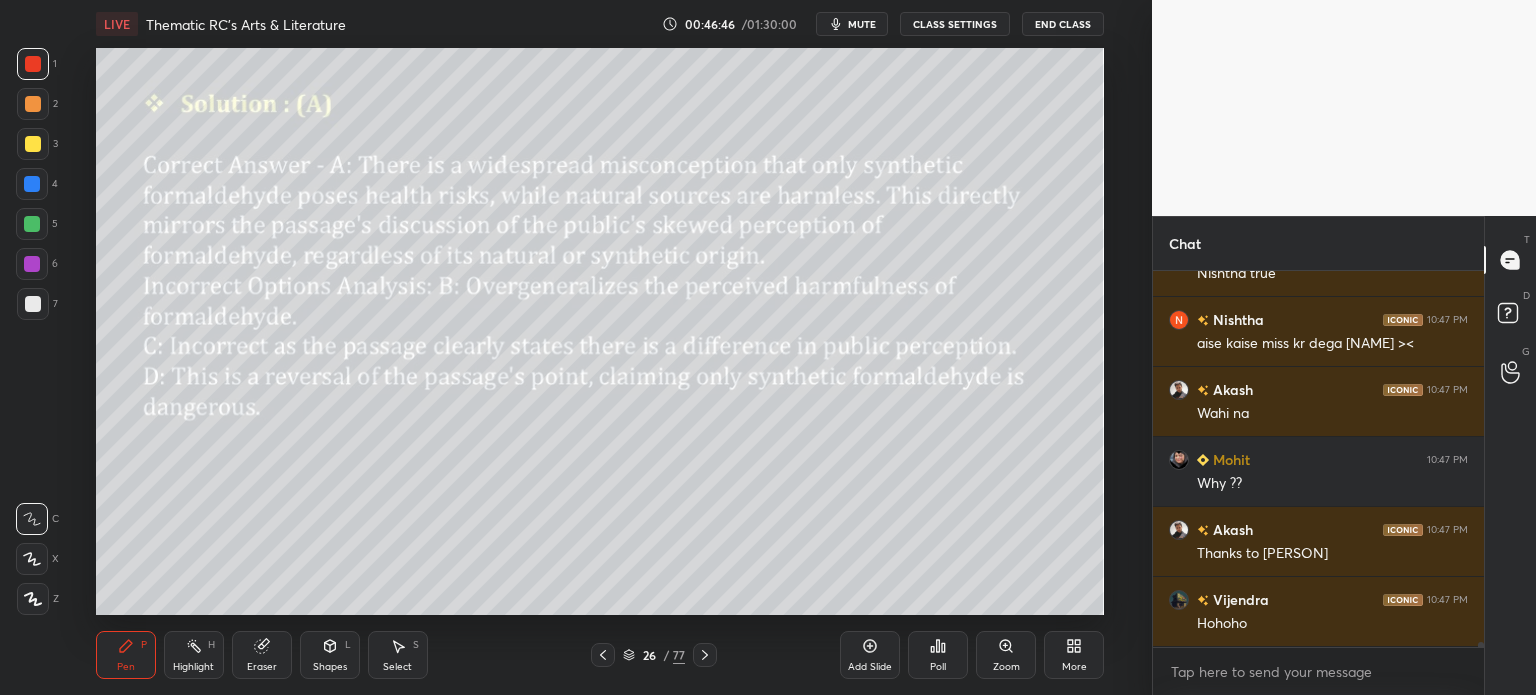 click on "26" at bounding box center [649, 655] 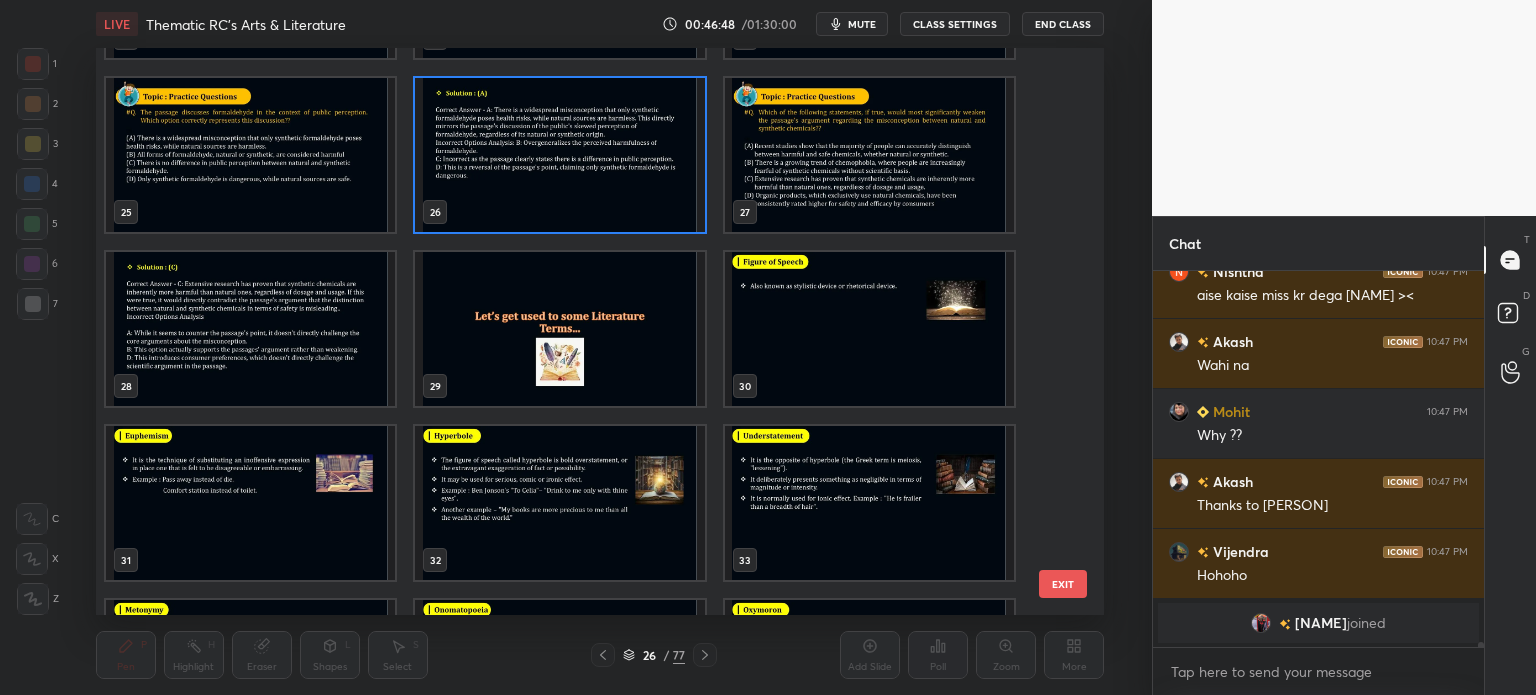 click at bounding box center (868, 155) 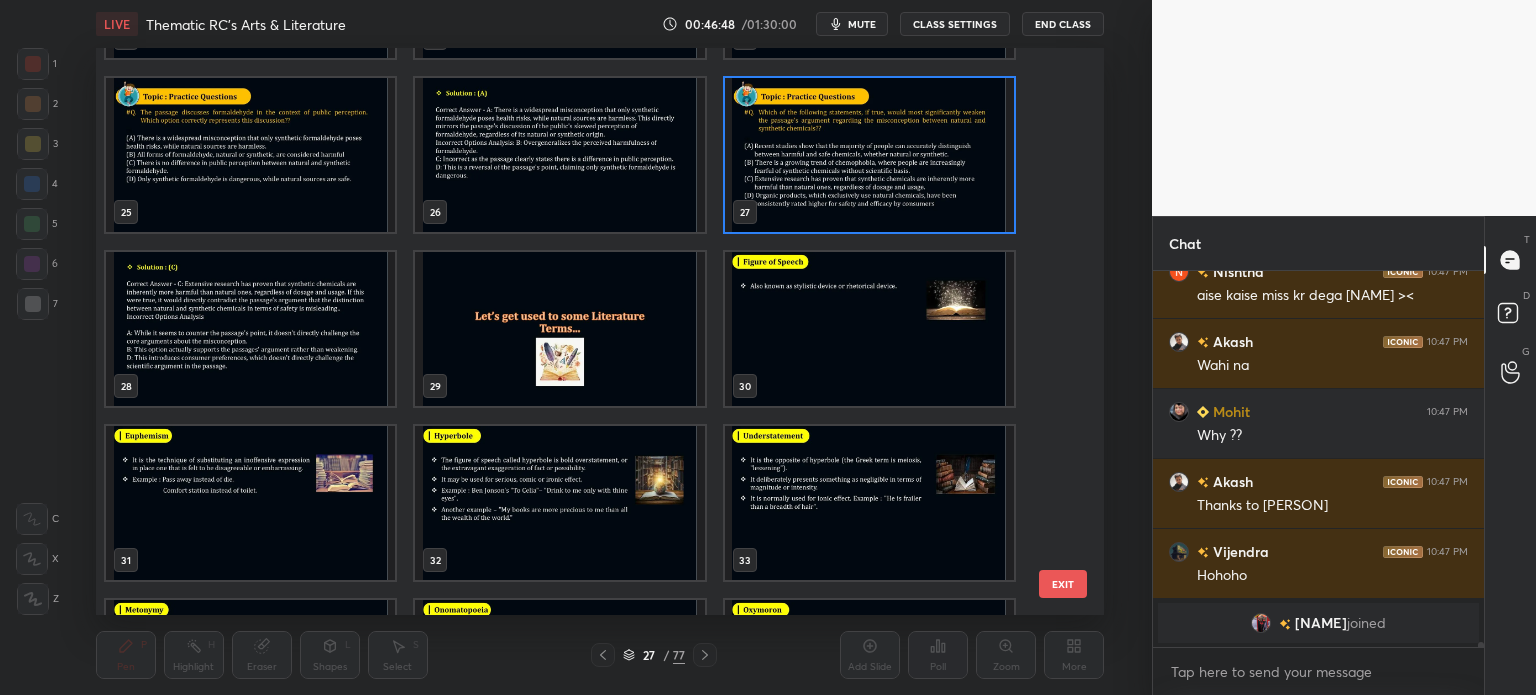click at bounding box center (868, 155) 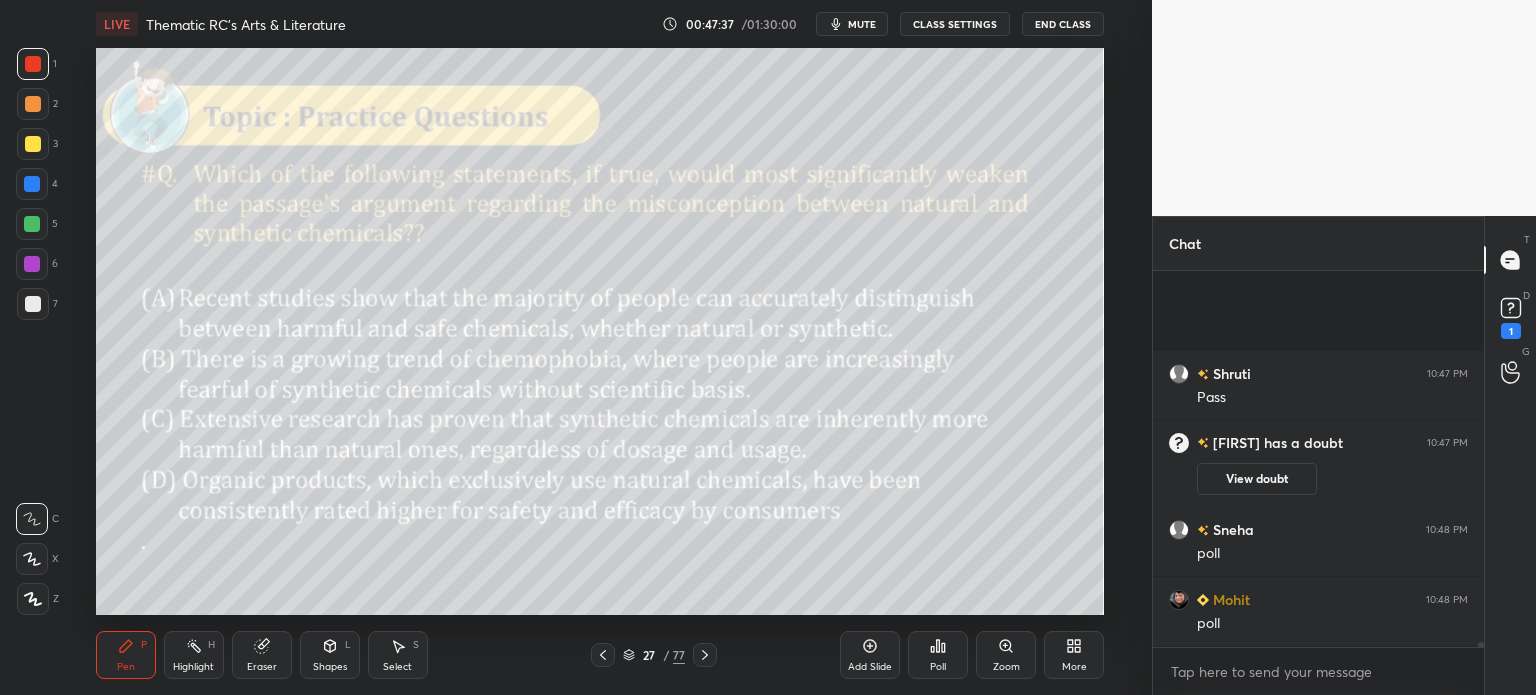 scroll, scrollTop: 28428, scrollLeft: 0, axis: vertical 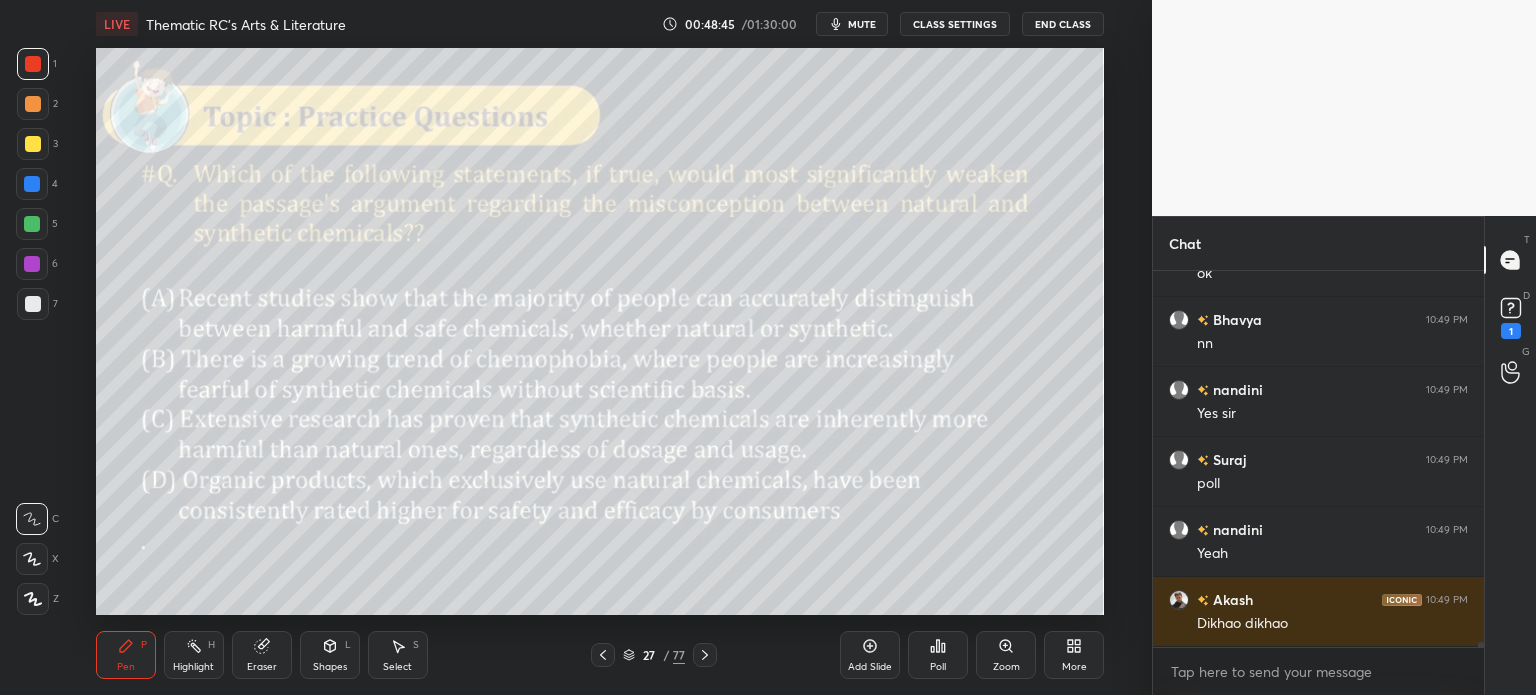 click on "27" at bounding box center (649, 655) 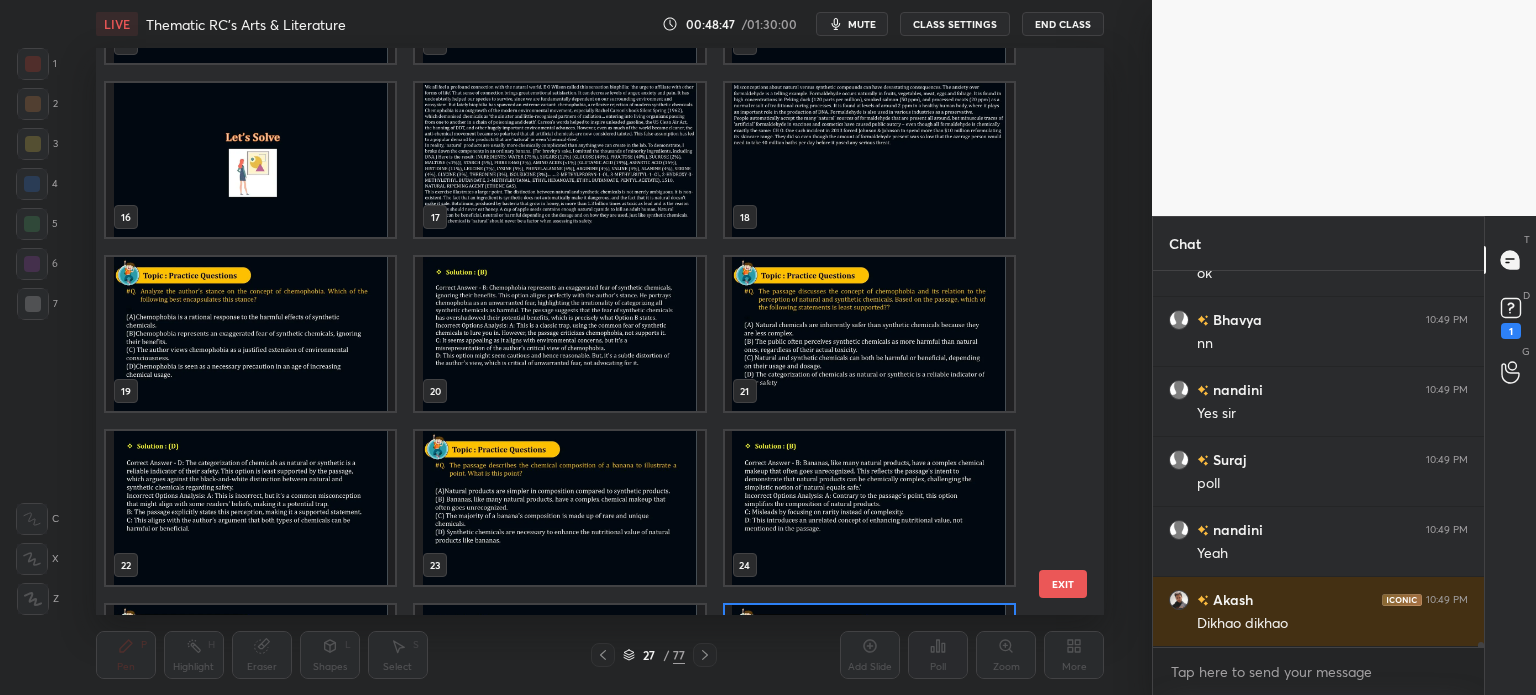 click at bounding box center [559, 160] 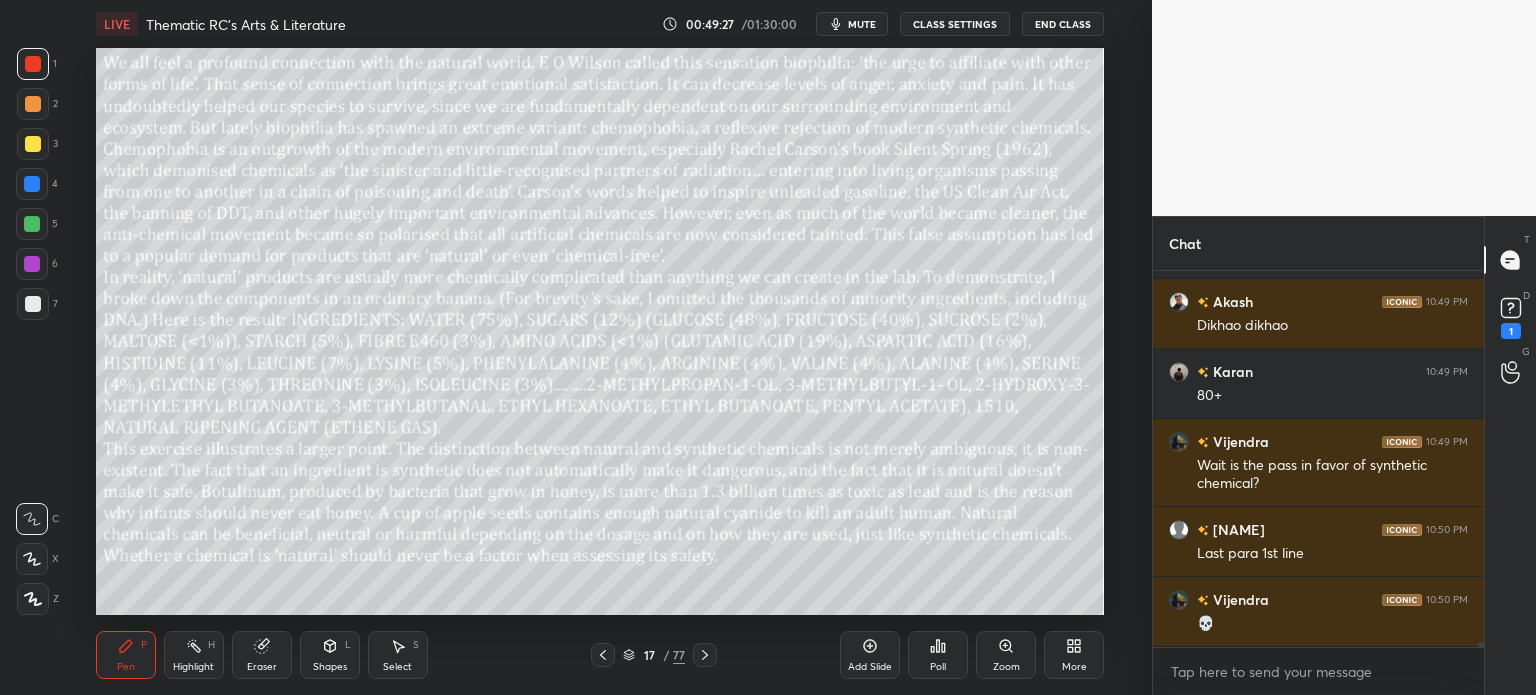 scroll, scrollTop: 30604, scrollLeft: 0, axis: vertical 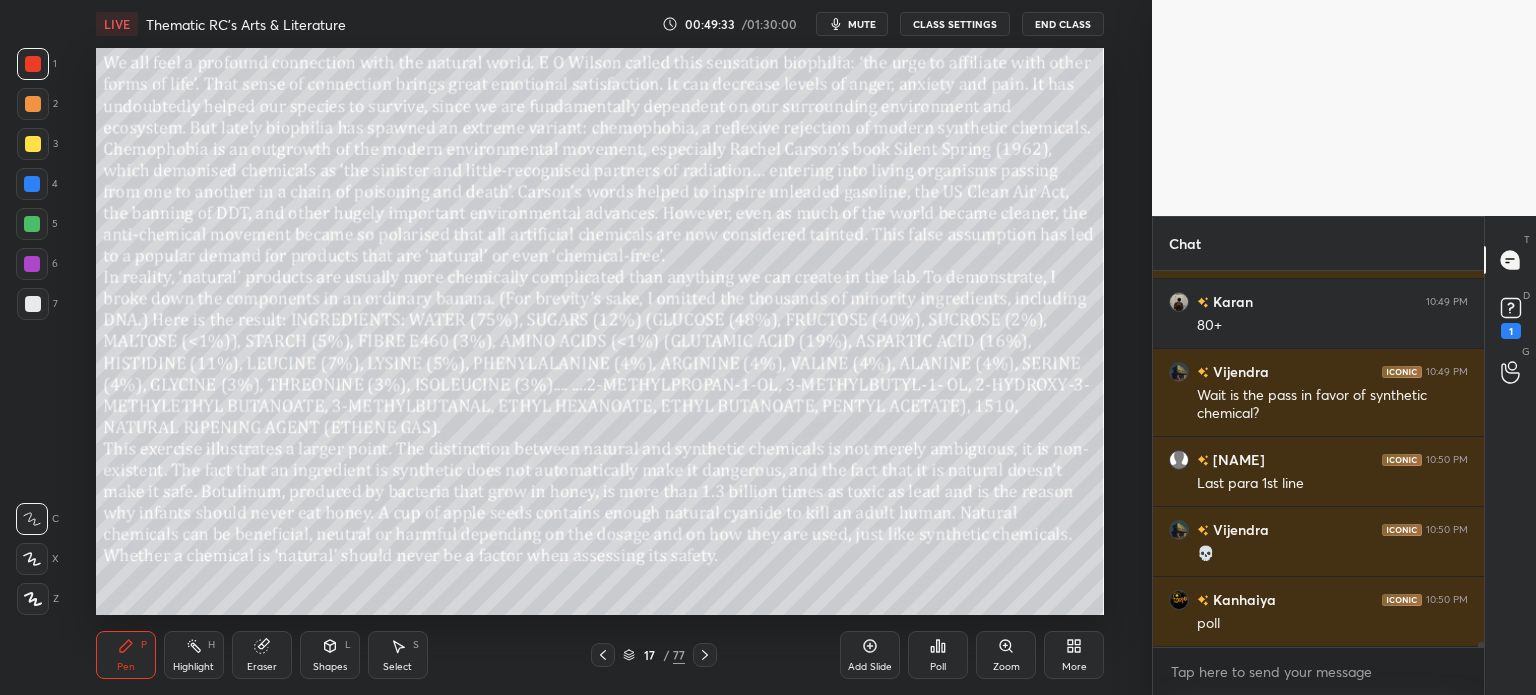 click on "17 / 77" at bounding box center [654, 655] 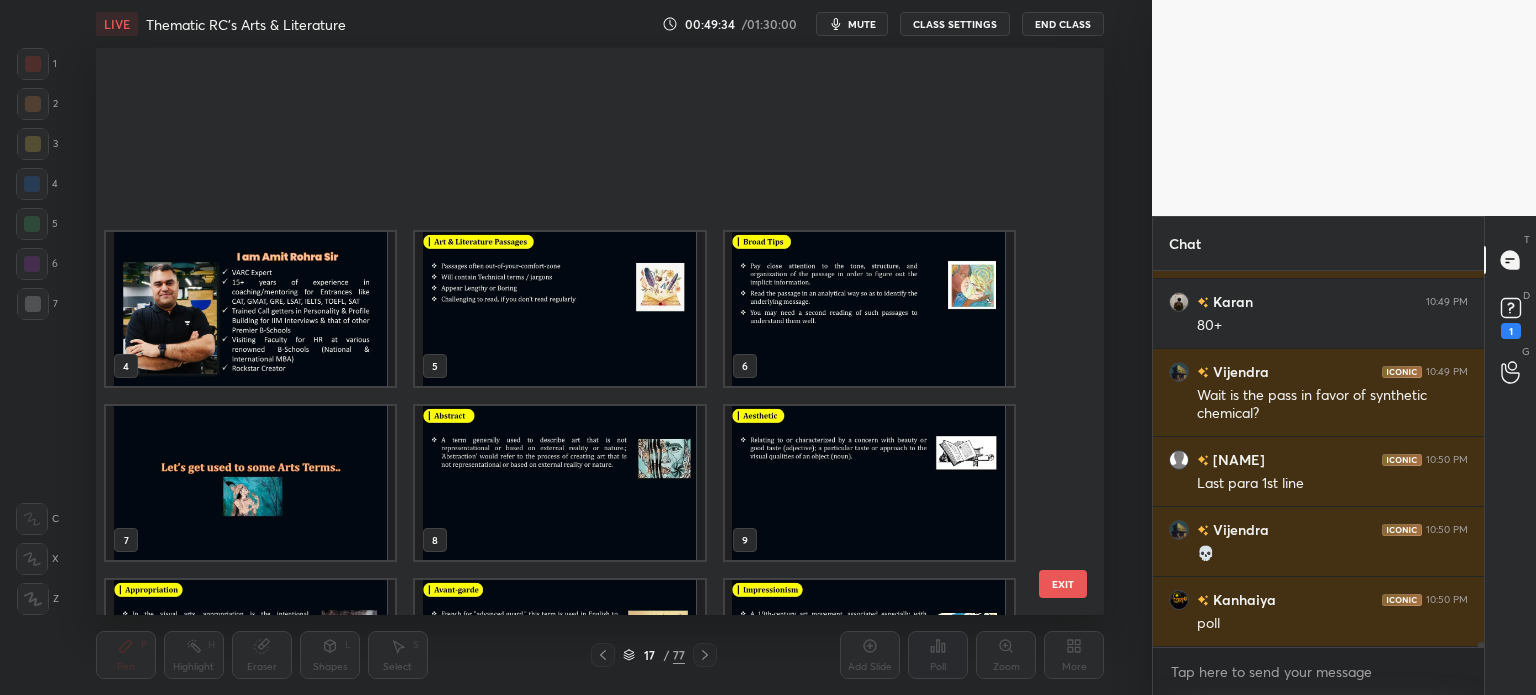 scroll, scrollTop: 476, scrollLeft: 0, axis: vertical 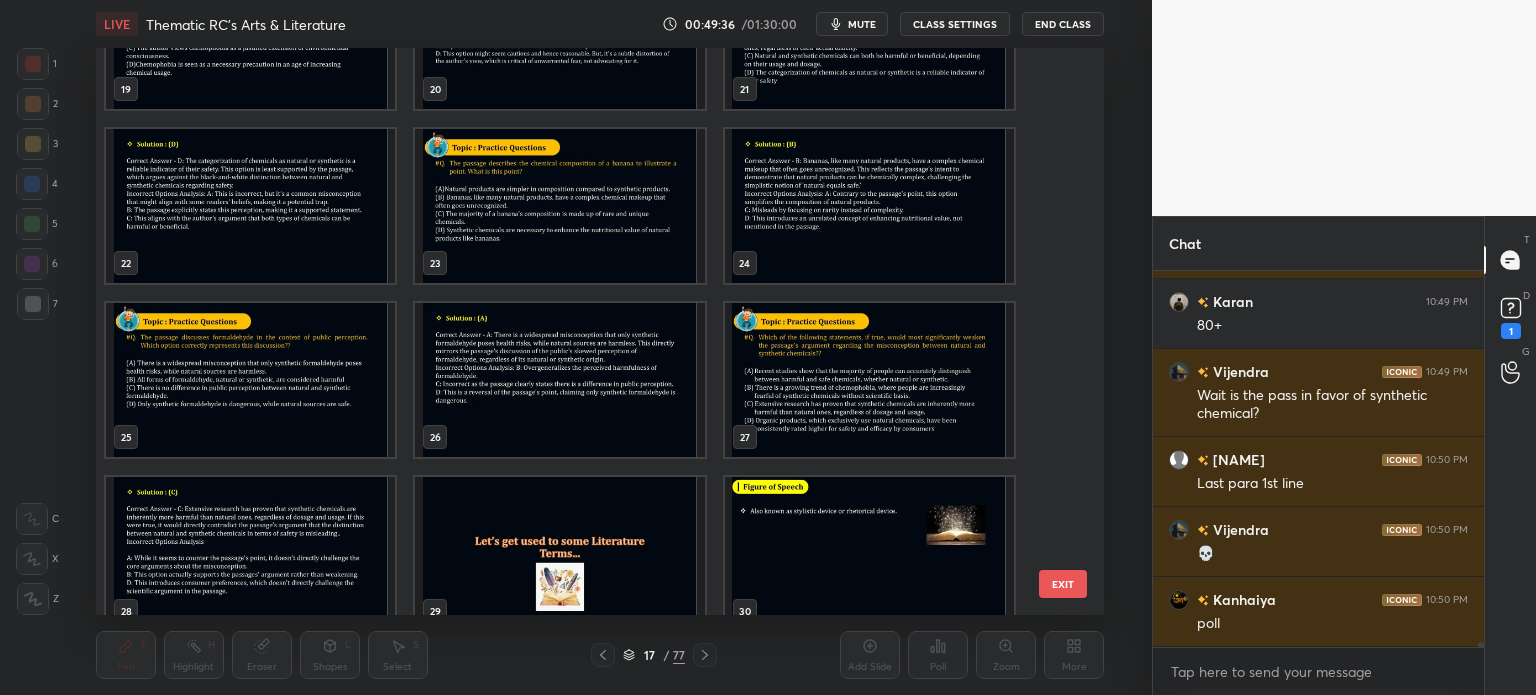 click at bounding box center [868, 380] 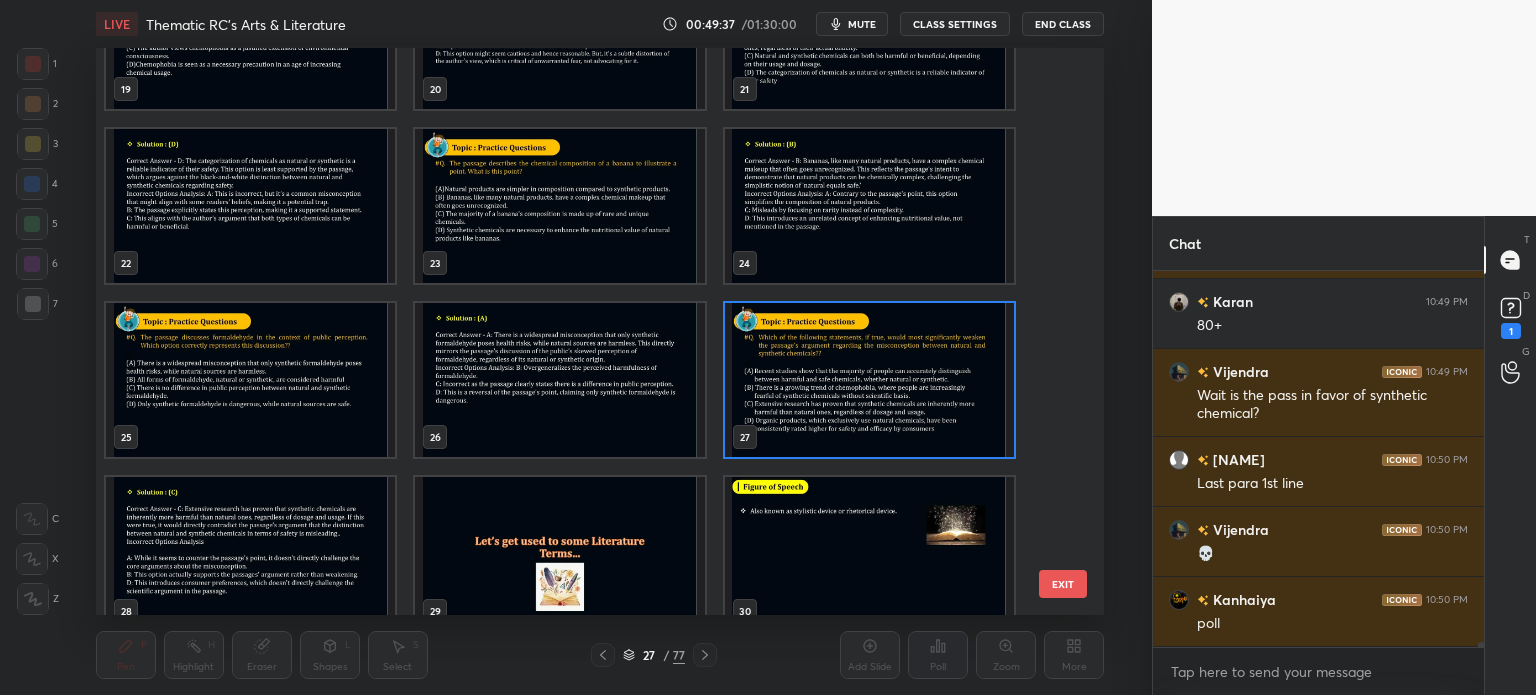 click at bounding box center [868, 380] 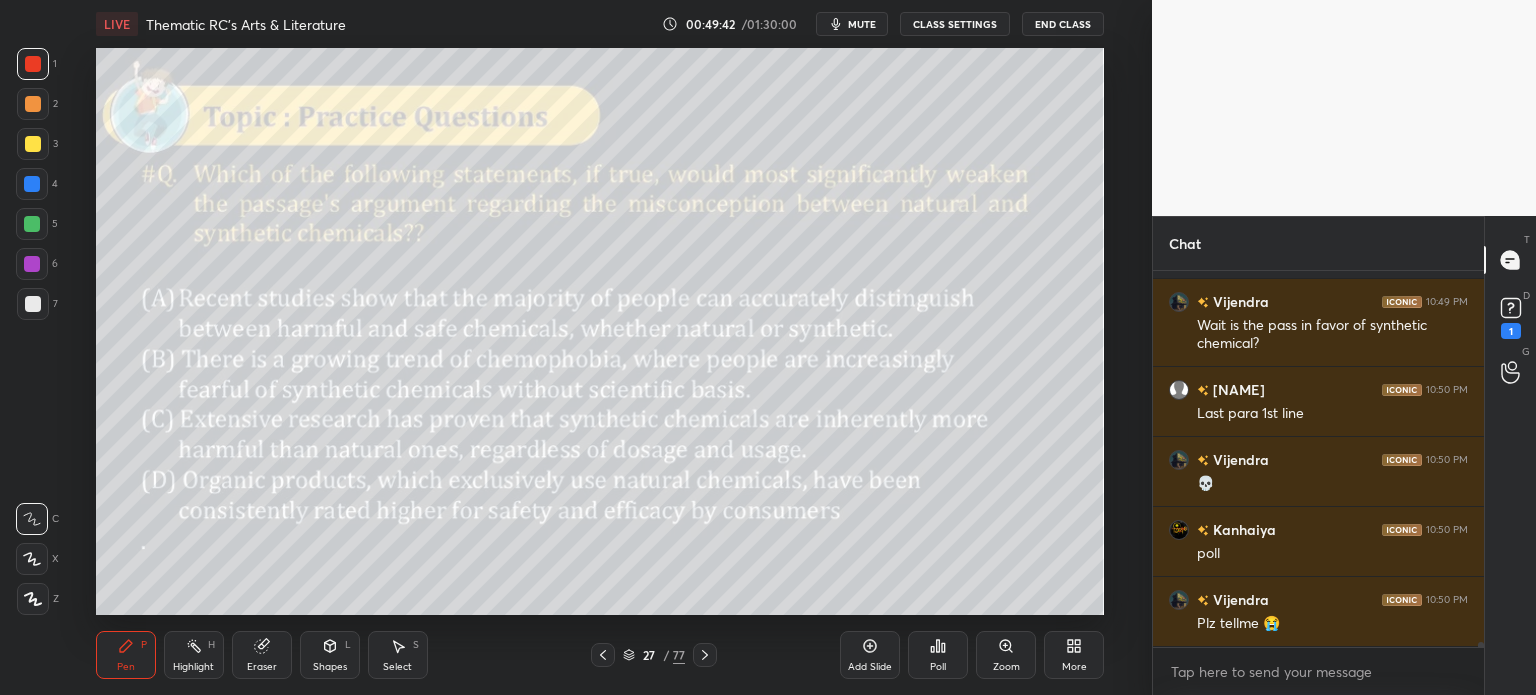 scroll, scrollTop: 30762, scrollLeft: 0, axis: vertical 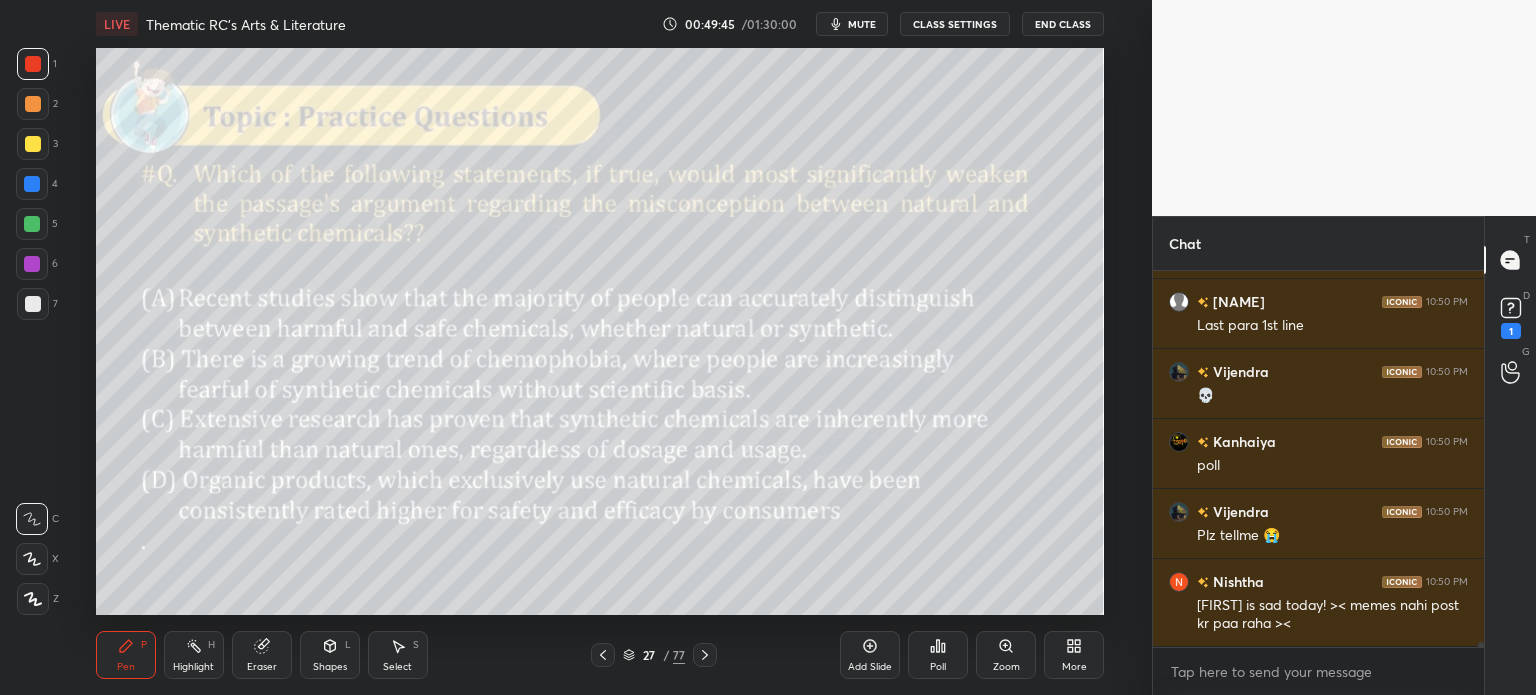click 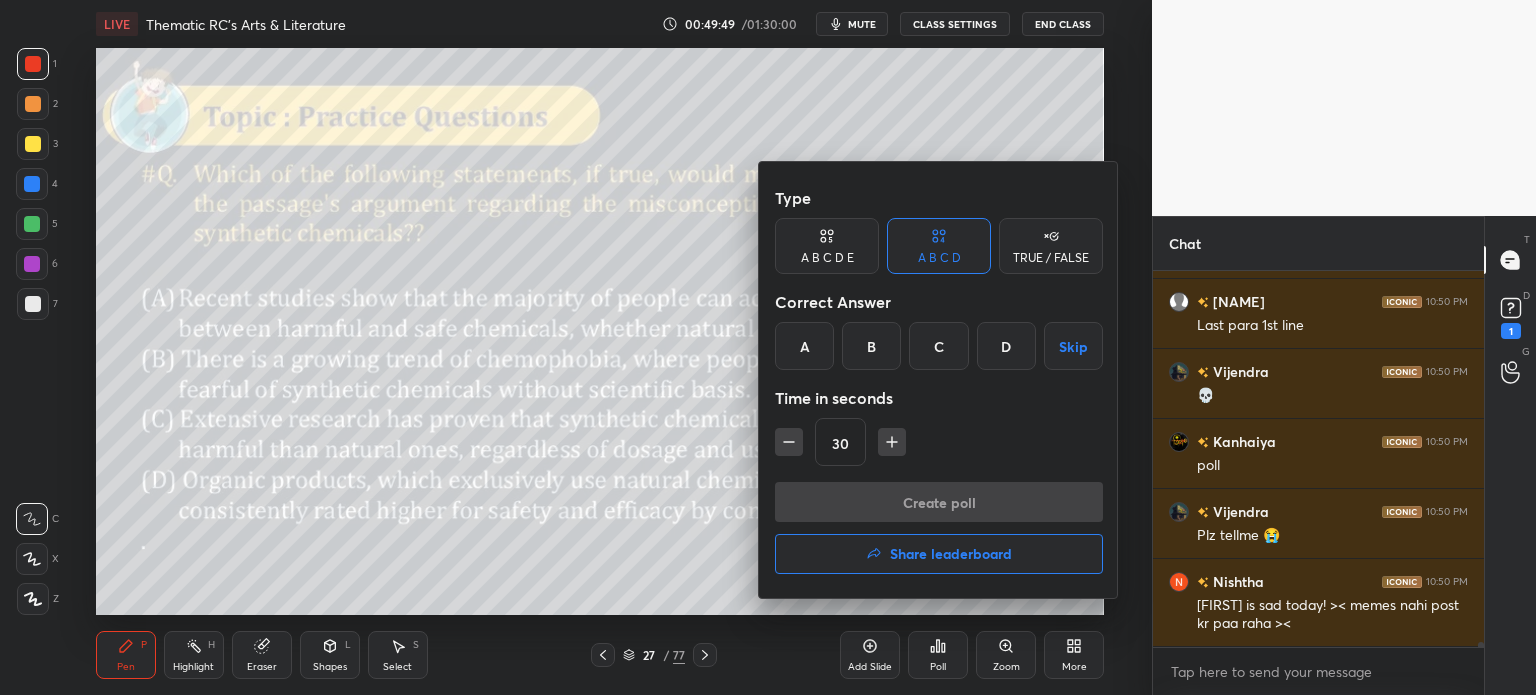 click on "C" at bounding box center (938, 346) 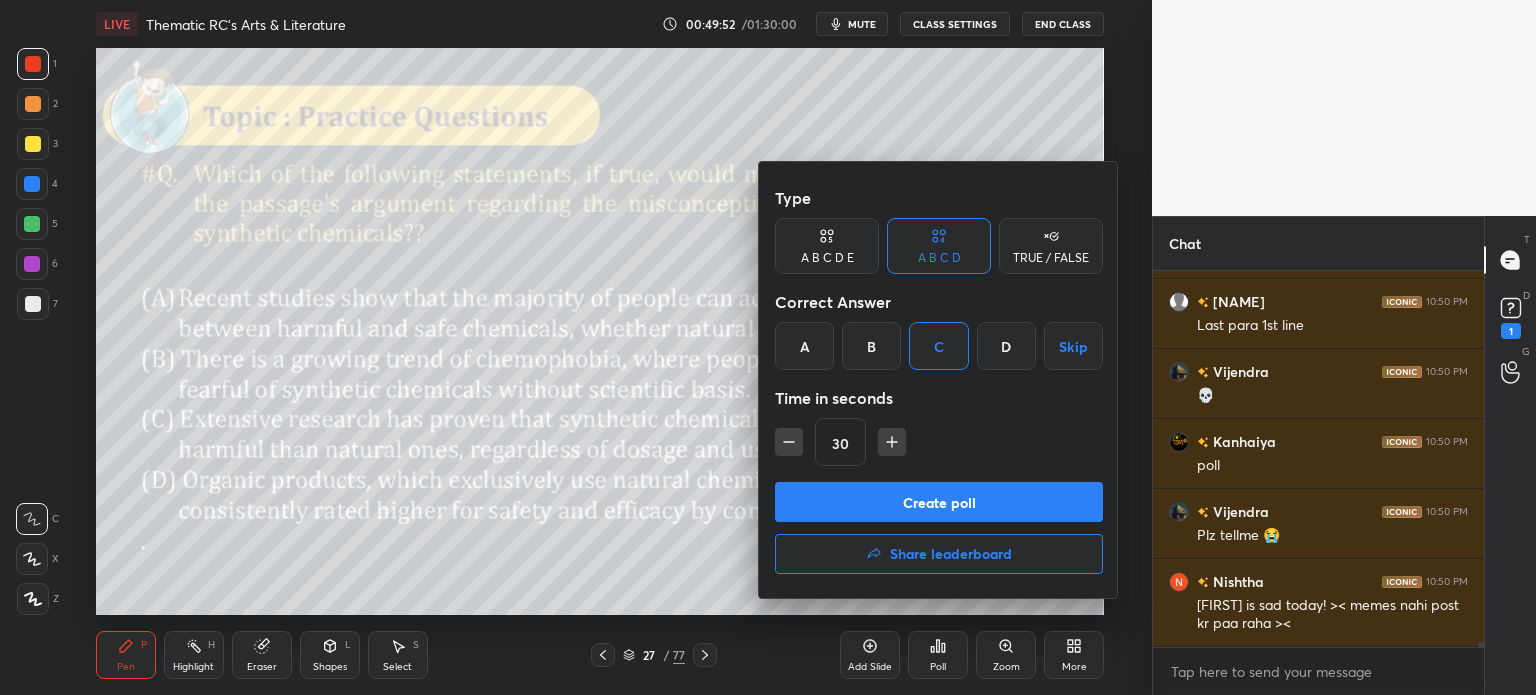 click on "Create poll" at bounding box center (939, 502) 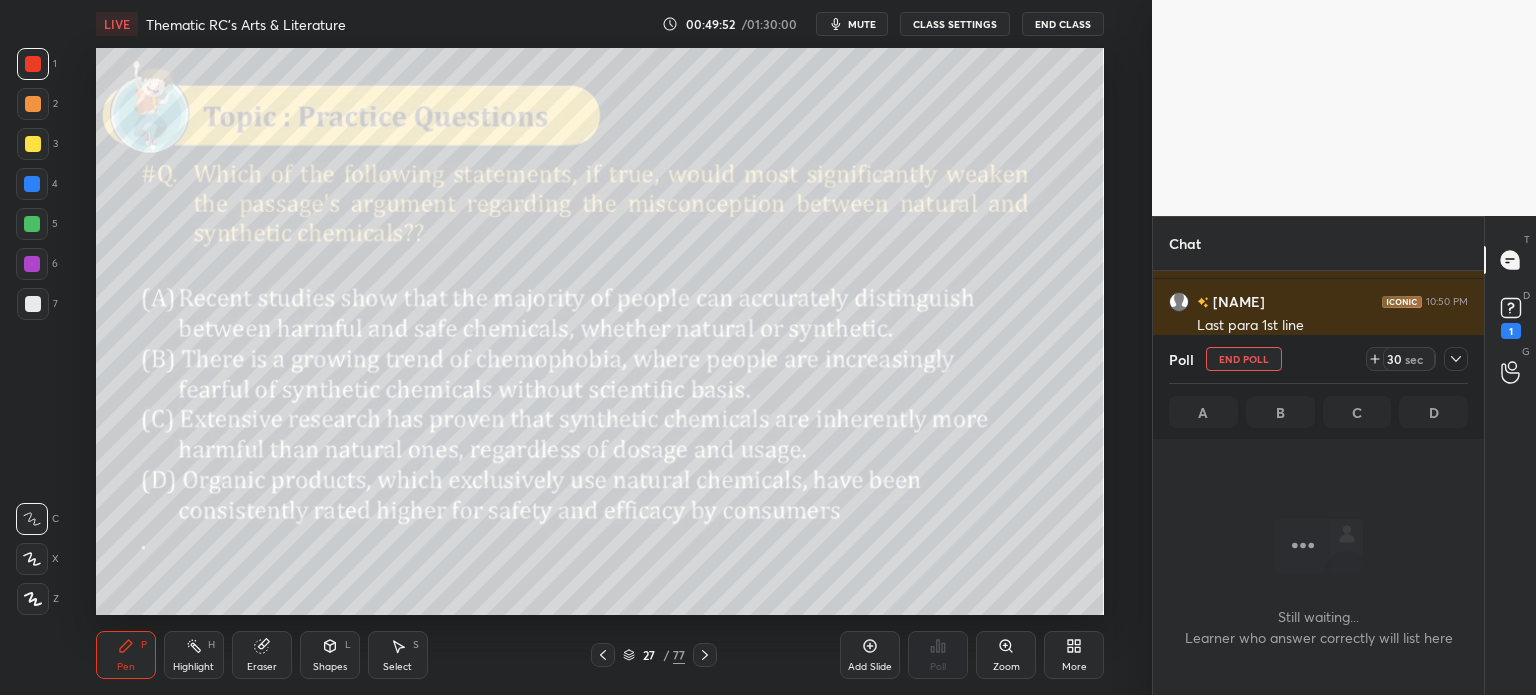 scroll, scrollTop: 323, scrollLeft: 325, axis: both 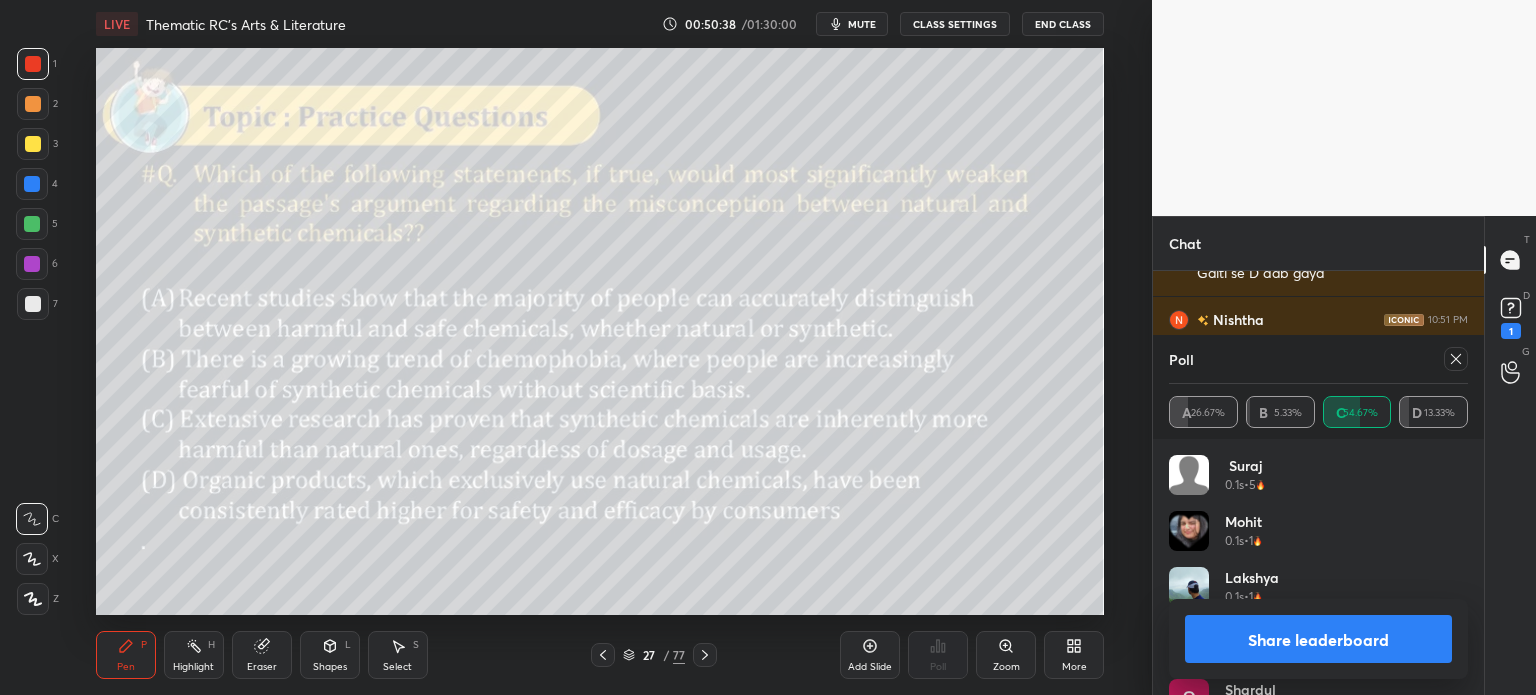 click on "Share leaderboard" at bounding box center (1318, 639) 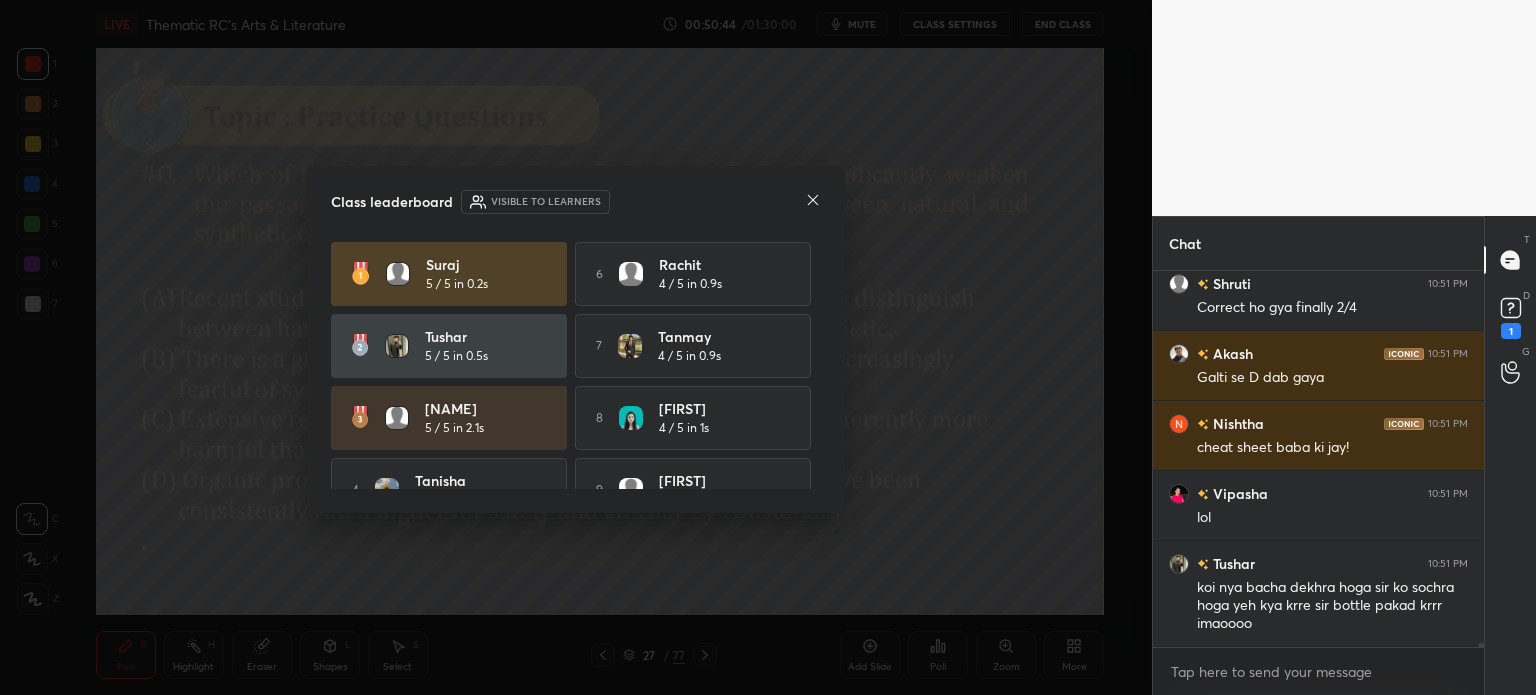 click 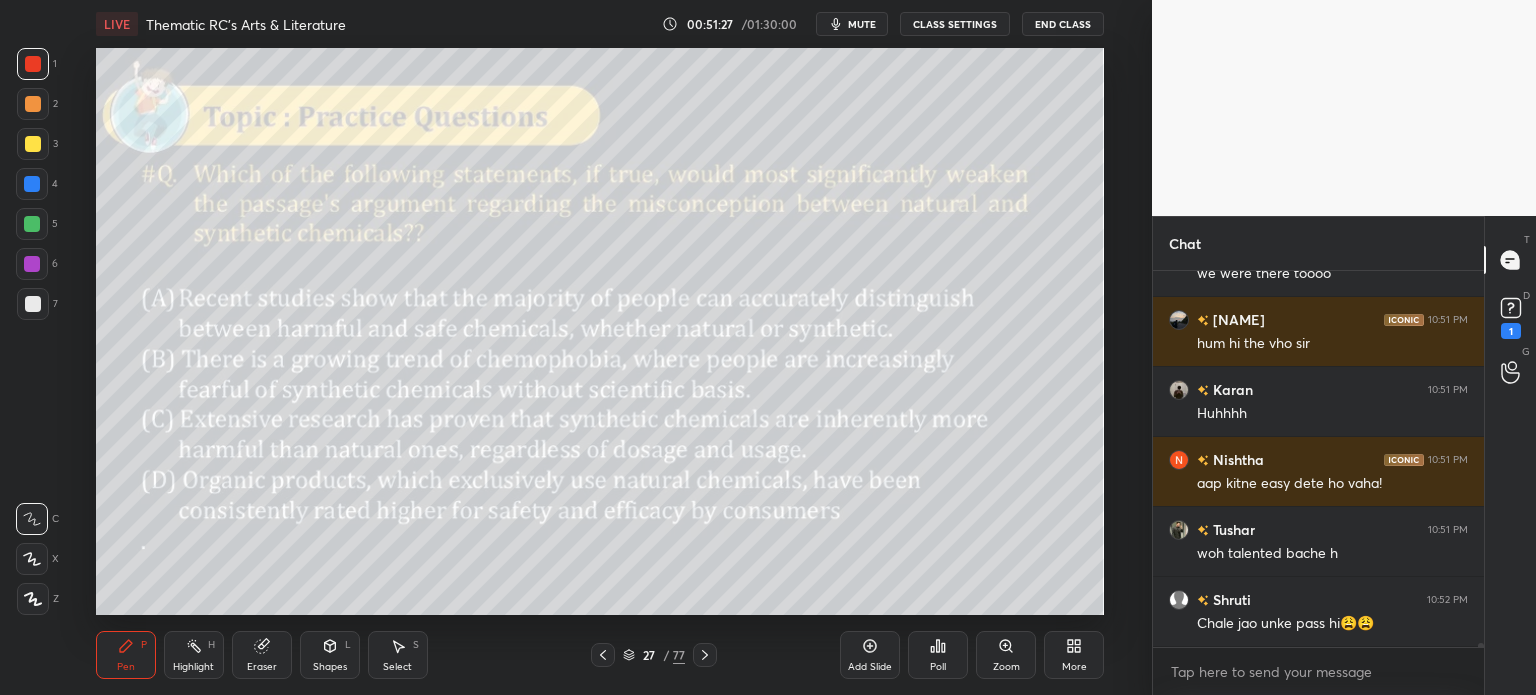 click on "/" at bounding box center [666, 655] 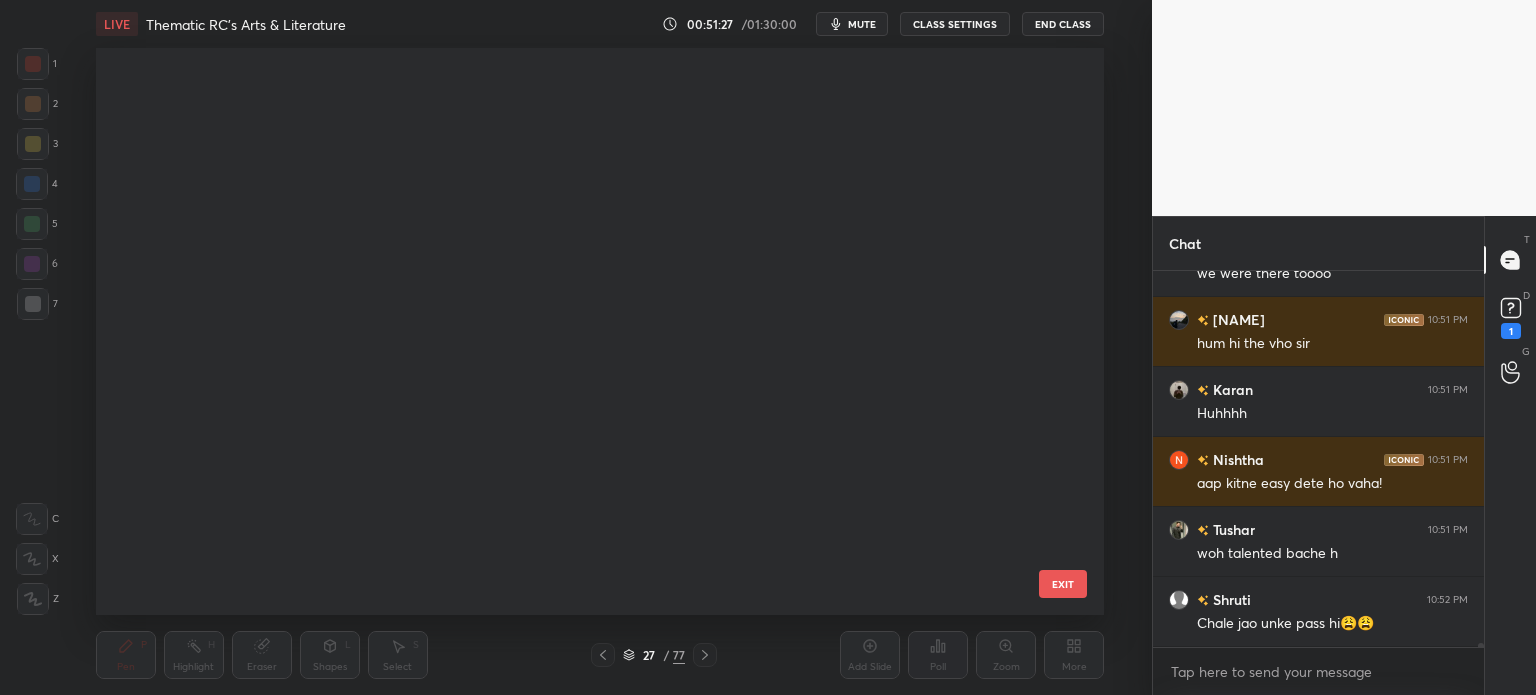 scroll, scrollTop: 999, scrollLeft: 0, axis: vertical 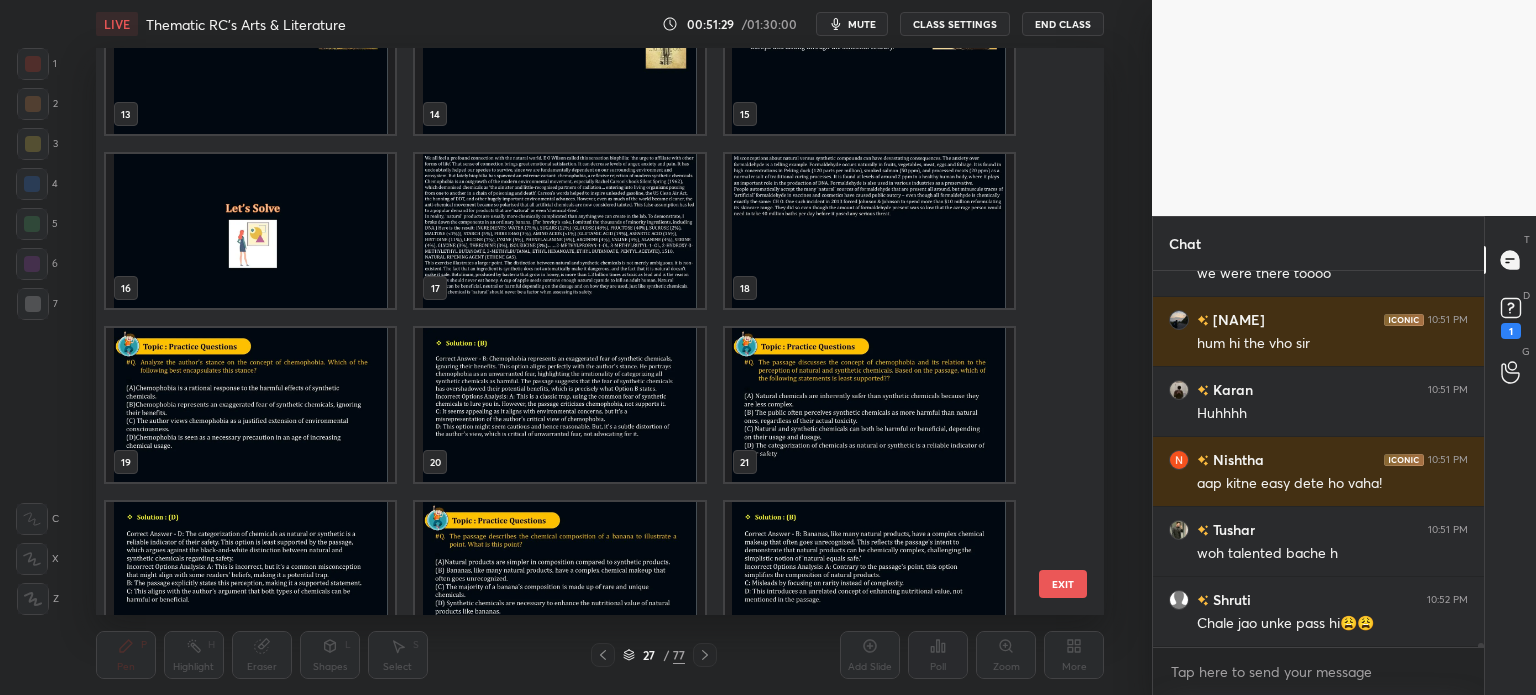 click at bounding box center [559, 231] 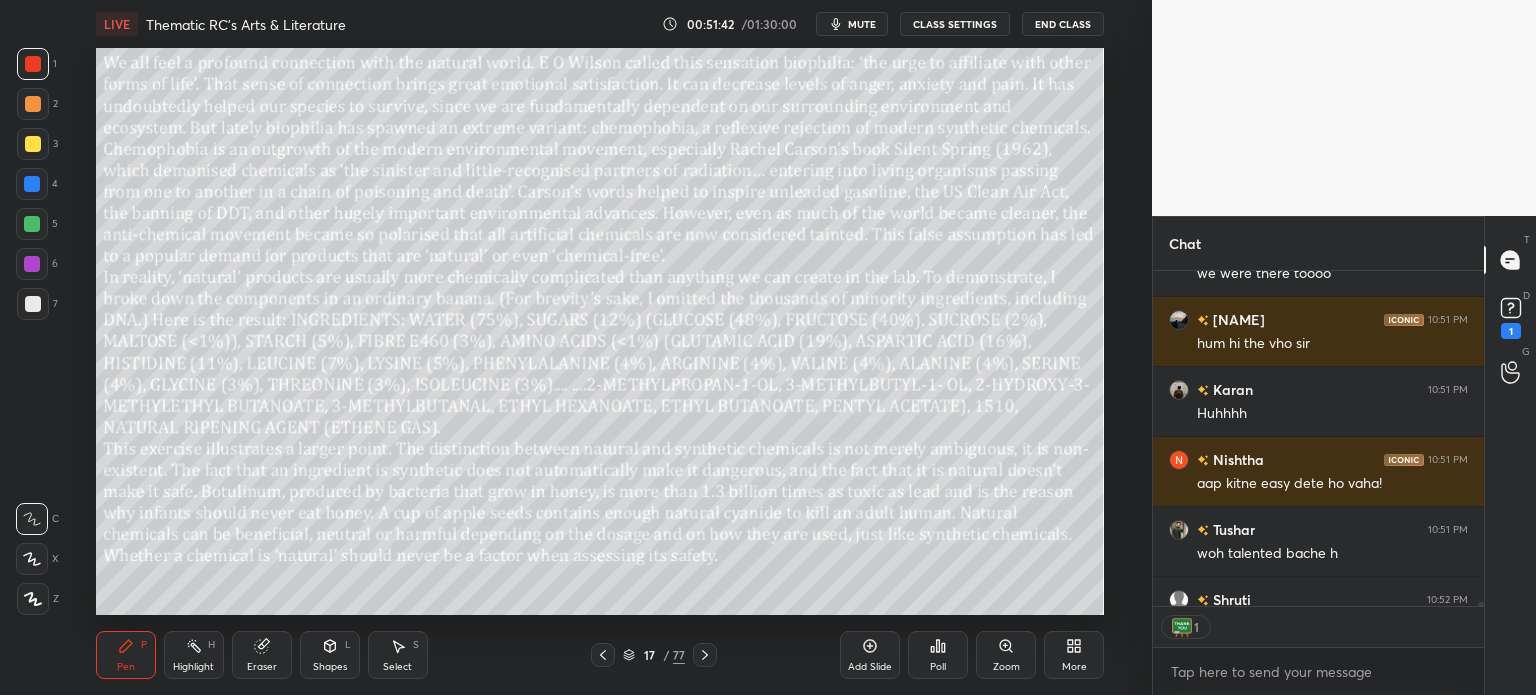 scroll, scrollTop: 6, scrollLeft: 6, axis: both 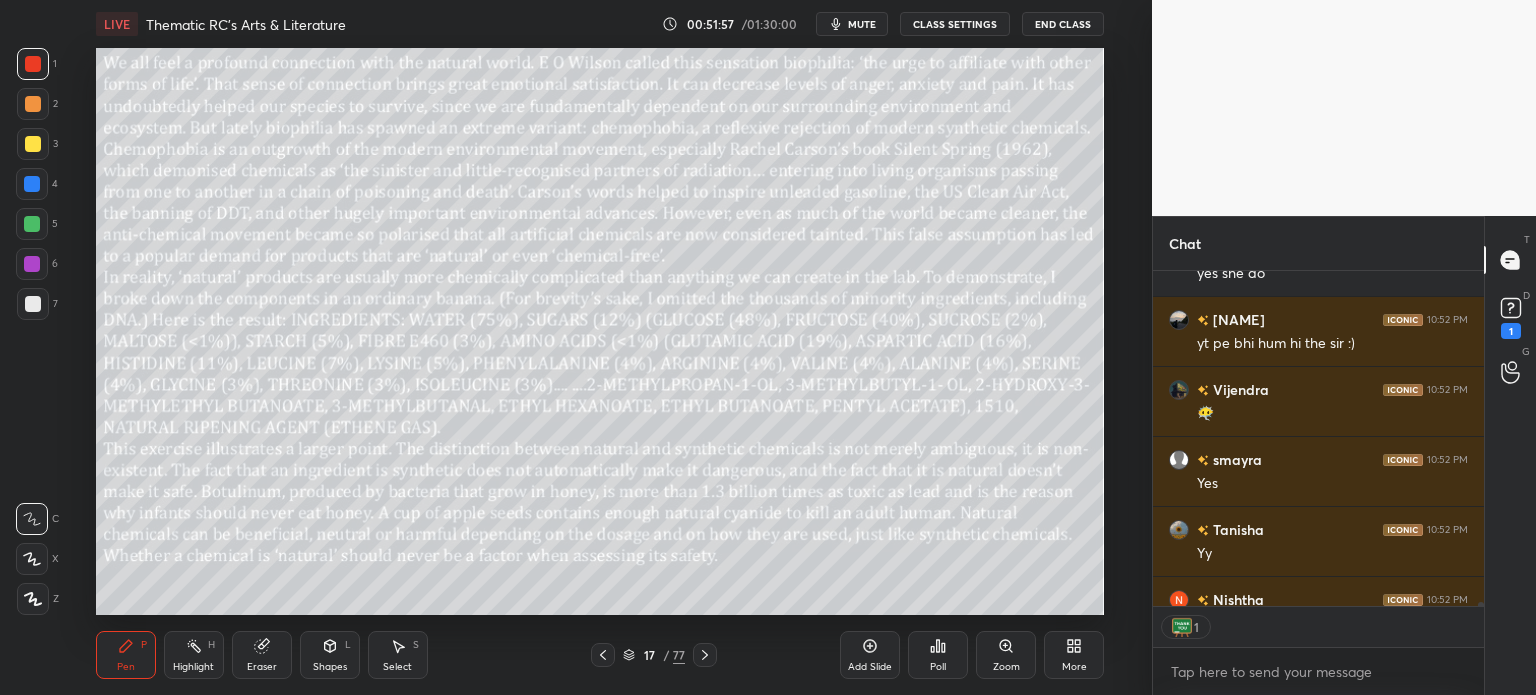 click on "17 / 77" at bounding box center [654, 655] 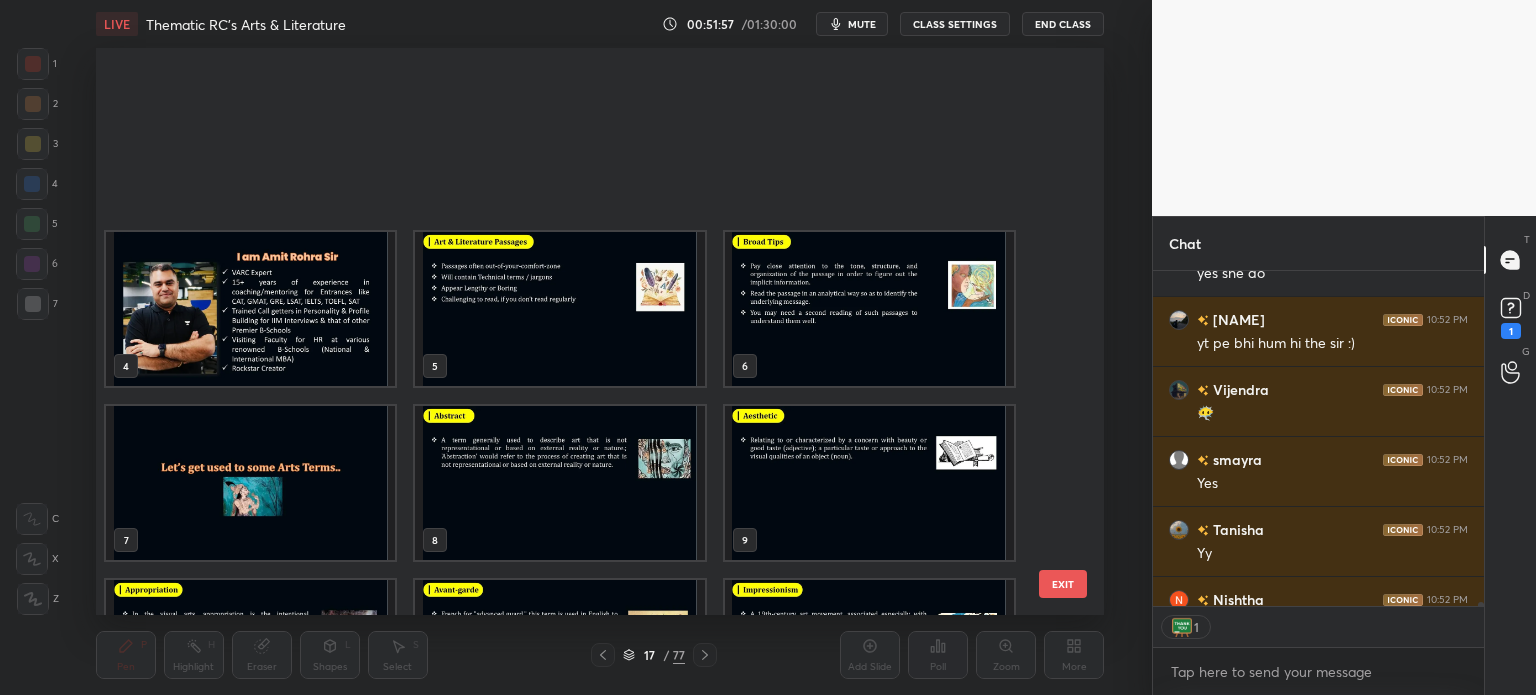 scroll, scrollTop: 476, scrollLeft: 0, axis: vertical 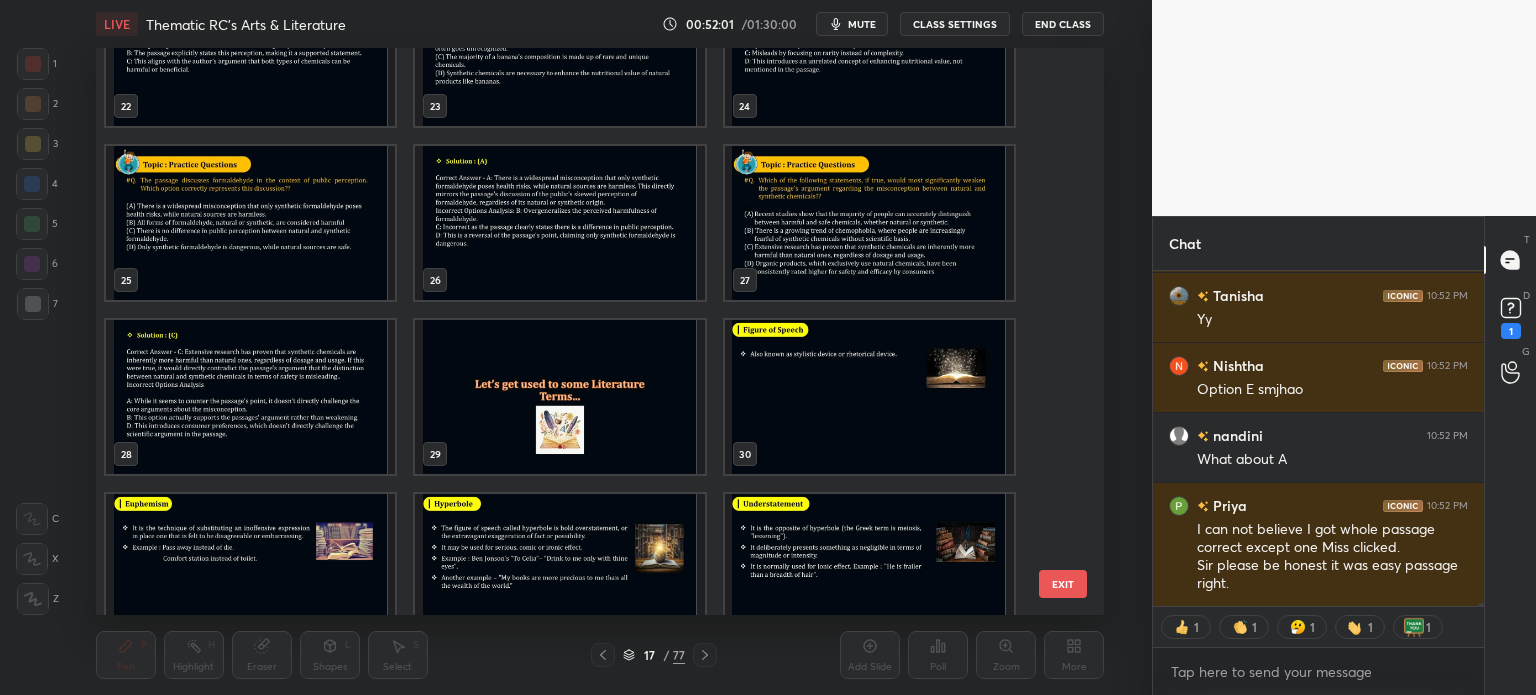 click at bounding box center (250, 397) 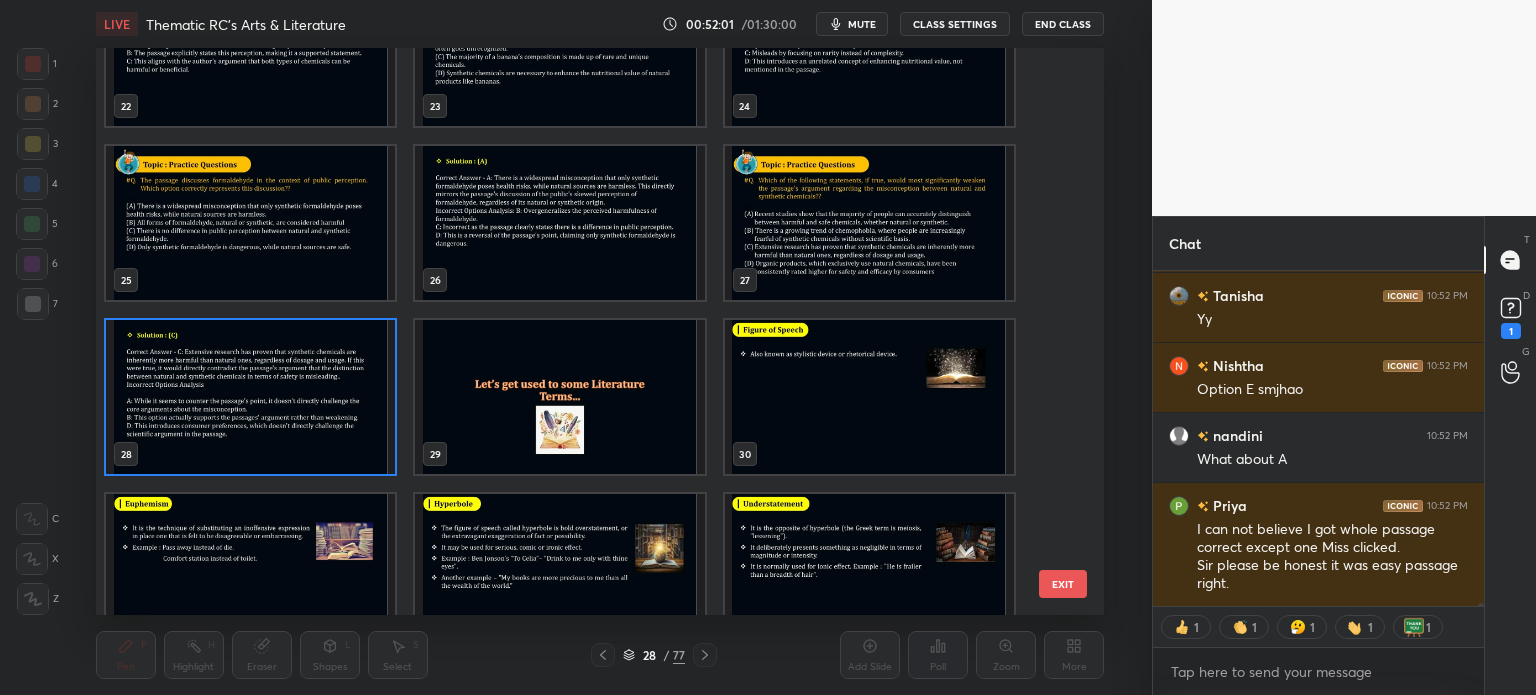 click at bounding box center [250, 397] 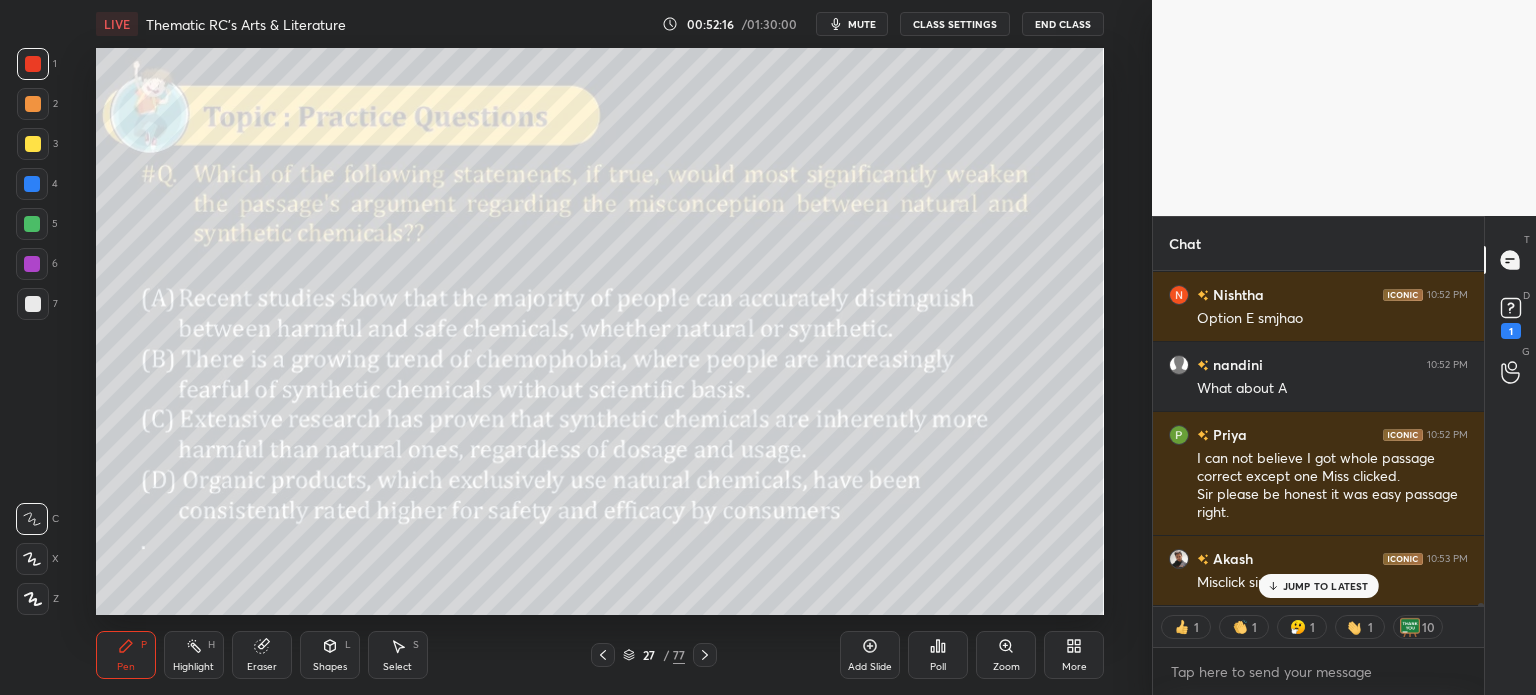 scroll, scrollTop: 33552, scrollLeft: 0, axis: vertical 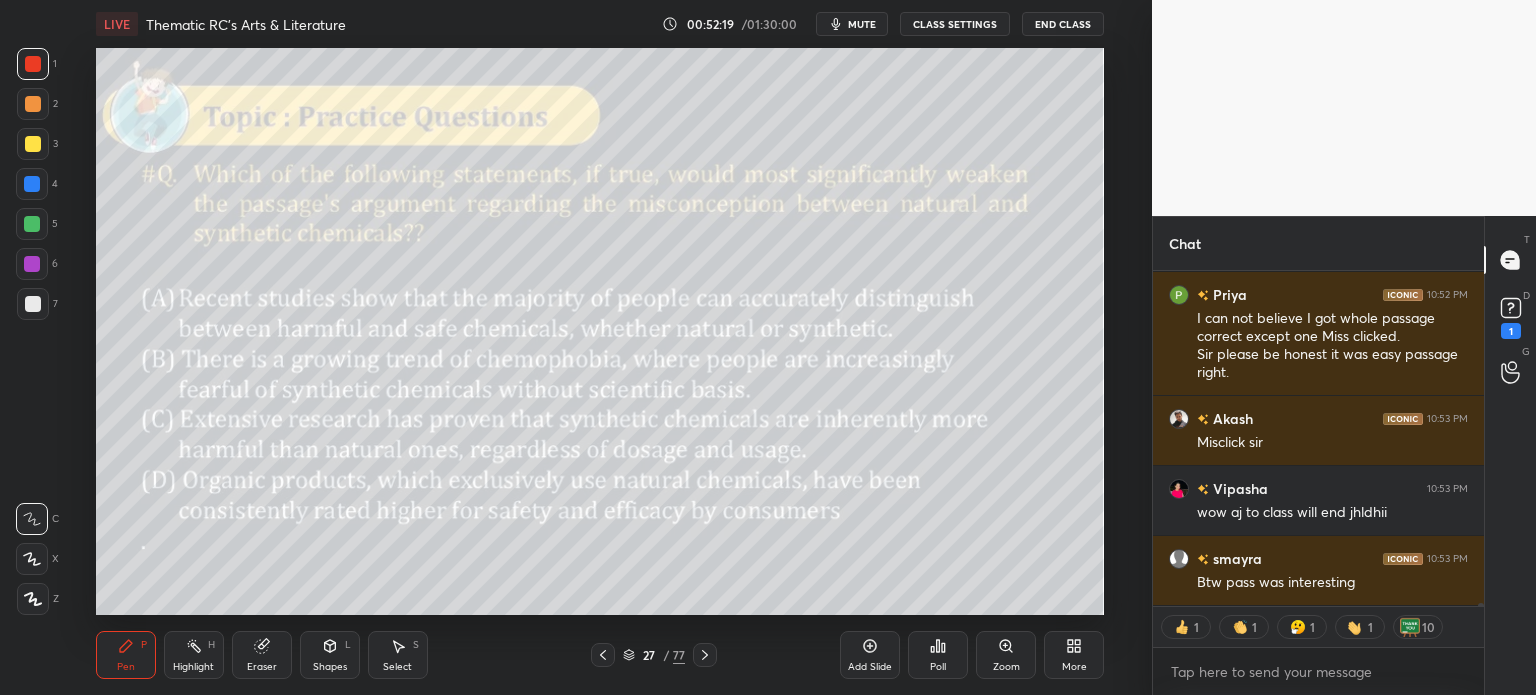 type on "x" 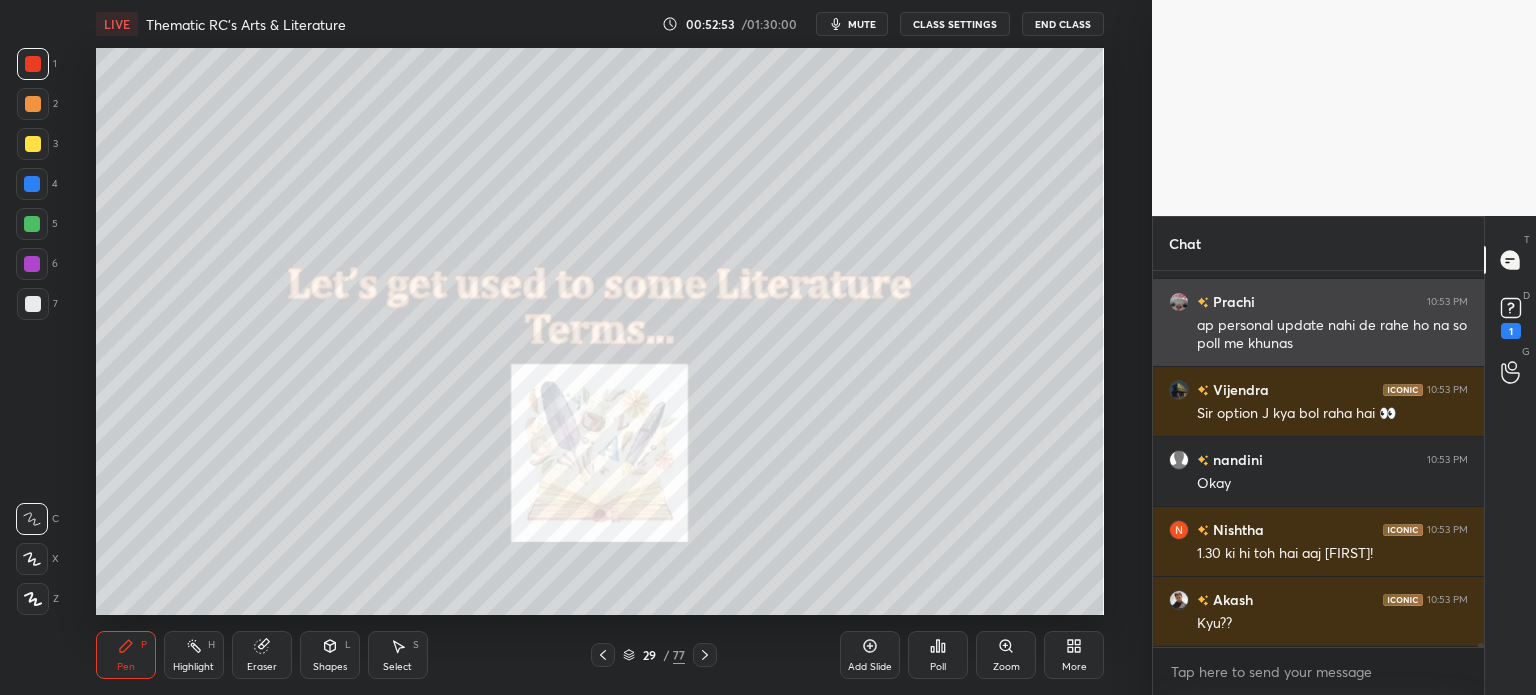 scroll, scrollTop: 34230, scrollLeft: 0, axis: vertical 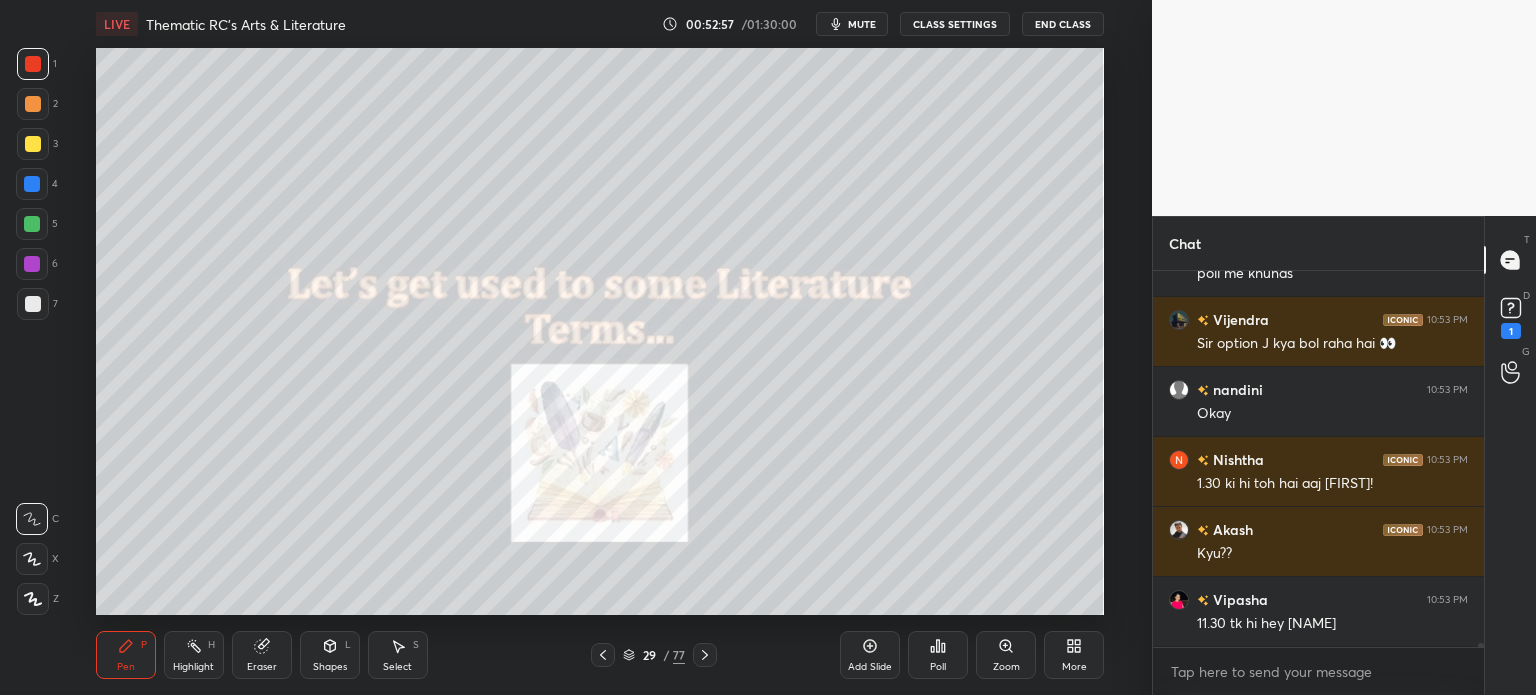 click on "CLASS SETTINGS" at bounding box center (955, 24) 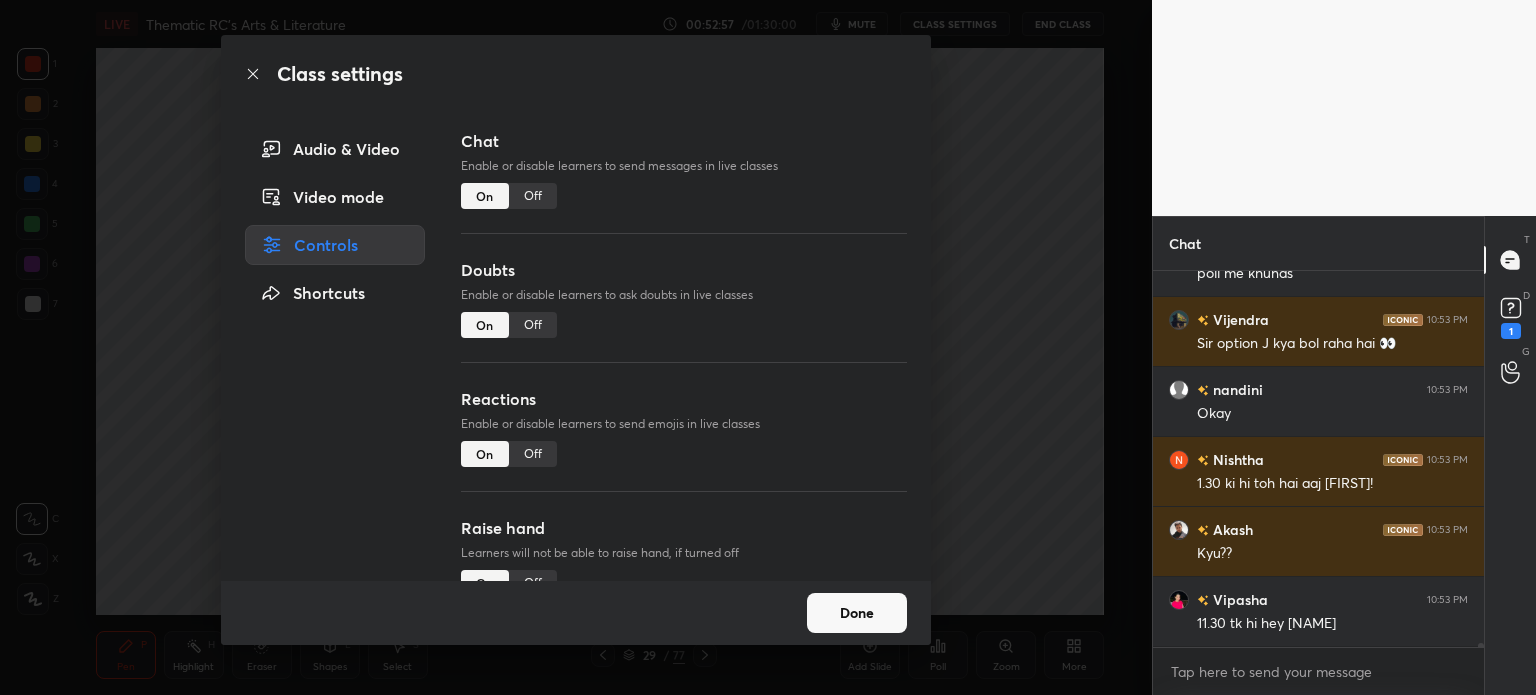 scroll, scrollTop: 34300, scrollLeft: 0, axis: vertical 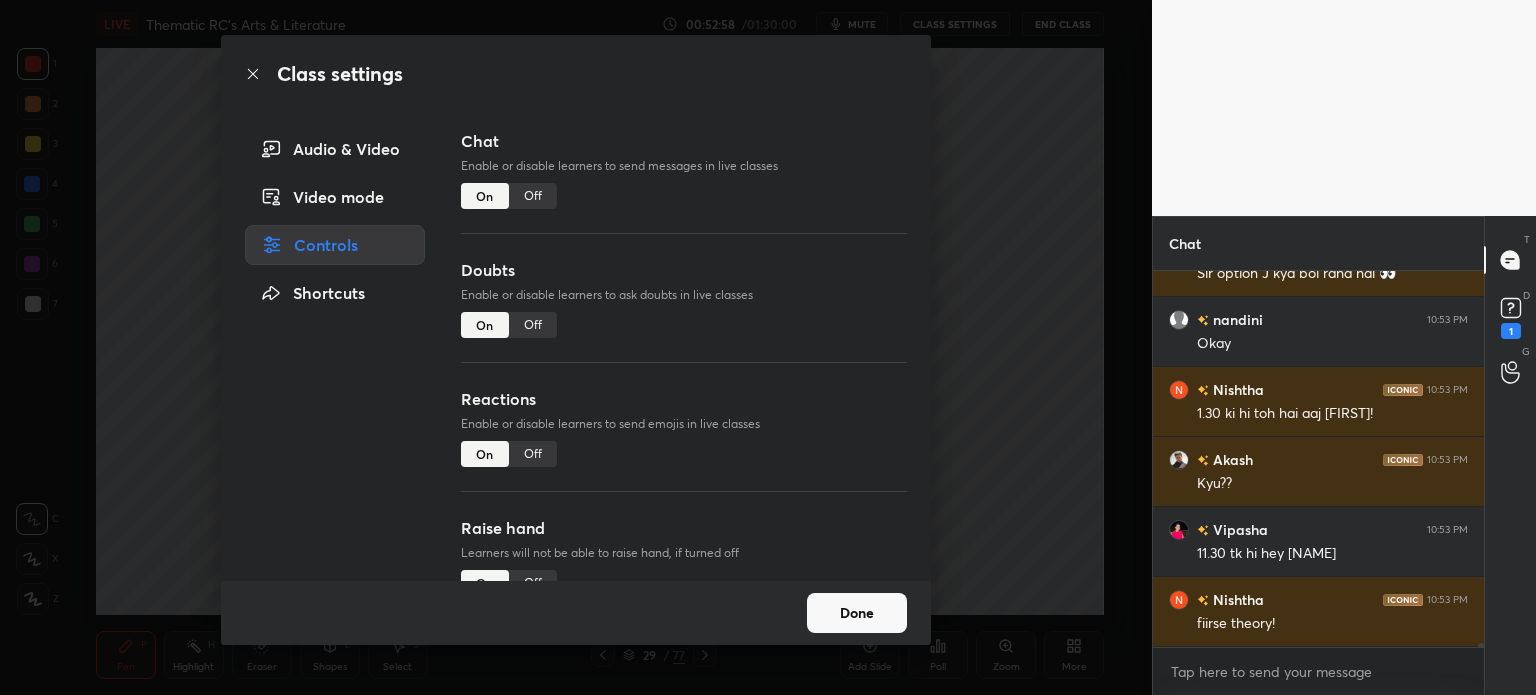 click on "Off" at bounding box center [533, 196] 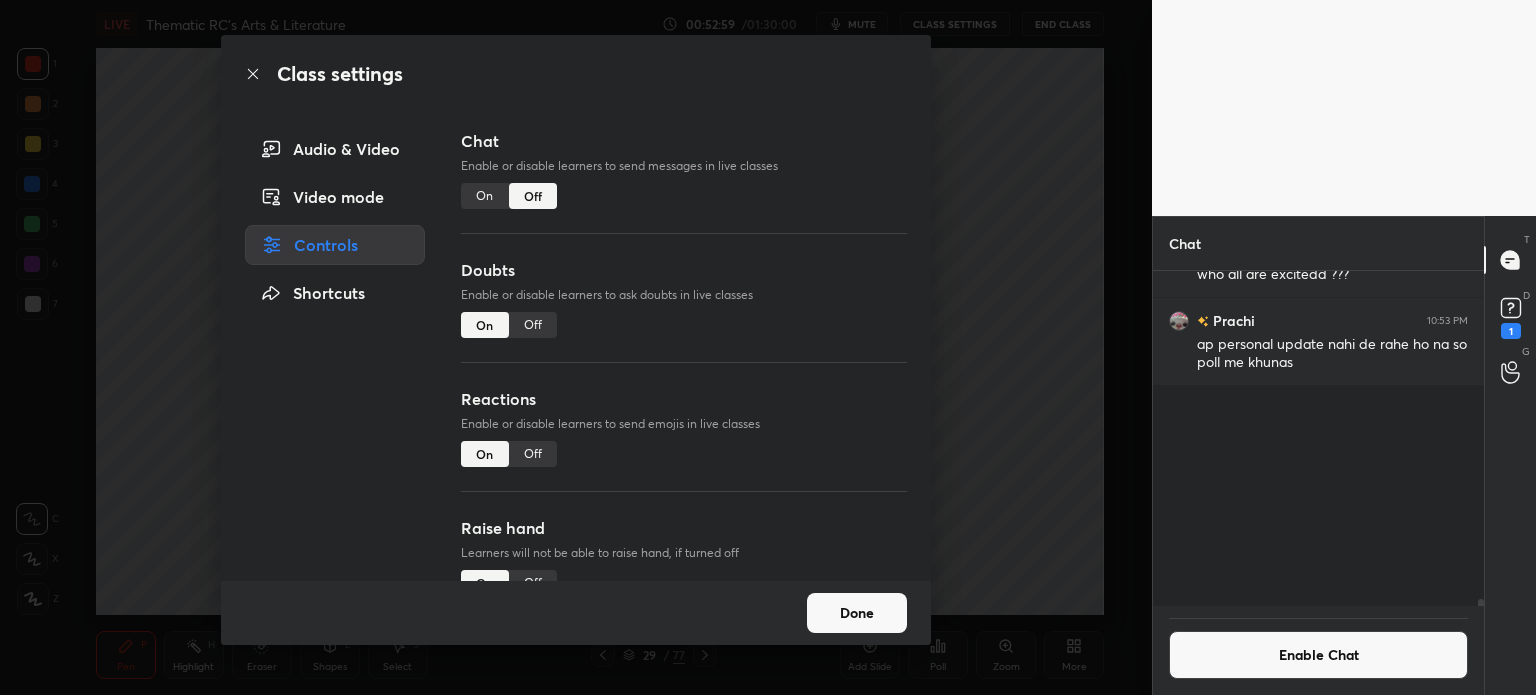 scroll, scrollTop: 32264, scrollLeft: 0, axis: vertical 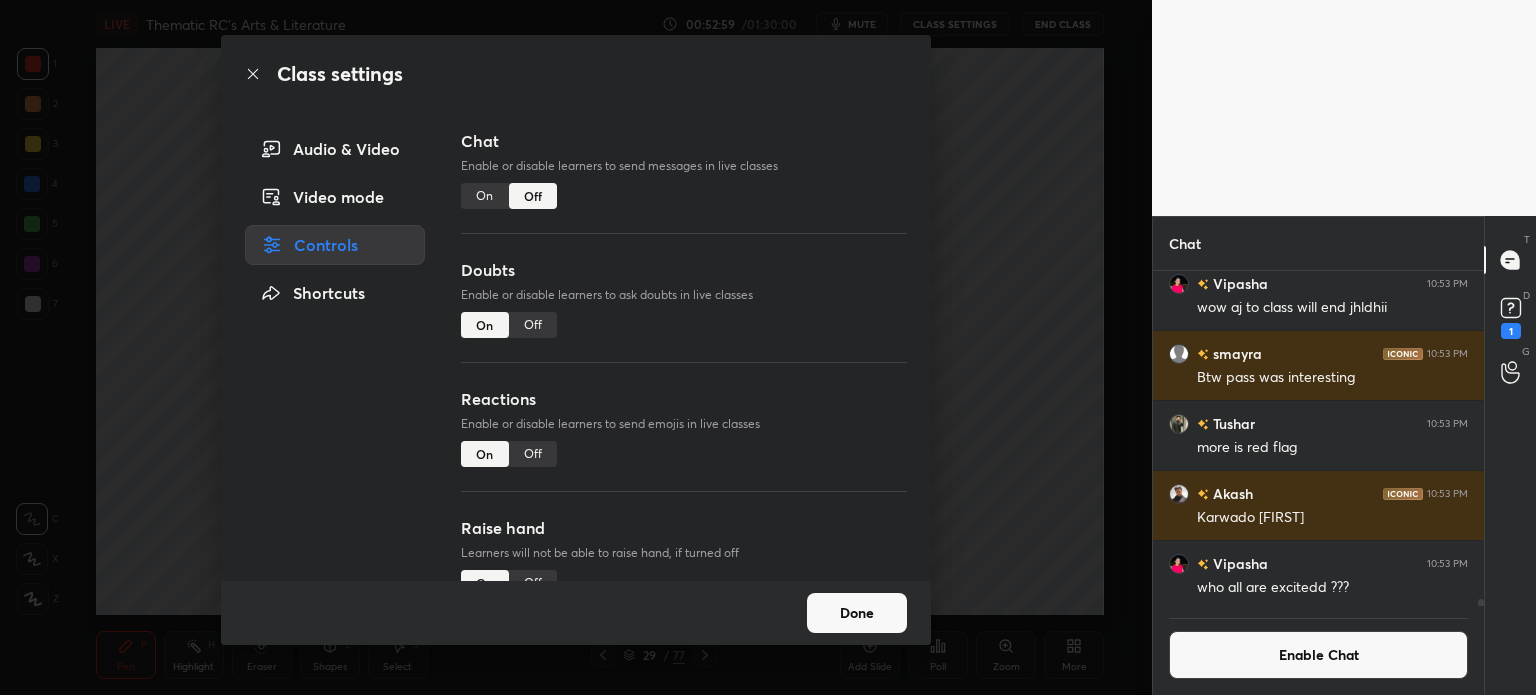 click on "Off" at bounding box center (533, 325) 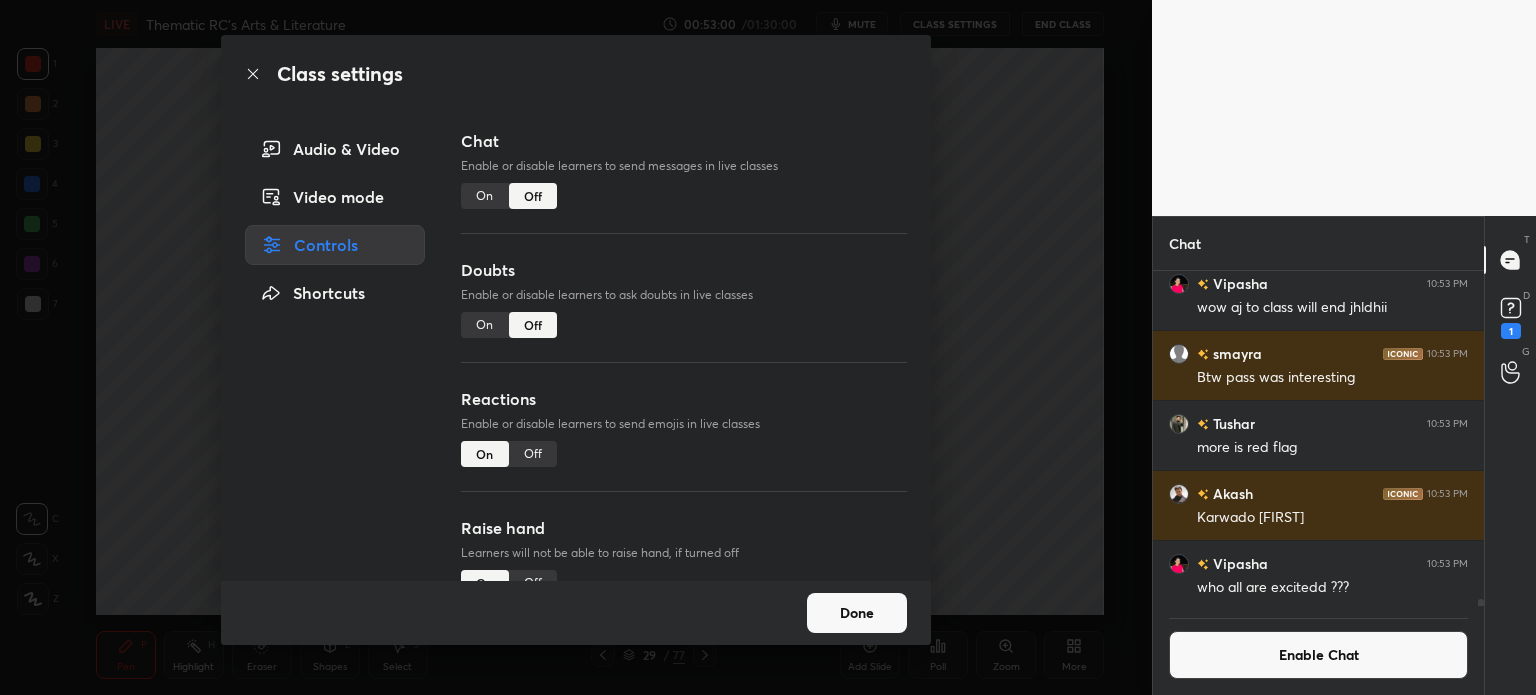 click on "Done" at bounding box center (857, 613) 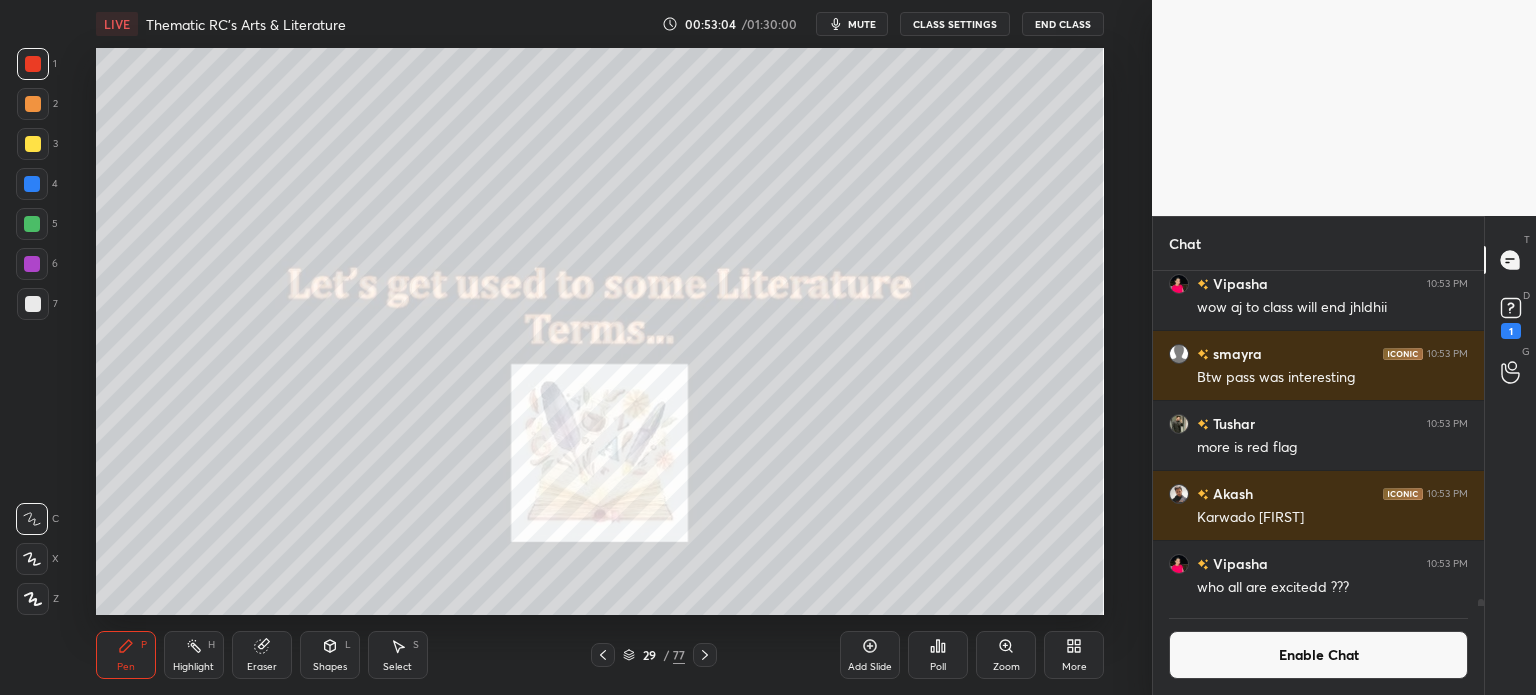 type 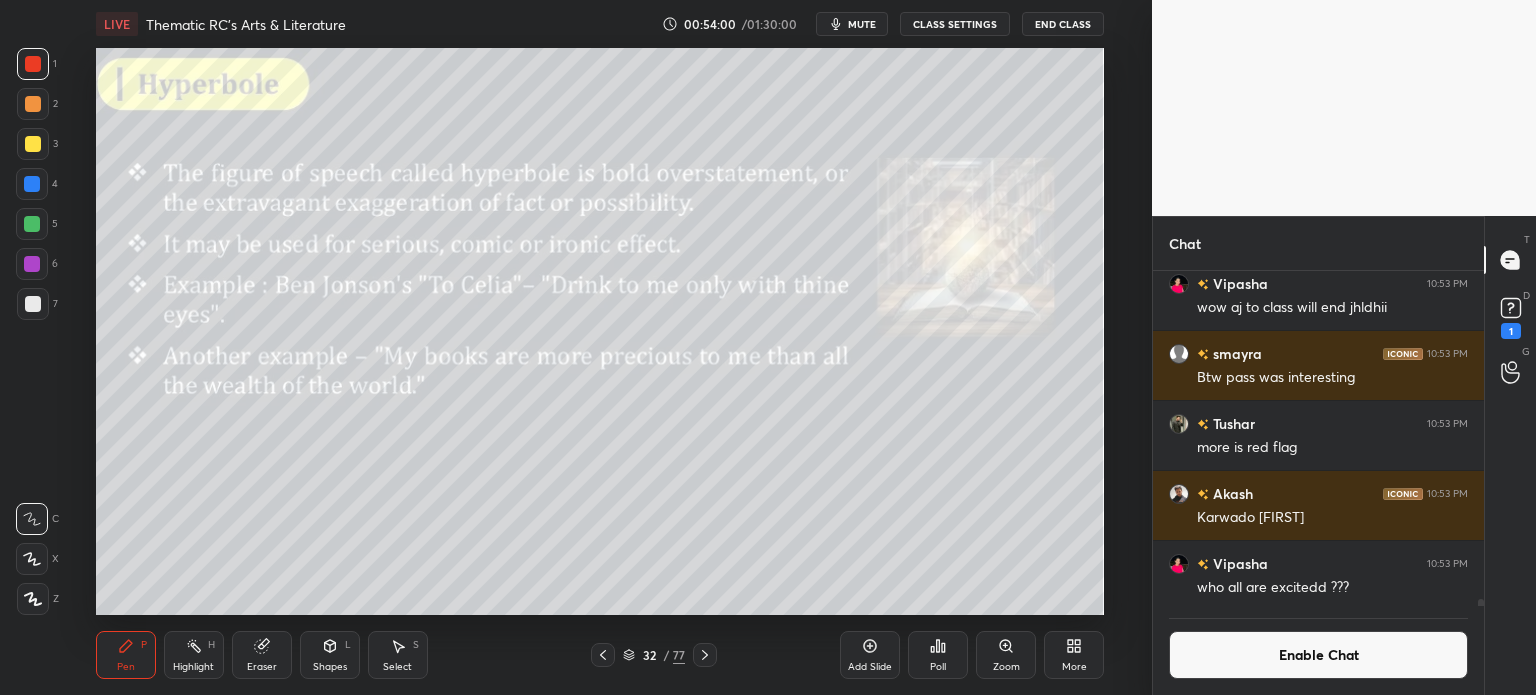scroll, scrollTop: 304, scrollLeft: 325, axis: both 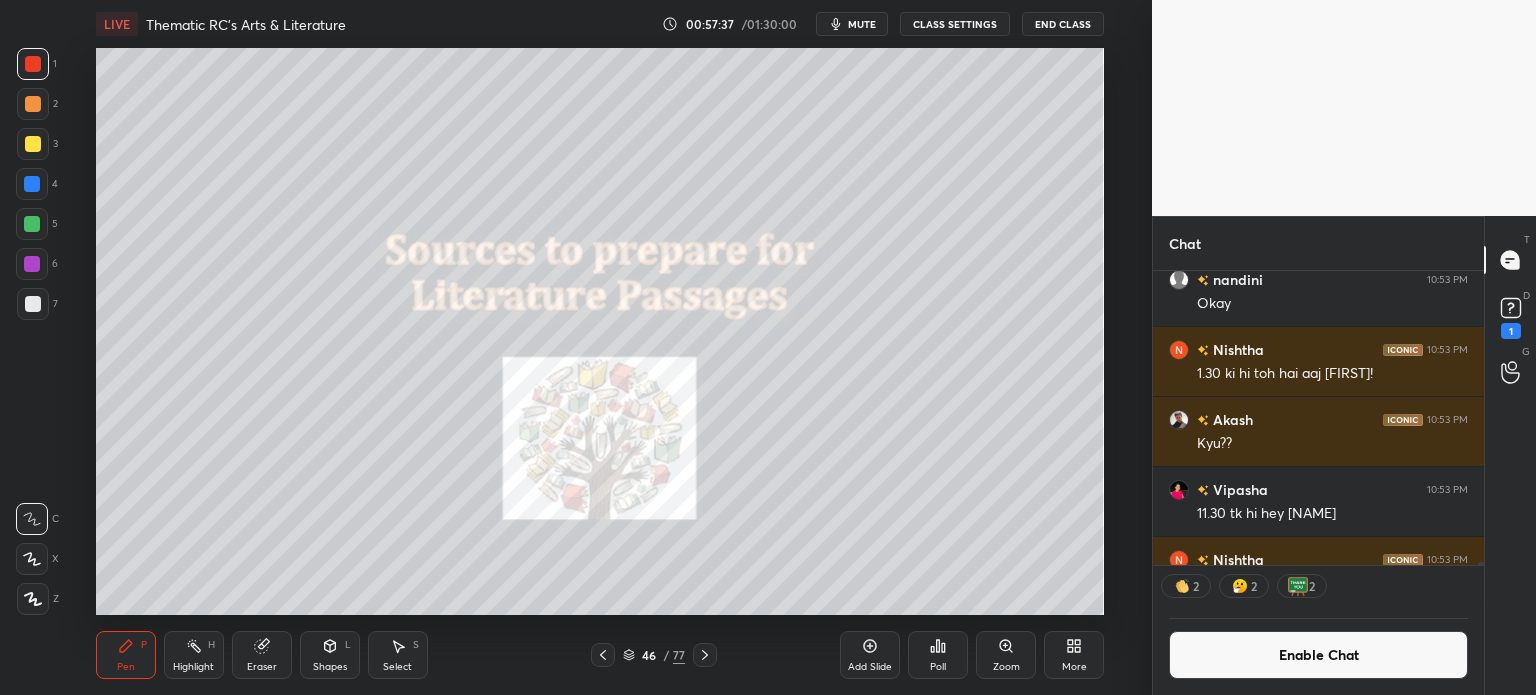 click on "Enable Chat" at bounding box center [1318, 655] 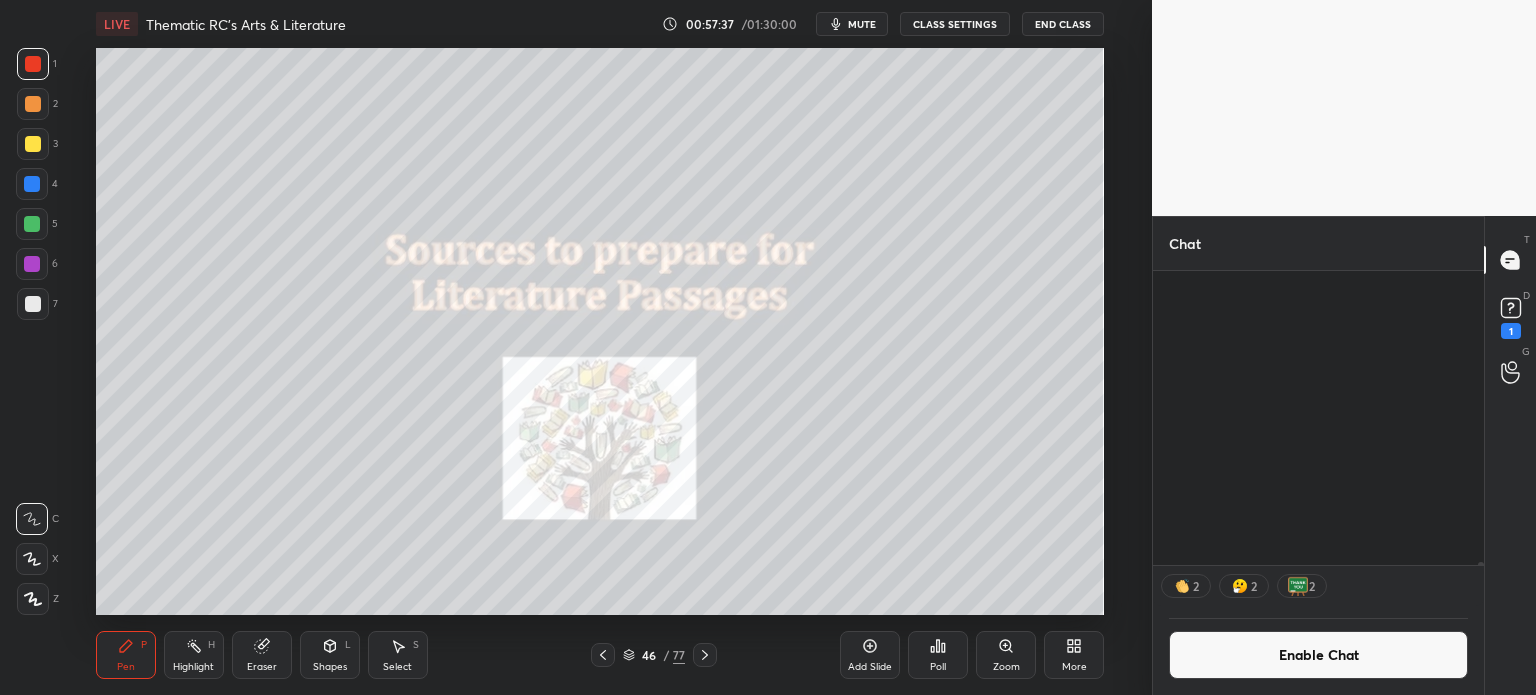 scroll, scrollTop: 6, scrollLeft: 6, axis: both 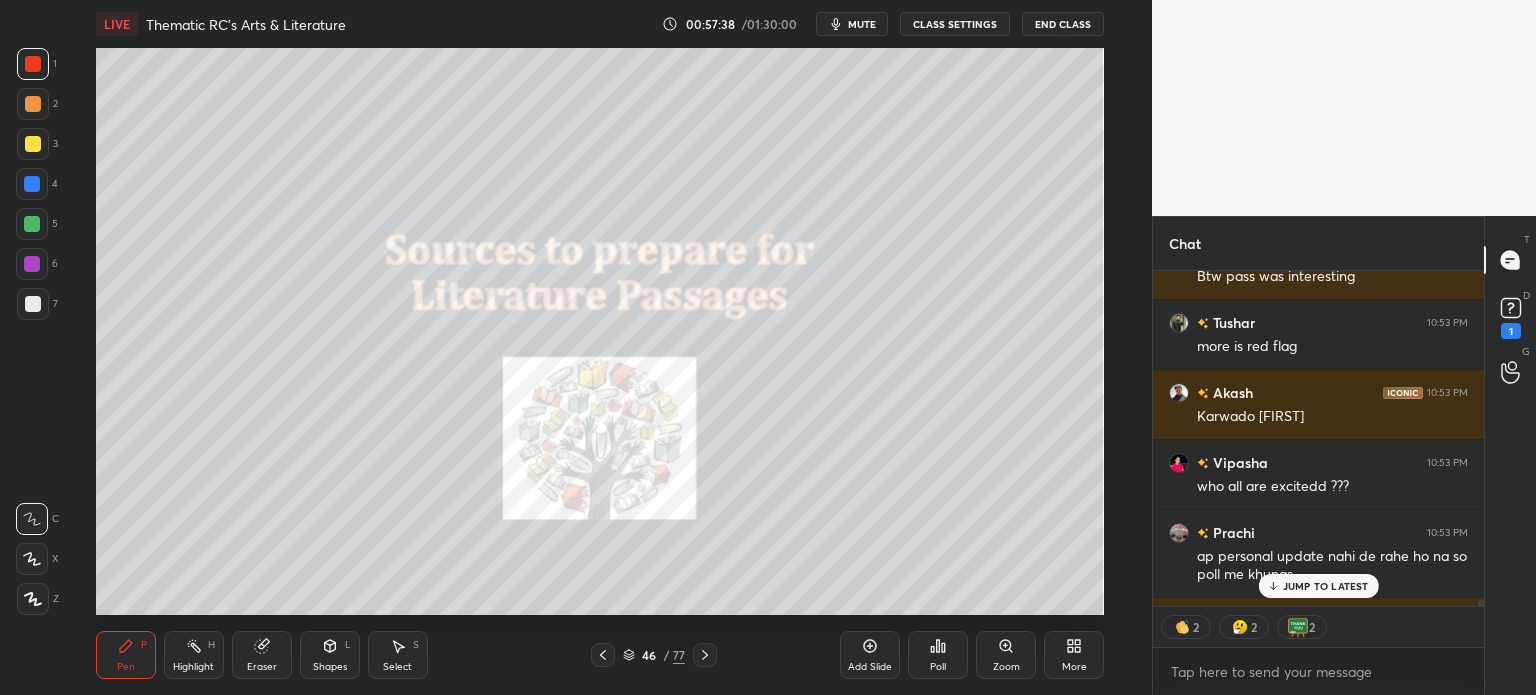 click on "CLASS SETTINGS" at bounding box center (955, 24) 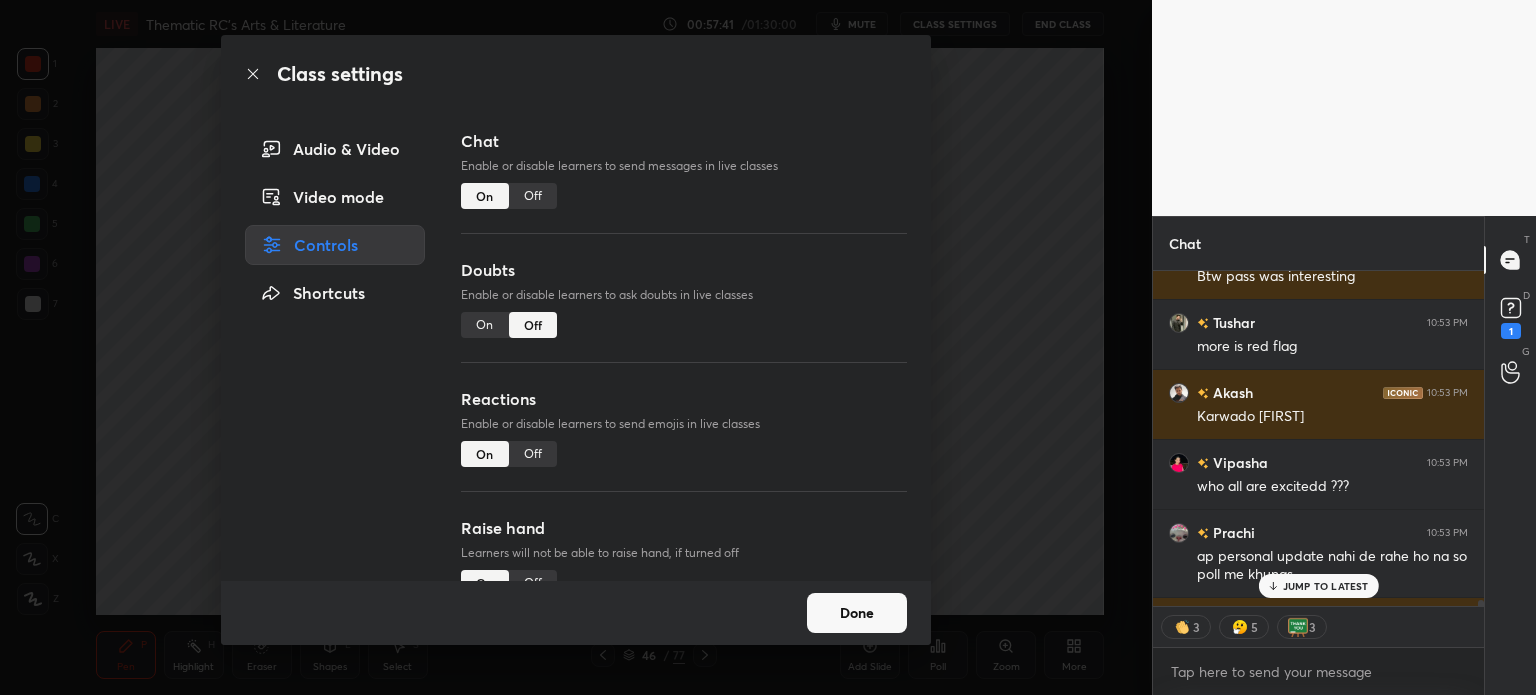 click on "On" at bounding box center [485, 325] 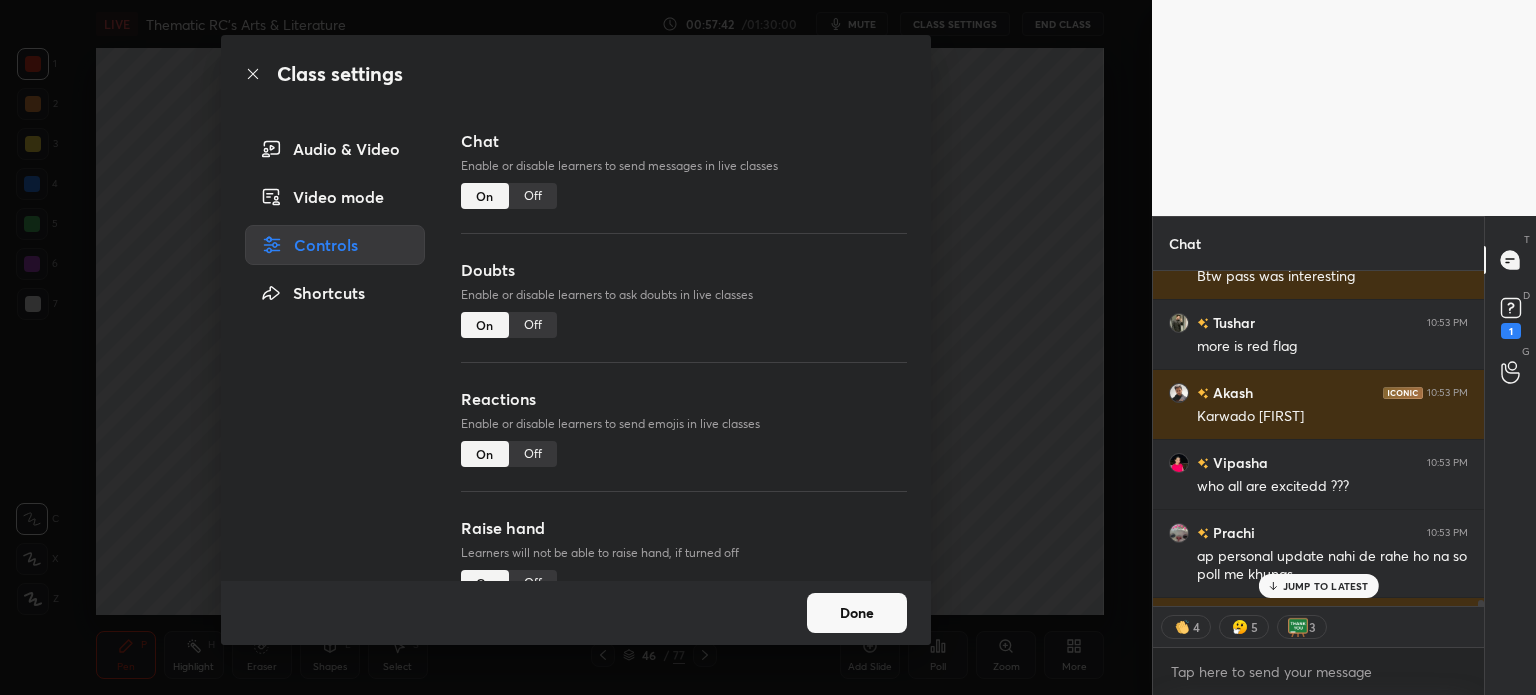 click on "Done" at bounding box center (857, 613) 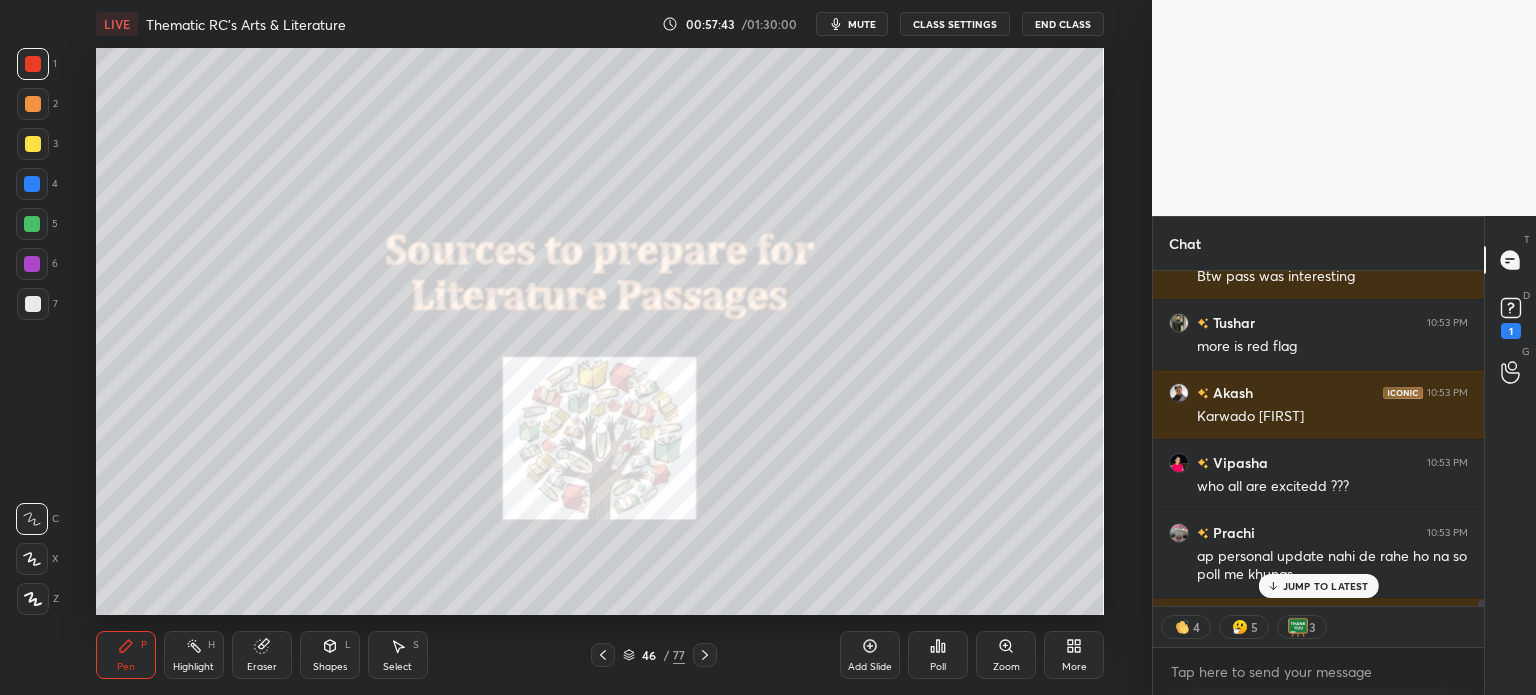 click on "JUMP TO LATEST" at bounding box center (1326, 586) 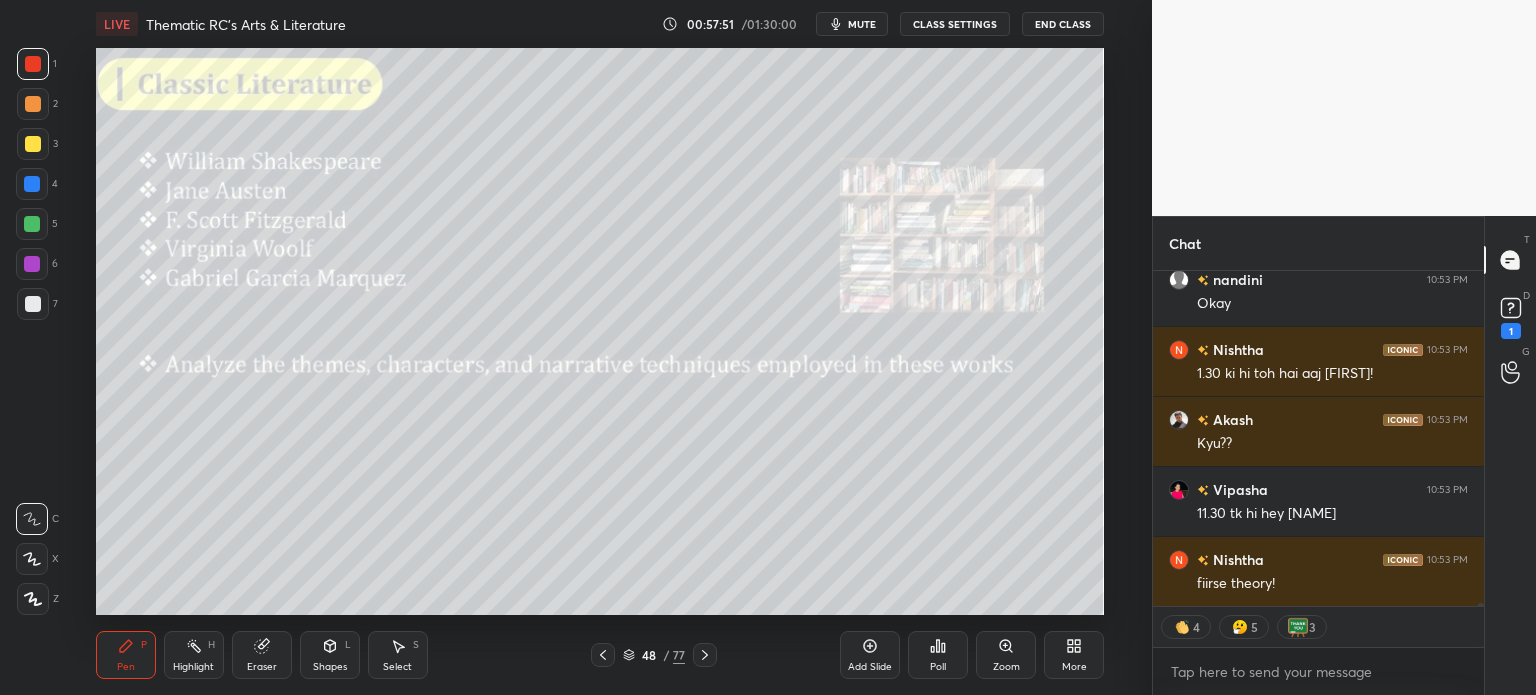 scroll, scrollTop: 5, scrollLeft: 6, axis: both 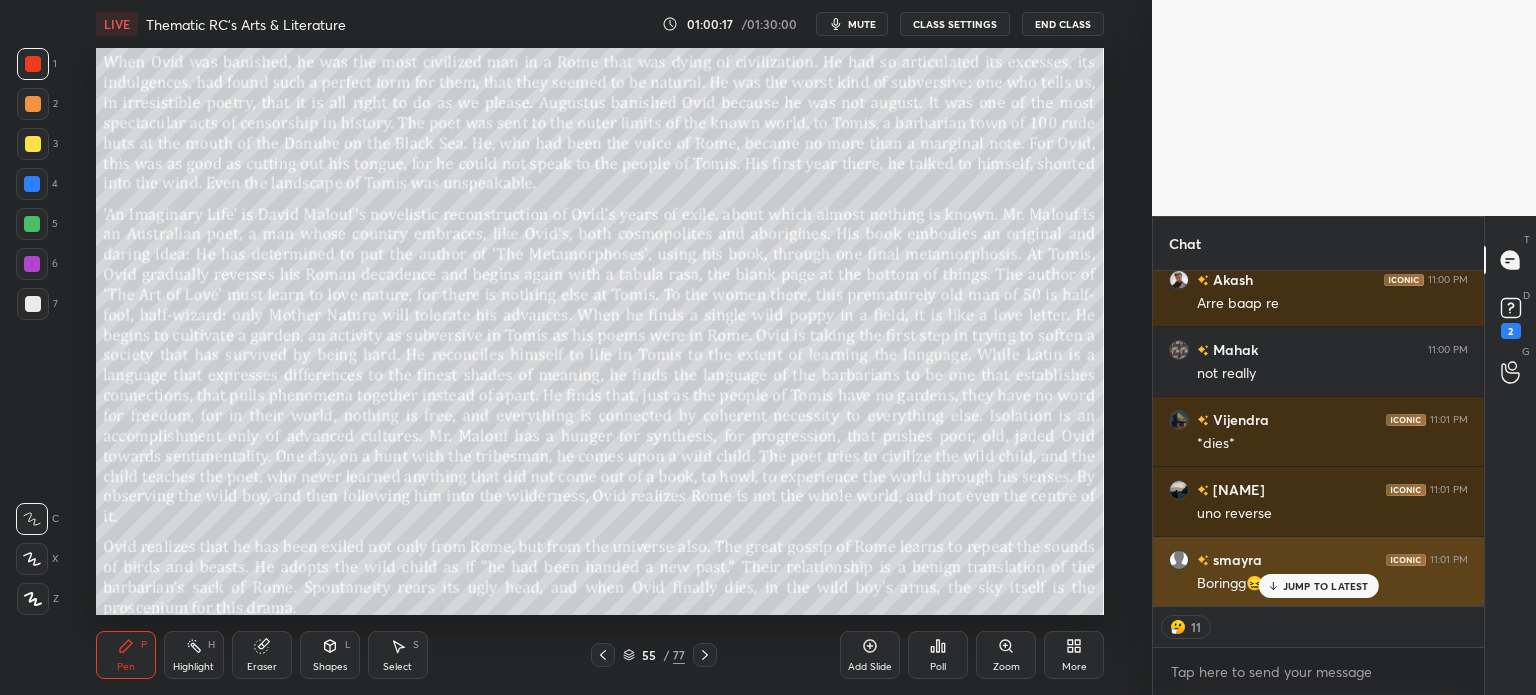 click on "JUMP TO LATEST" at bounding box center [1326, 586] 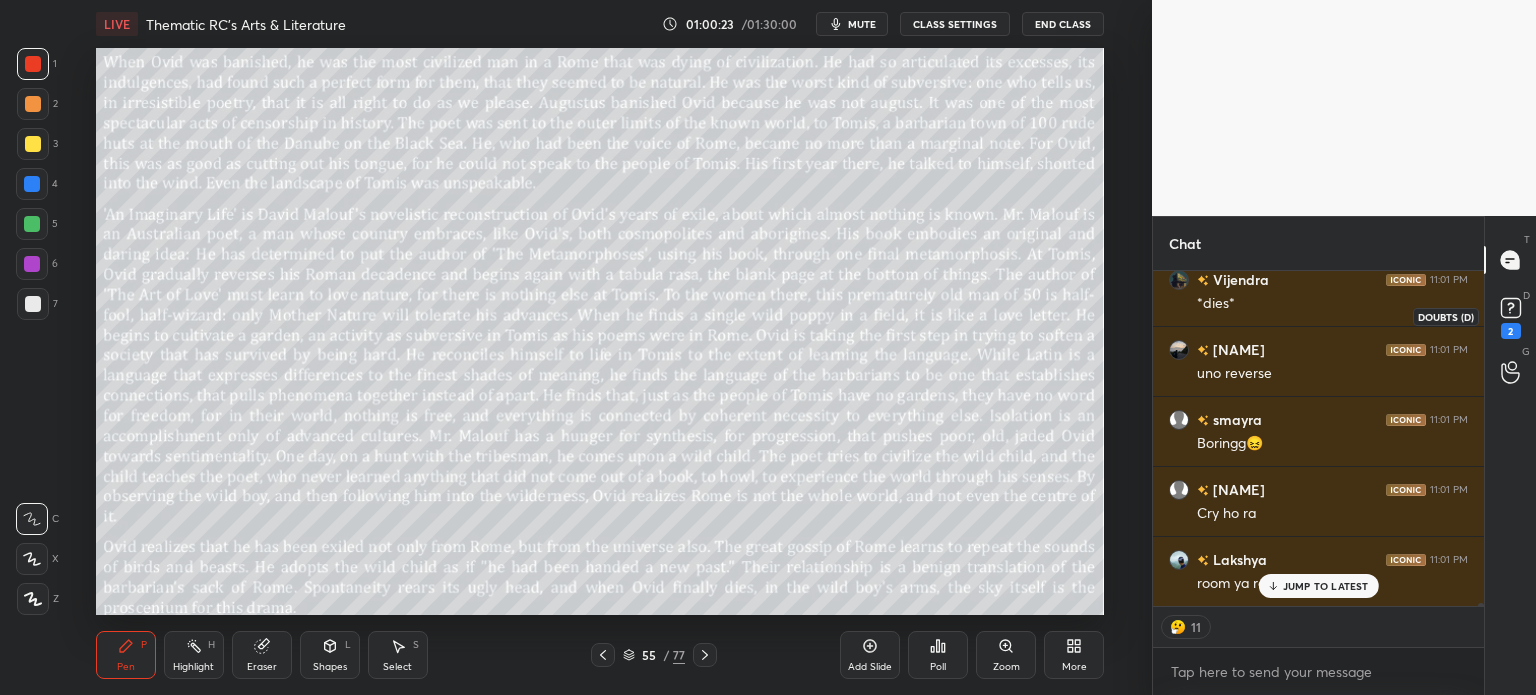 scroll, scrollTop: 35871, scrollLeft: 0, axis: vertical 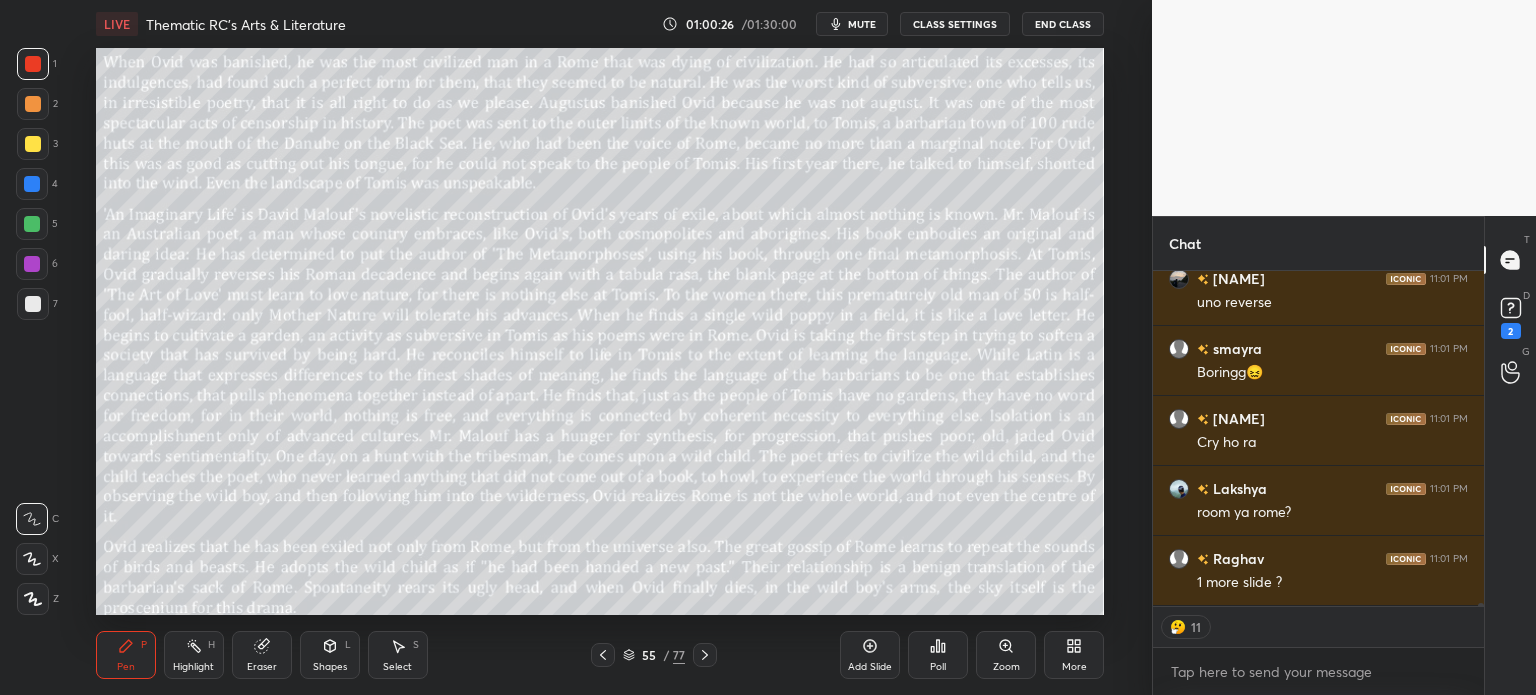 type on "x" 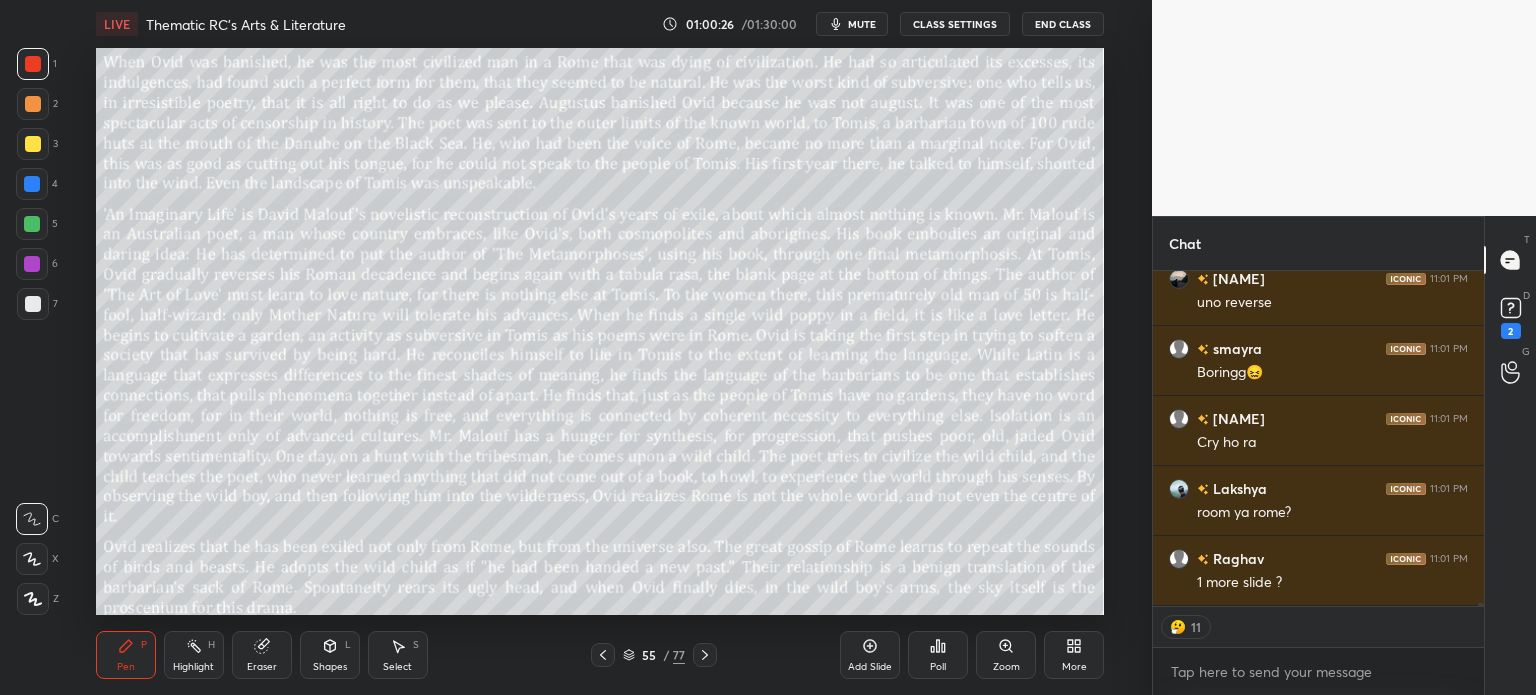 scroll, scrollTop: 7, scrollLeft: 6, axis: both 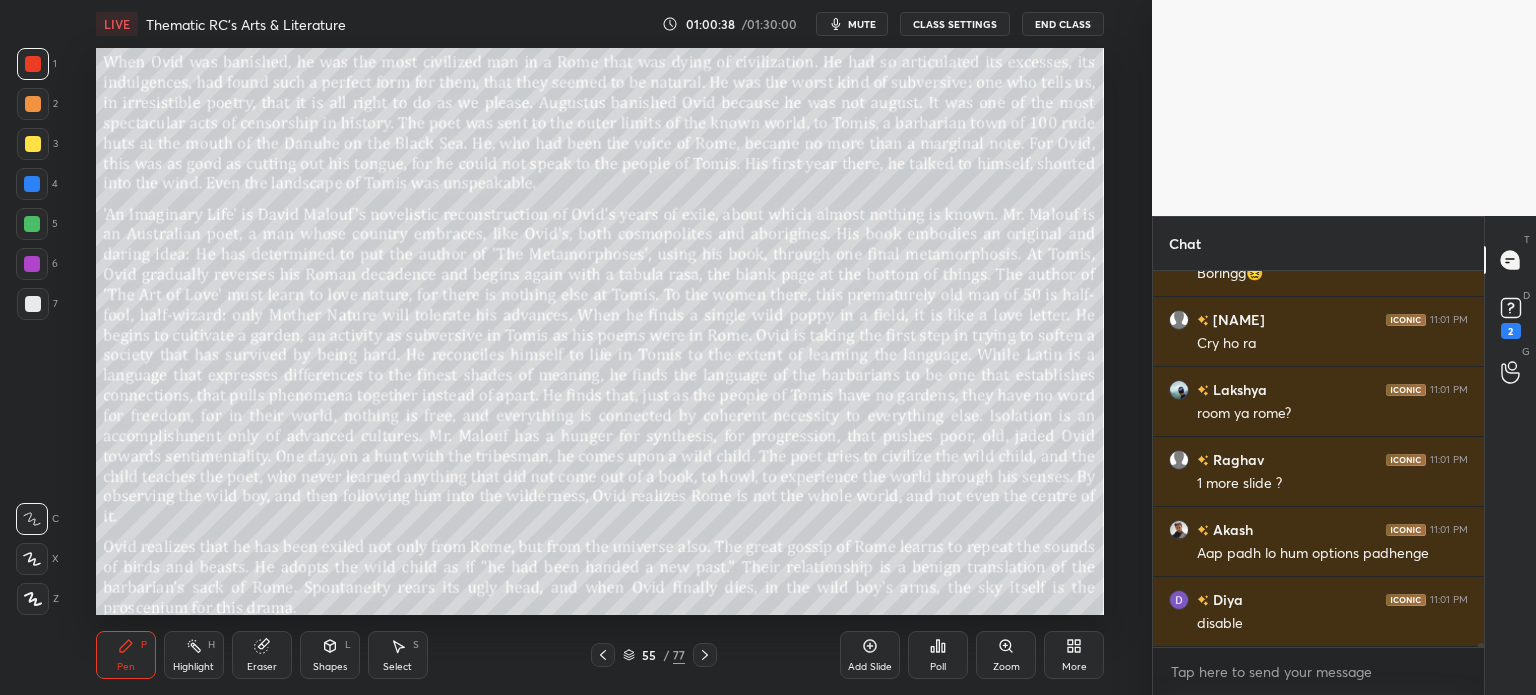 click on "CLASS SETTINGS" at bounding box center [955, 24] 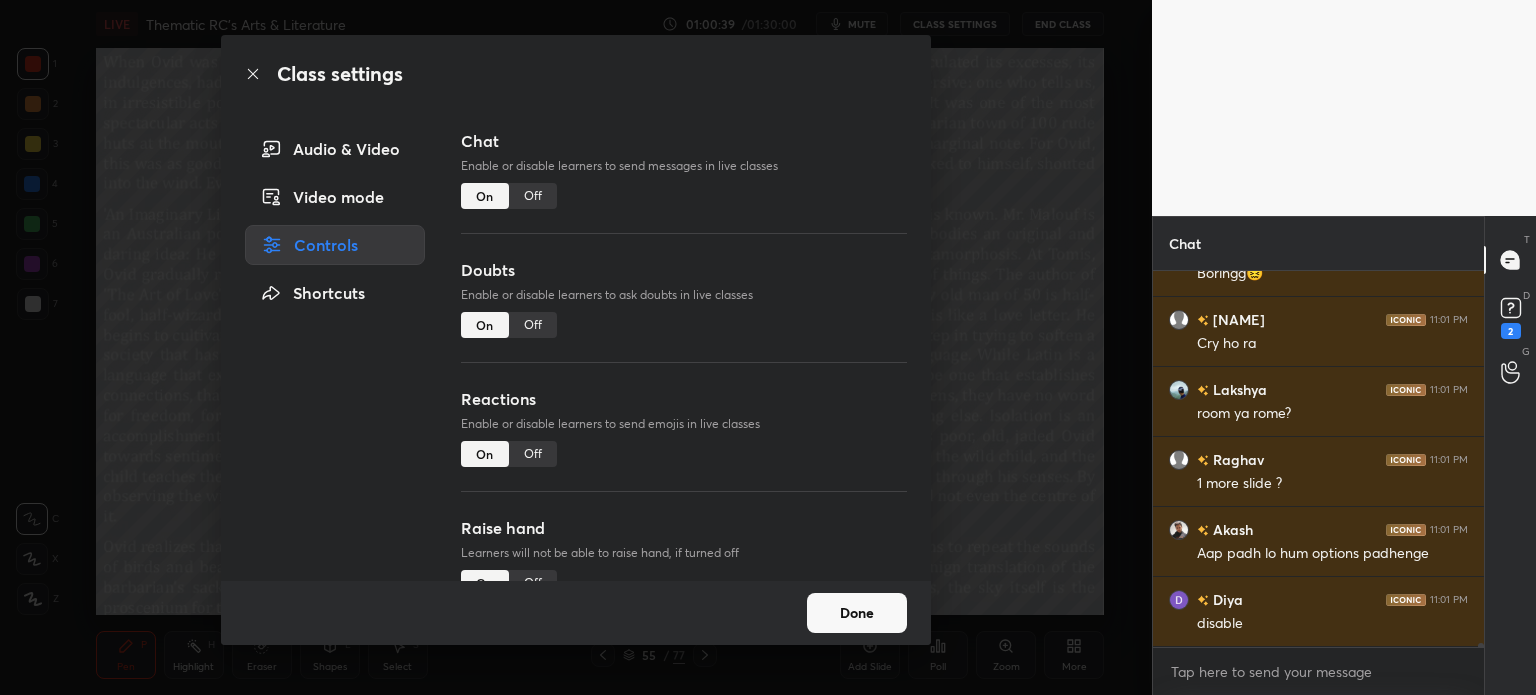 click on "Off" at bounding box center (533, 196) 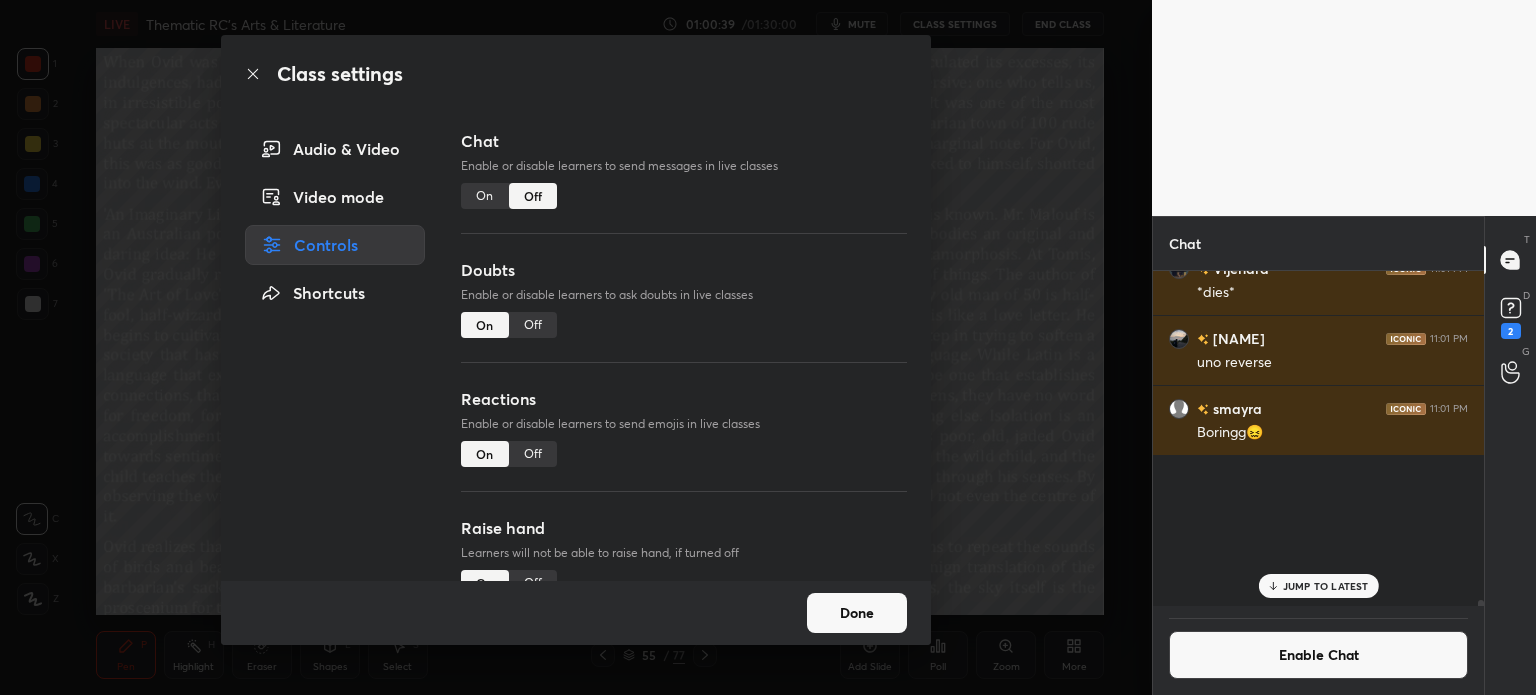 scroll, scrollTop: 35074, scrollLeft: 0, axis: vertical 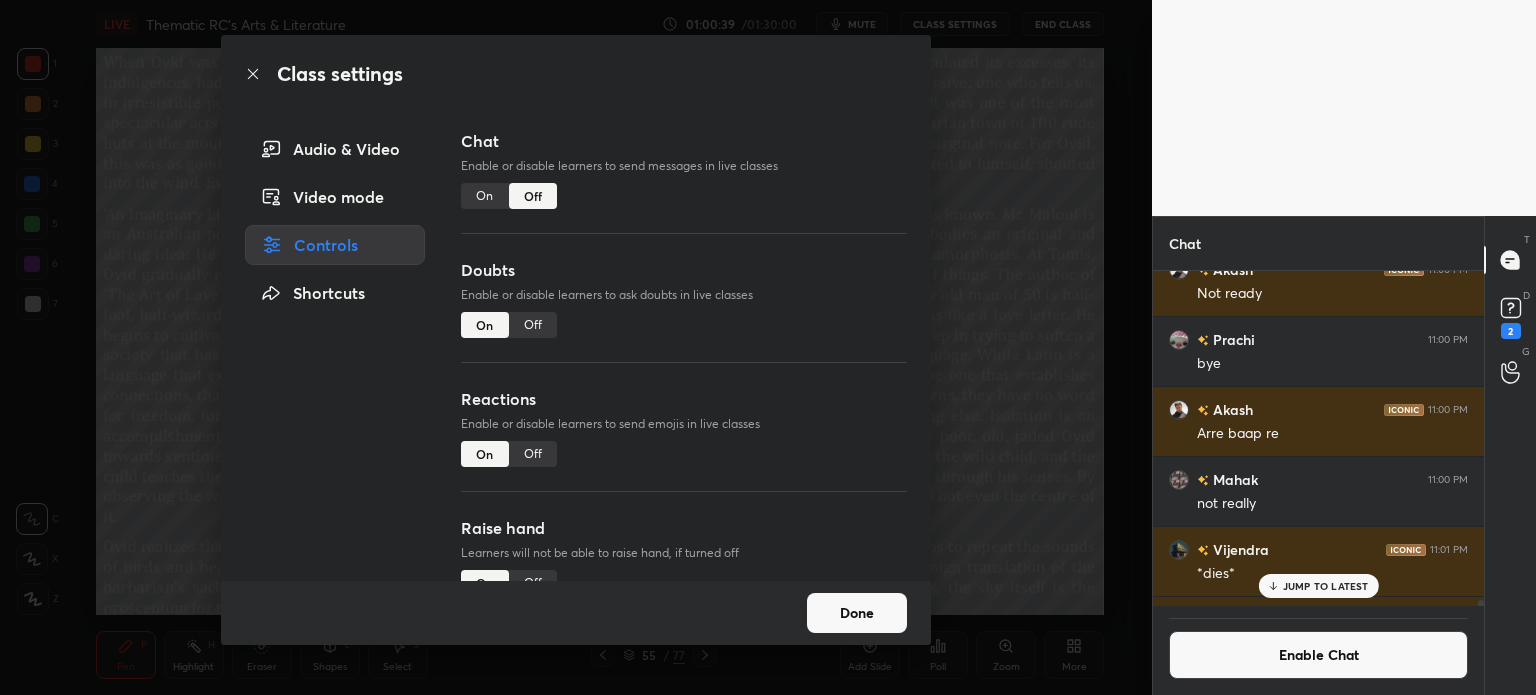 click on "Off" at bounding box center (533, 325) 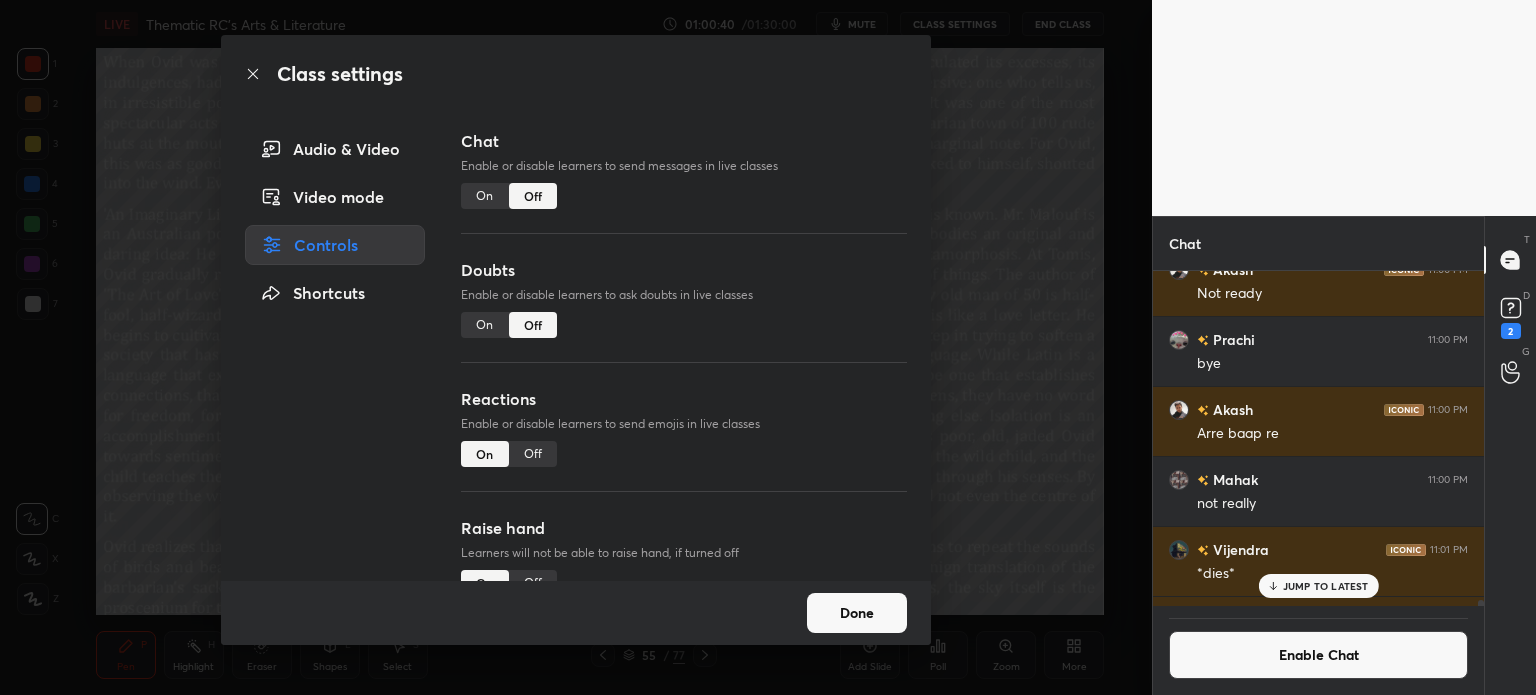 click on "Done" at bounding box center [857, 613] 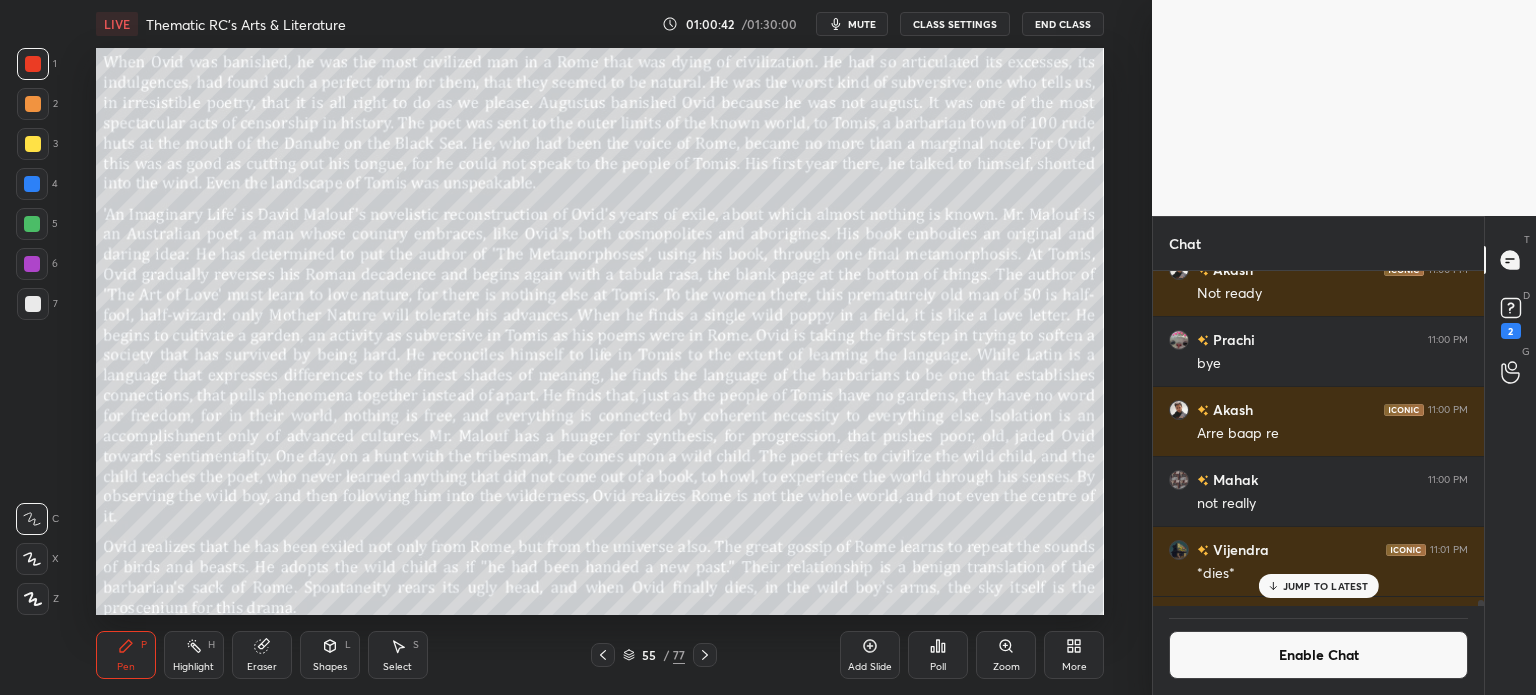 click on "JUMP TO LATEST" at bounding box center [1326, 586] 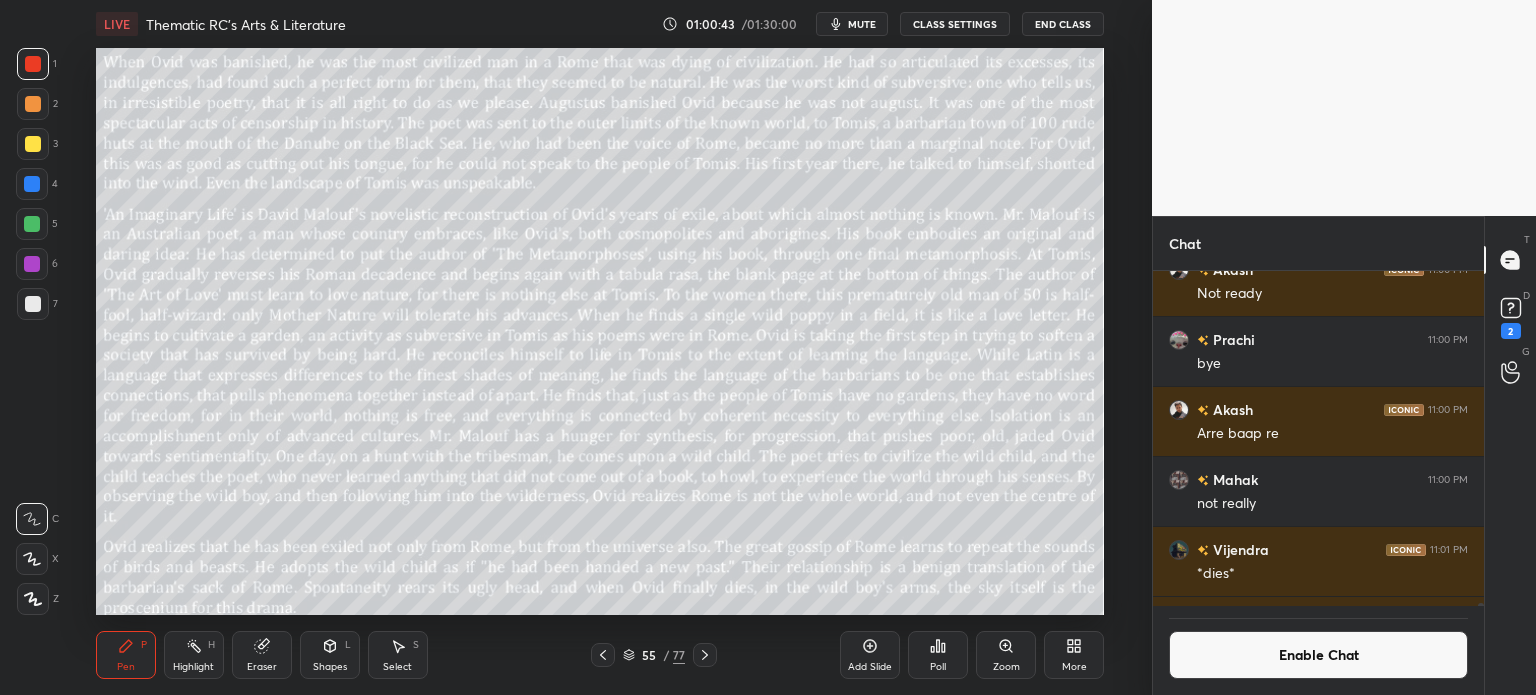 scroll, scrollTop: 35555, scrollLeft: 0, axis: vertical 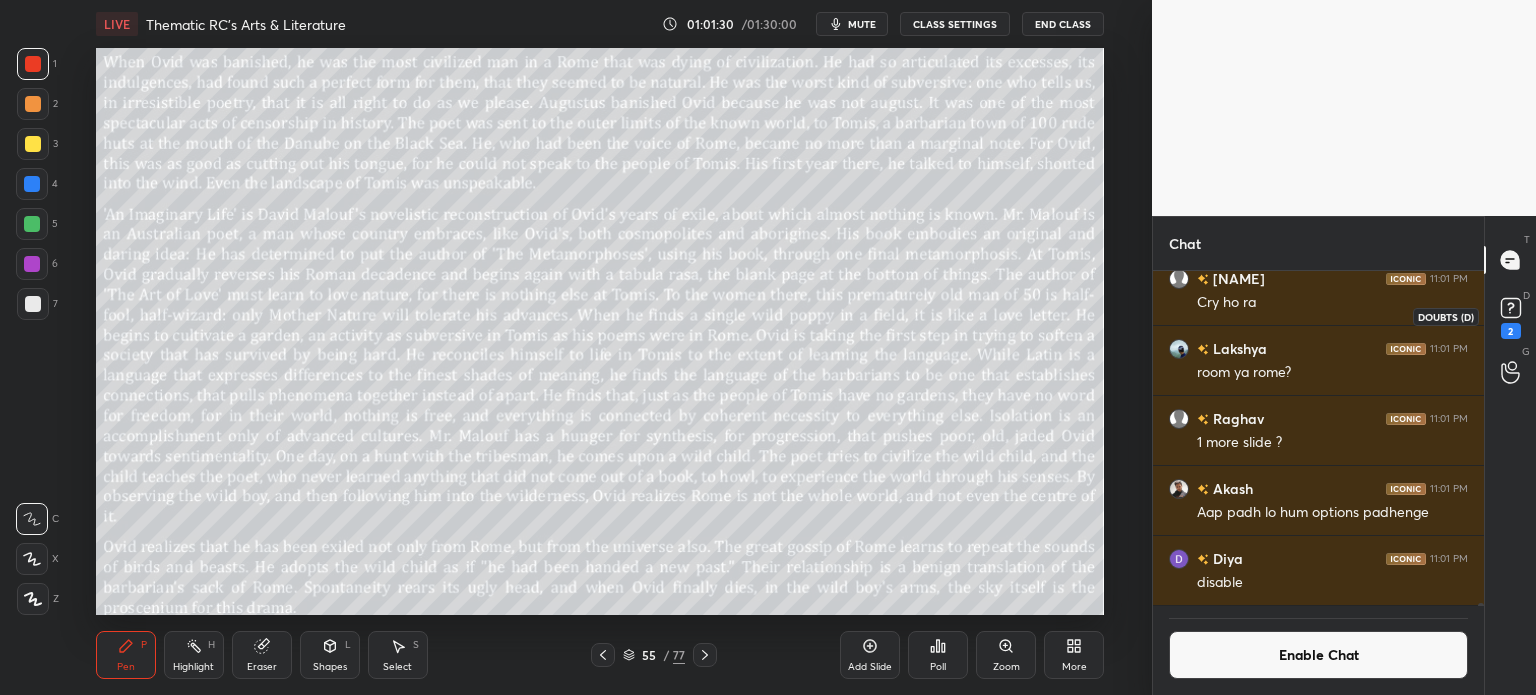 click 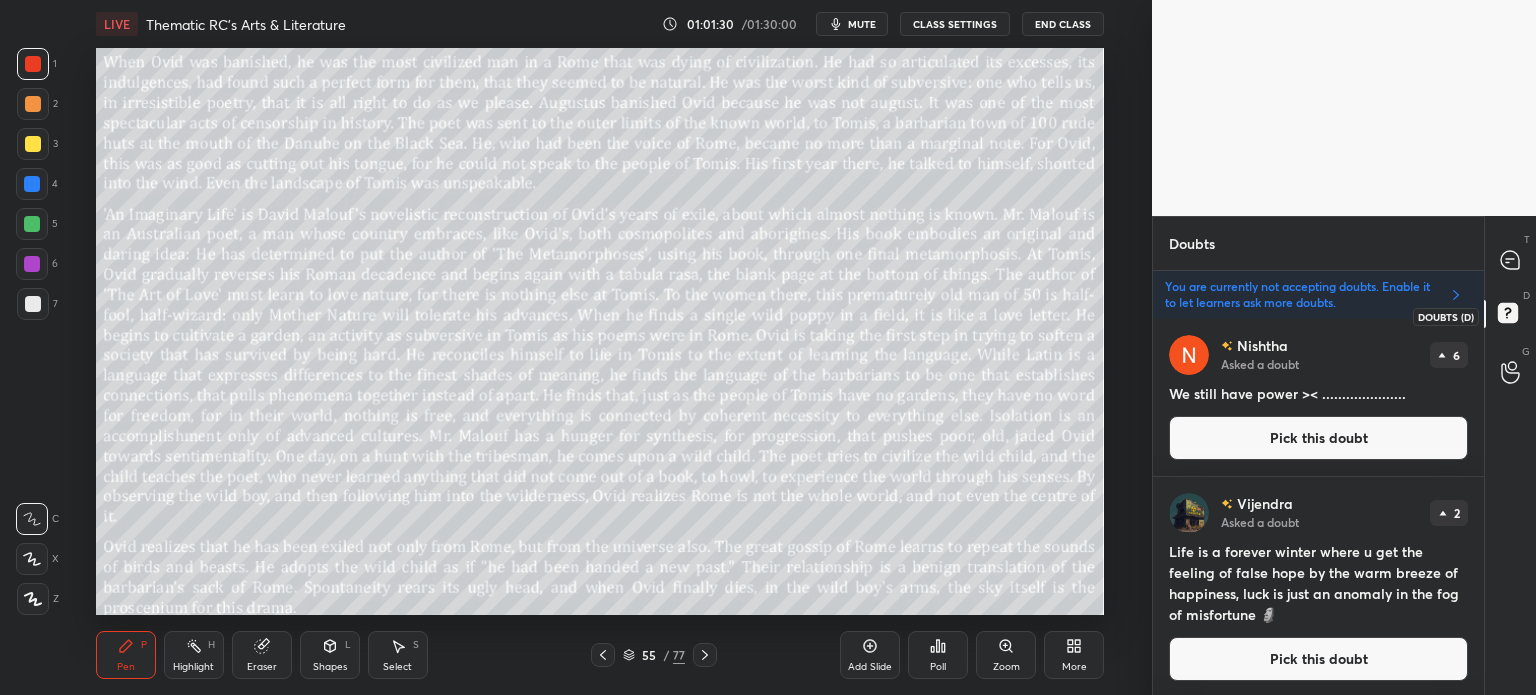 scroll, scrollTop: 370, scrollLeft: 325, axis: both 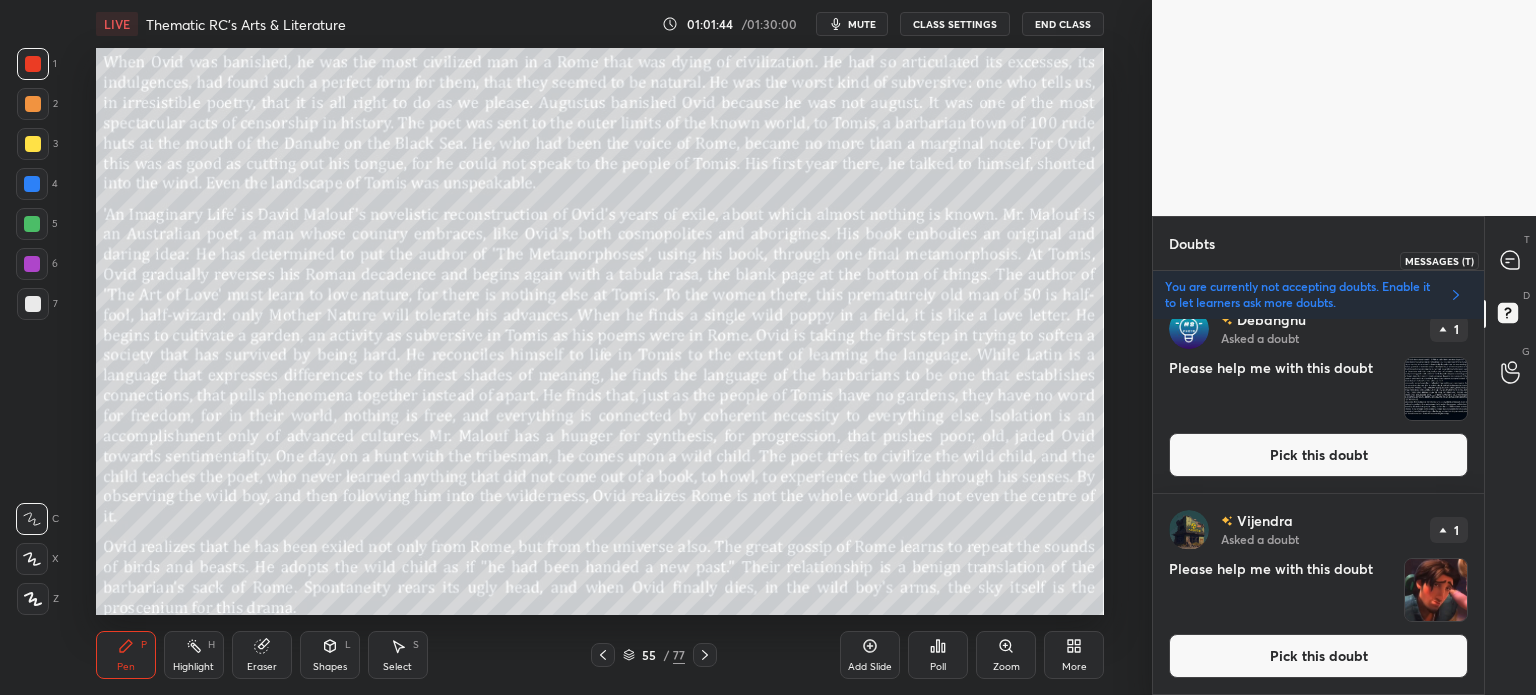 click 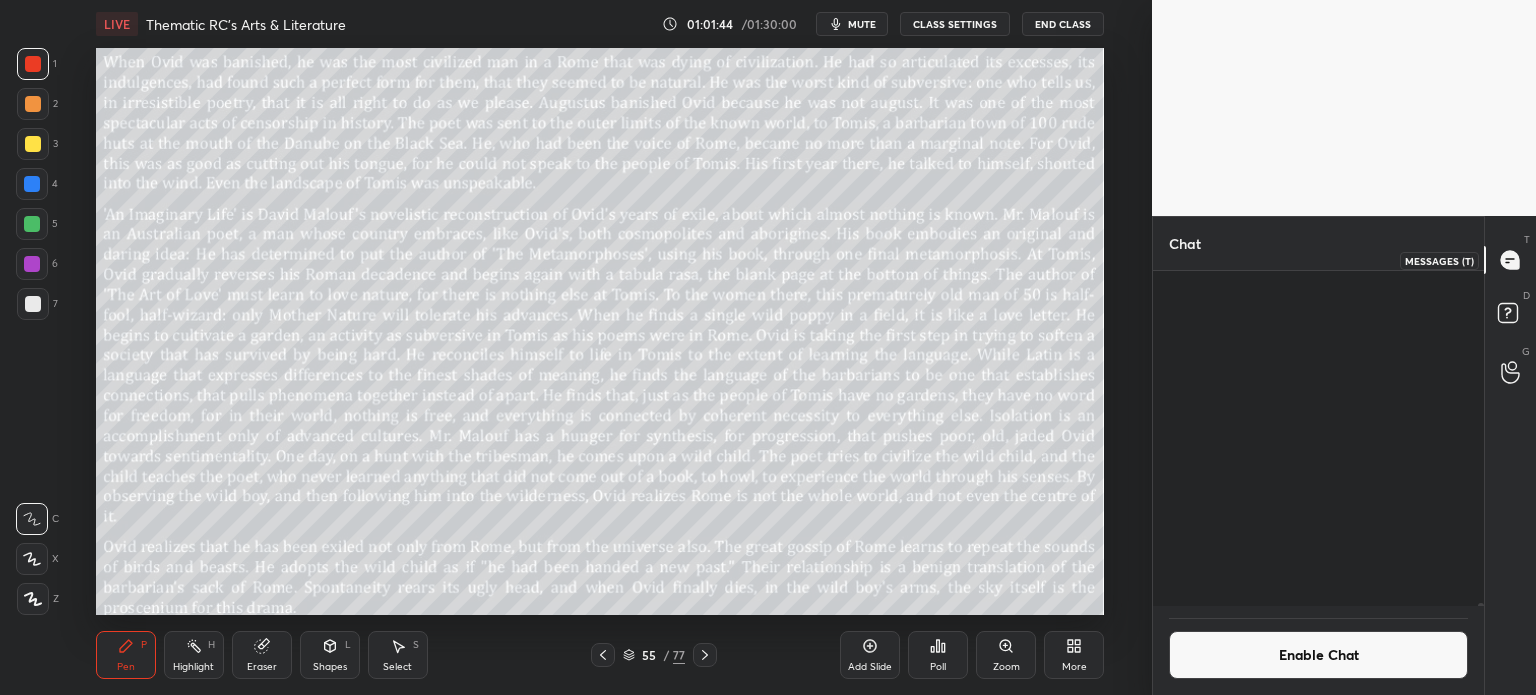 scroll, scrollTop: 5, scrollLeft: 6, axis: both 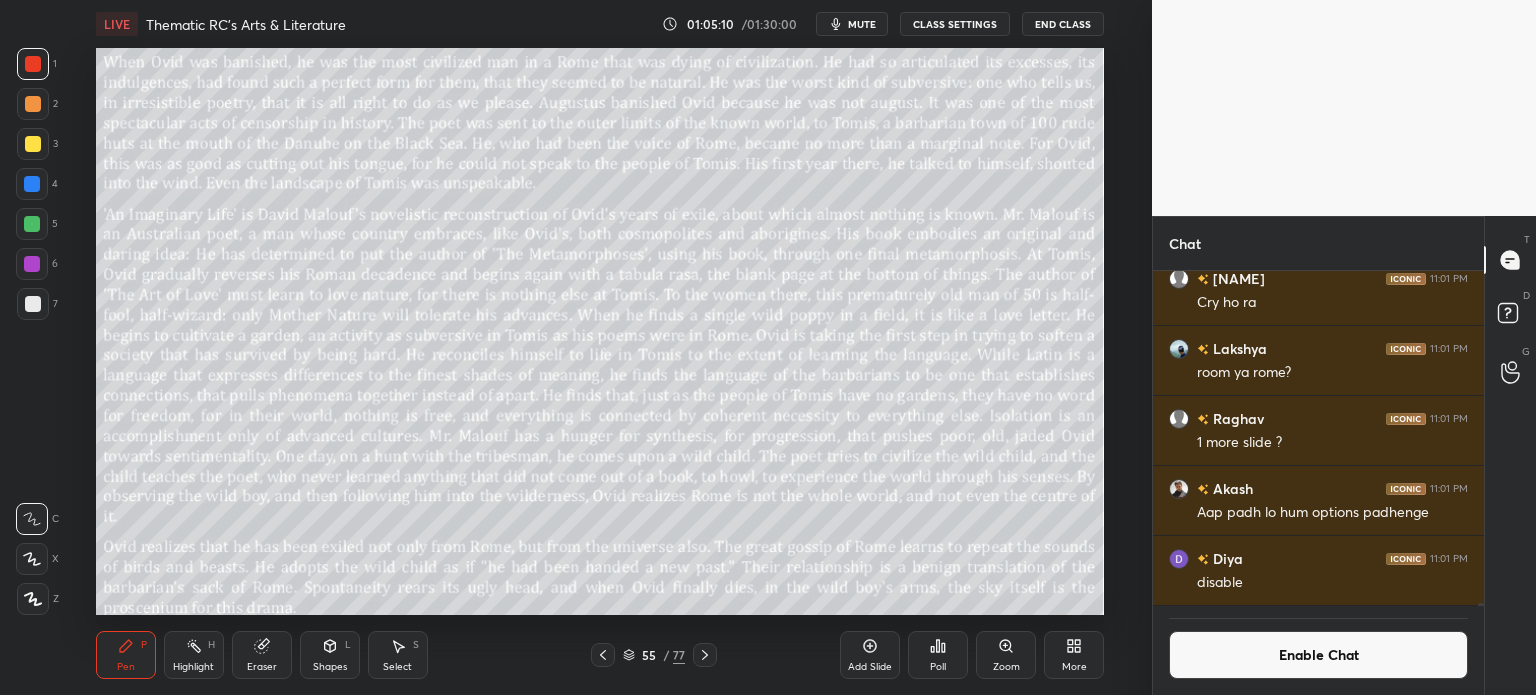 click on "Enable Chat" at bounding box center [1318, 655] 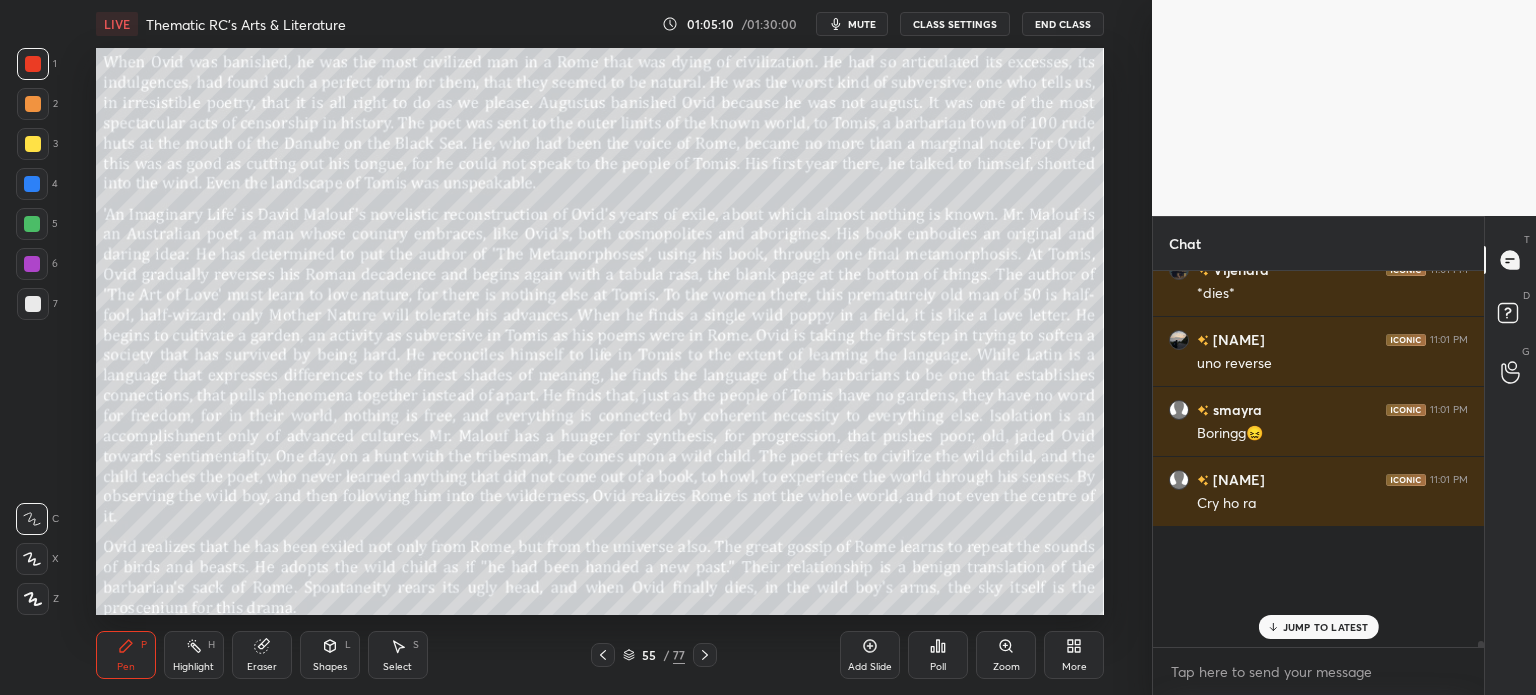 scroll, scrollTop: 5, scrollLeft: 6, axis: both 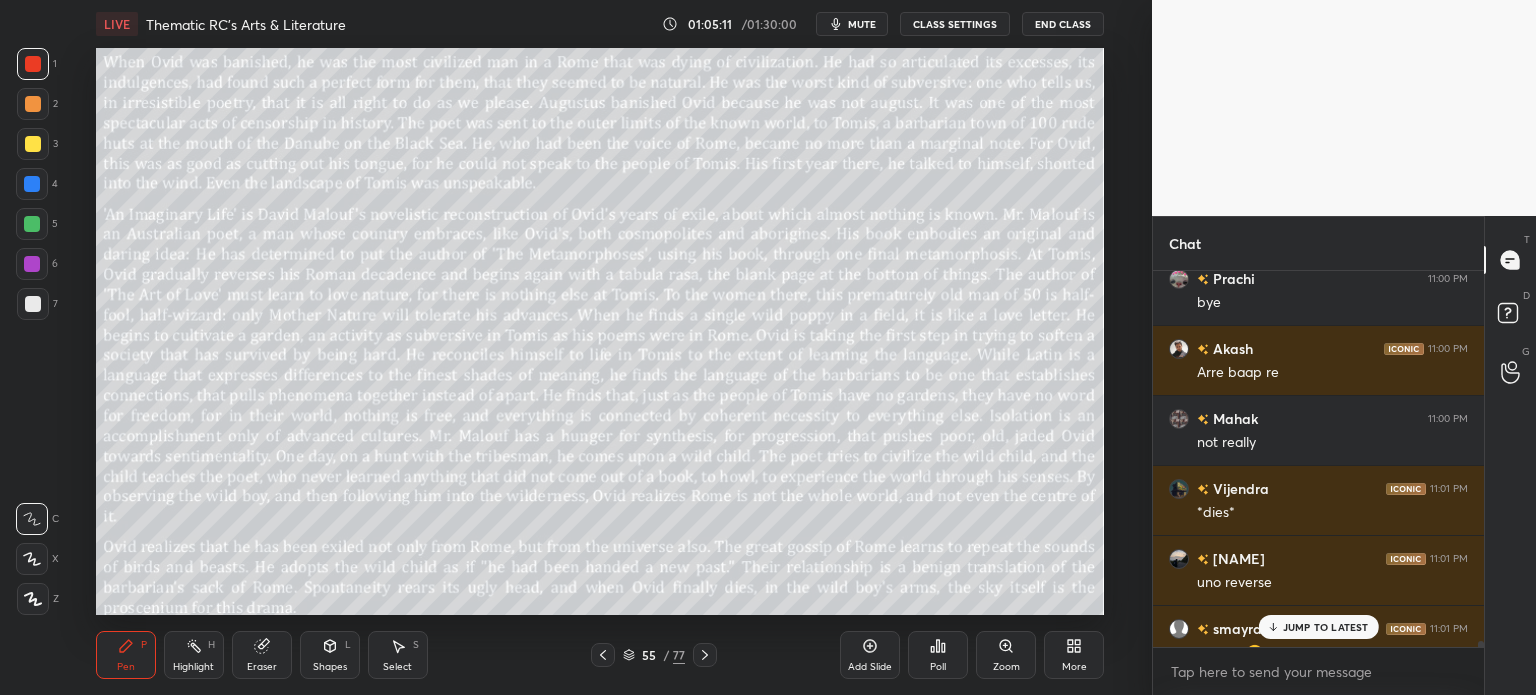 click on "JUMP TO LATEST" at bounding box center [1326, 627] 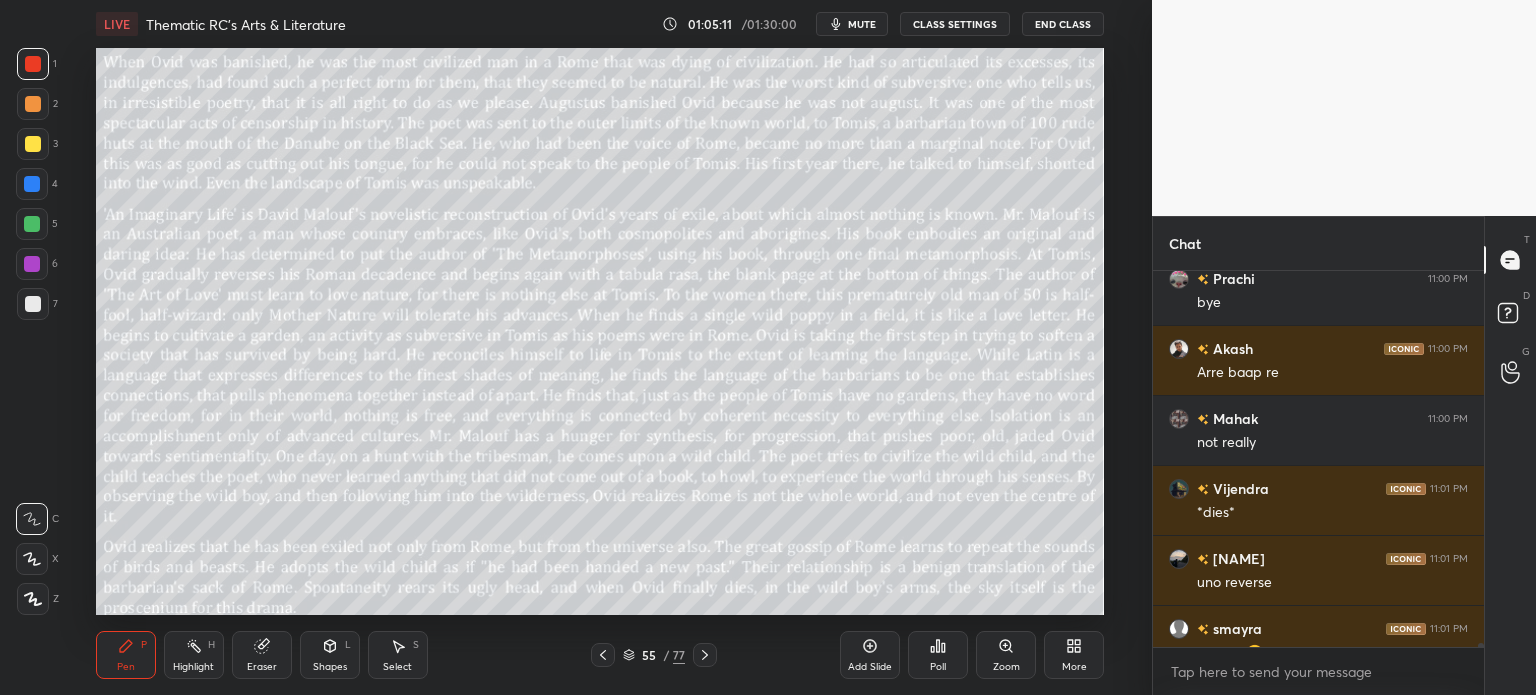 scroll, scrollTop: 35494, scrollLeft: 0, axis: vertical 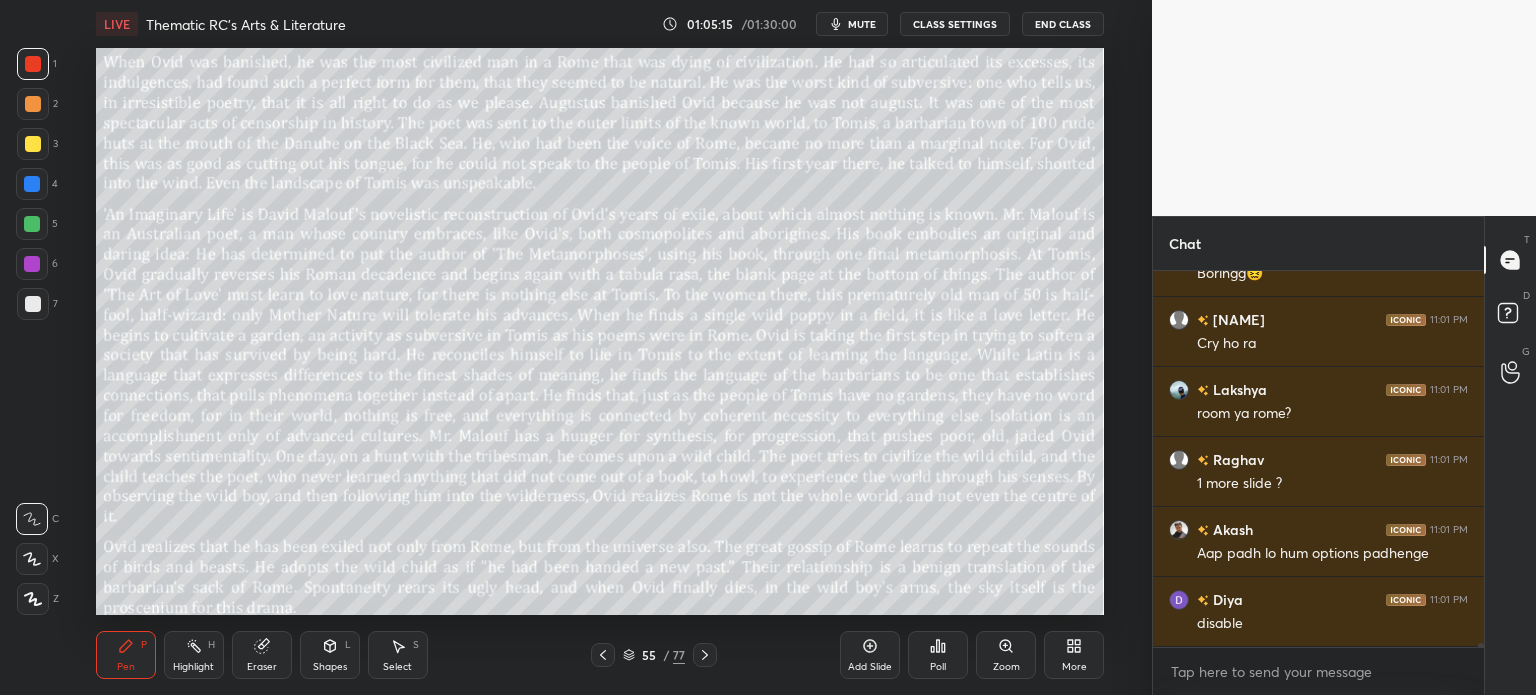 click on "CLASS SETTINGS" at bounding box center [955, 24] 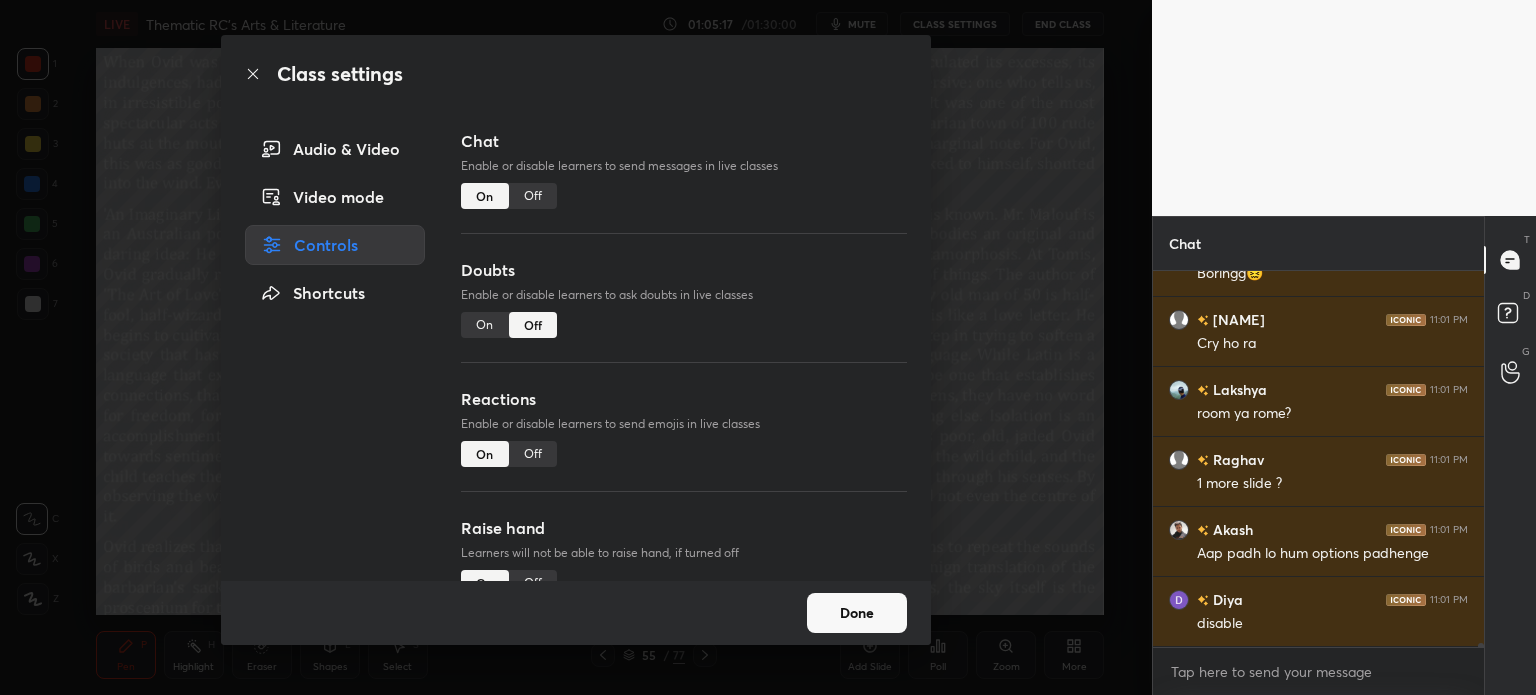 click on "On" at bounding box center (485, 325) 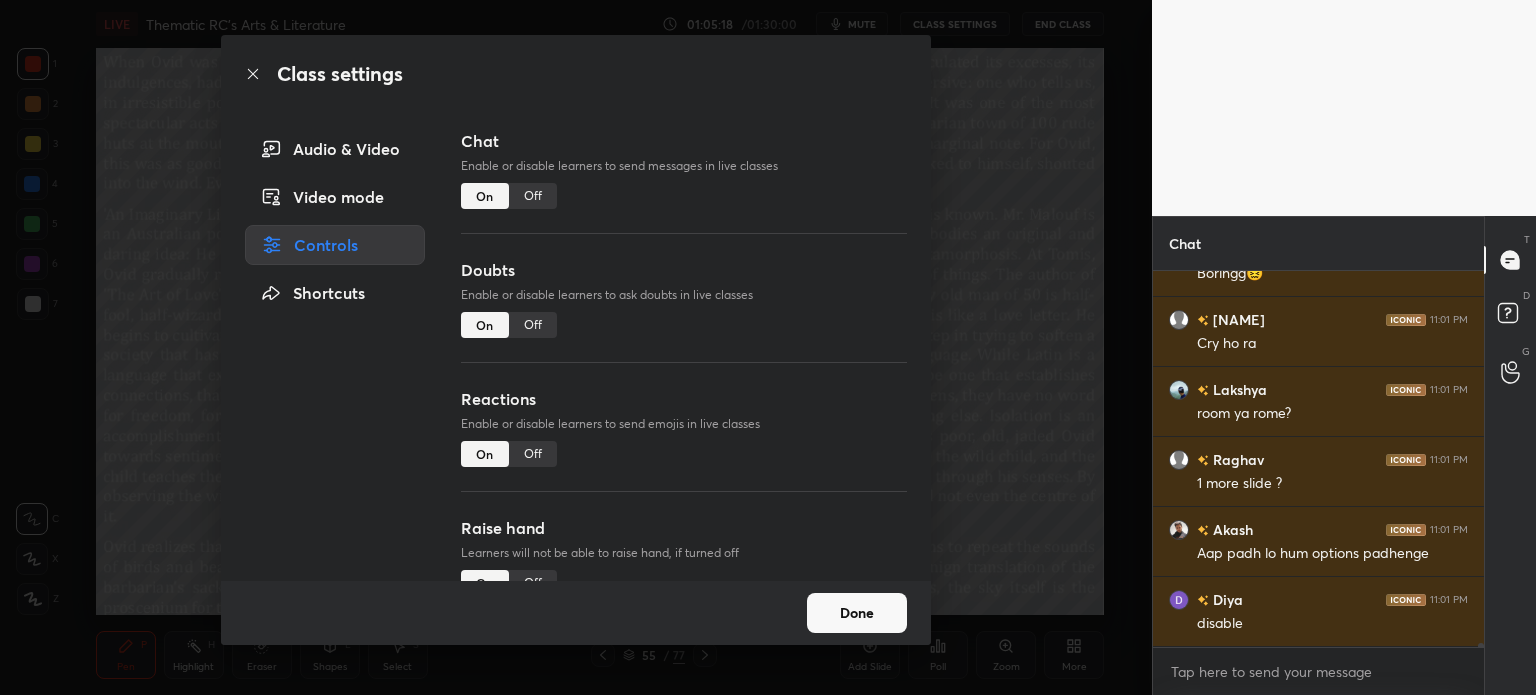 click on "Done" at bounding box center [857, 613] 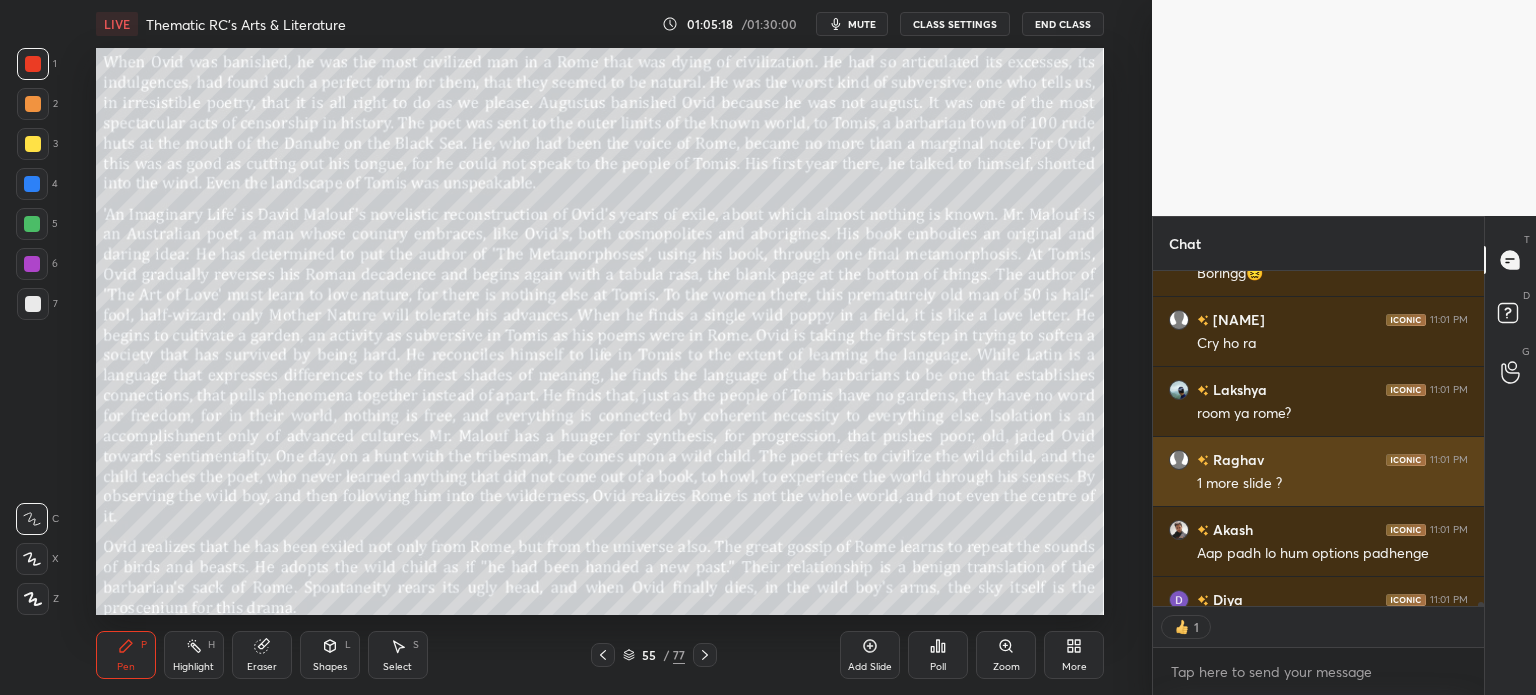 scroll, scrollTop: 330, scrollLeft: 325, axis: both 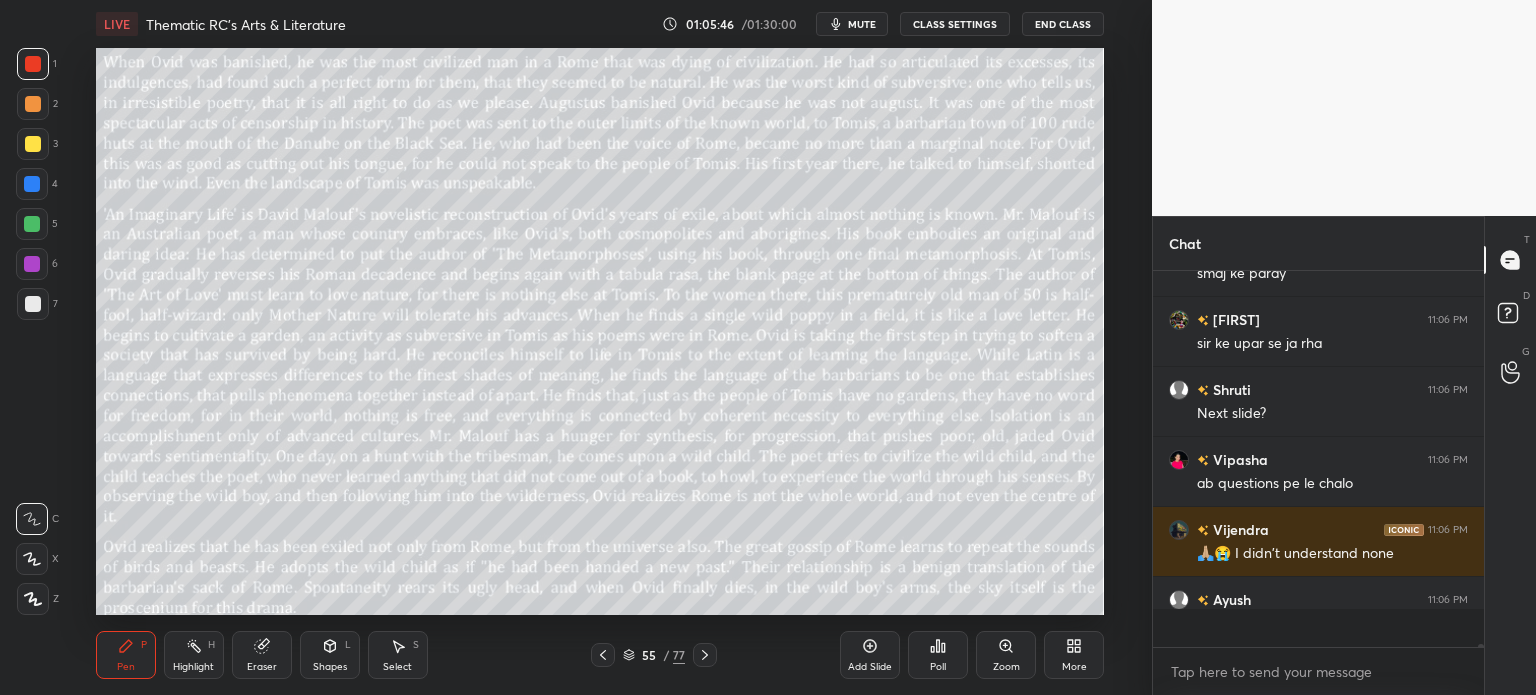 click on "[PERSON] 11:01 PM 1 more slide ? [PERSON] 11:01 PM Aap padh lo hum options padhenge [PERSON] 11:01 PM disable [PERSON] 11:06 PM t [PERSON] 11:06 PM Reading [PERSON] 11:06 PM Yy [PERSON] 11:06 PM ye sb choror [PERSON] 11:06 PM Braincells marr gaye padte padhte [PERSON] 11:06 PM passae ky hota hai!! [PERSON] 11:06 PM smaj ke paray [PERSON] 11:06 PM sir ke upar se ja rha [PERSON] 11:06 PM Next slide? [PERSON] 11:06 PM ab questions pe le chalo [PERSON] 11:06 PM 🙏🏼😭 I didn't understand none [PERSON] 11:06 PM Wait reading sir" at bounding box center [1318, 440] 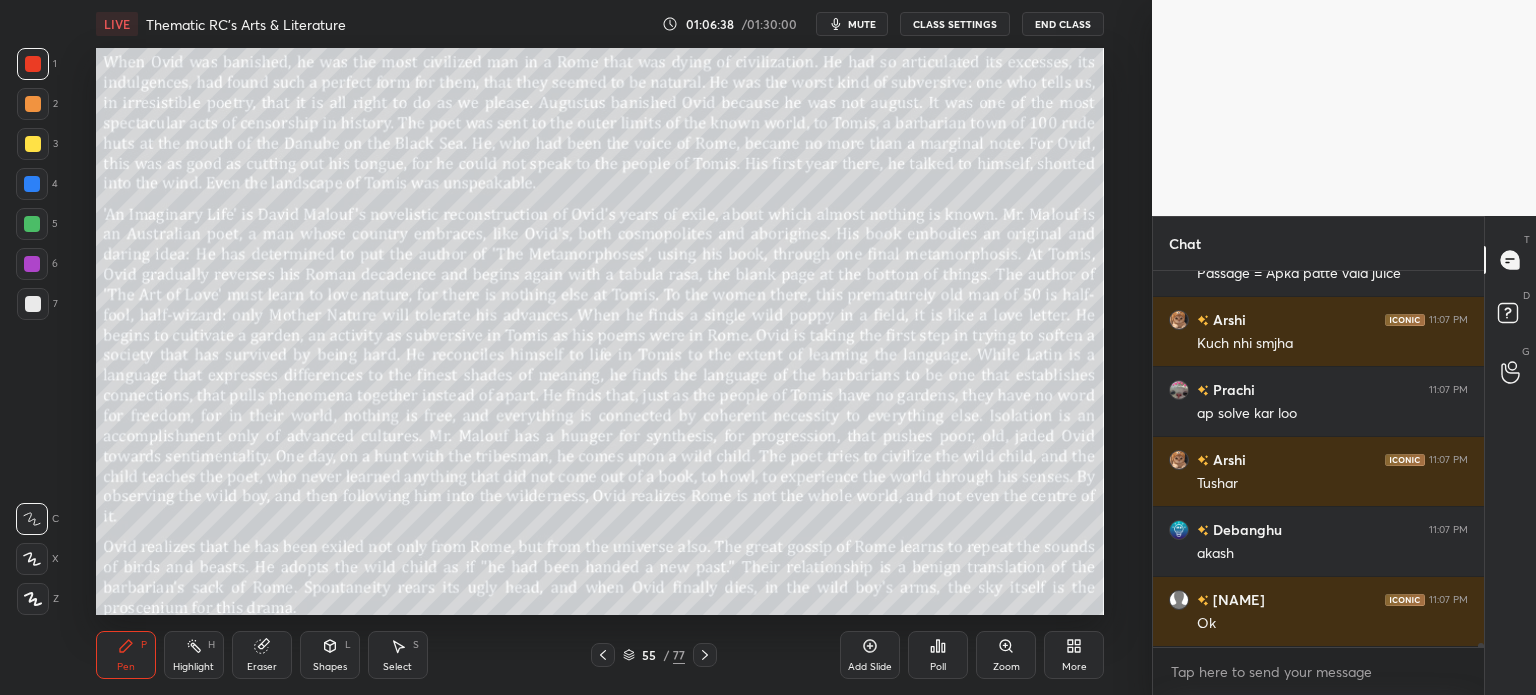 scroll, scrollTop: 37334, scrollLeft: 0, axis: vertical 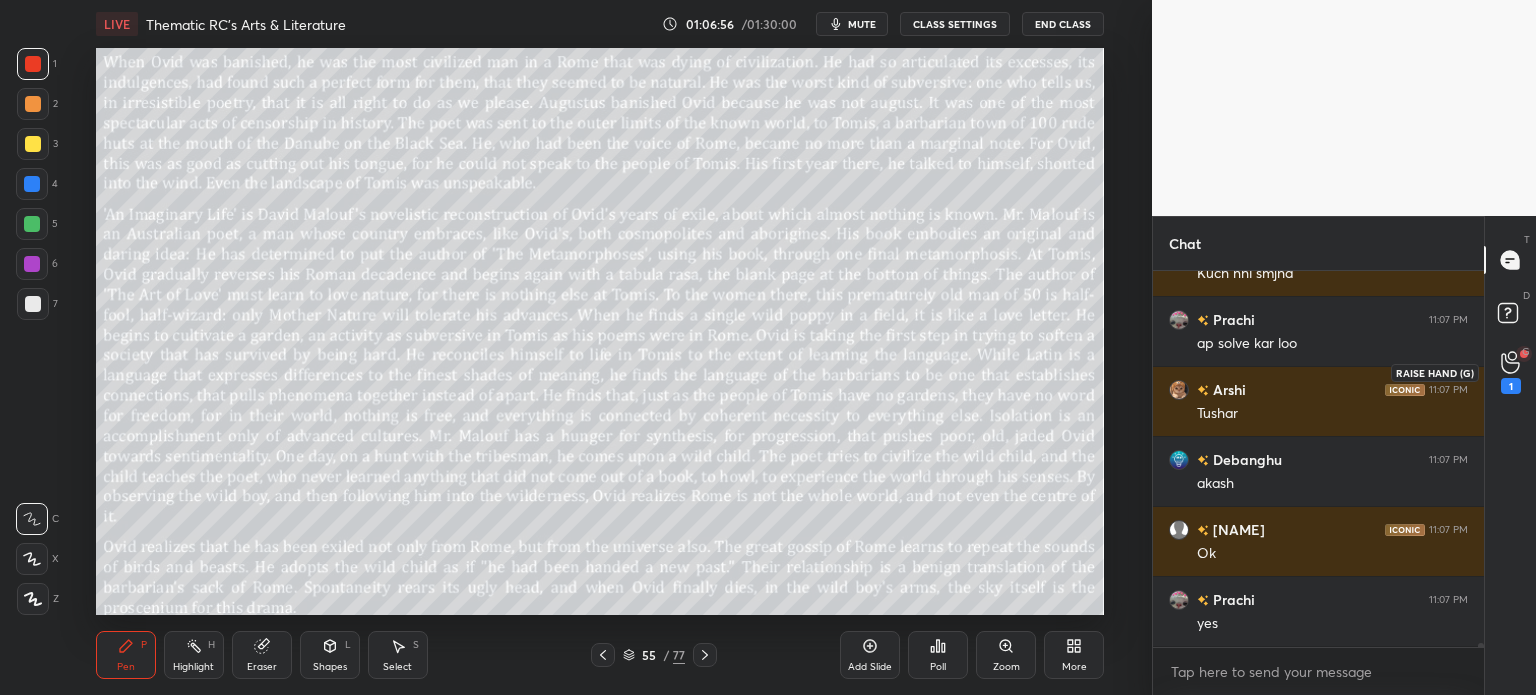 click 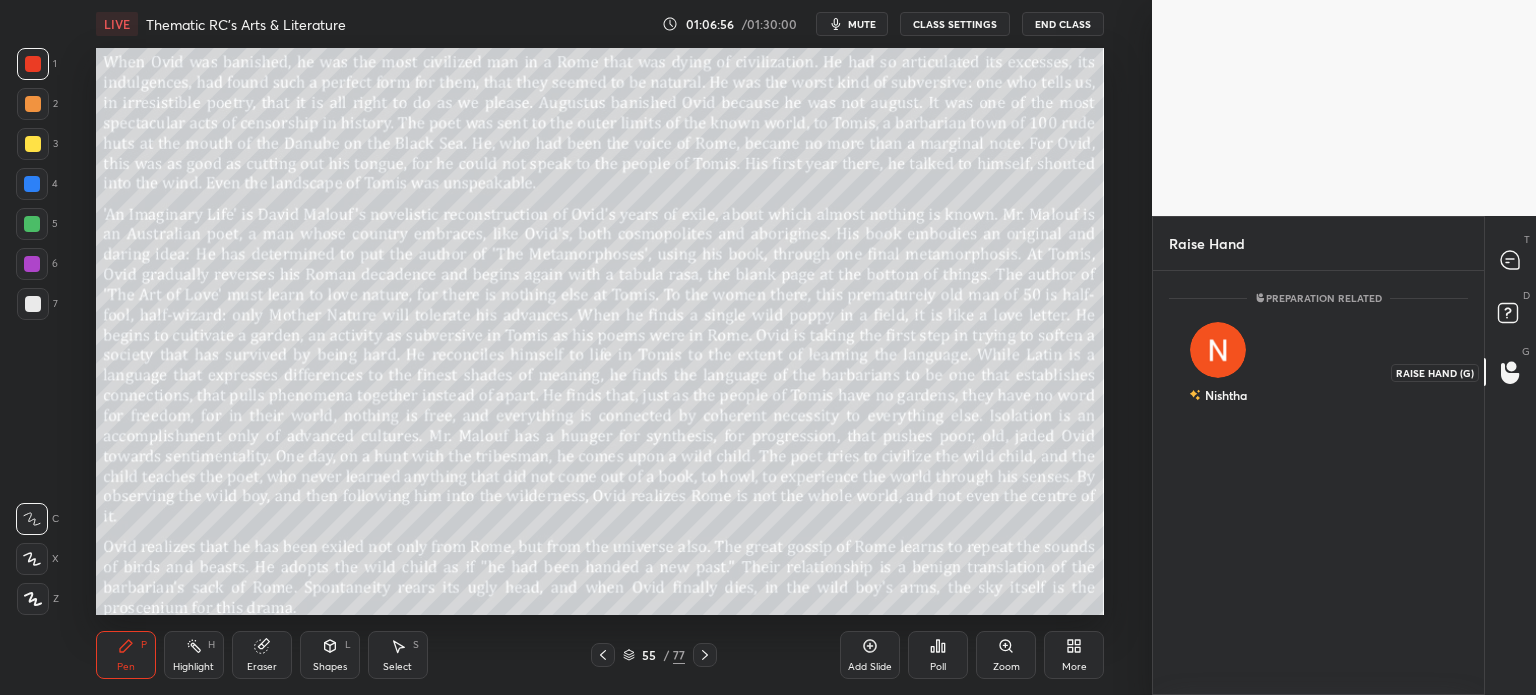 scroll, scrollTop: 418, scrollLeft: 325, axis: both 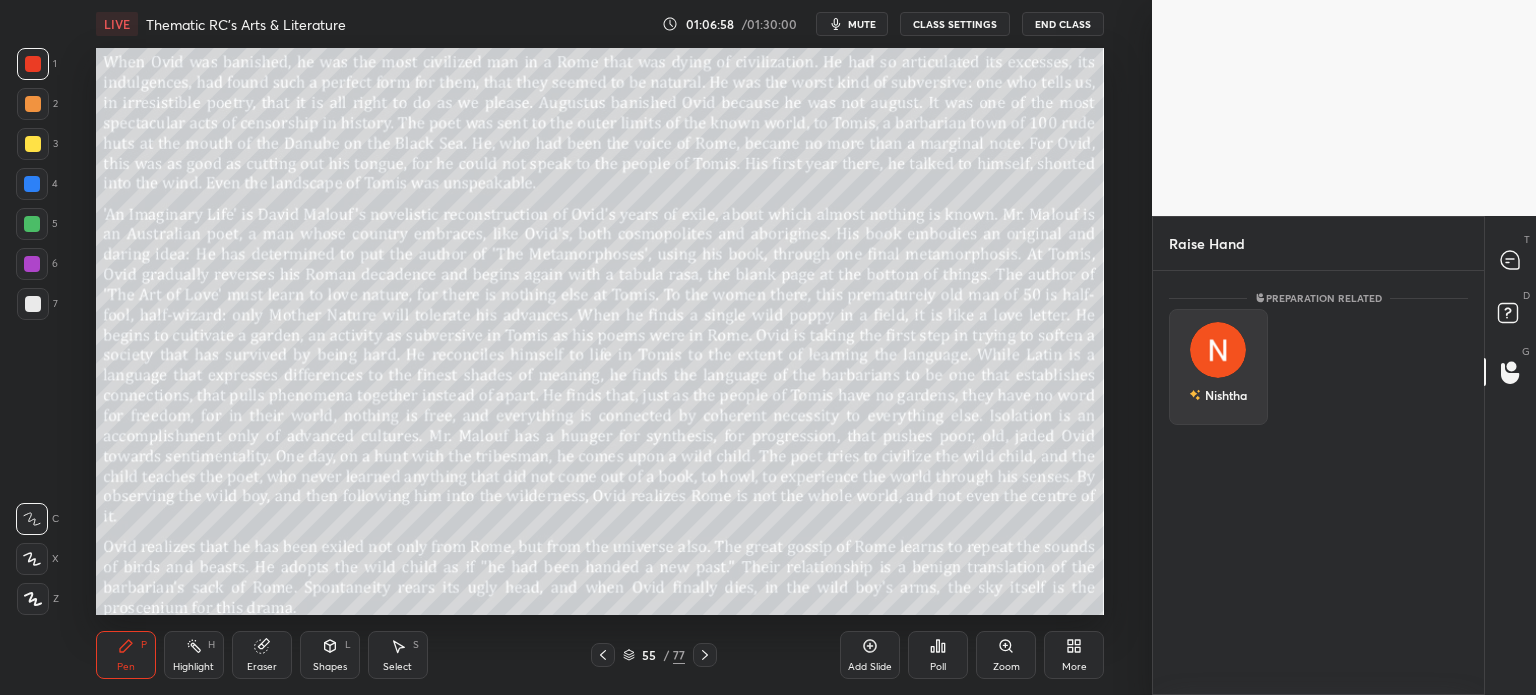 click on "Nishtha" at bounding box center (1218, 367) 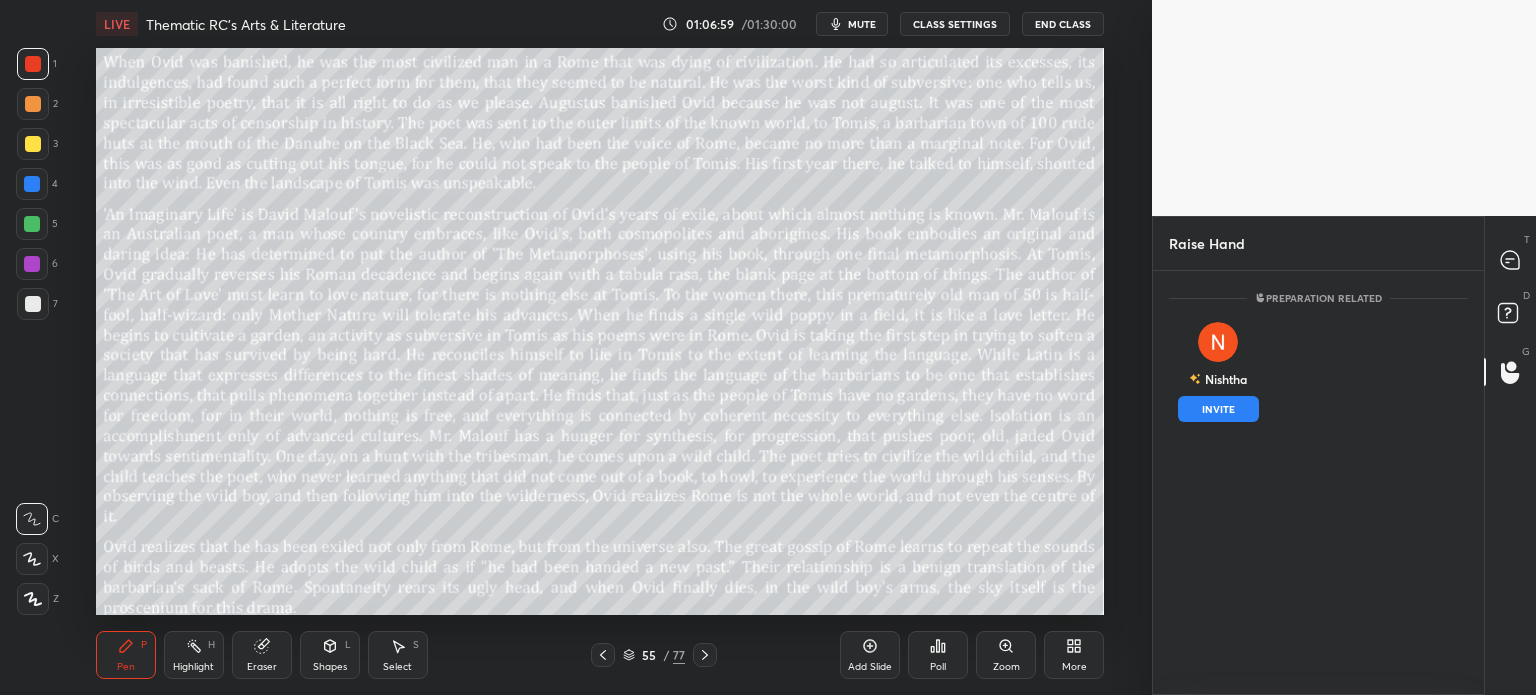 click on "INVITE" at bounding box center [1218, 409] 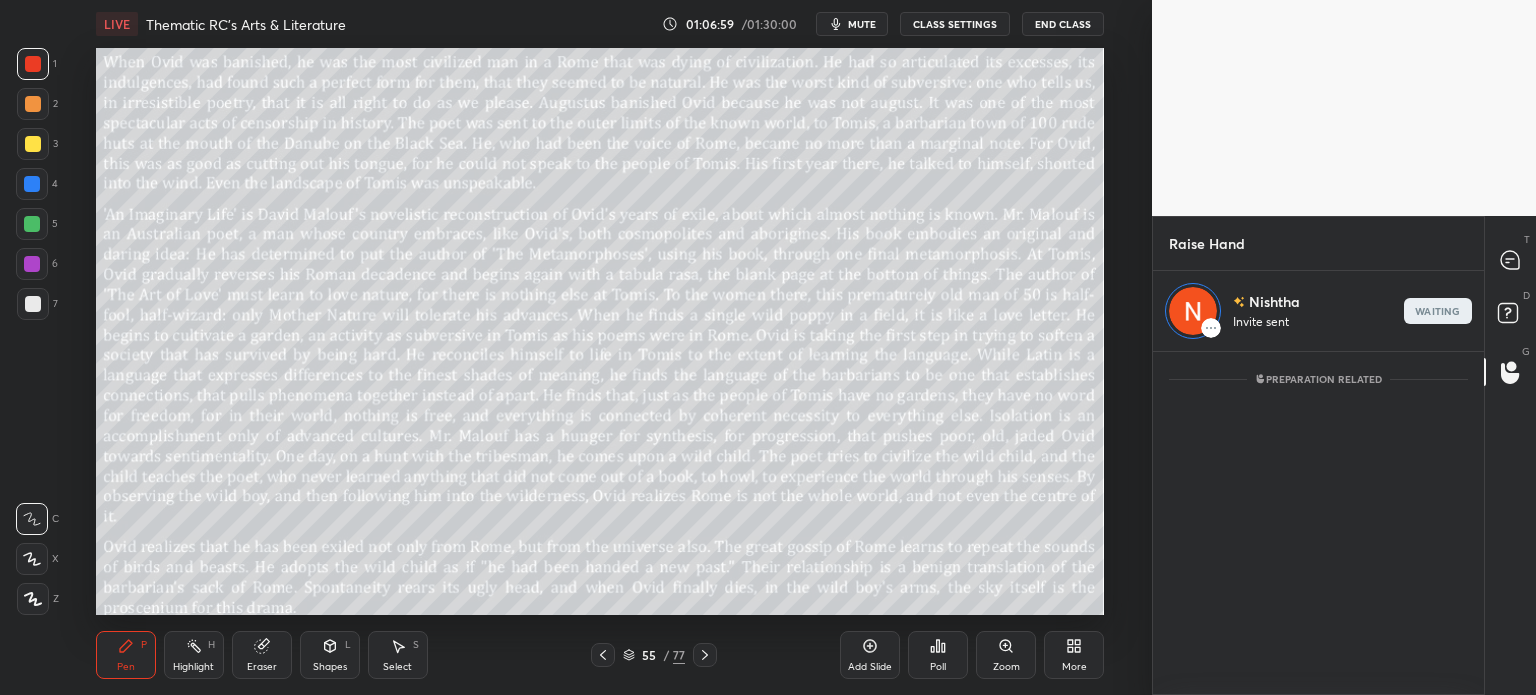 scroll, scrollTop: 338, scrollLeft: 325, axis: both 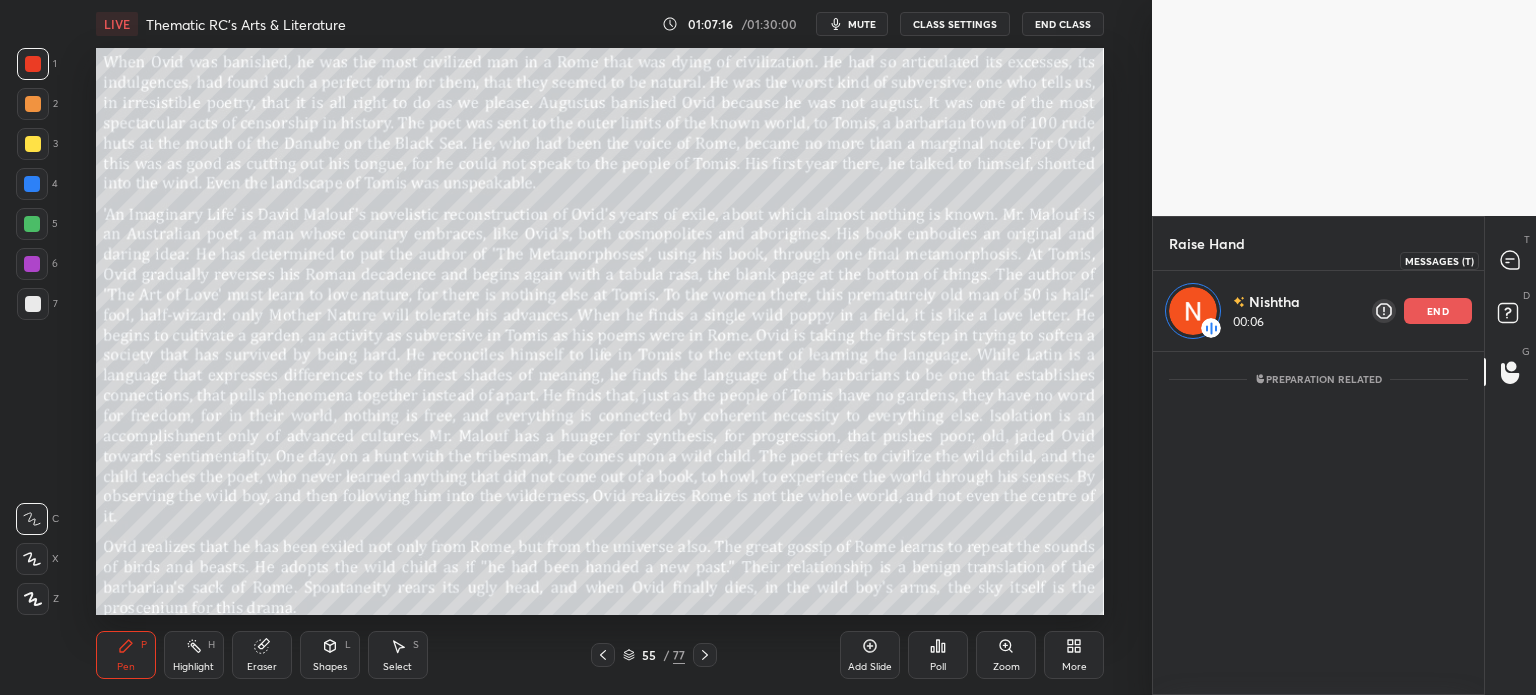 click 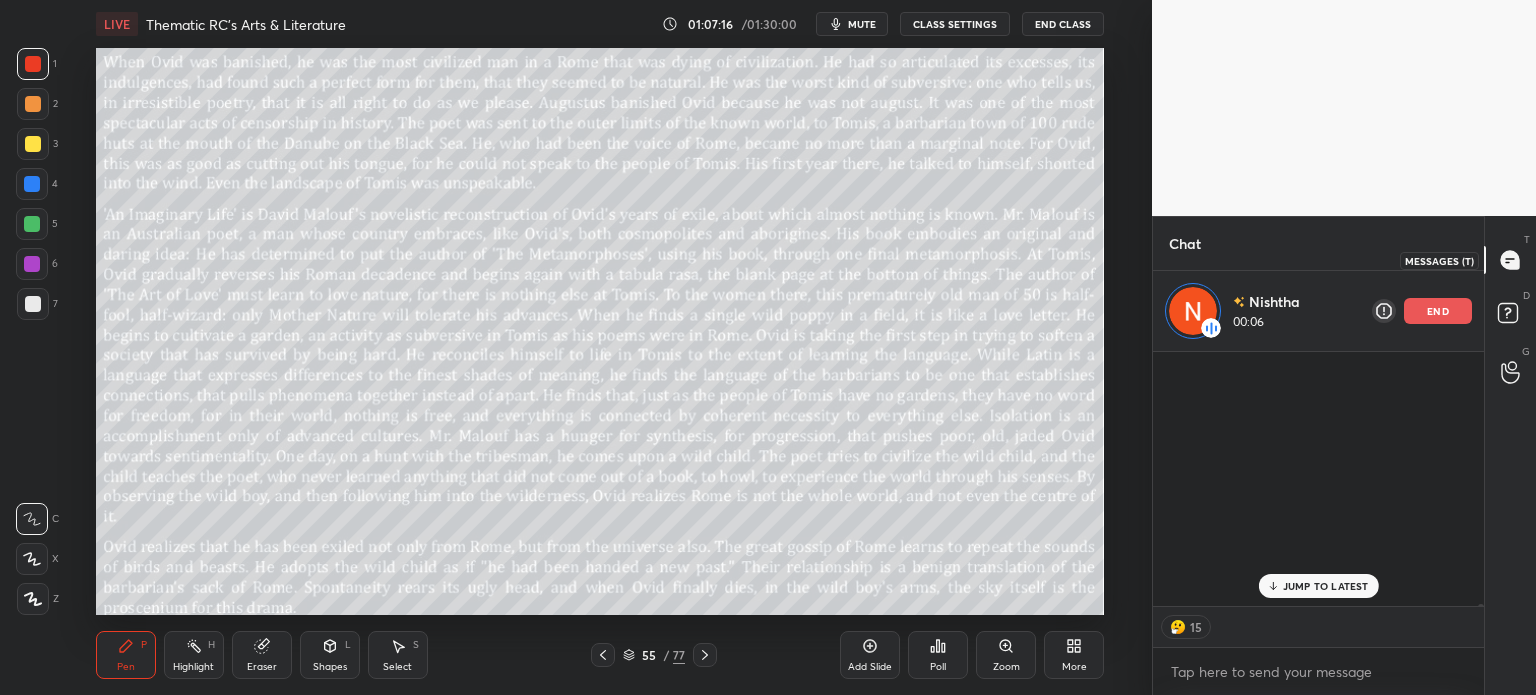 scroll, scrollTop: 38055, scrollLeft: 0, axis: vertical 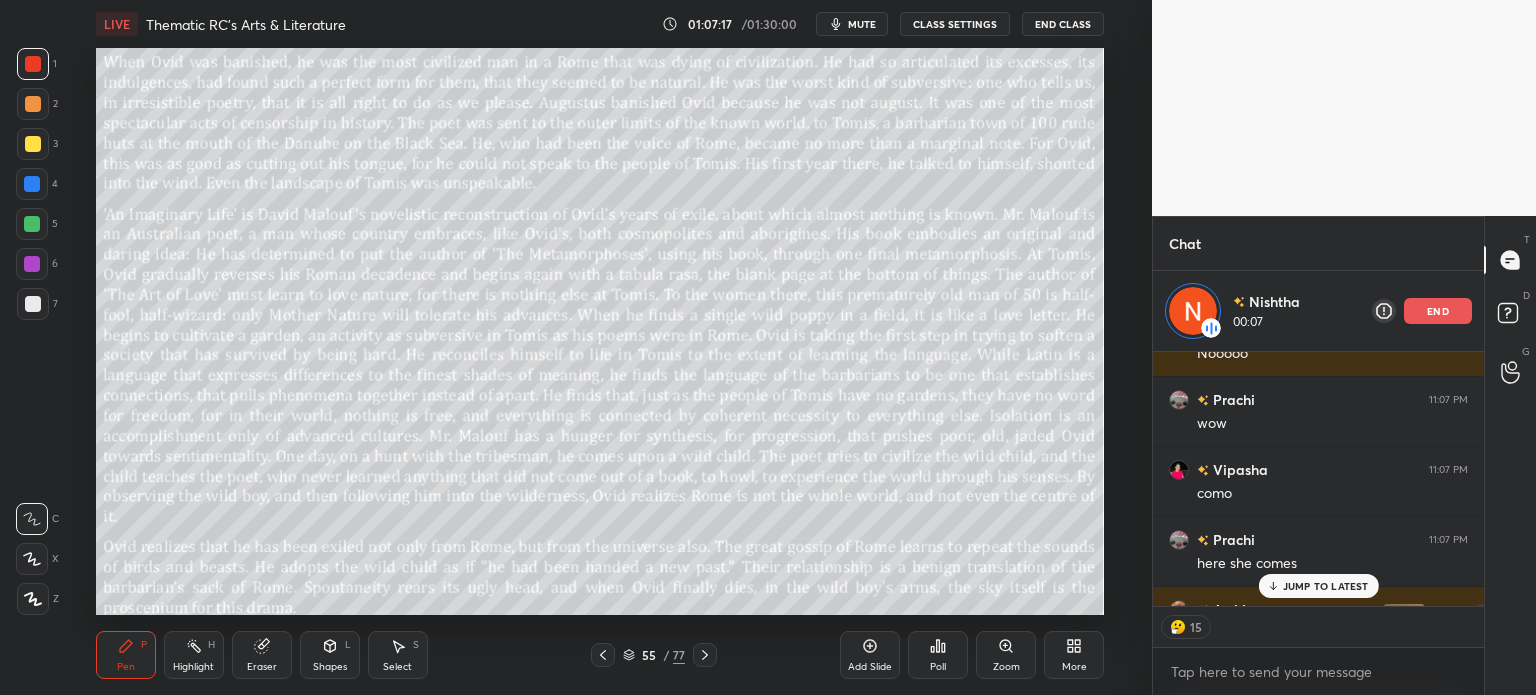 click on "JUMP TO LATEST" at bounding box center (1326, 586) 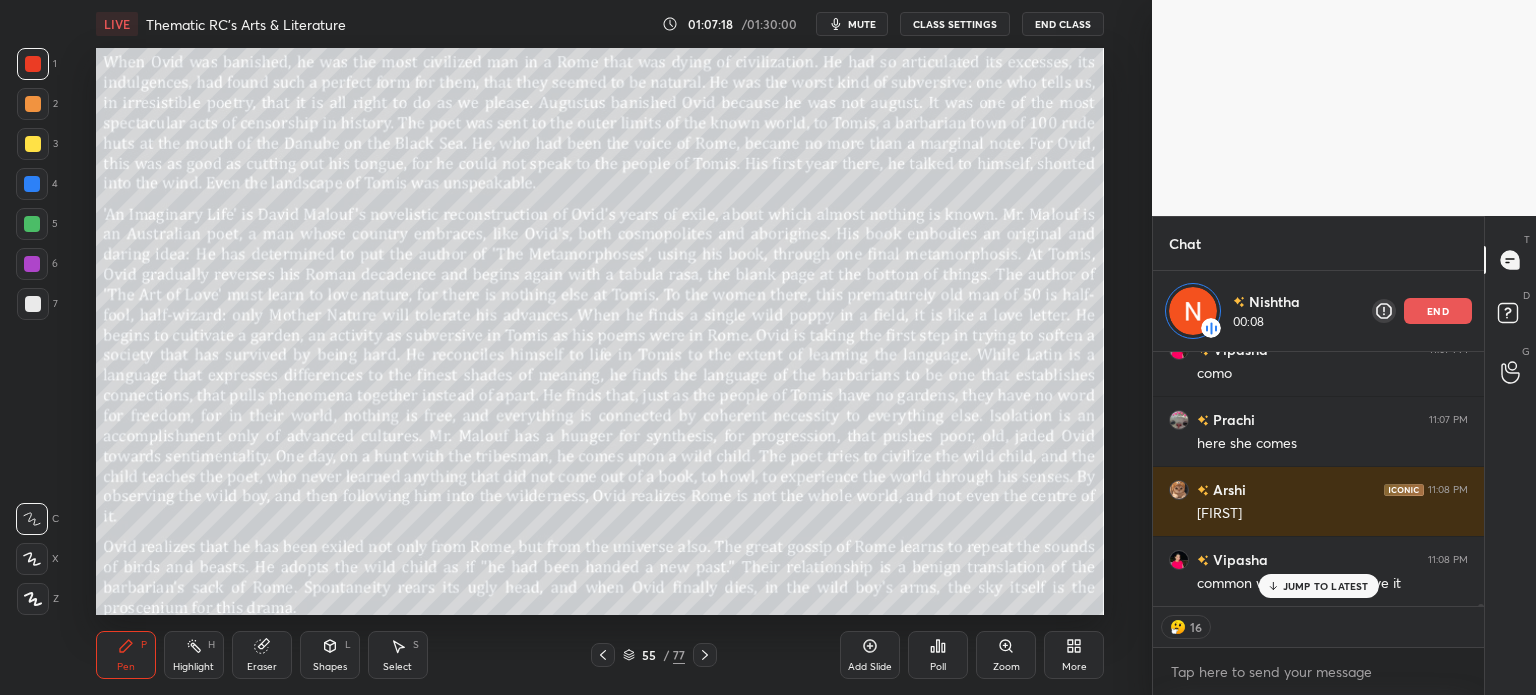 scroll, scrollTop: 38244, scrollLeft: 0, axis: vertical 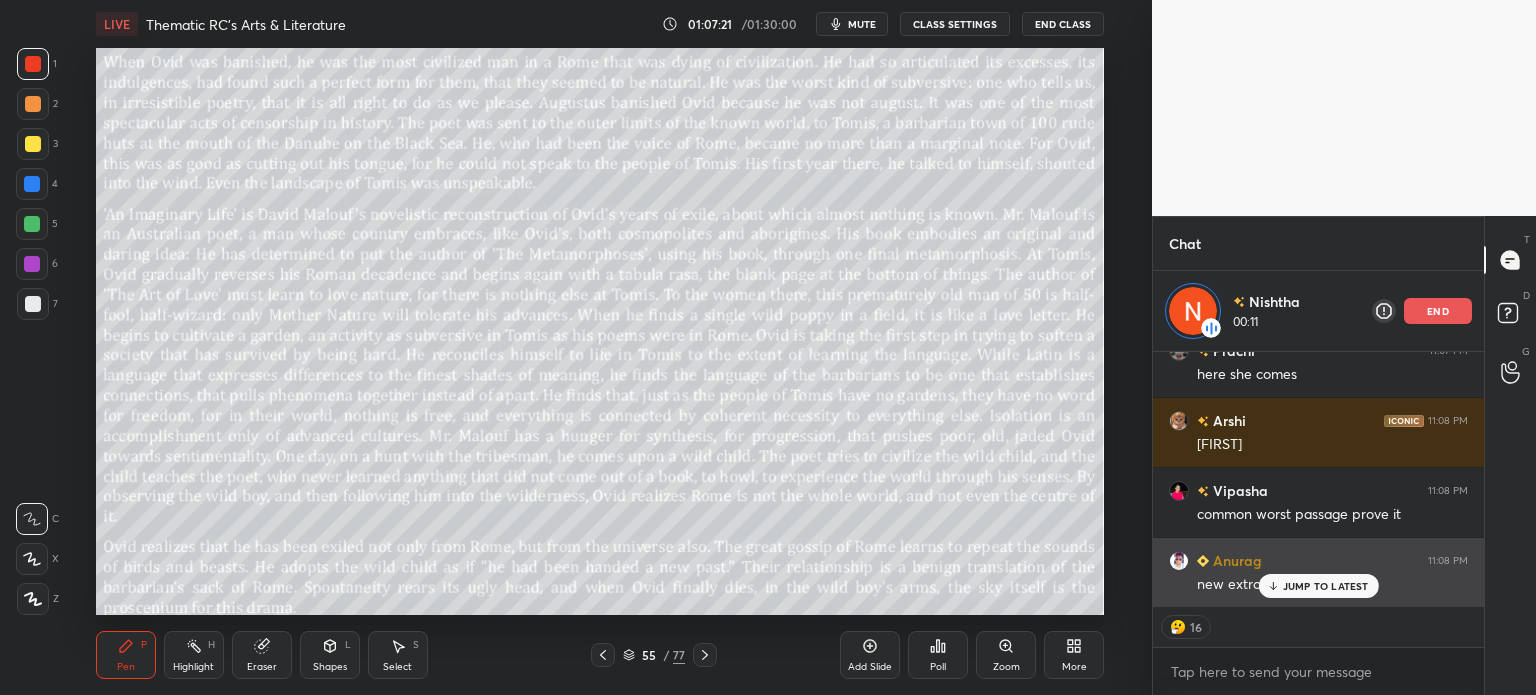 click on "JUMP TO LATEST" at bounding box center [1318, 586] 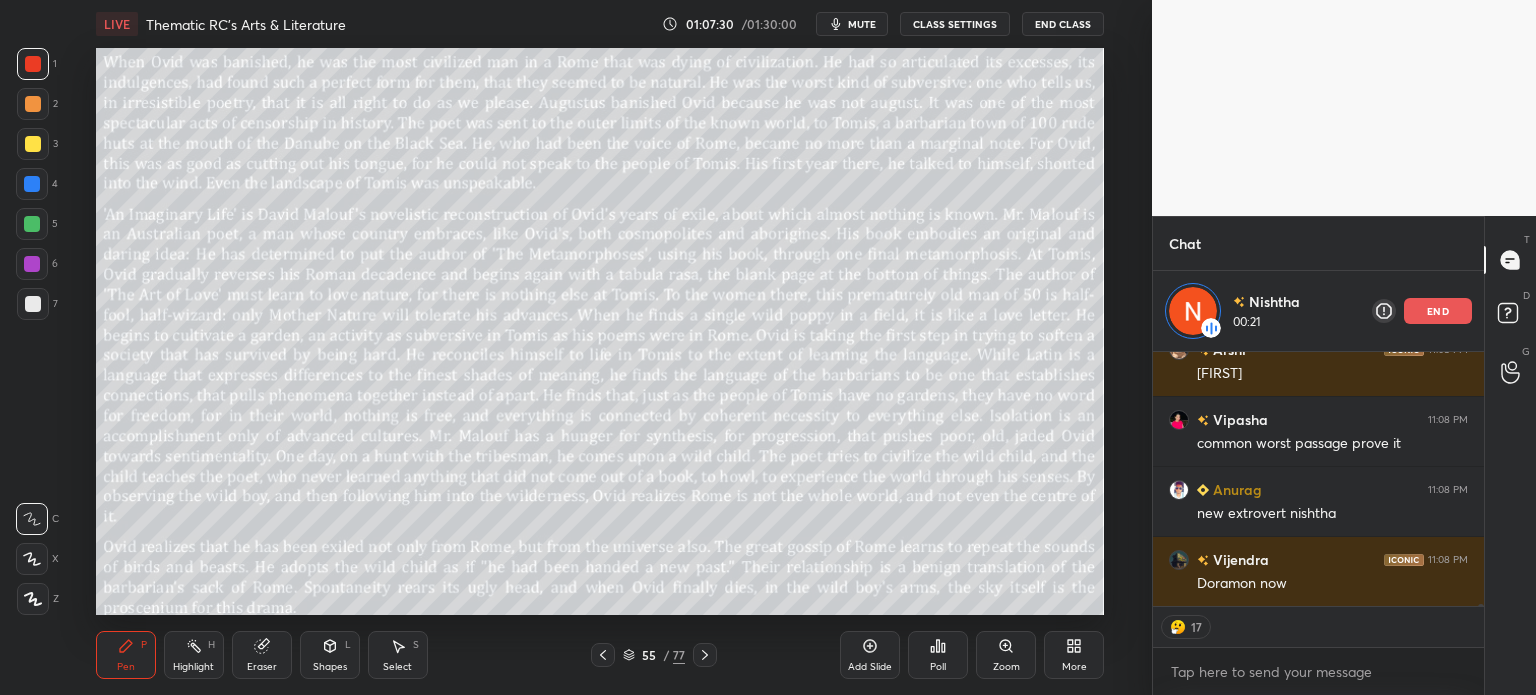 scroll, scrollTop: 38384, scrollLeft: 0, axis: vertical 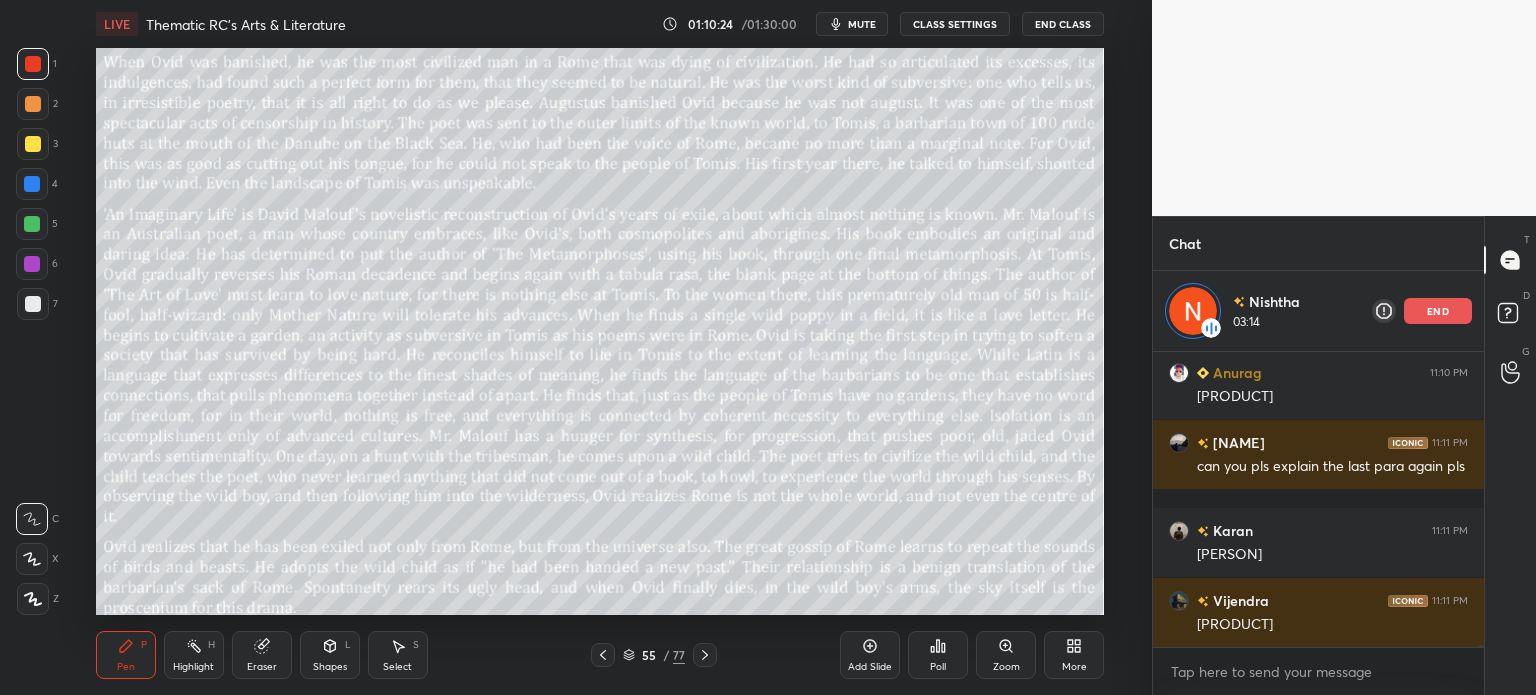 click on "end" at bounding box center [1438, 311] 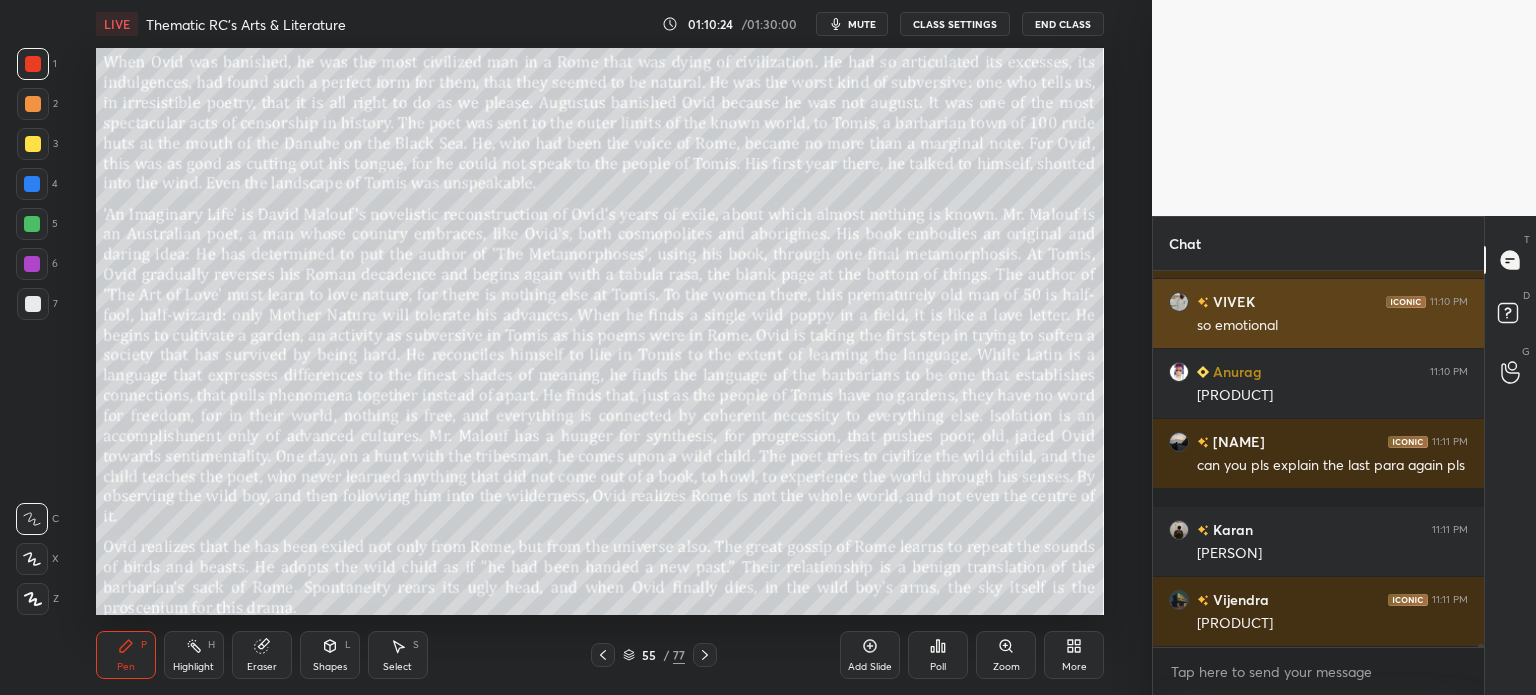 scroll, scrollTop: 5, scrollLeft: 6, axis: both 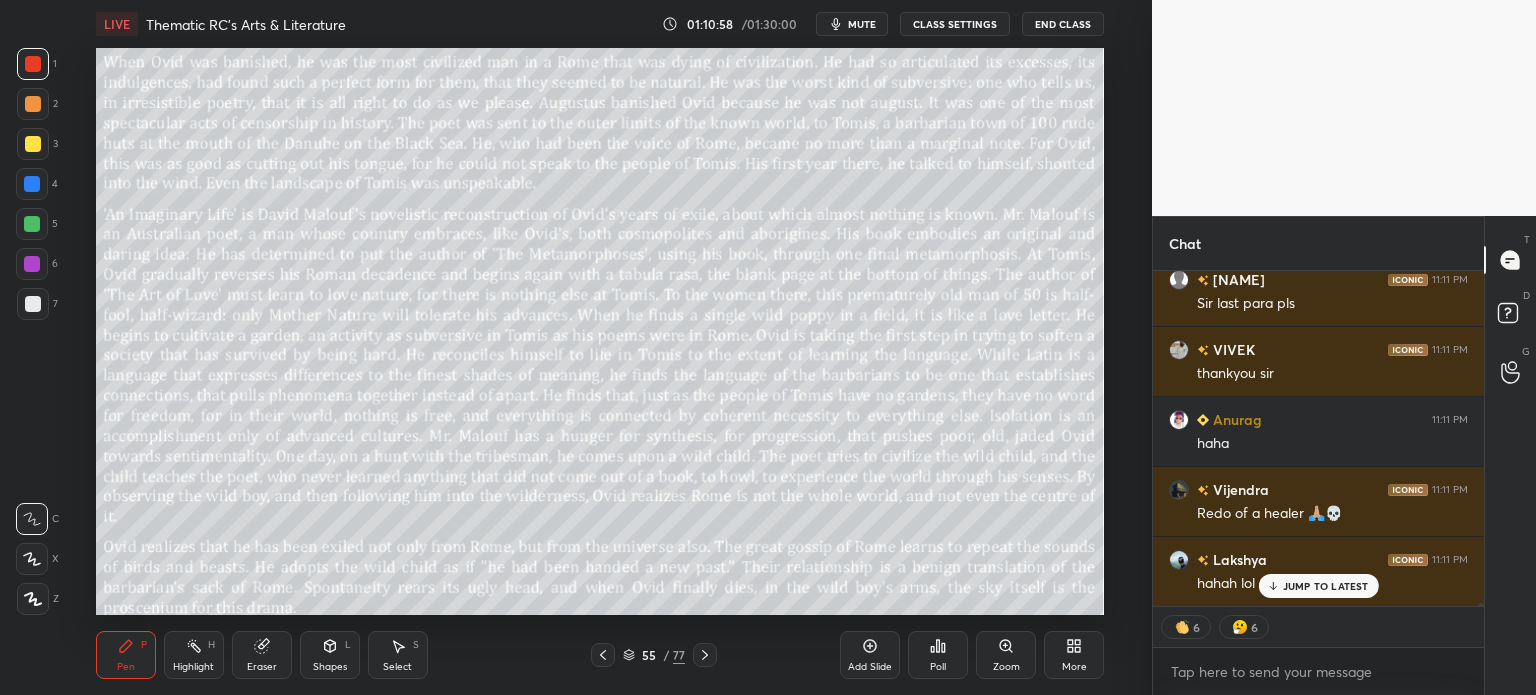 click on "55" at bounding box center [649, 655] 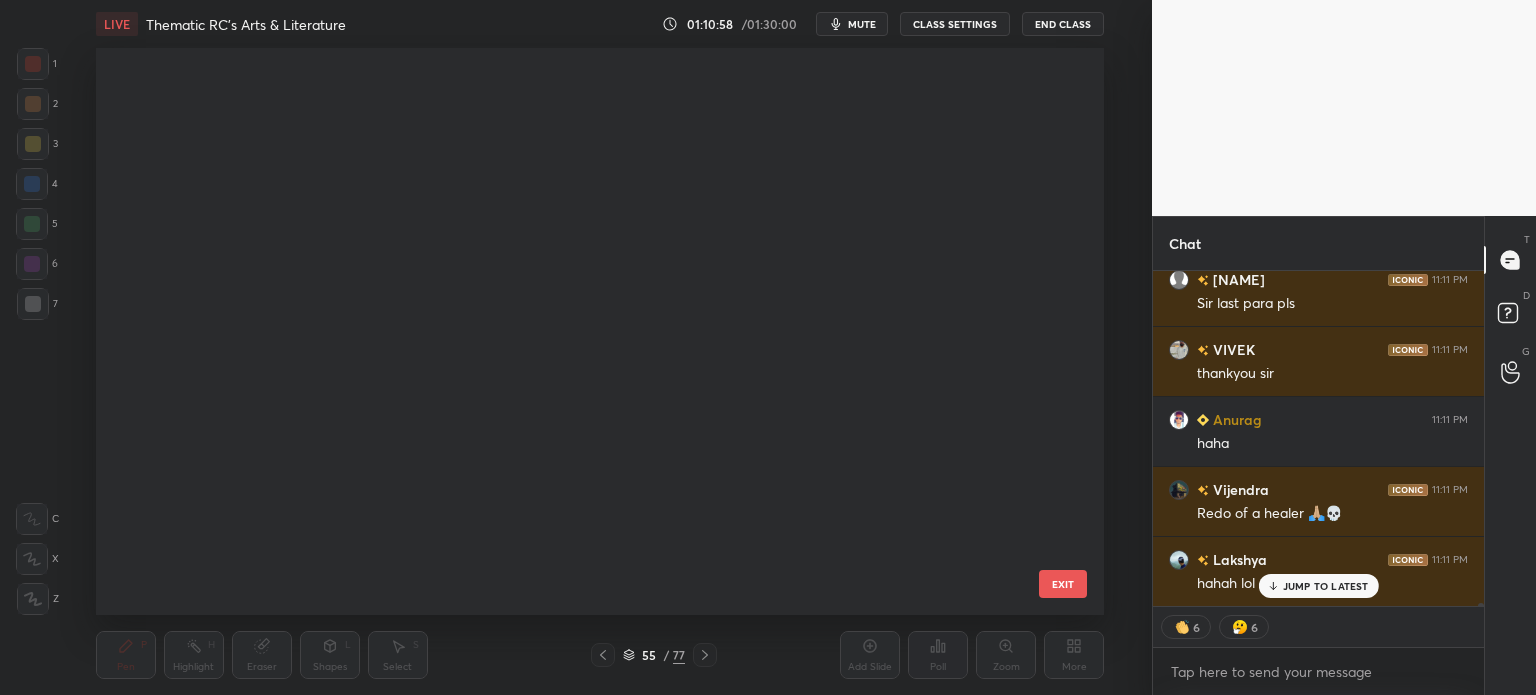 scroll, scrollTop: 2739, scrollLeft: 0, axis: vertical 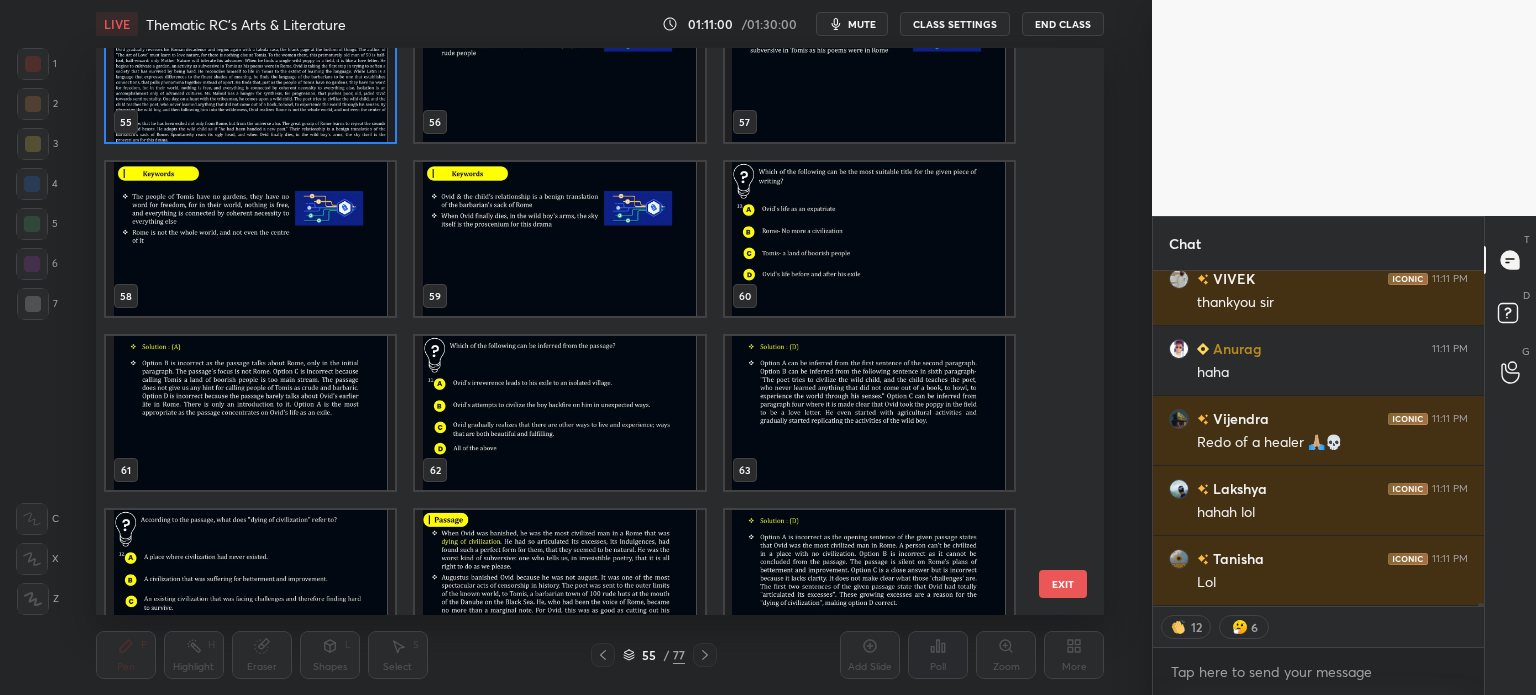 click at bounding box center [868, 239] 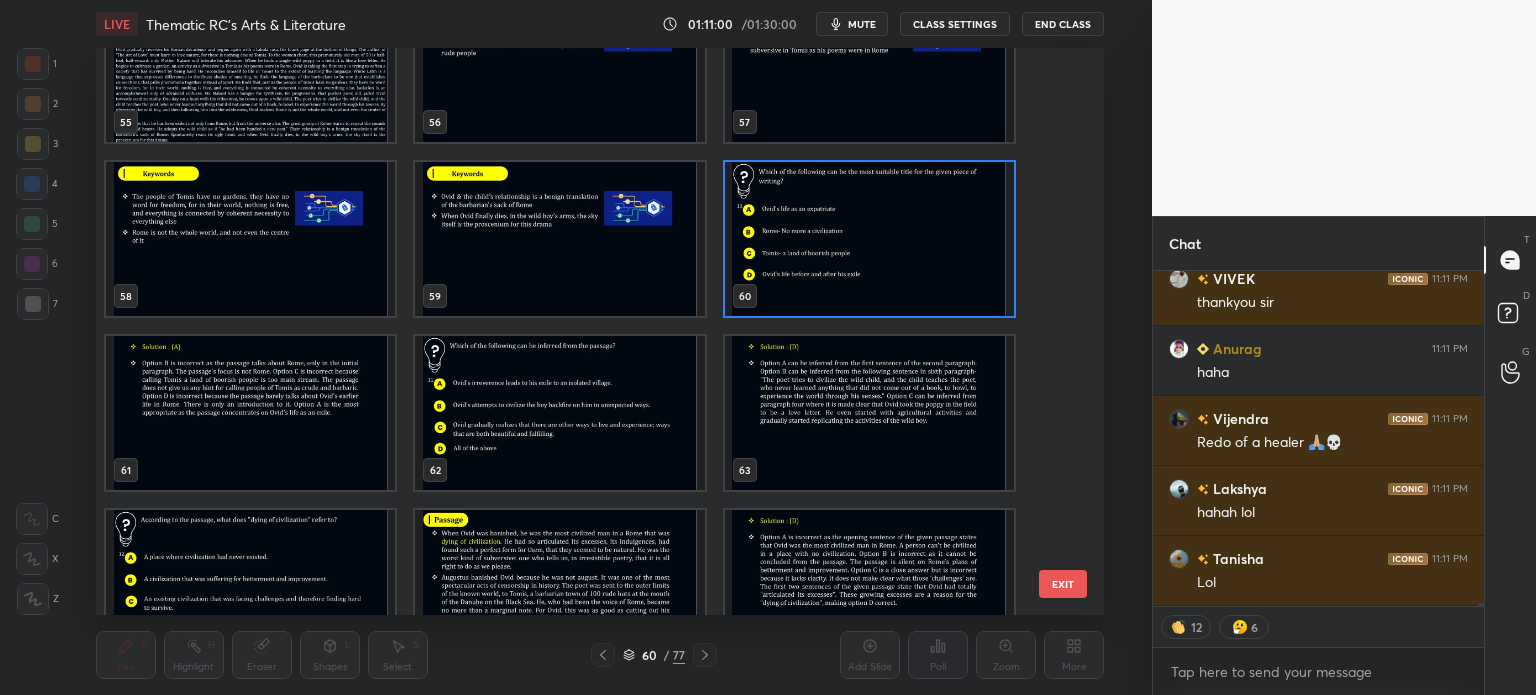 click at bounding box center (868, 239) 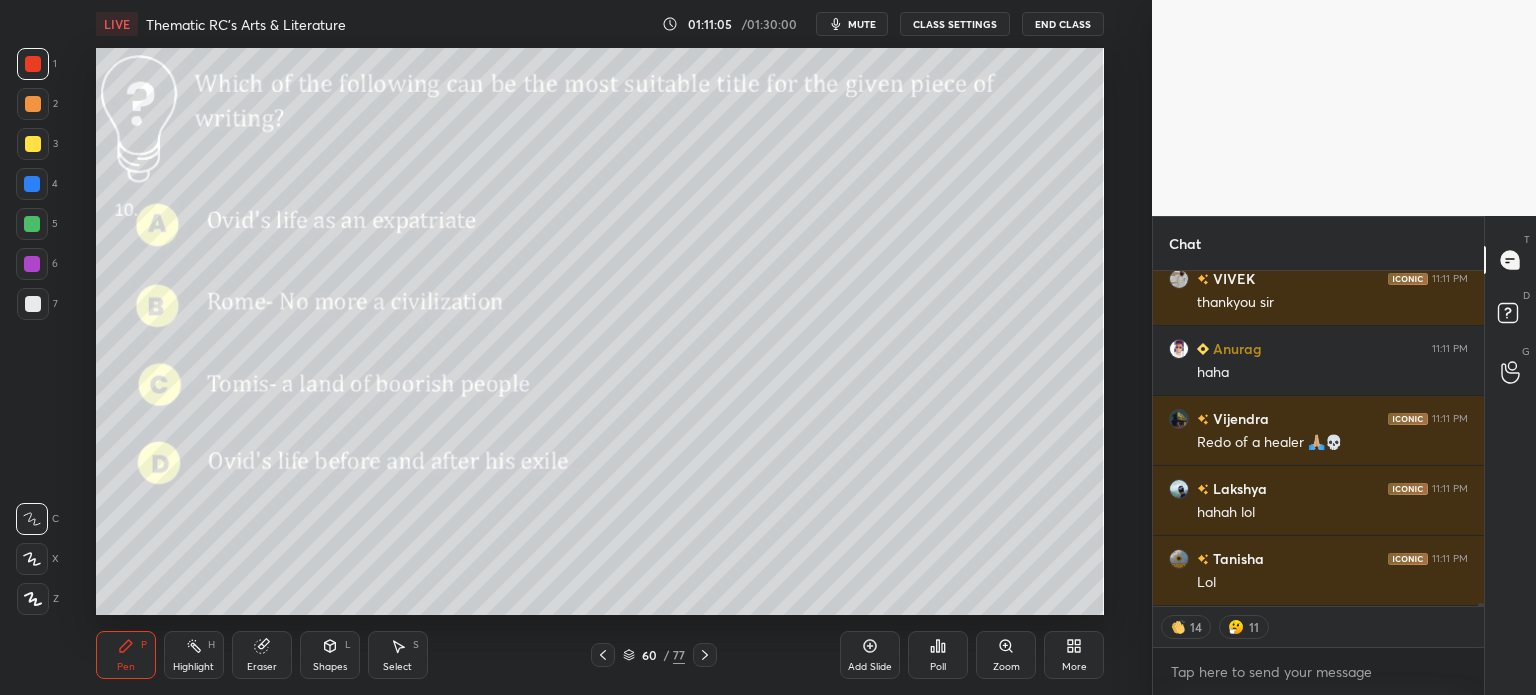 scroll, scrollTop: 41112, scrollLeft: 0, axis: vertical 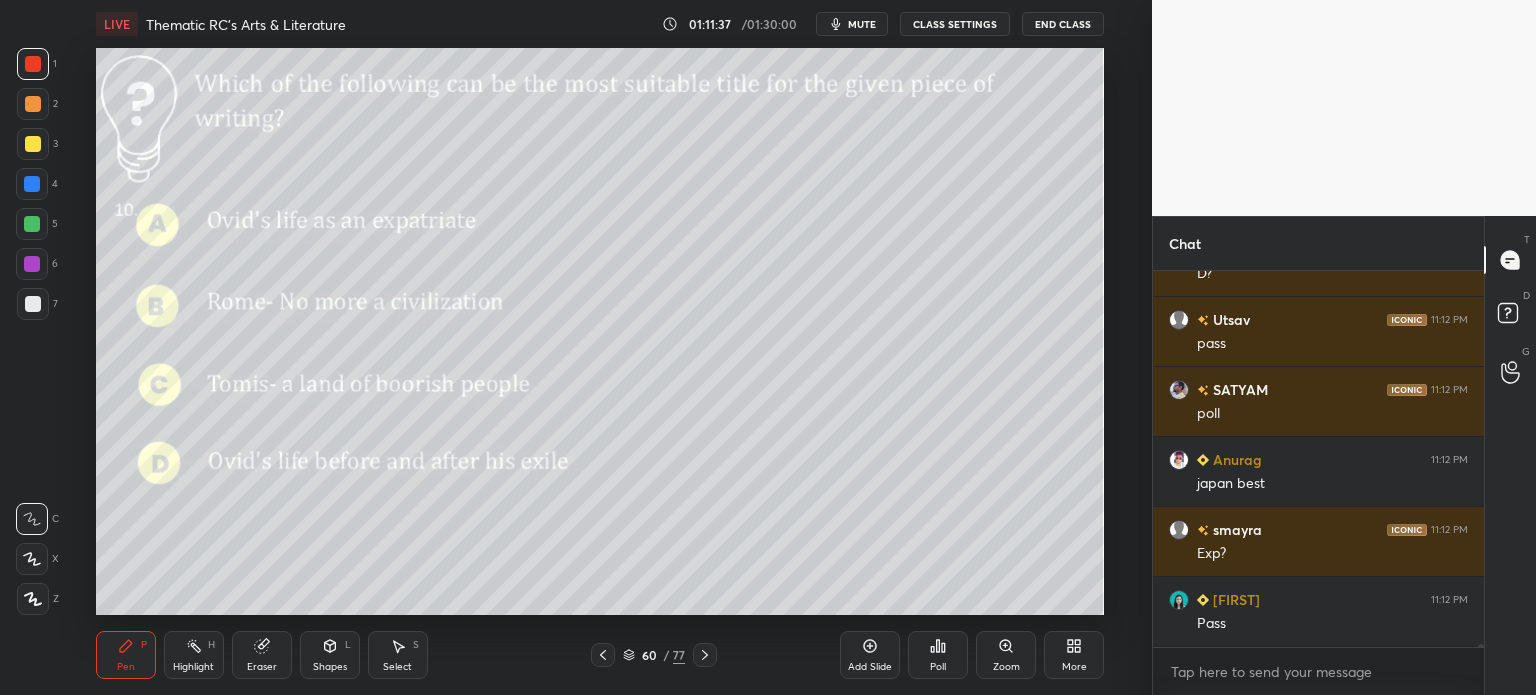 click on "60 / 77" at bounding box center [654, 655] 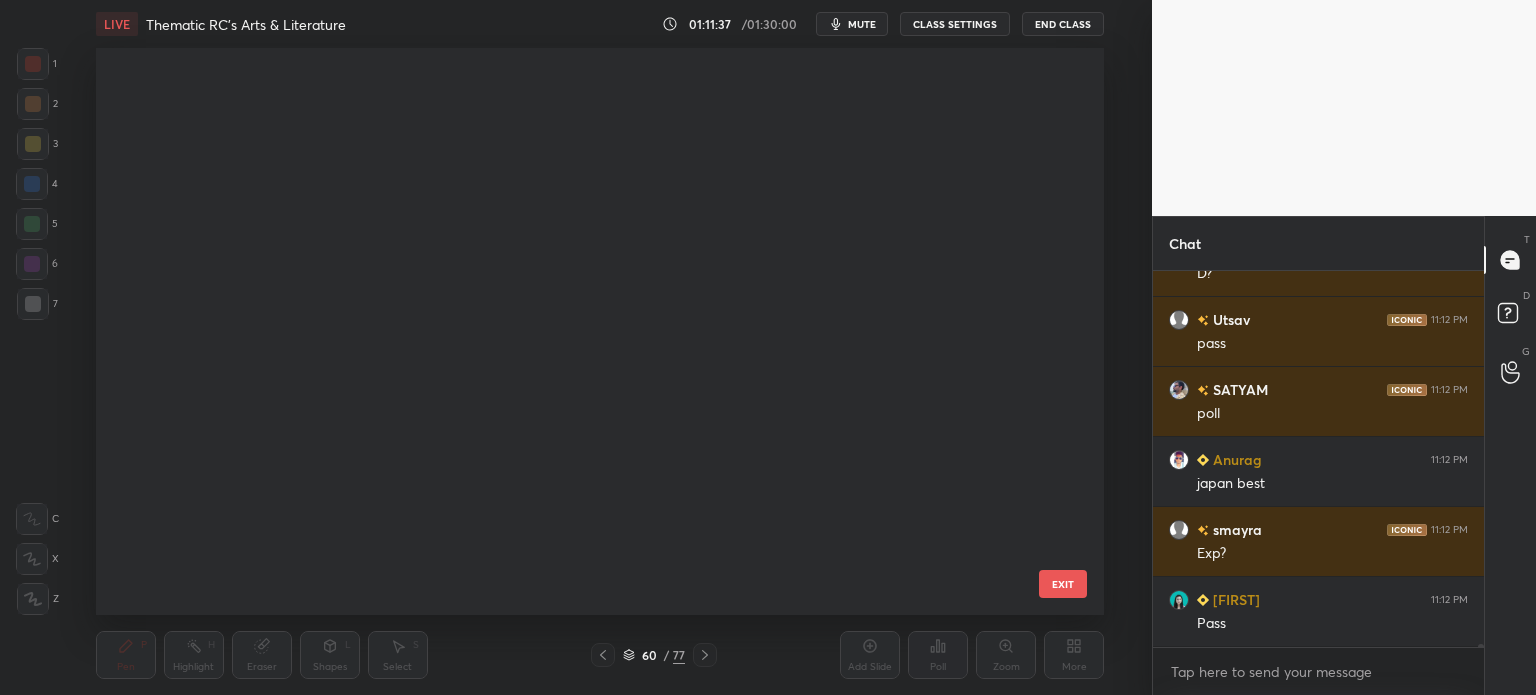 scroll, scrollTop: 2912, scrollLeft: 0, axis: vertical 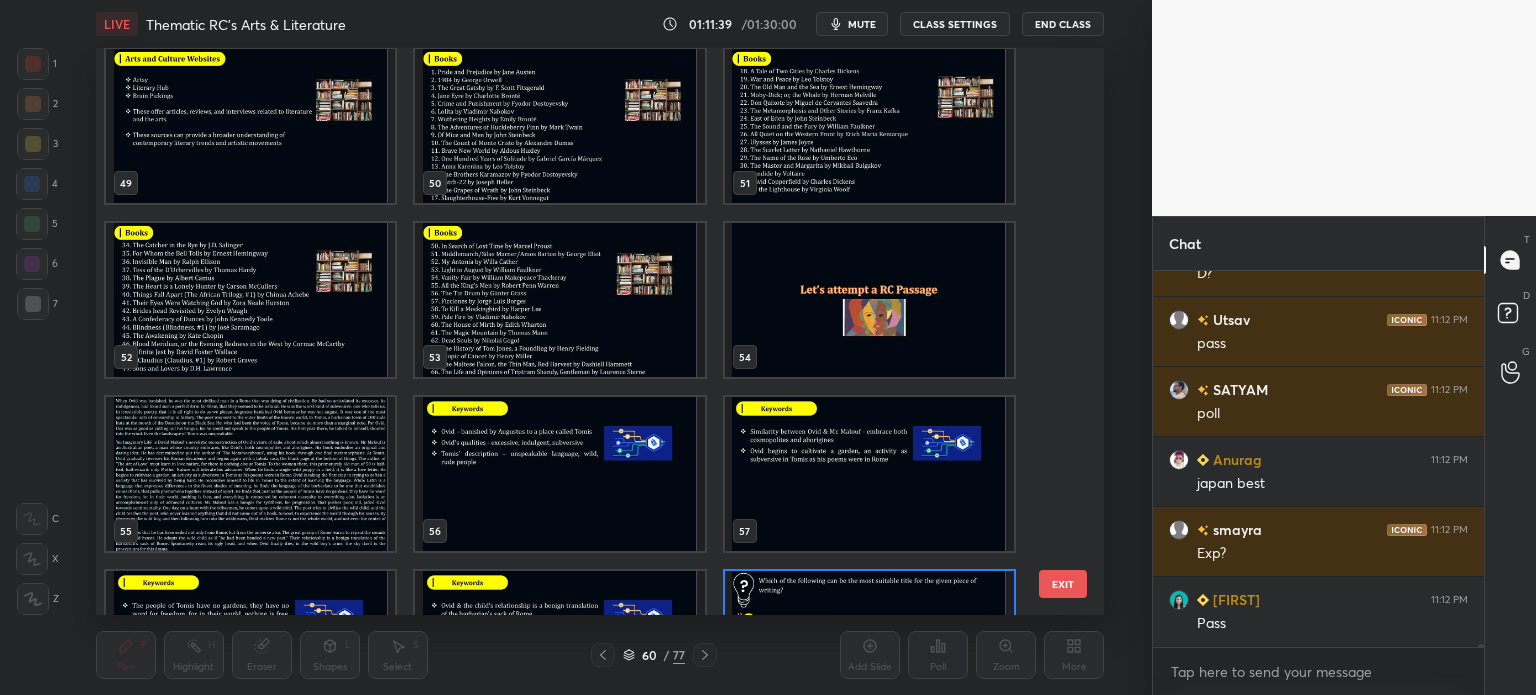 click at bounding box center (250, 474) 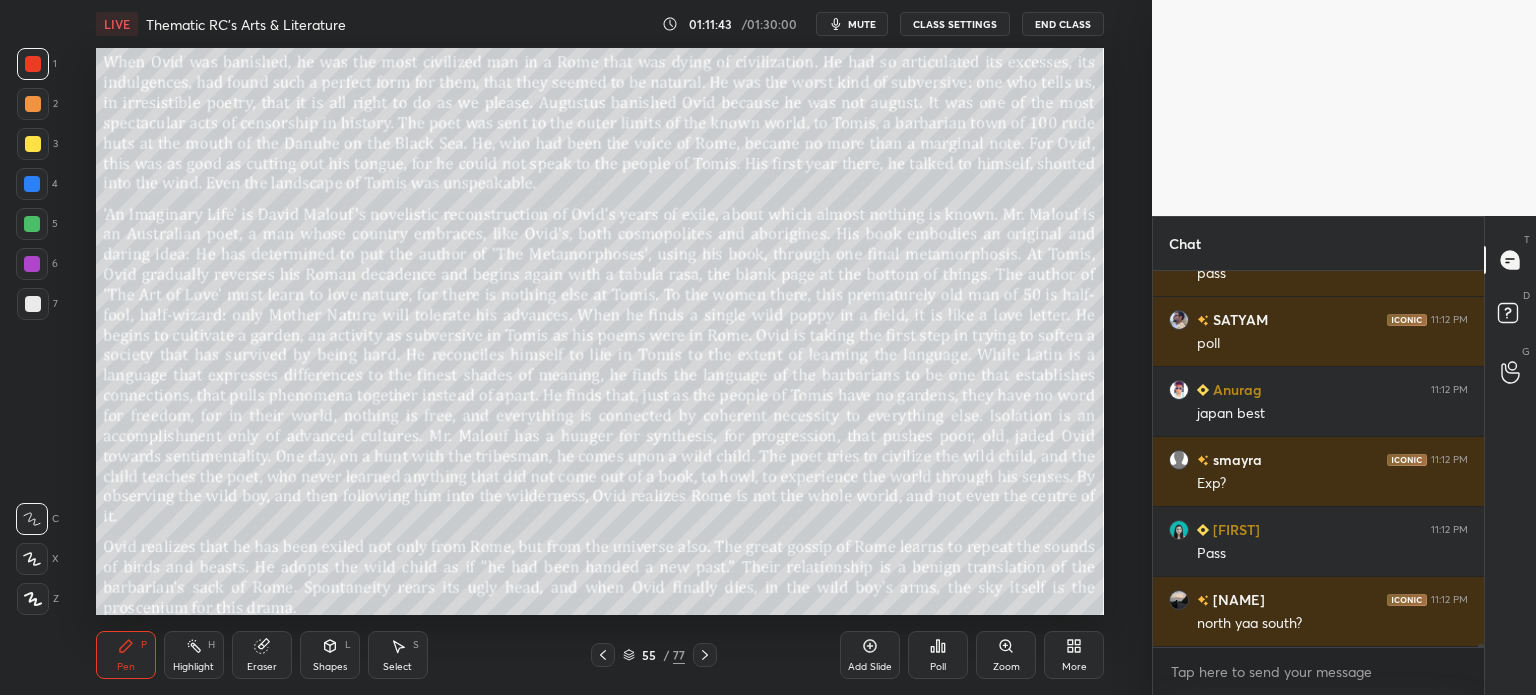 click on "Eraser" at bounding box center (262, 655) 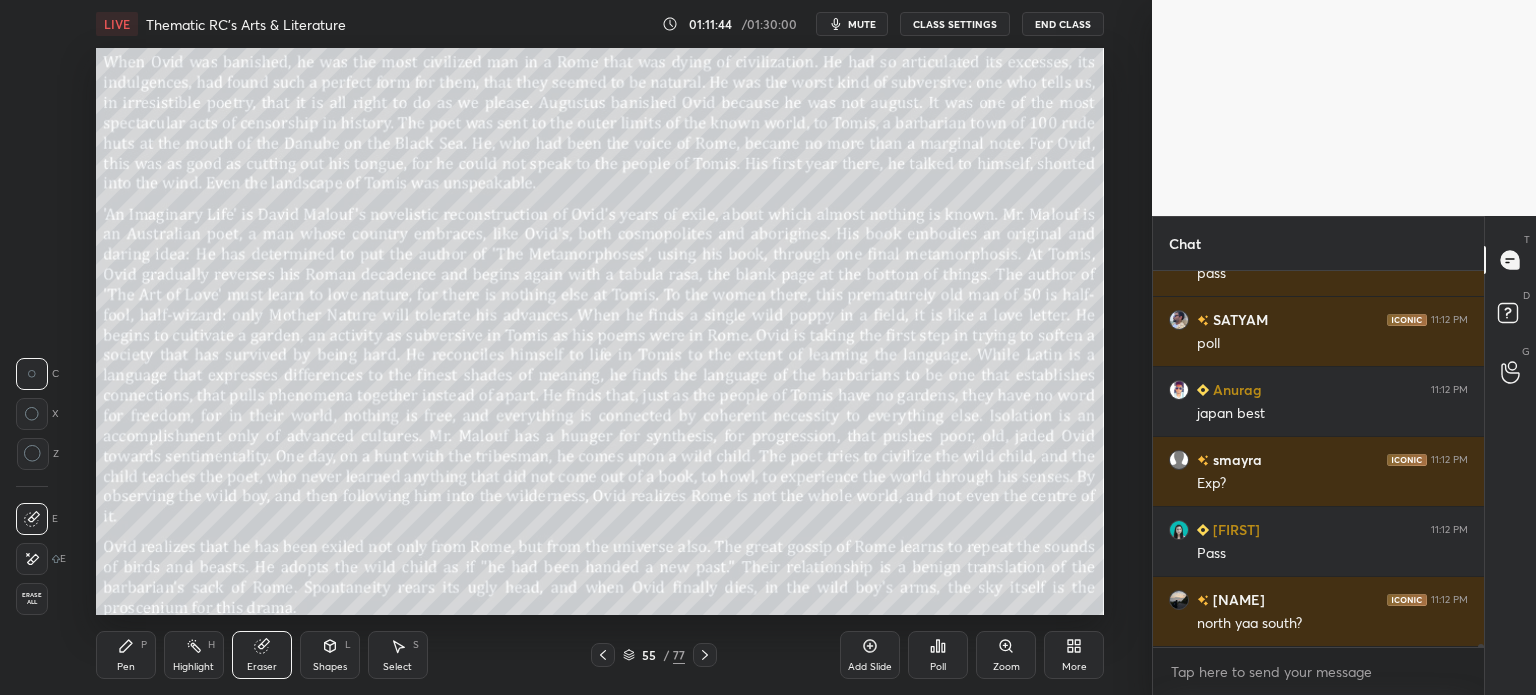 click on "Erase all" at bounding box center [32, 599] 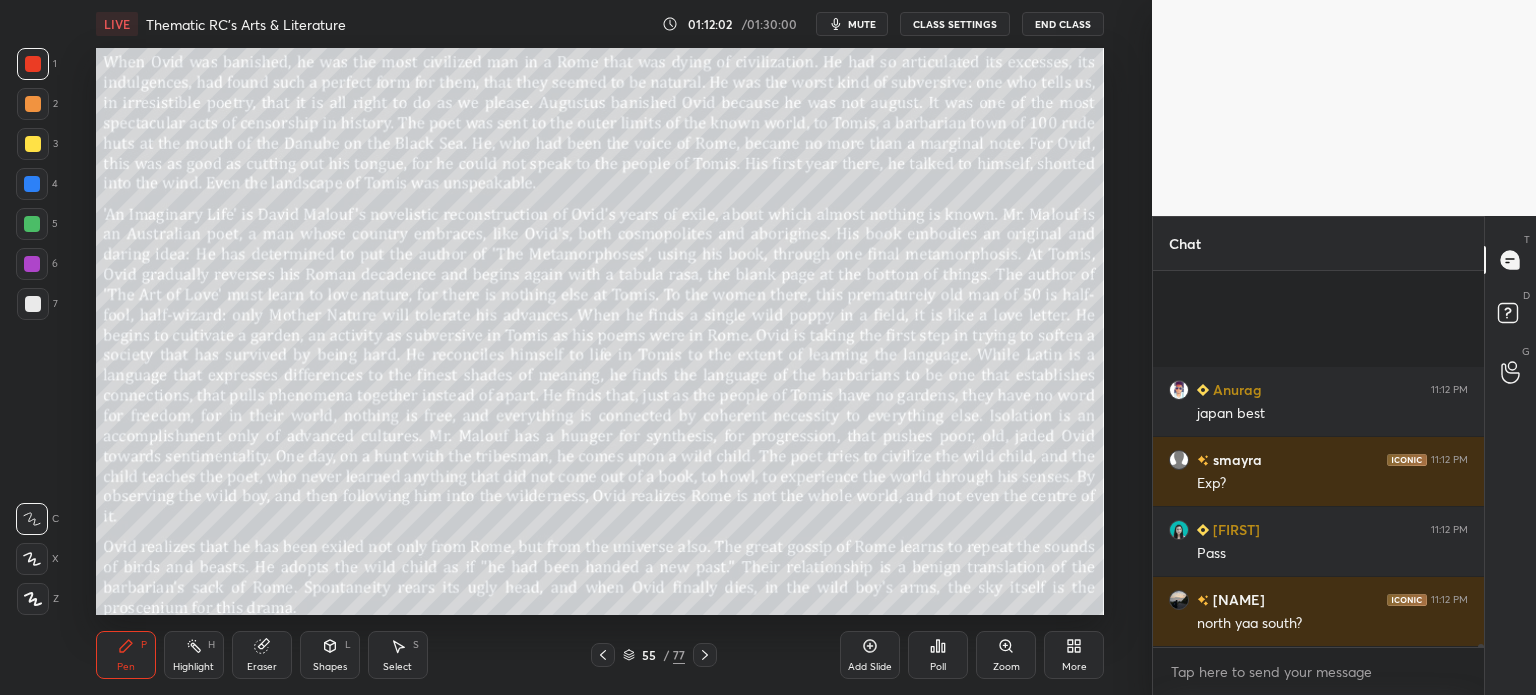 scroll, scrollTop: 41912, scrollLeft: 0, axis: vertical 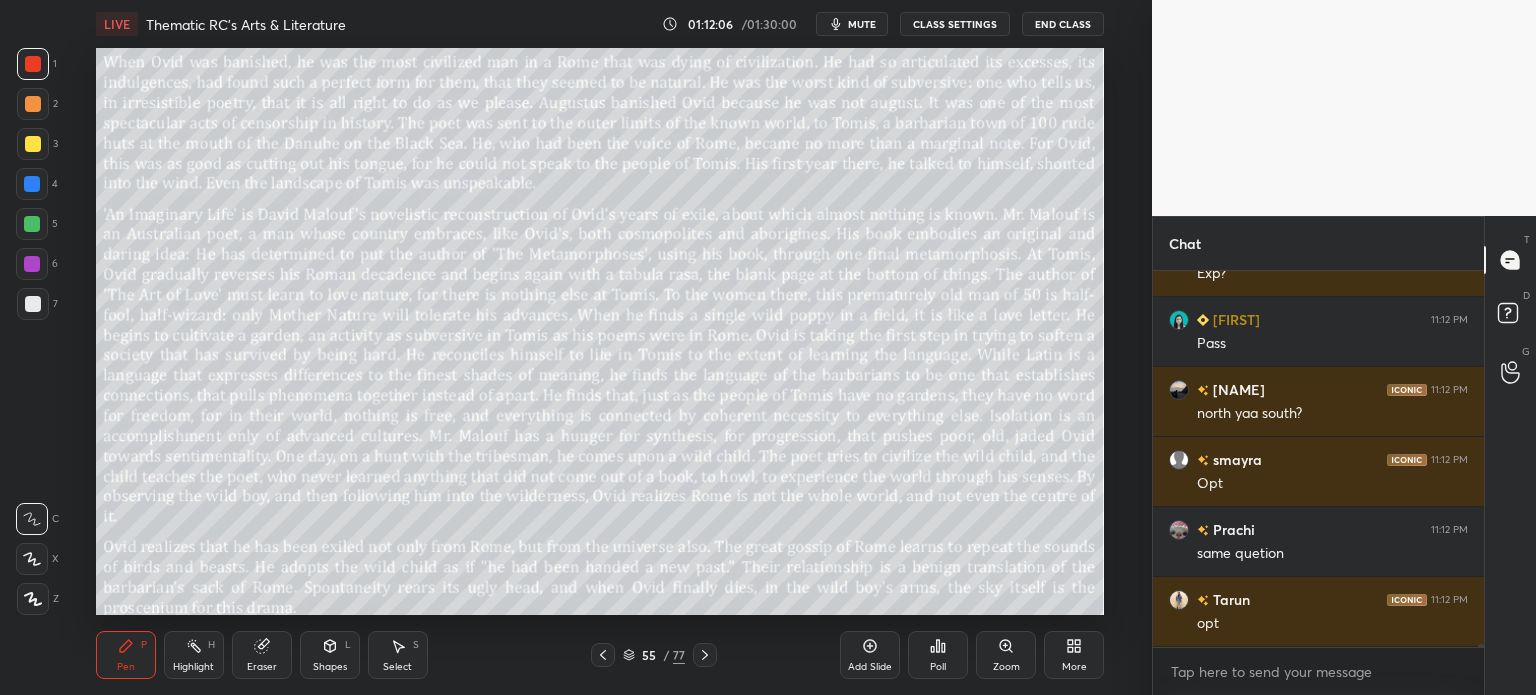 click on "55 / 77" at bounding box center (654, 655) 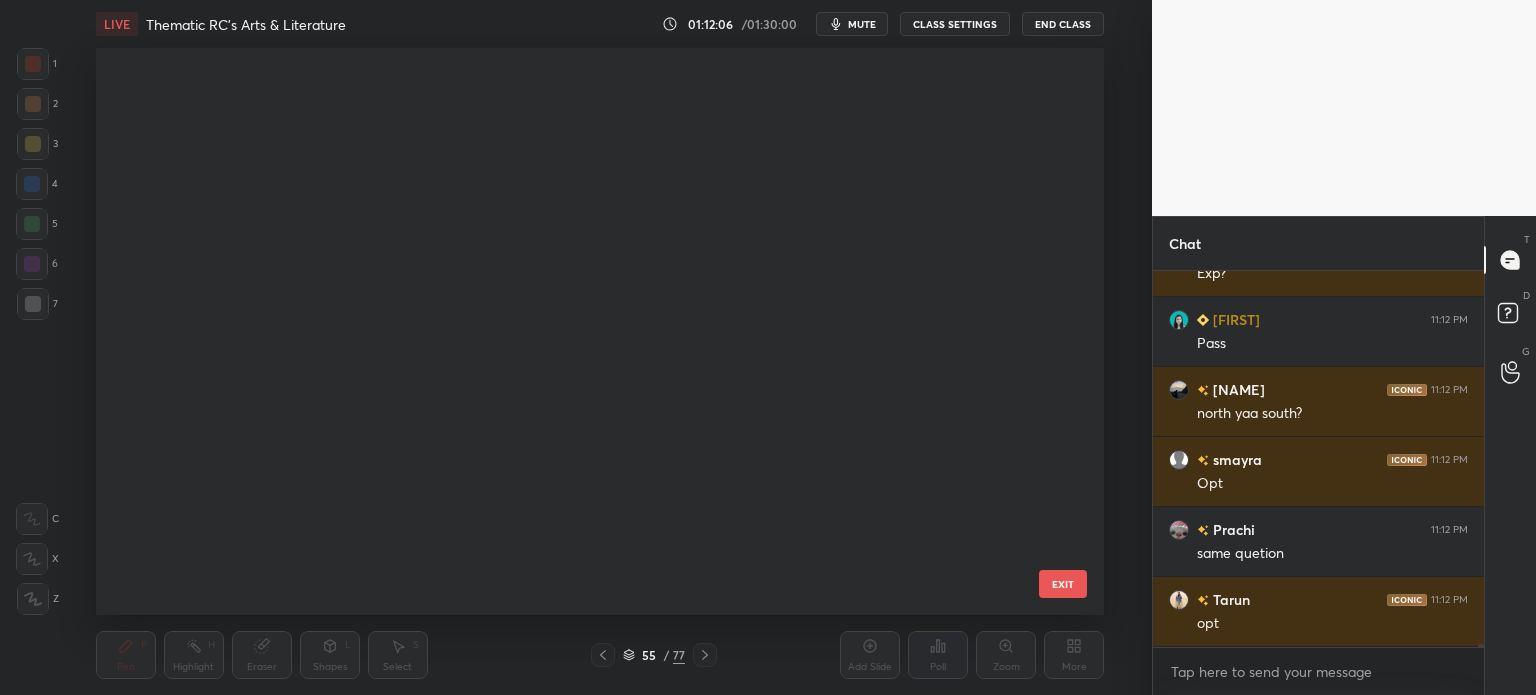 scroll, scrollTop: 2739, scrollLeft: 0, axis: vertical 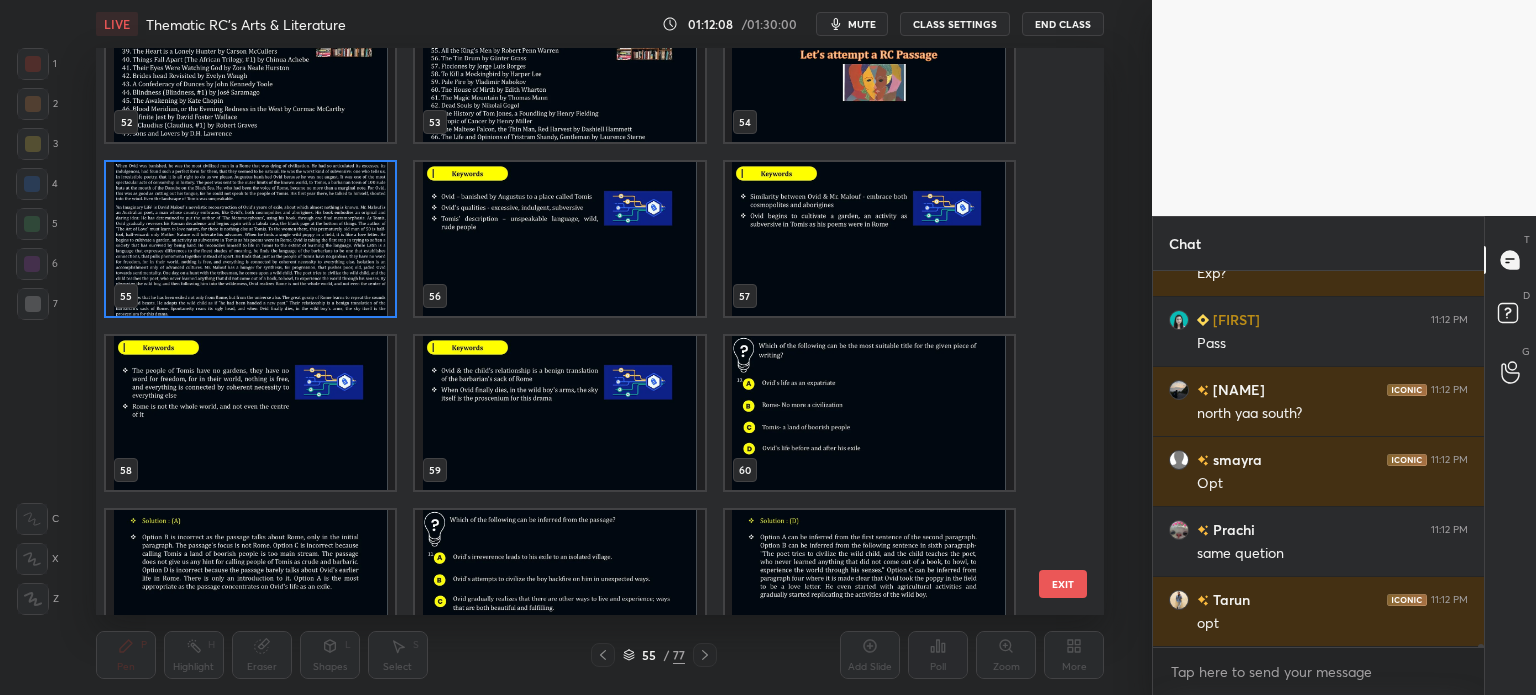 click at bounding box center [868, 413] 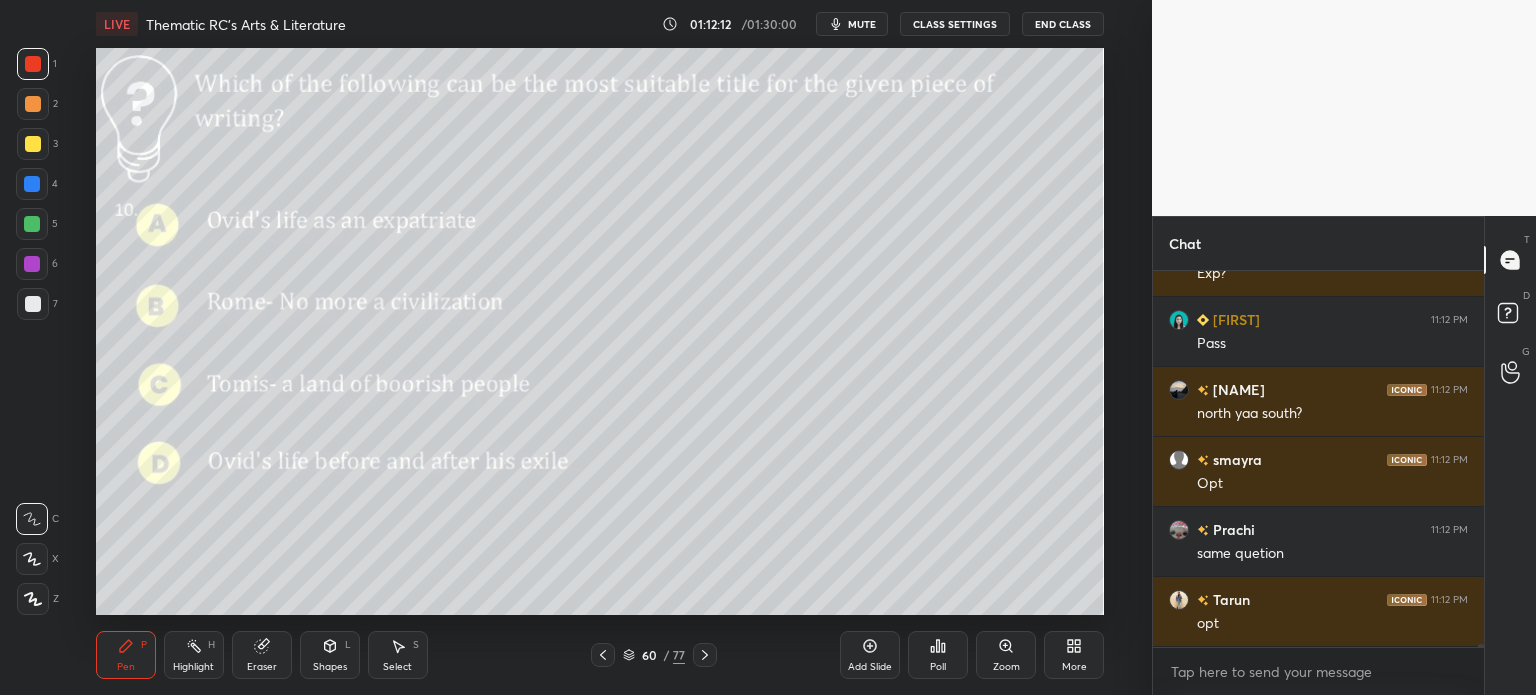 click 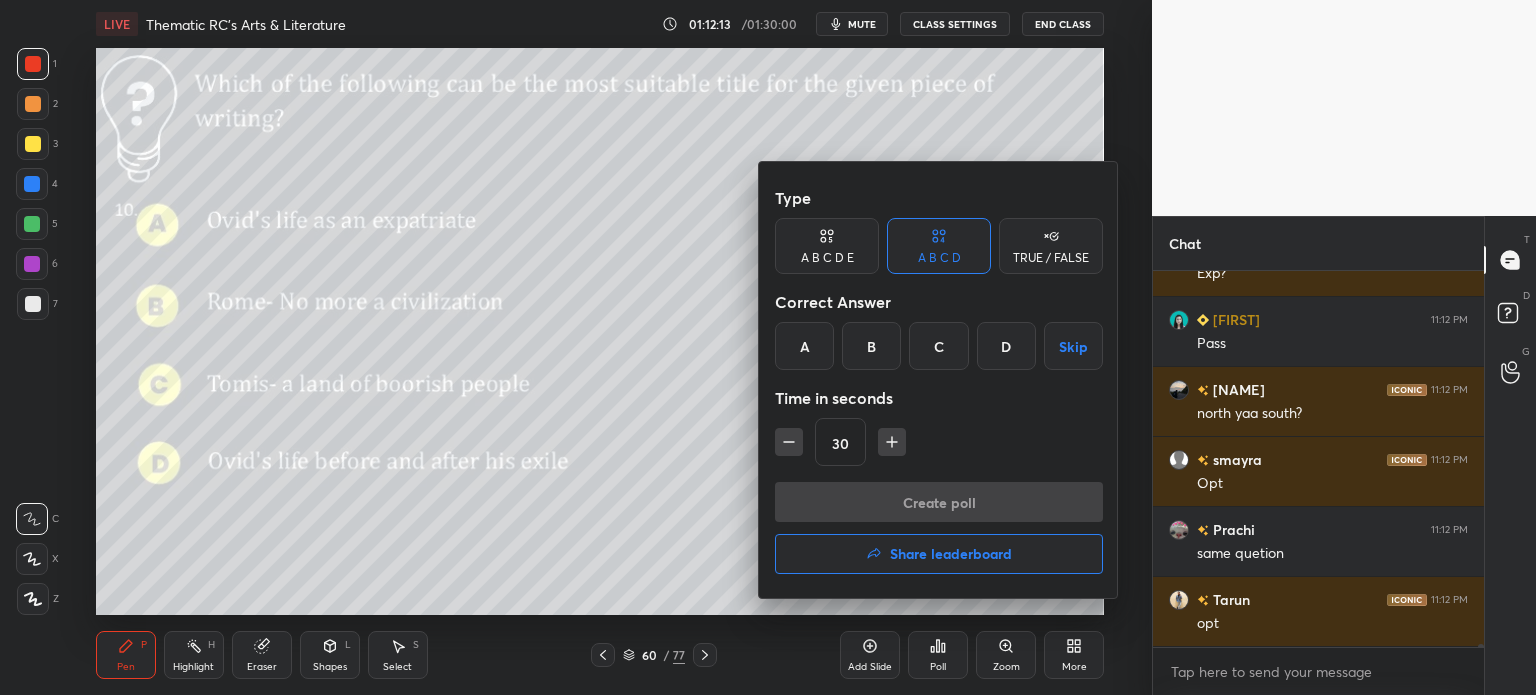 click on "A" at bounding box center (804, 346) 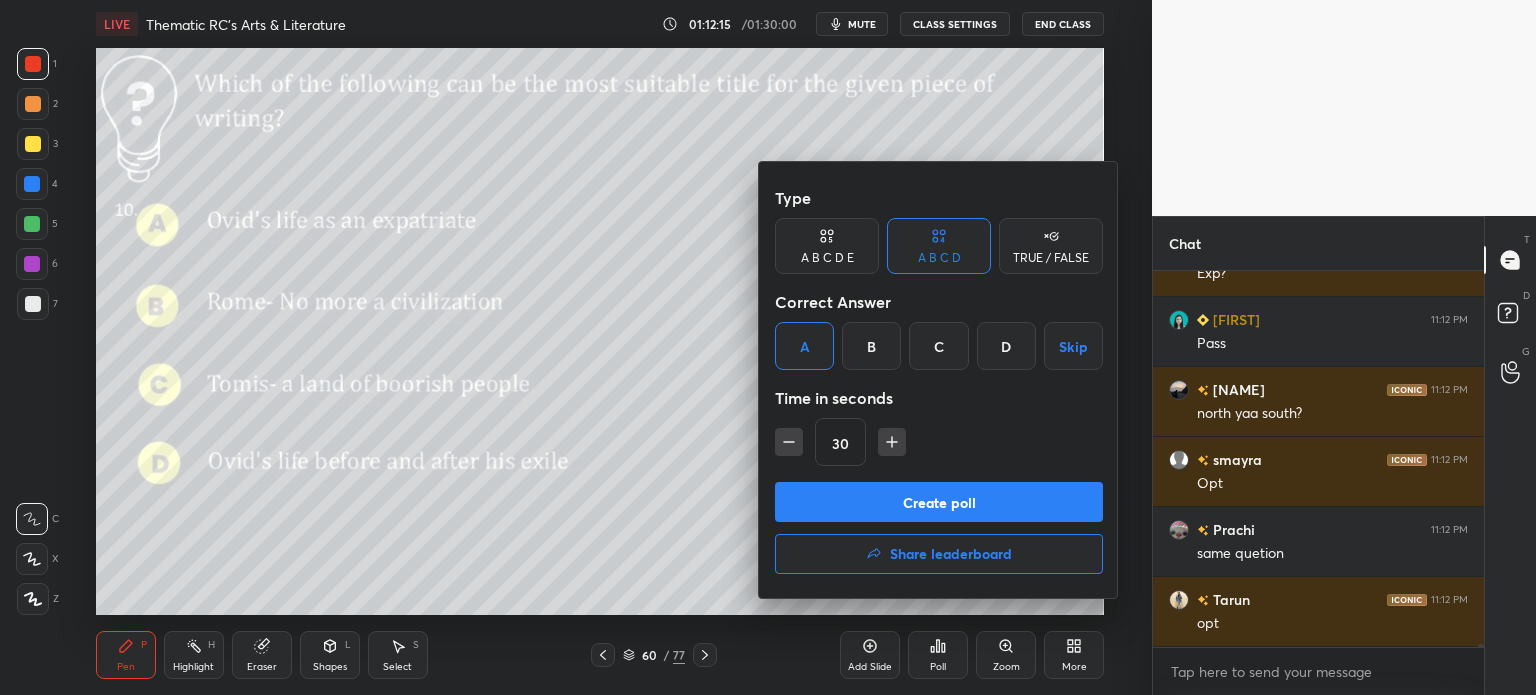 click on "Create poll" at bounding box center (939, 502) 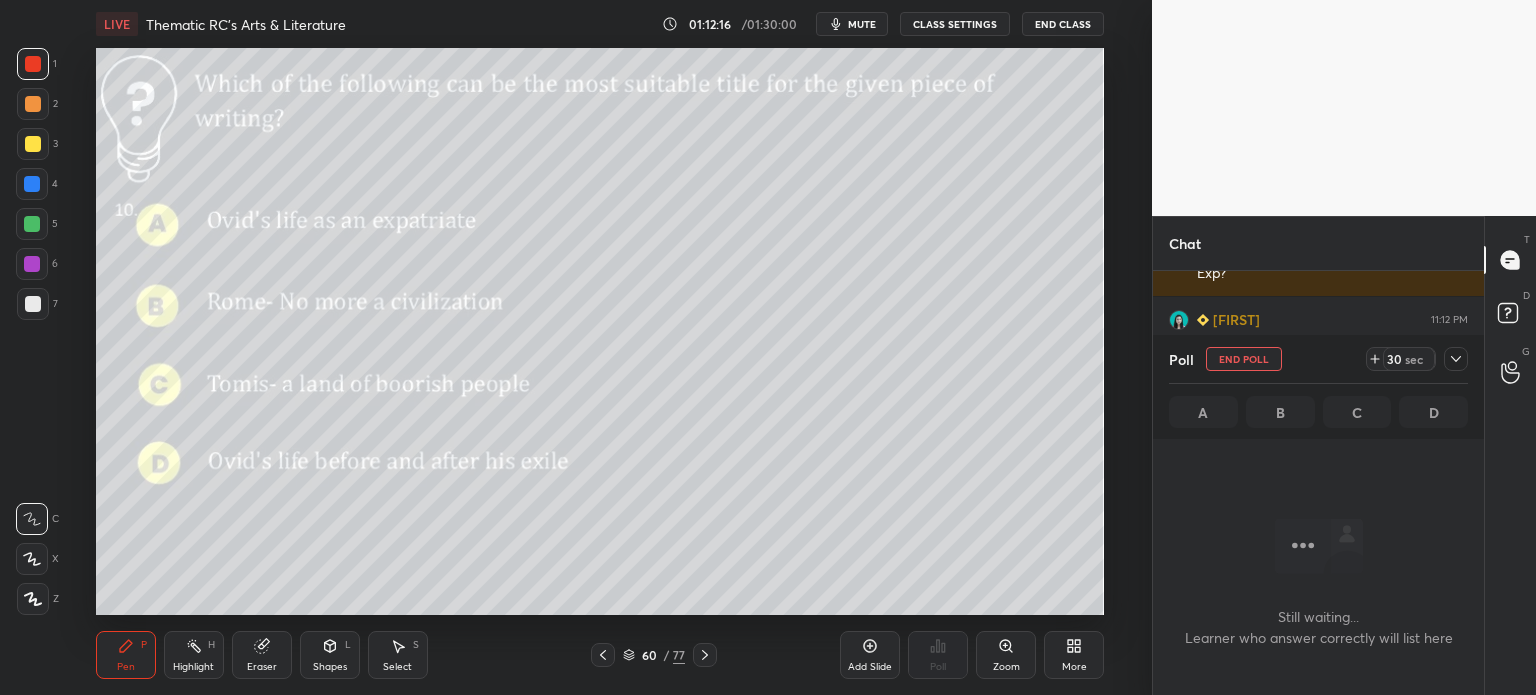 scroll, scrollTop: 300, scrollLeft: 325, axis: both 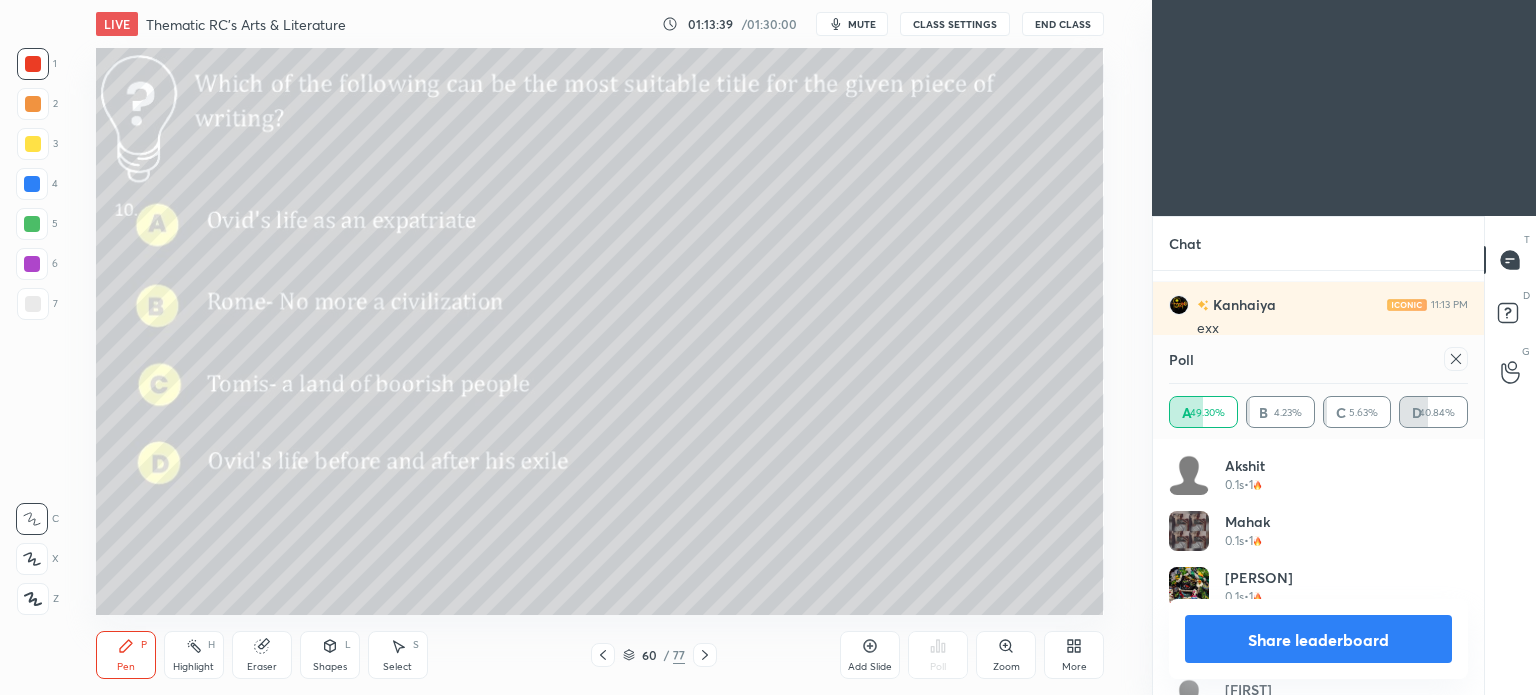 click on "More" at bounding box center (1074, 655) 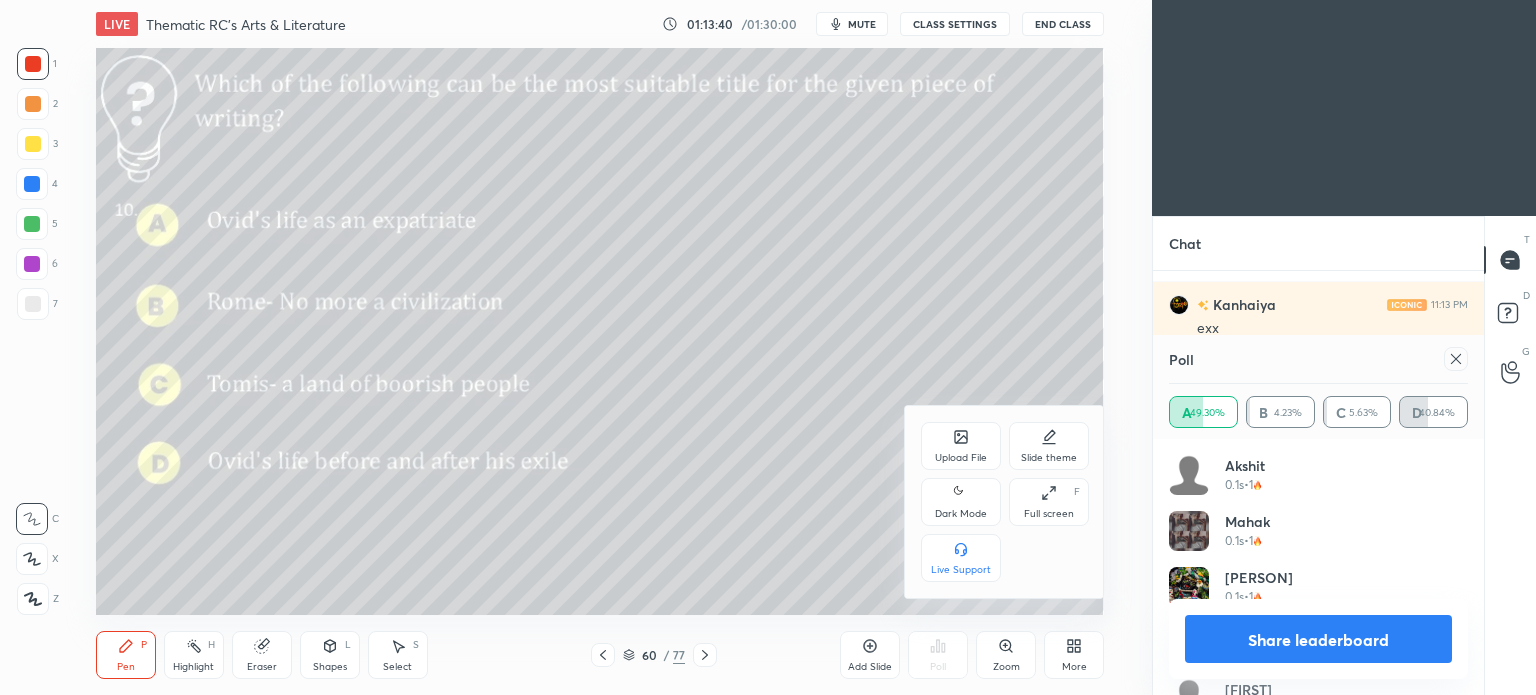 click on "Dark Mode" at bounding box center (961, 514) 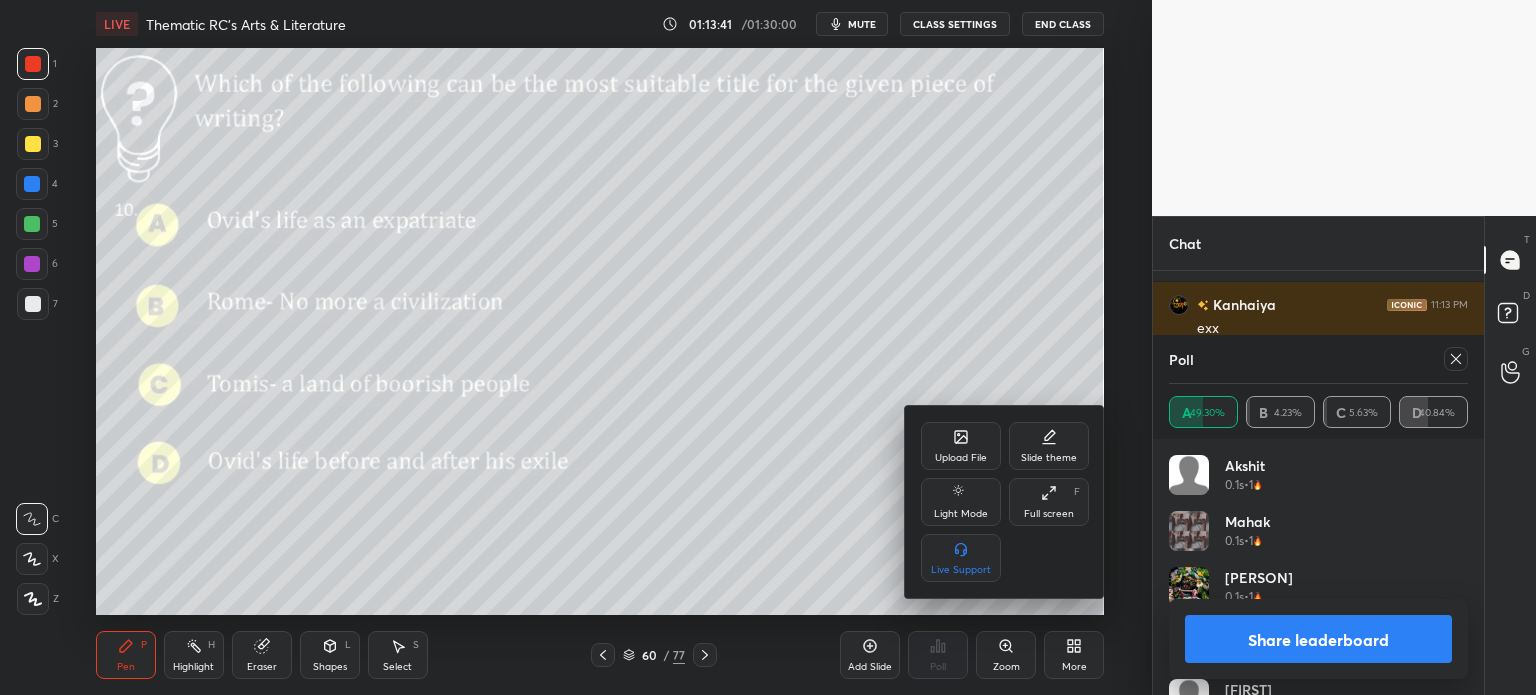 click at bounding box center (768, 347) 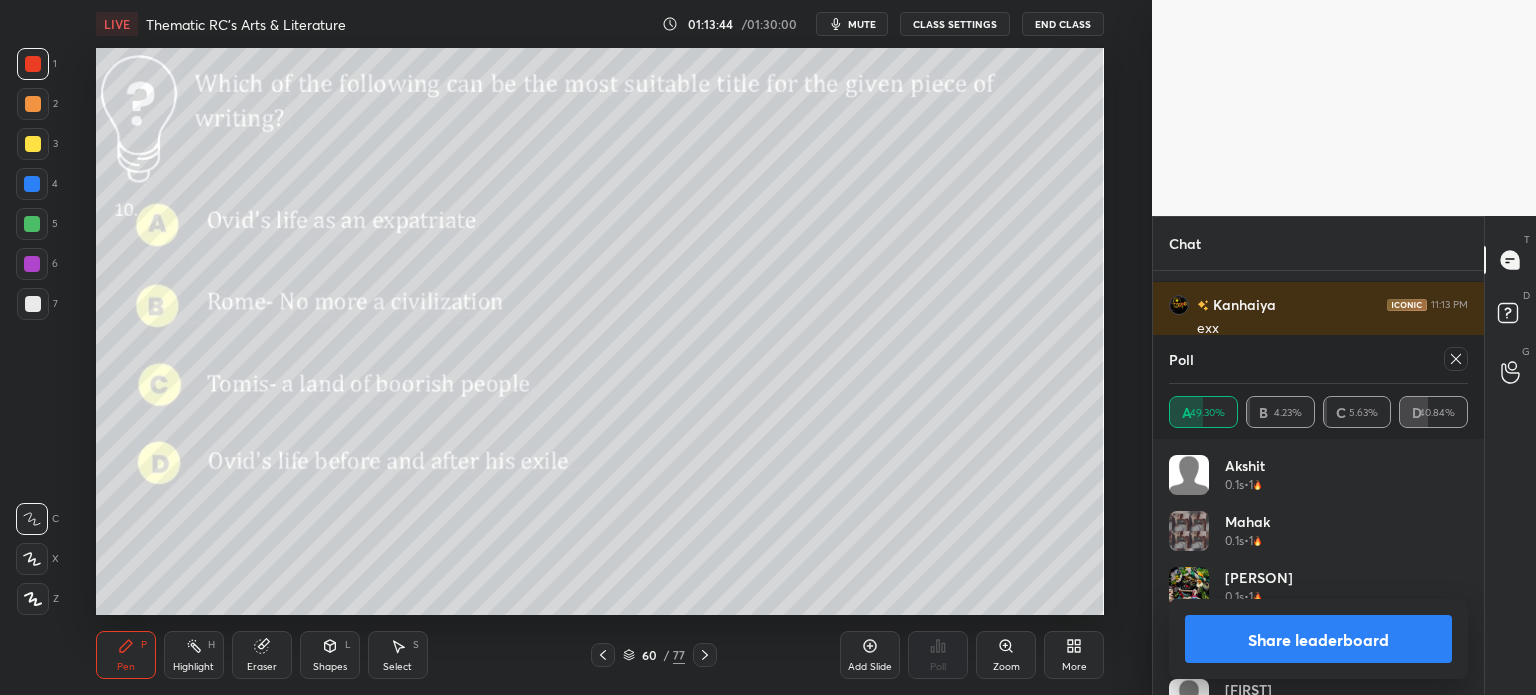 click on "Share leaderboard" at bounding box center [1318, 639] 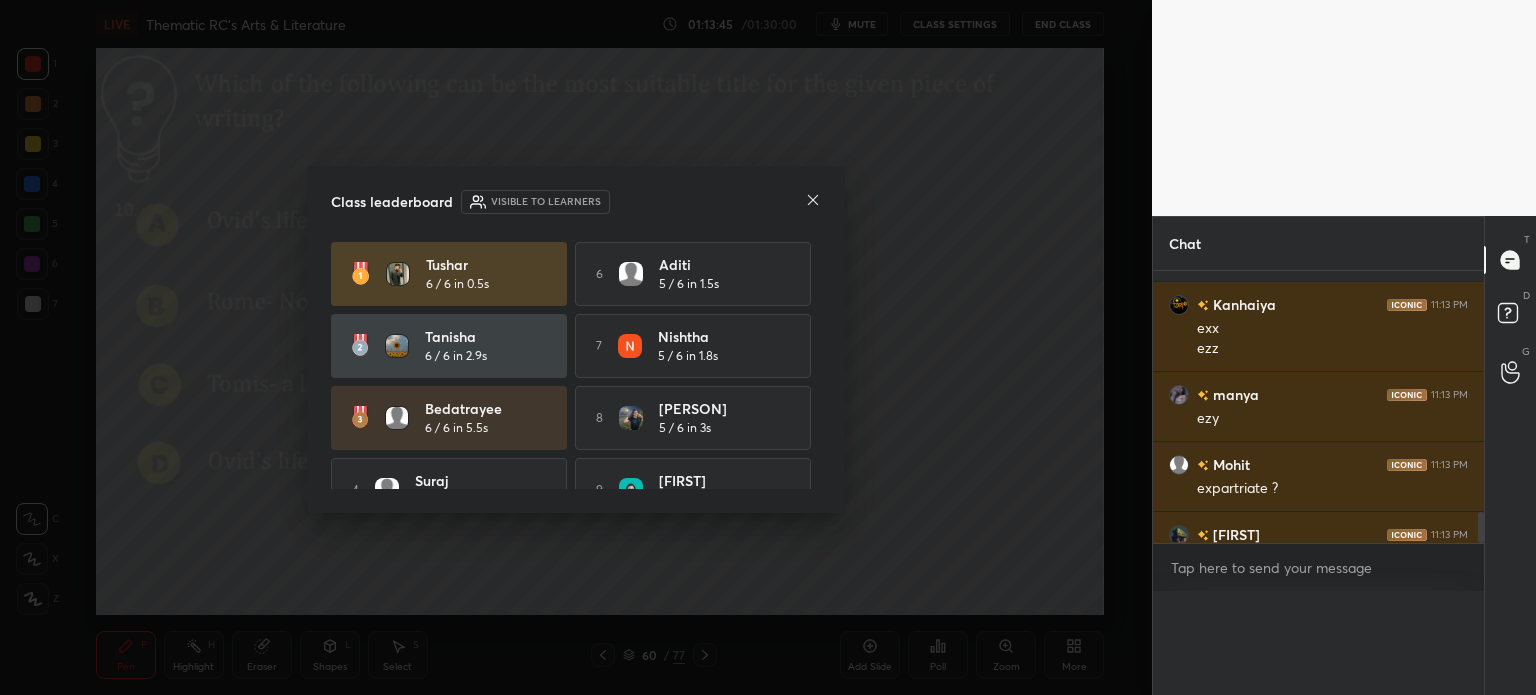scroll, scrollTop: 0, scrollLeft: 0, axis: both 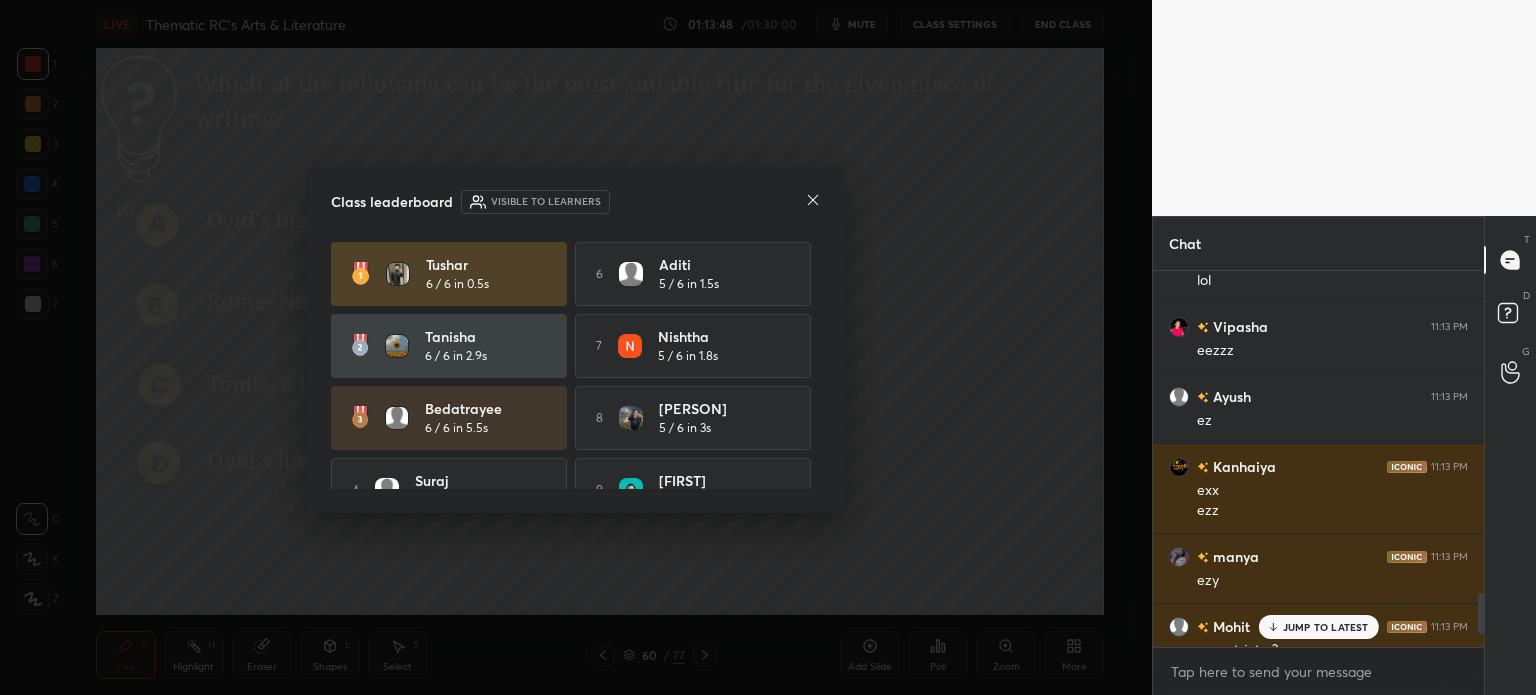 click 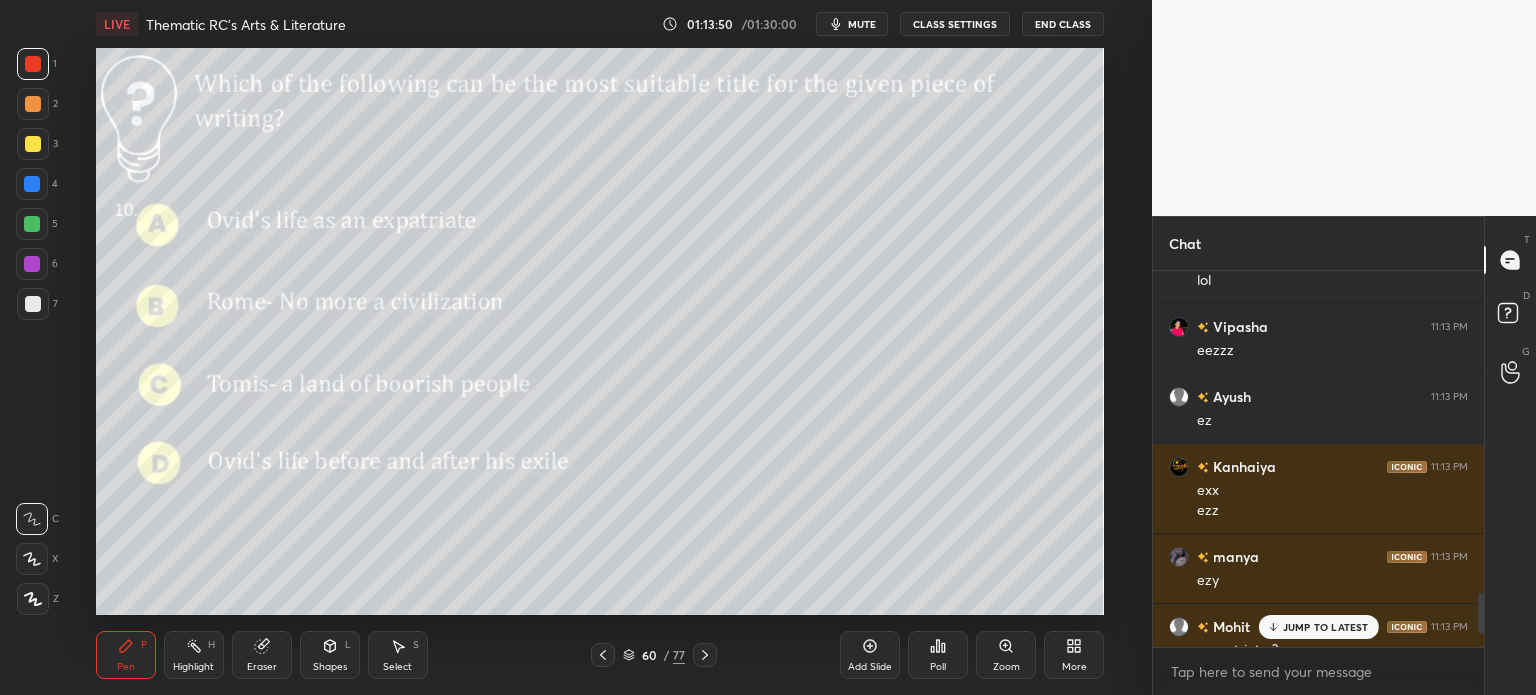 click on "JUMP TO LATEST" at bounding box center (1318, 627) 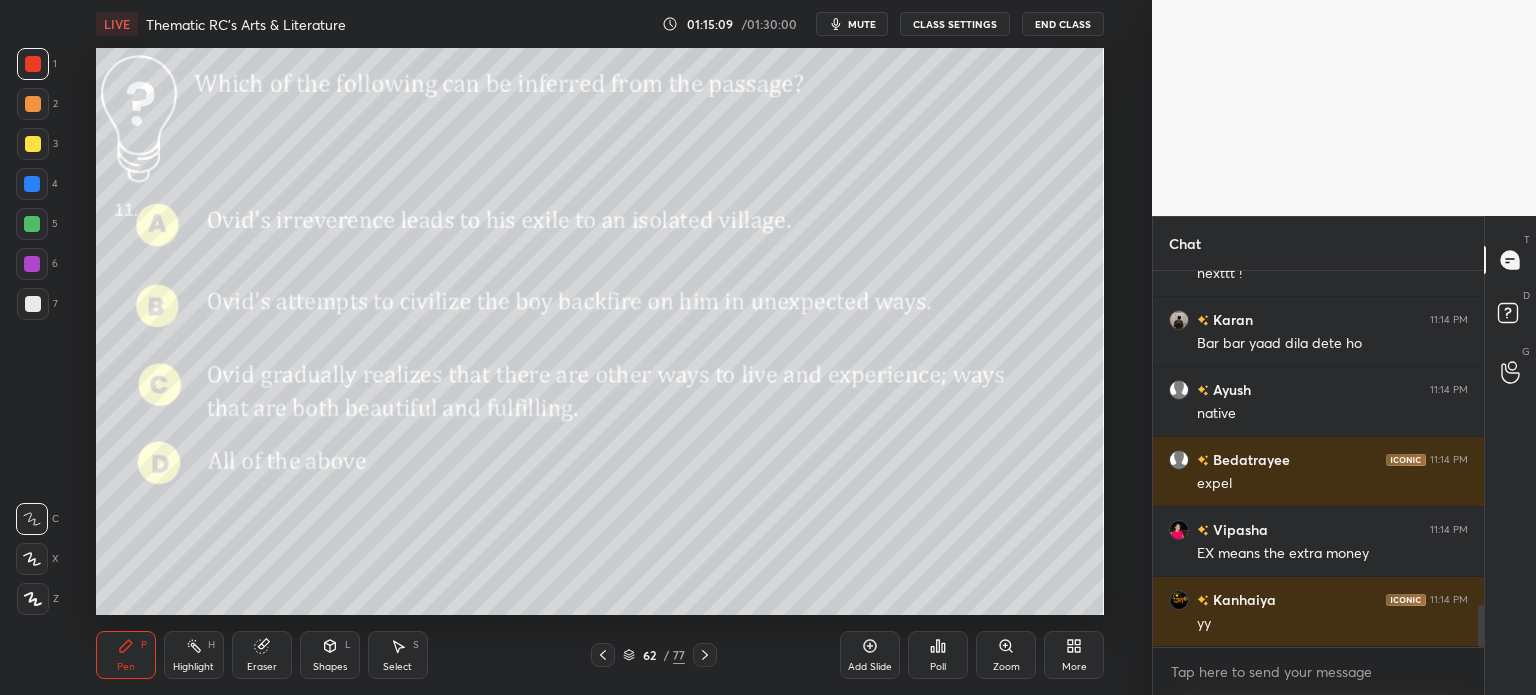 scroll, scrollTop: 3076, scrollLeft: 0, axis: vertical 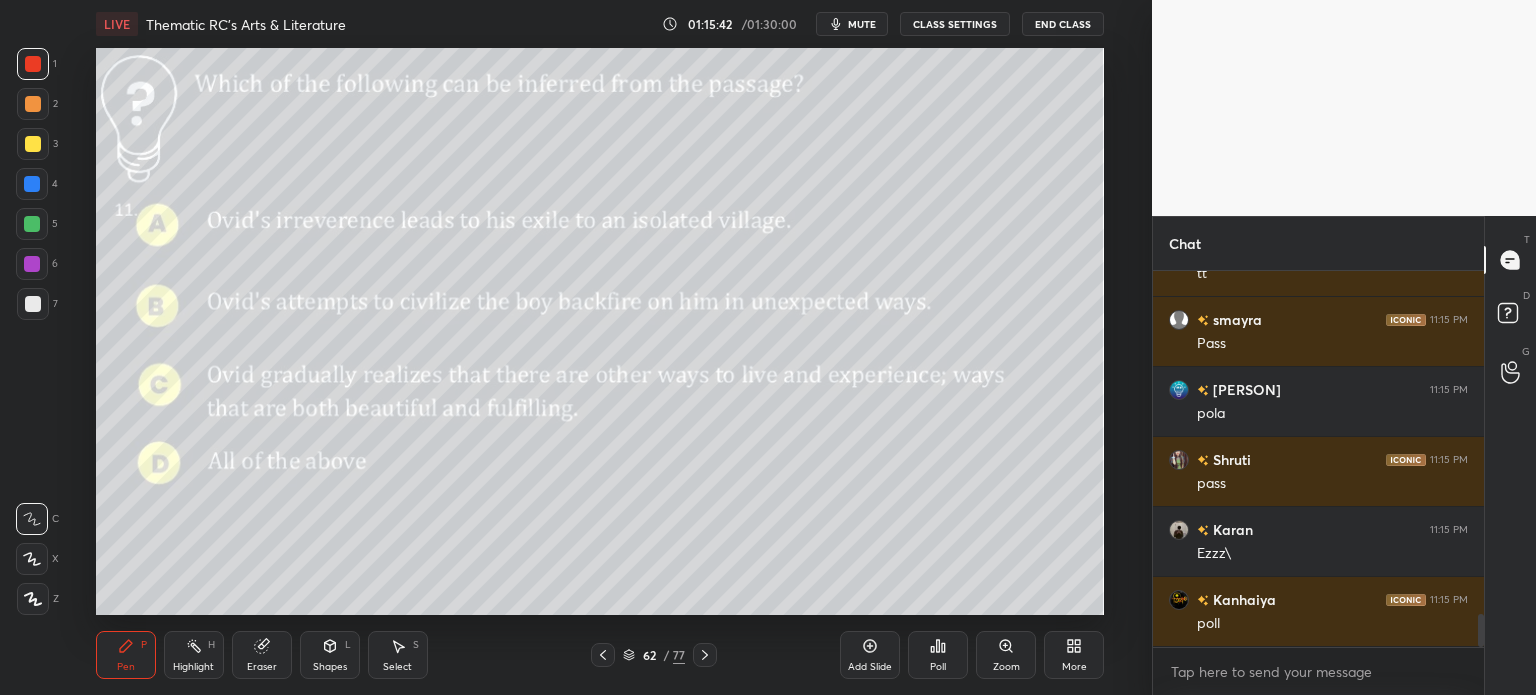 click on "62 / 77" at bounding box center (654, 655) 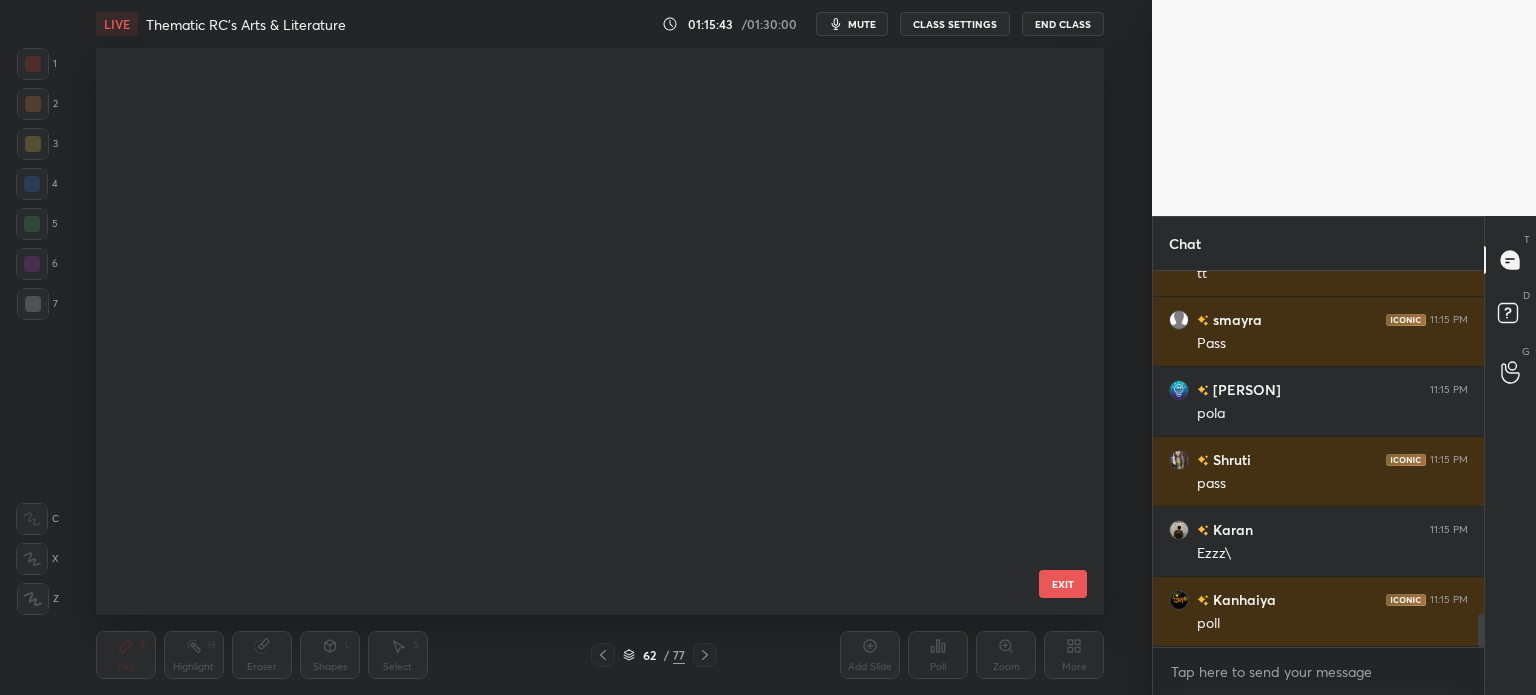 scroll, scrollTop: 3087, scrollLeft: 0, axis: vertical 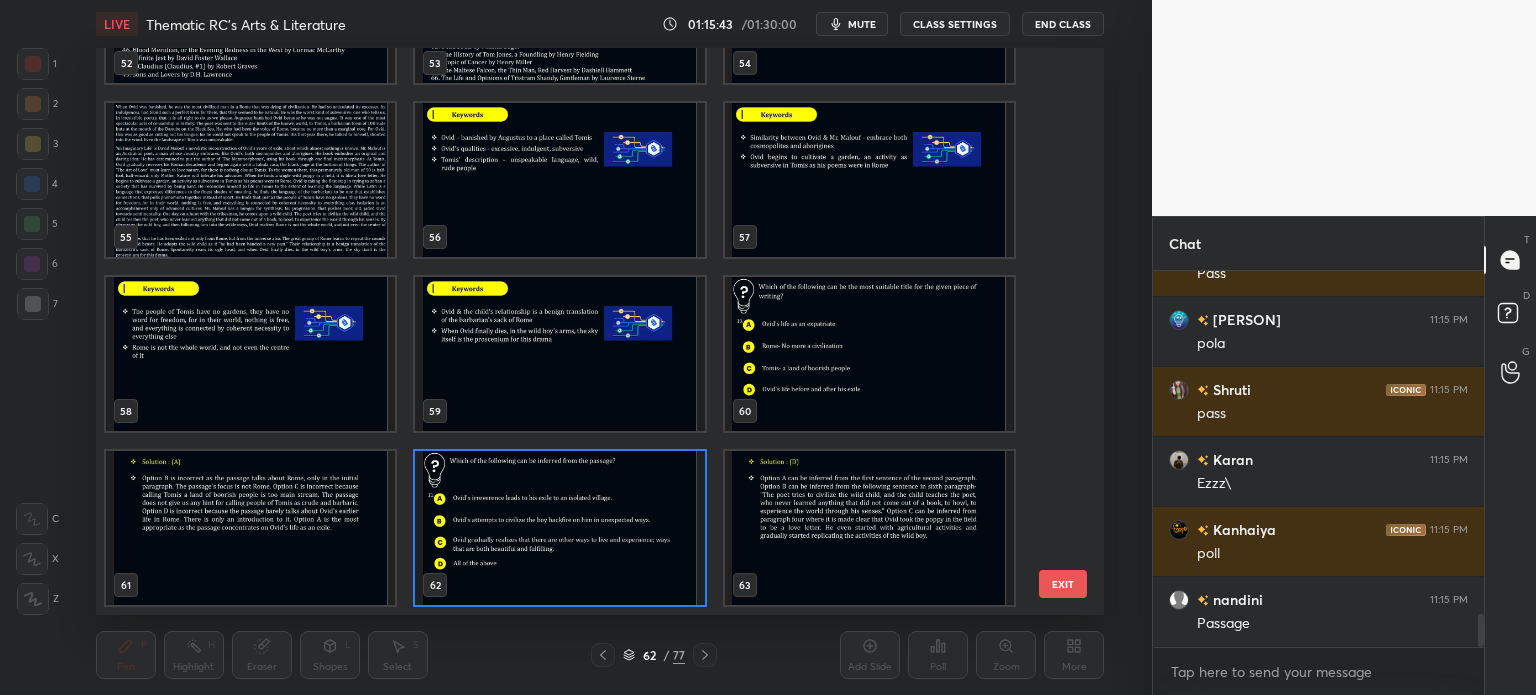 click at bounding box center (250, 180) 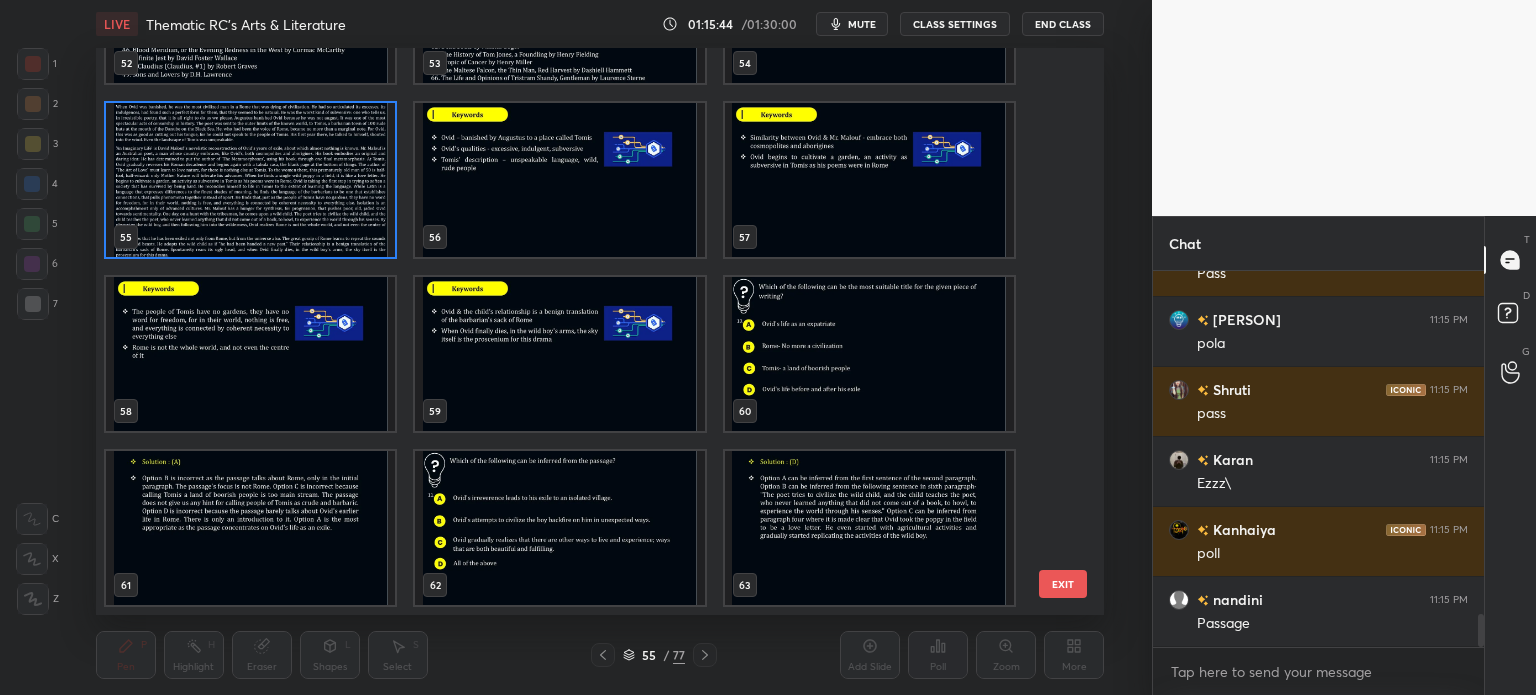 click at bounding box center [250, 180] 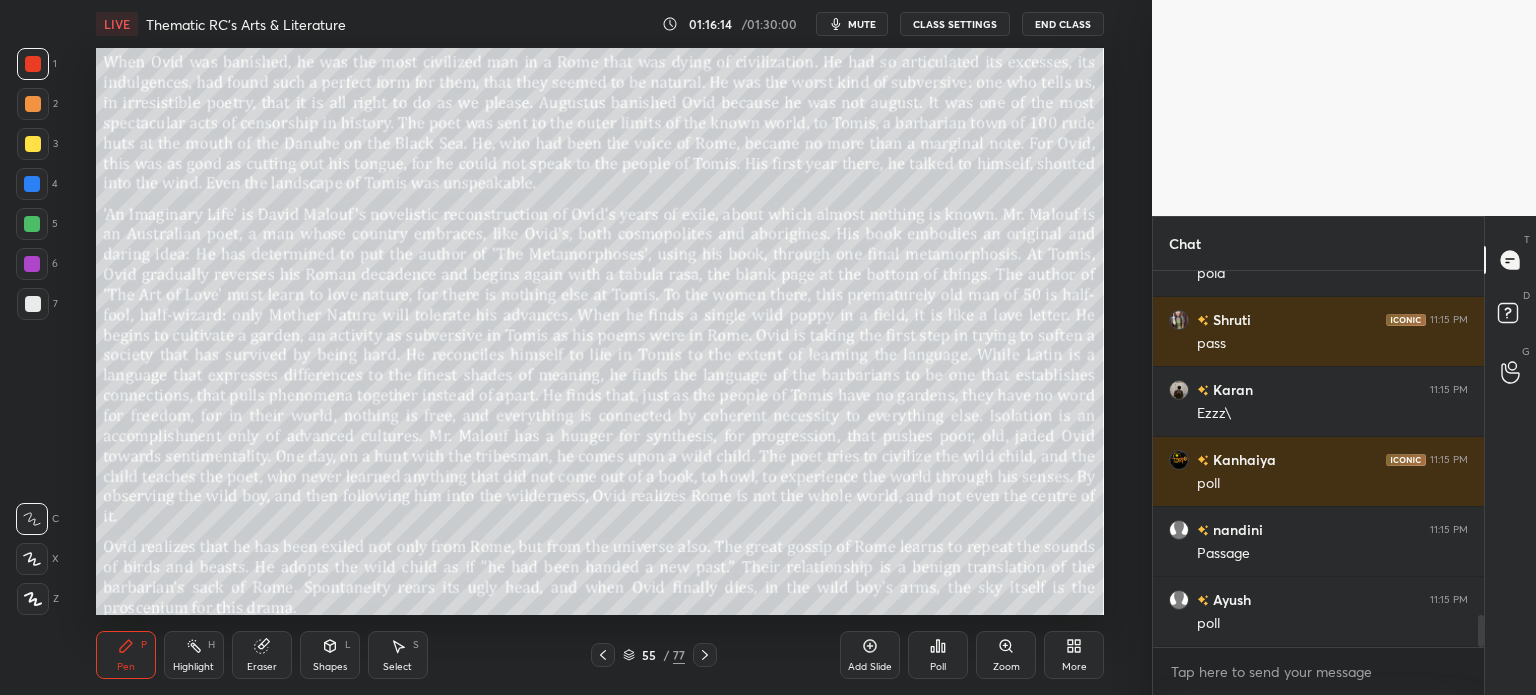 scroll, scrollTop: 4056, scrollLeft: 0, axis: vertical 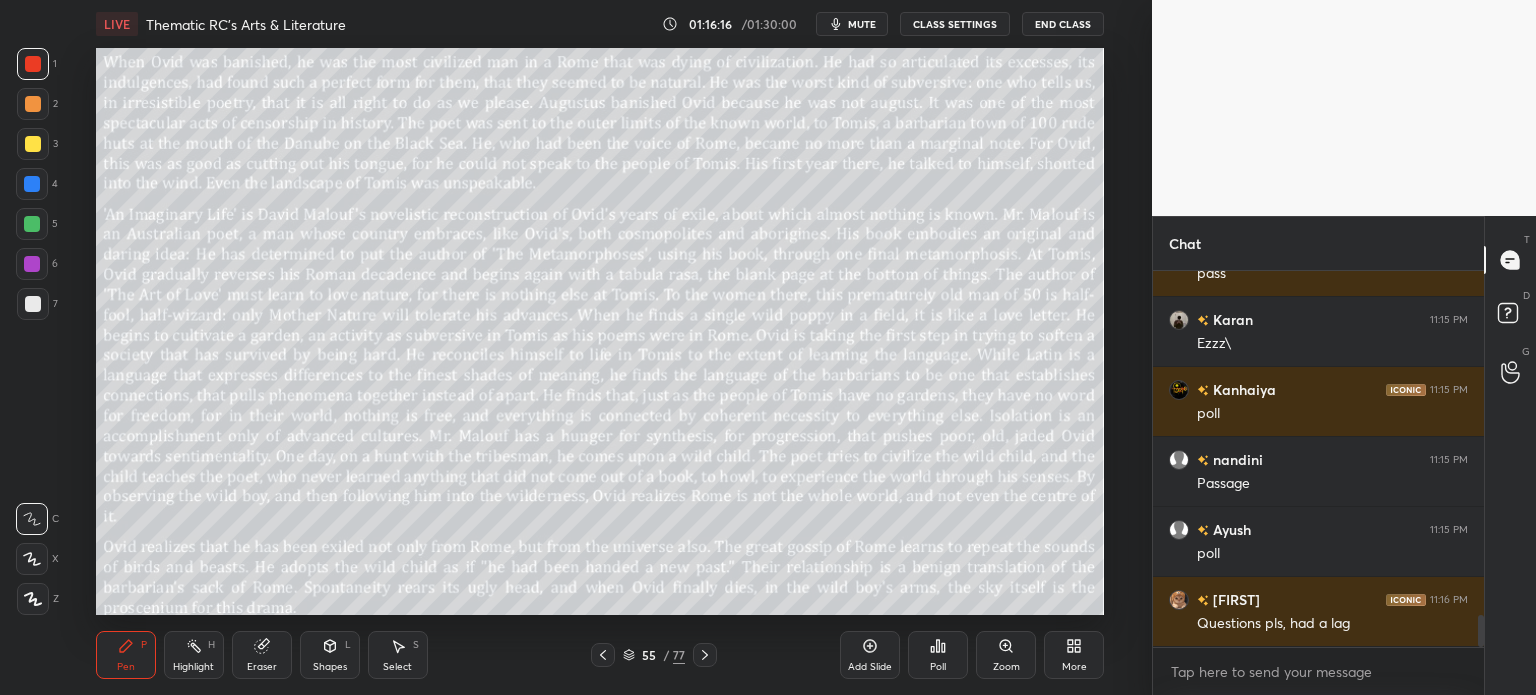 click on "55 / 77" at bounding box center (654, 655) 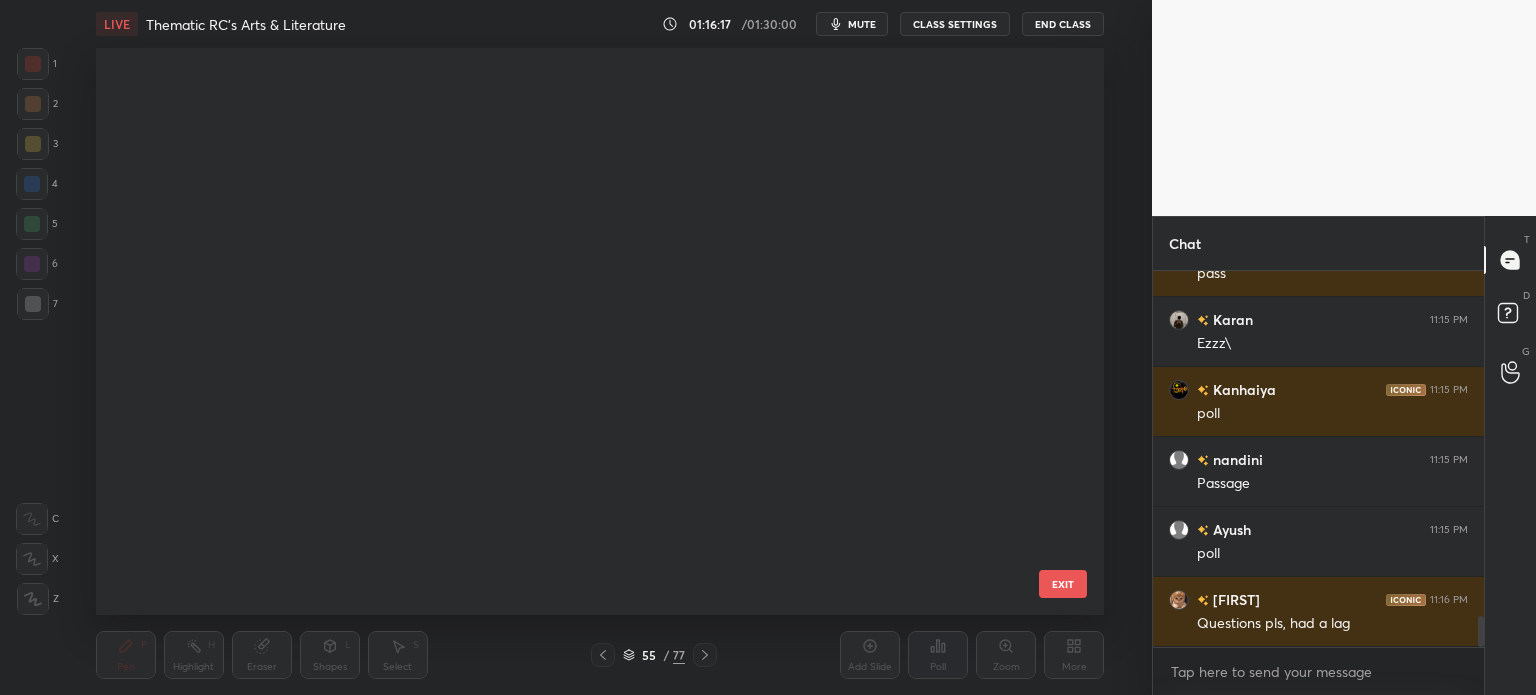 scroll, scrollTop: 4126, scrollLeft: 0, axis: vertical 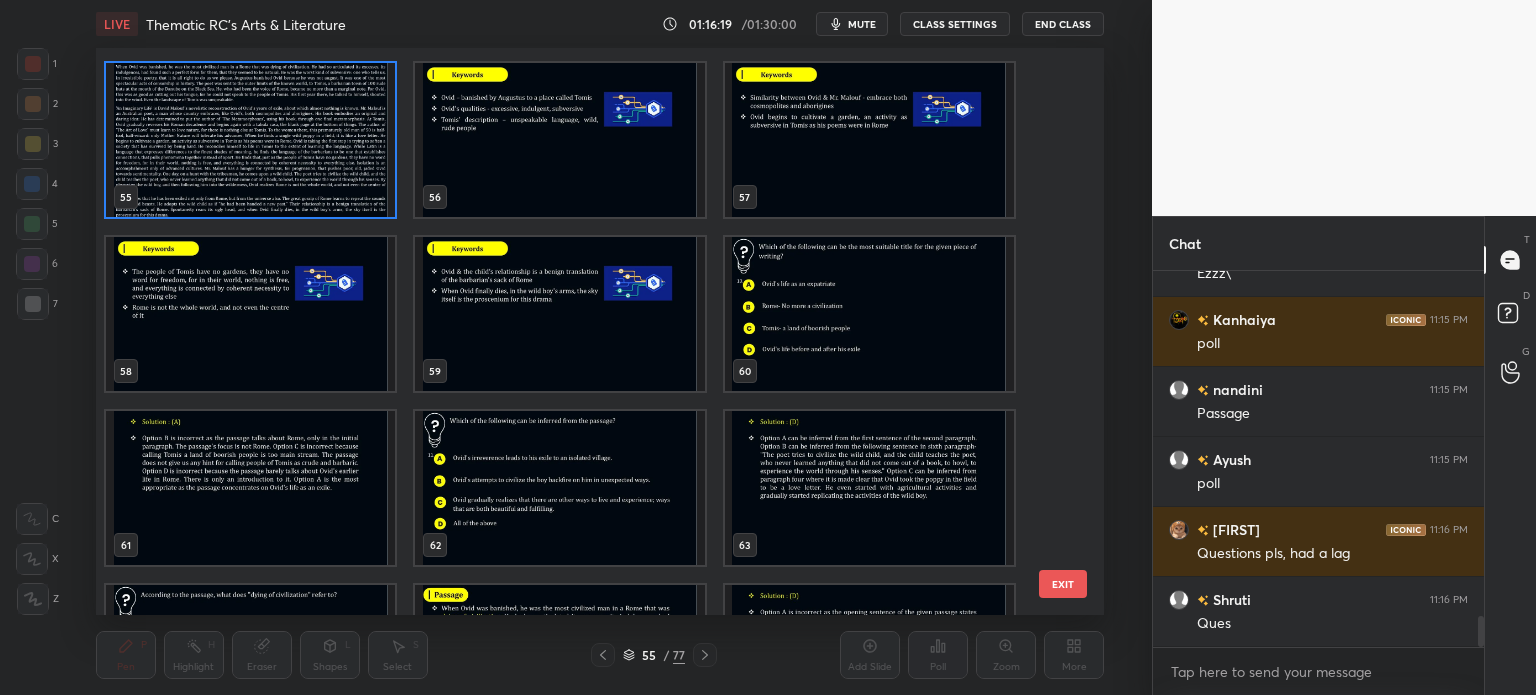 click at bounding box center (559, 488) 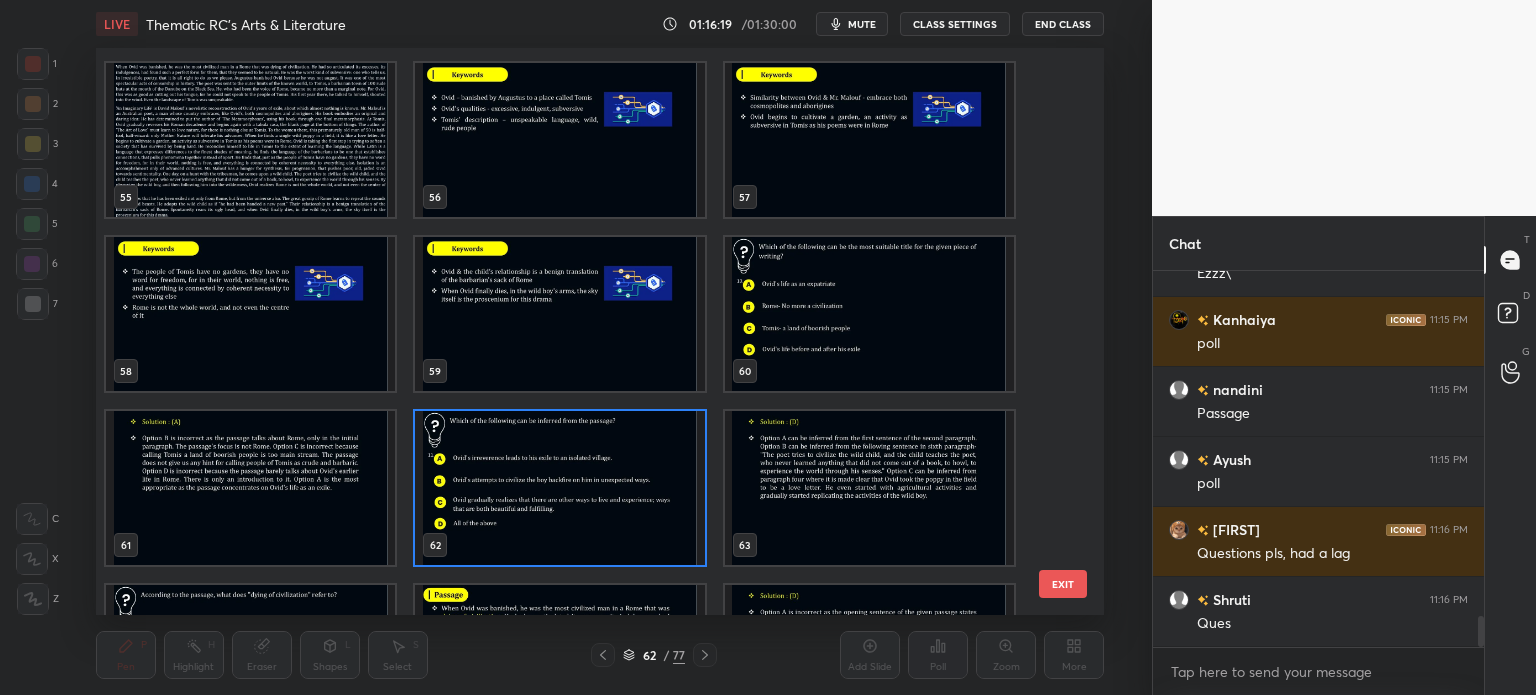 click at bounding box center [559, 488] 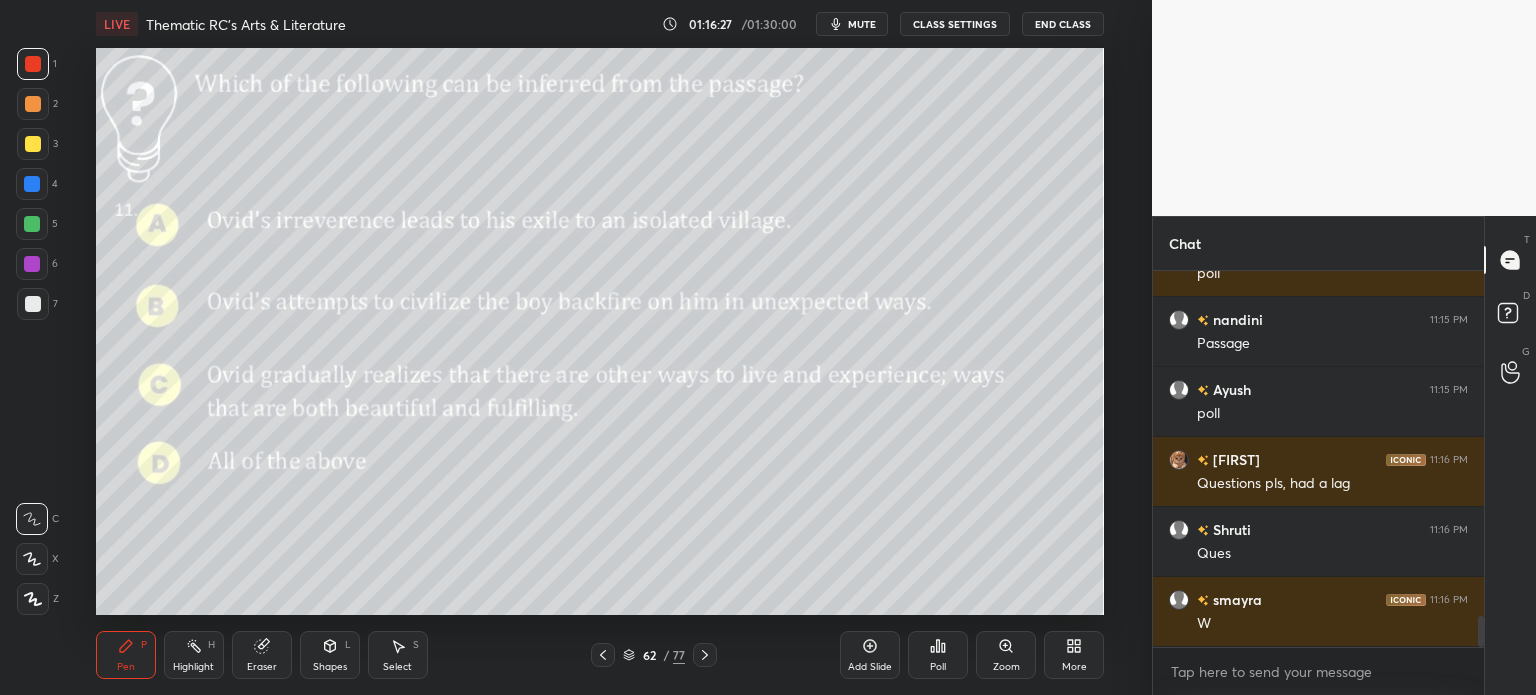 scroll, scrollTop: 4216, scrollLeft: 0, axis: vertical 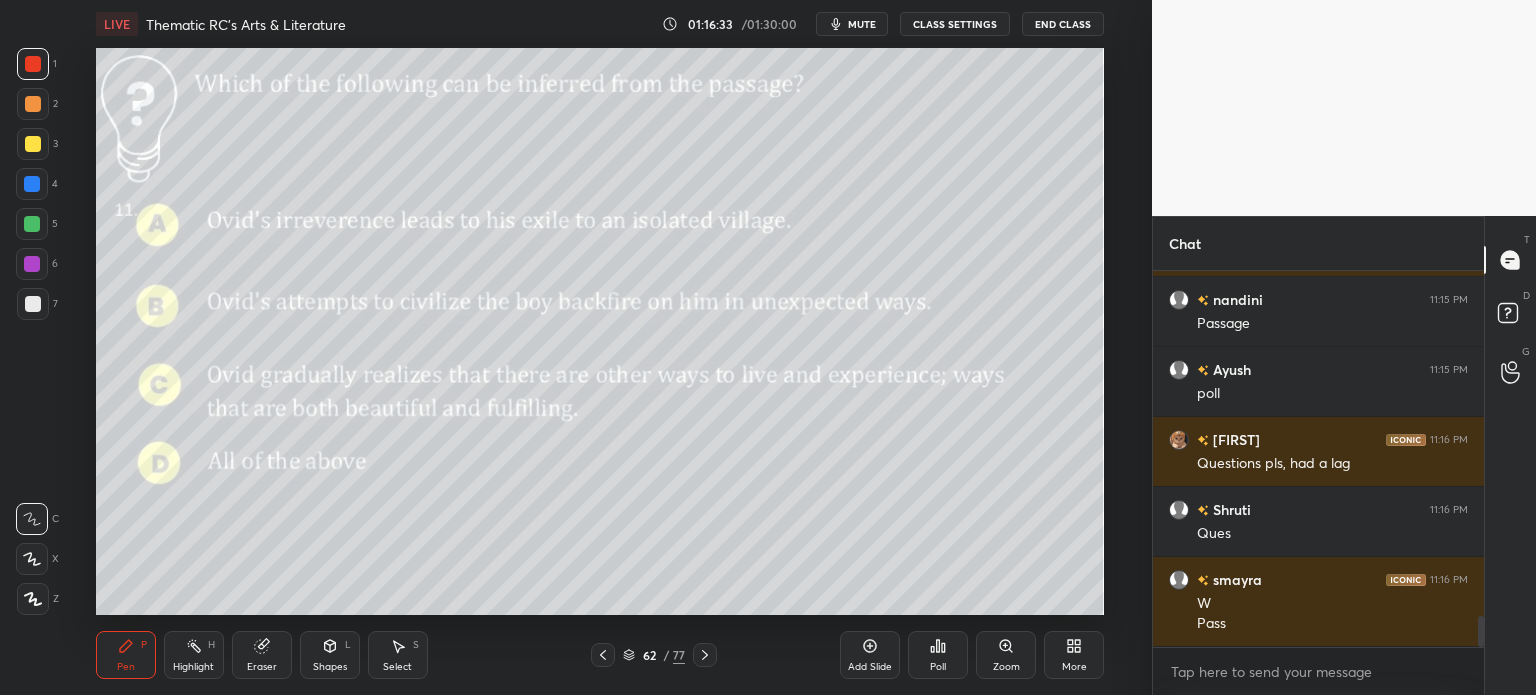 click on "62" at bounding box center [649, 655] 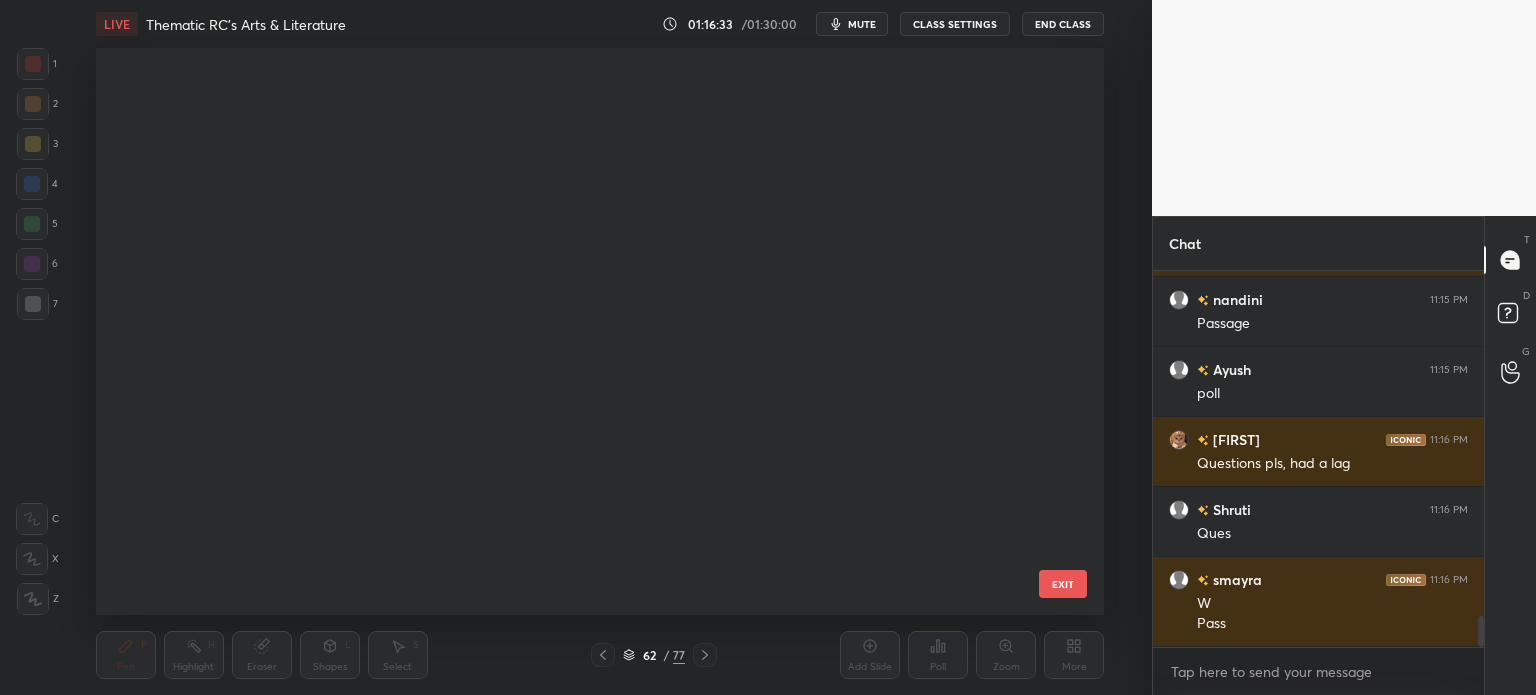 scroll, scrollTop: 3087, scrollLeft: 0, axis: vertical 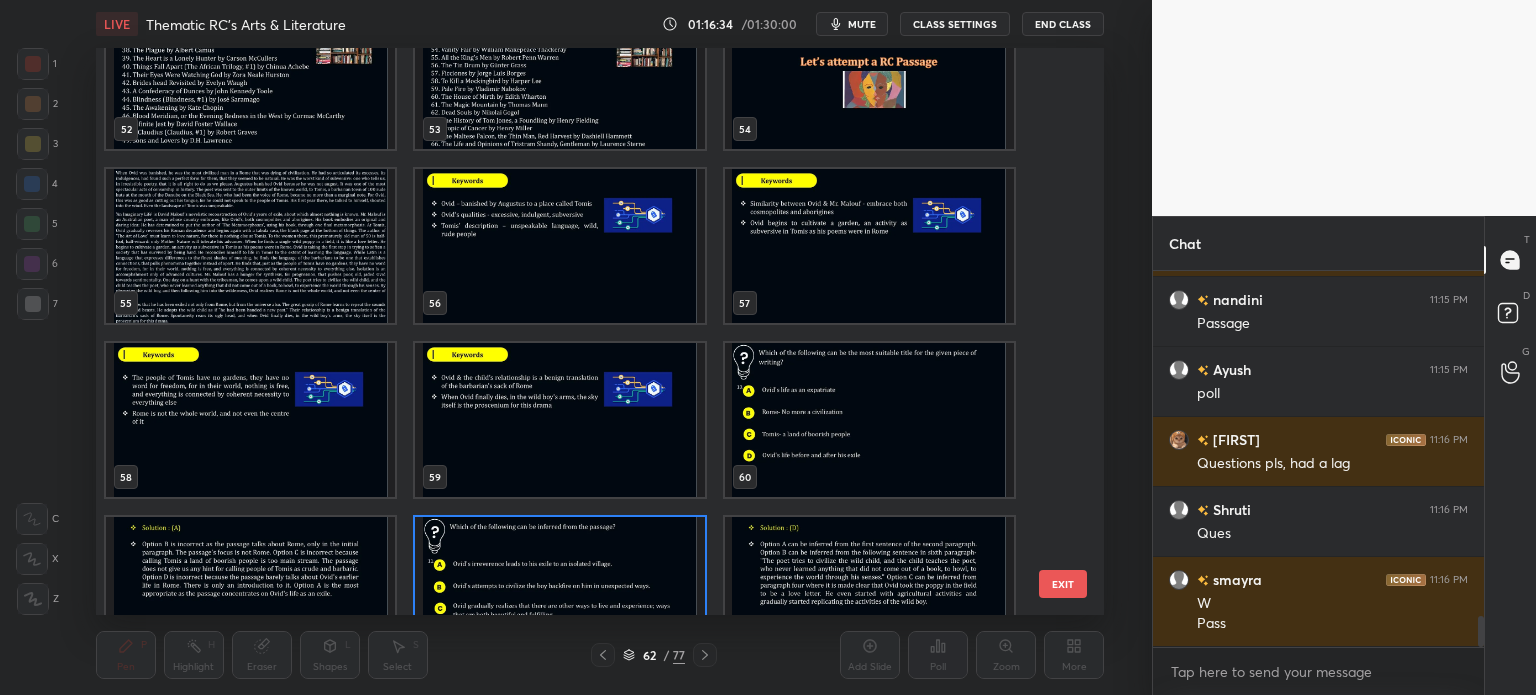 click at bounding box center (250, 246) 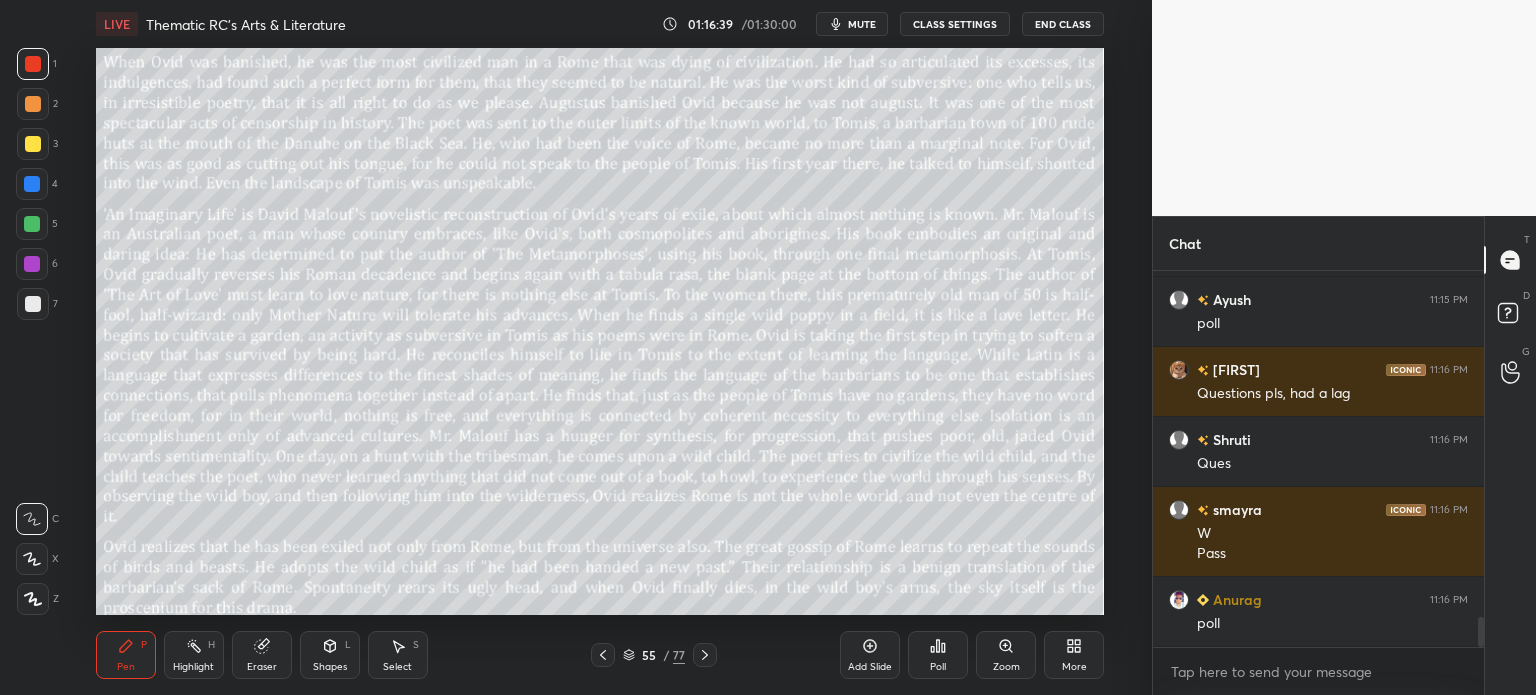 scroll, scrollTop: 4356, scrollLeft: 0, axis: vertical 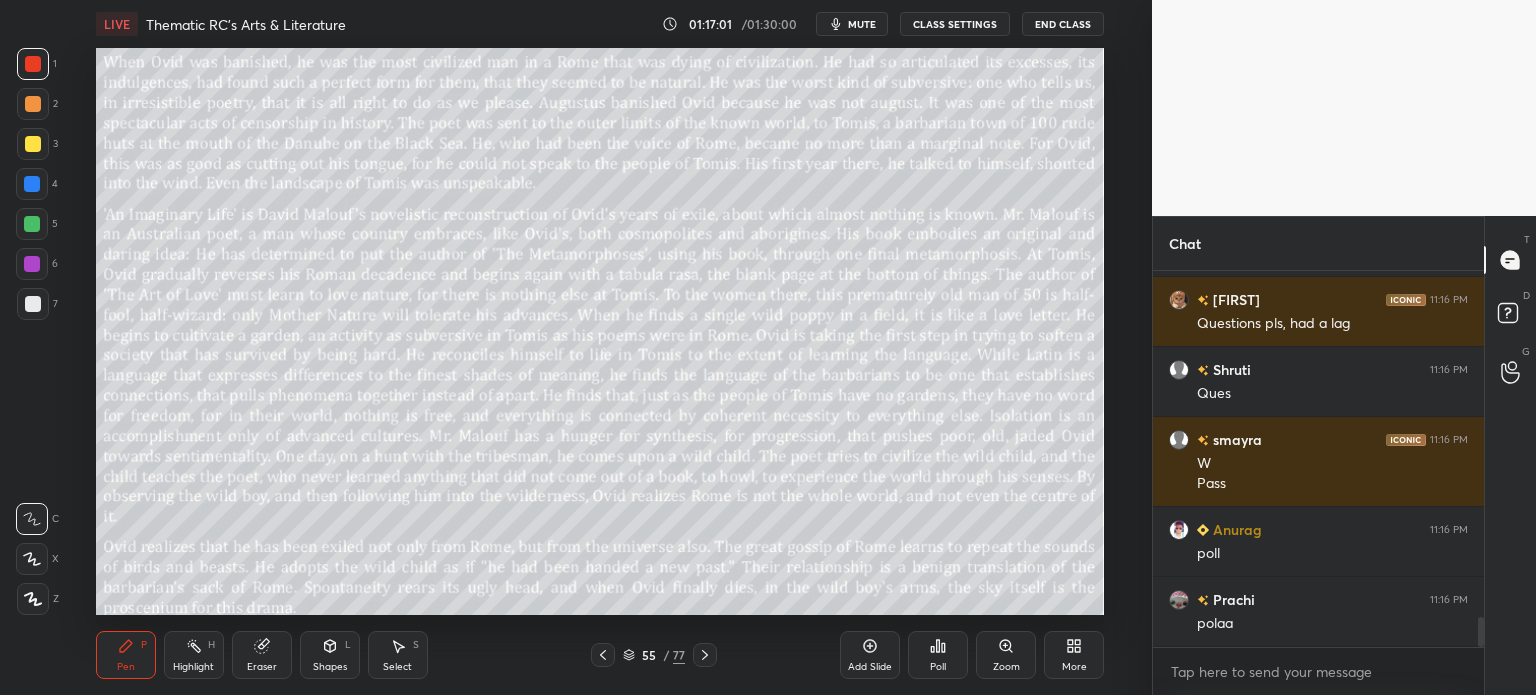 click on "55" at bounding box center [649, 655] 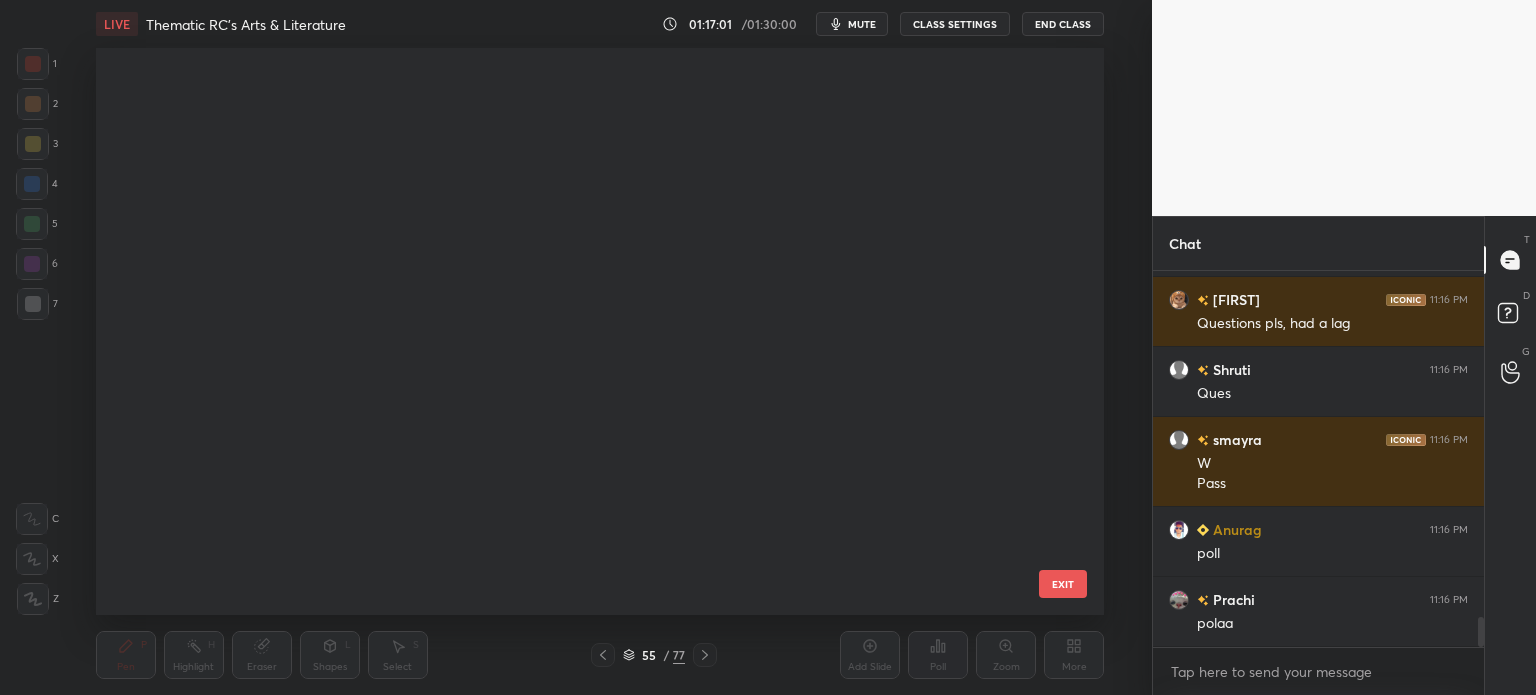 scroll, scrollTop: 2739, scrollLeft: 0, axis: vertical 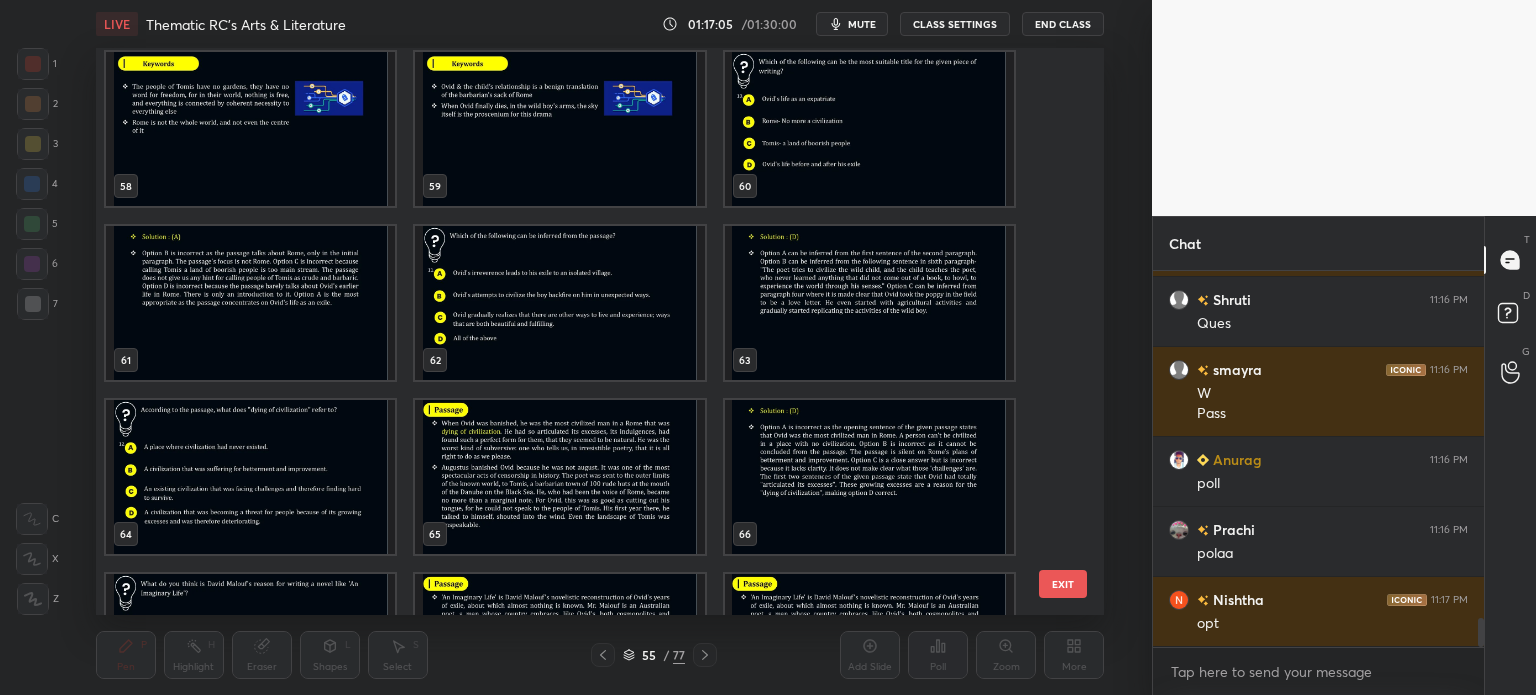 click at bounding box center (559, 303) 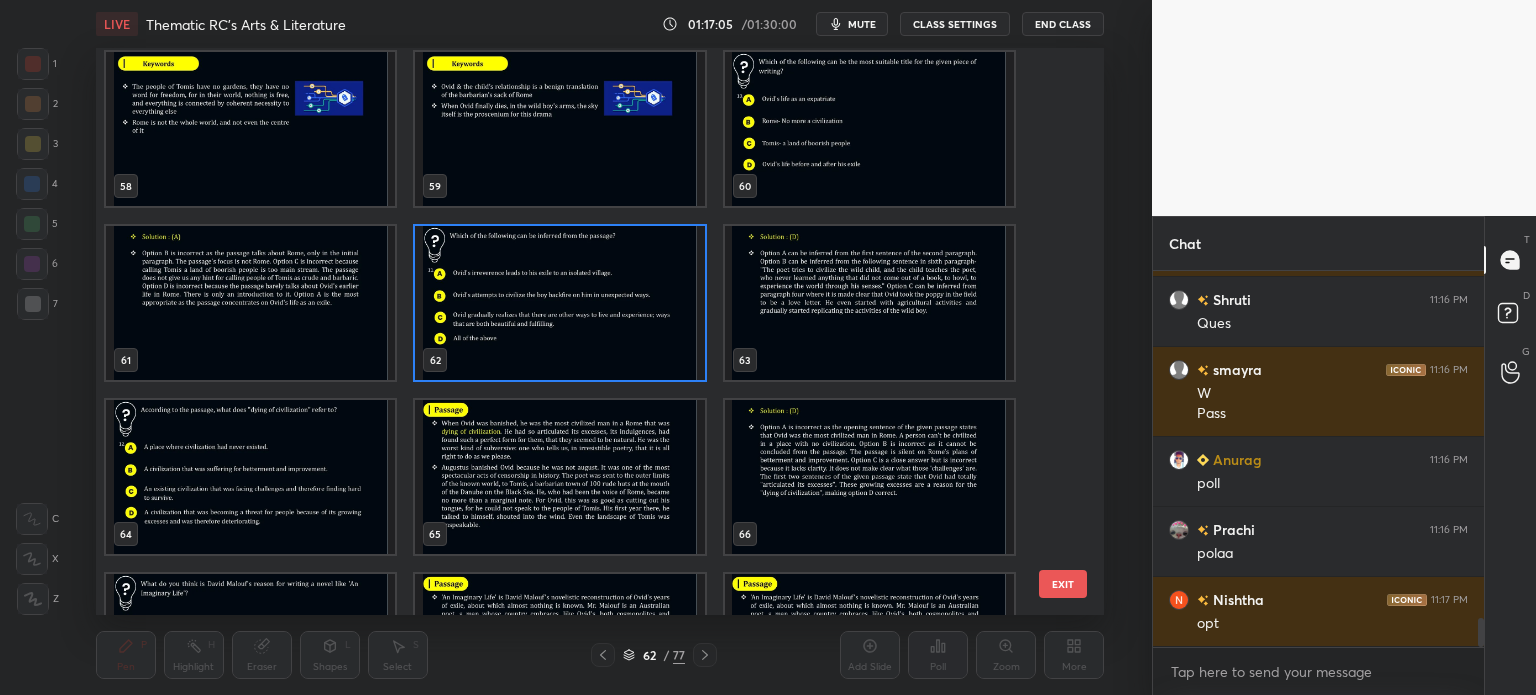 click at bounding box center [559, 303] 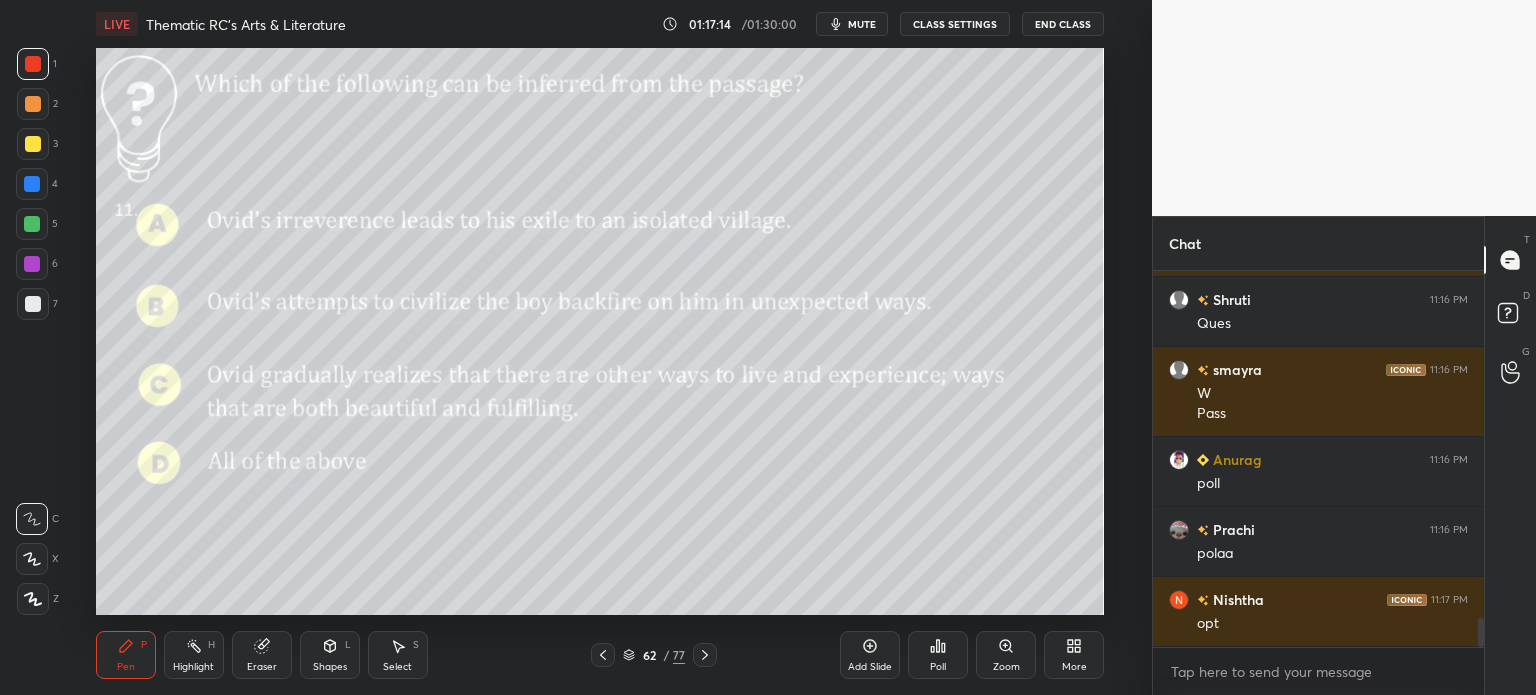 click on "Poll" at bounding box center [938, 655] 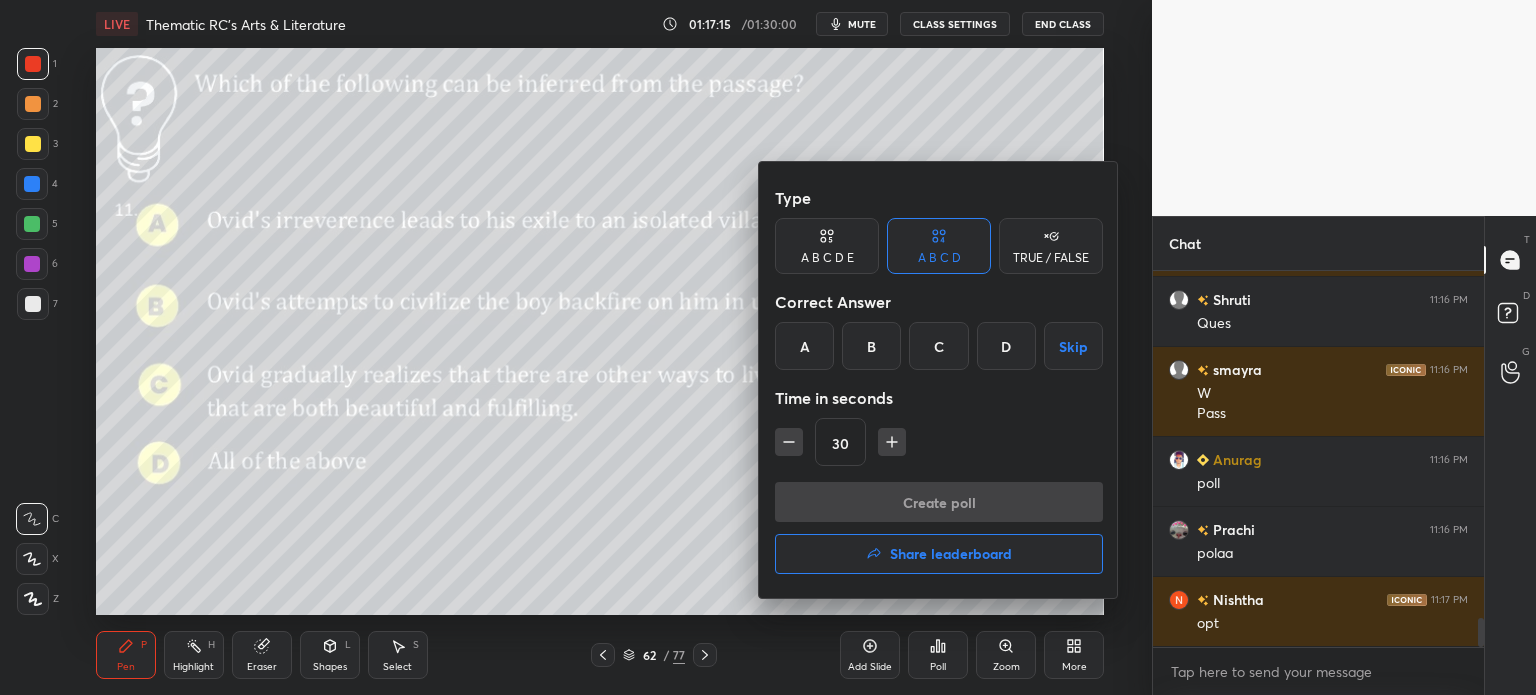 click on "D" at bounding box center (1006, 346) 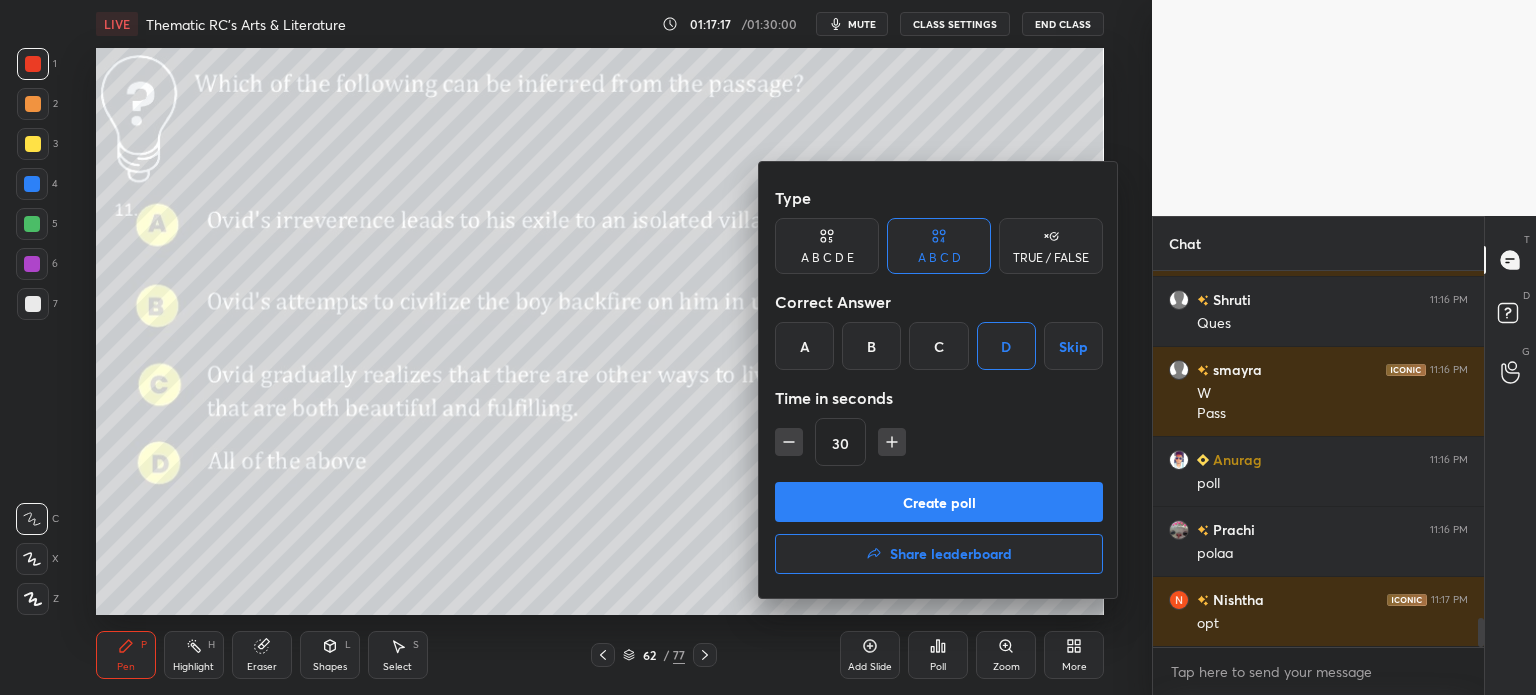 click on "Create poll" at bounding box center (939, 502) 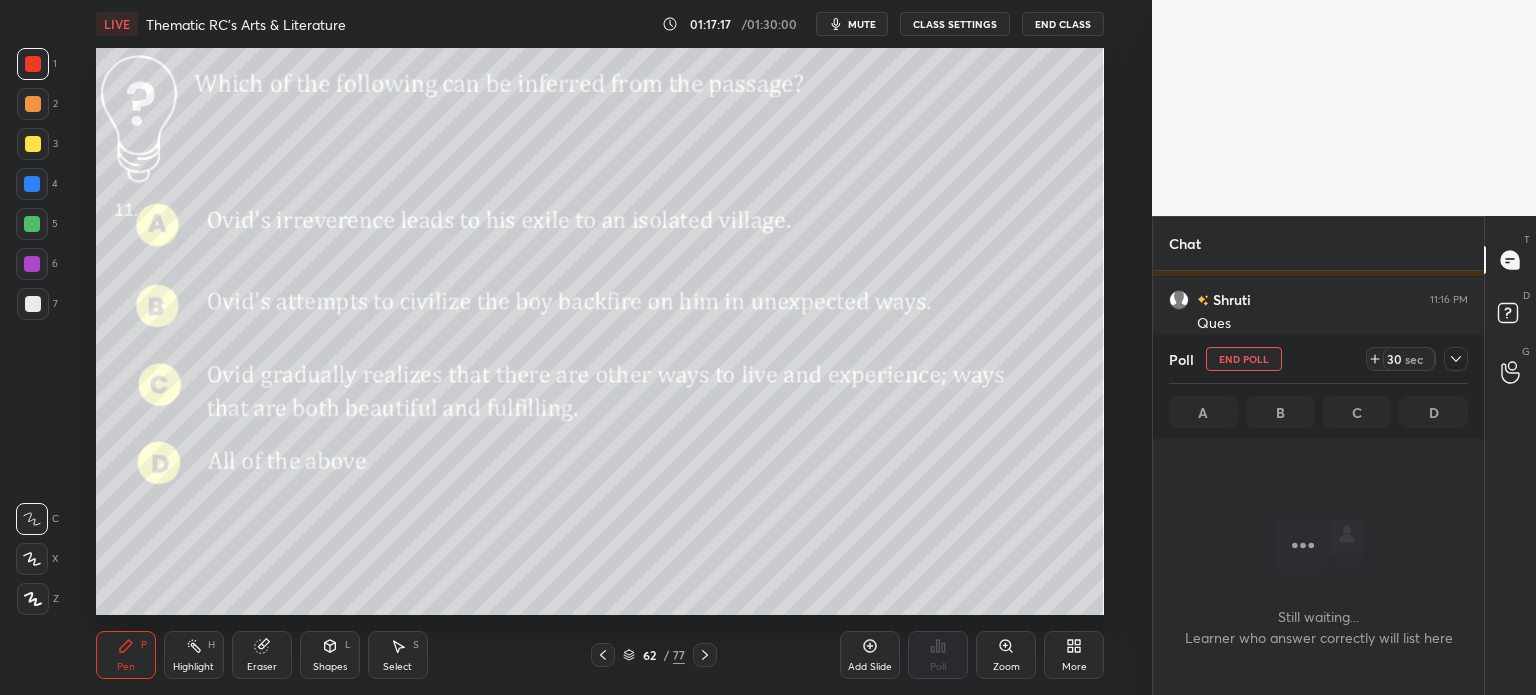 scroll, scrollTop: 276, scrollLeft: 325, axis: both 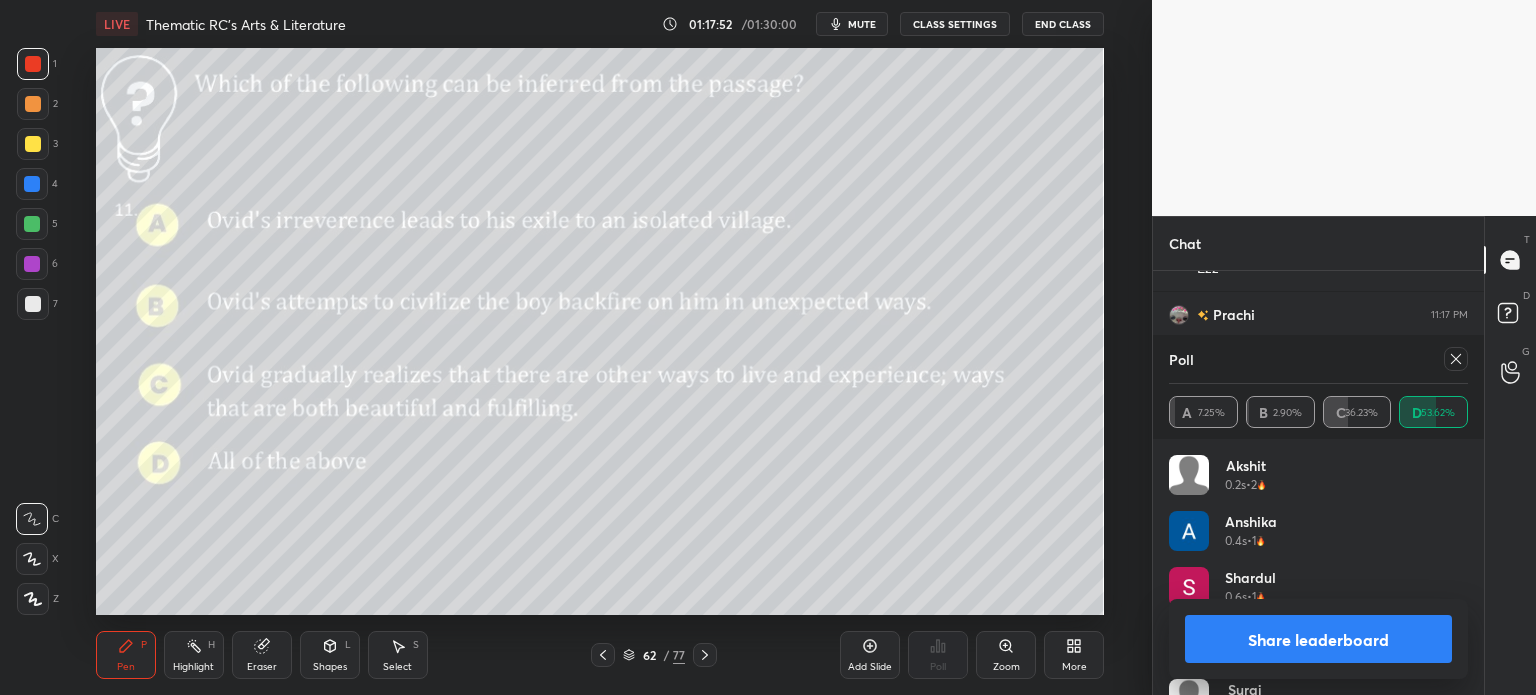 click on "Share leaderboard" at bounding box center [1318, 639] 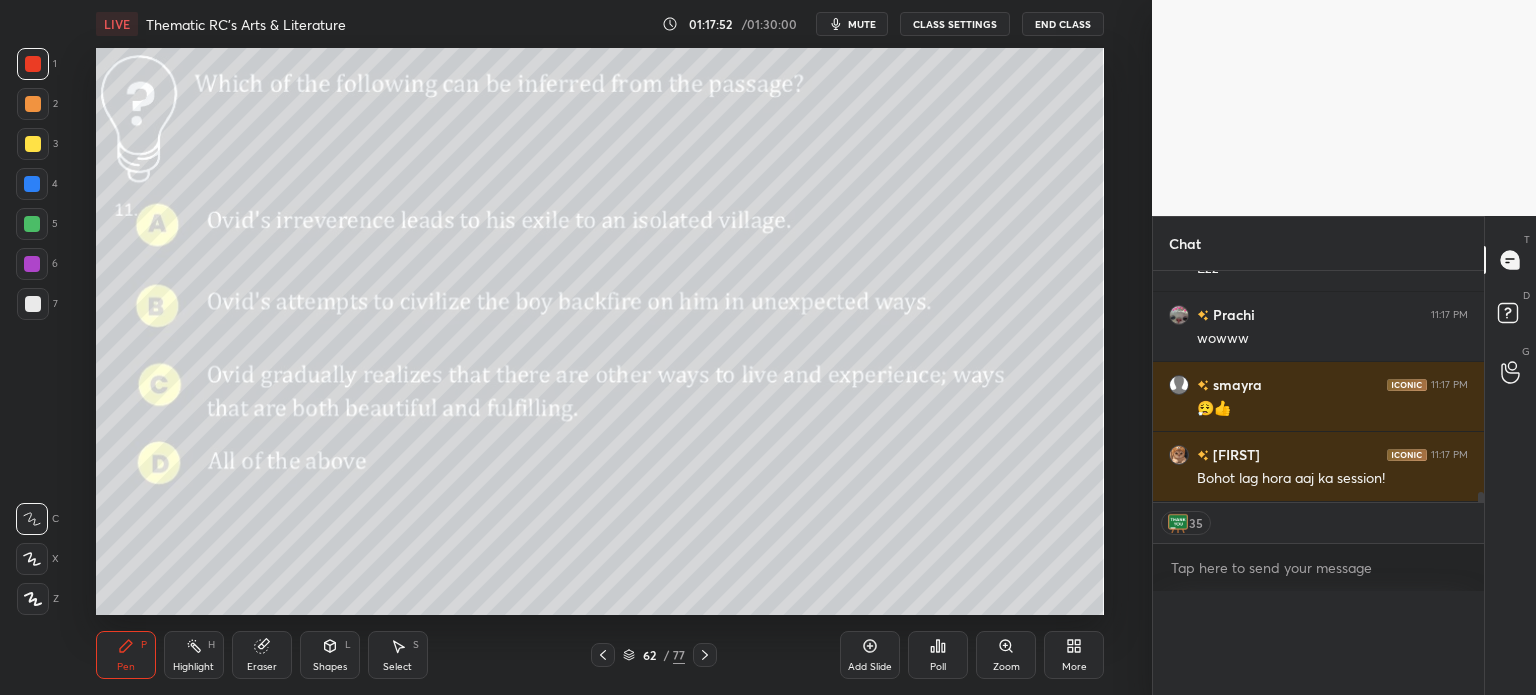 scroll, scrollTop: 151, scrollLeft: 293, axis: both 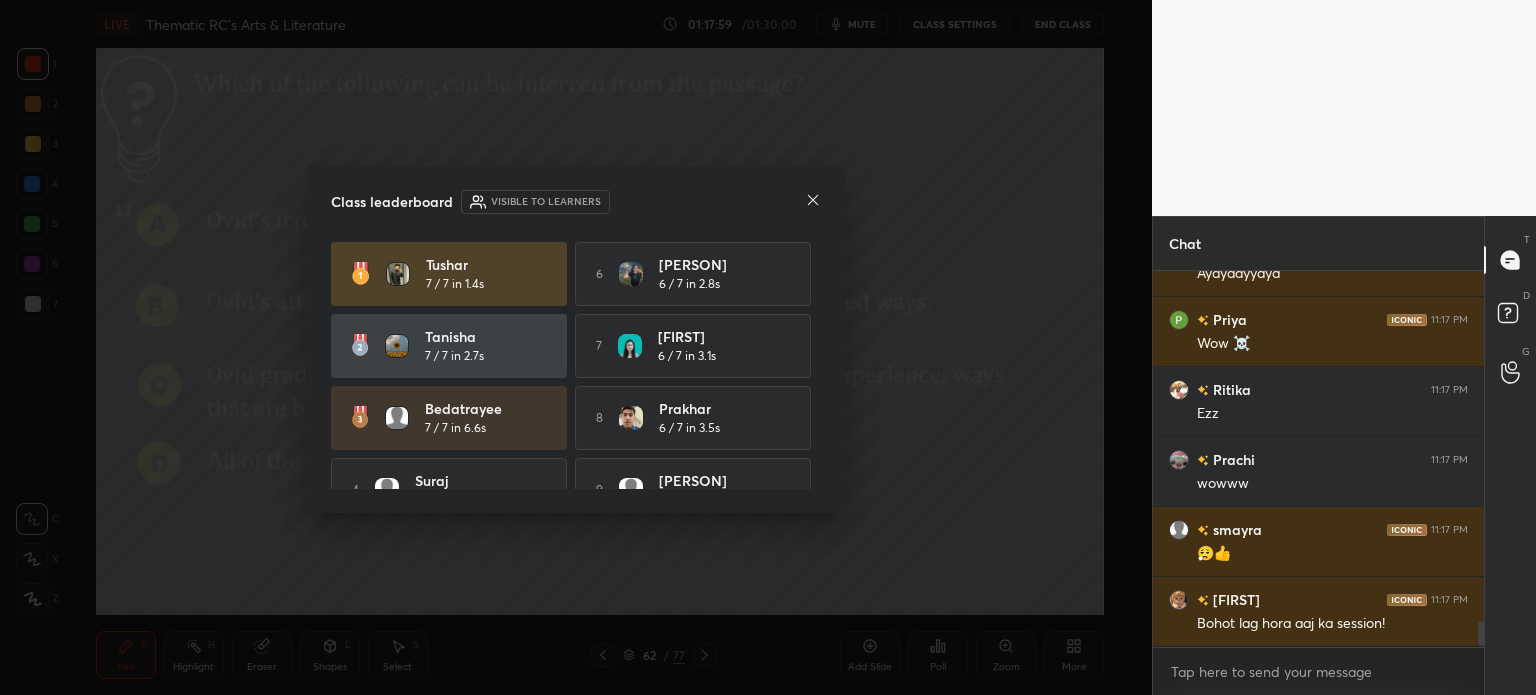 click 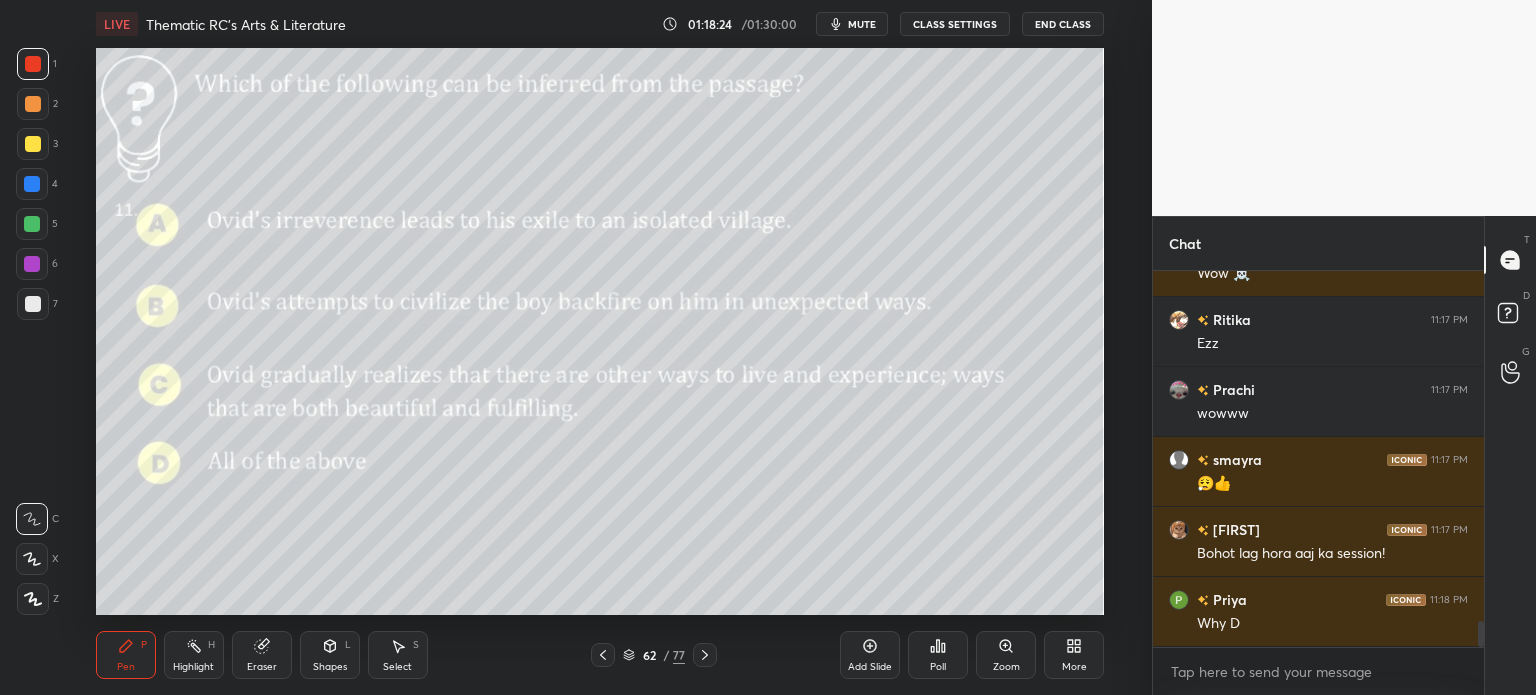 scroll, scrollTop: 5126, scrollLeft: 0, axis: vertical 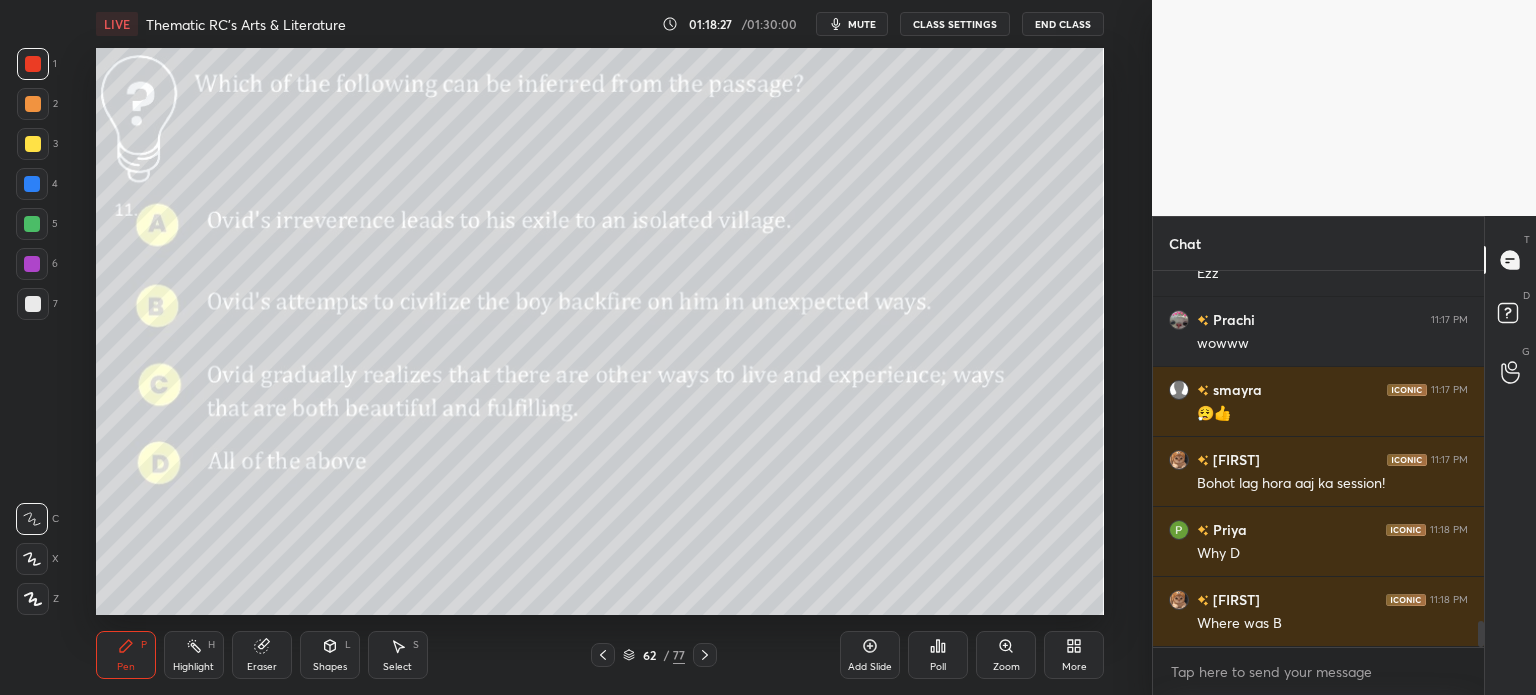 click on "62" at bounding box center [649, 655] 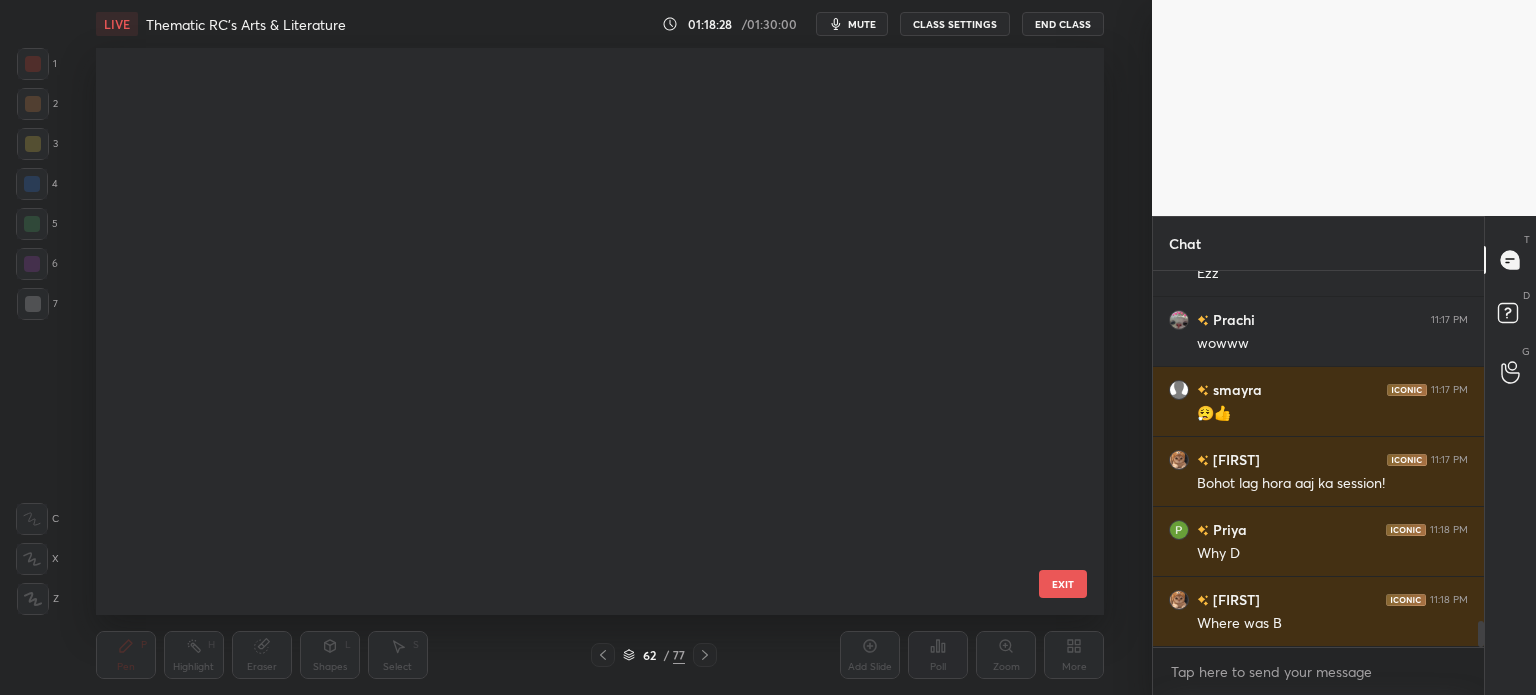 scroll, scrollTop: 3087, scrollLeft: 0, axis: vertical 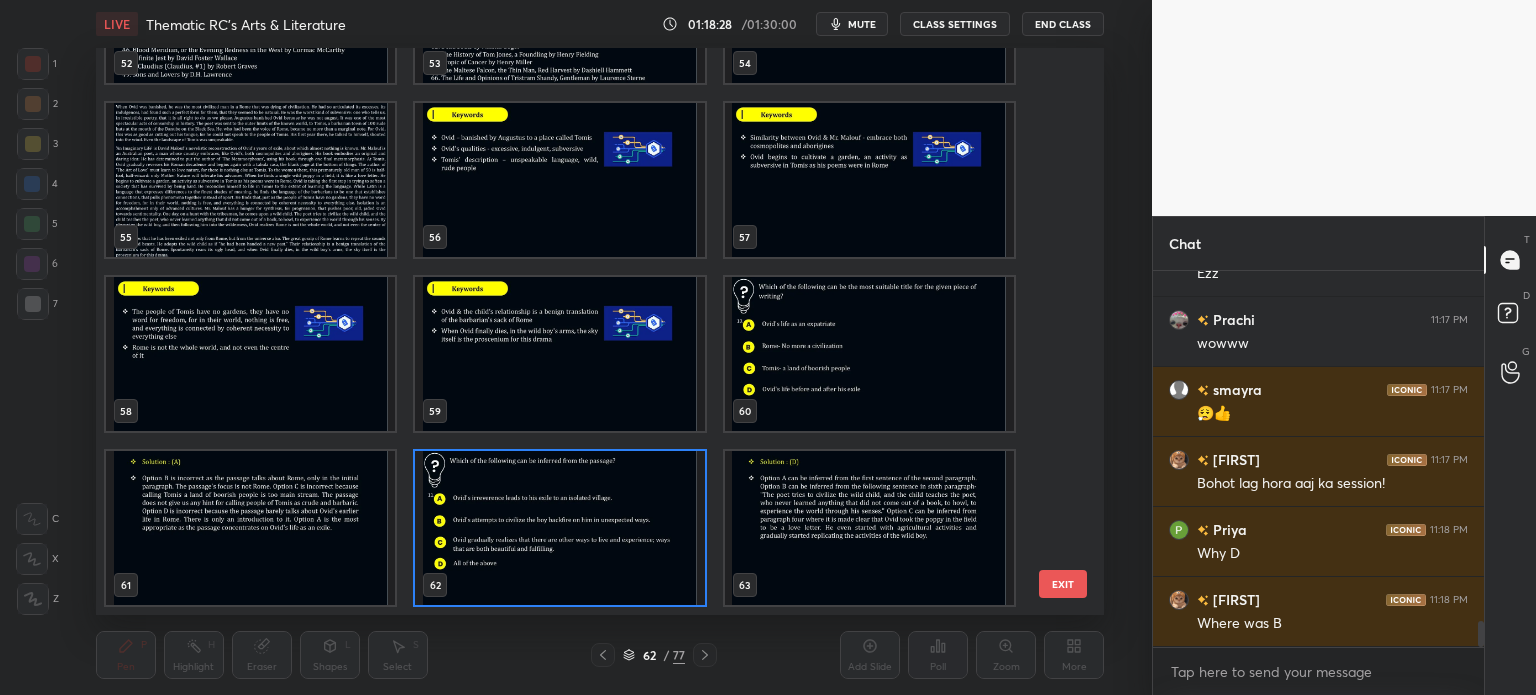click at bounding box center (250, 180) 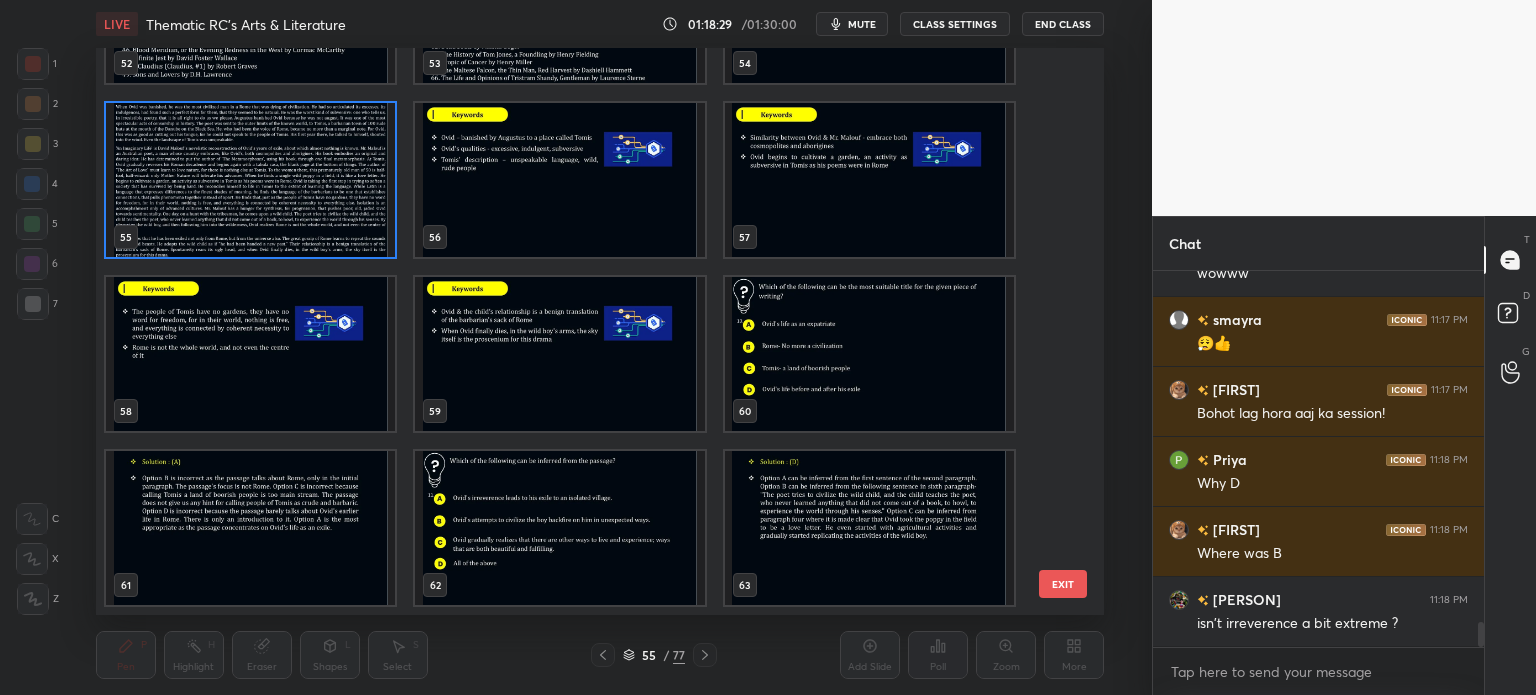 click at bounding box center (250, 180) 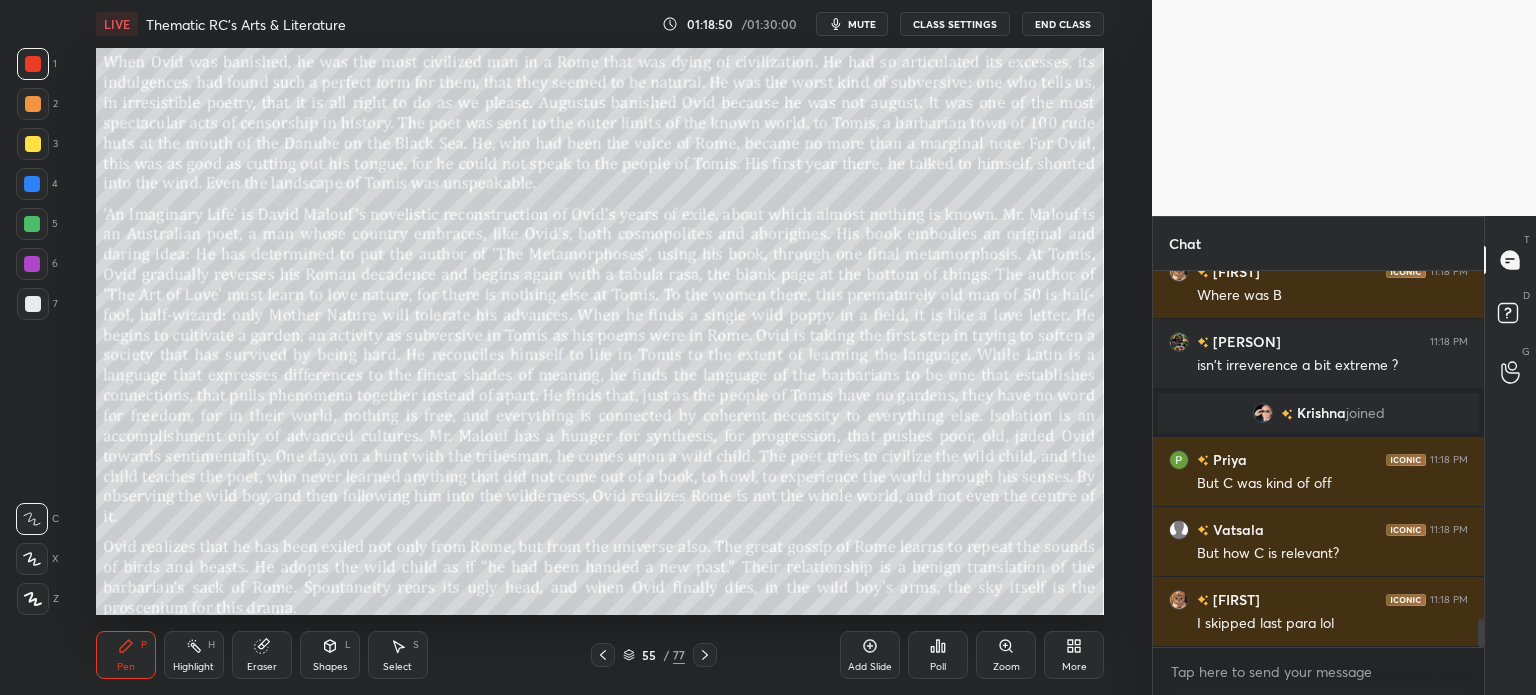 scroll, scrollTop: 4612, scrollLeft: 0, axis: vertical 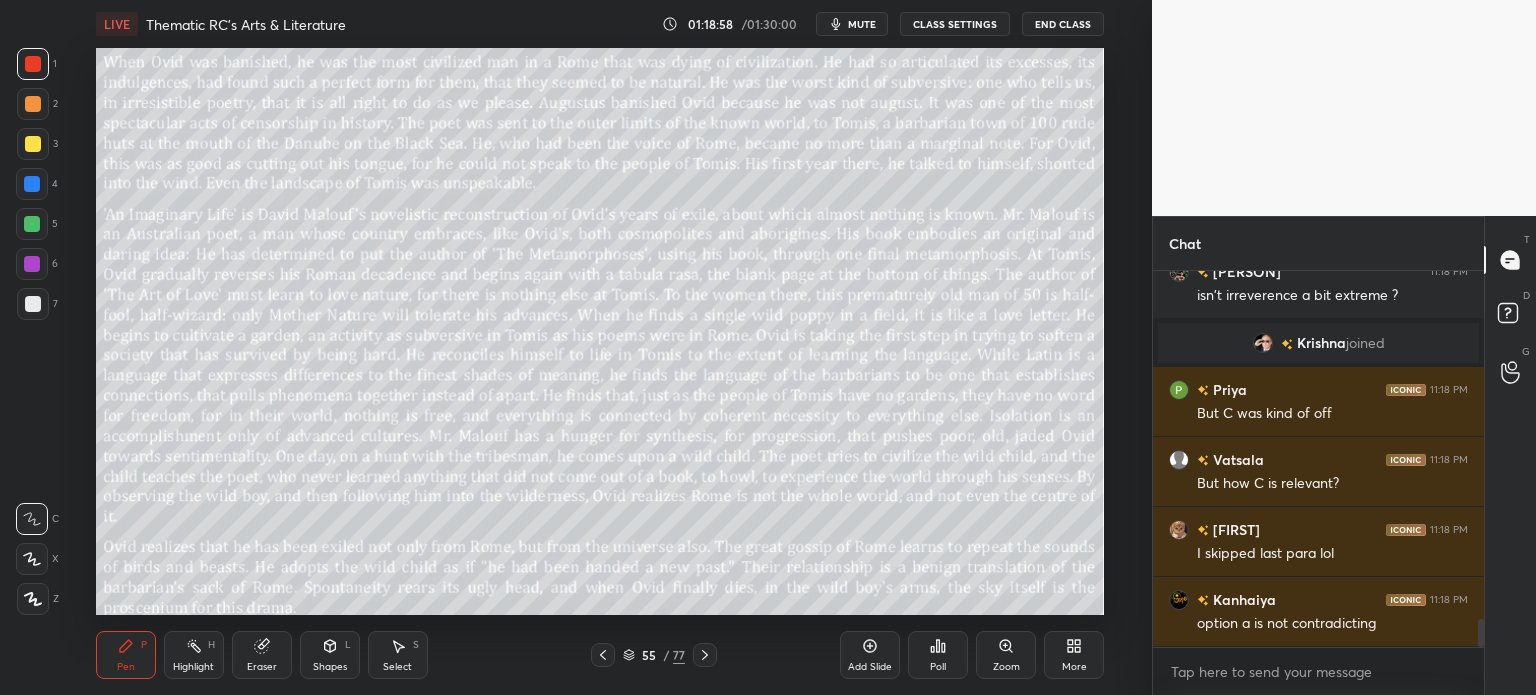 click on "55" at bounding box center [649, 655] 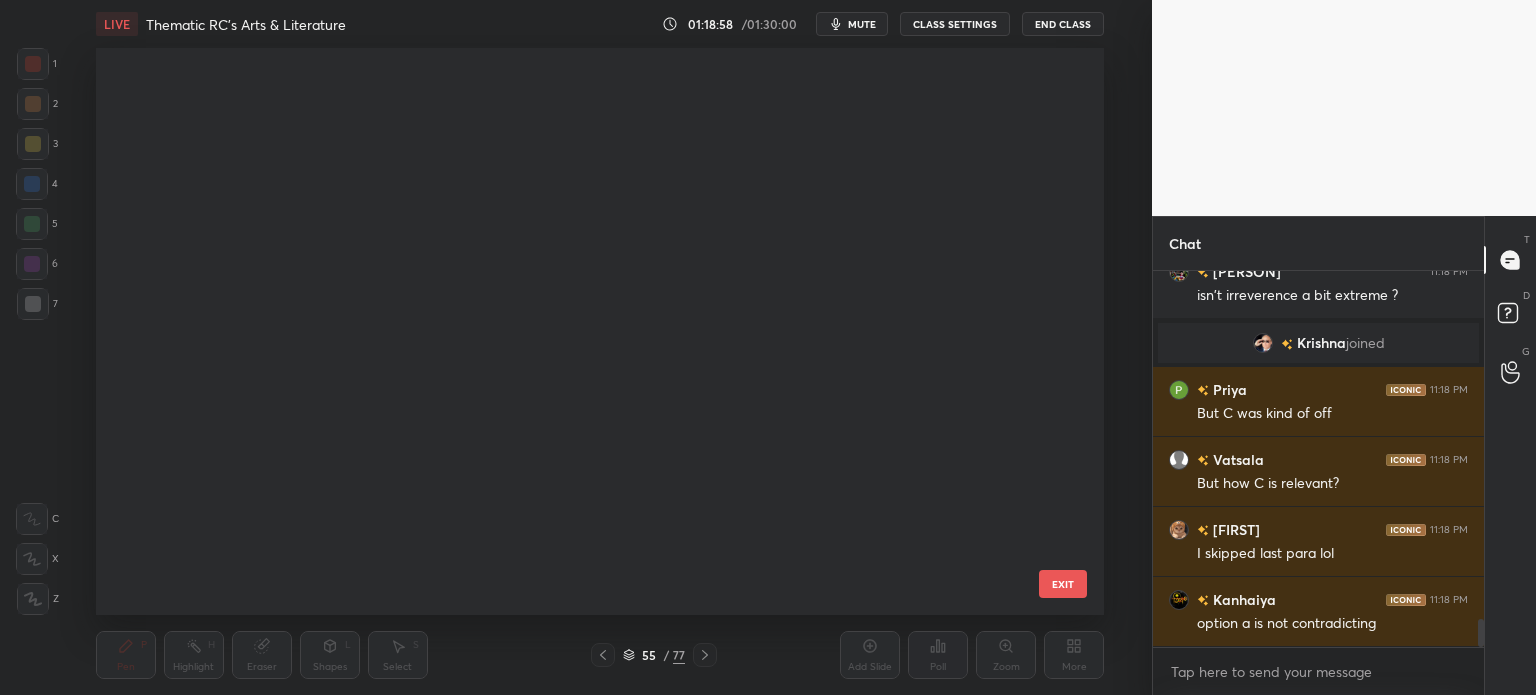 scroll, scrollTop: 2739, scrollLeft: 0, axis: vertical 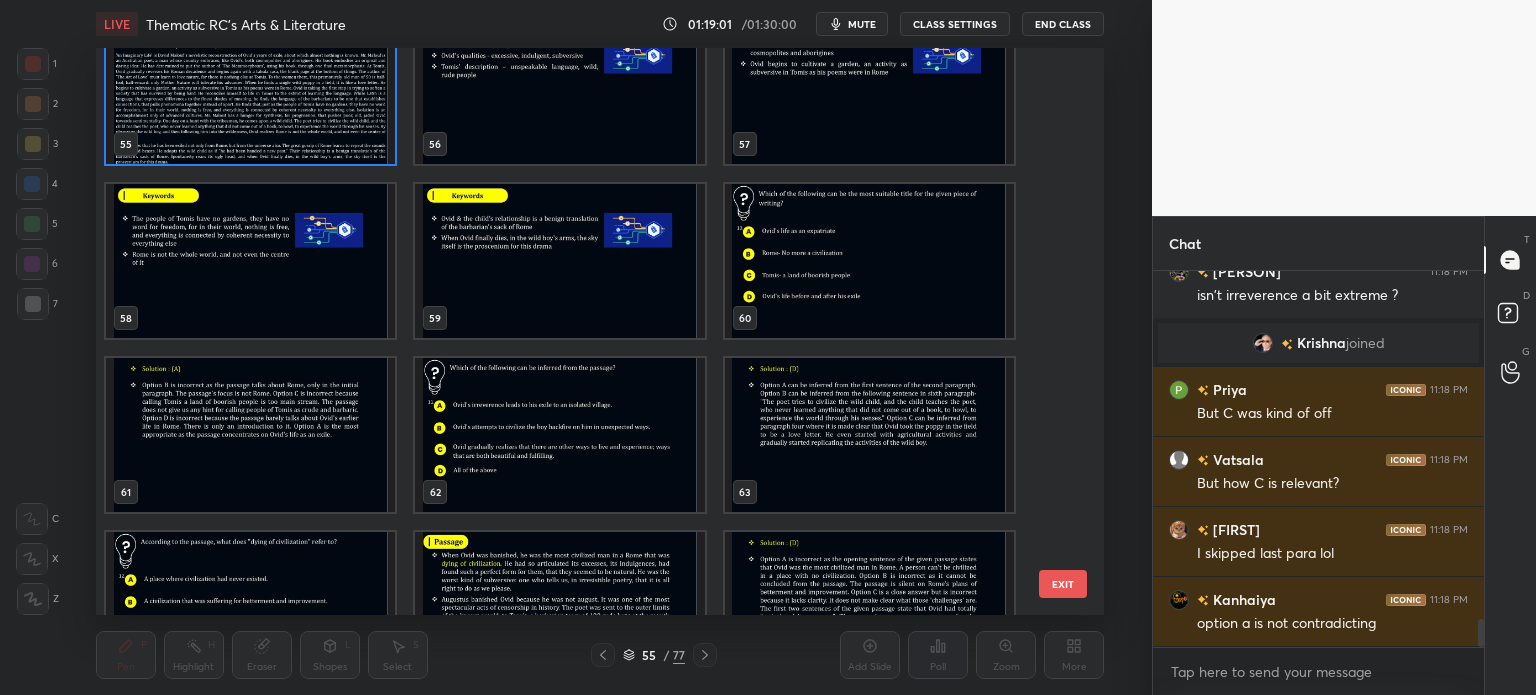 click at bounding box center (559, 435) 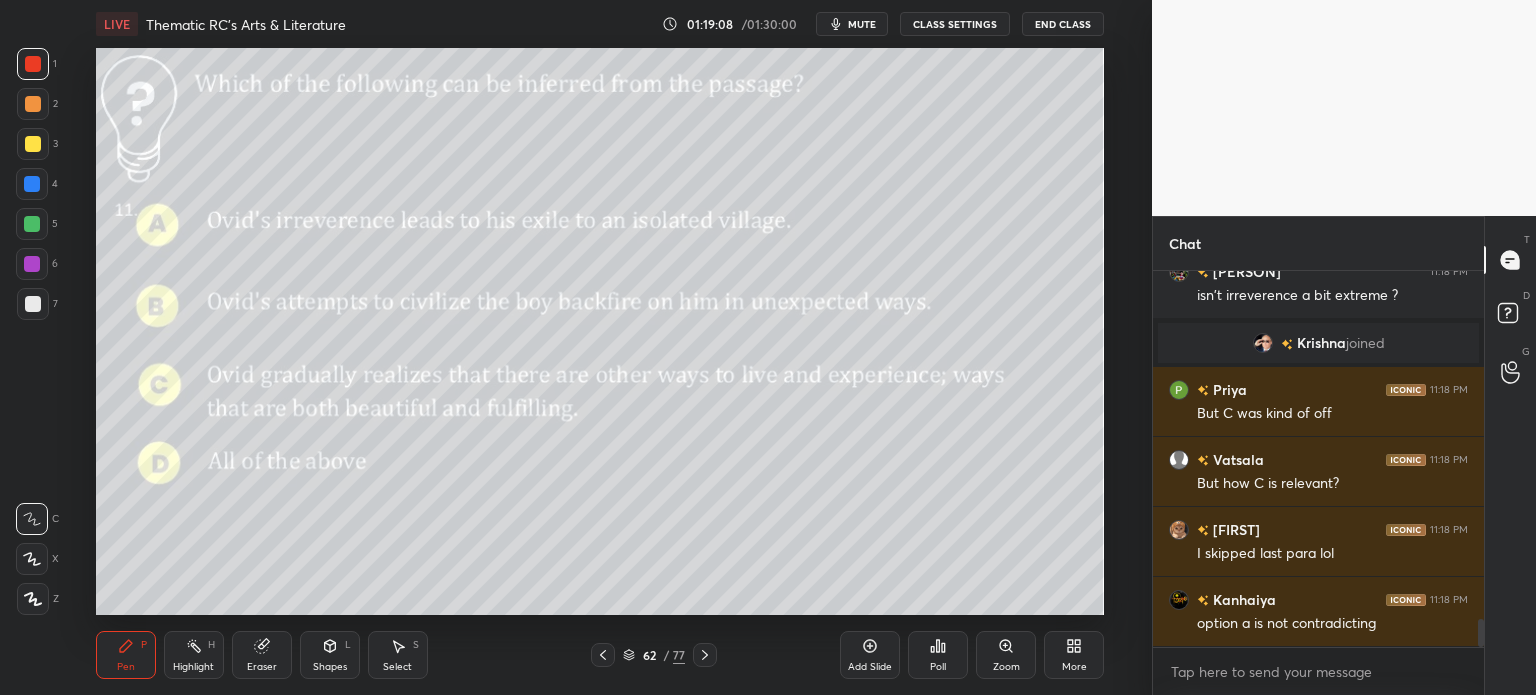 click on "/" at bounding box center [666, 655] 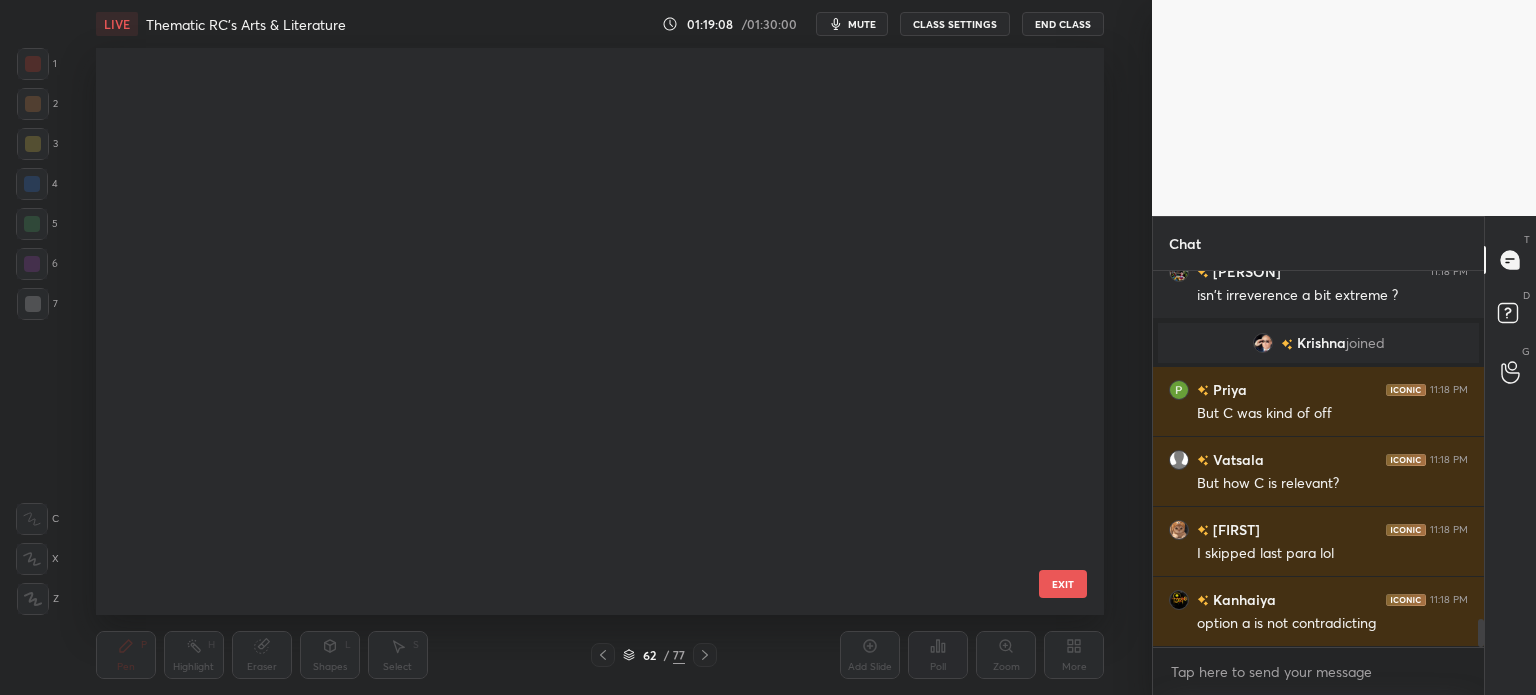 scroll, scrollTop: 3087, scrollLeft: 0, axis: vertical 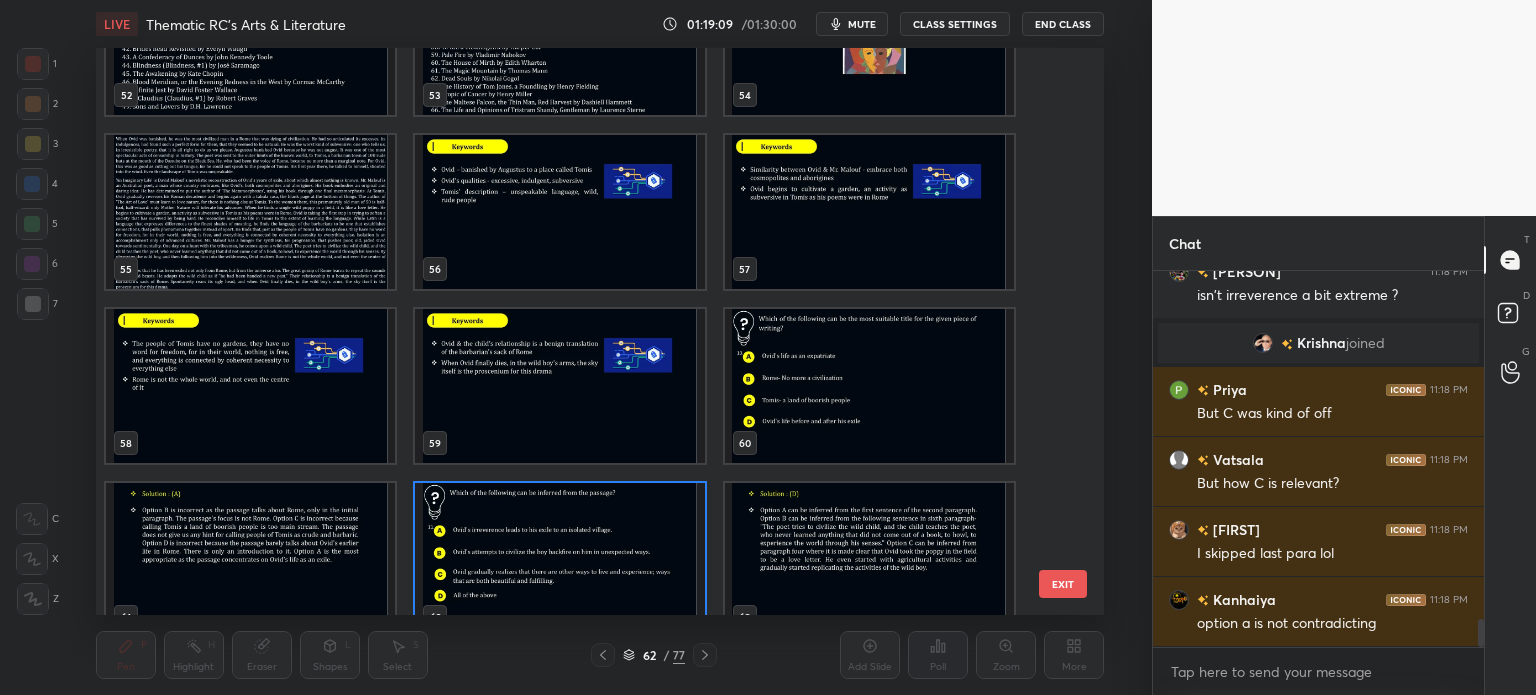 click at bounding box center [250, 212] 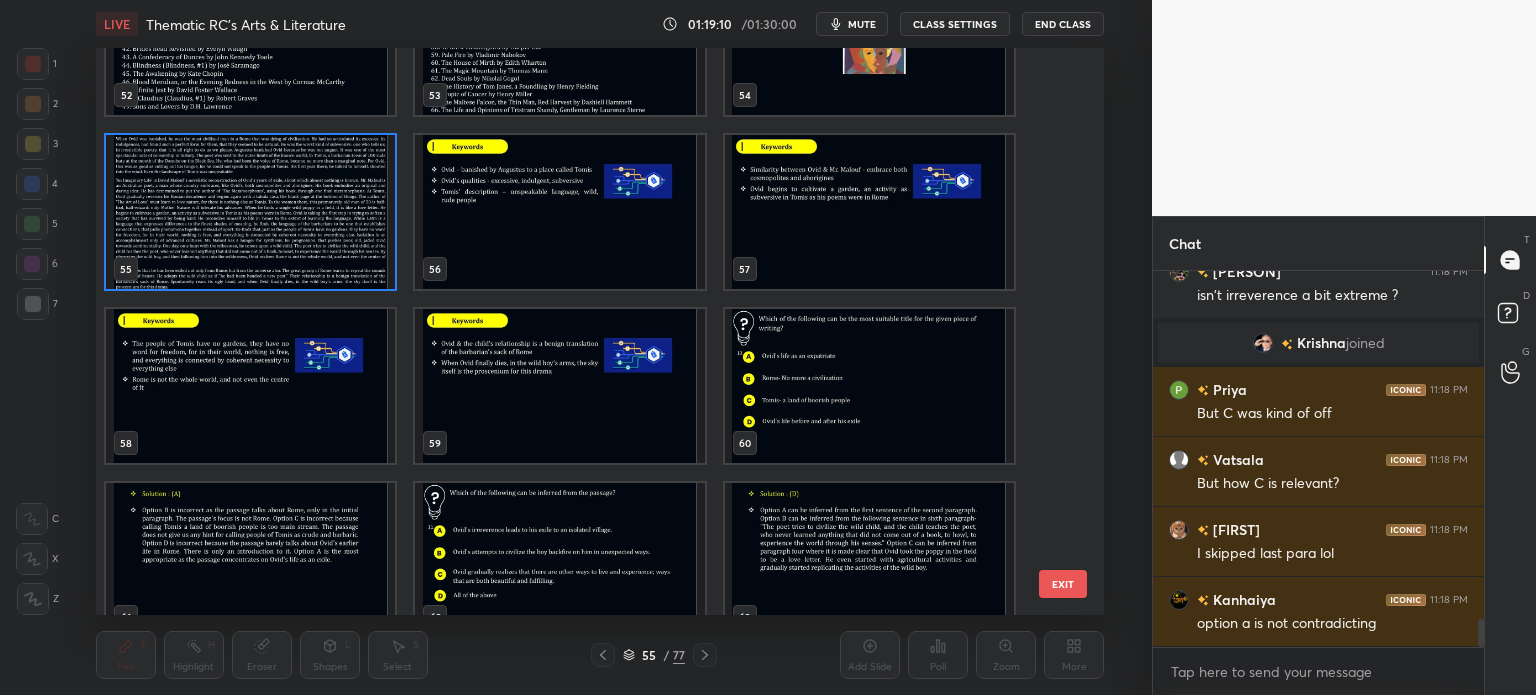 click at bounding box center (250, 212) 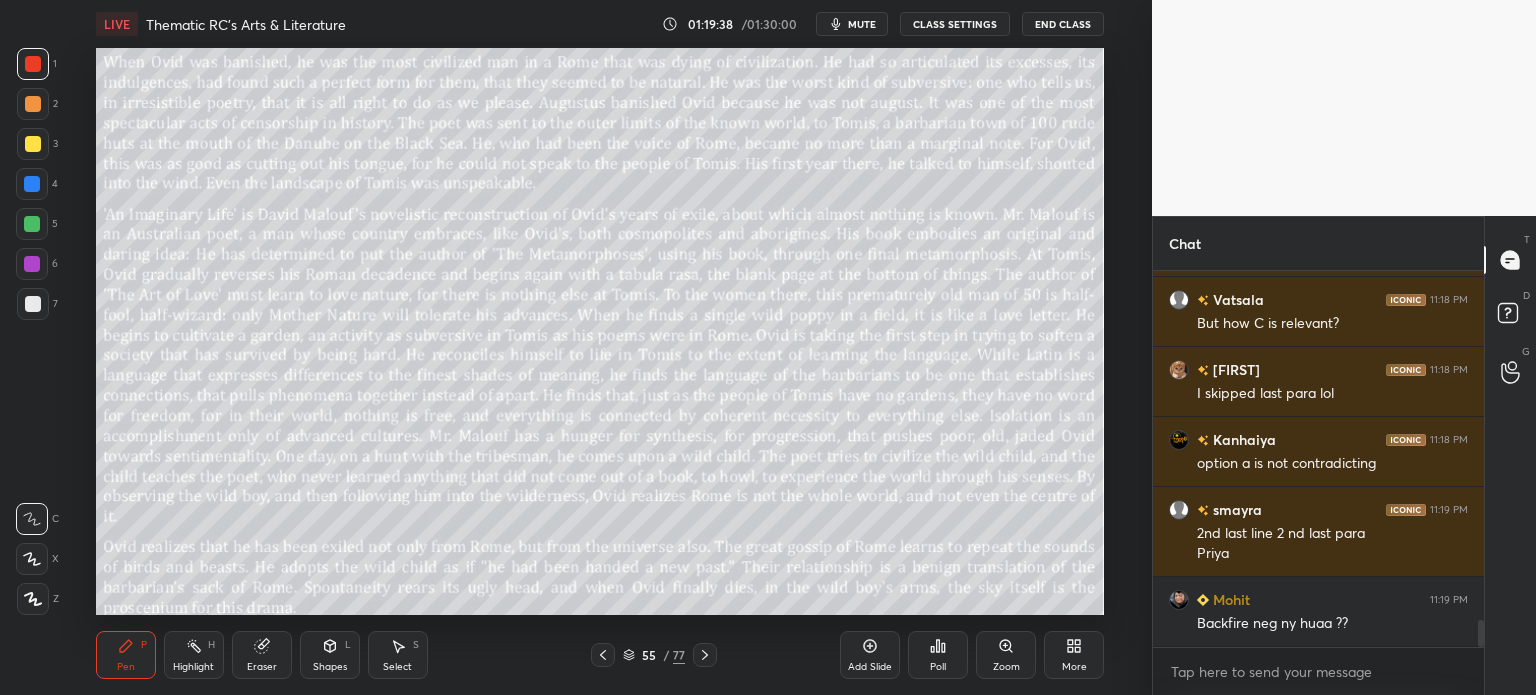 scroll, scrollTop: 4842, scrollLeft: 0, axis: vertical 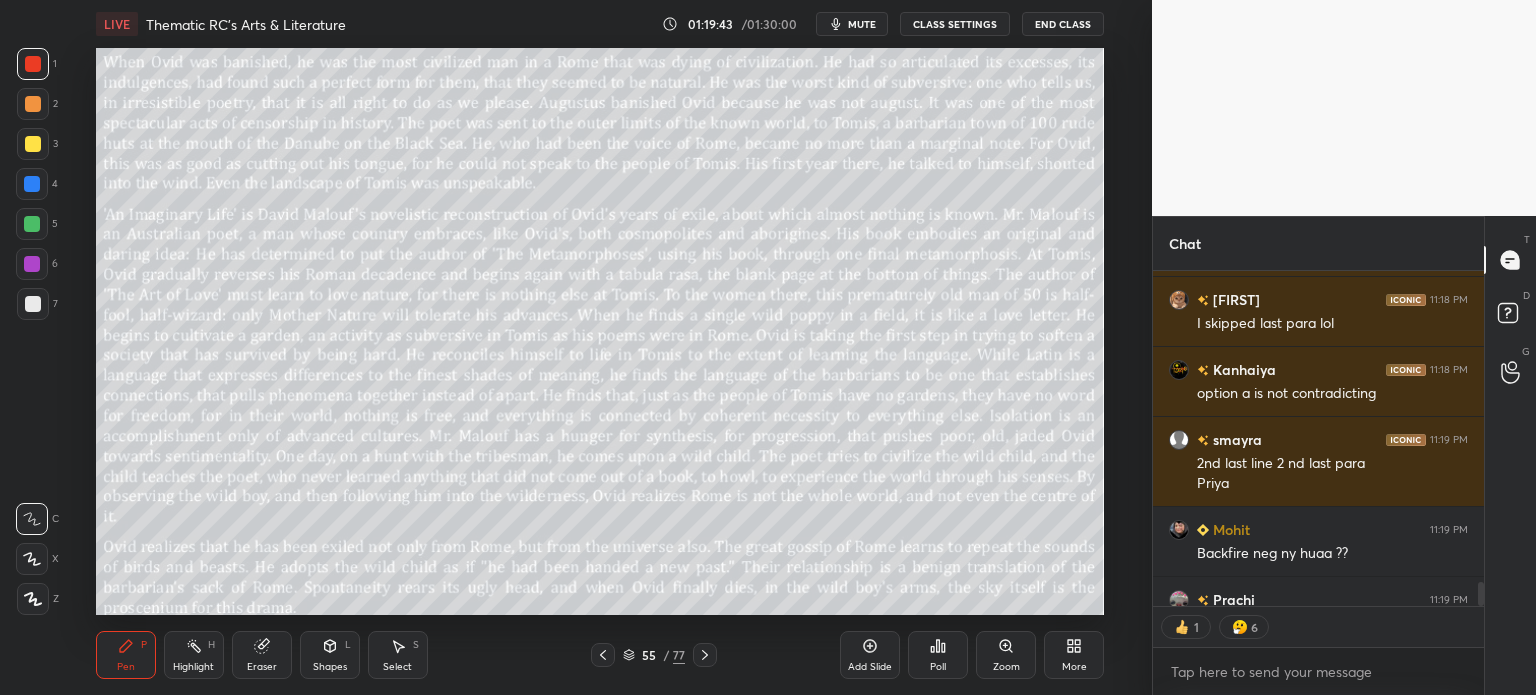 click on "/" at bounding box center (666, 655) 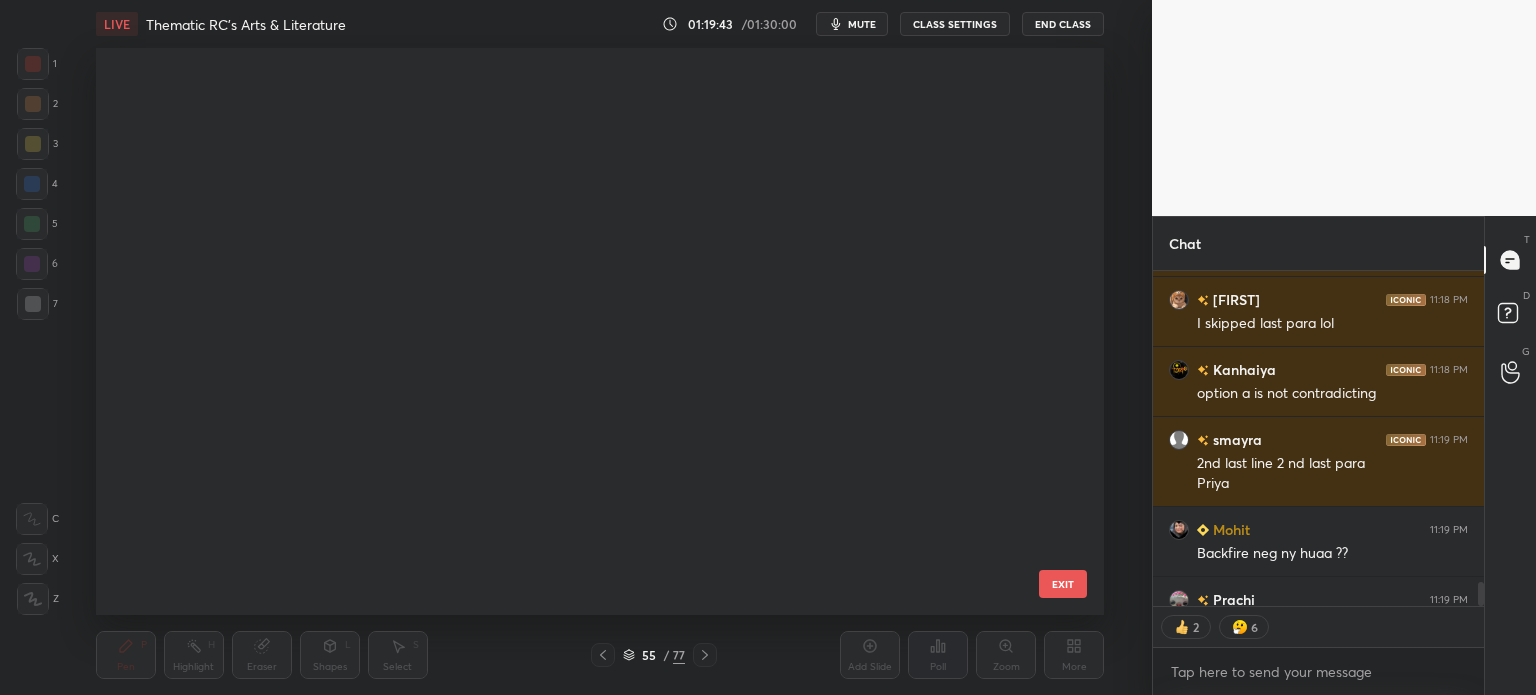 scroll, scrollTop: 2739, scrollLeft: 0, axis: vertical 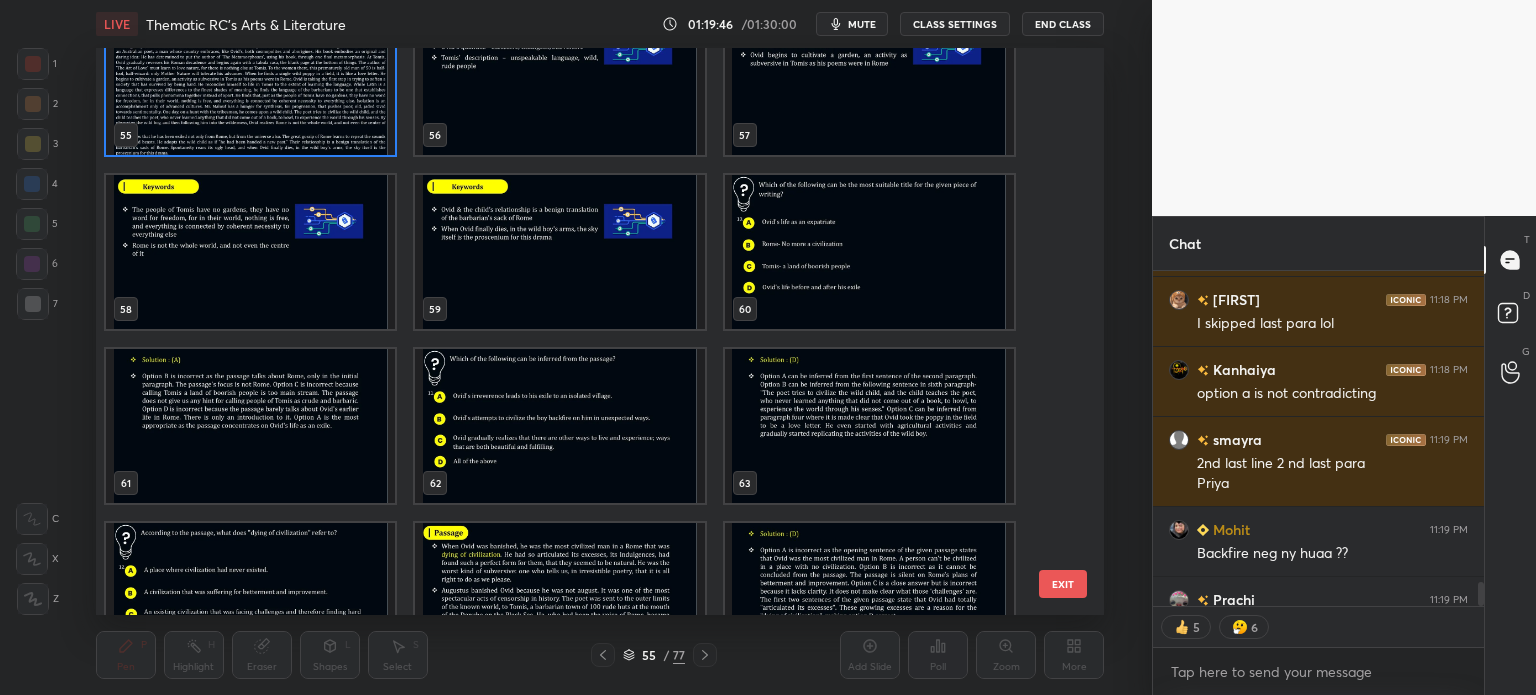 click at bounding box center [559, 426] 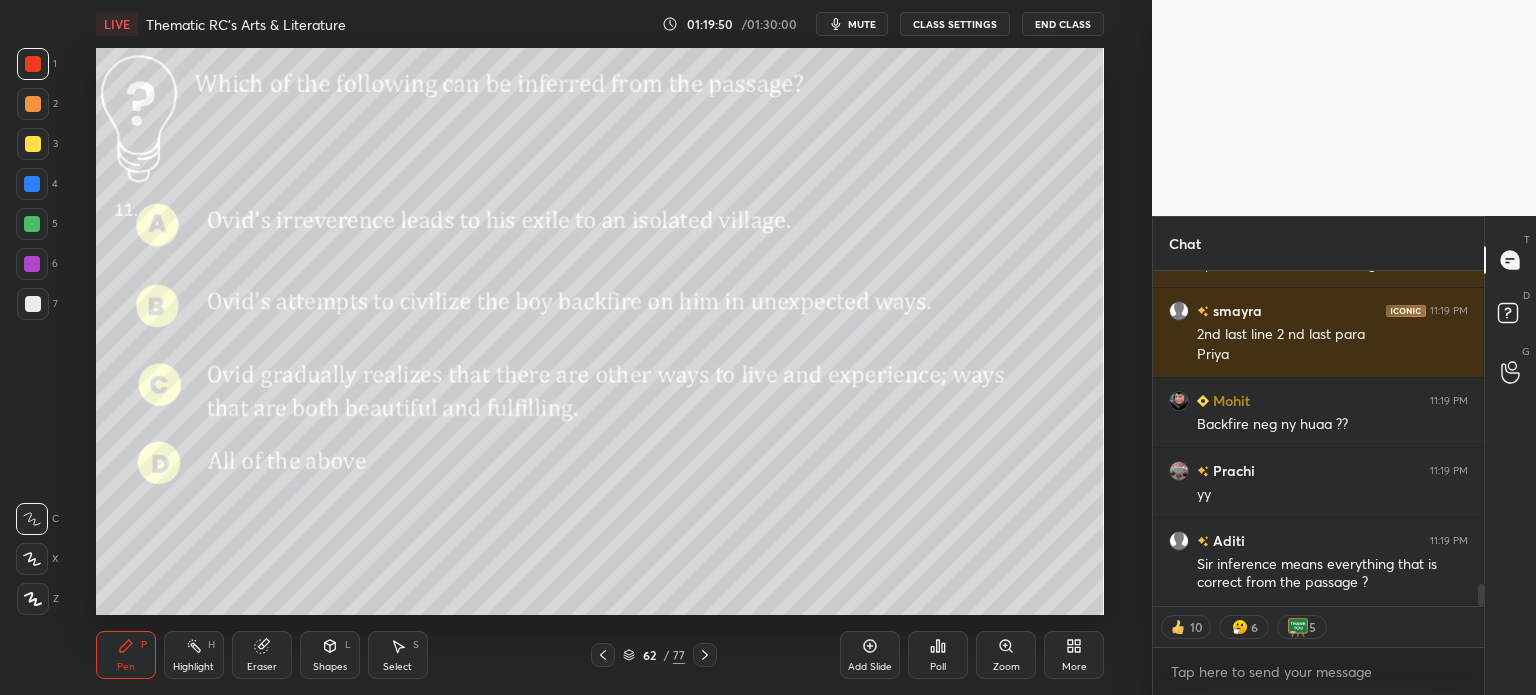 scroll, scrollTop: 4860, scrollLeft: 0, axis: vertical 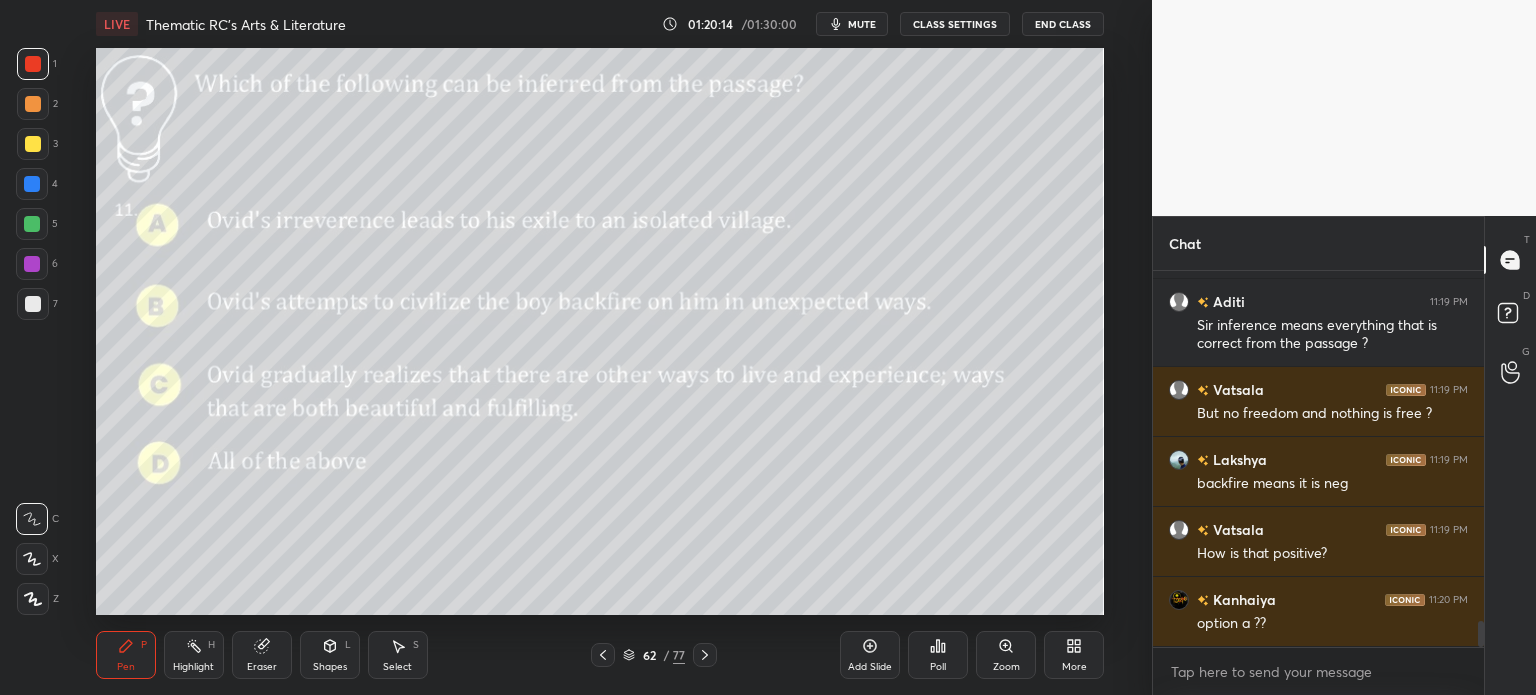 click on "62 / 77" at bounding box center [654, 655] 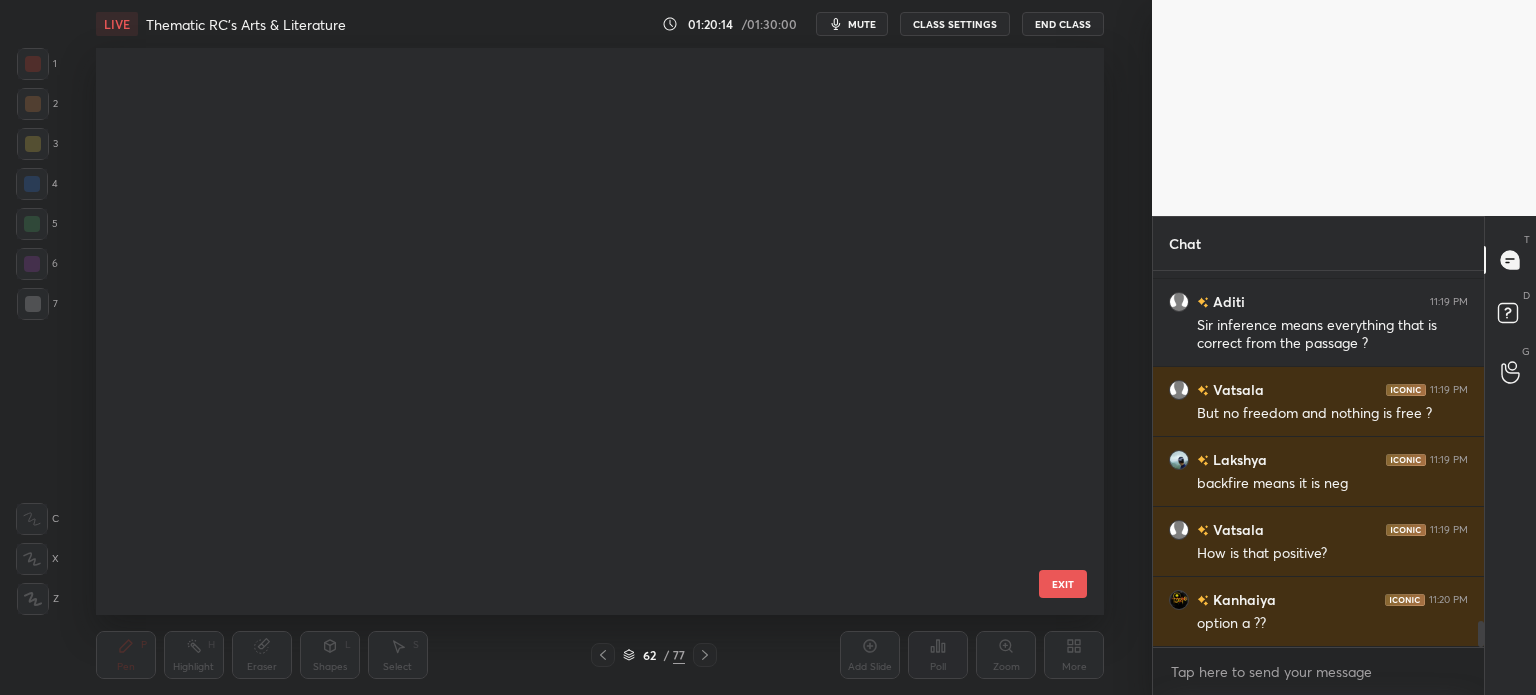 scroll, scrollTop: 3087, scrollLeft: 0, axis: vertical 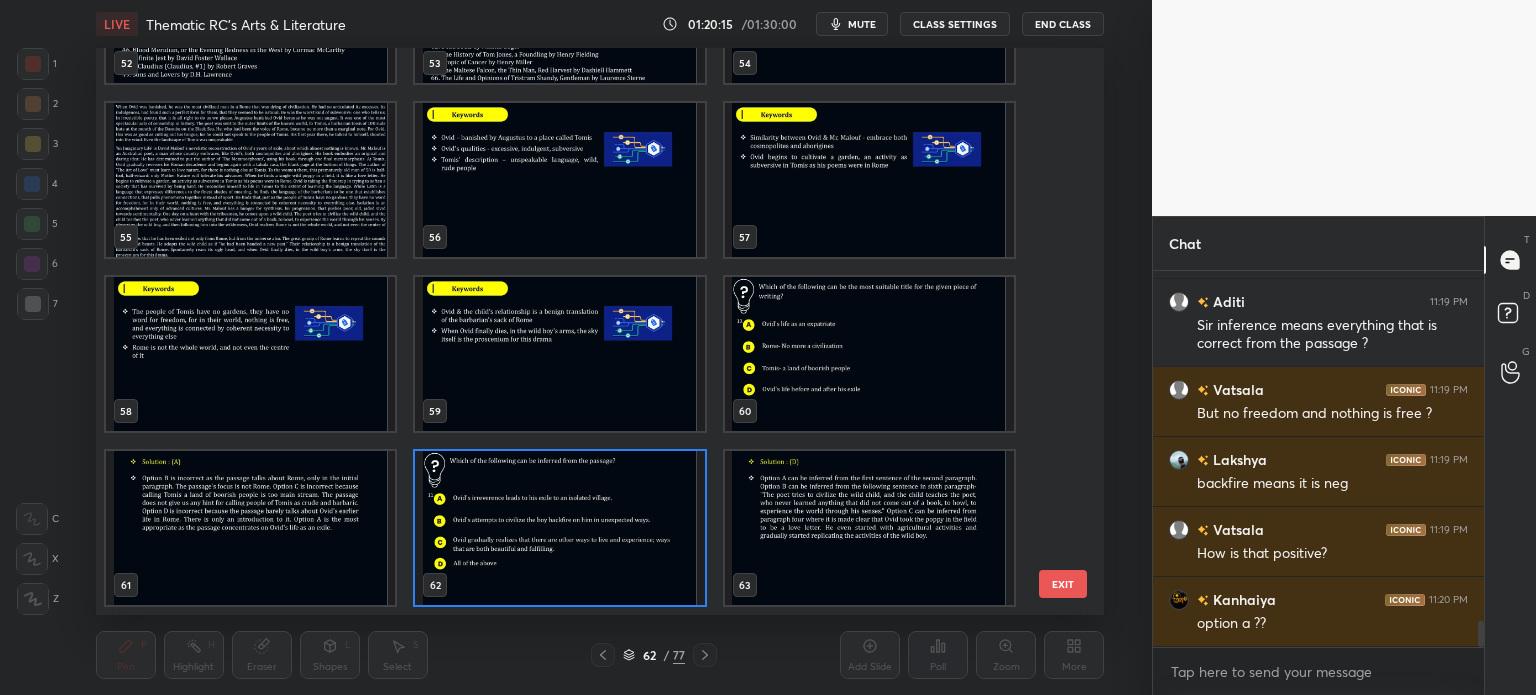 click at bounding box center (250, 180) 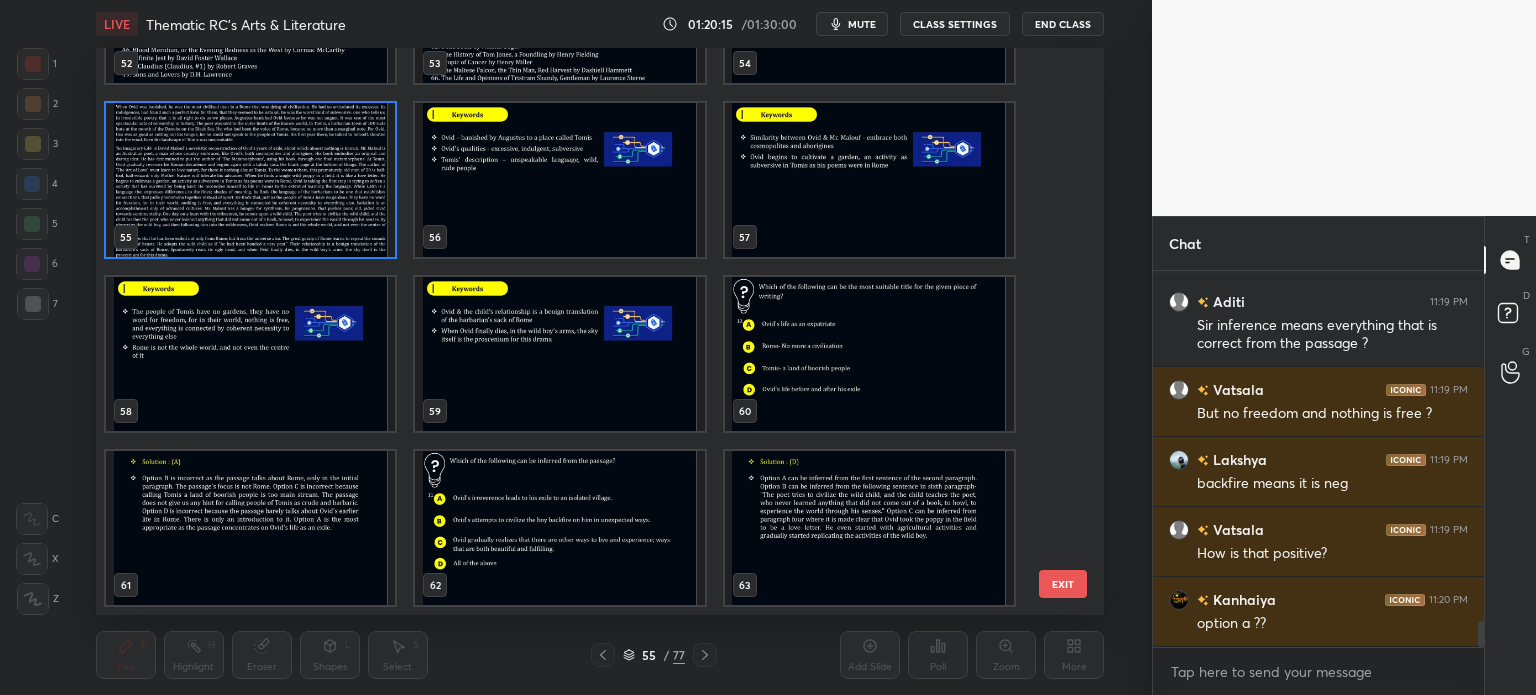 click at bounding box center (250, 180) 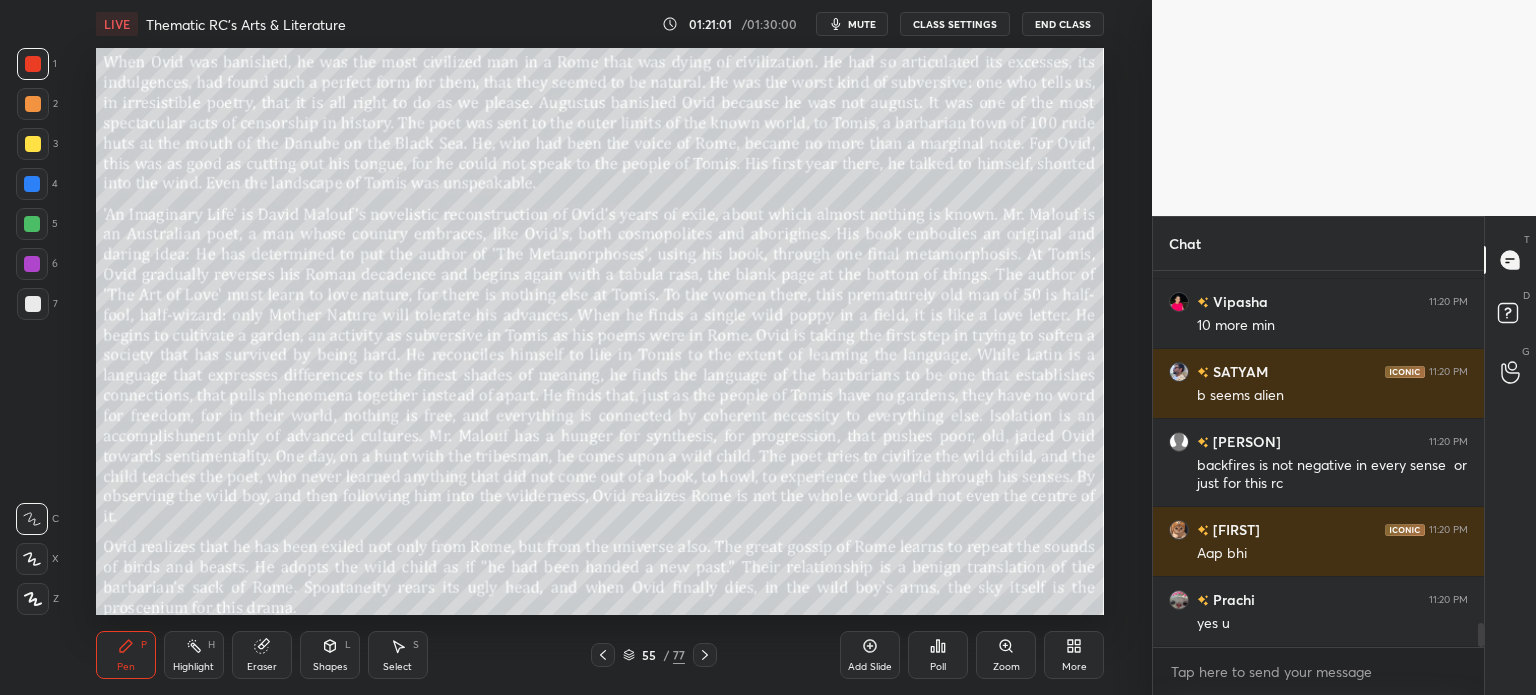 scroll, scrollTop: 5538, scrollLeft: 0, axis: vertical 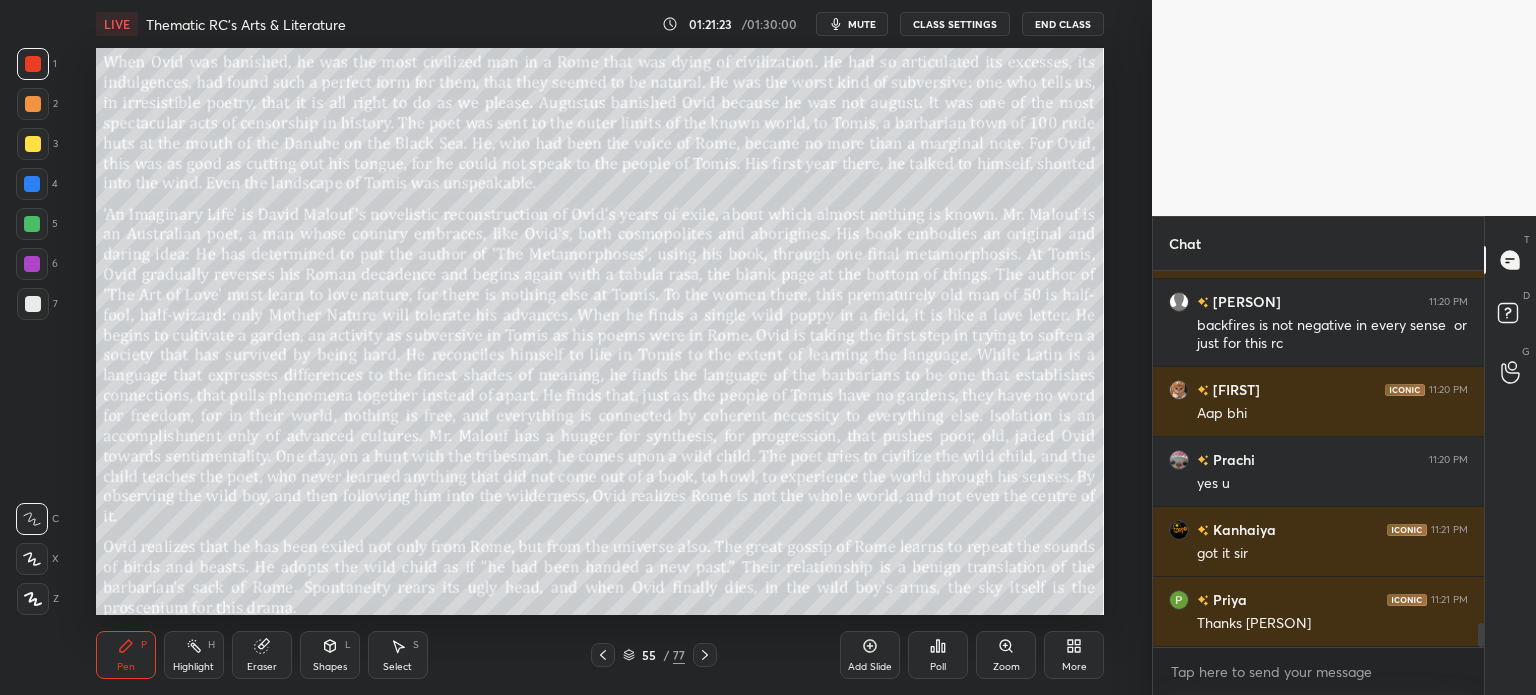 click on "55" at bounding box center [649, 655] 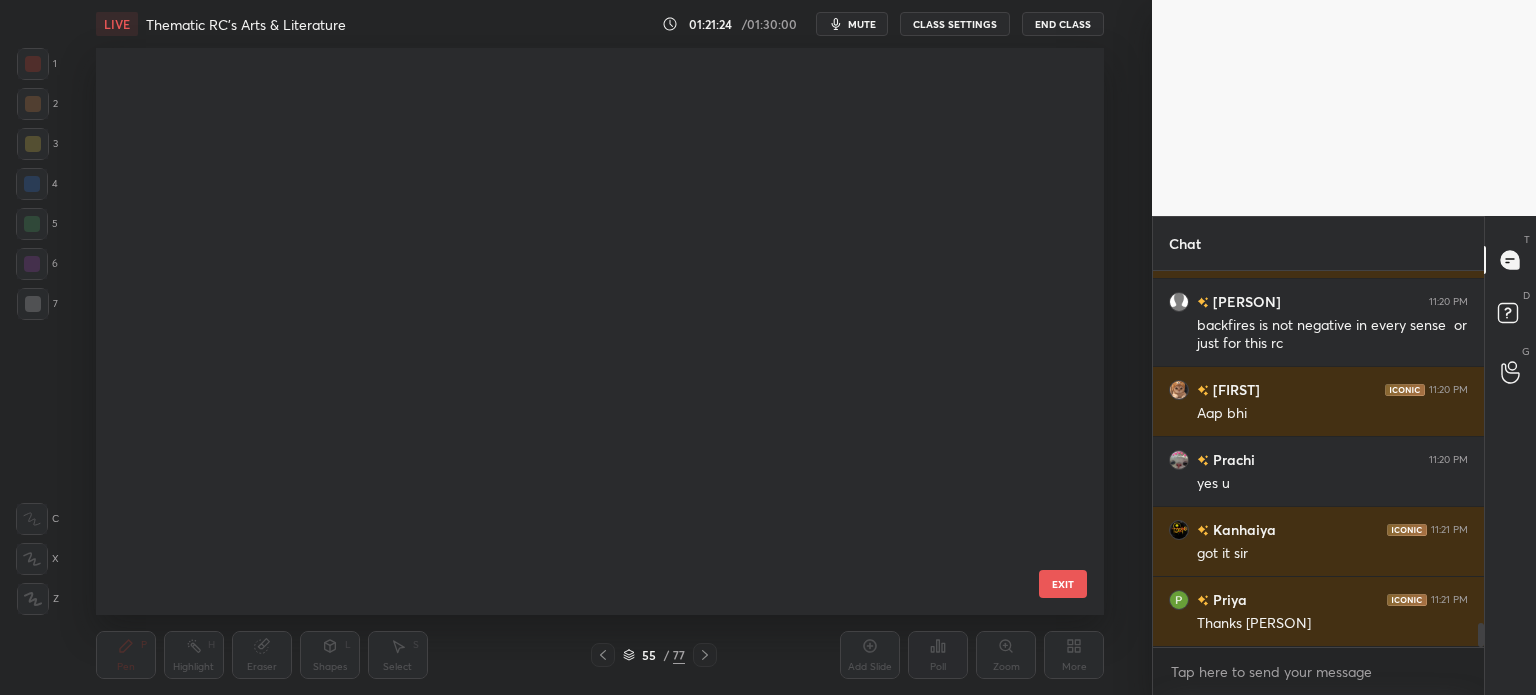scroll, scrollTop: 2739, scrollLeft: 0, axis: vertical 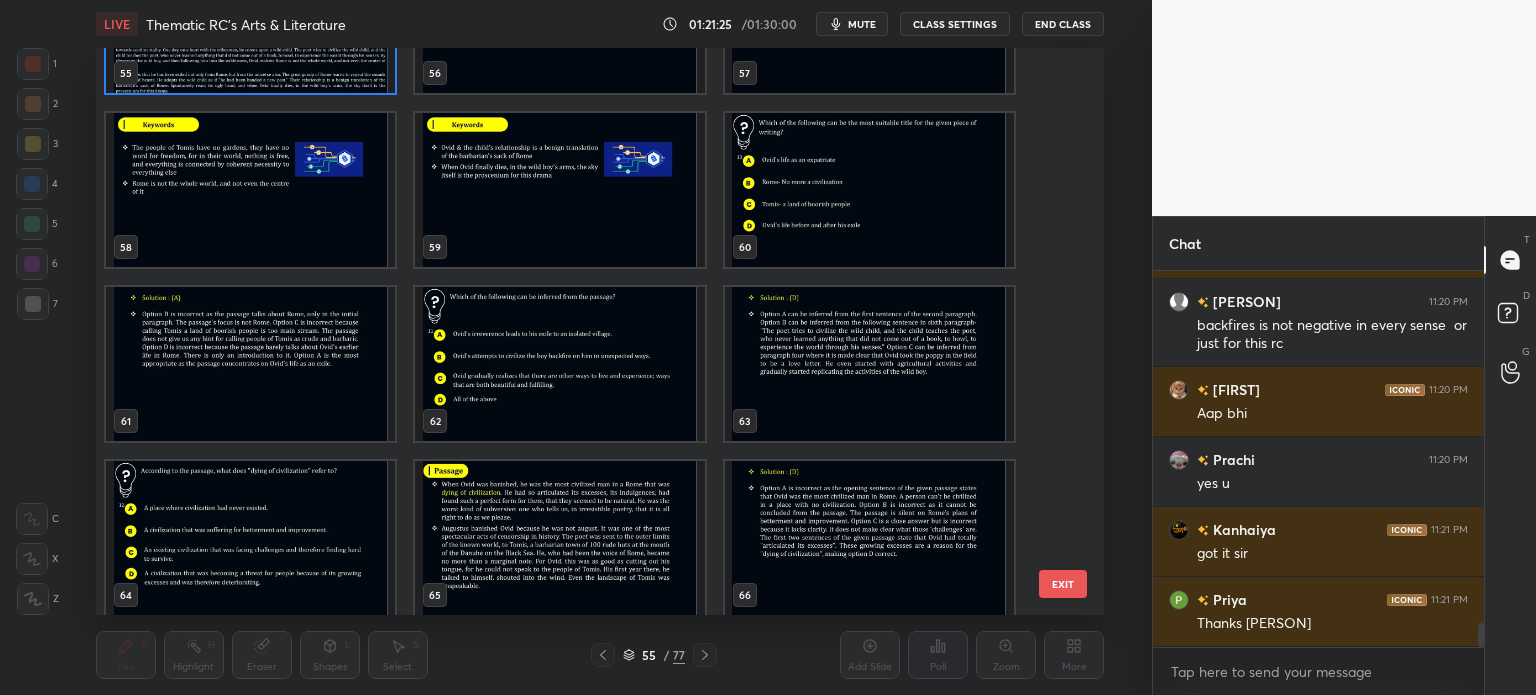 click at bounding box center [559, 364] 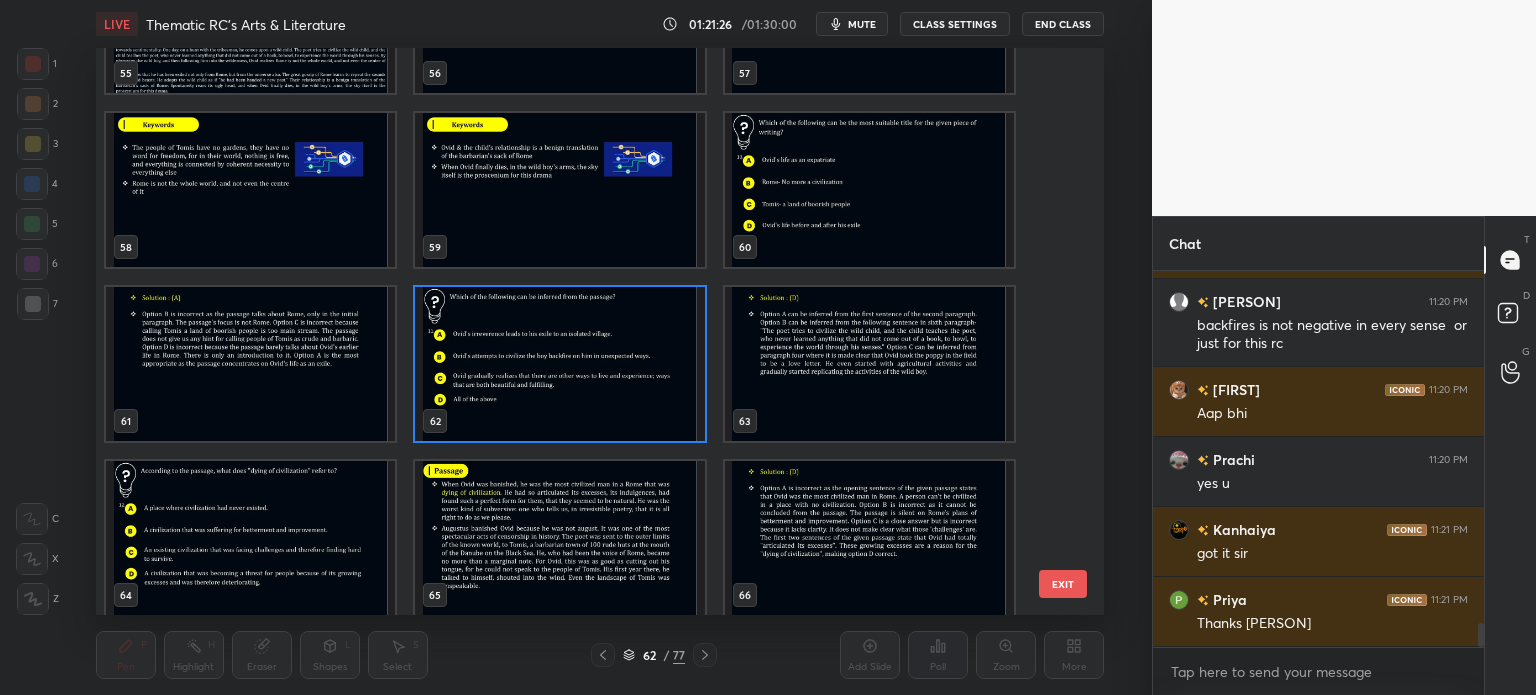 click at bounding box center [559, 364] 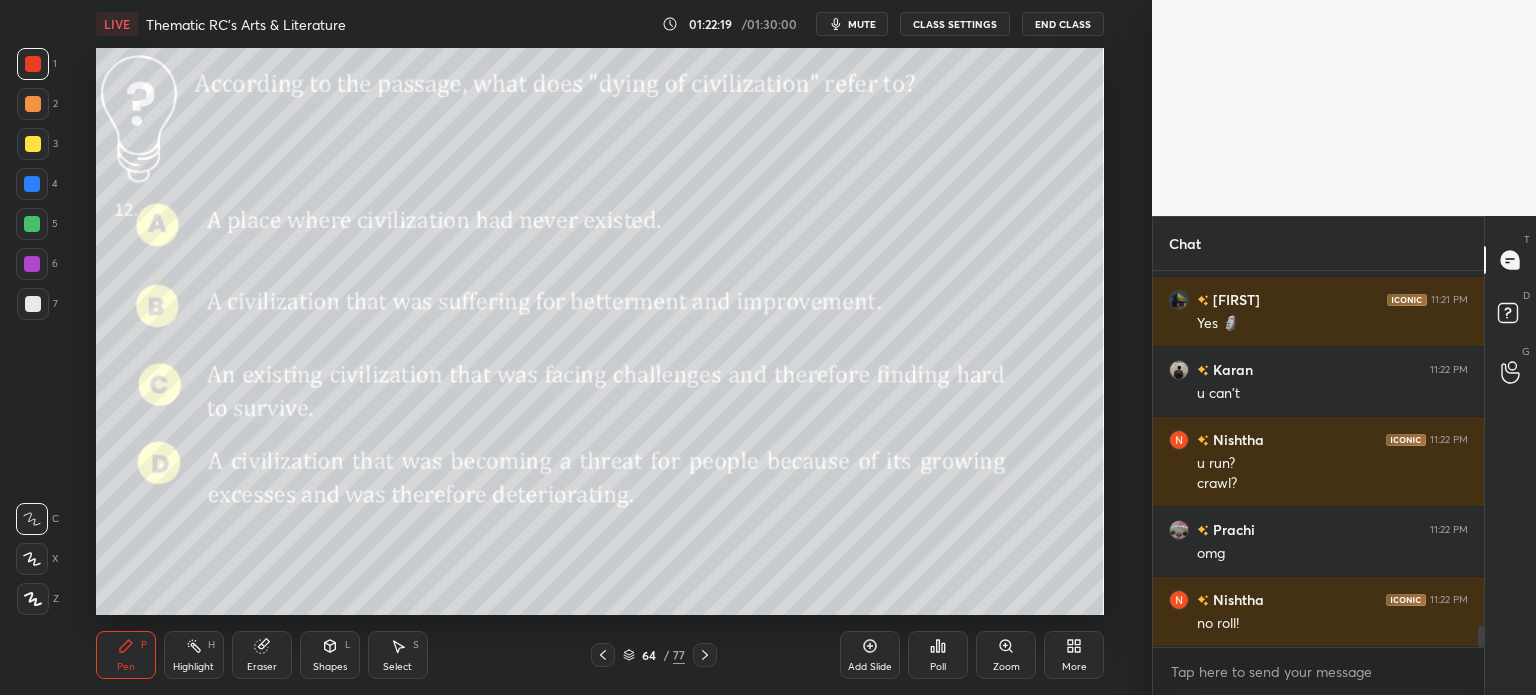scroll, scrollTop: 6328, scrollLeft: 0, axis: vertical 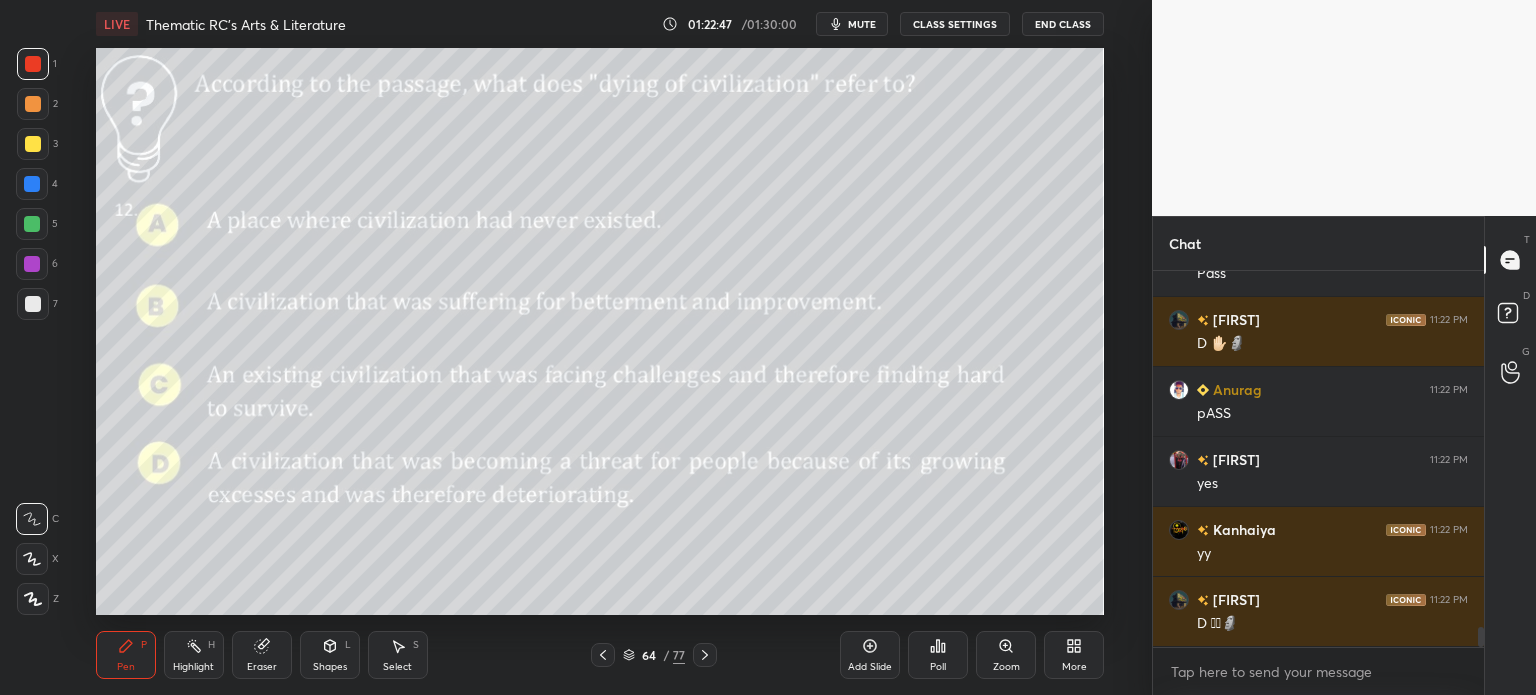 click on "64 / 77" at bounding box center (654, 655) 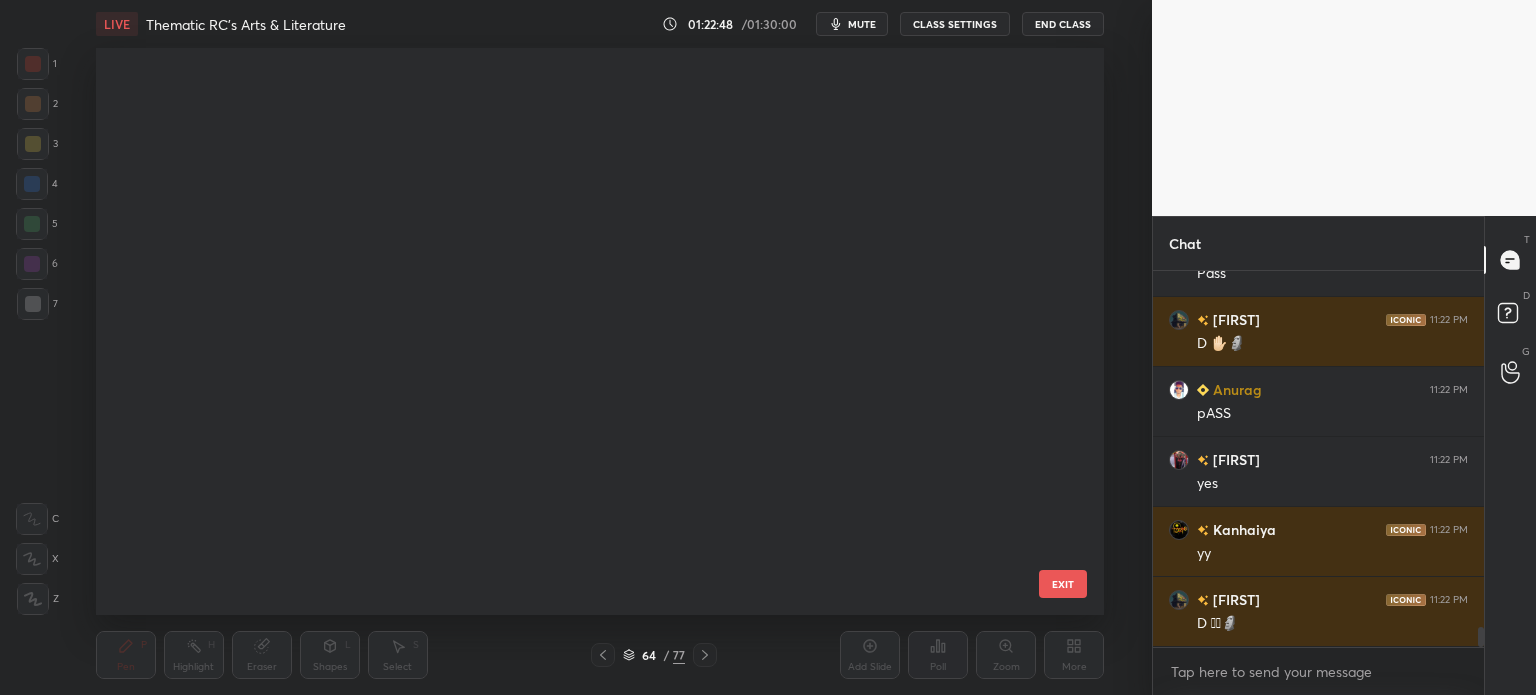 scroll, scrollTop: 3260, scrollLeft: 0, axis: vertical 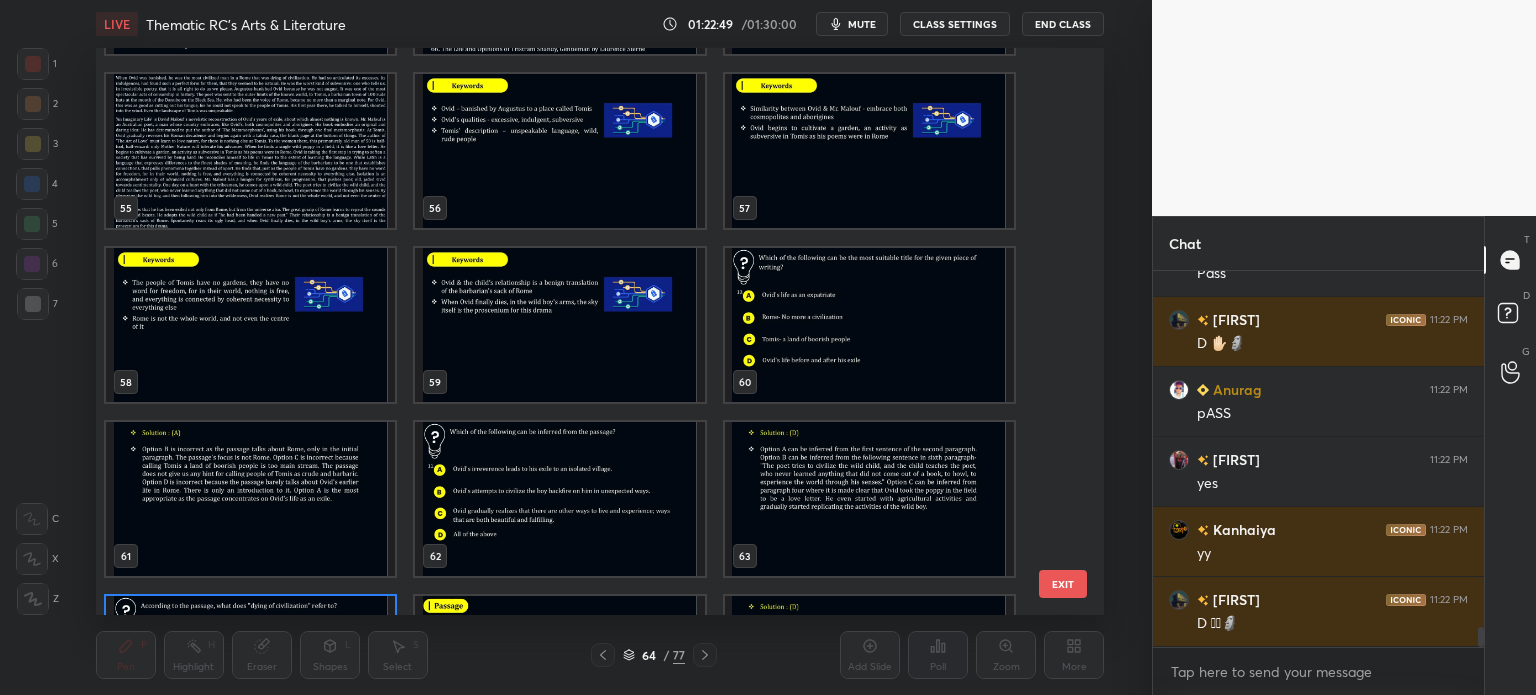 click at bounding box center [250, 151] 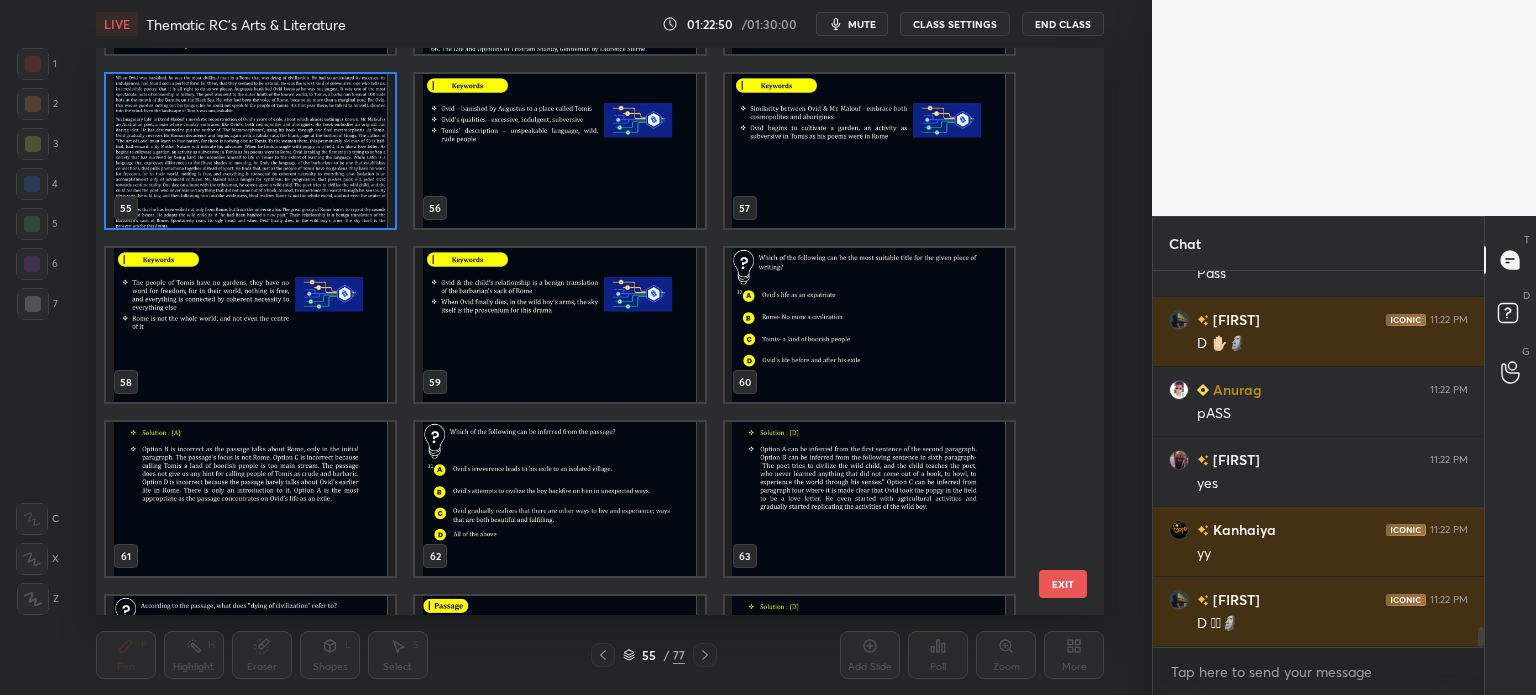 click at bounding box center (250, 151) 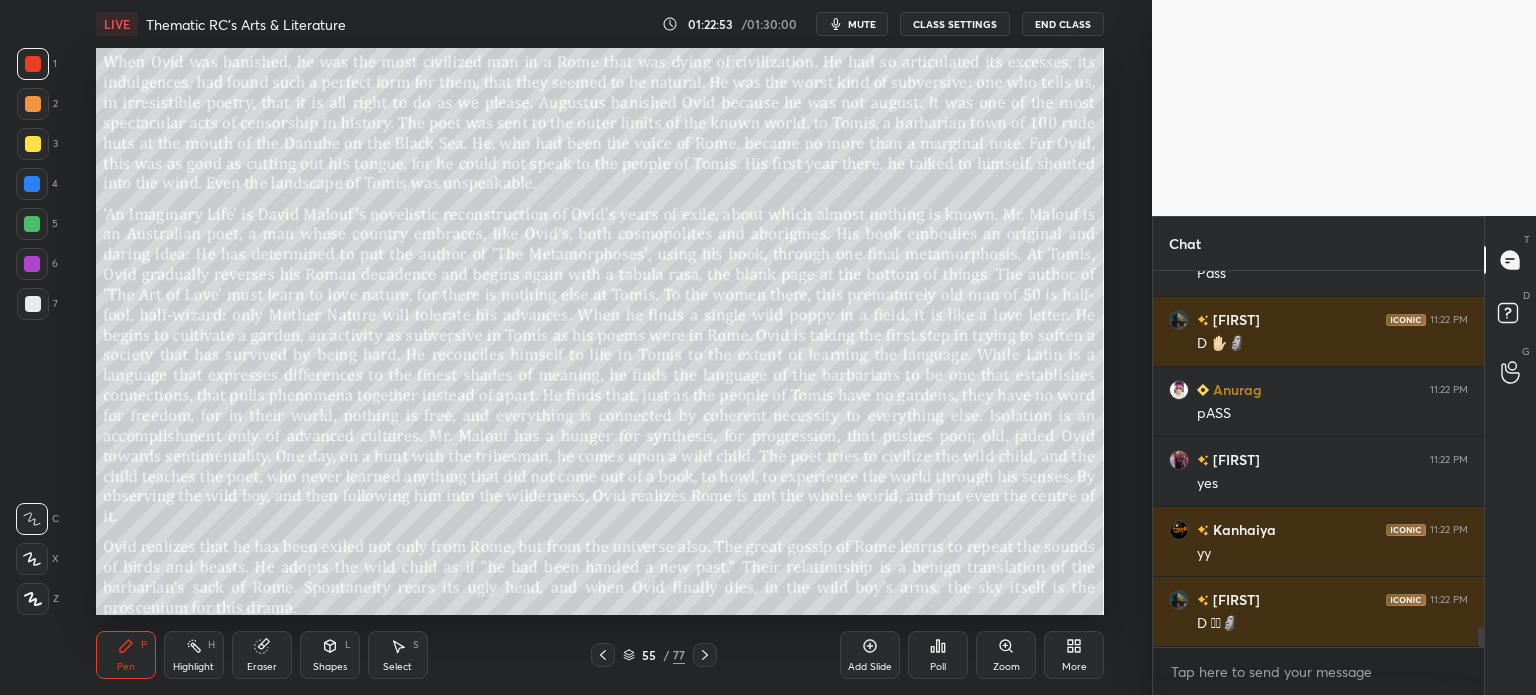 scroll, scrollTop: 6768, scrollLeft: 0, axis: vertical 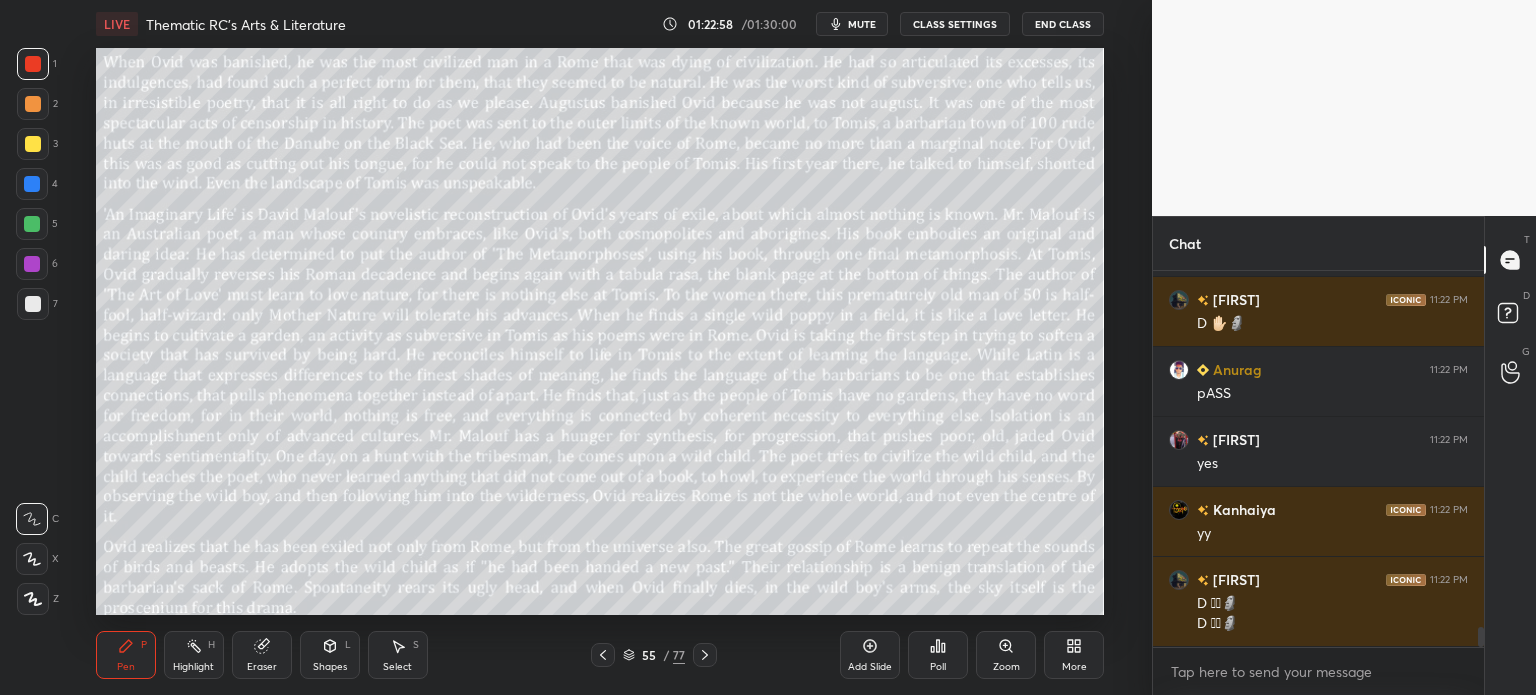 click 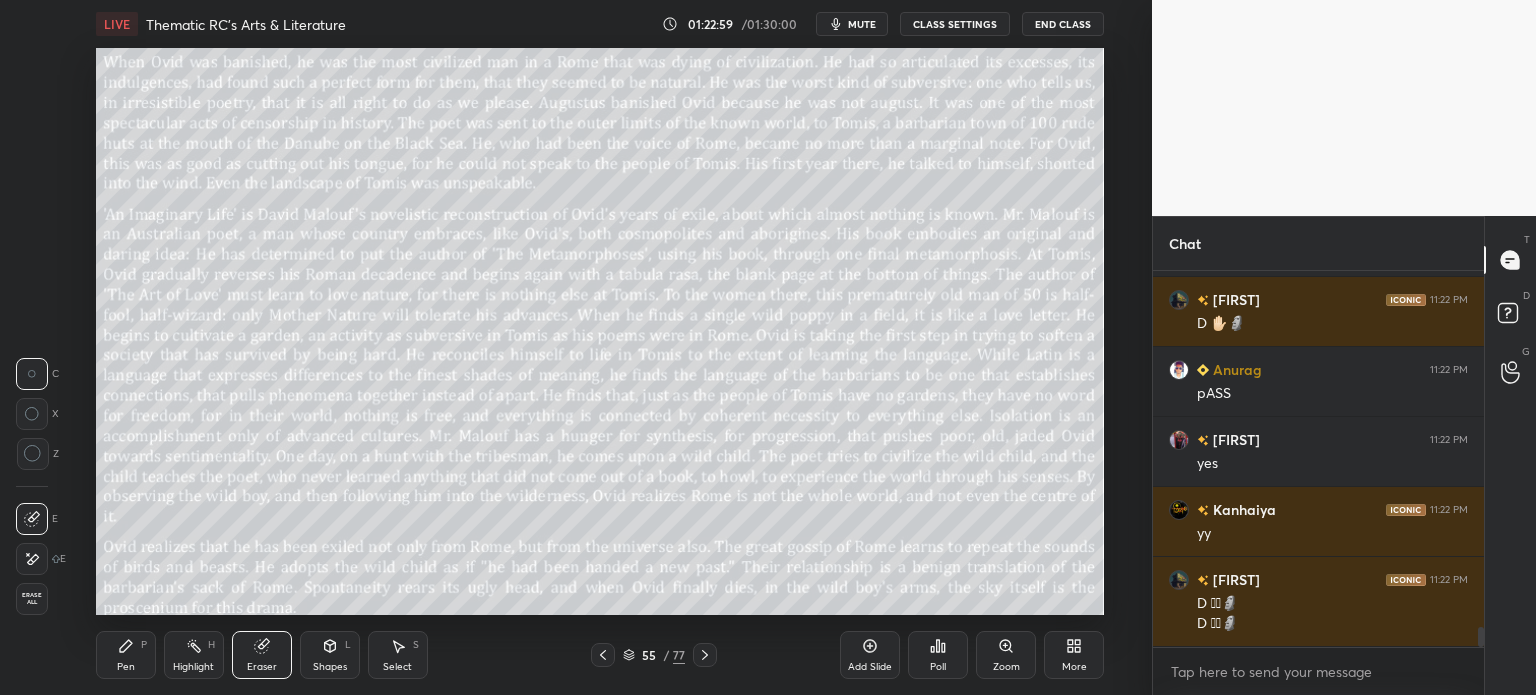 click on "Erase all" at bounding box center [32, 599] 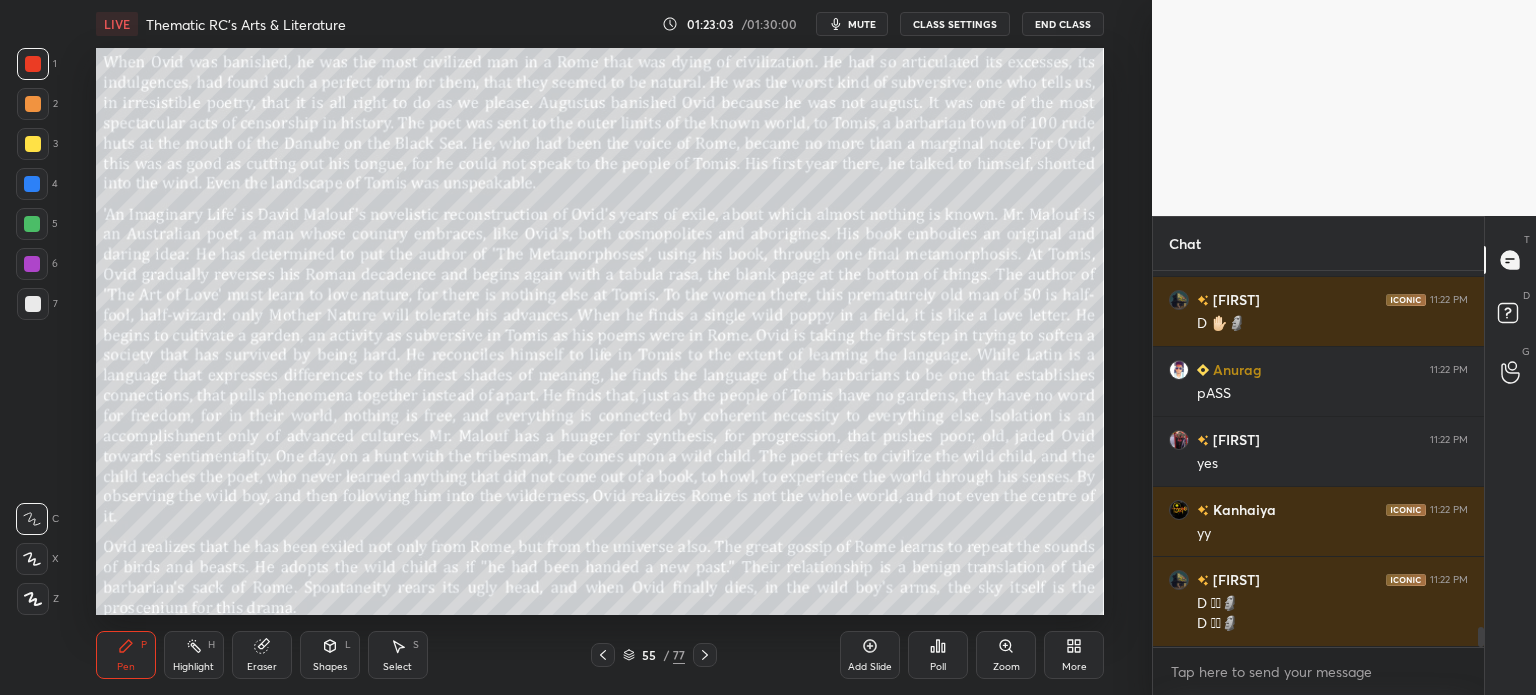 scroll, scrollTop: 6838, scrollLeft: 0, axis: vertical 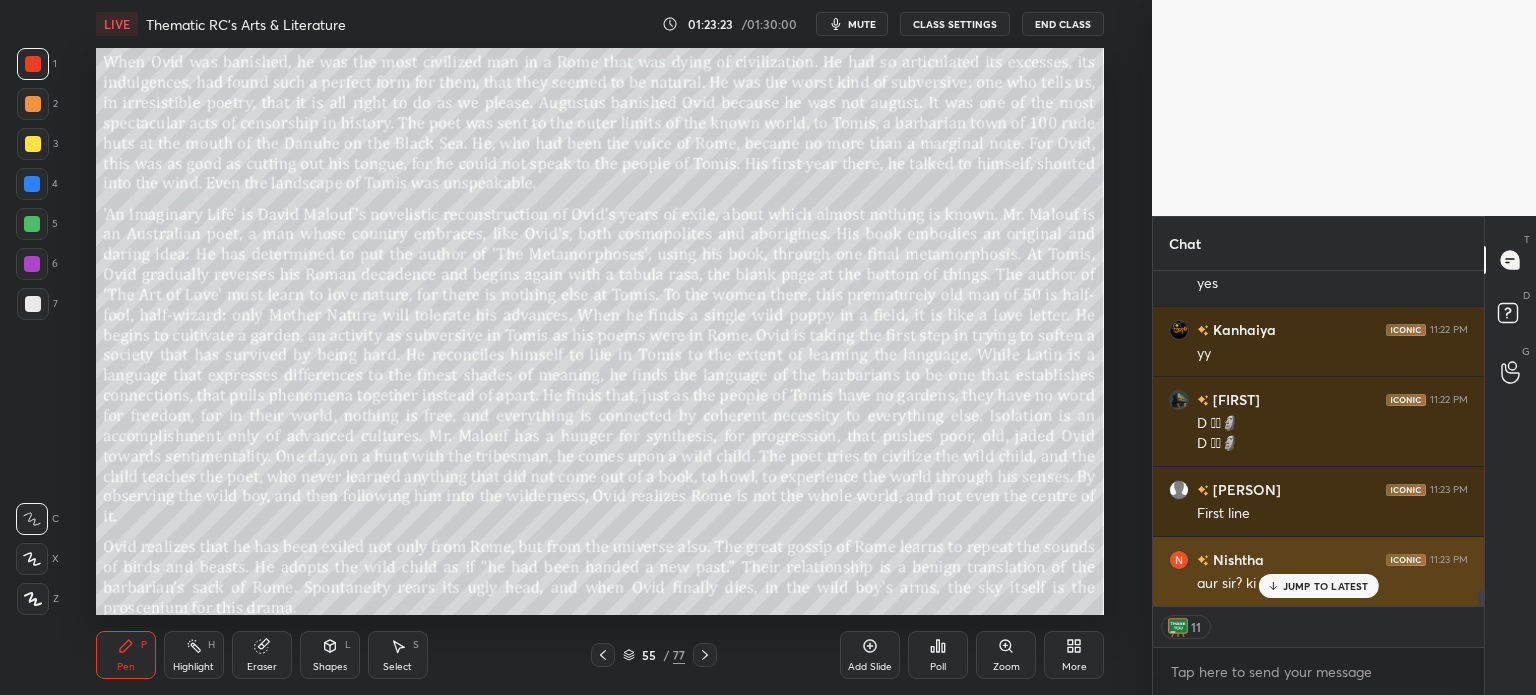 click on "JUMP TO LATEST" at bounding box center [1326, 586] 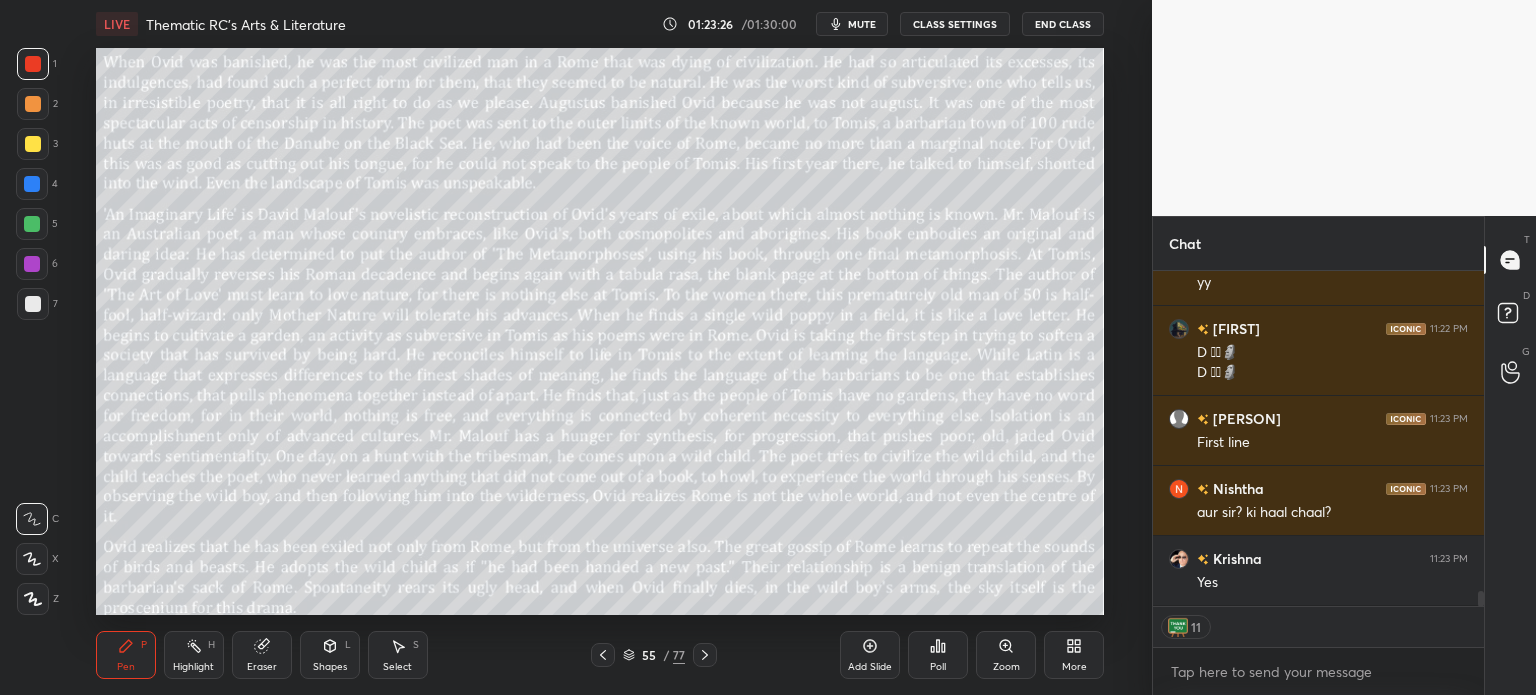 scroll, scrollTop: 7088, scrollLeft: 0, axis: vertical 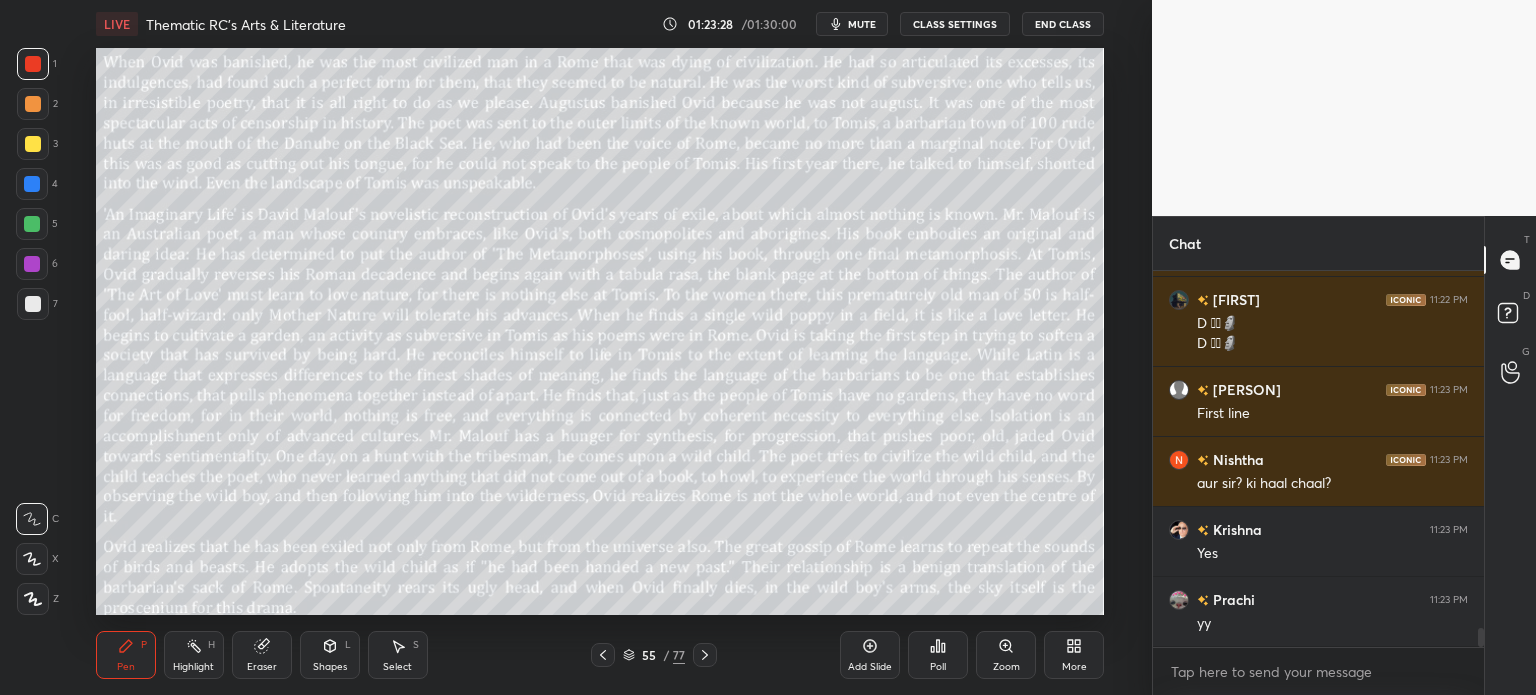 click on "55 / 77" at bounding box center [654, 655] 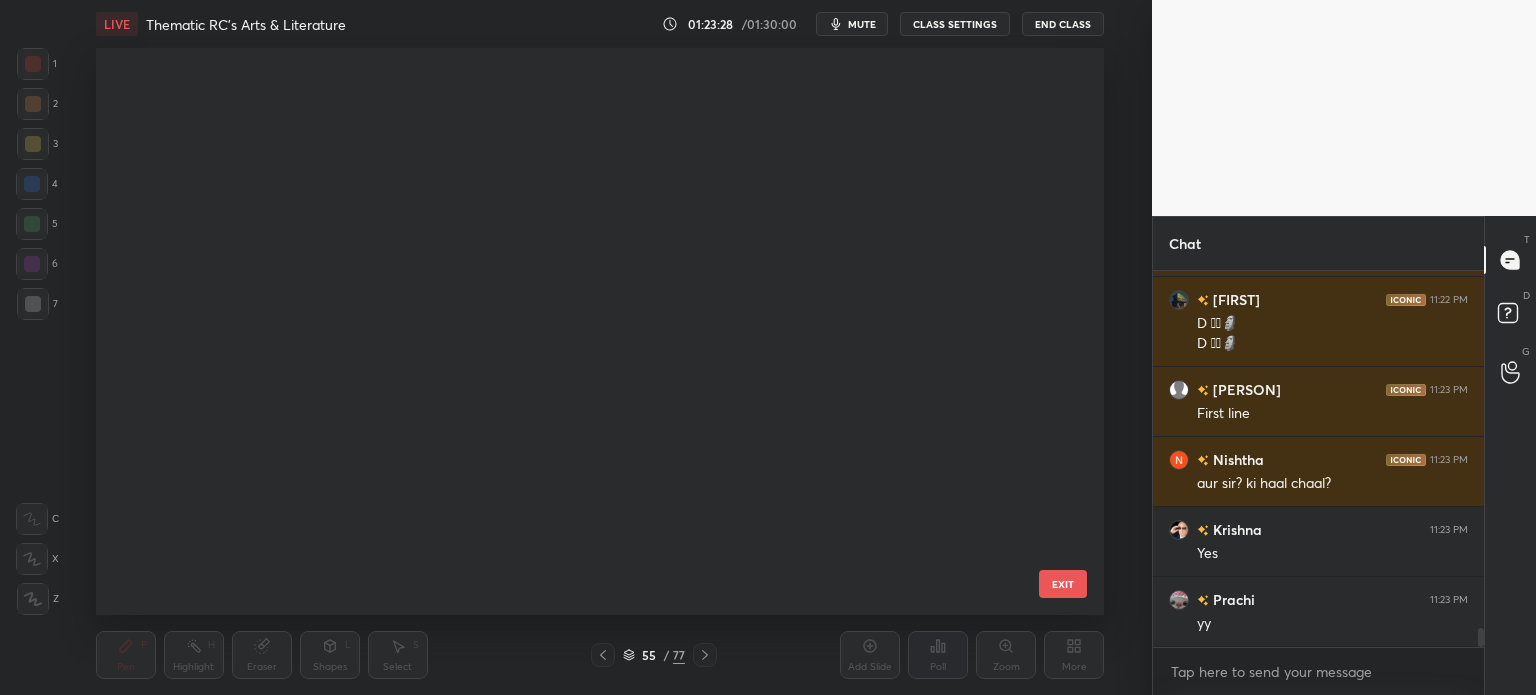 scroll, scrollTop: 2739, scrollLeft: 0, axis: vertical 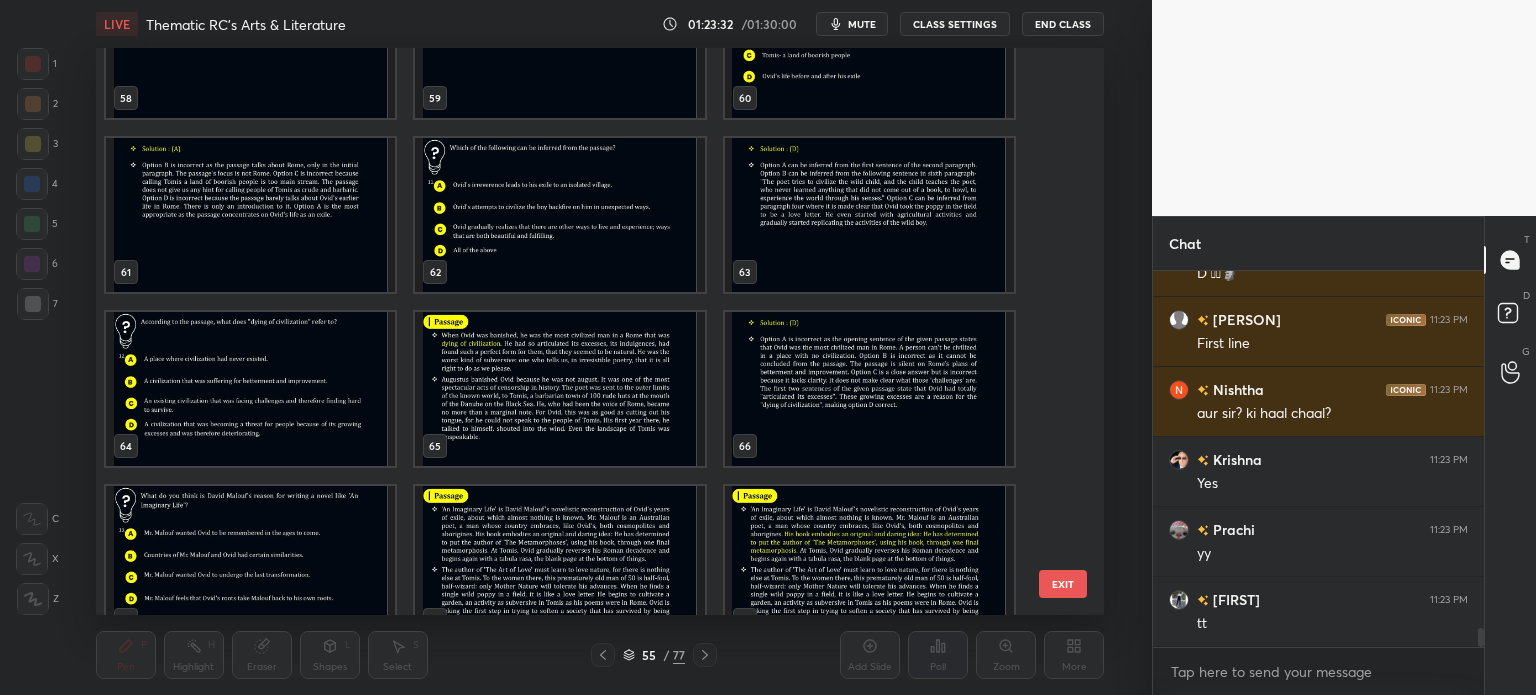 click at bounding box center (250, 389) 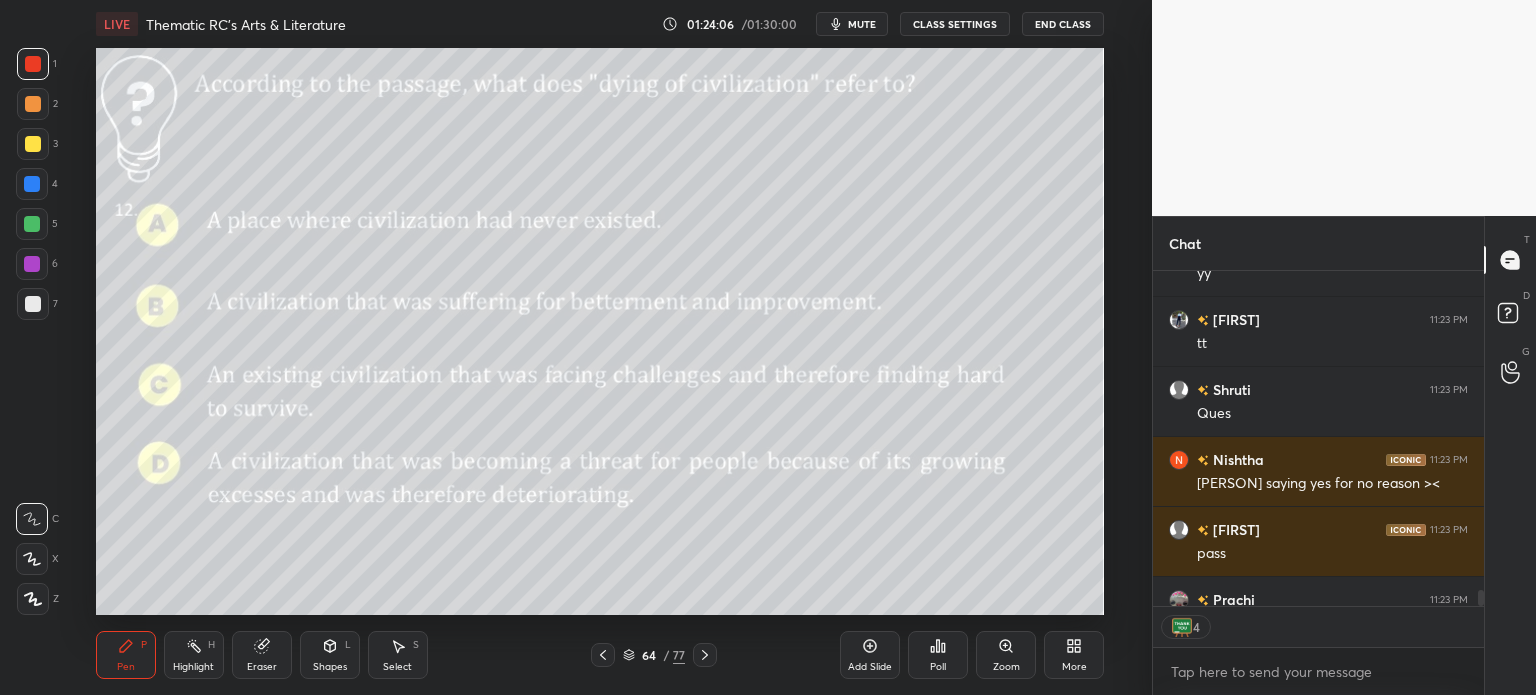 scroll, scrollTop: 7648, scrollLeft: 0, axis: vertical 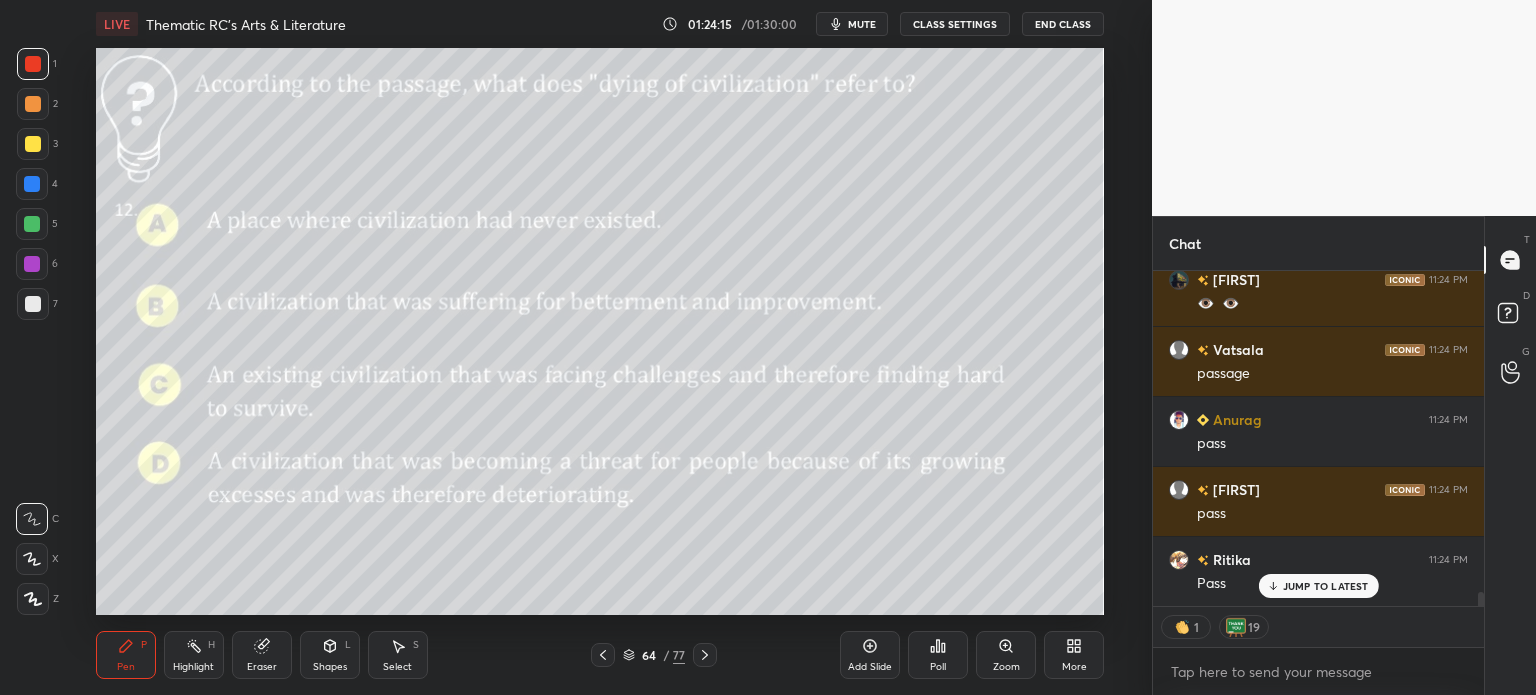 click on "/" at bounding box center (666, 655) 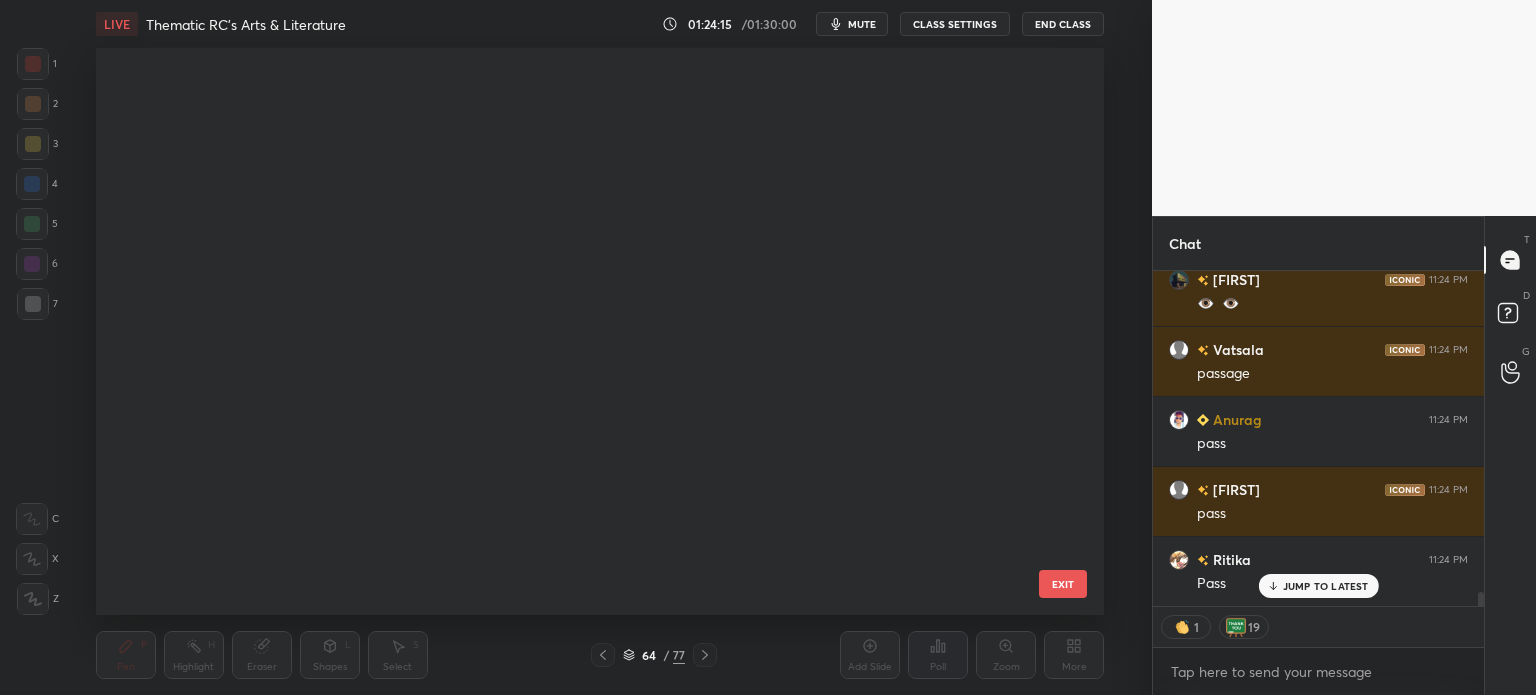 scroll, scrollTop: 3260, scrollLeft: 0, axis: vertical 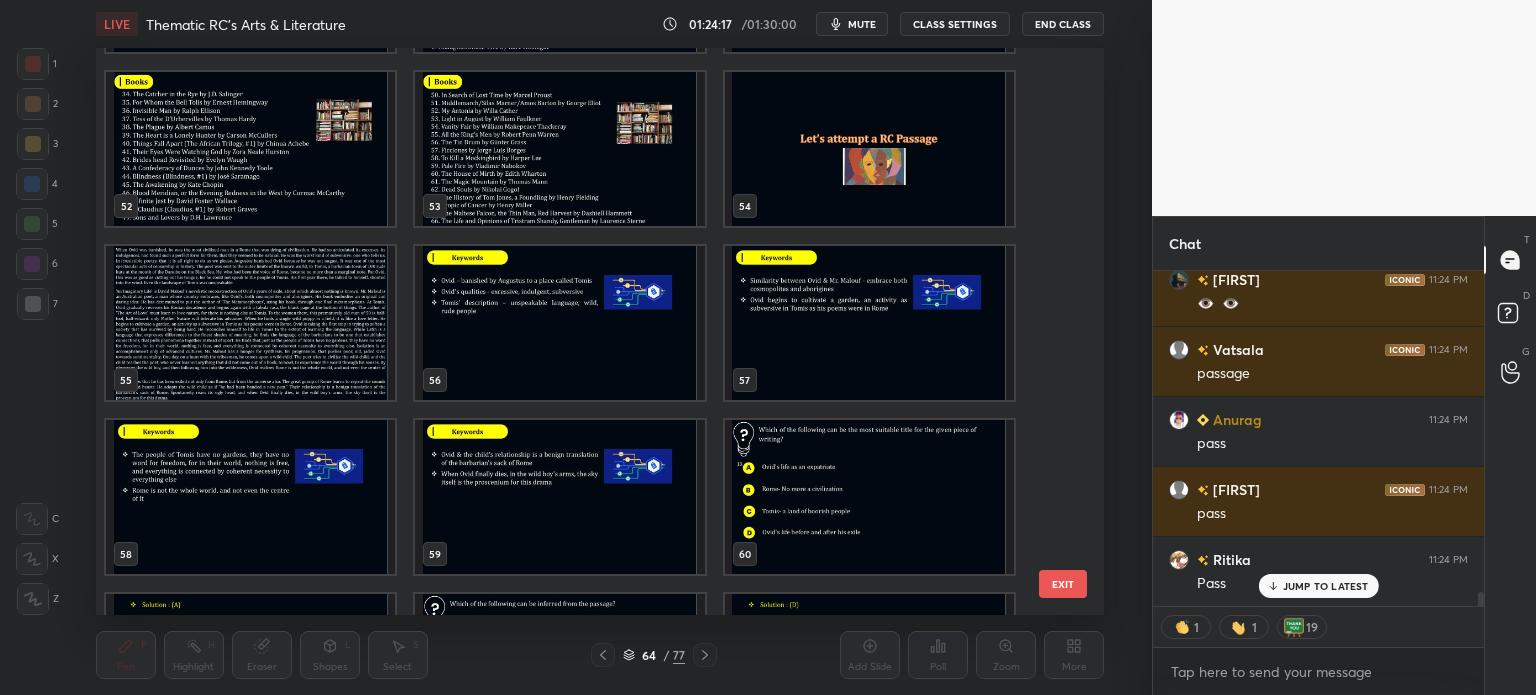 click at bounding box center [250, 323] 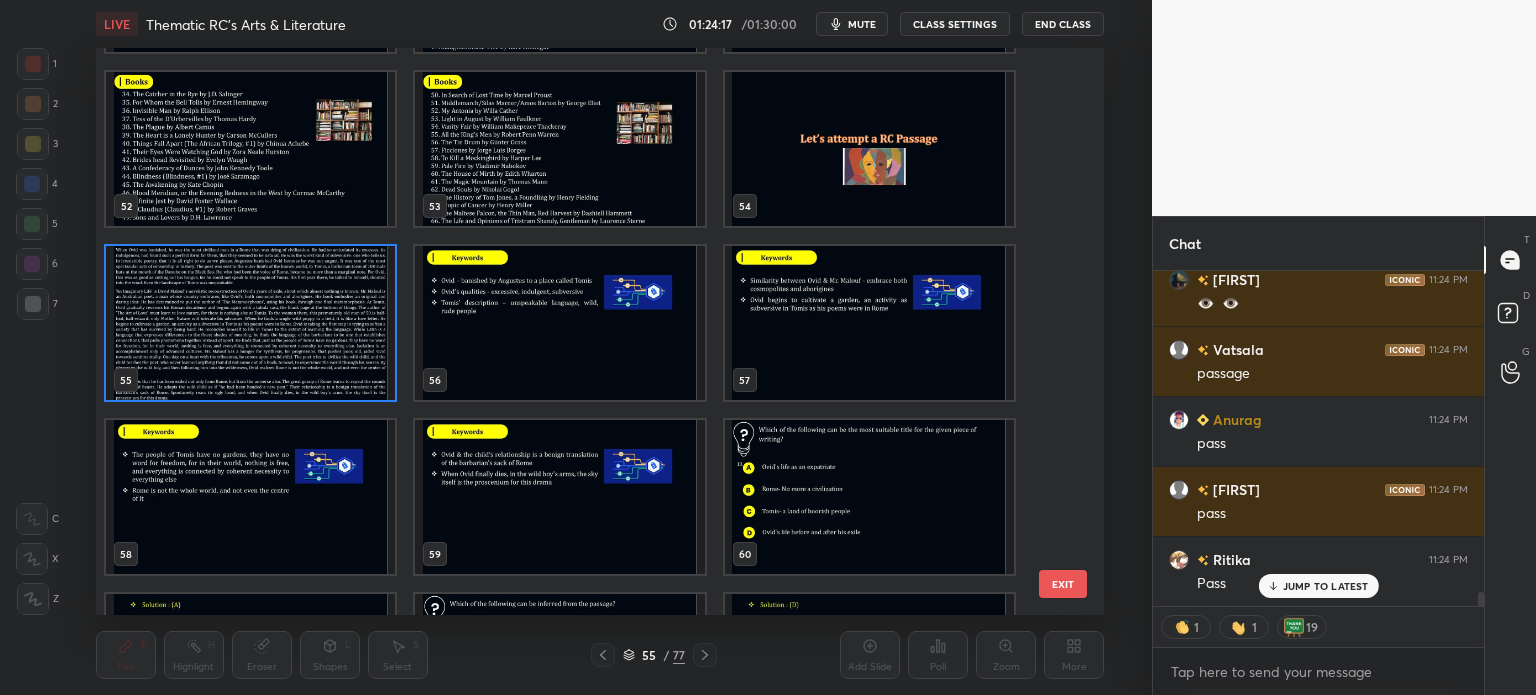 click at bounding box center (250, 323) 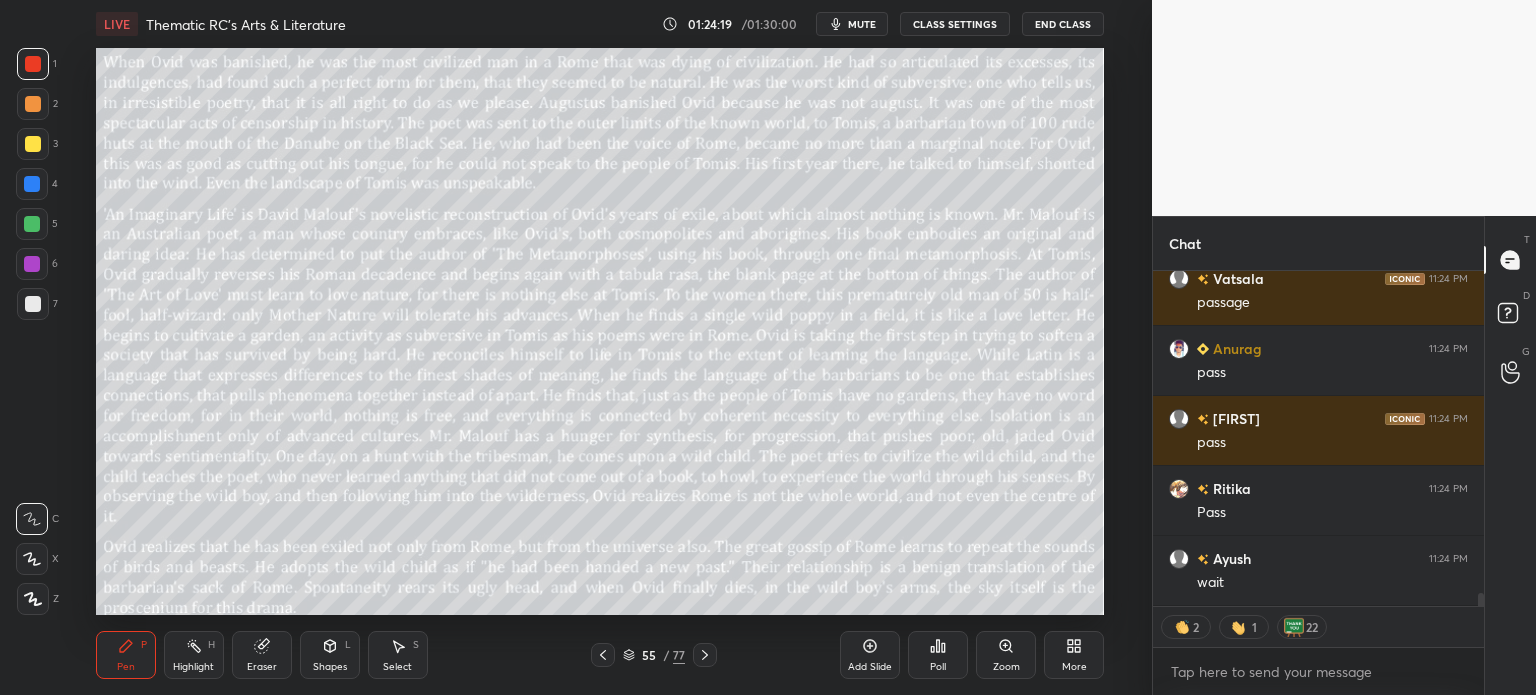 scroll, scrollTop: 8068, scrollLeft: 0, axis: vertical 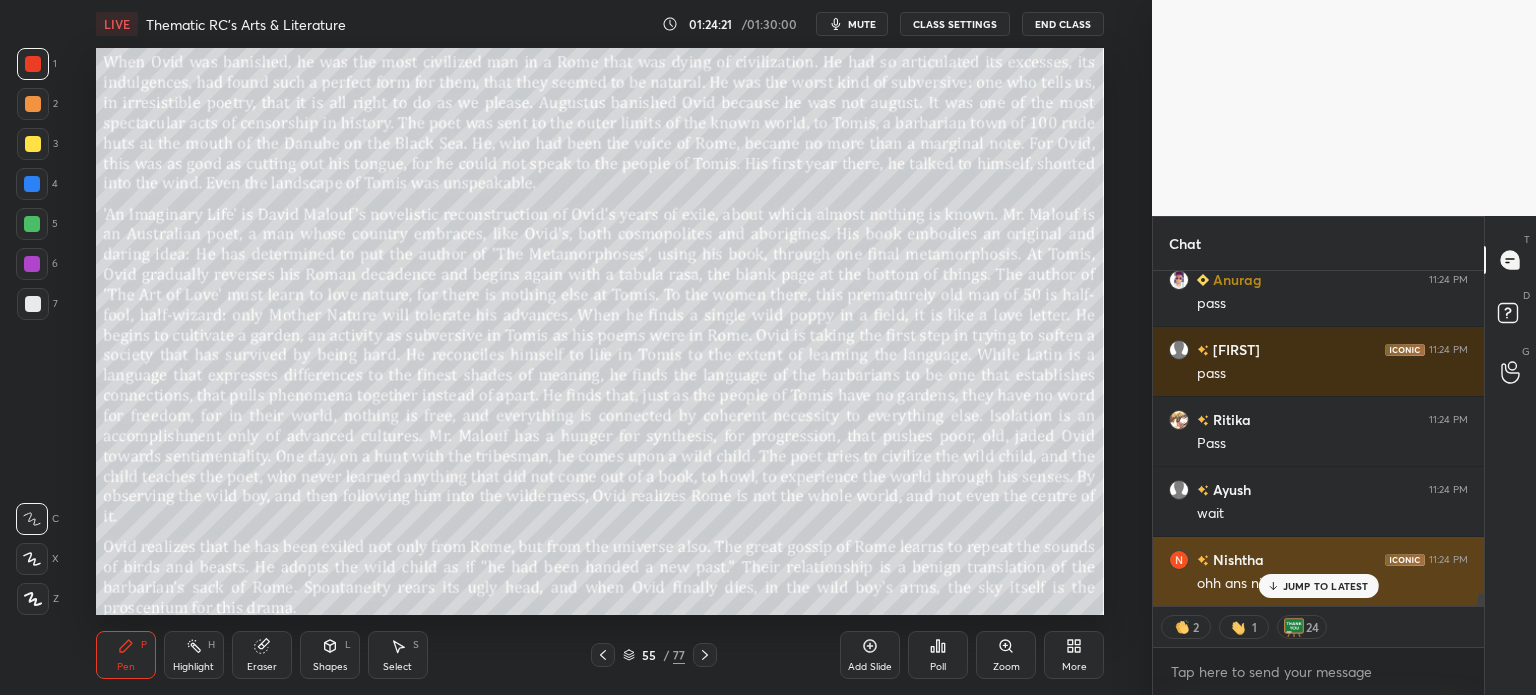 click on "JUMP TO LATEST" at bounding box center (1326, 586) 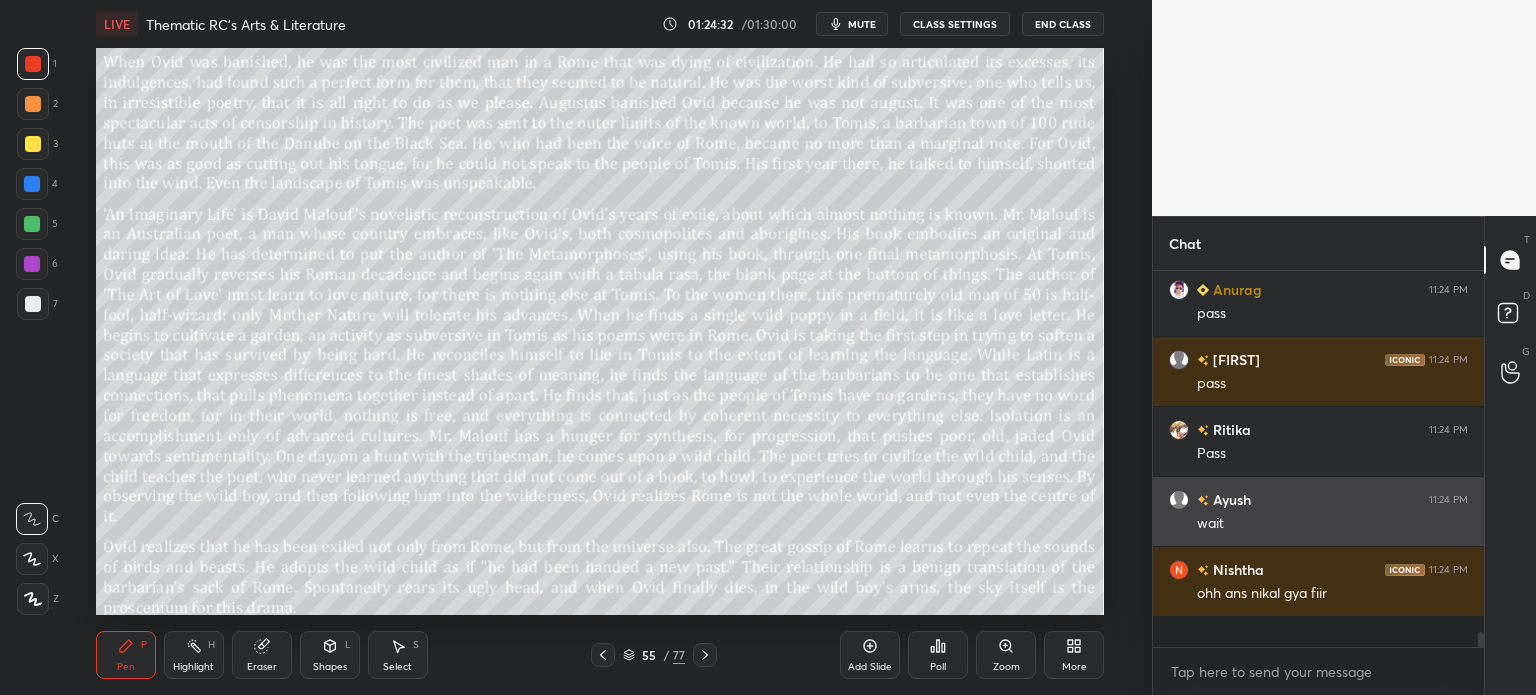 scroll, scrollTop: 5, scrollLeft: 6, axis: both 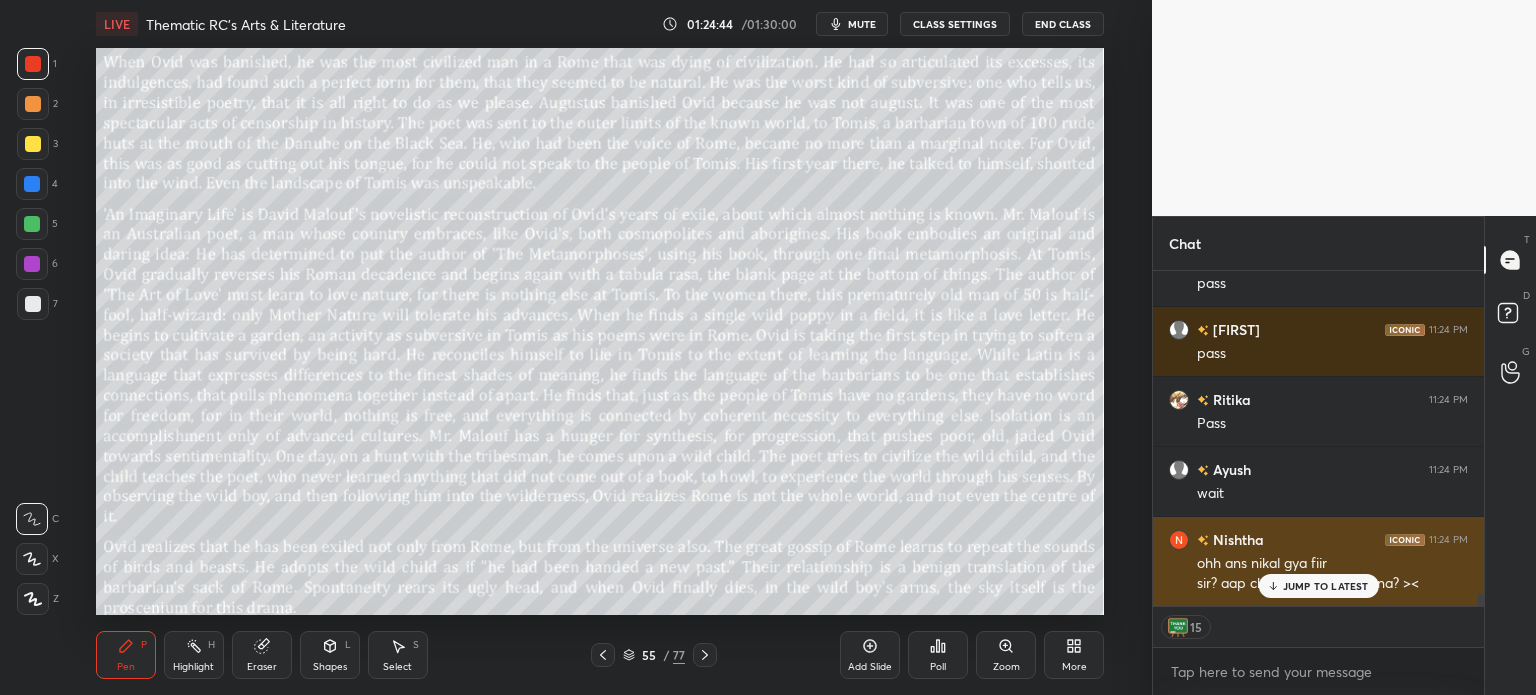 click on "JUMP TO LATEST" at bounding box center [1326, 586] 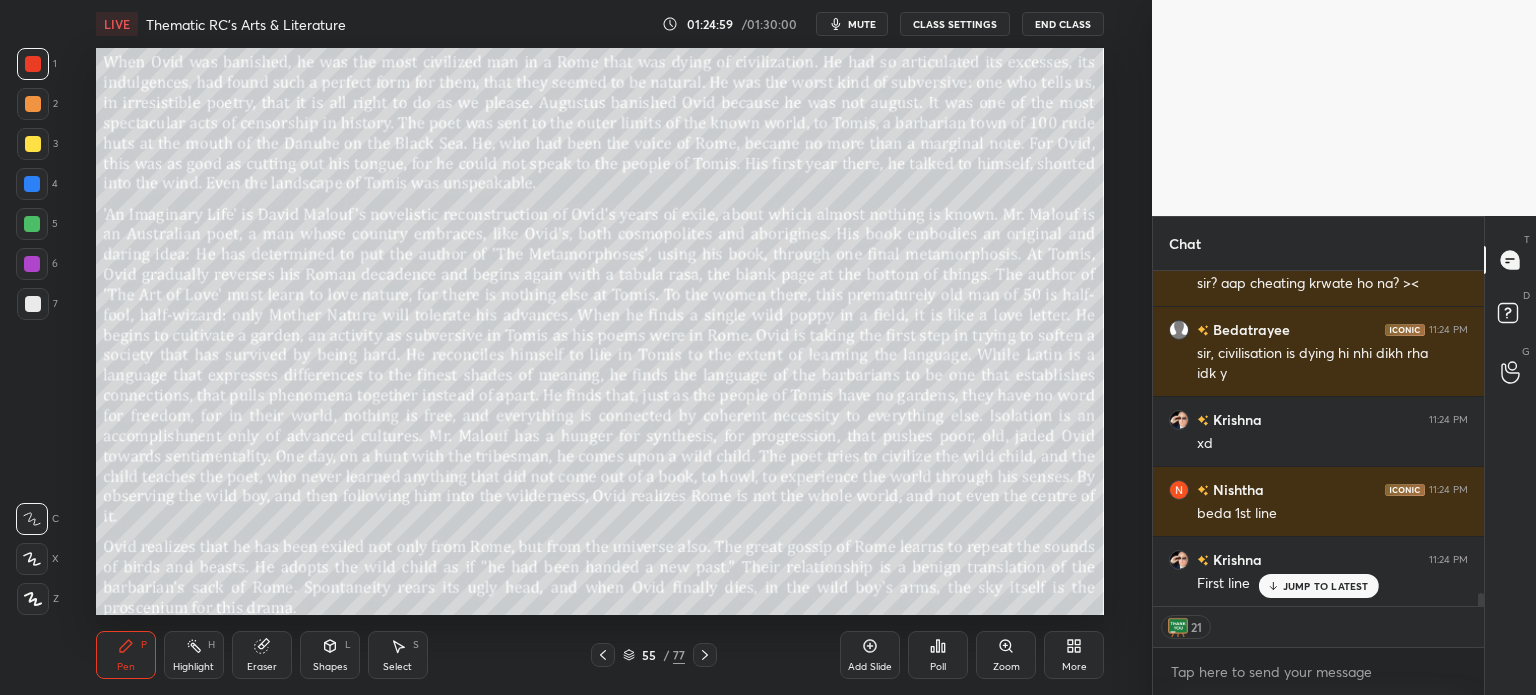 scroll, scrollTop: 8528, scrollLeft: 0, axis: vertical 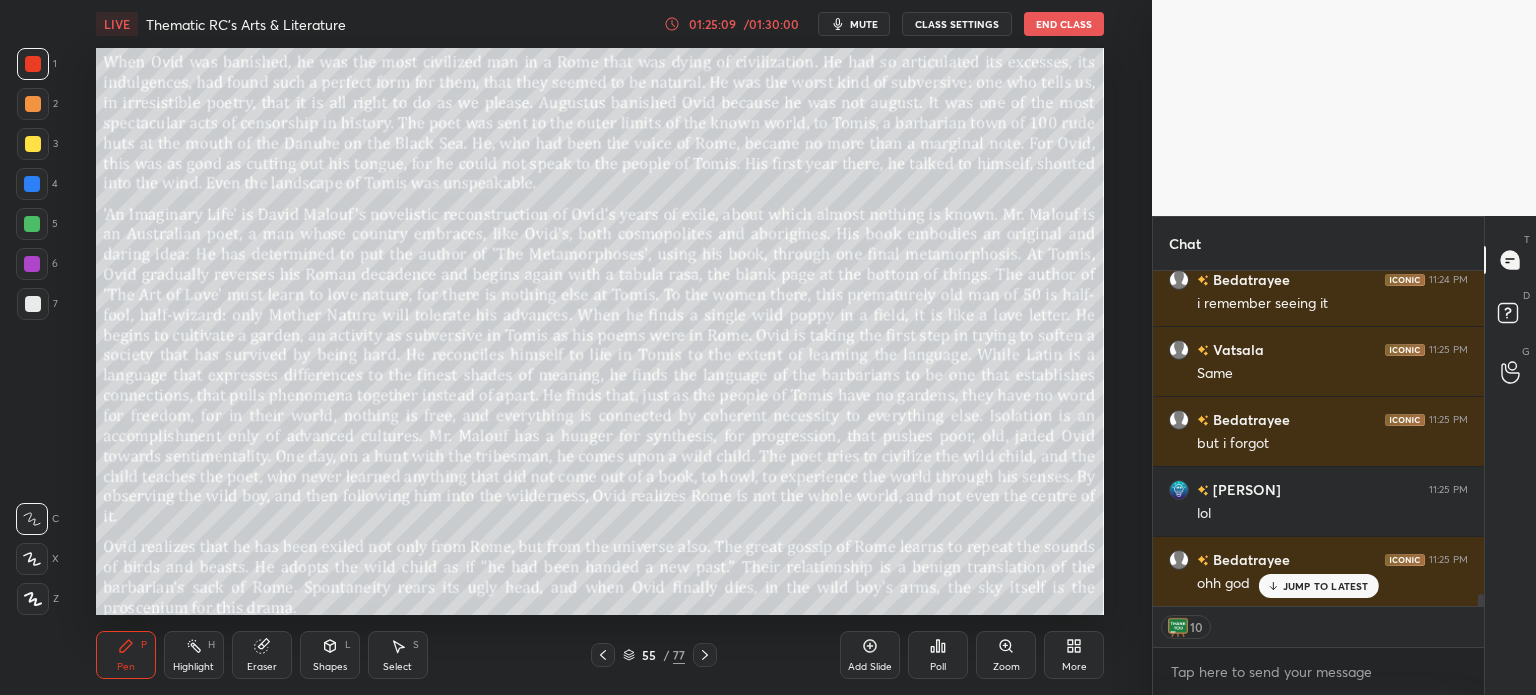type on "x" 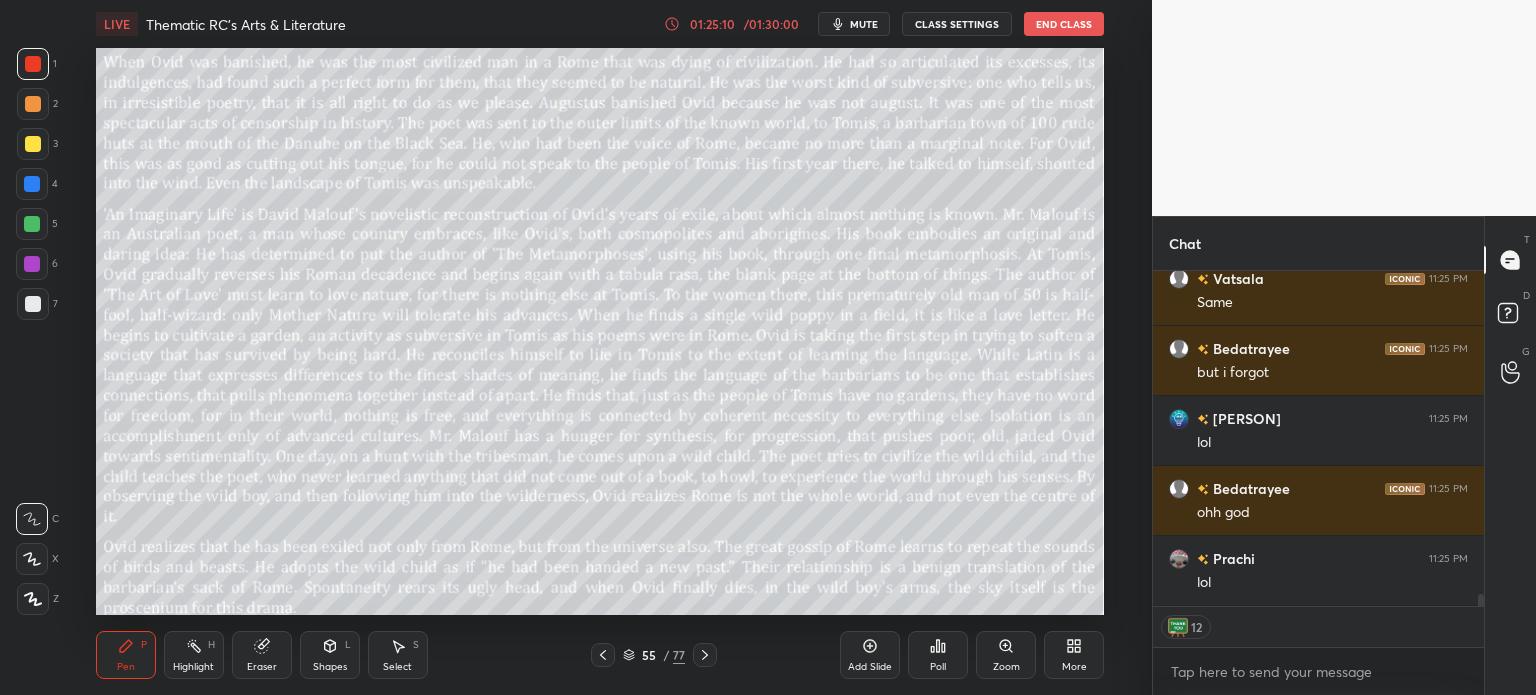 click on "/" at bounding box center [666, 655] 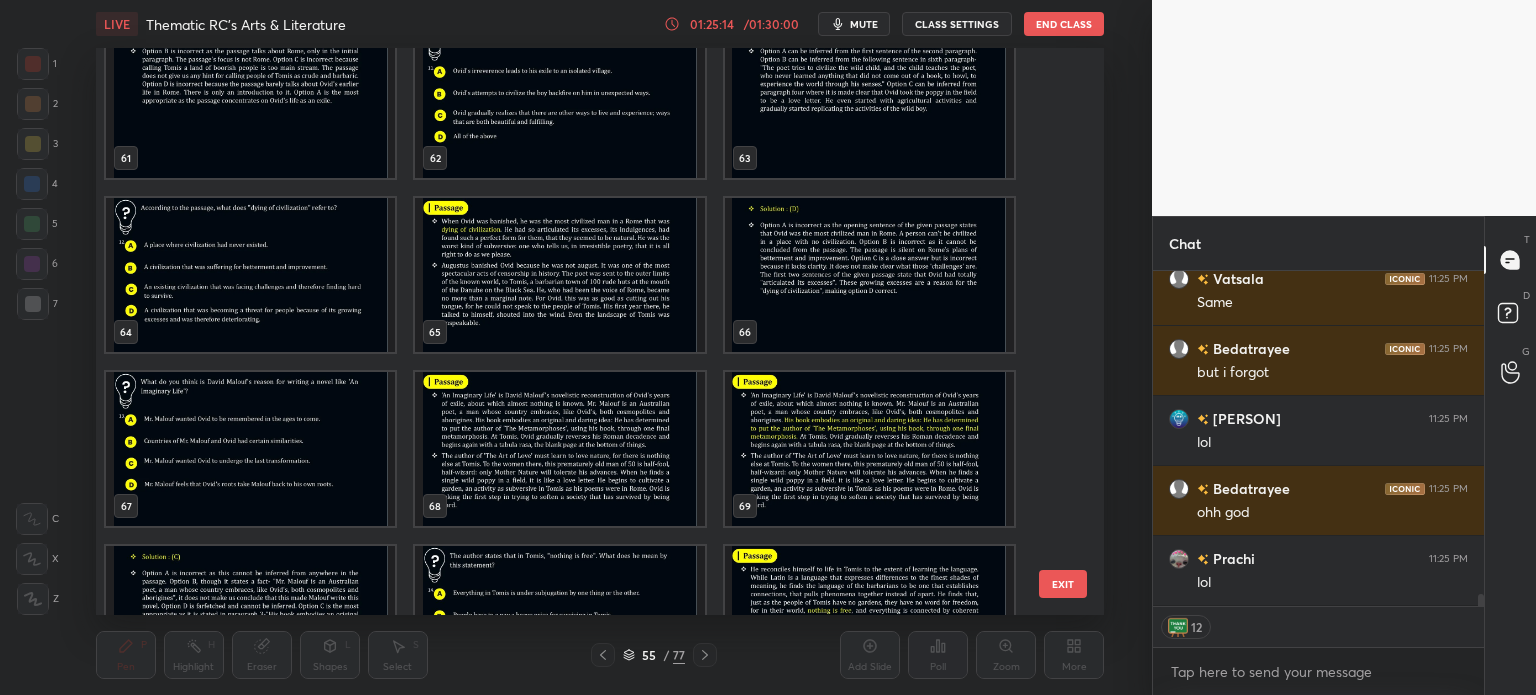 click at bounding box center (250, 275) 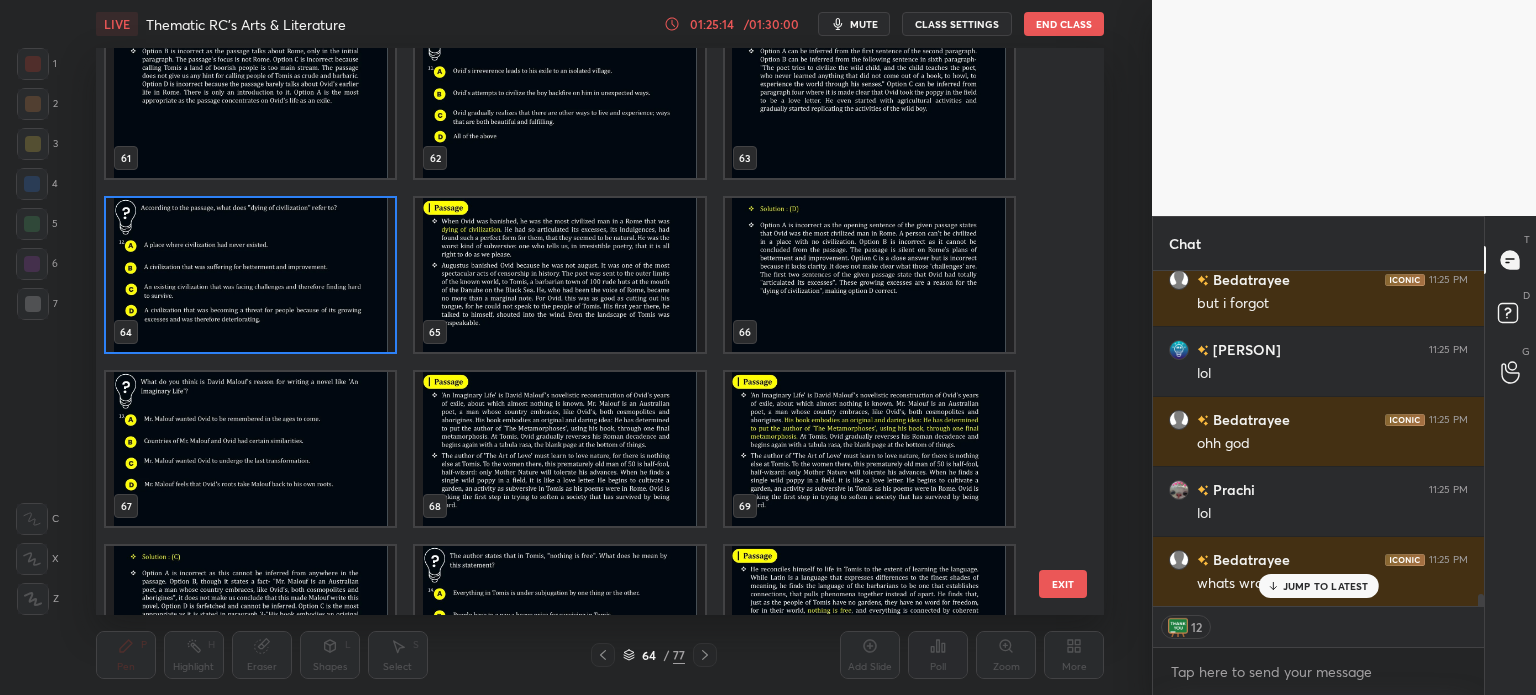 click at bounding box center [250, 275] 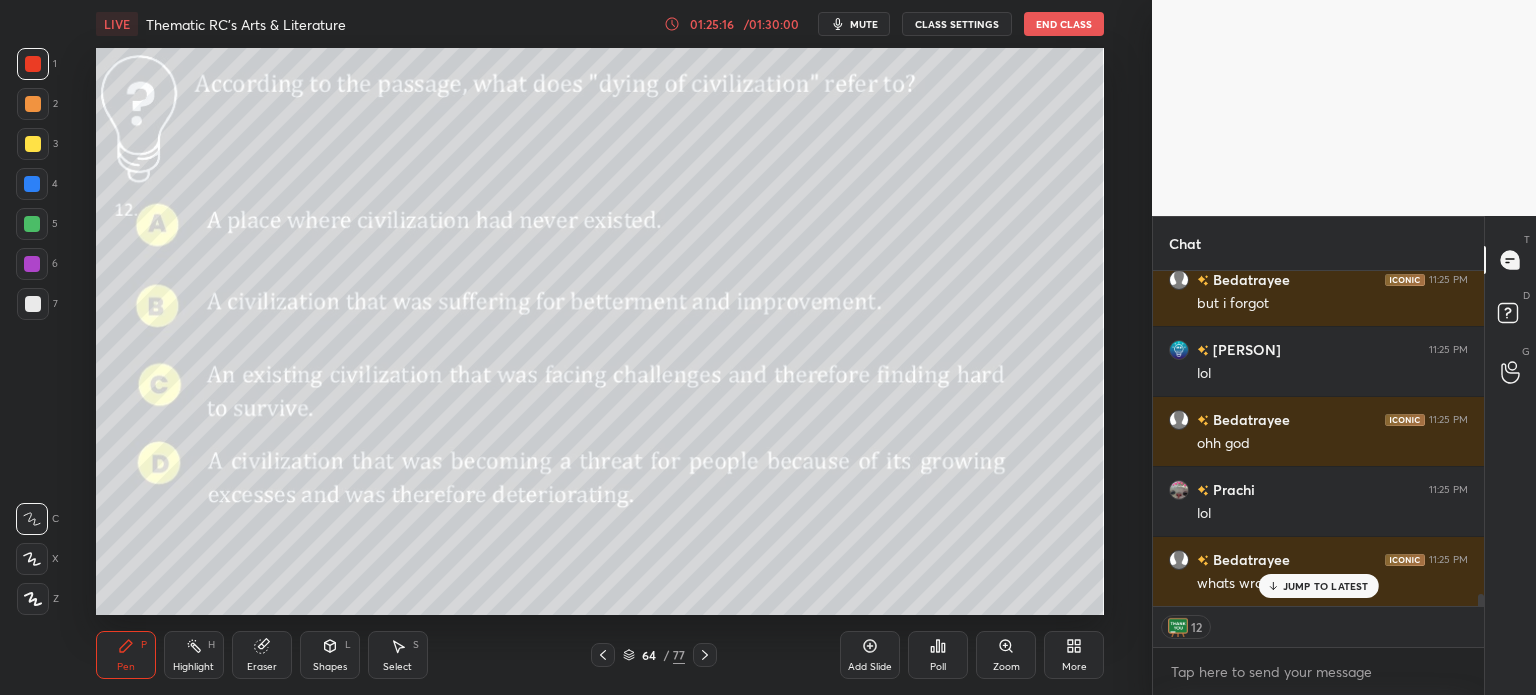 click 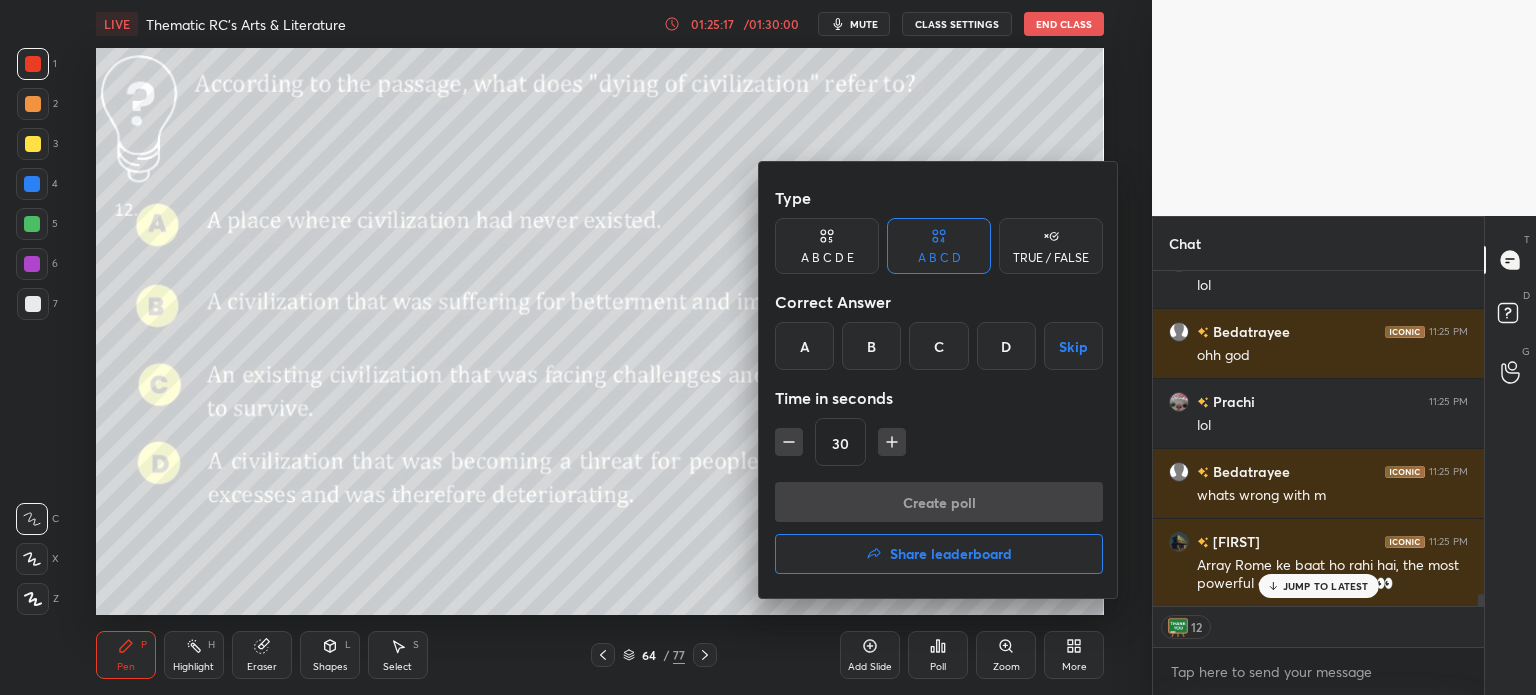 click on "D" at bounding box center [1006, 346] 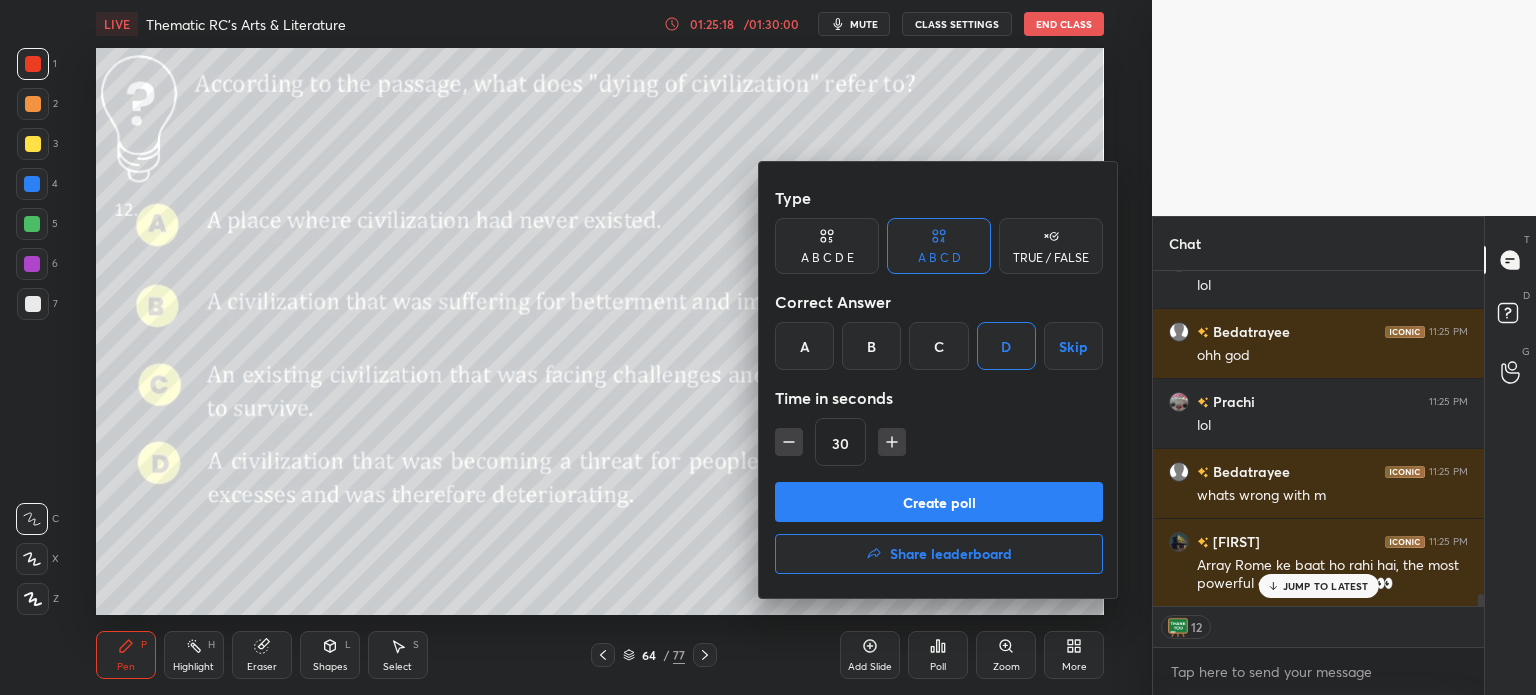 click 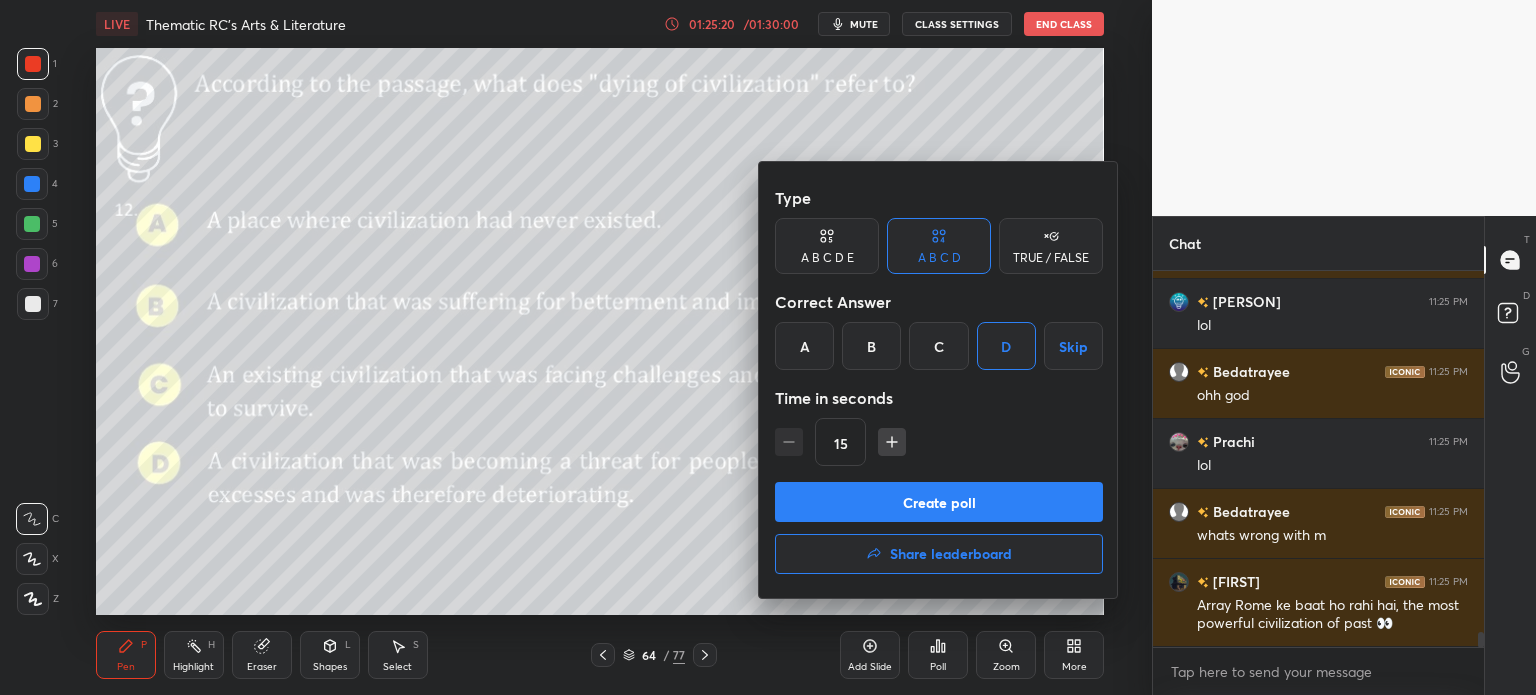 click on "Create poll" at bounding box center (939, 502) 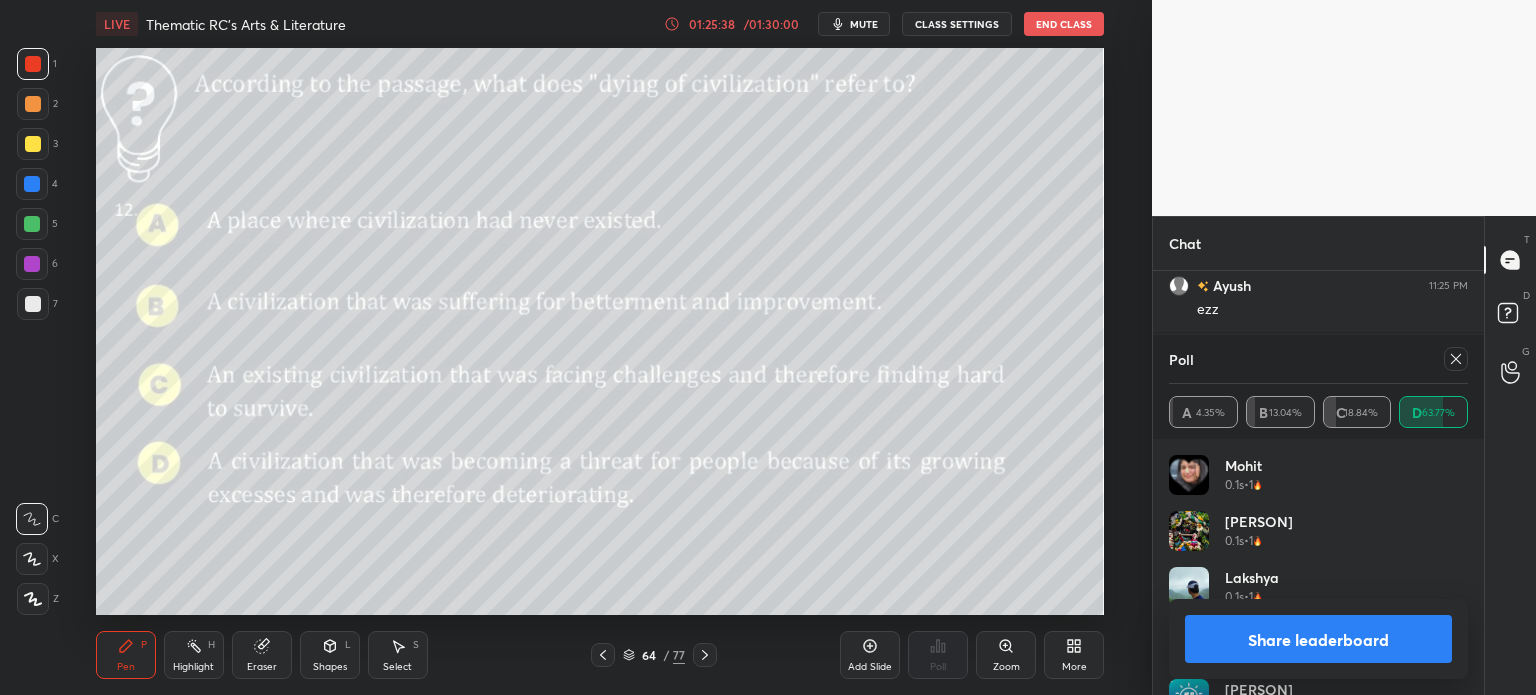 click on "Share leaderboard" at bounding box center [1318, 639] 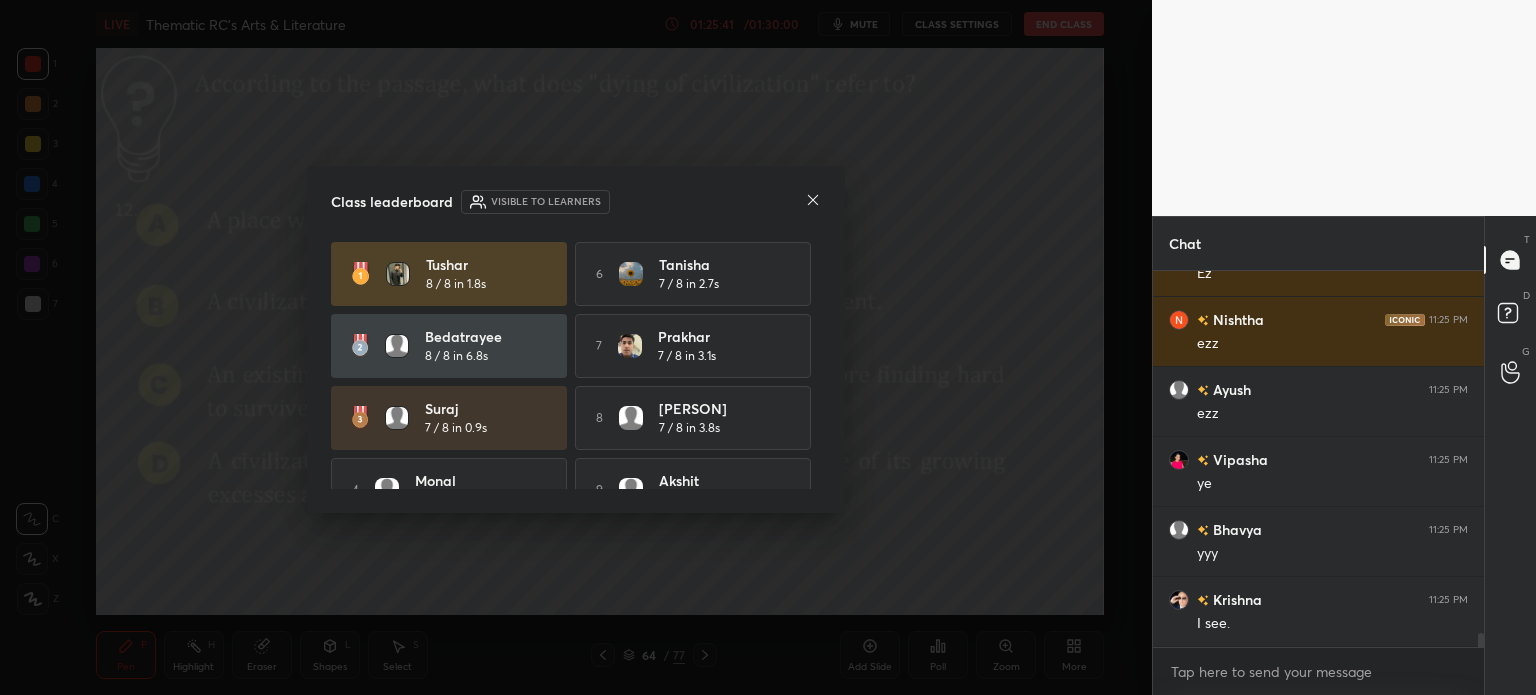 click 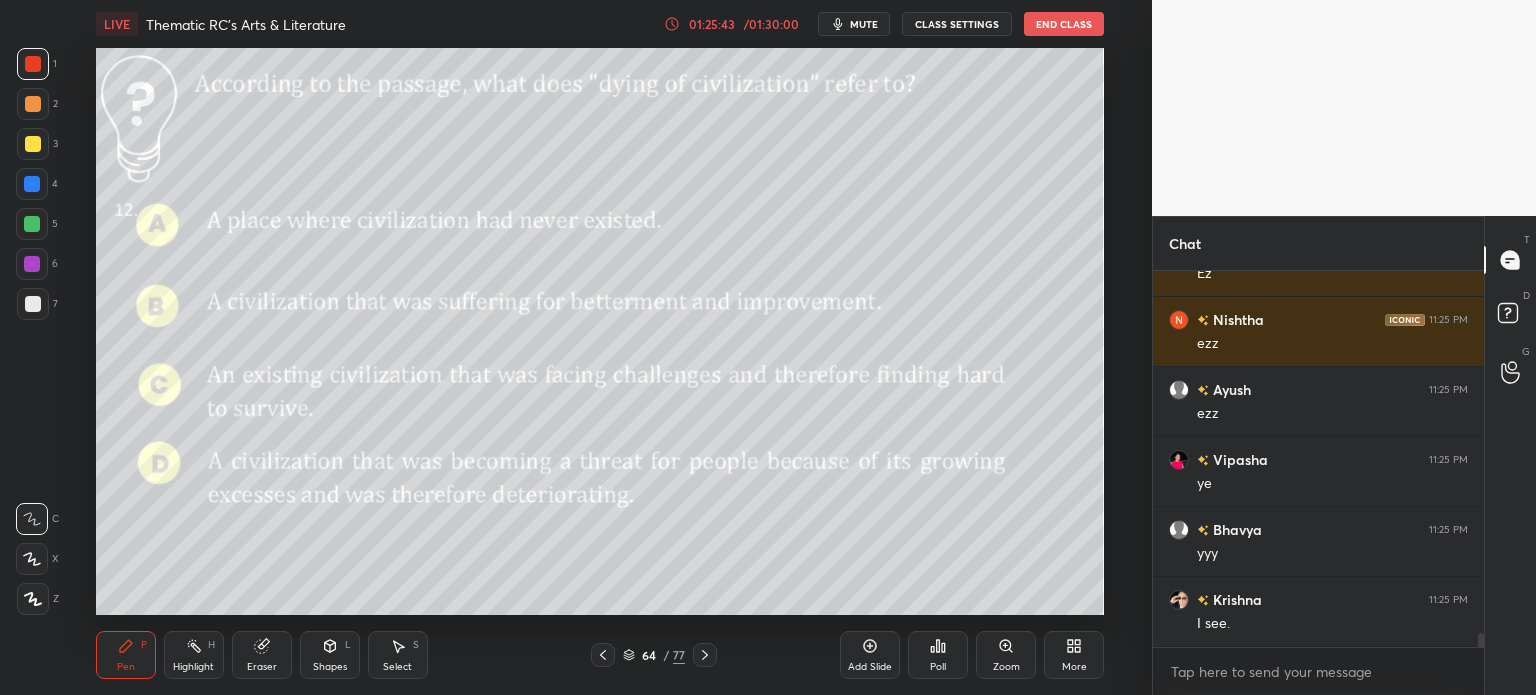 click on "64 / 77" at bounding box center (654, 655) 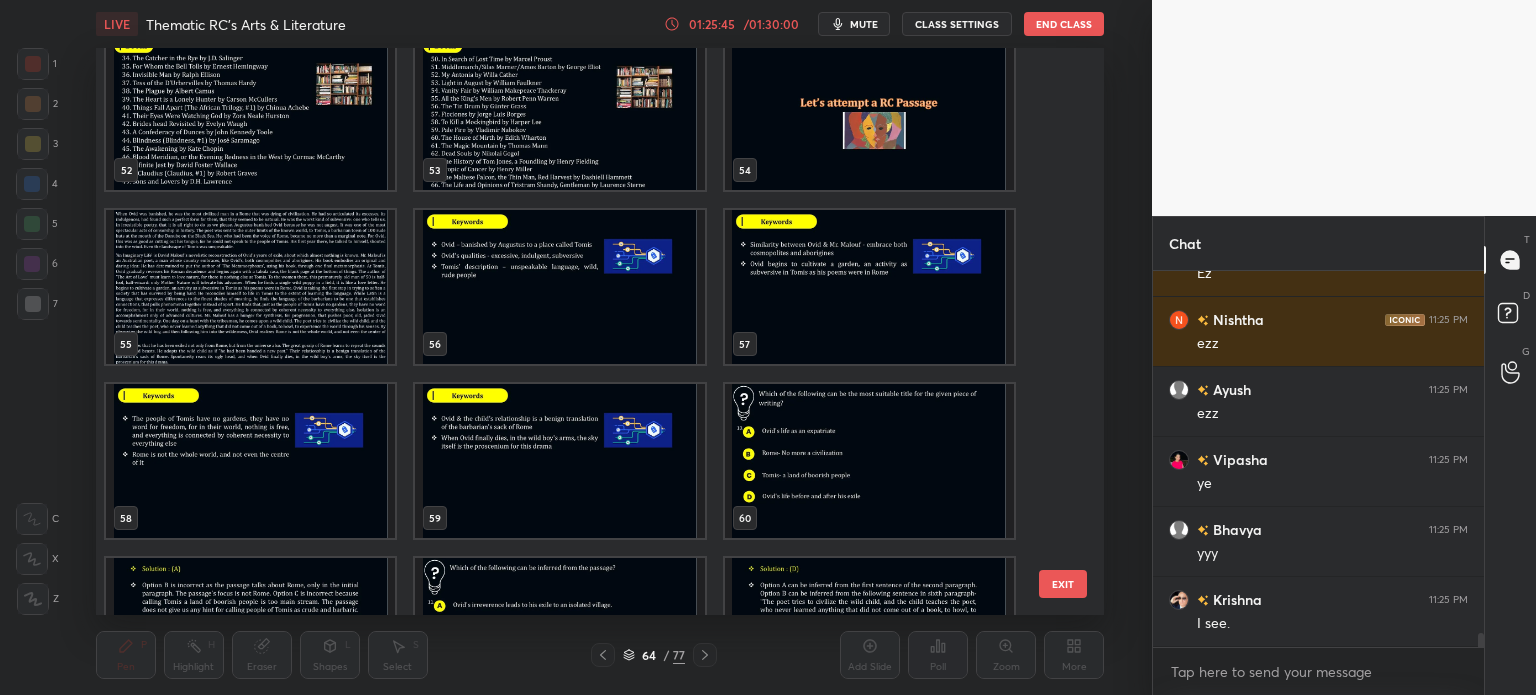 click at bounding box center [250, 287] 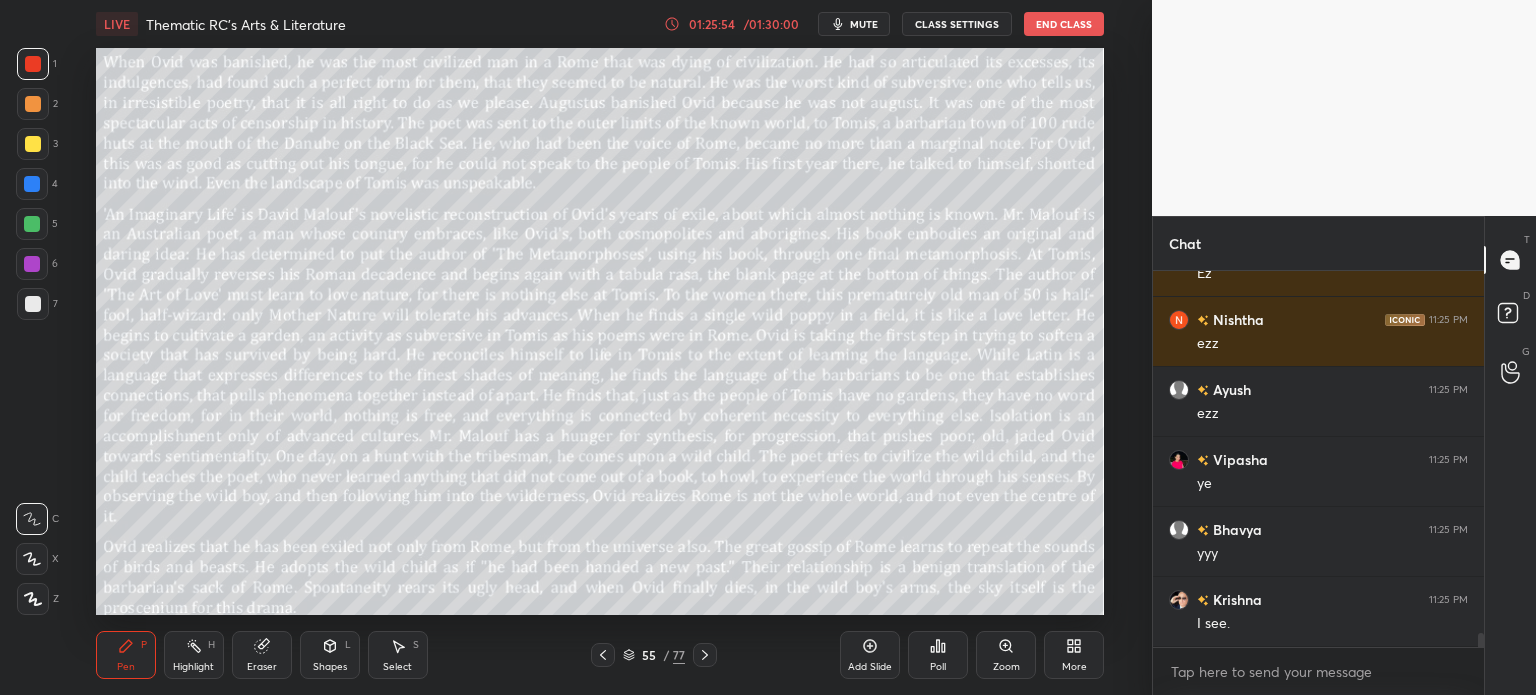 click on "/" at bounding box center (666, 655) 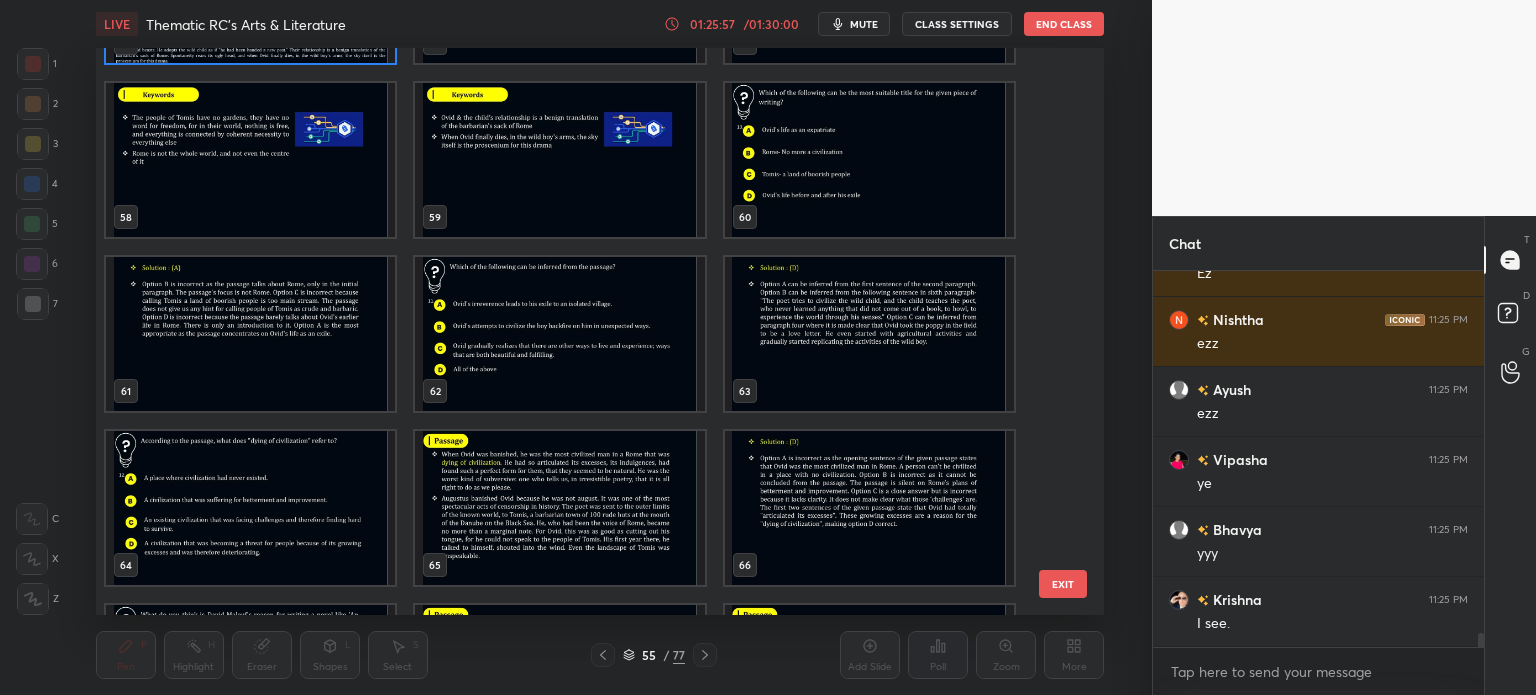 click at bounding box center [250, 508] 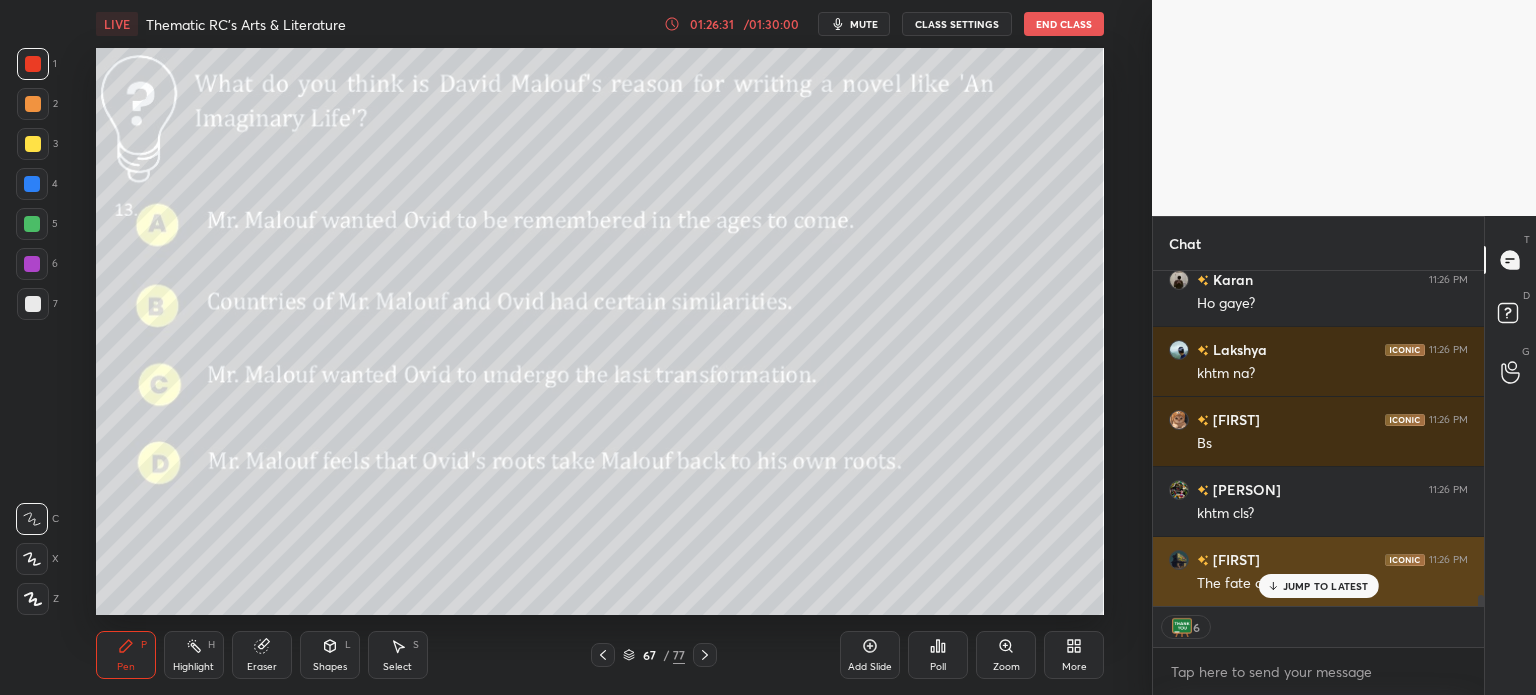 click on "JUMP TO LATEST" at bounding box center [1326, 586] 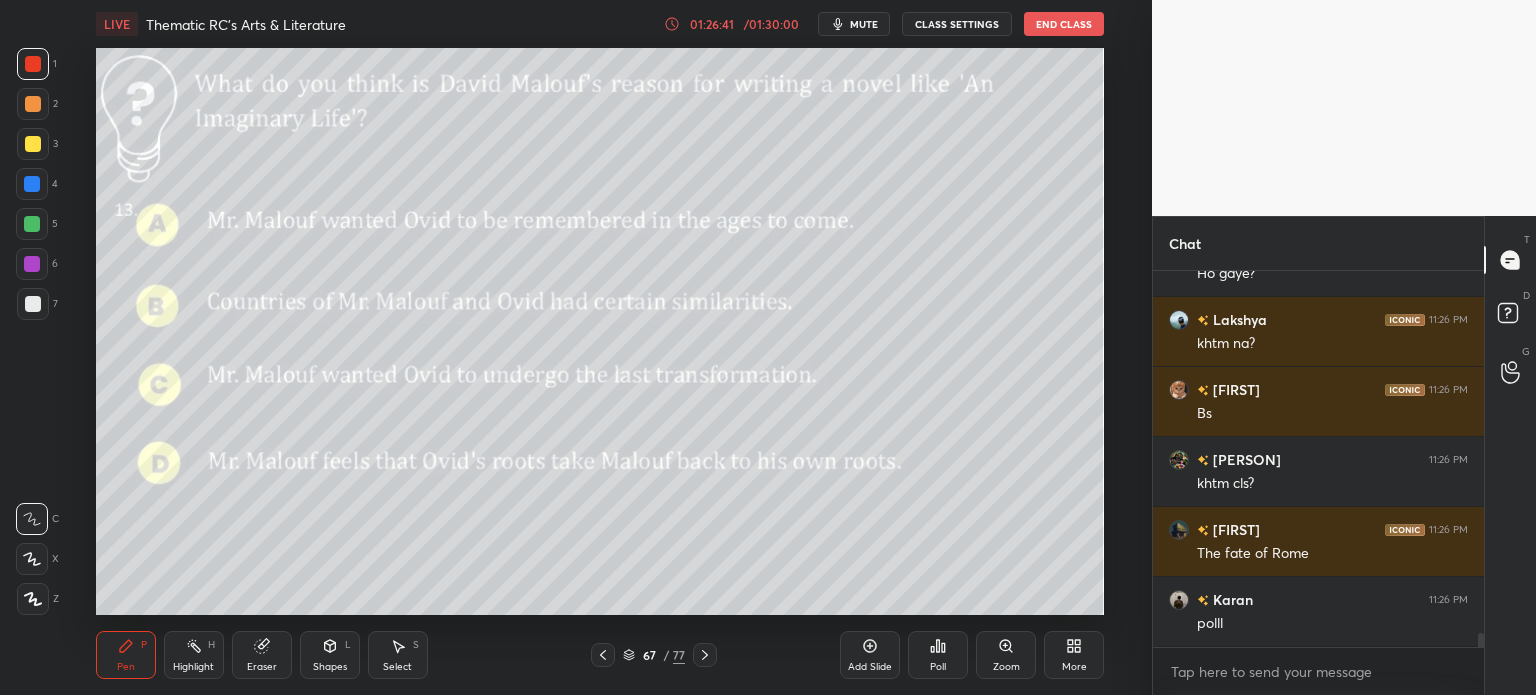scroll, scrollTop: 9856, scrollLeft: 0, axis: vertical 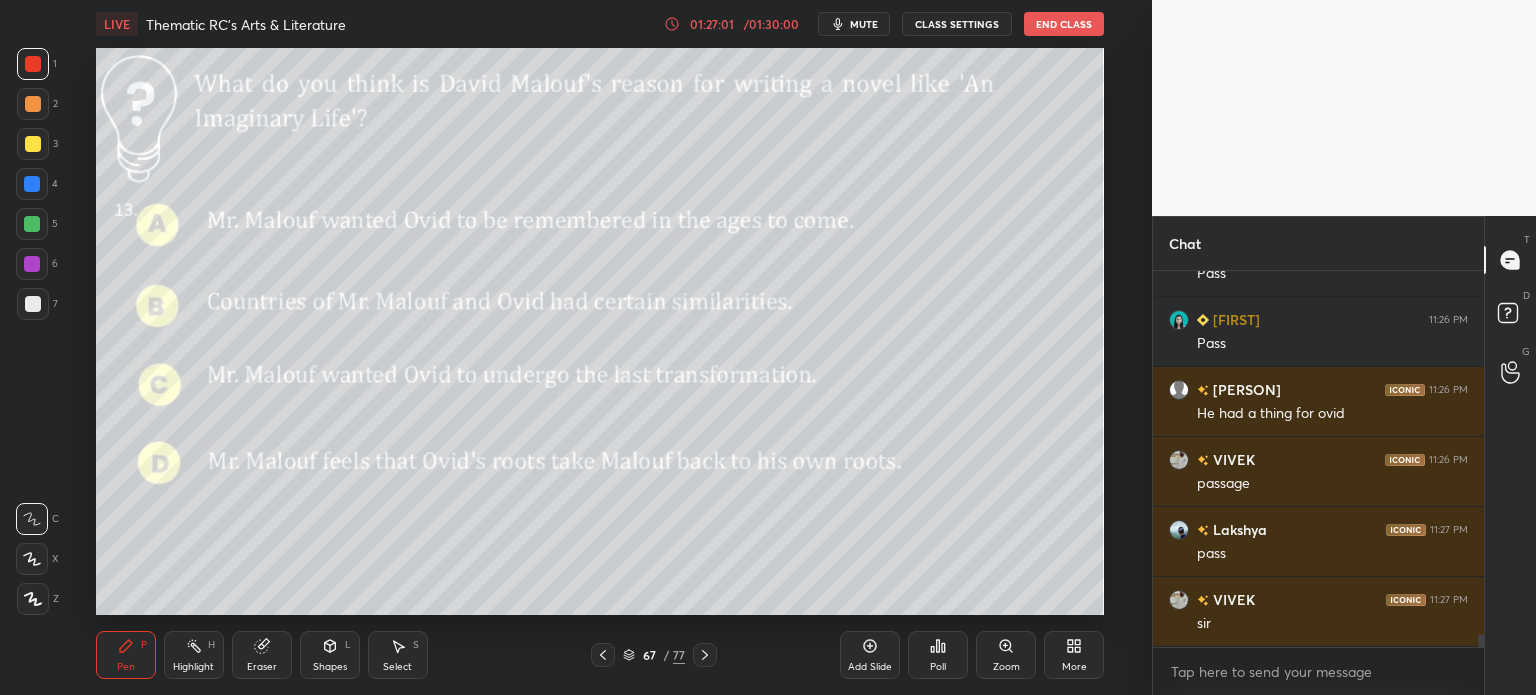 click on "67" at bounding box center (649, 655) 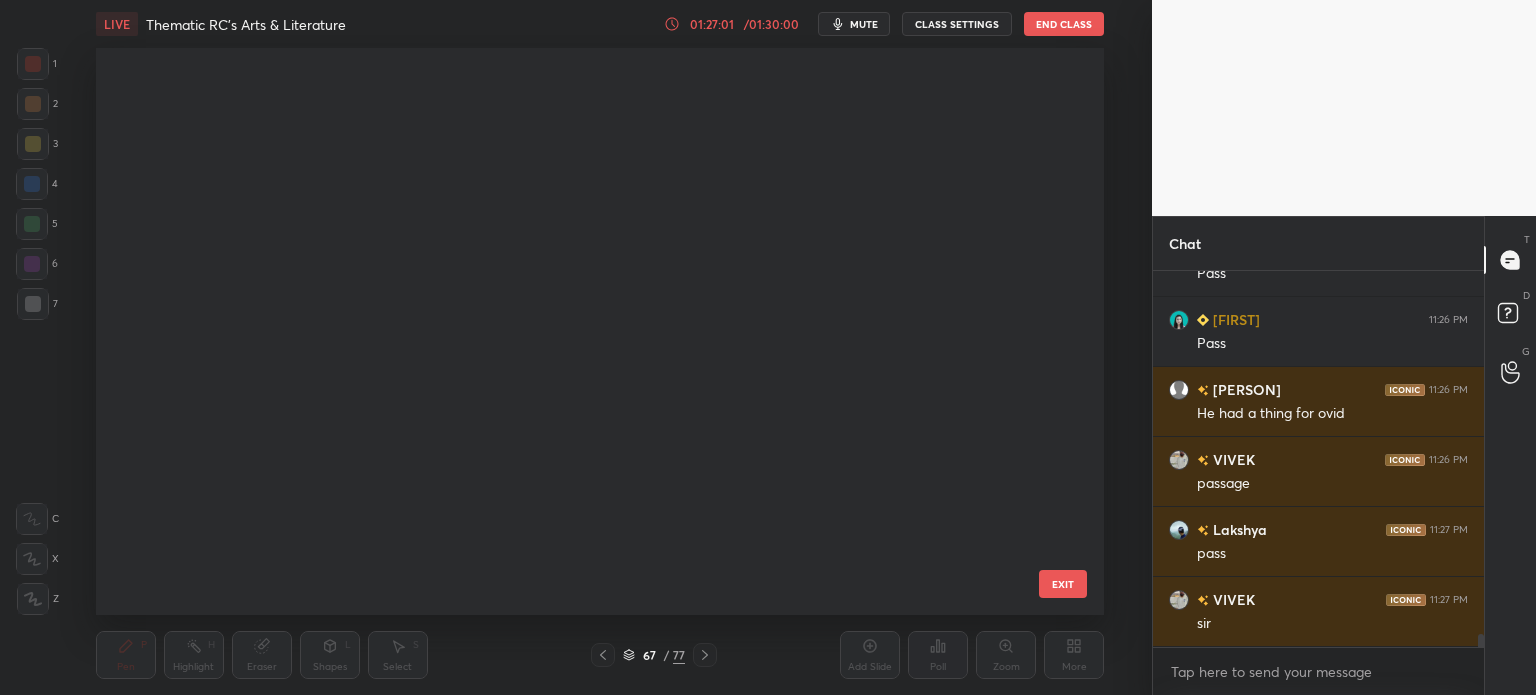 scroll, scrollTop: 3435, scrollLeft: 0, axis: vertical 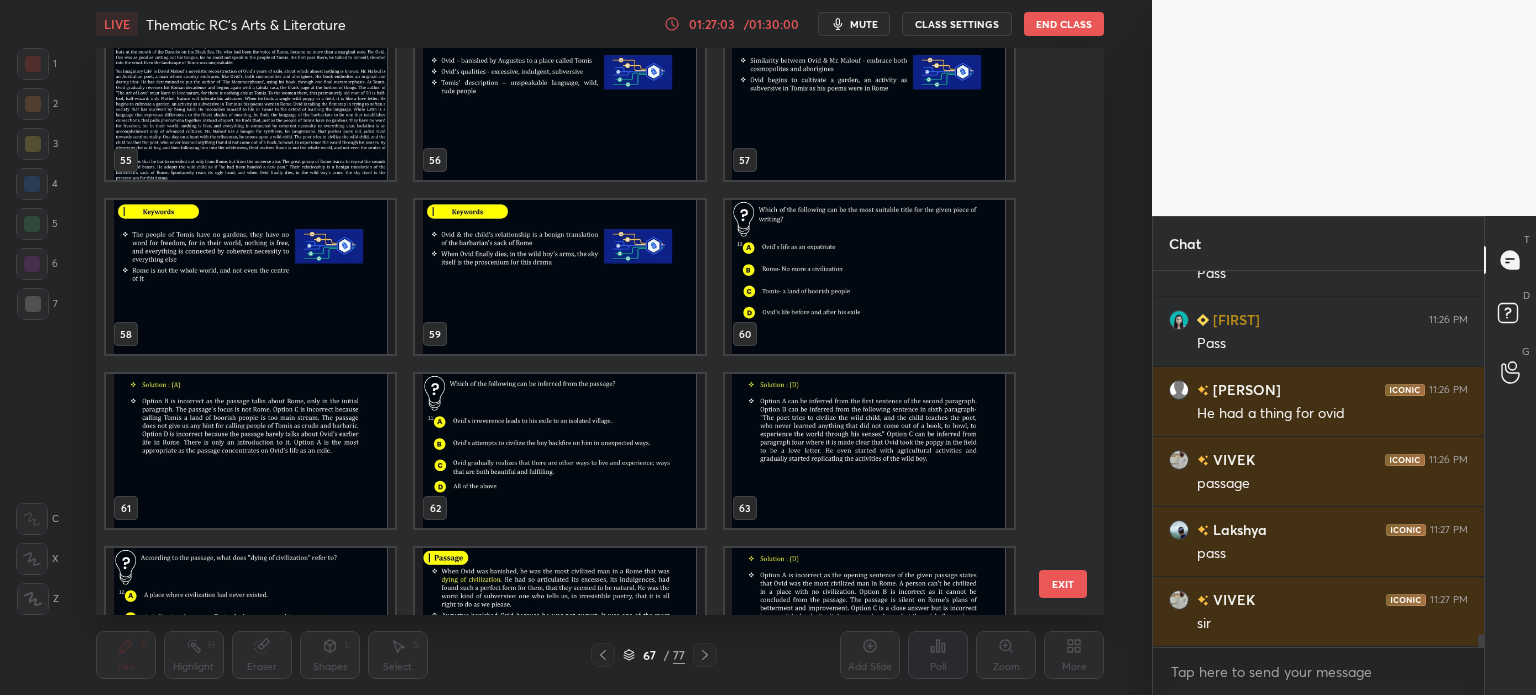 click at bounding box center (250, 103) 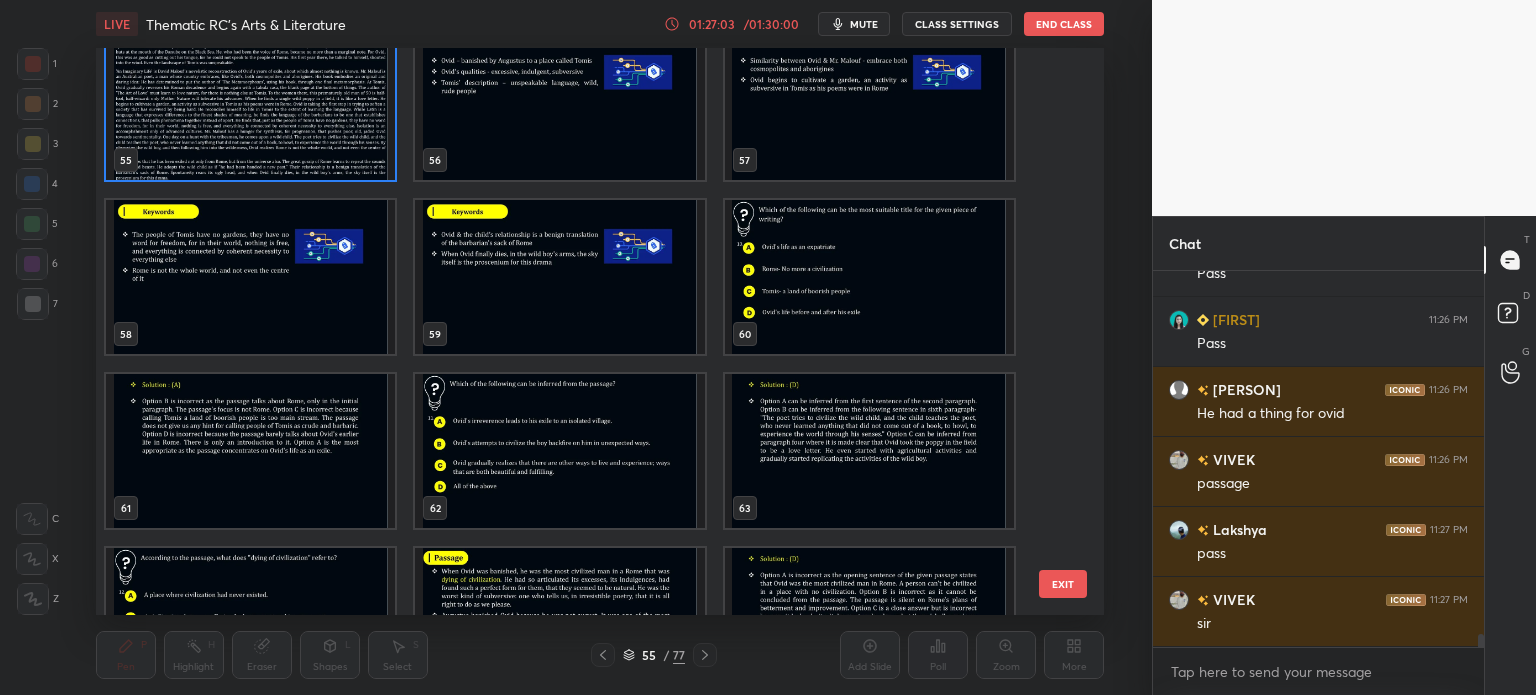 scroll, scrollTop: 3132, scrollLeft: 0, axis: vertical 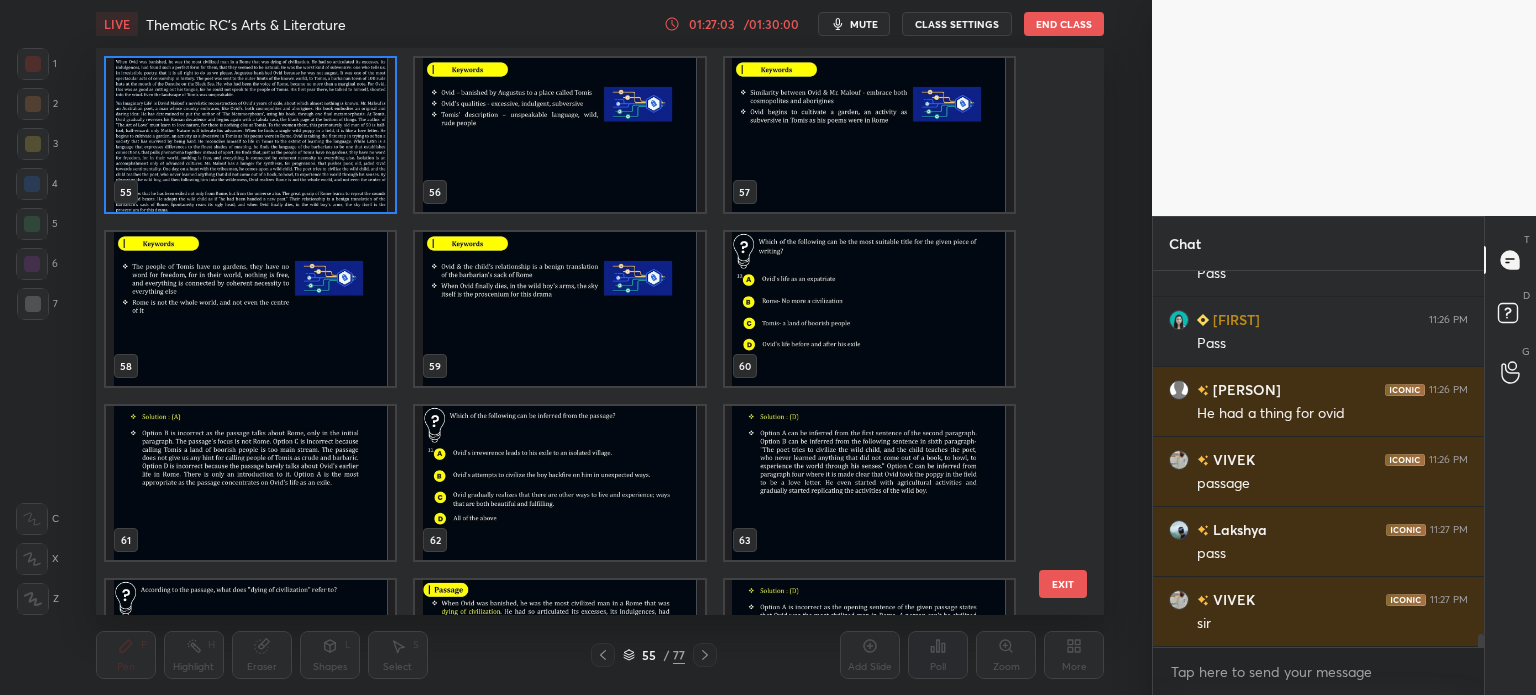 click at bounding box center (250, 135) 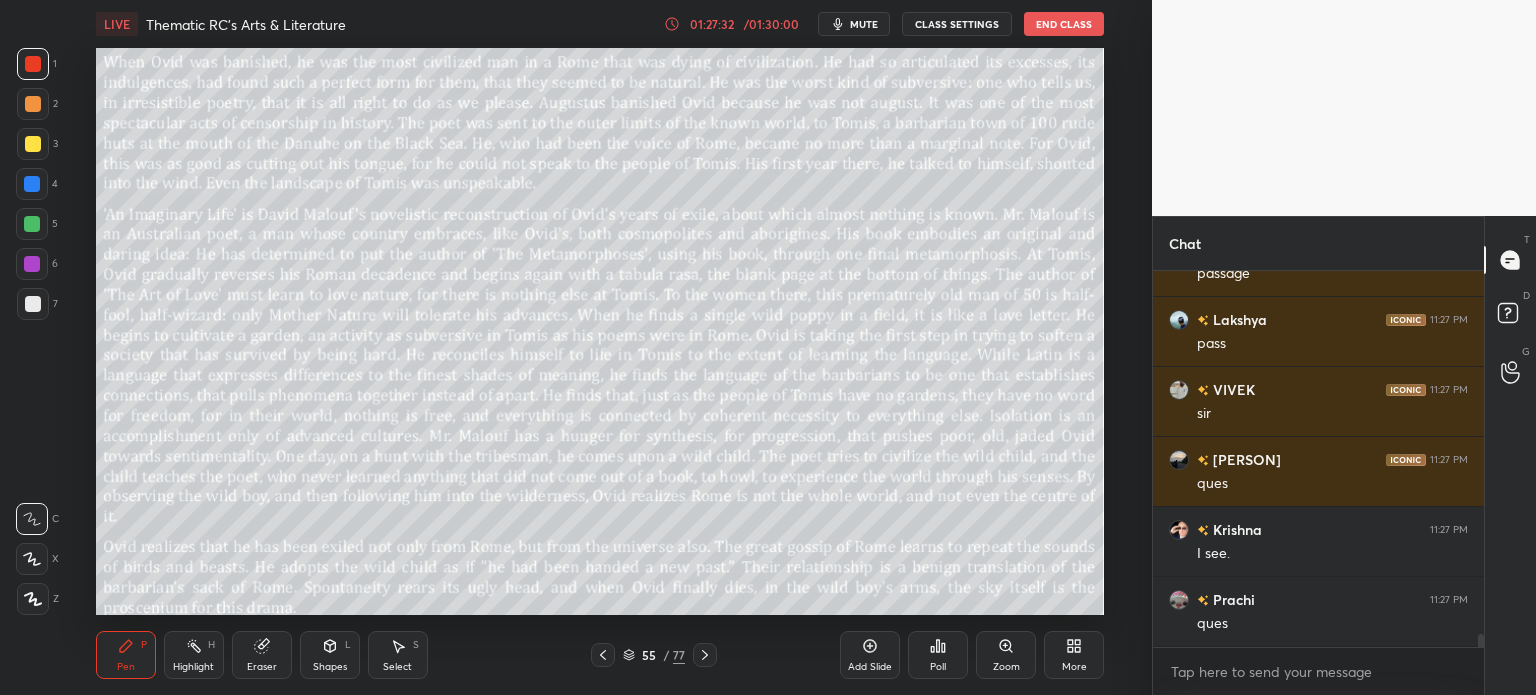 scroll, scrollTop: 10766, scrollLeft: 0, axis: vertical 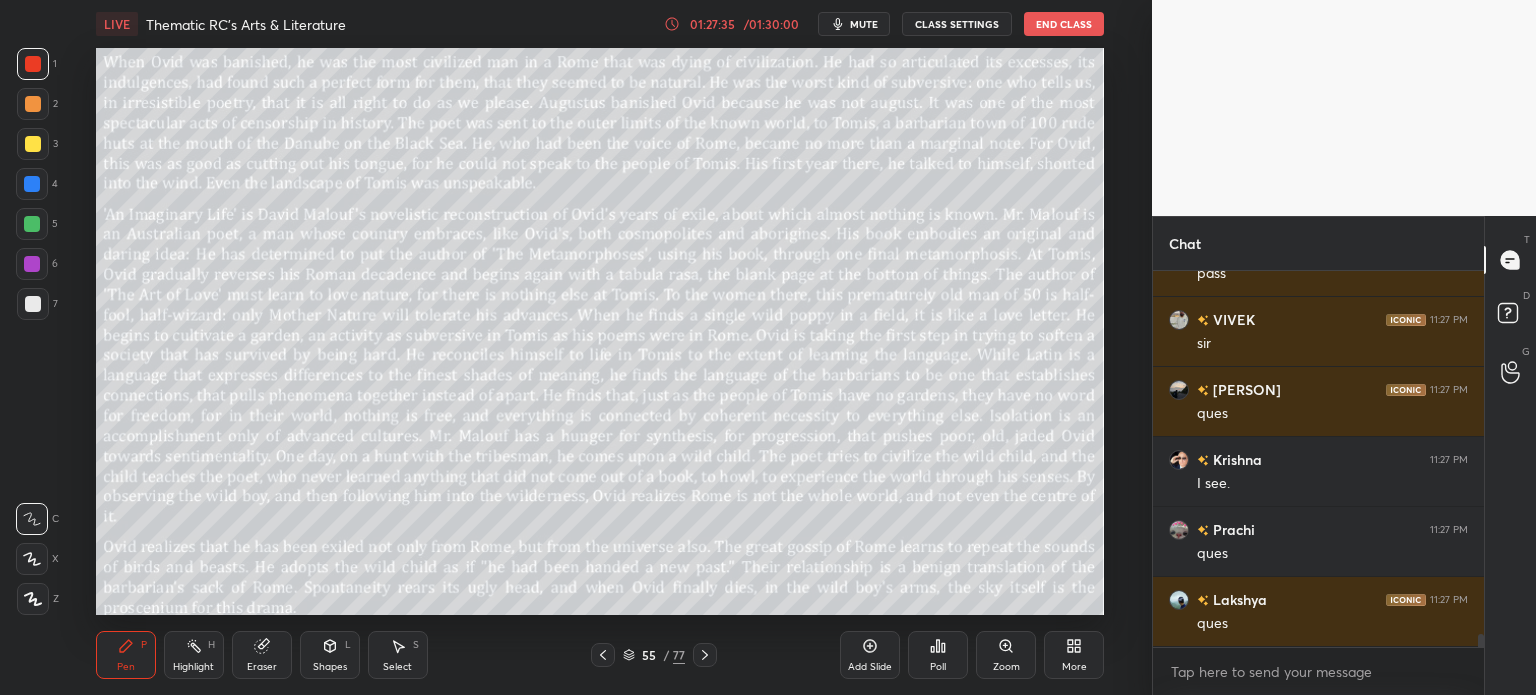 click on "55" at bounding box center (649, 655) 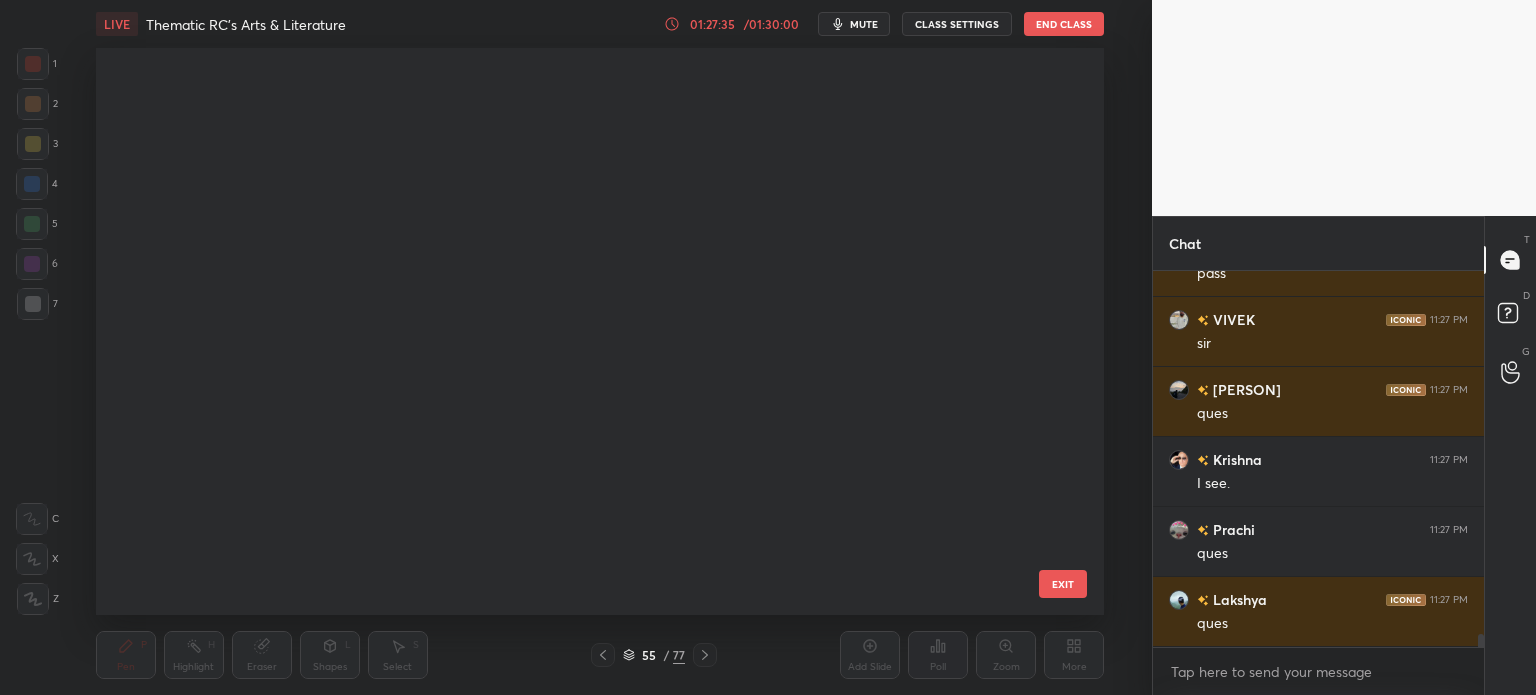 scroll, scrollTop: 2739, scrollLeft: 0, axis: vertical 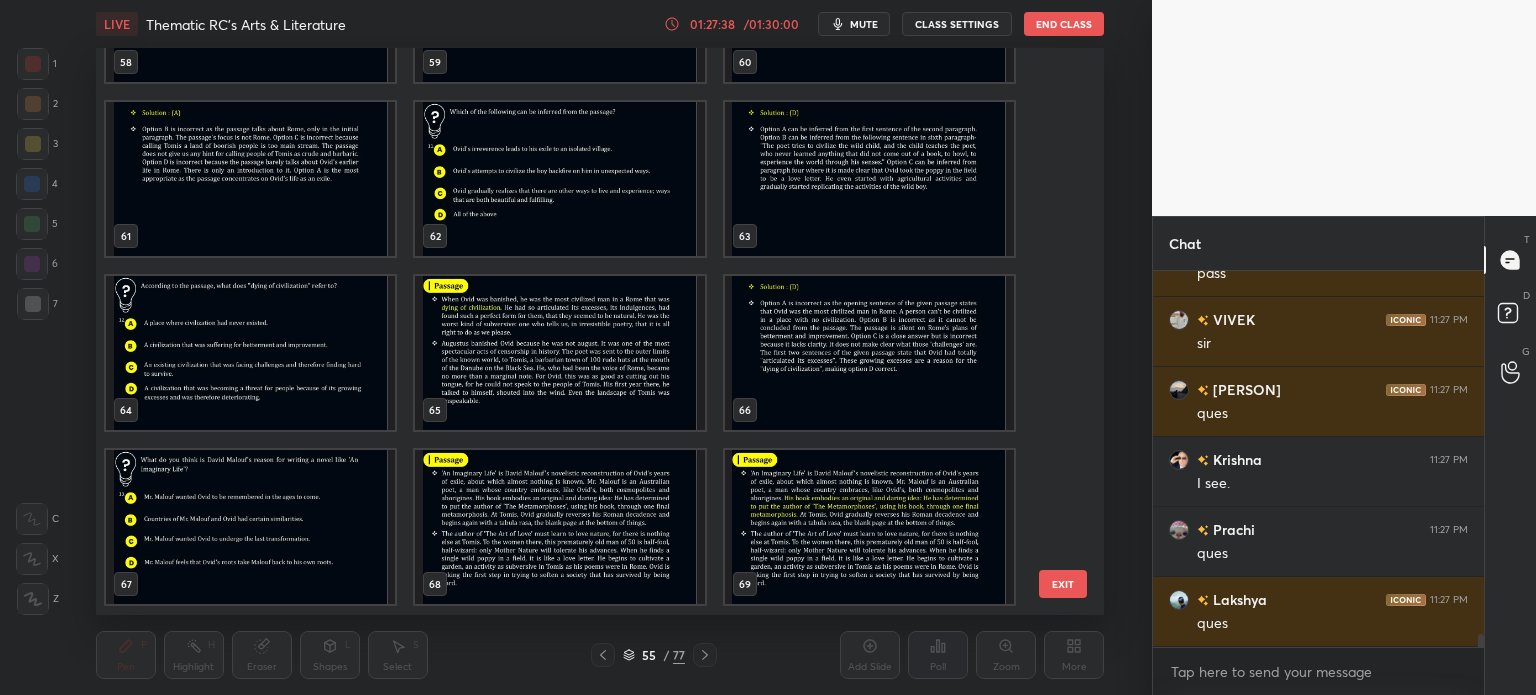 click at bounding box center (250, 527) 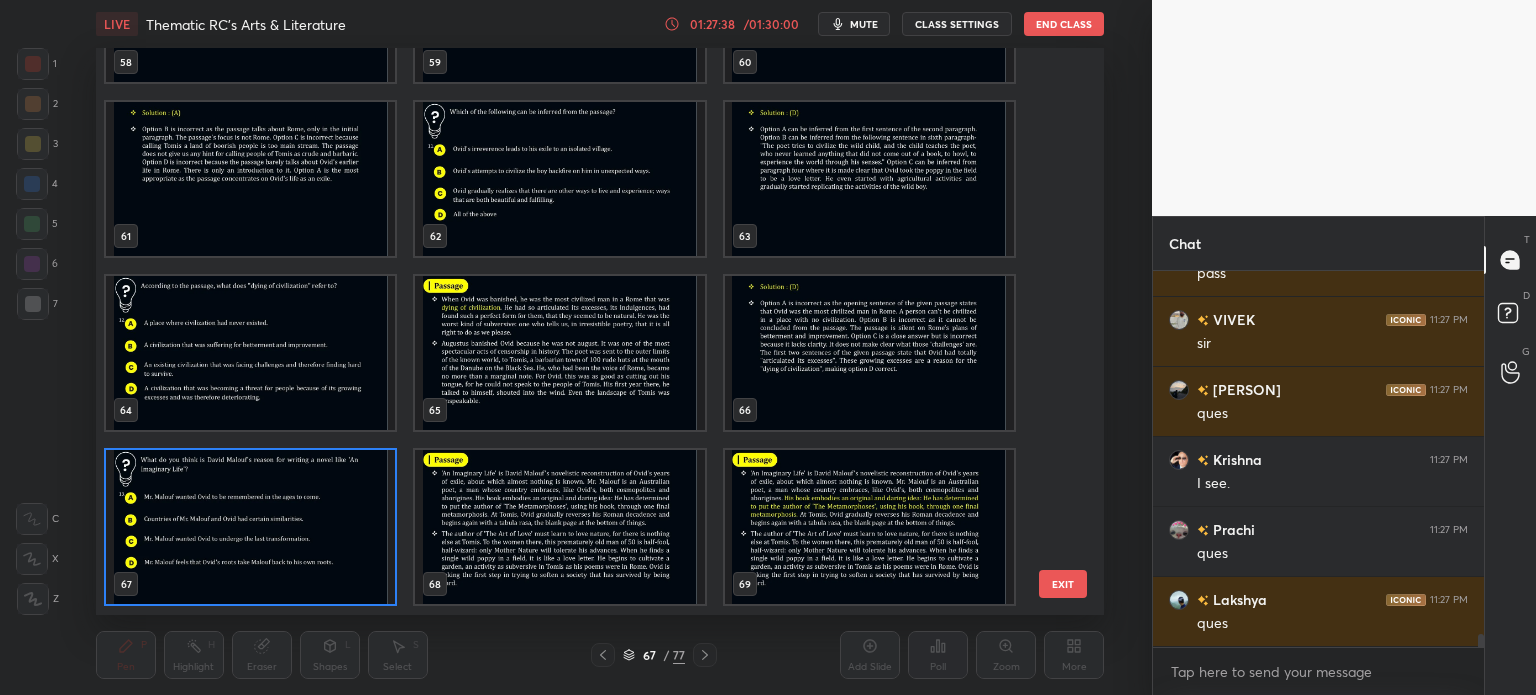 click at bounding box center (250, 527) 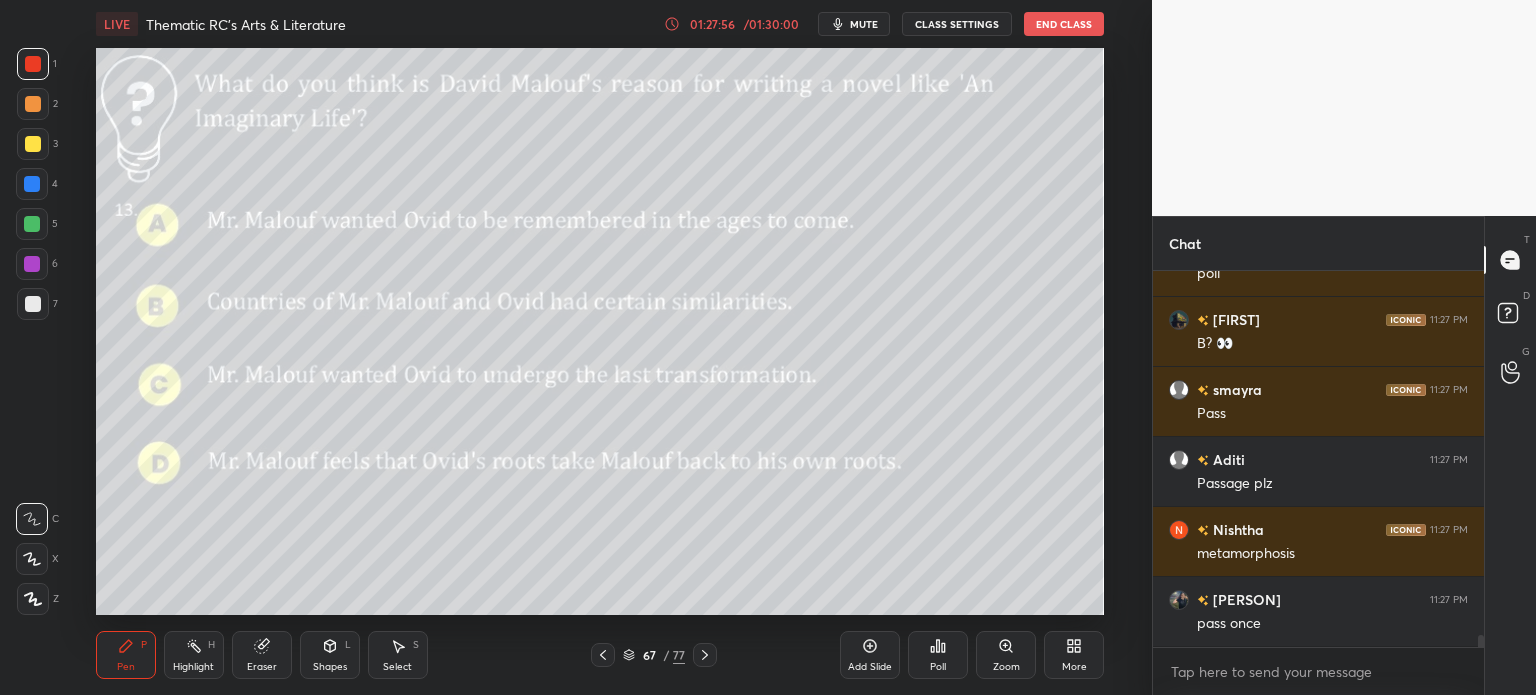 scroll, scrollTop: 11256, scrollLeft: 0, axis: vertical 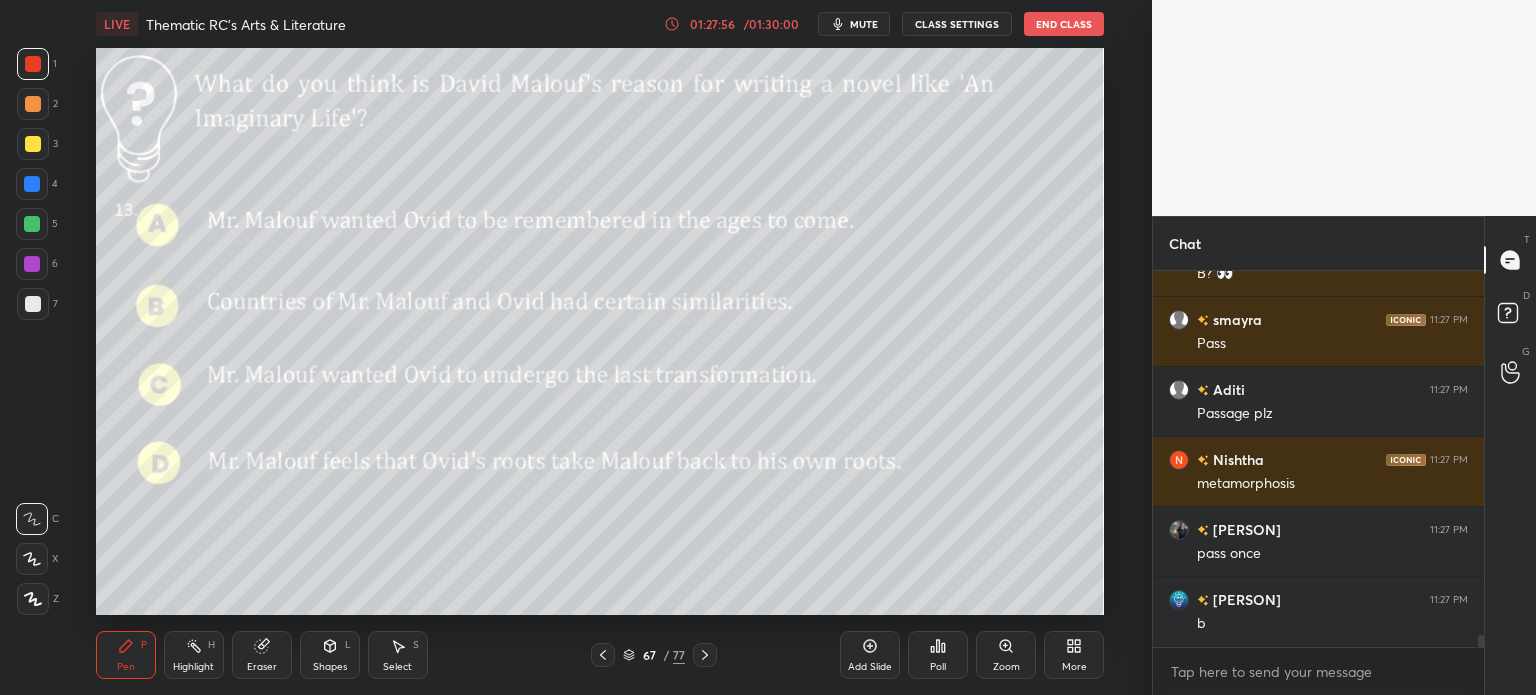 click on "67 / 77" at bounding box center (654, 655) 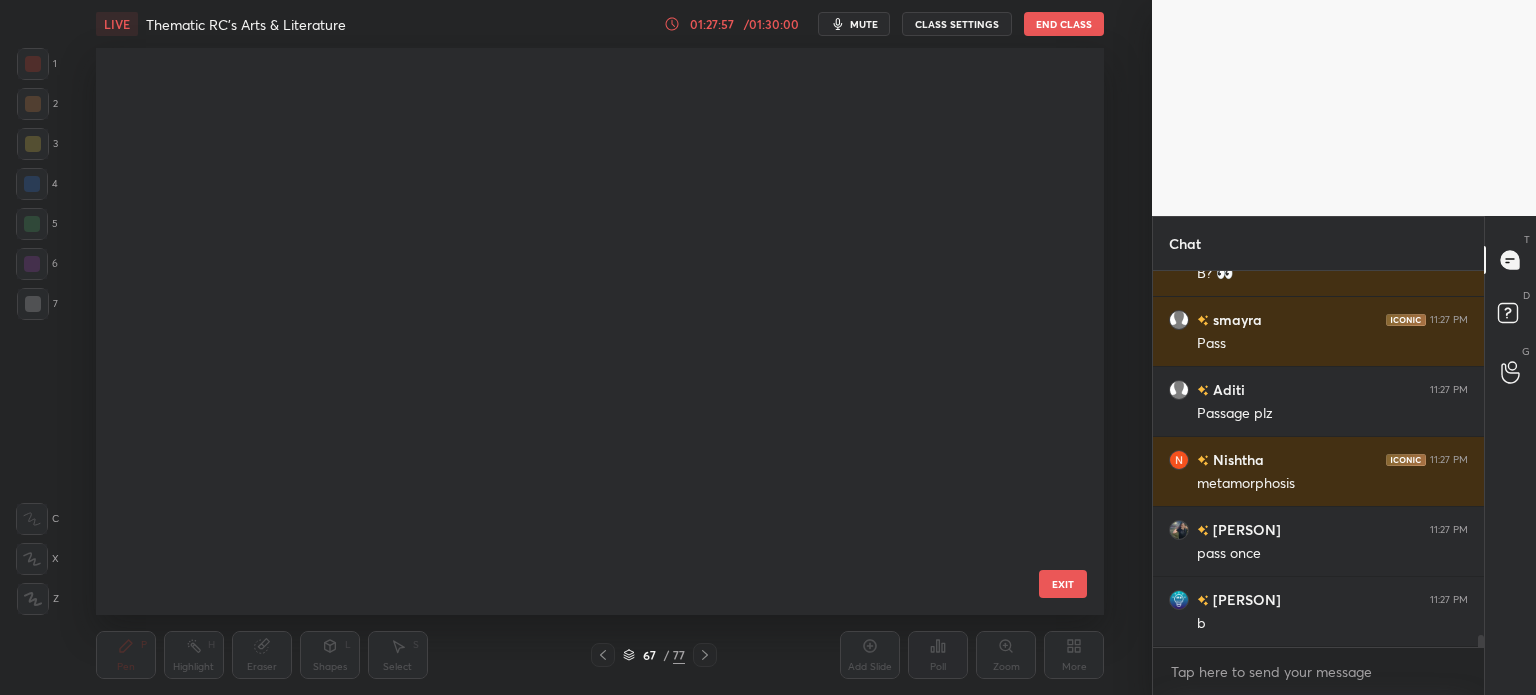 scroll, scrollTop: 3435, scrollLeft: 0, axis: vertical 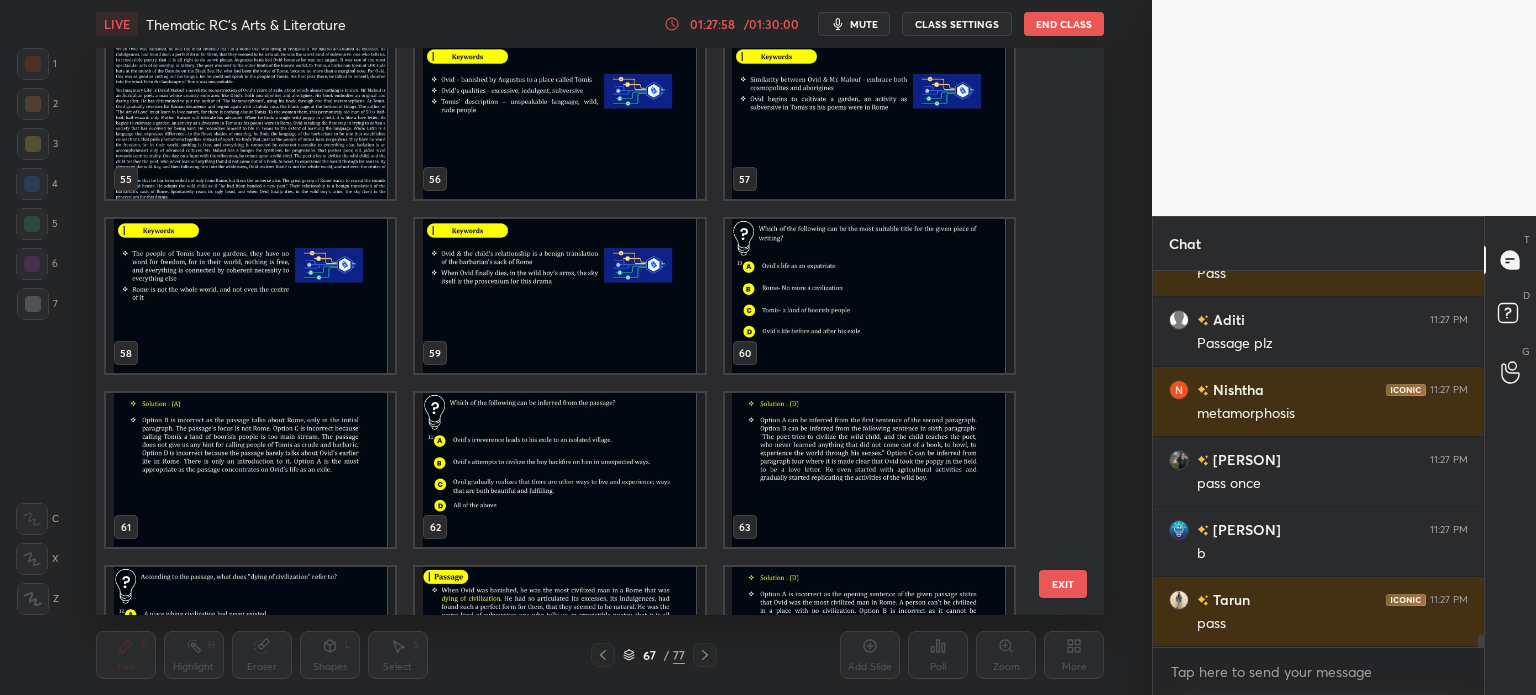 click at bounding box center [250, 122] 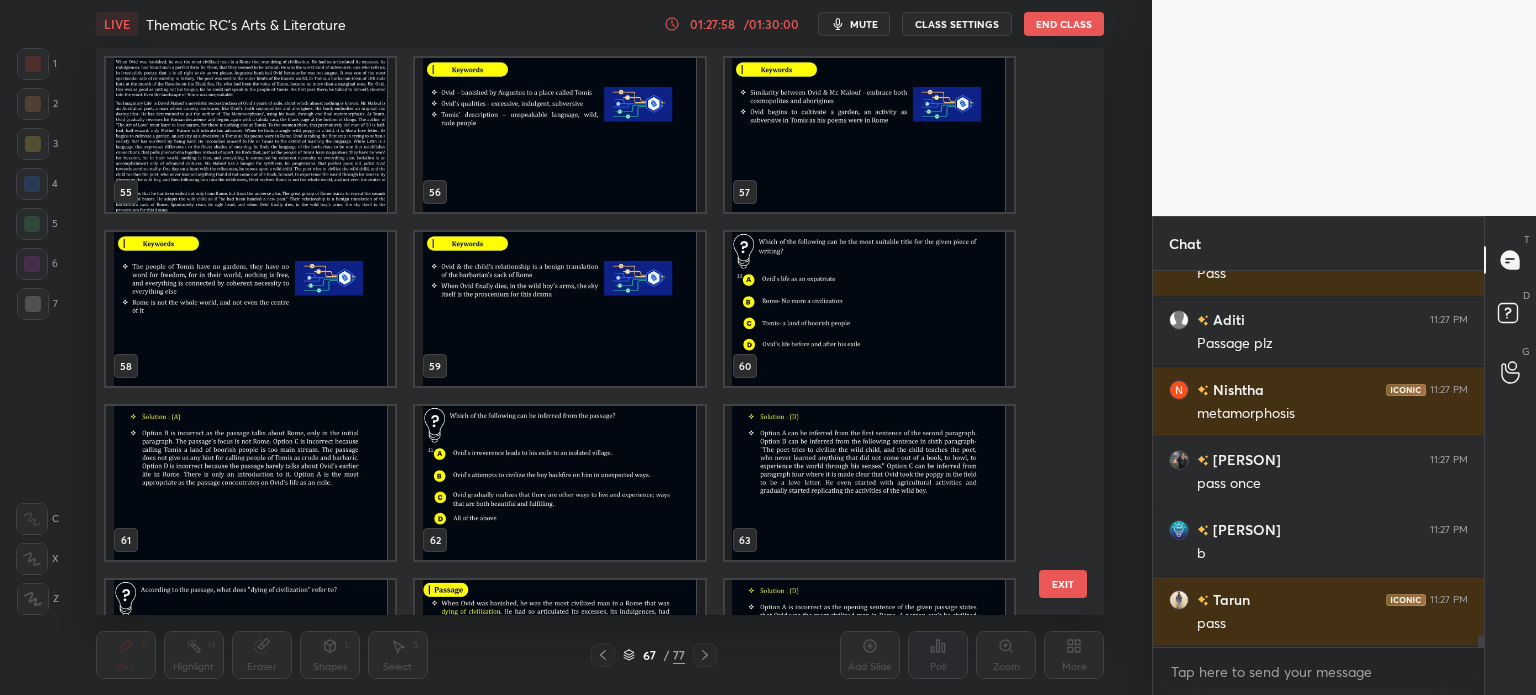 click at bounding box center [250, 135] 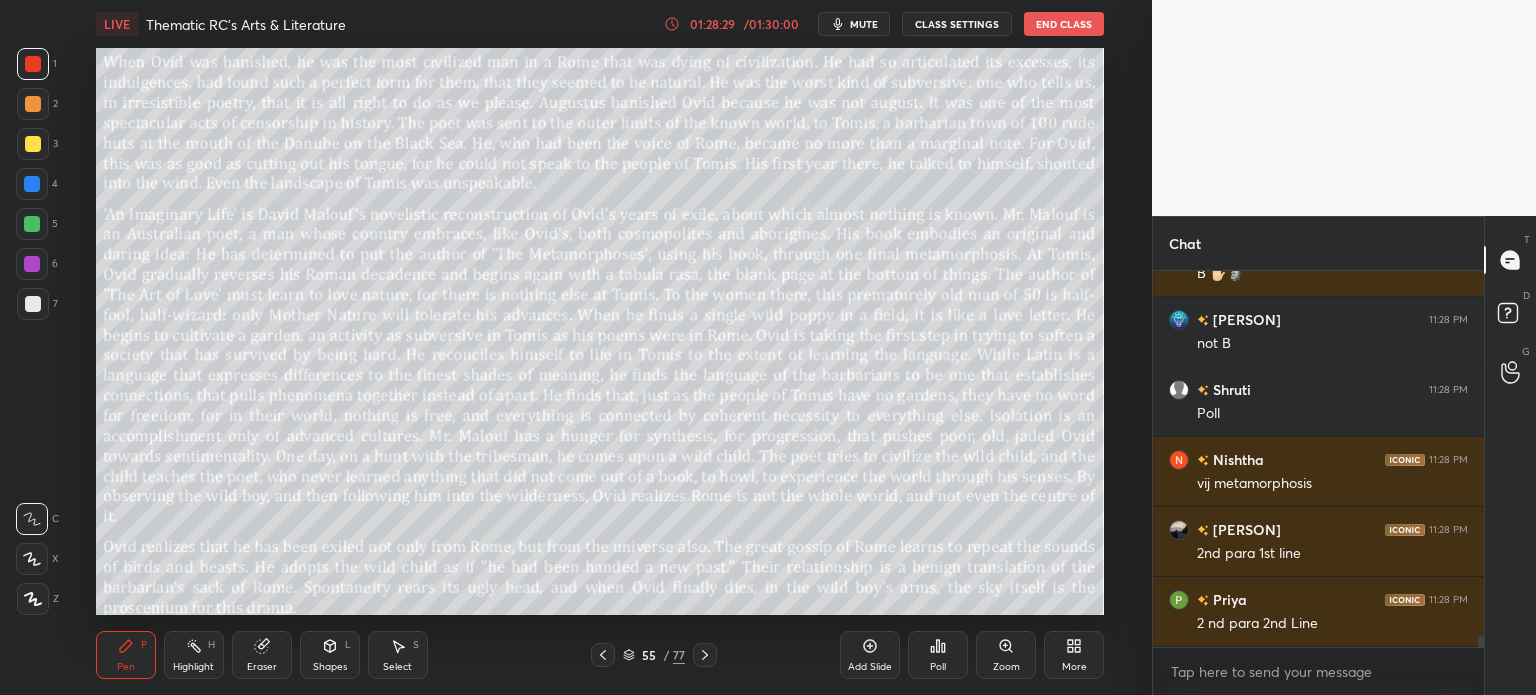 scroll, scrollTop: 11956, scrollLeft: 0, axis: vertical 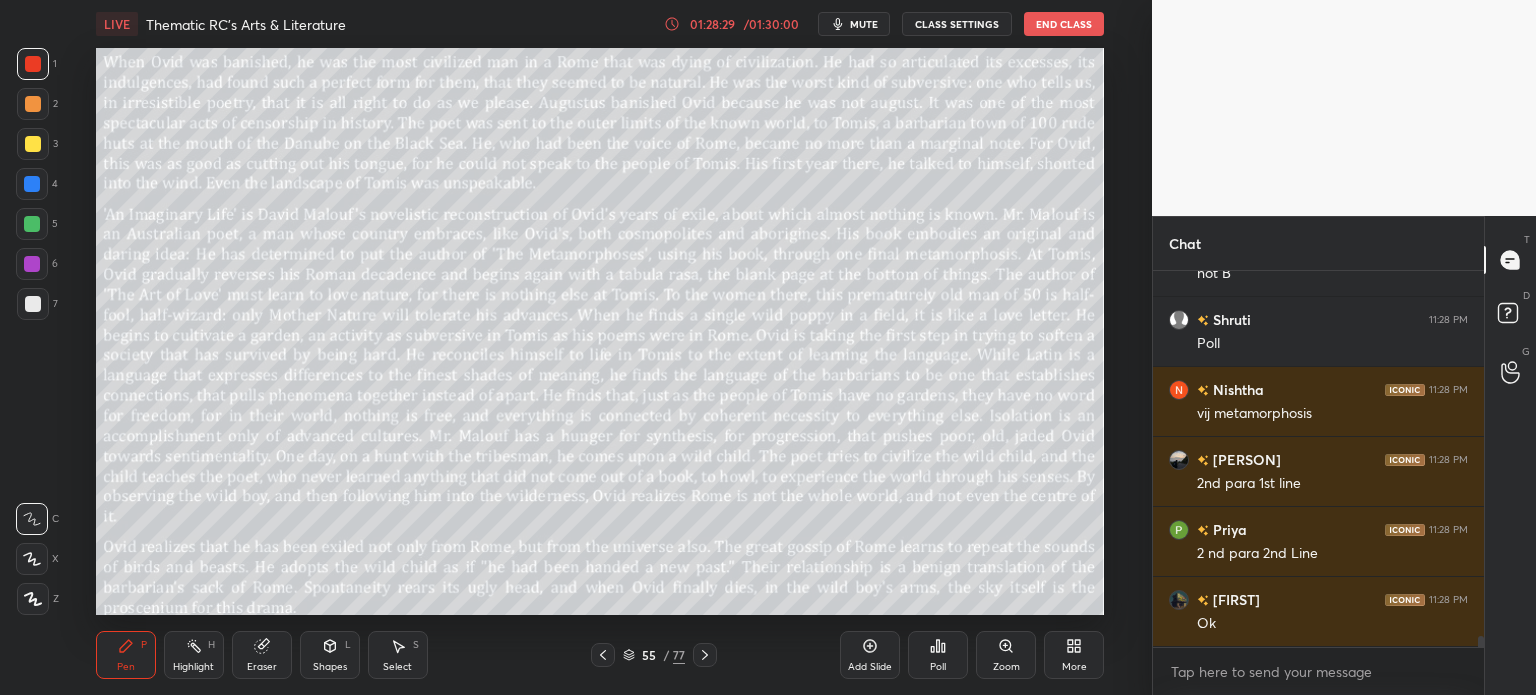 click on "55" at bounding box center [649, 655] 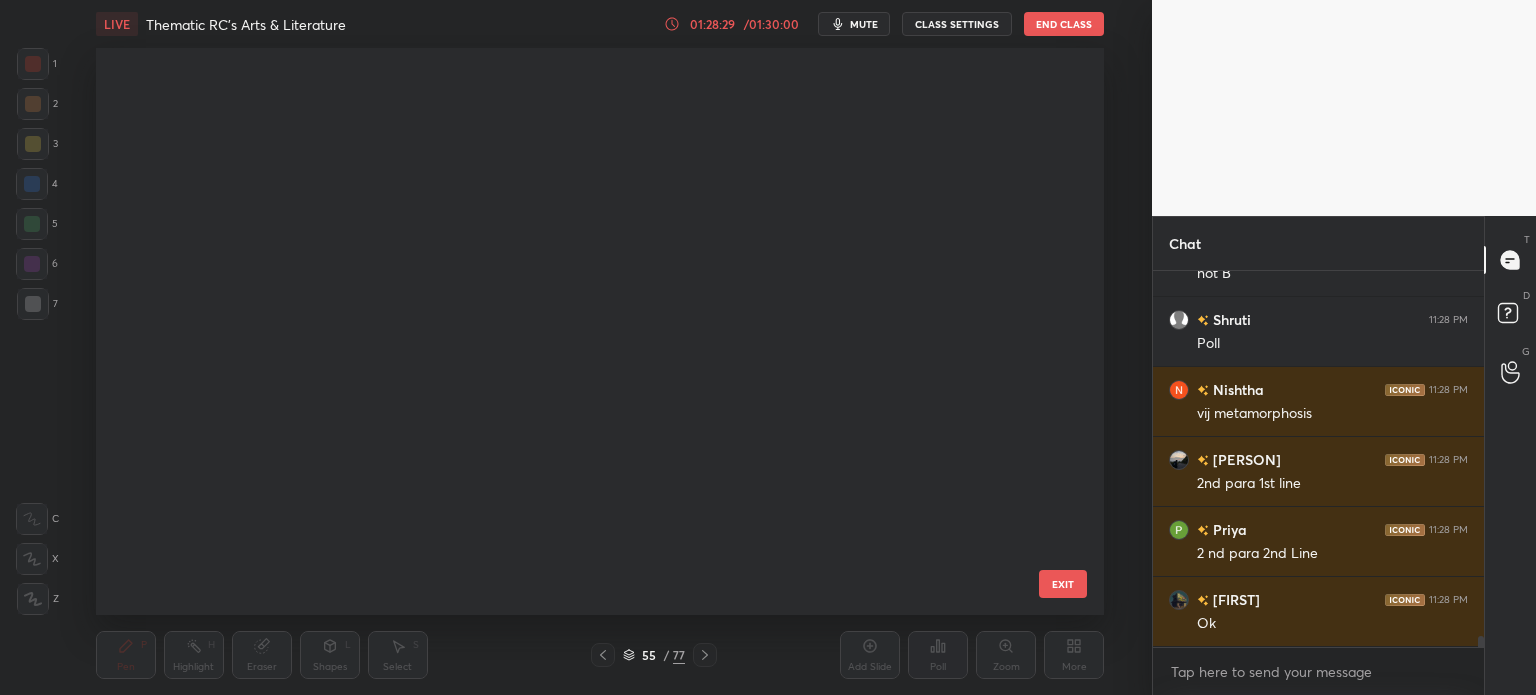 scroll, scrollTop: 2739, scrollLeft: 0, axis: vertical 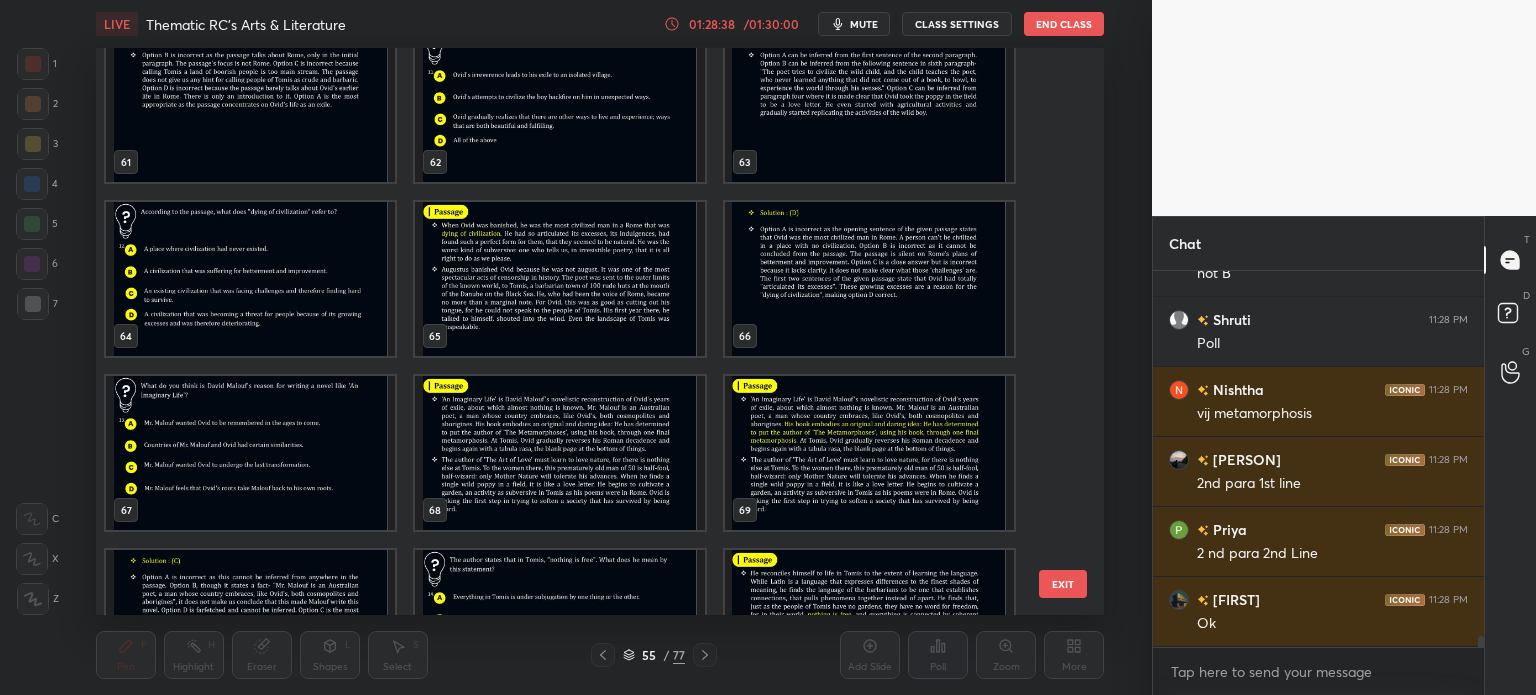 click at bounding box center [250, 453] 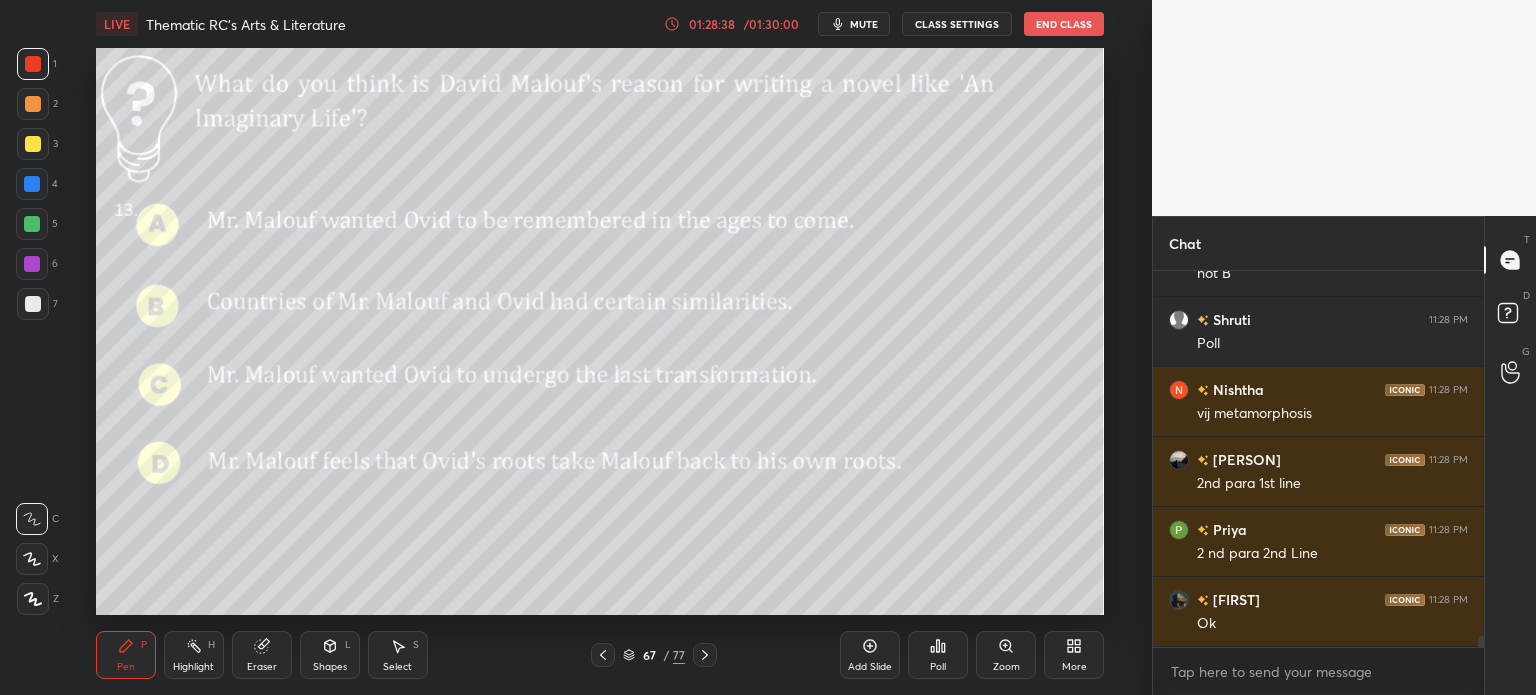 scroll, scrollTop: 11976, scrollLeft: 0, axis: vertical 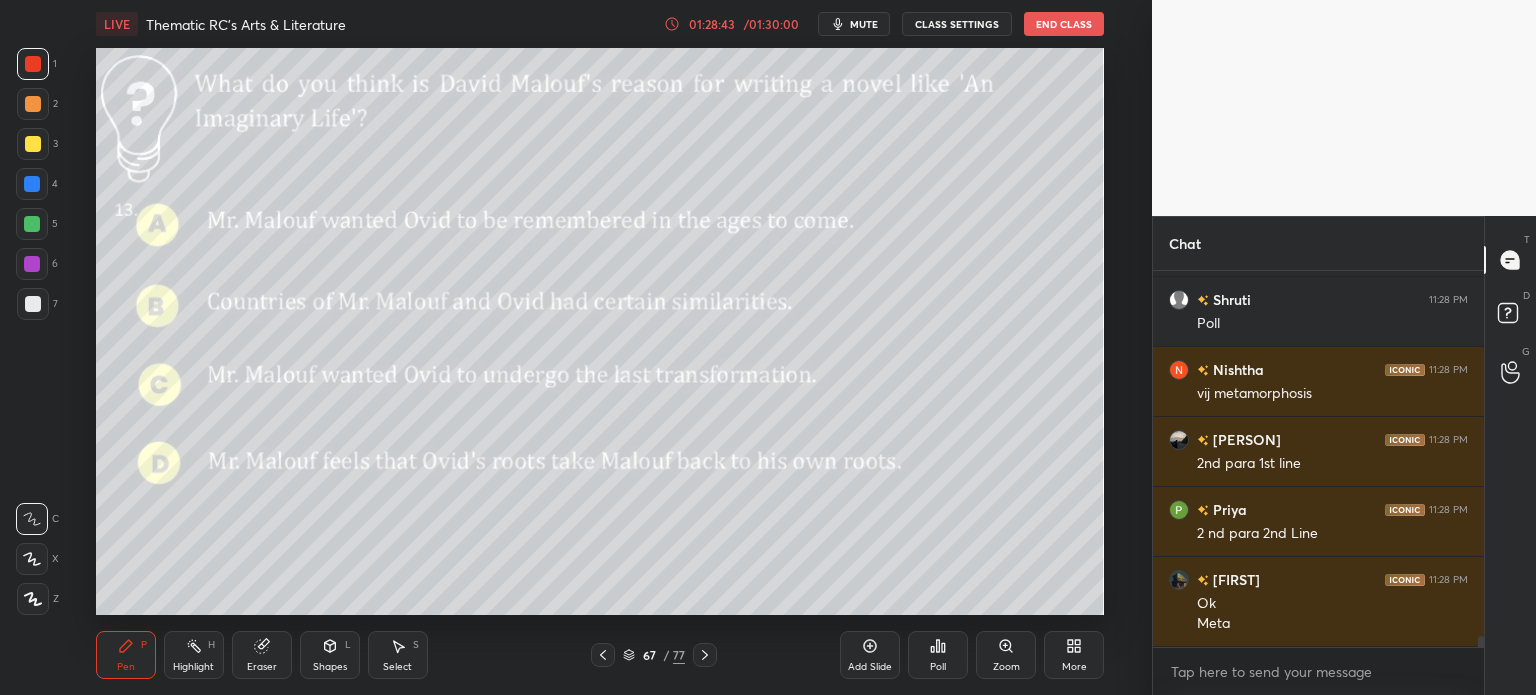 click 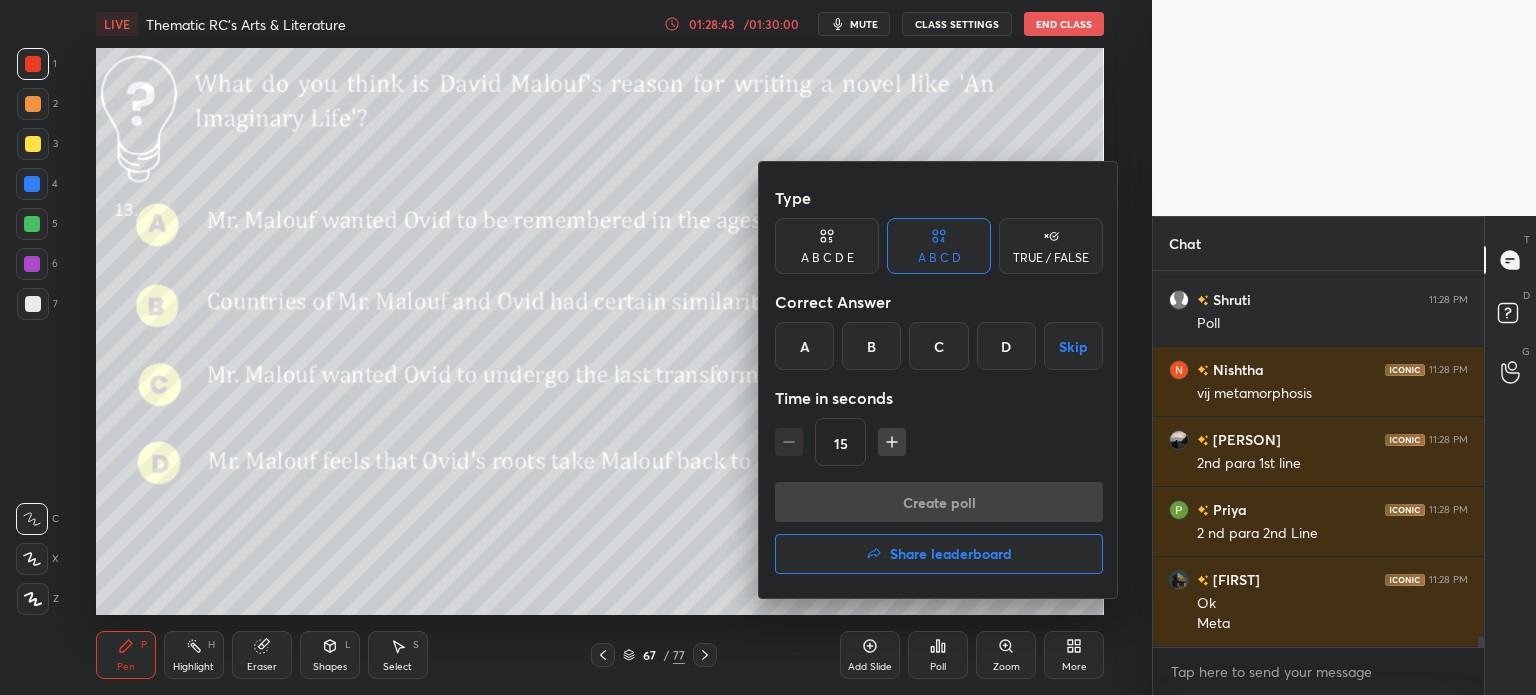 click on "C" at bounding box center (938, 346) 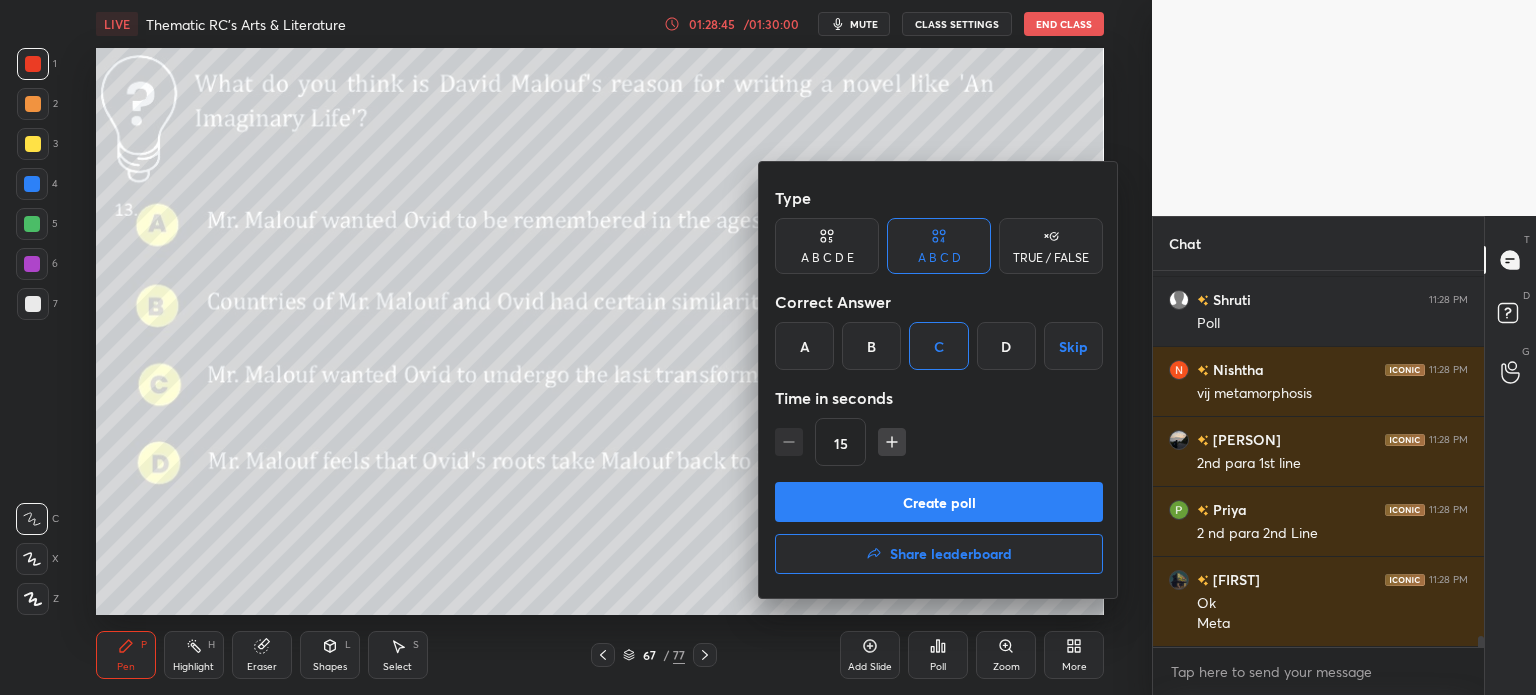 click on "Create poll" at bounding box center (939, 502) 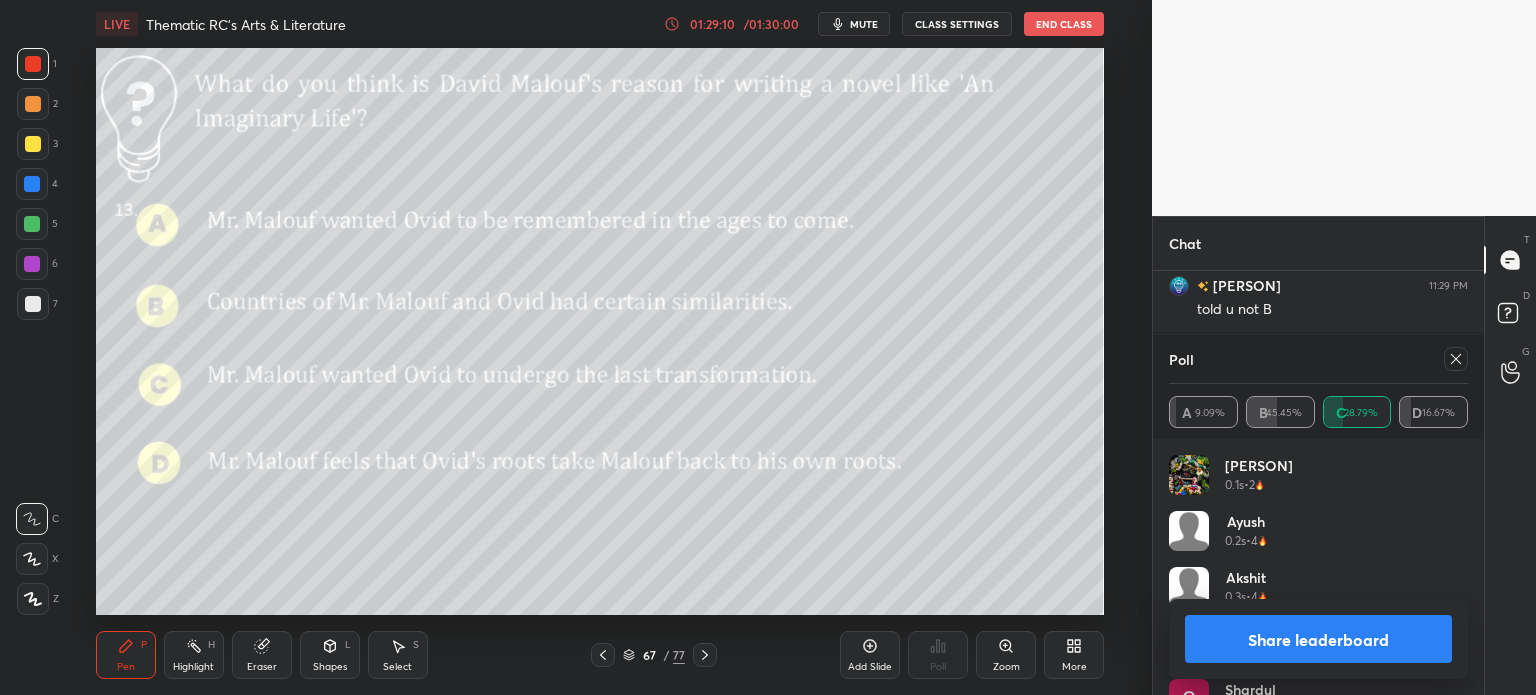 click on "Share leaderboard" at bounding box center [1318, 639] 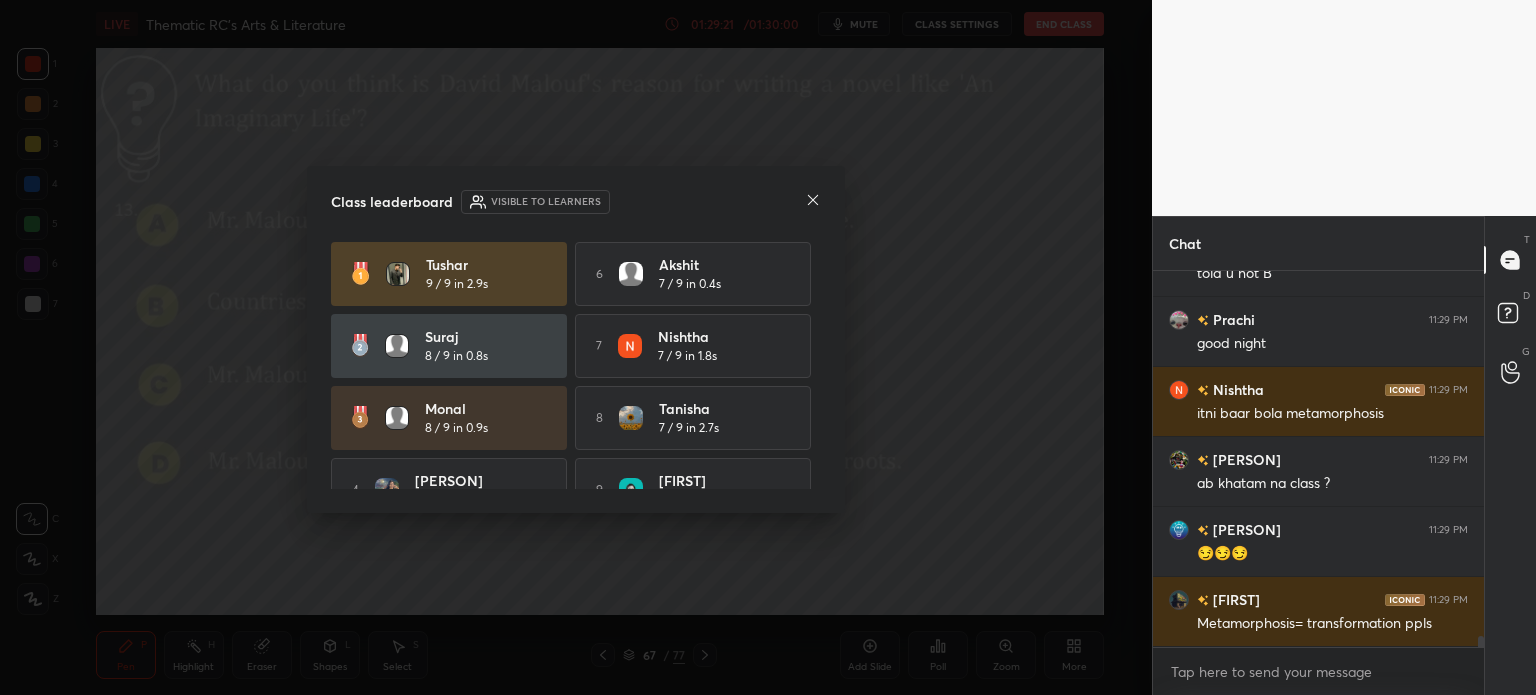click 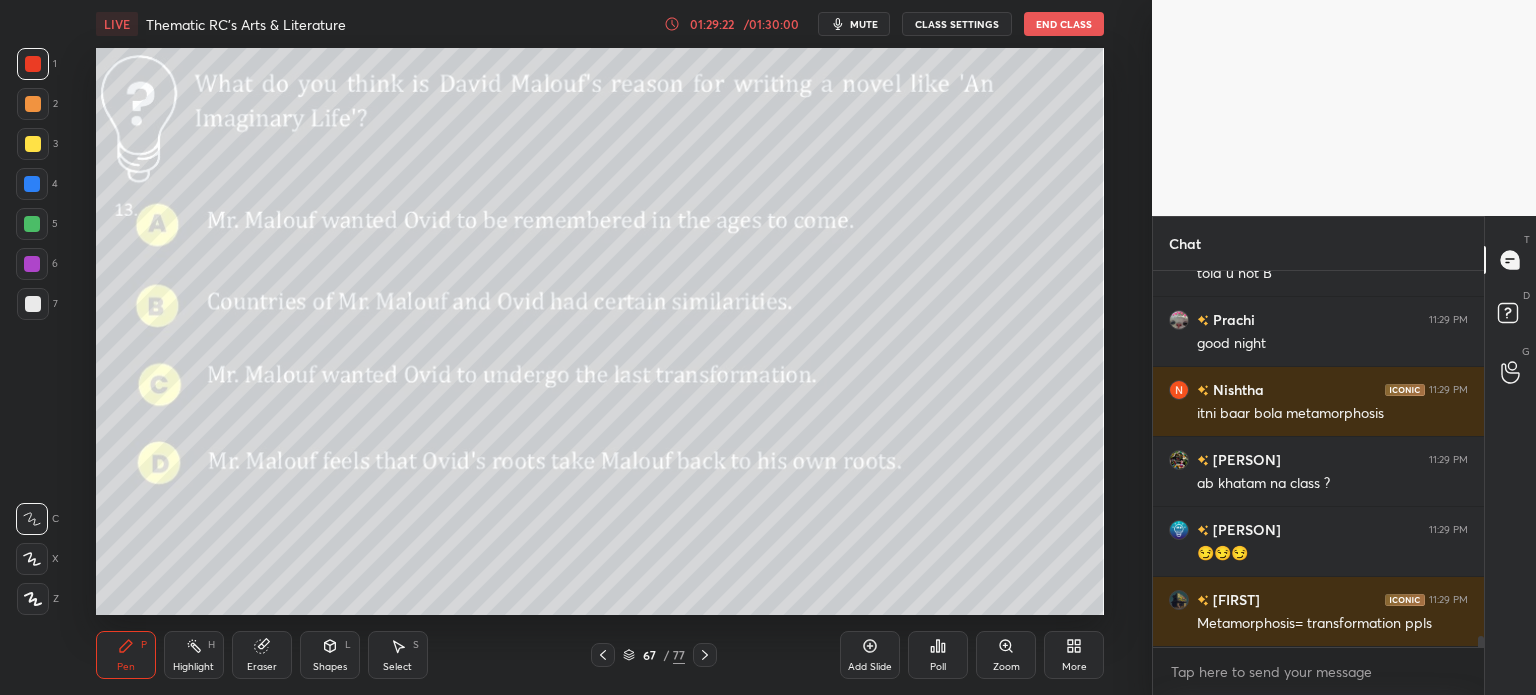 click on "67 / 77" at bounding box center [654, 655] 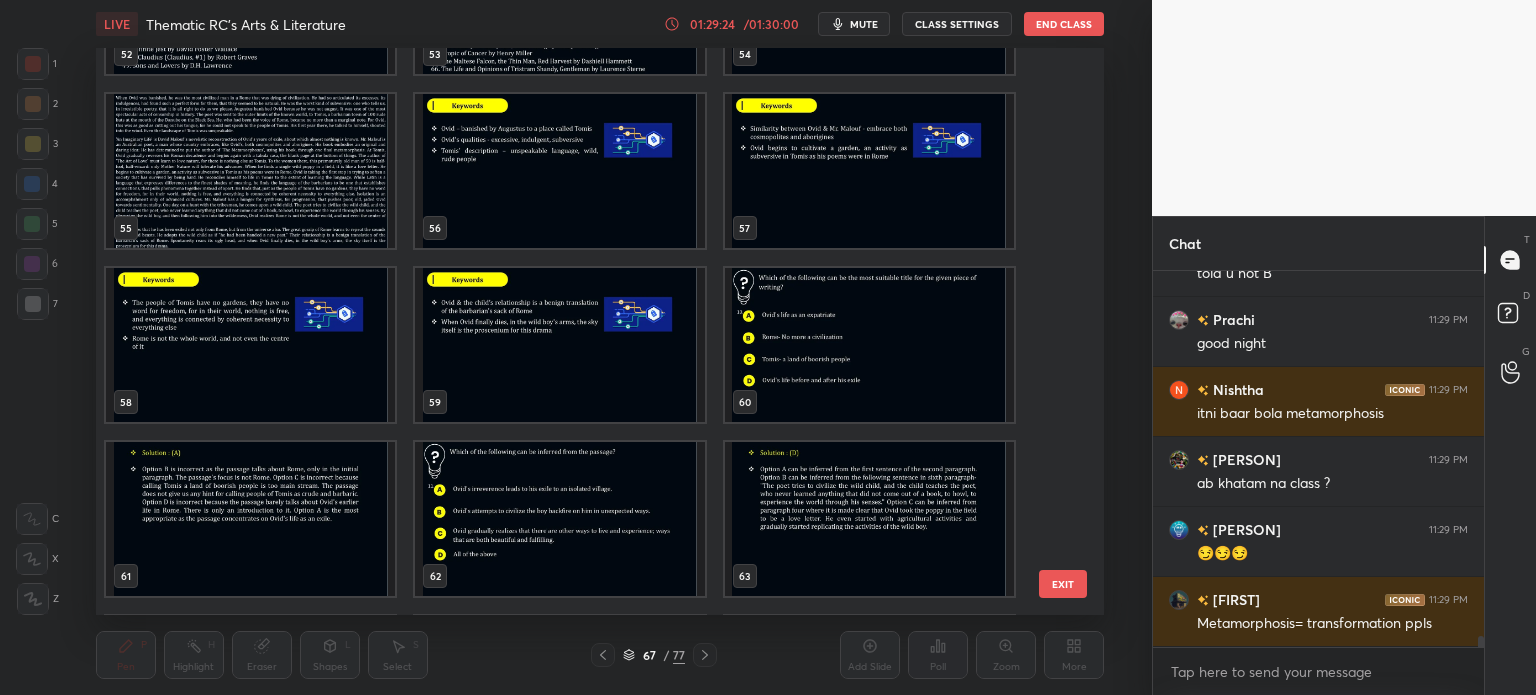 click at bounding box center (250, 171) 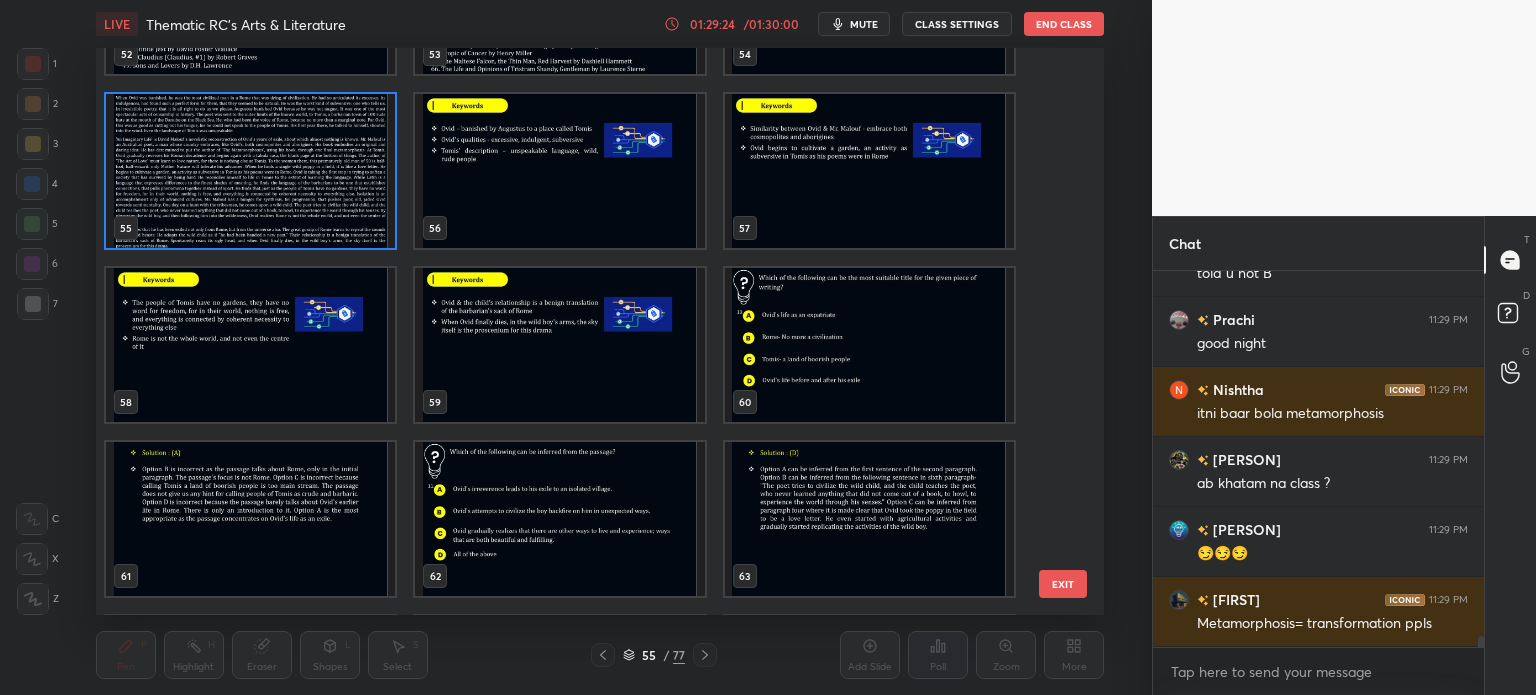 click at bounding box center [250, 171] 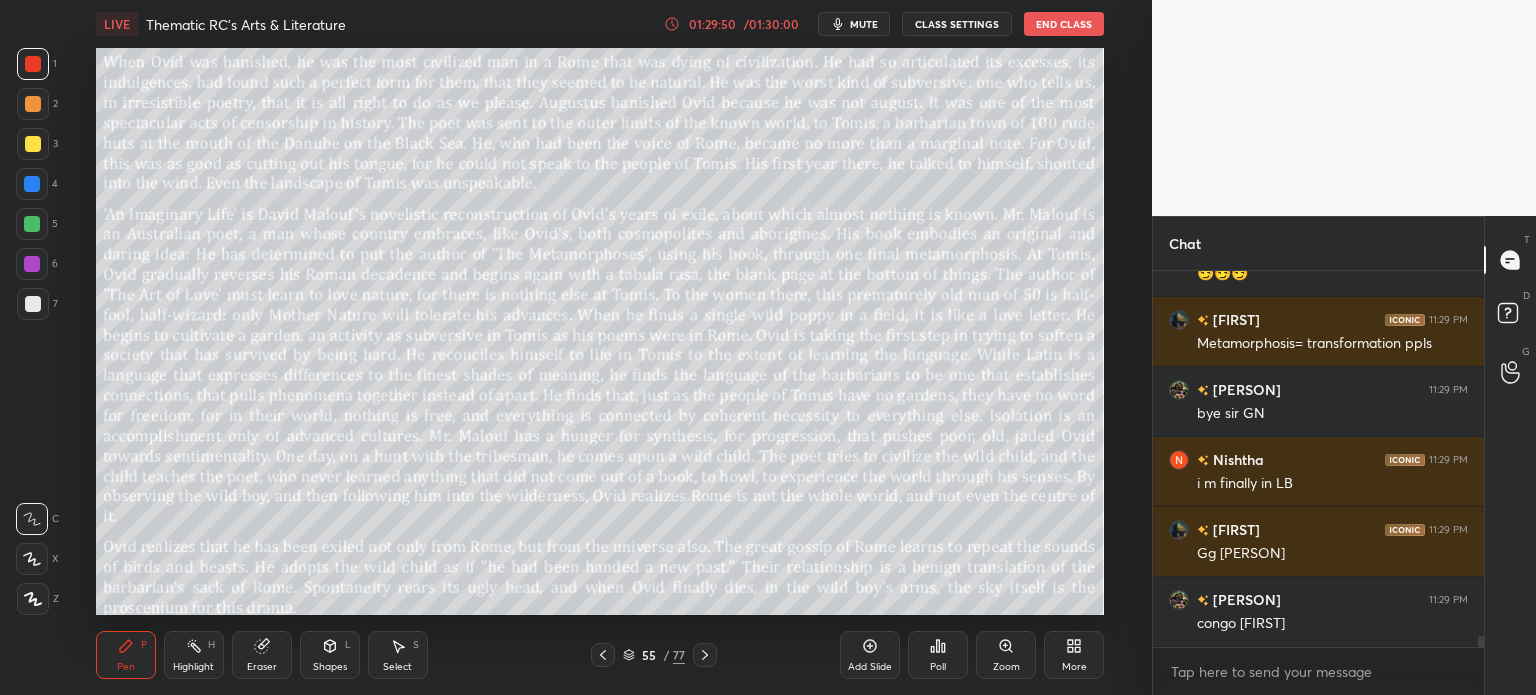 click on "55 / 77" at bounding box center (654, 655) 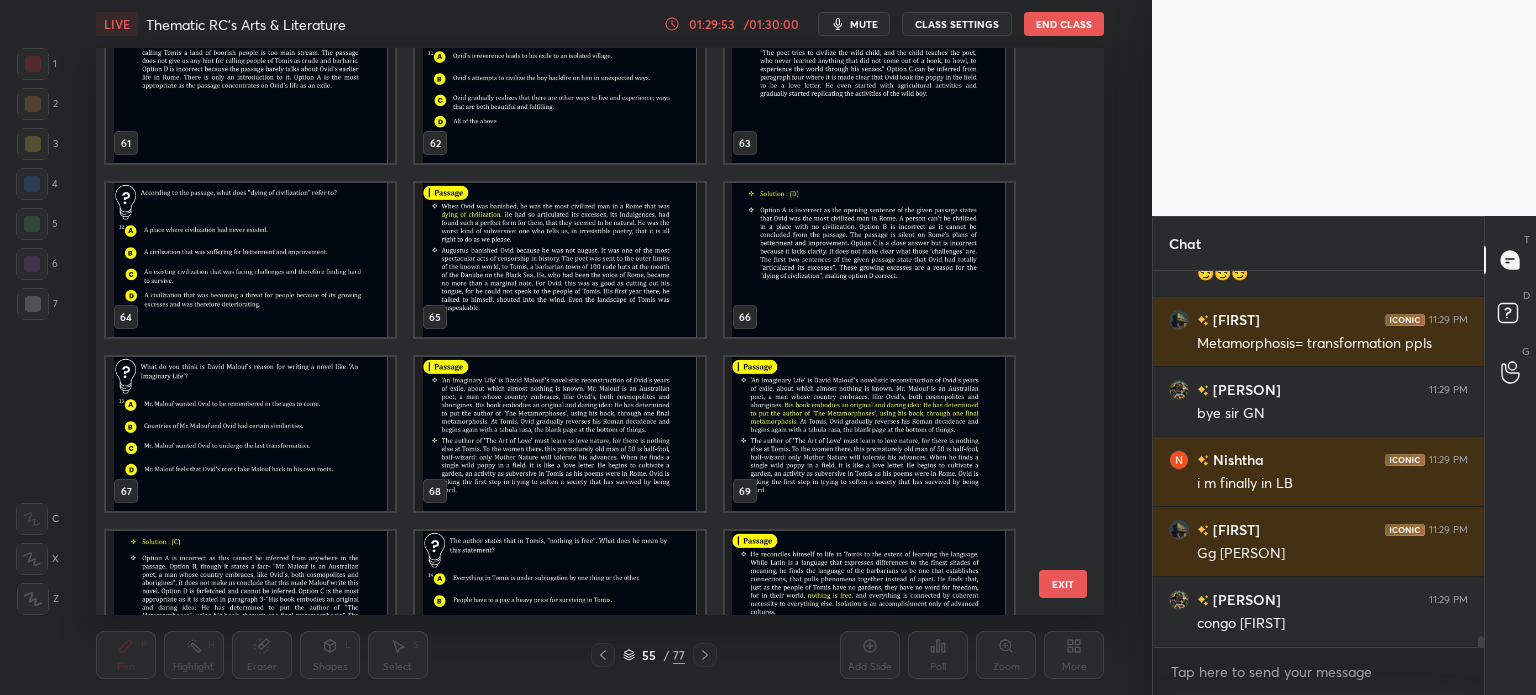 click at bounding box center [250, 434] 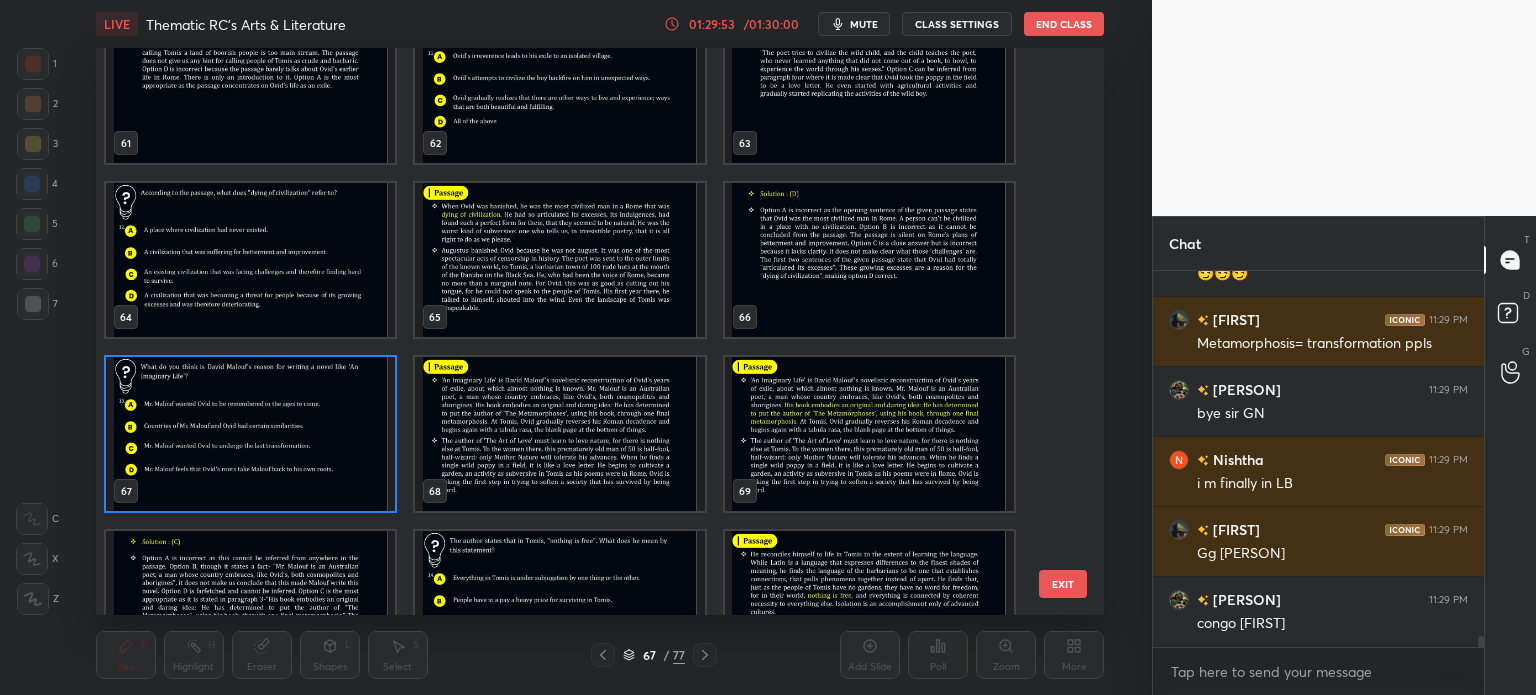 click at bounding box center (250, 434) 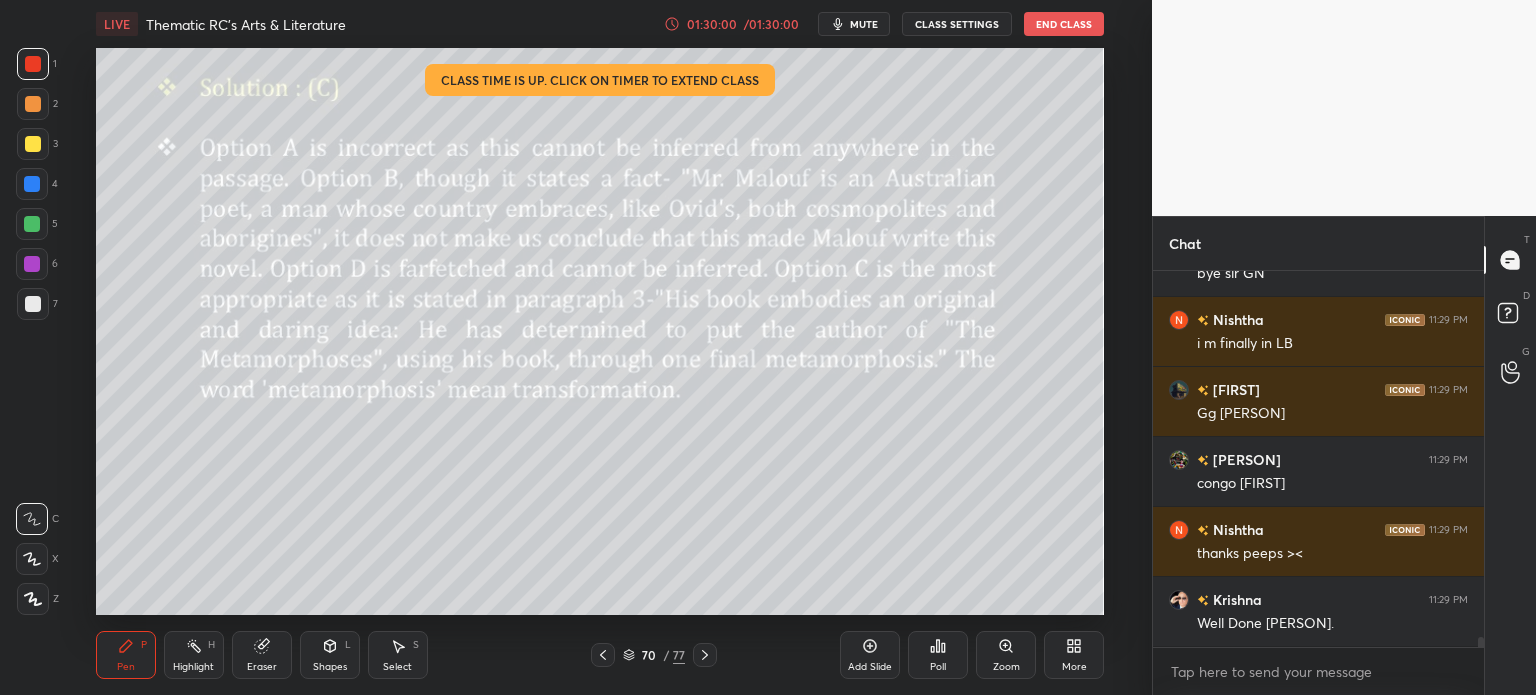 click on "70 / 77" at bounding box center [654, 655] 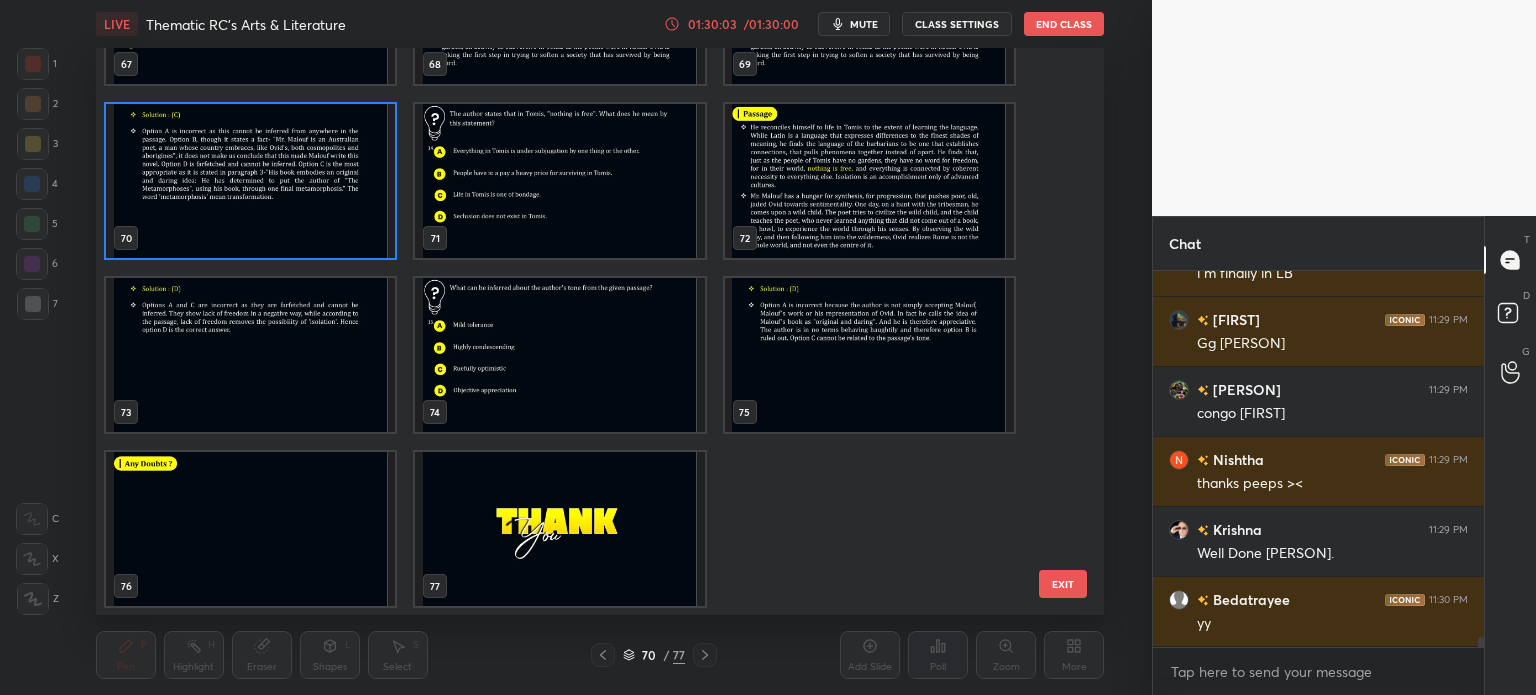 click at bounding box center [559, 529] 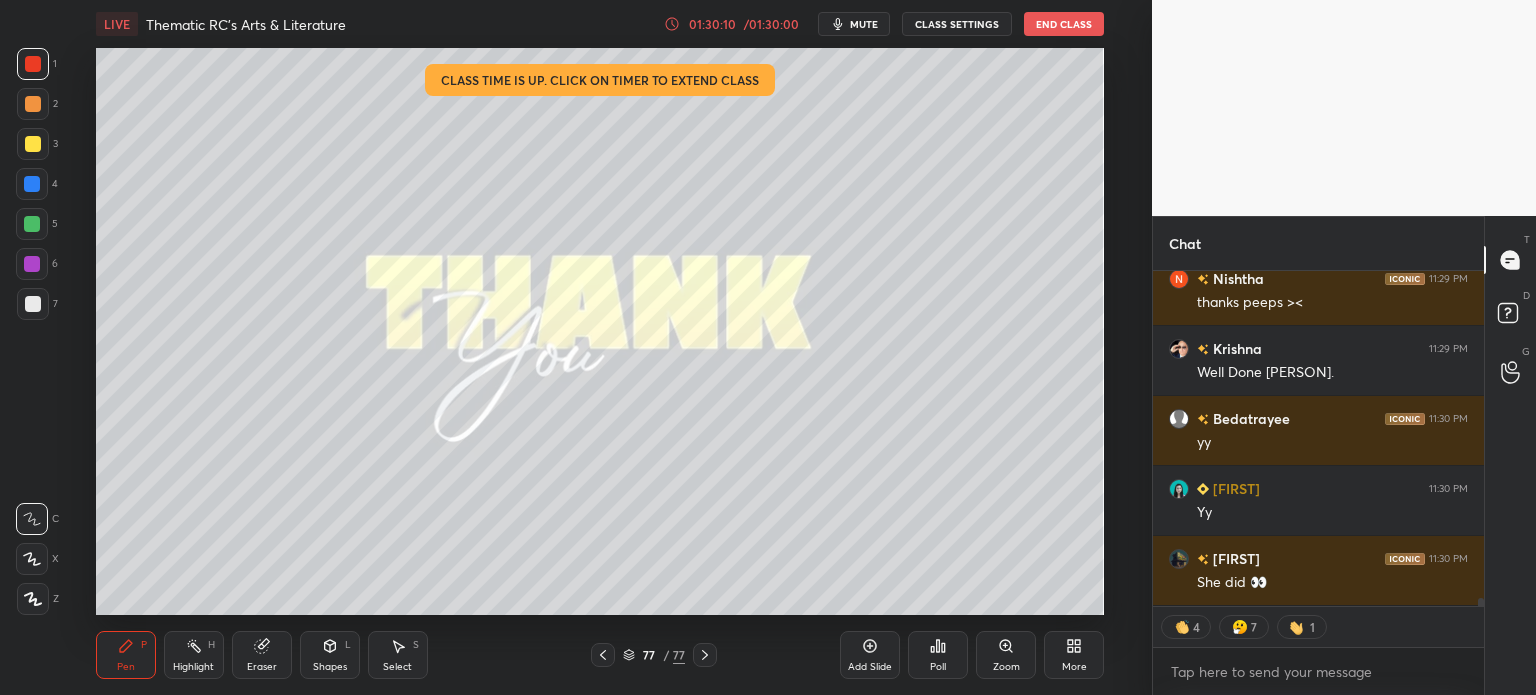 scroll, scrollTop: 13436, scrollLeft: 0, axis: vertical 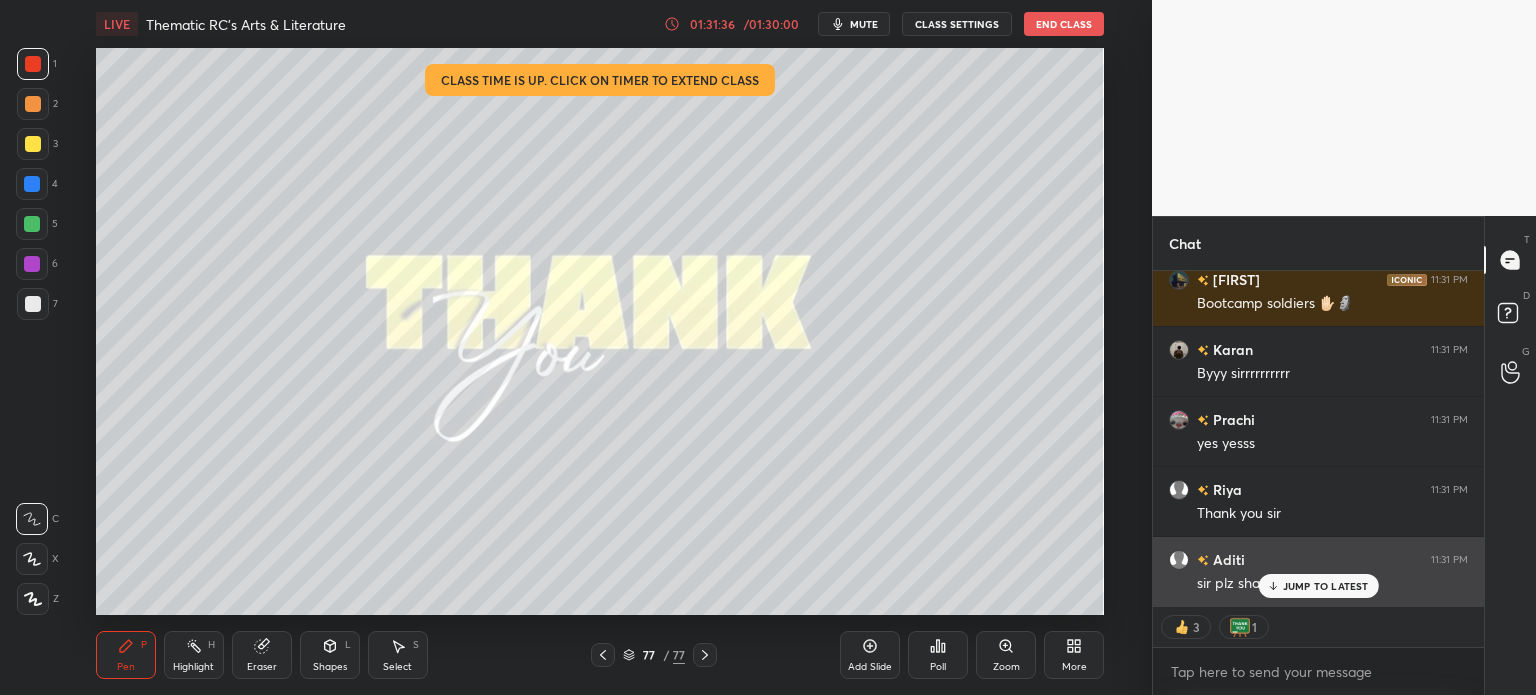 click on "JUMP TO LATEST" at bounding box center [1326, 586] 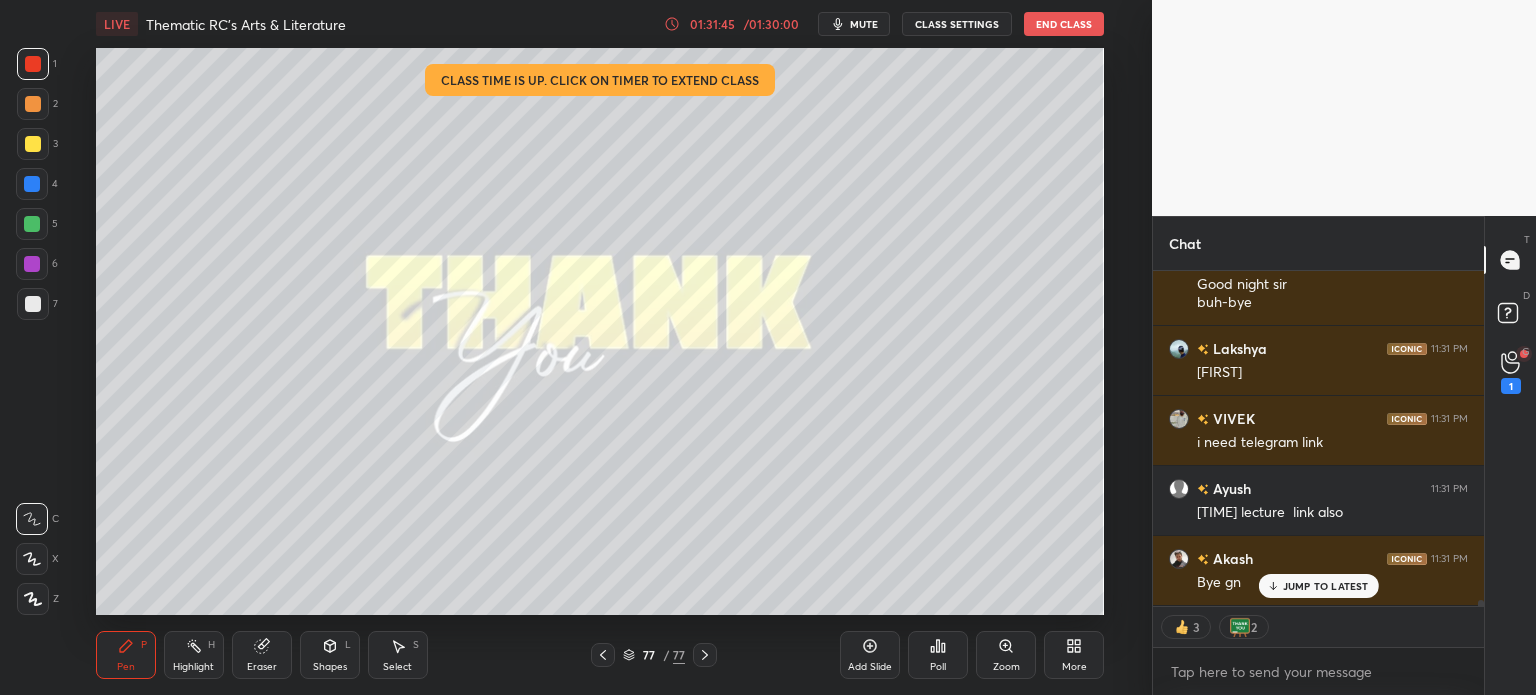 scroll, scrollTop: 17780, scrollLeft: 0, axis: vertical 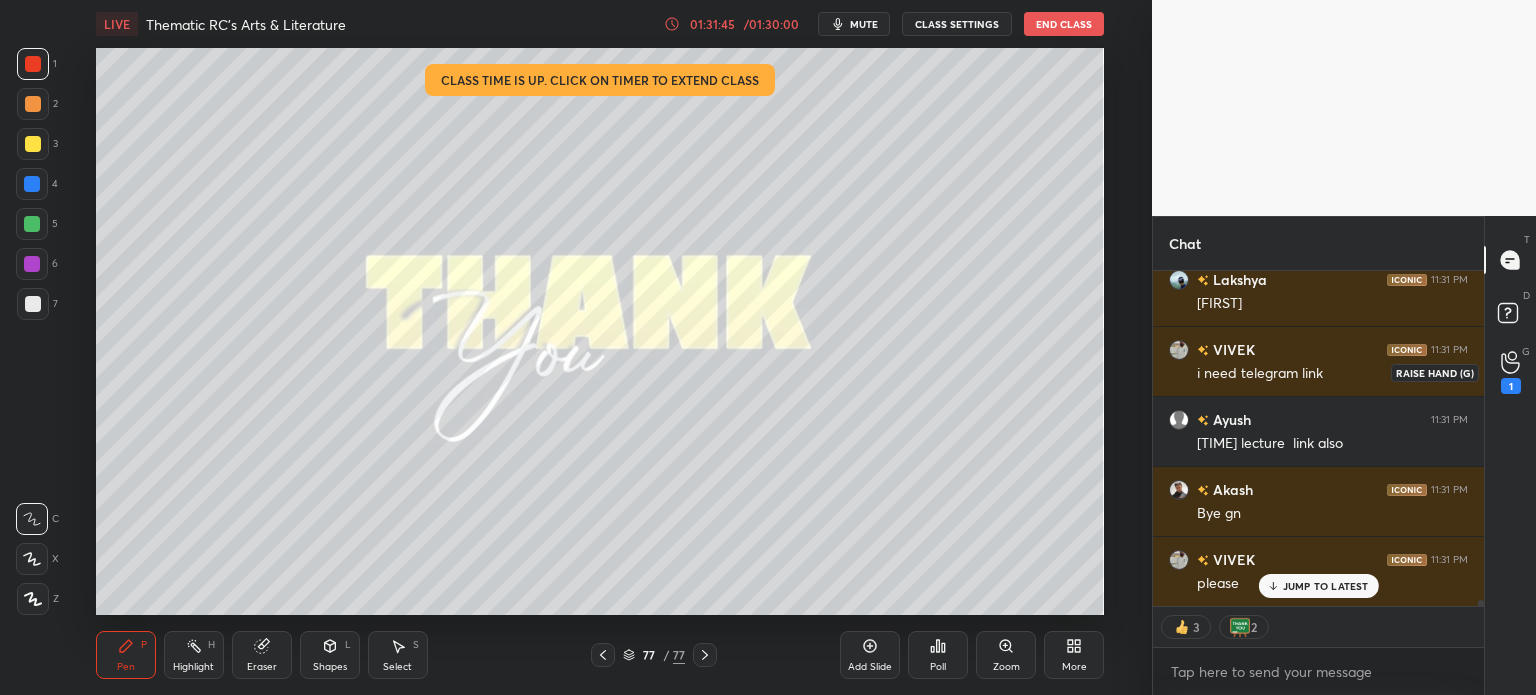 click 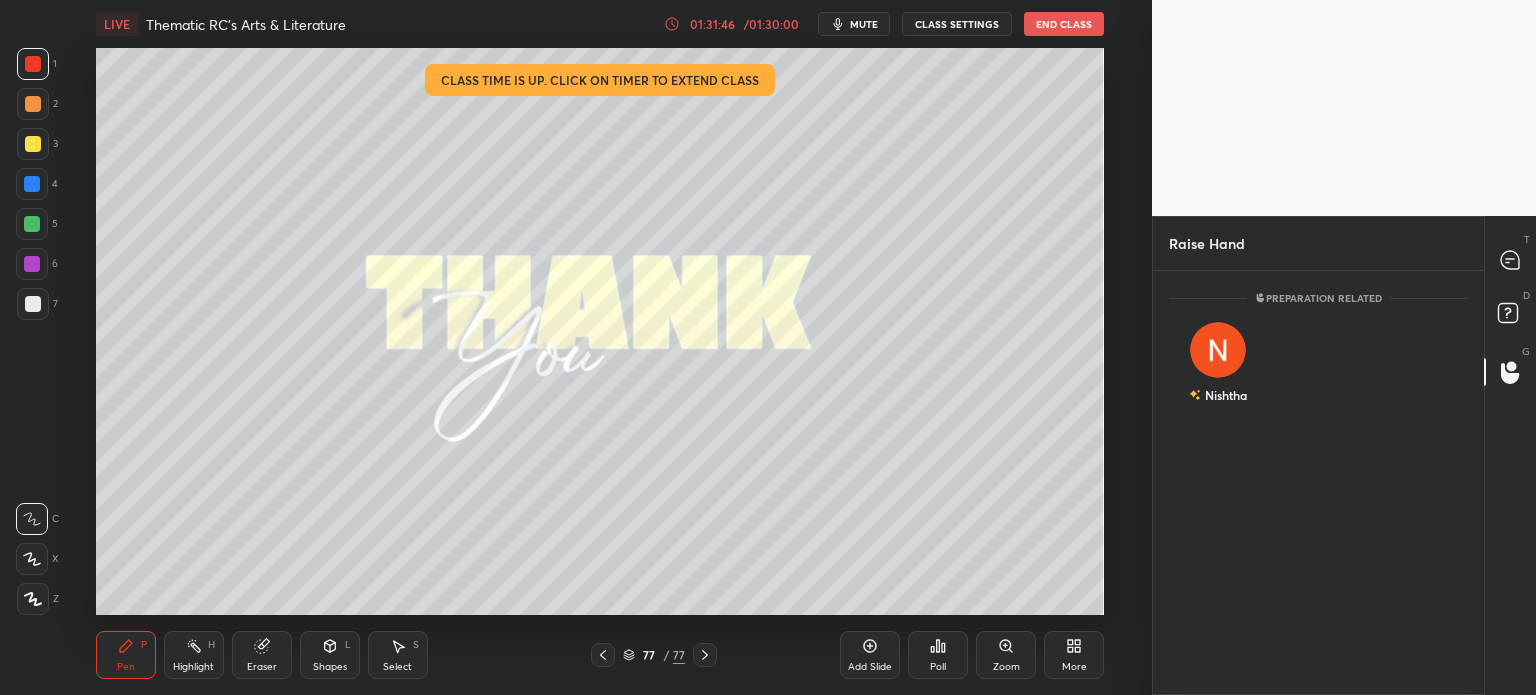 click 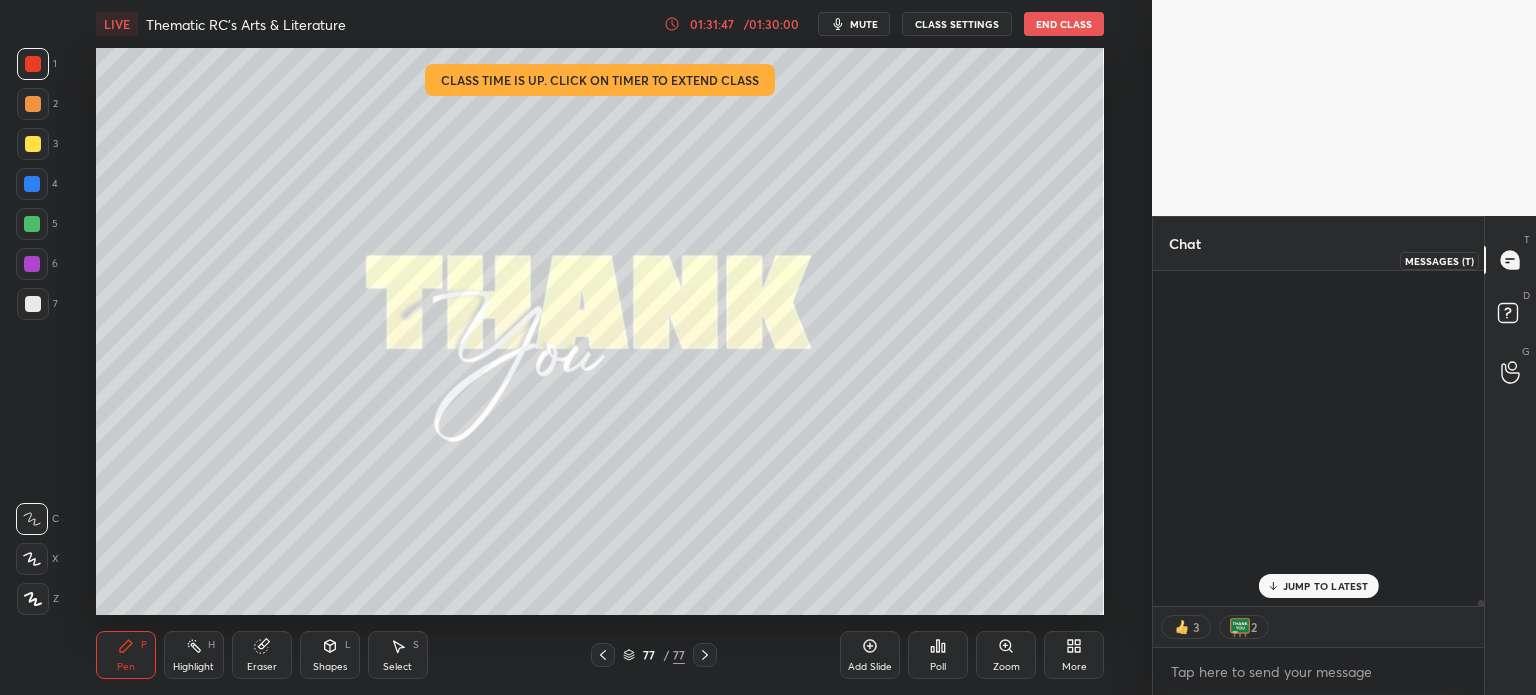 scroll, scrollTop: 18172, scrollLeft: 0, axis: vertical 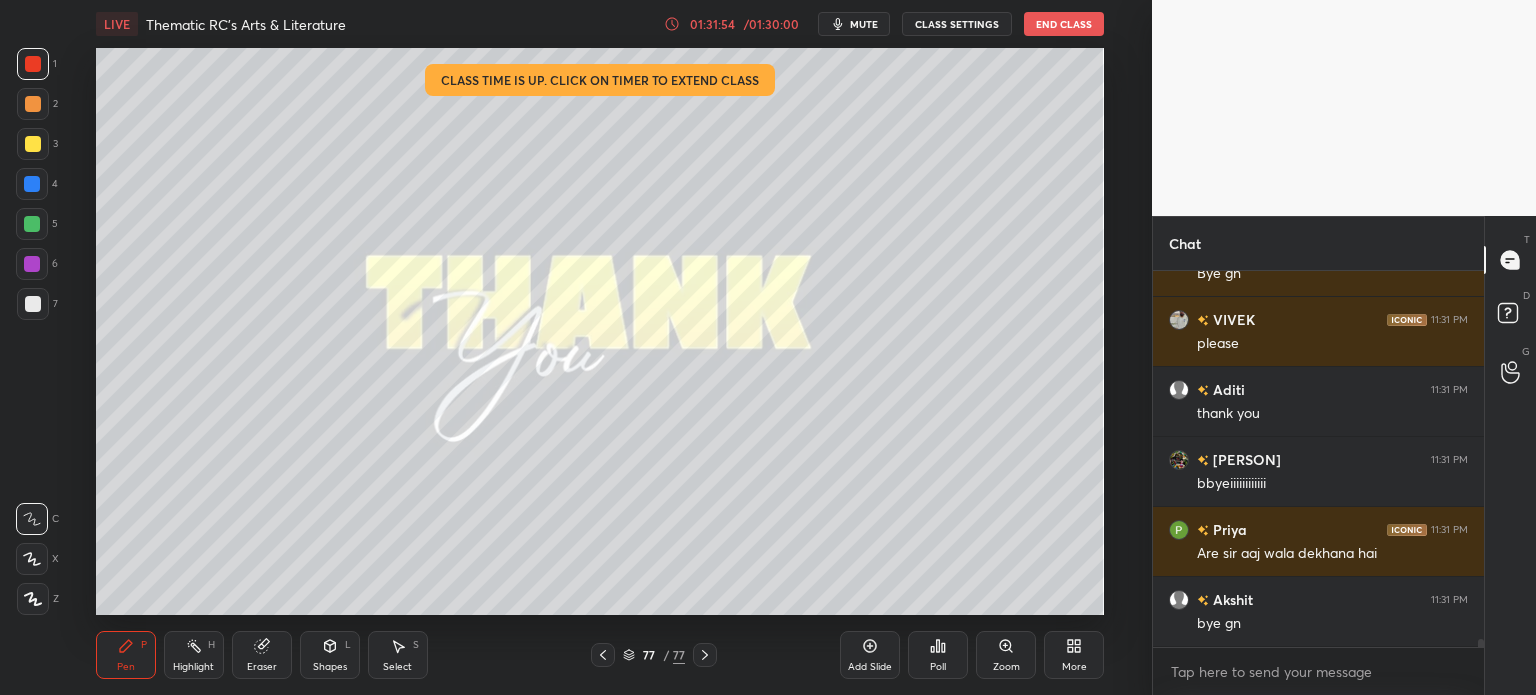 click on "End Class" at bounding box center (1064, 24) 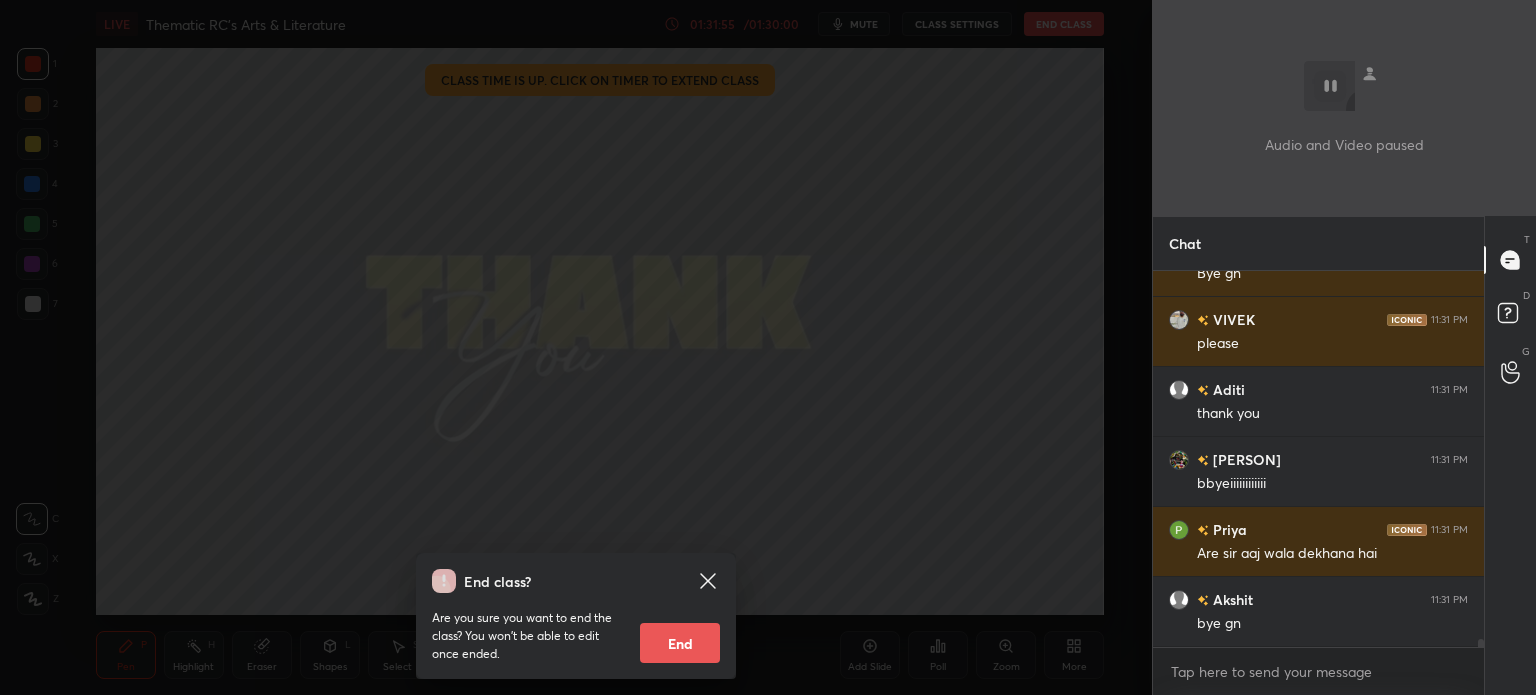 click on "End" at bounding box center (680, 643) 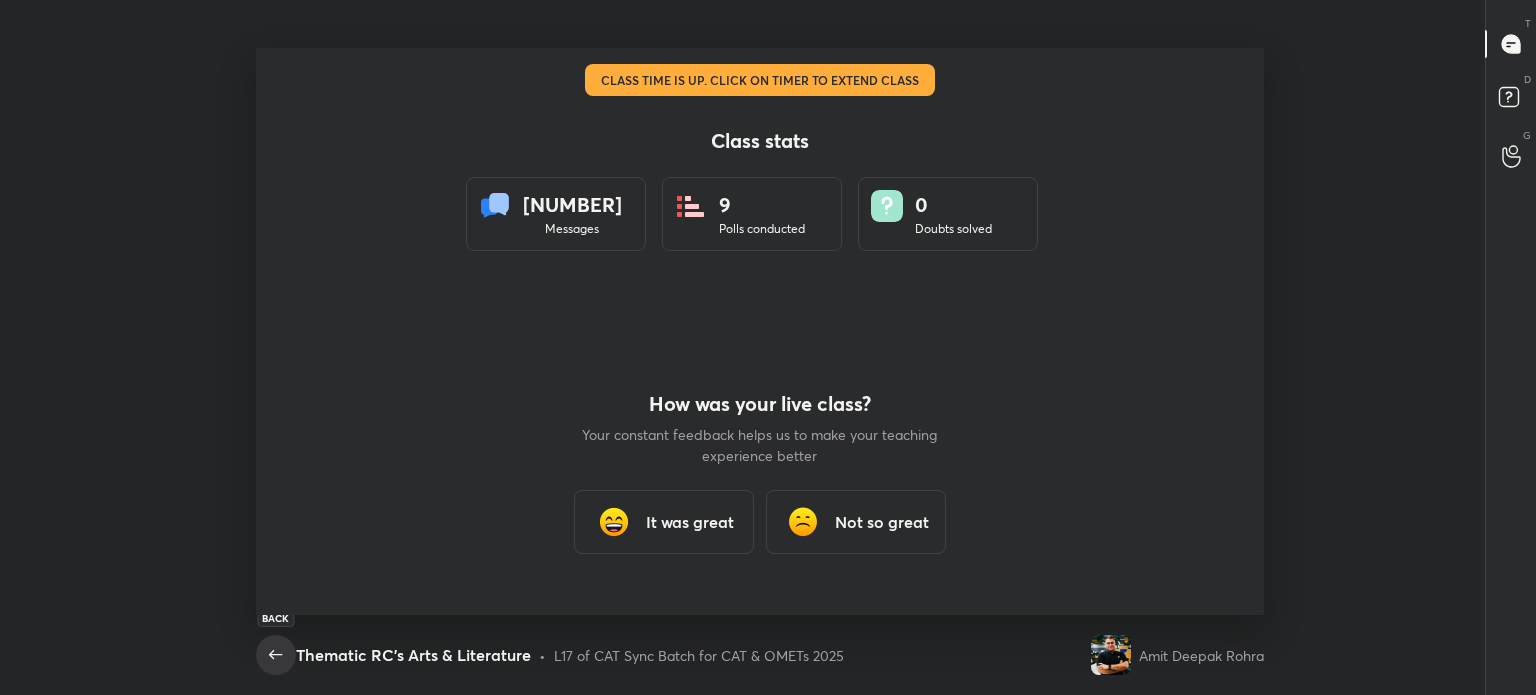 click 